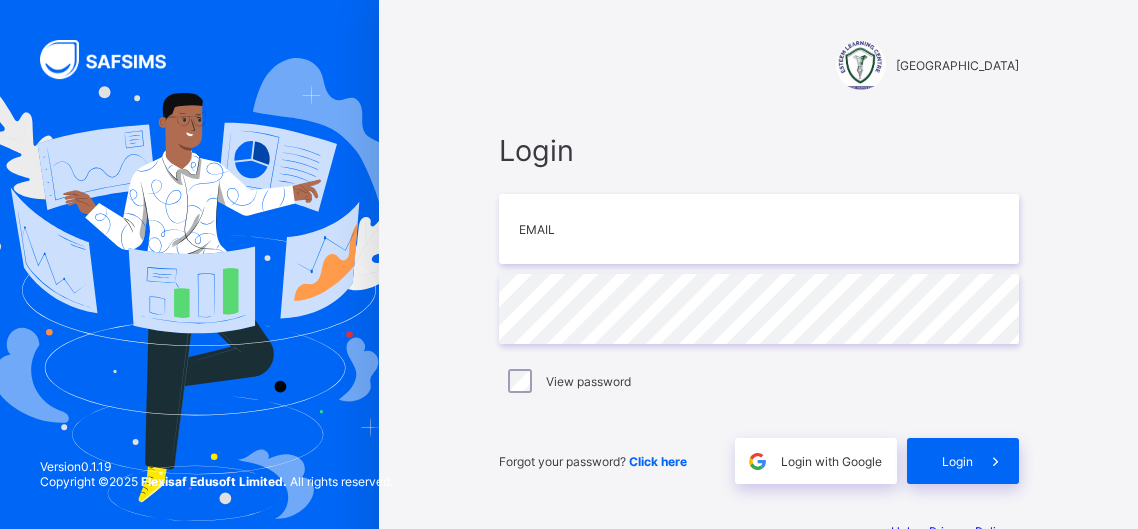scroll, scrollTop: 0, scrollLeft: 0, axis: both 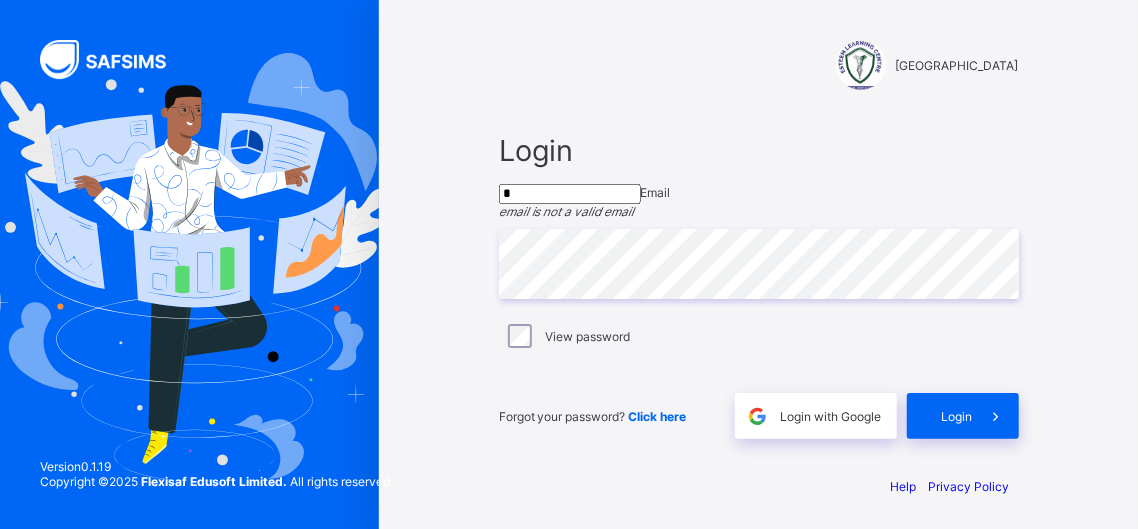 click on "*" at bounding box center [570, 194] 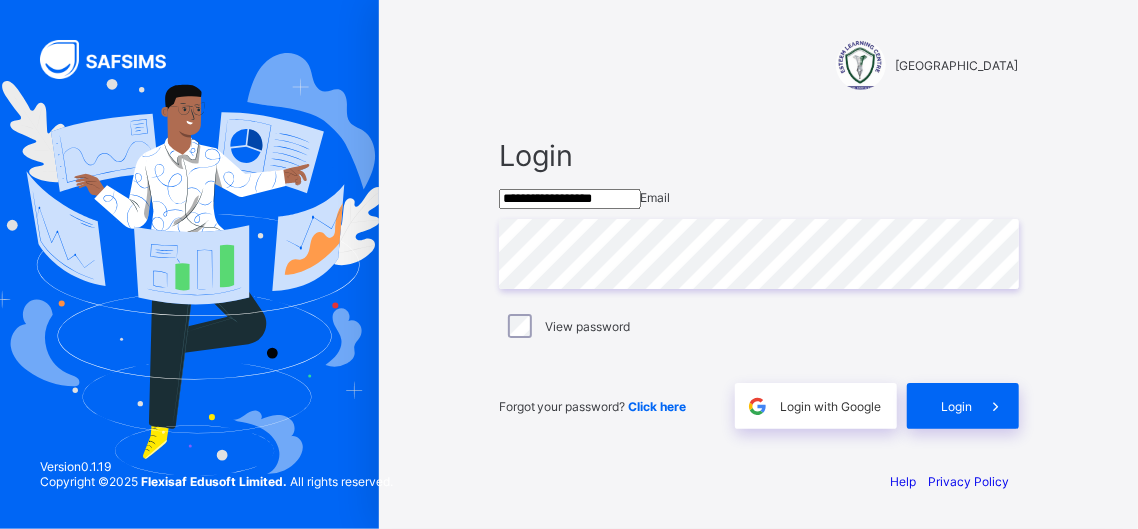 type on "**********" 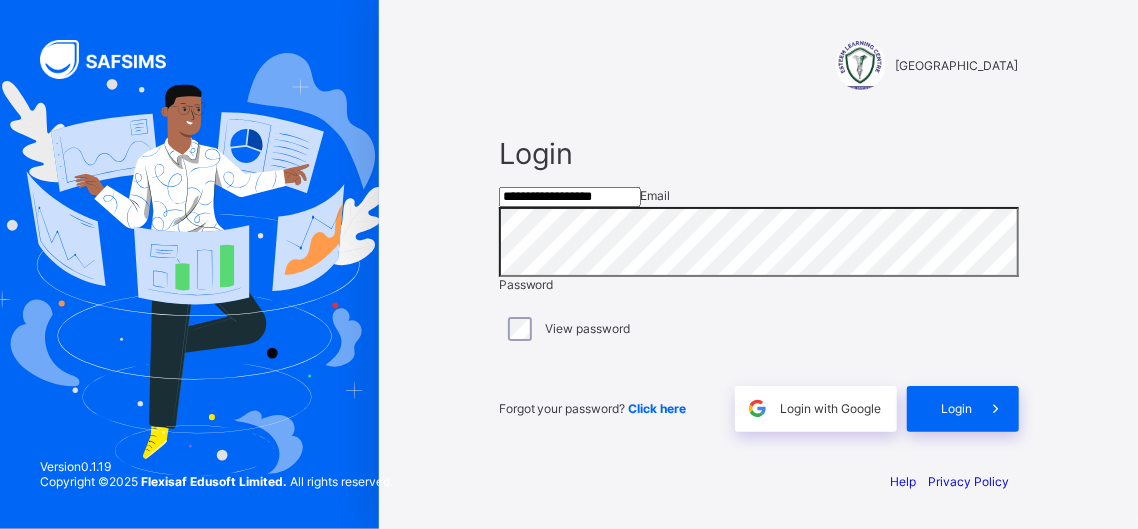 click on "View password" at bounding box center (759, 329) 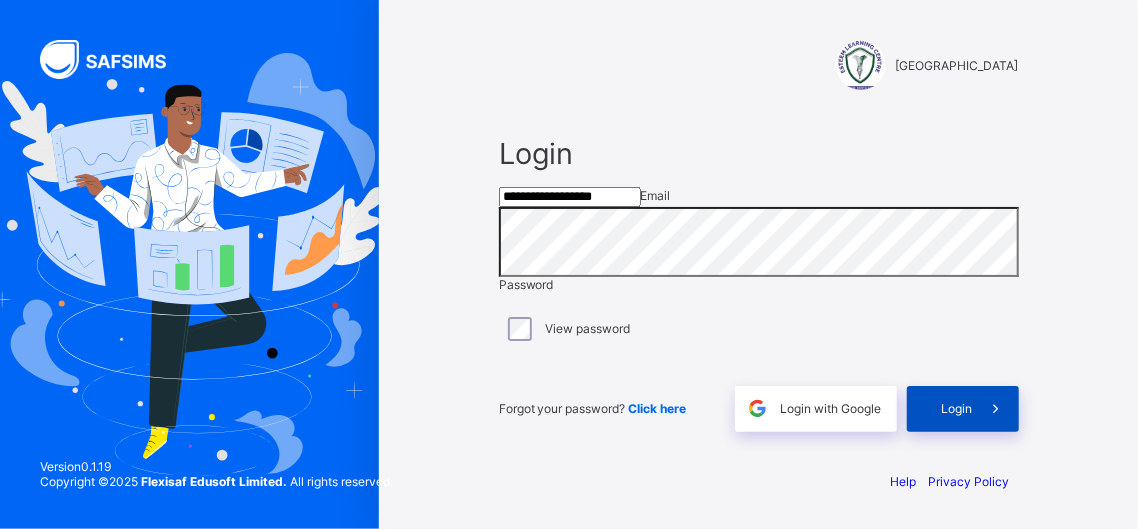 click on "Login" at bounding box center [957, 408] 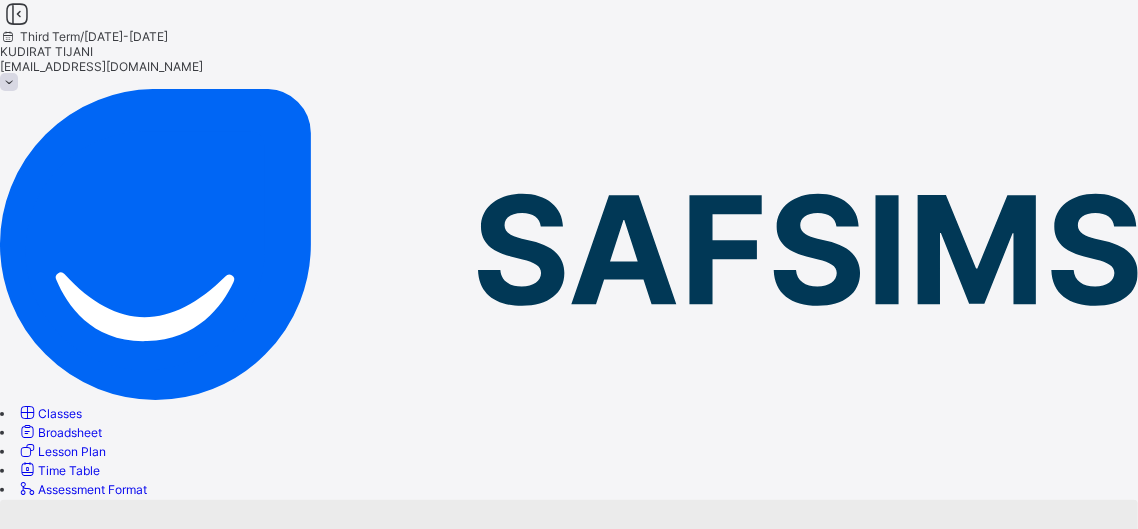 drag, startPoint x: 451, startPoint y: 186, endPoint x: 380, endPoint y: 114, distance: 101.118744 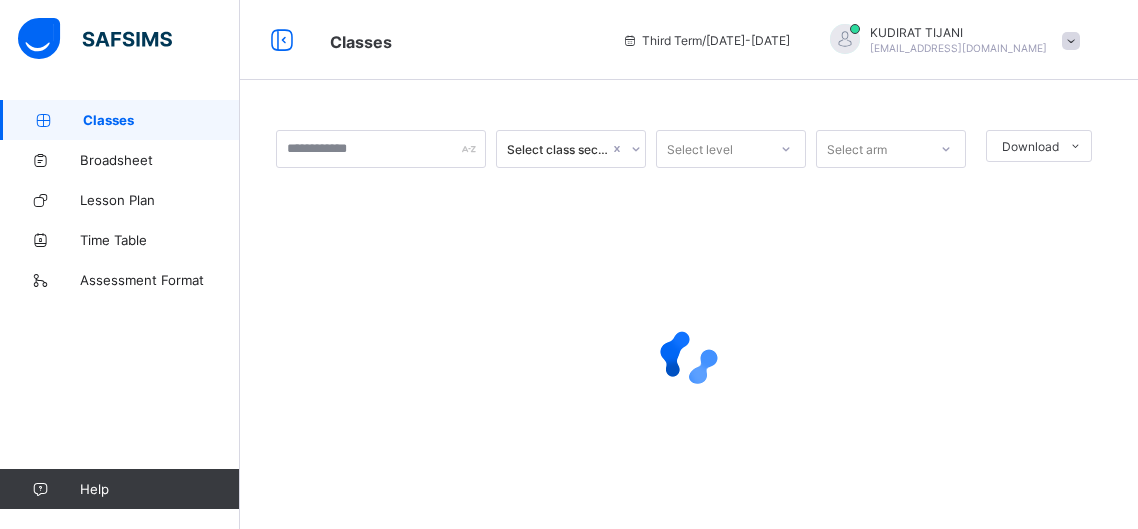 scroll, scrollTop: 0, scrollLeft: 0, axis: both 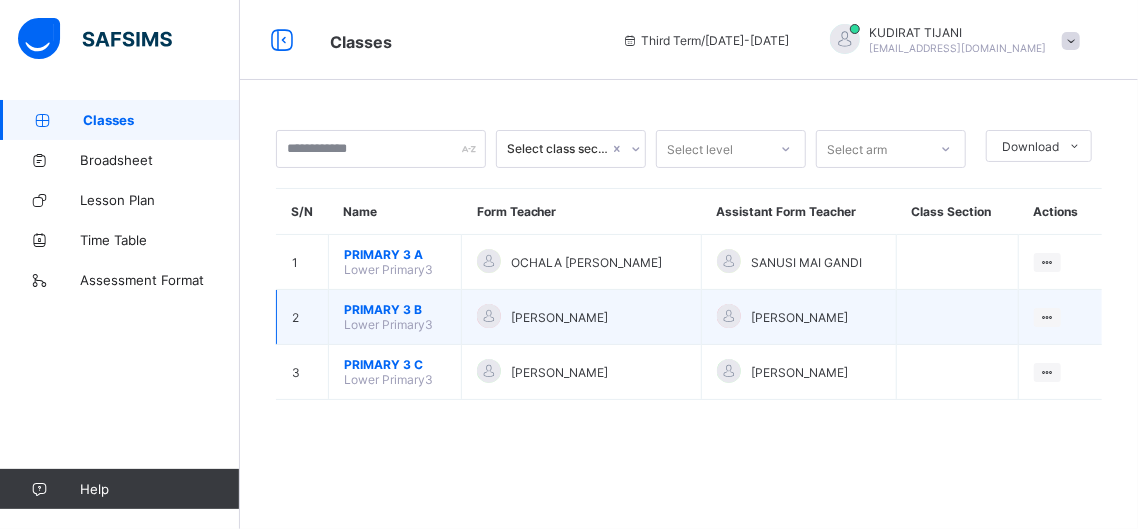 click on "Lower Primary3" at bounding box center (388, 324) 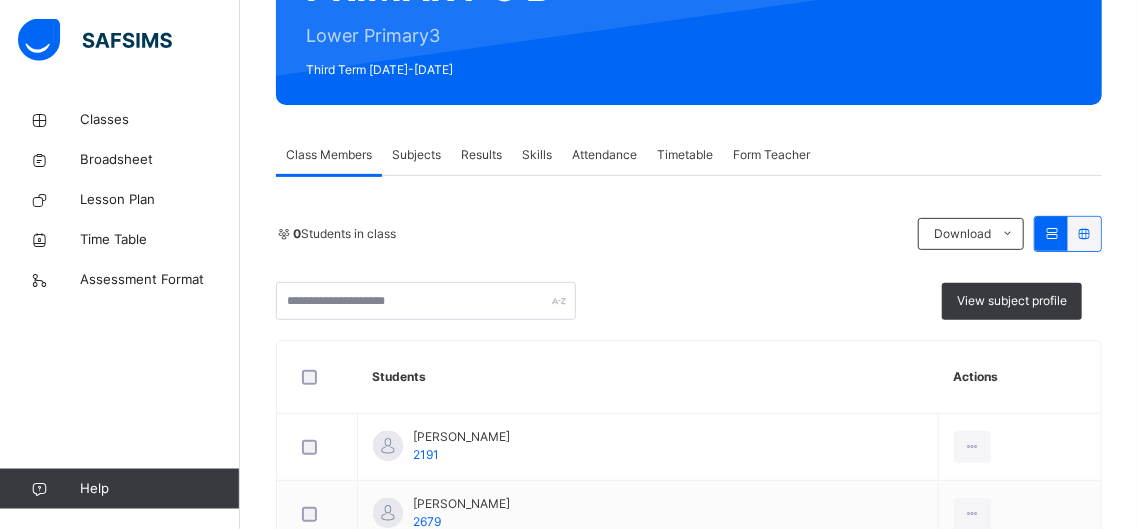 scroll, scrollTop: 315, scrollLeft: 0, axis: vertical 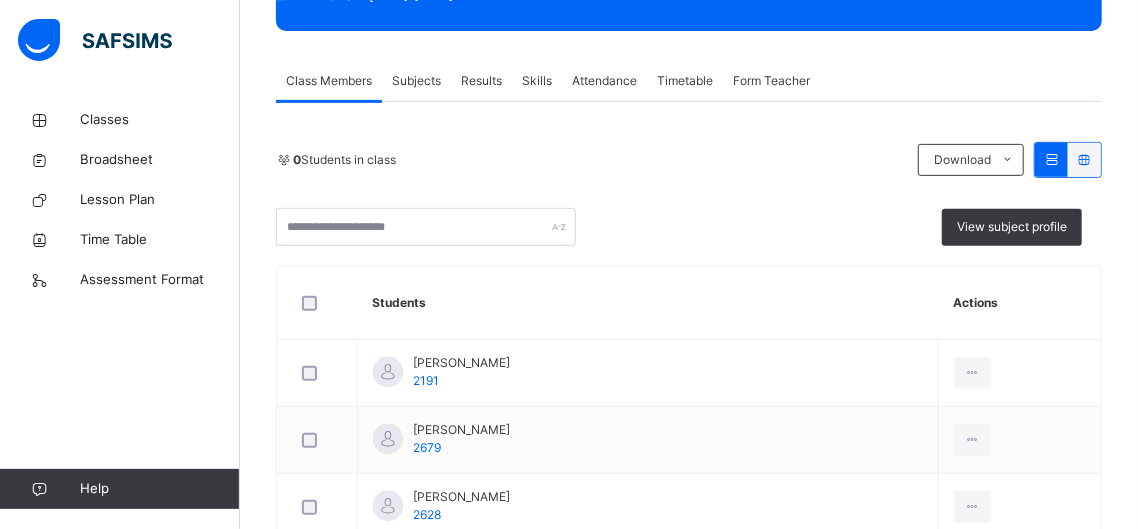 click on "Results" at bounding box center (481, 81) 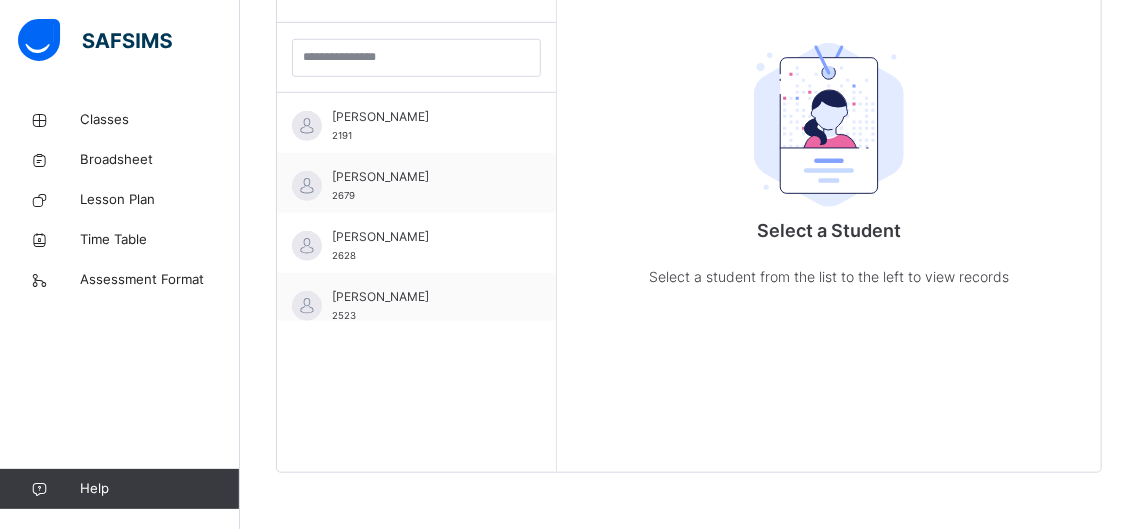 scroll, scrollTop: 580, scrollLeft: 0, axis: vertical 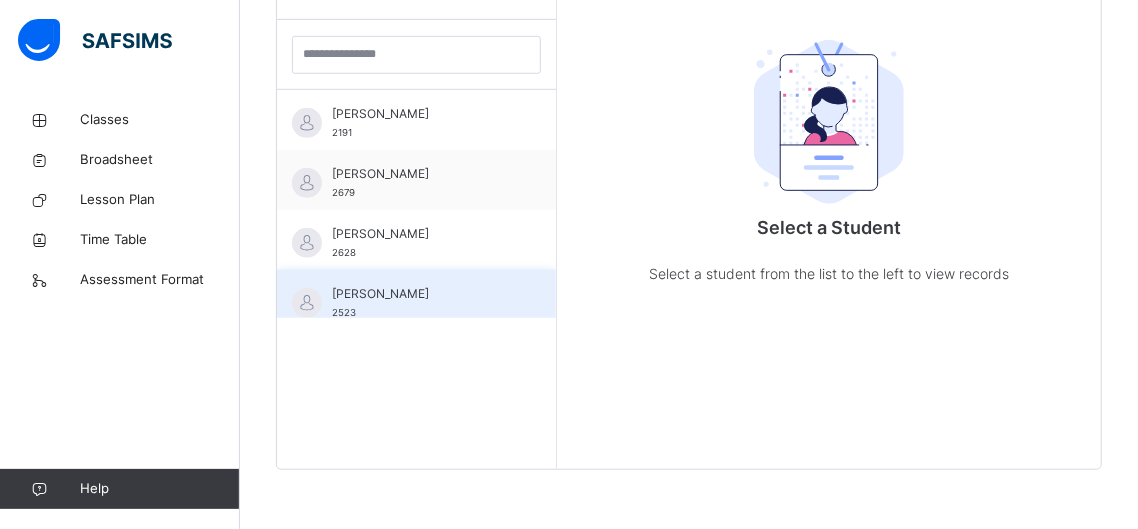 click on "[PERSON_NAME]" at bounding box center [421, 294] 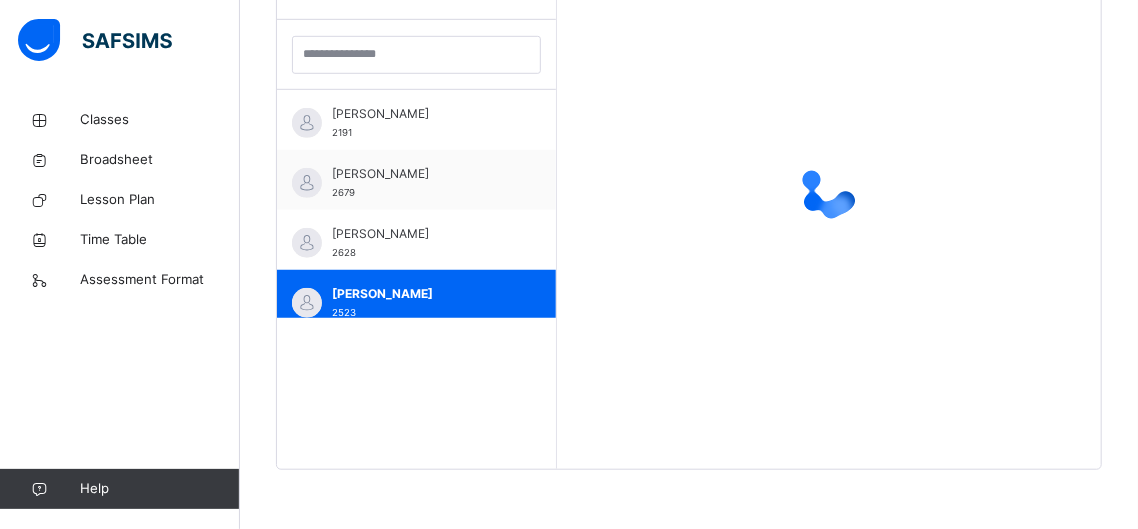 drag, startPoint x: 519, startPoint y: 303, endPoint x: 713, endPoint y: 192, distance: 223.51062 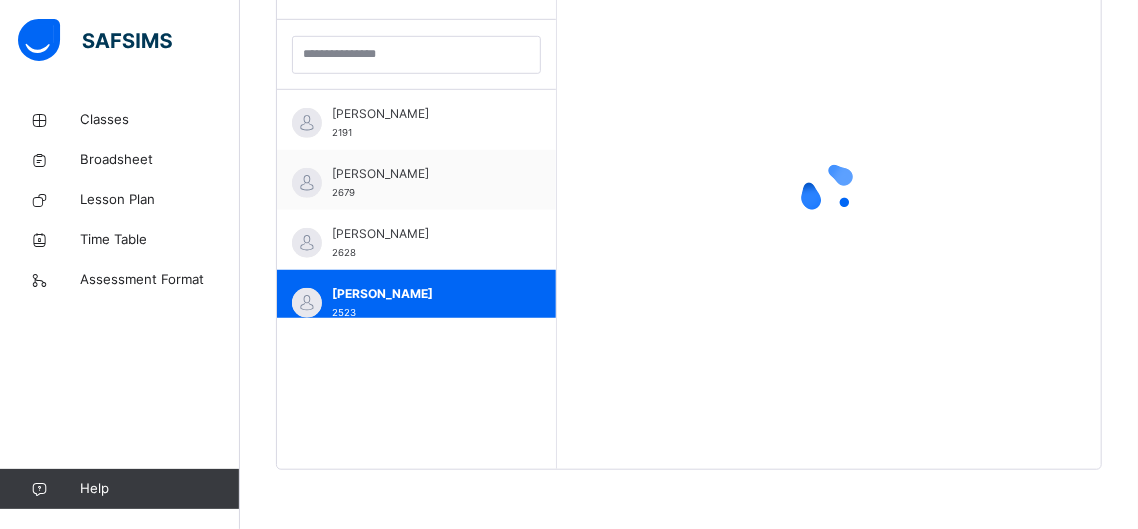 click on "ABDU ALI AMINA  2191 ABUBAKAR FATIMA GAJO 2679 ALIYU ABDALLAH  2628 ALIYU GARO SADIQ  2523 BELLO HAUWA'U  2143 IBRAHIM FAHAD LAU 21170 MUHAMMAD AMINA DANDUME 2218 MURTALA MUHAMMAD BUHARI 2391 MUSA ABUBAKAR OGAH 2615 MUSA AISHA ABDULLAHI 2059 SANI MUHAMMAD ADAMU 2225 SULEIMAN HANEEFA BELLO 2097 USMAN ABUBAKAR SADDIQ 2220" at bounding box center [416, 204] 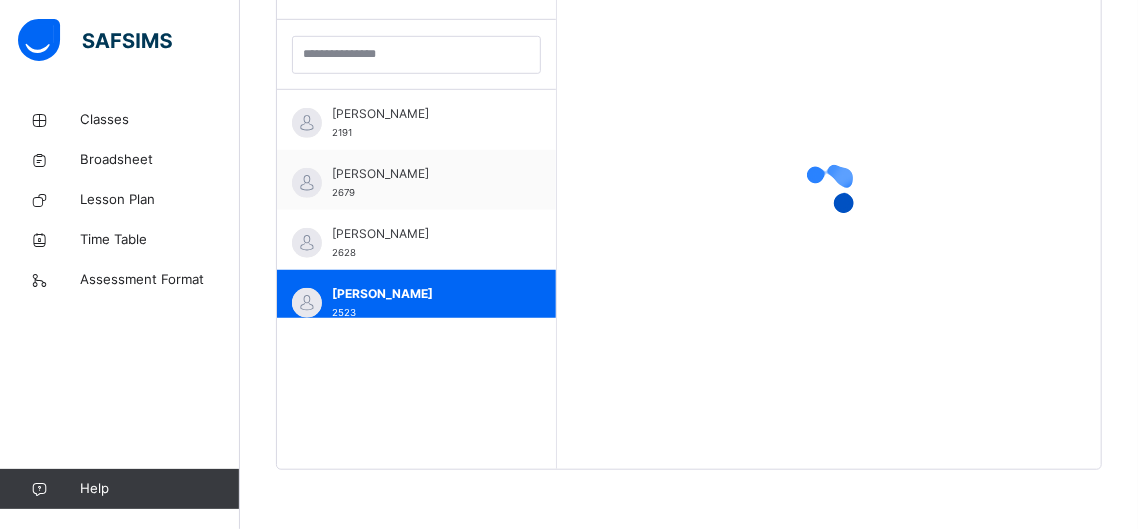 click on "Students ABDU ALI AMINA  2191 ABUBAKAR FATIMA GAJO 2679 ALIYU ABDALLAH  2628 ALIYU GARO SADIQ  2523 BELLO HAUWA'U  2143 IBRAHIM FAHAD LAU 21170 MUHAMMAD AMINA DANDUME 2218 MURTALA MUHAMMAD BUHARI 2391 MUSA ABUBAKAR OGAH 2615 MUSA AISHA ABDULLAHI 2059 SANI MUHAMMAD ADAMU 2225 SULEIMAN HANEEFA BELLO 2097 USMAN ABUBAKAR SADDIQ 2220" at bounding box center [417, 204] 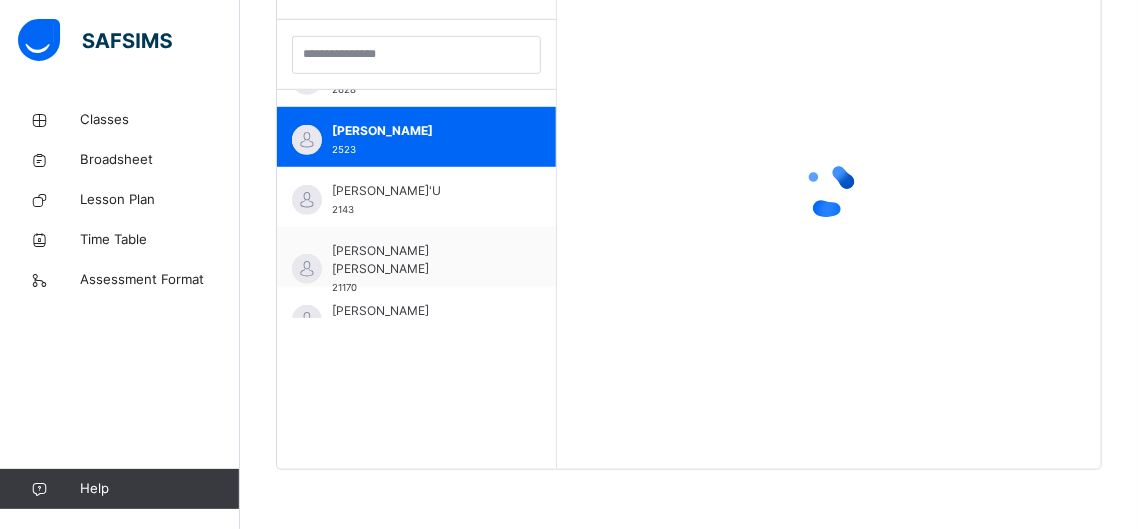 scroll, scrollTop: 205, scrollLeft: 0, axis: vertical 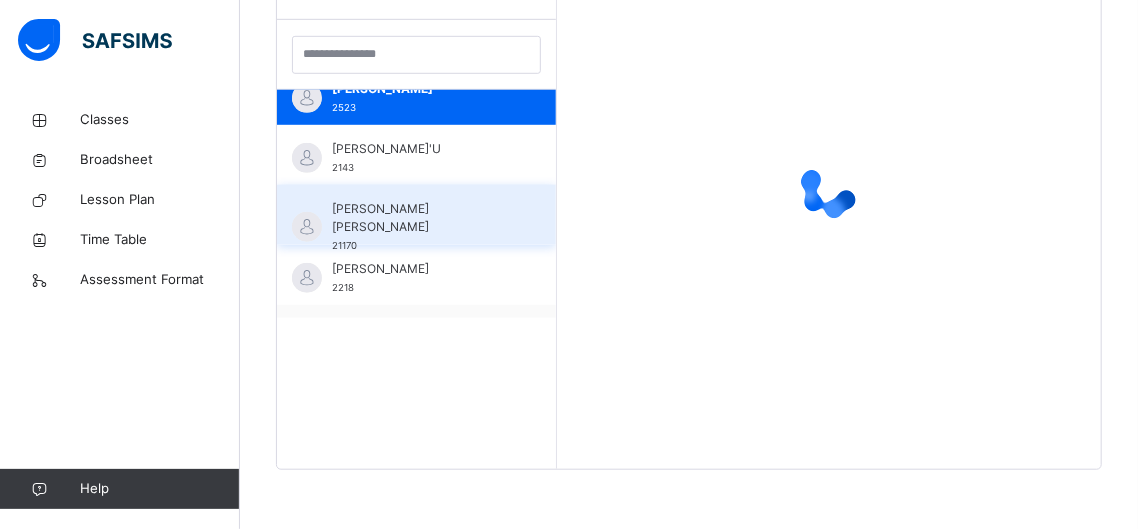 click on "IBRAHIM FAHAD LAU 21170" at bounding box center [421, 227] 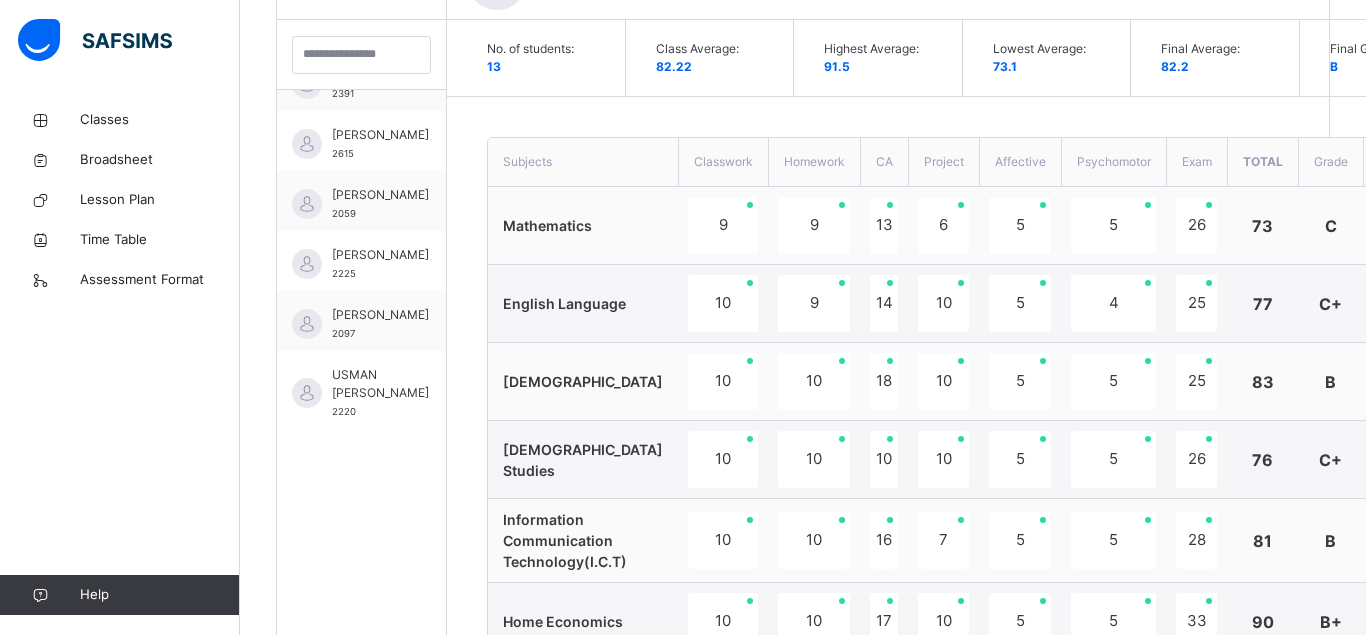 scroll, scrollTop: 477, scrollLeft: 0, axis: vertical 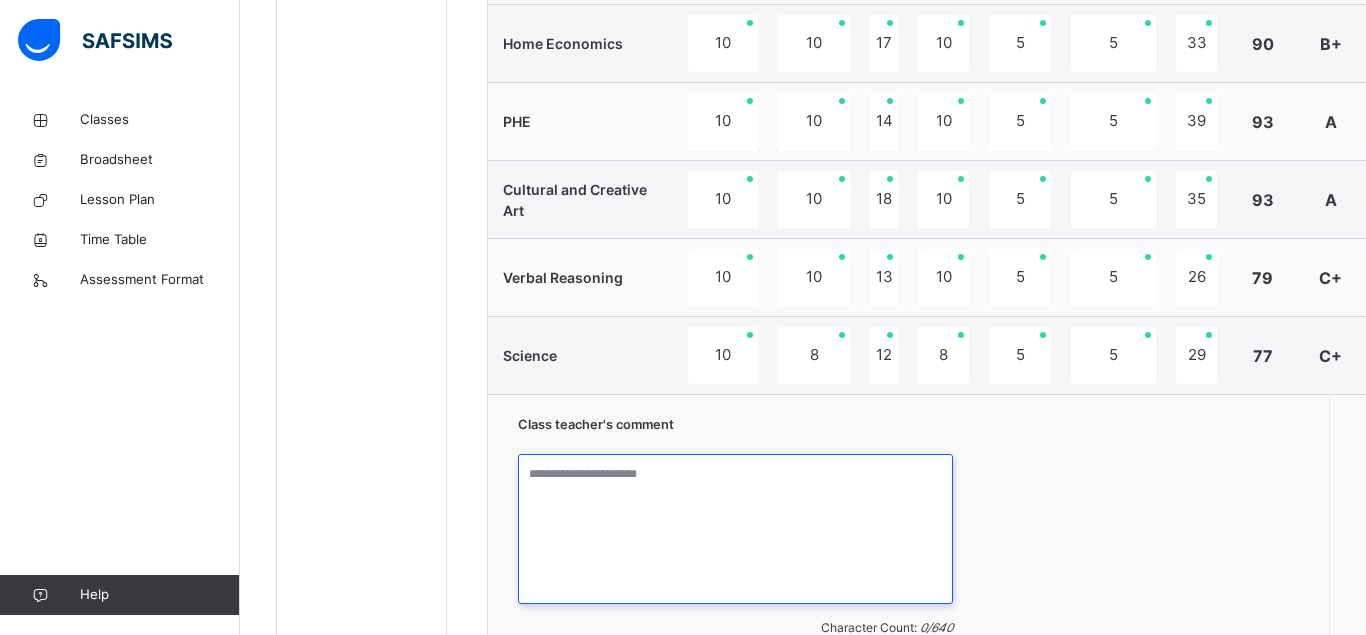 click at bounding box center (735, 529) 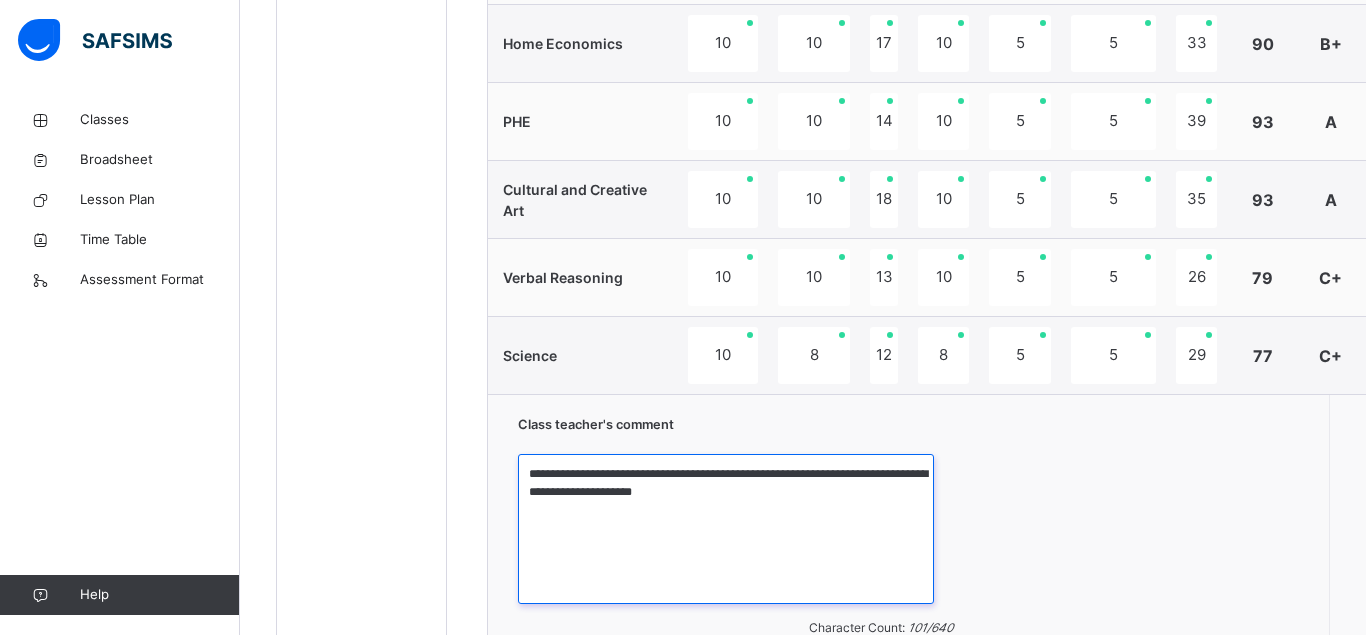 click on "**********" at bounding box center (726, 529) 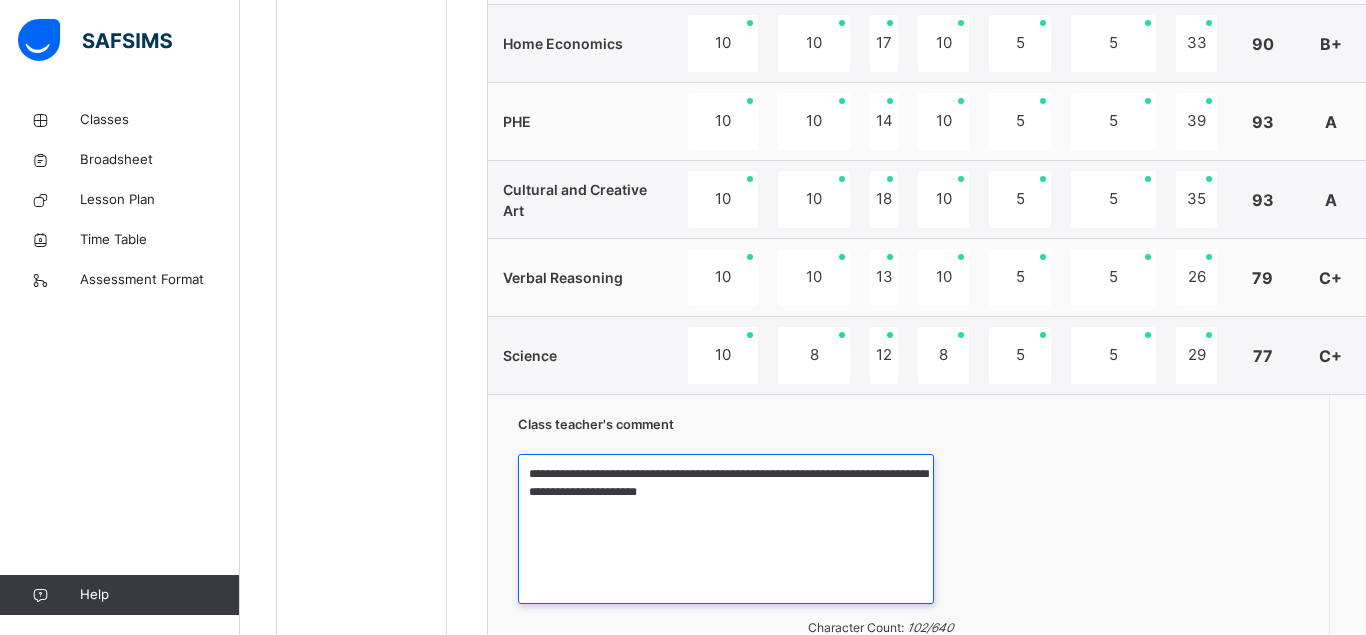click on "**********" at bounding box center (726, 529) 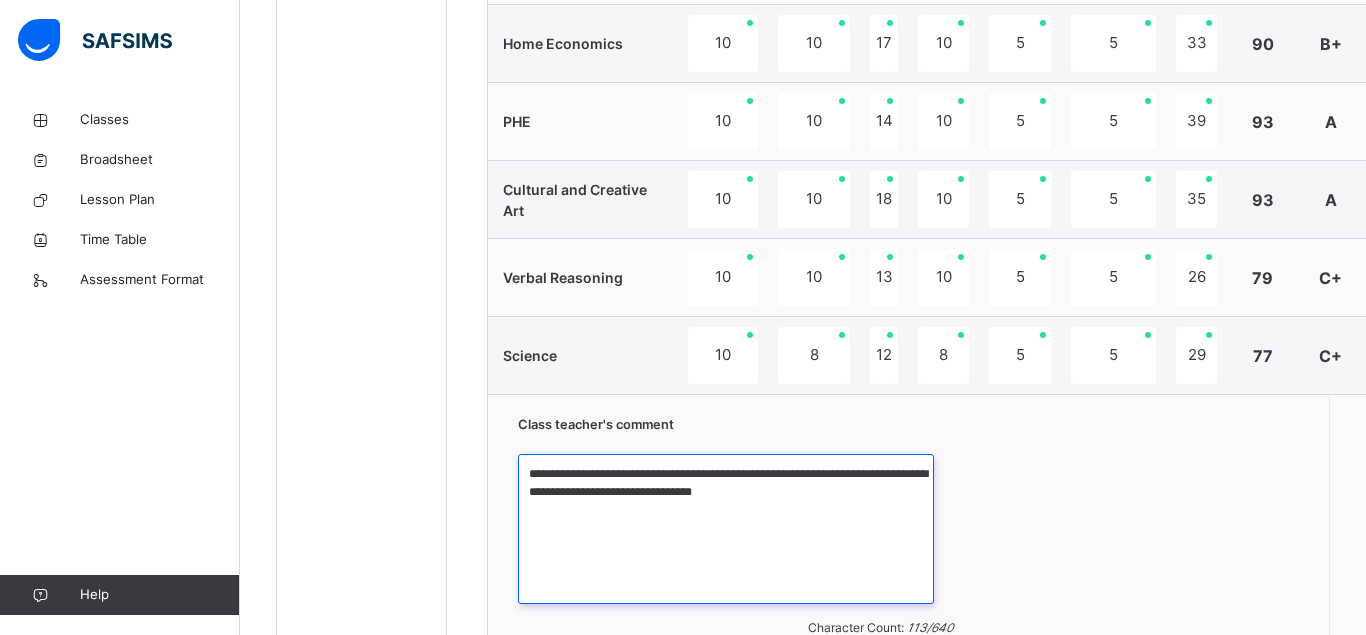 click on "**********" at bounding box center [726, 529] 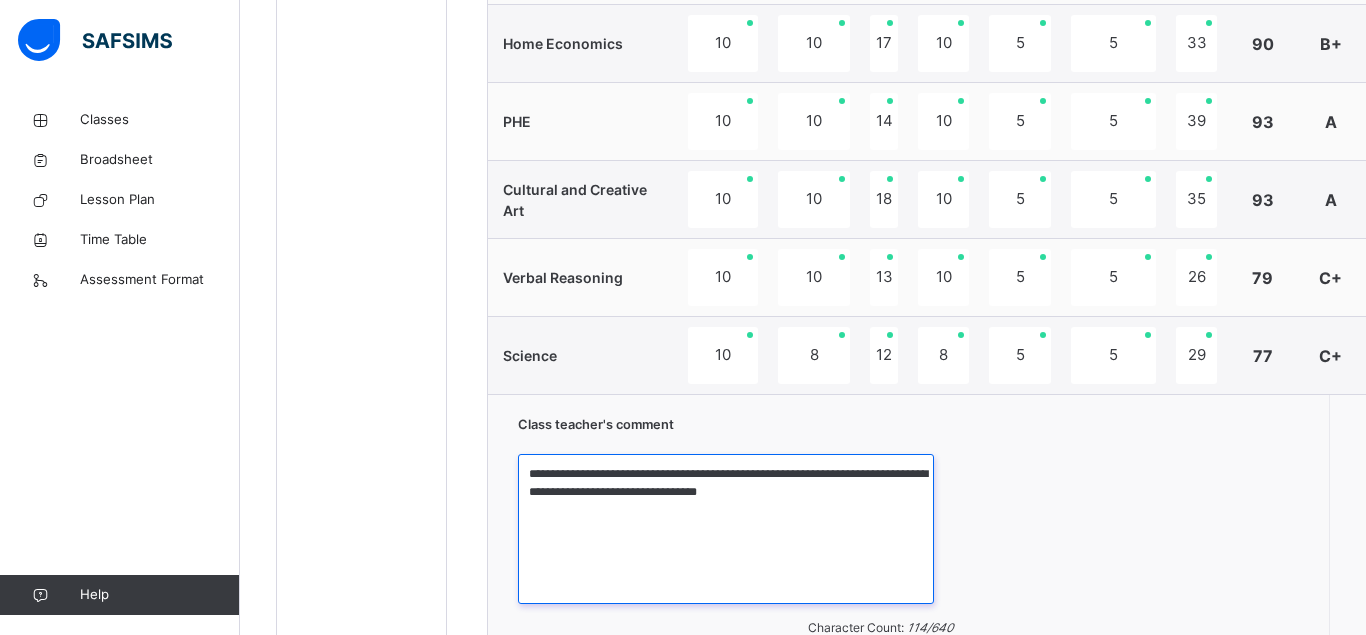 click on "**********" at bounding box center [726, 529] 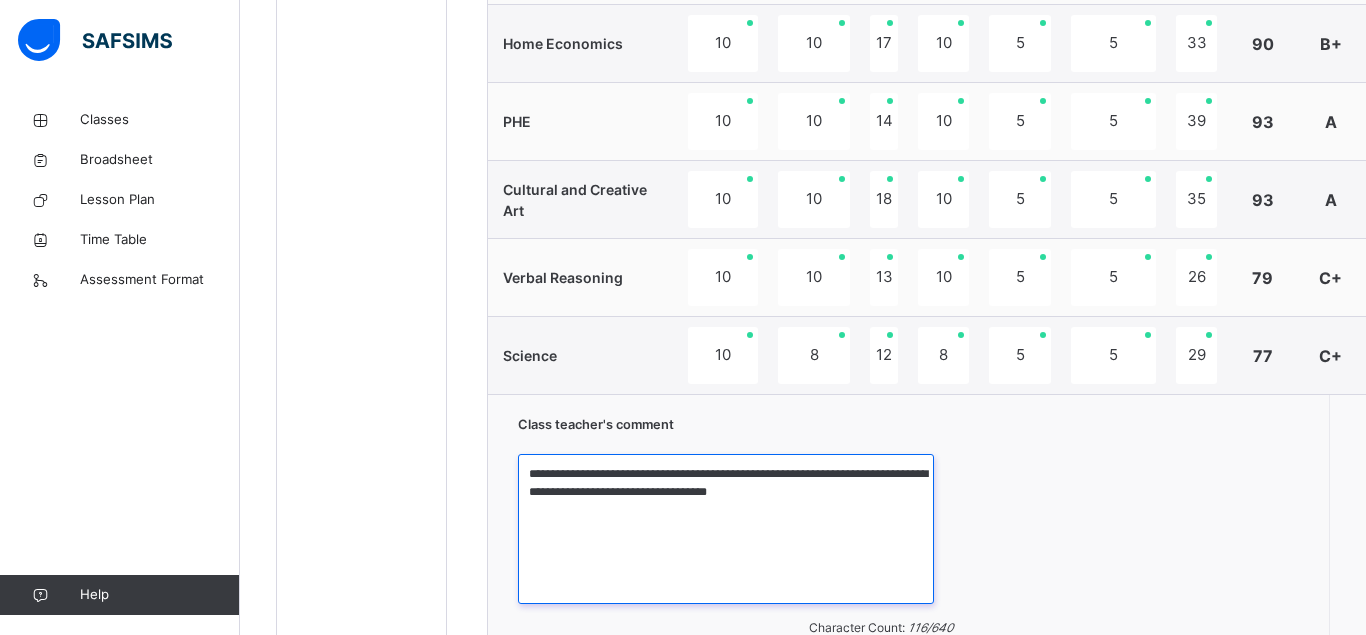 type on "**********" 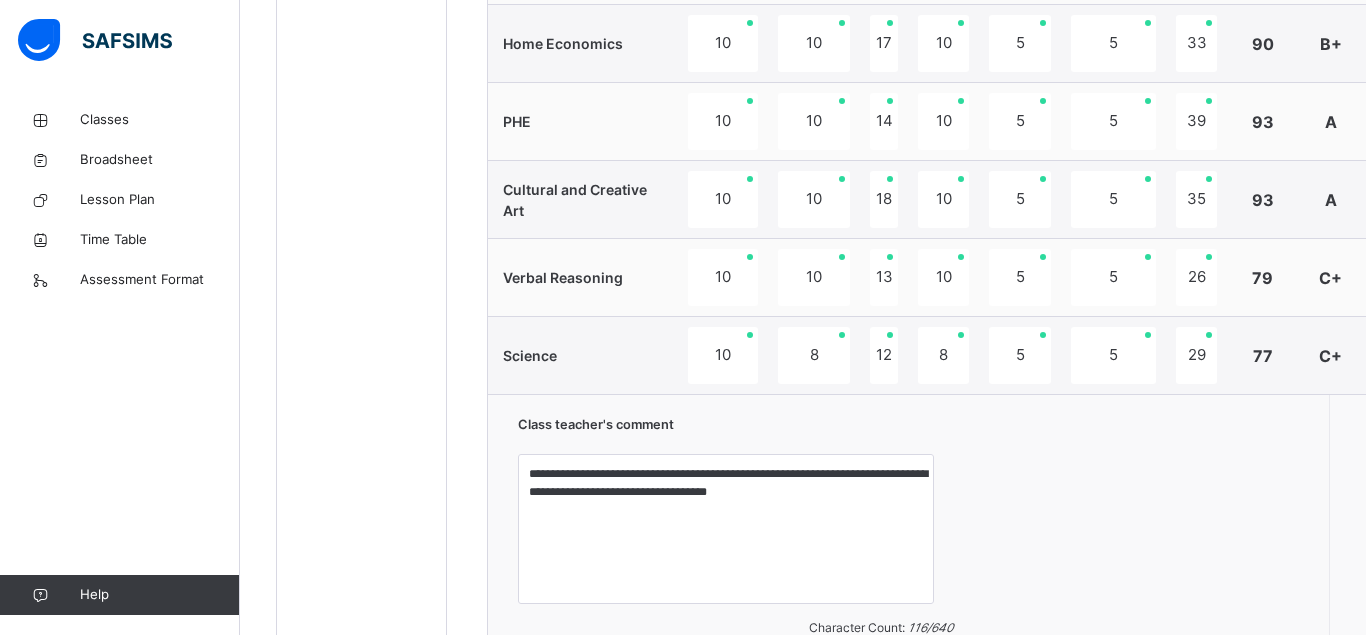 click on "**********" at bounding box center [968, 559] 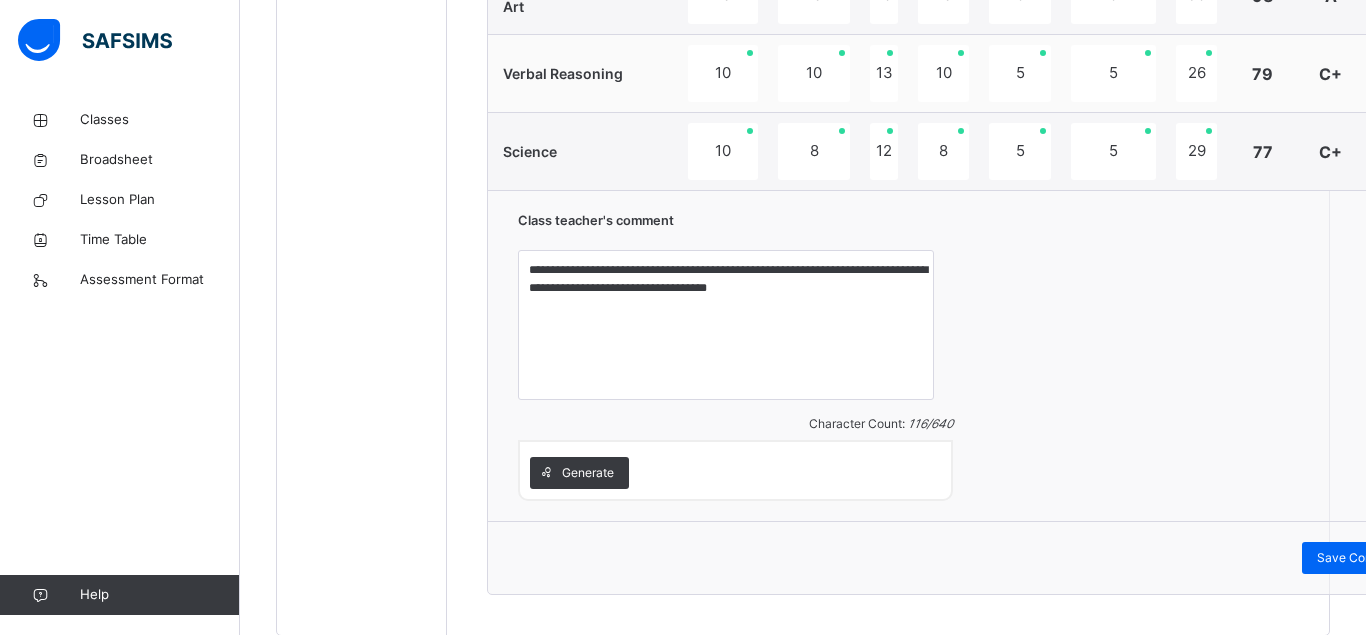 scroll, scrollTop: 1413, scrollLeft: 0, axis: vertical 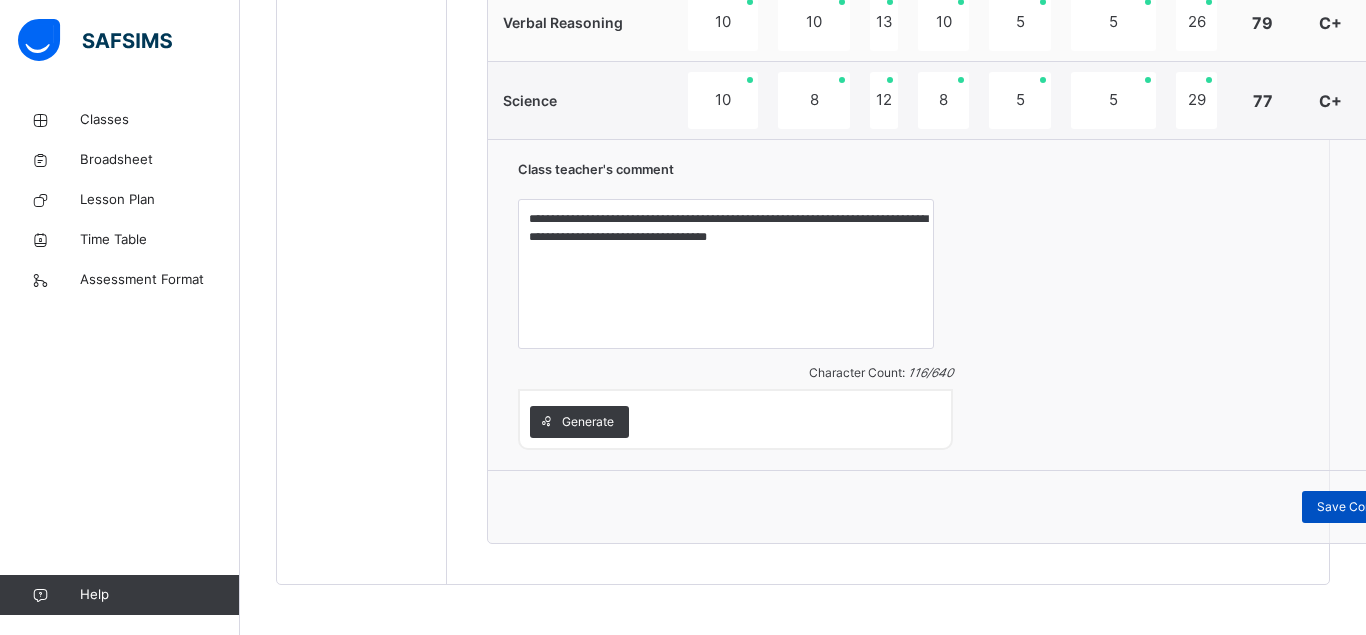 click on "Save Comment" at bounding box center (1360, 507) 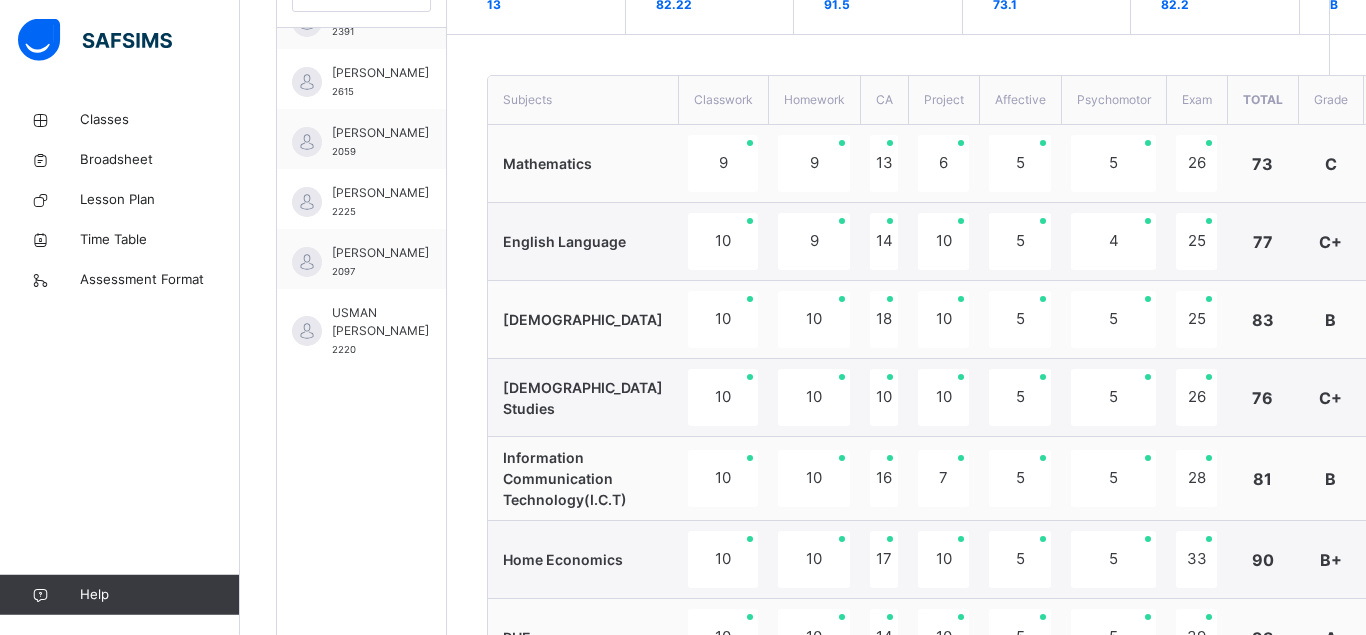 scroll, scrollTop: 597, scrollLeft: 0, axis: vertical 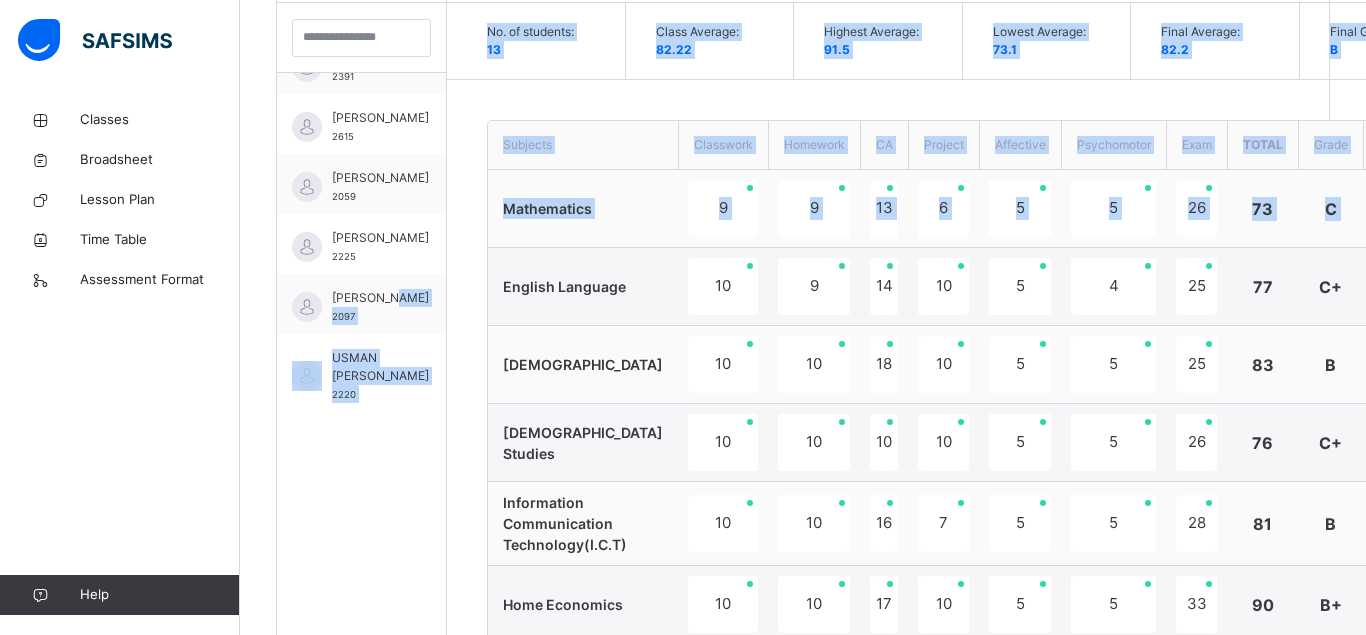 drag, startPoint x: 448, startPoint y: 249, endPoint x: 439, endPoint y: 267, distance: 20.12461 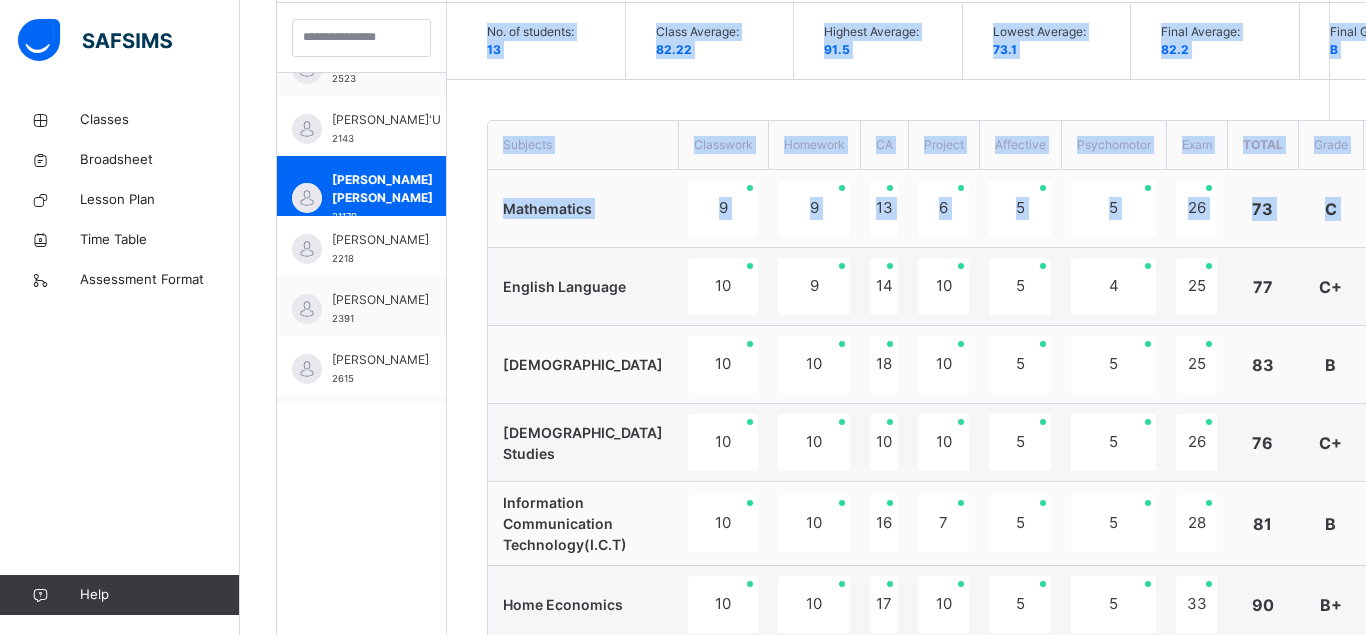 scroll, scrollTop: 177, scrollLeft: 0, axis: vertical 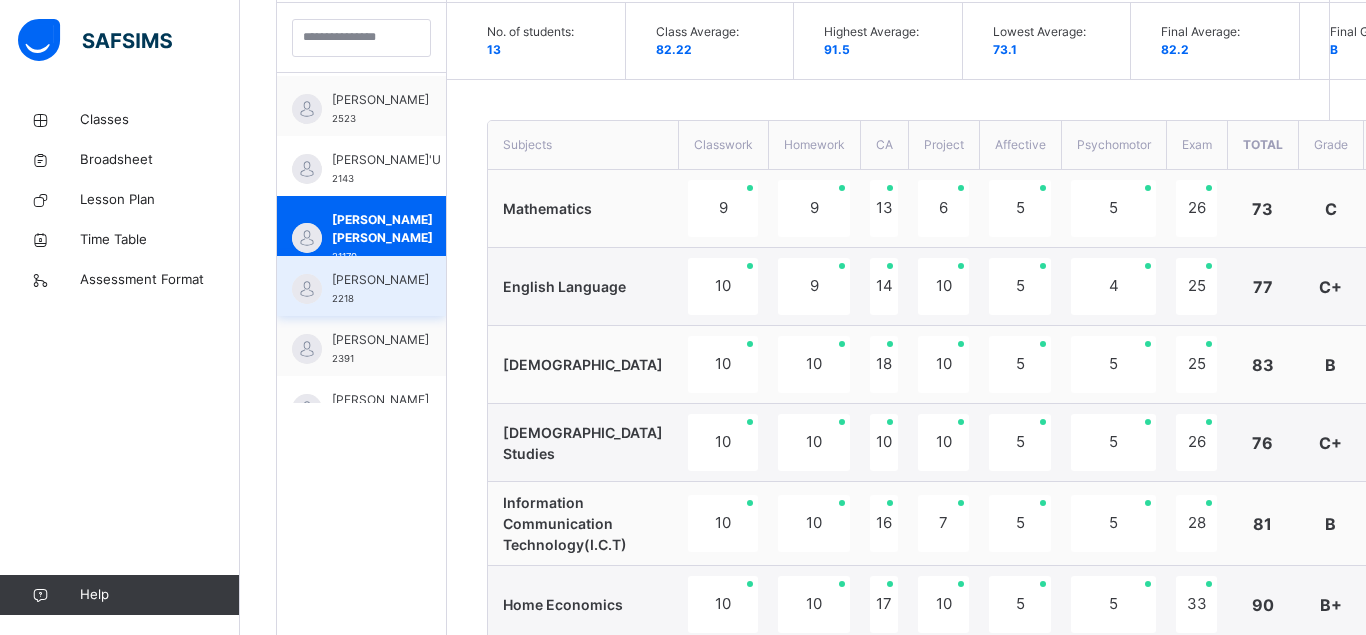 click on "[PERSON_NAME]" at bounding box center [380, 280] 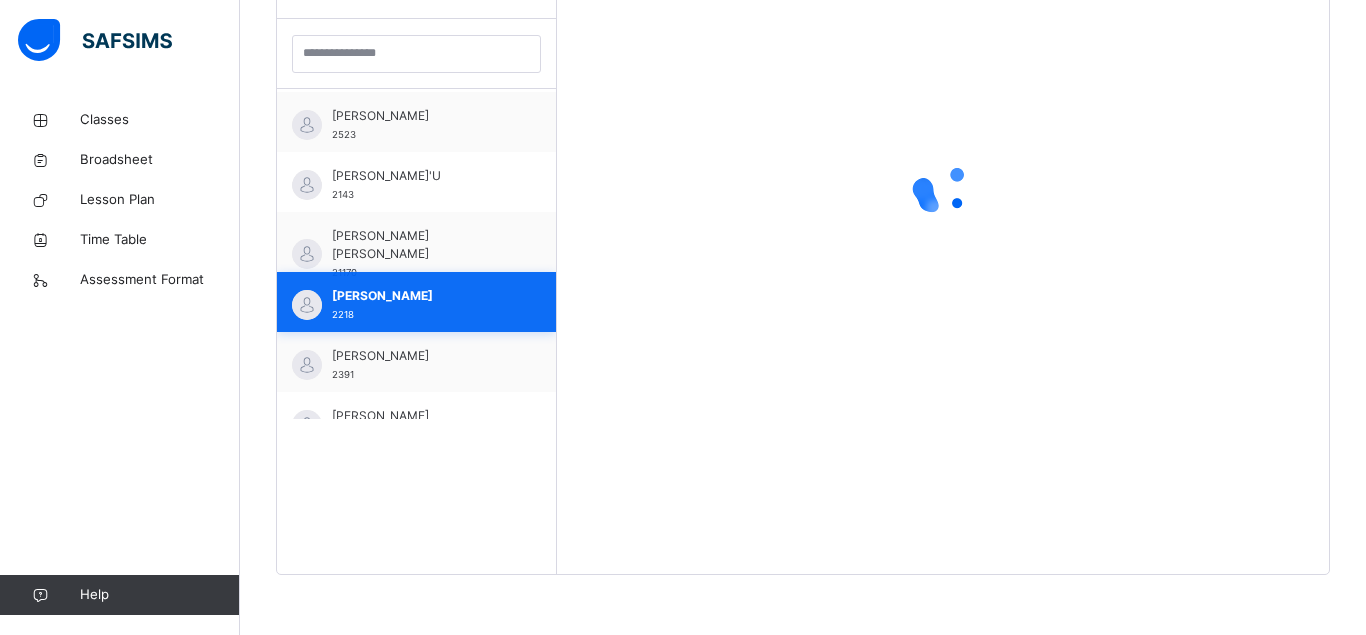 scroll, scrollTop: 581, scrollLeft: 0, axis: vertical 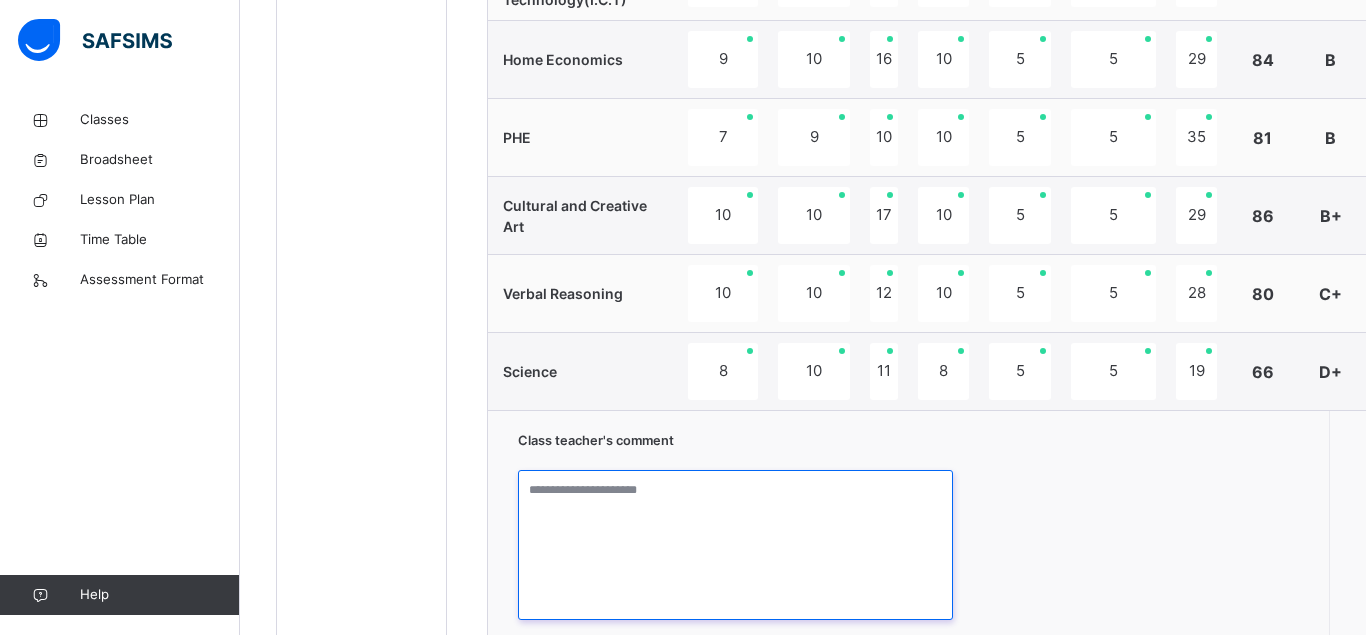 click at bounding box center [735, 545] 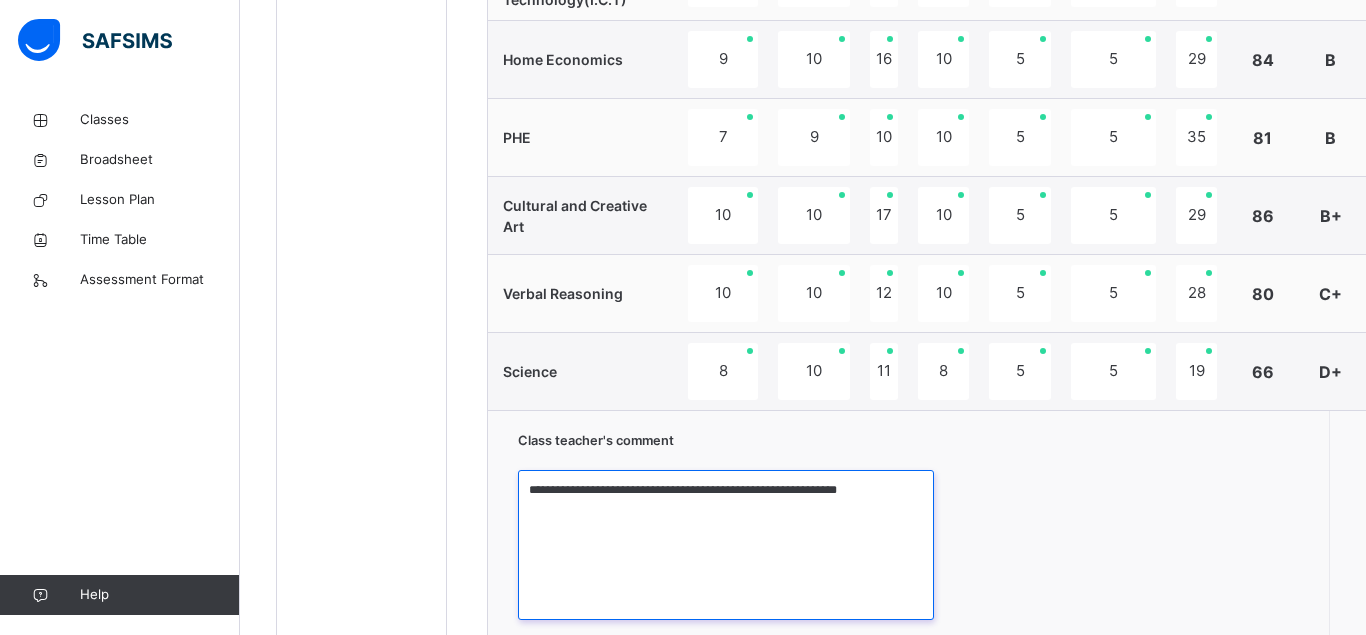 click on "**********" at bounding box center (726, 545) 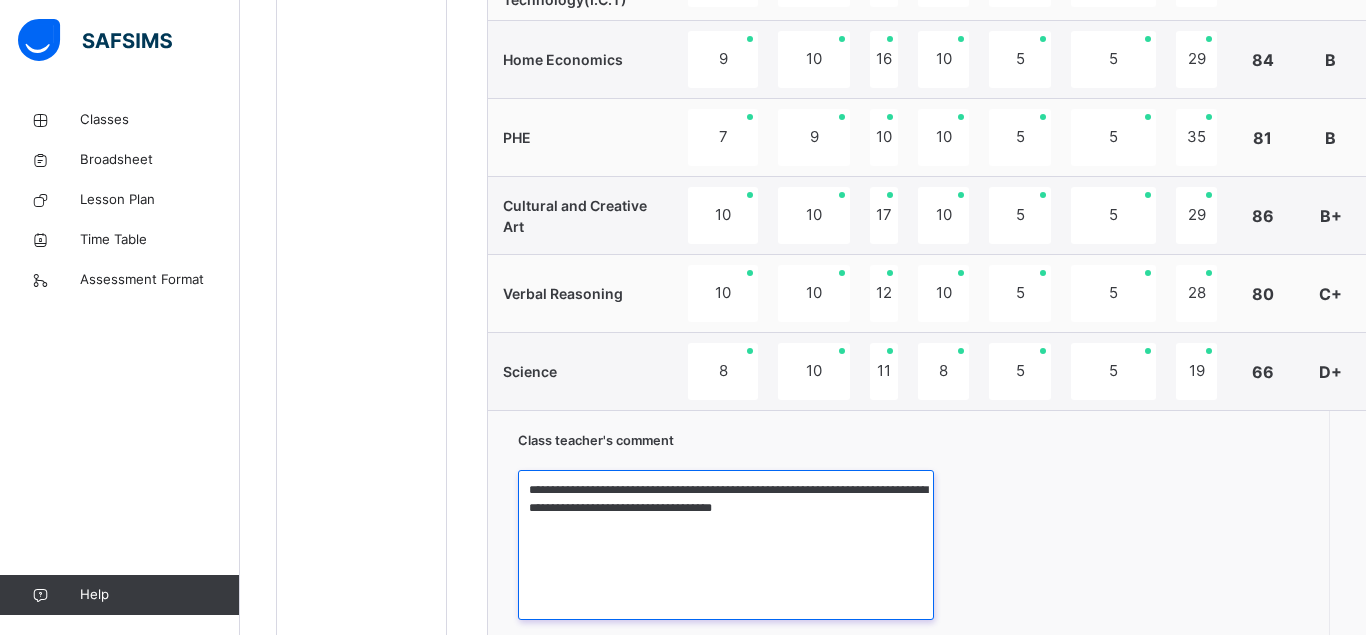 scroll, scrollTop: 1193, scrollLeft: 0, axis: vertical 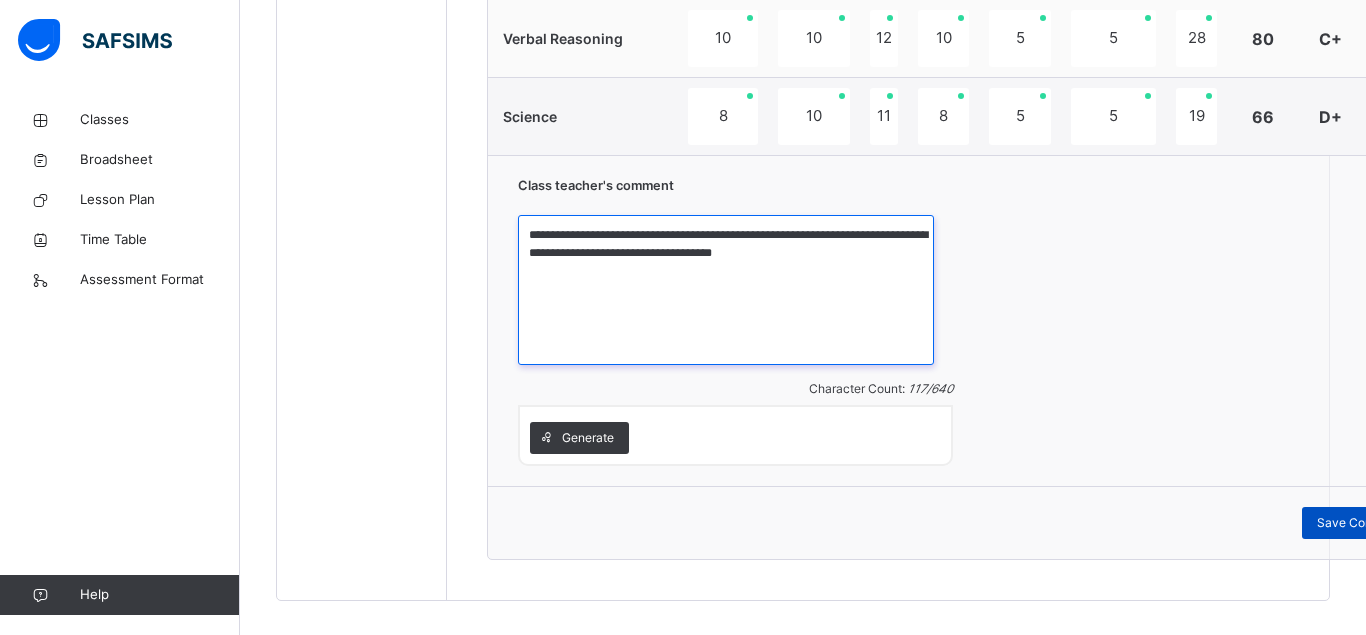 type on "**********" 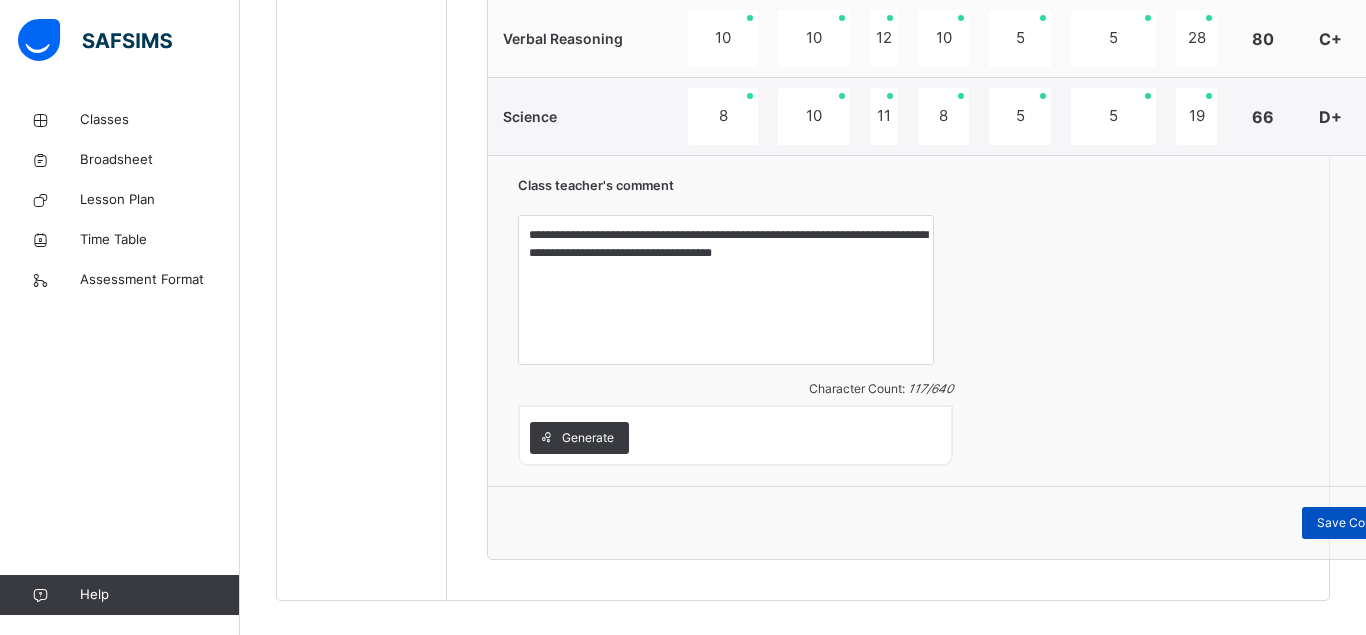 click on "Save Comment" at bounding box center [1360, 523] 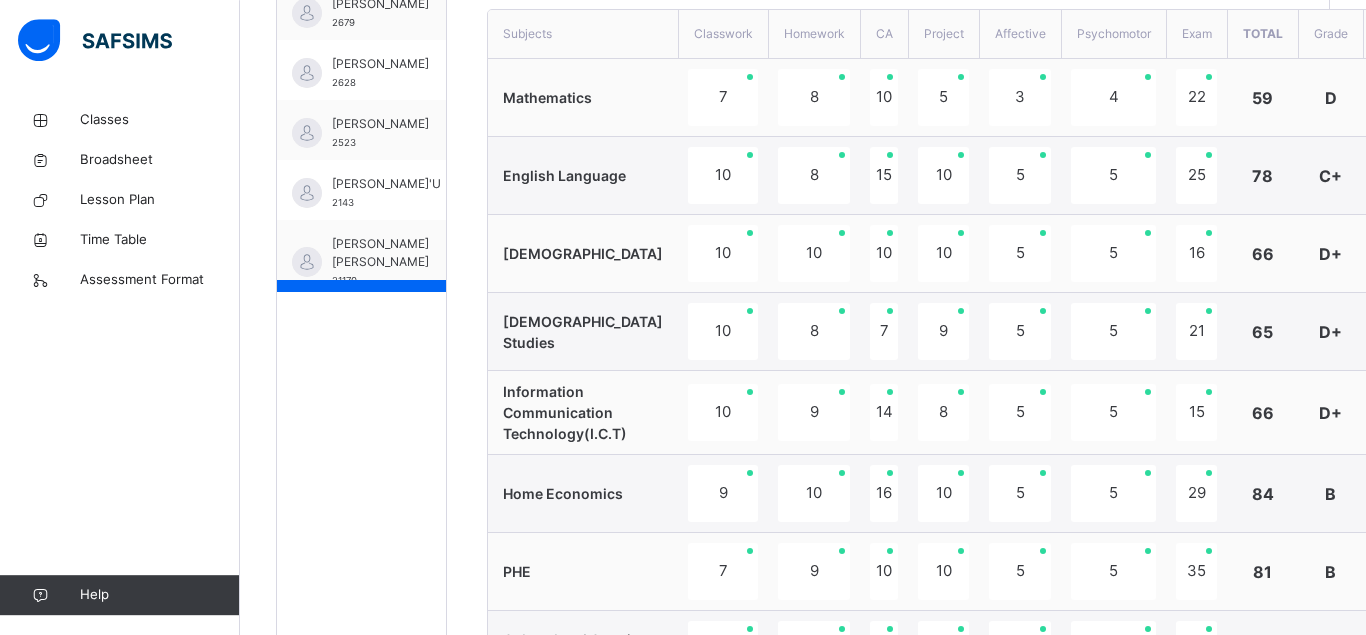 scroll, scrollTop: 553, scrollLeft: 0, axis: vertical 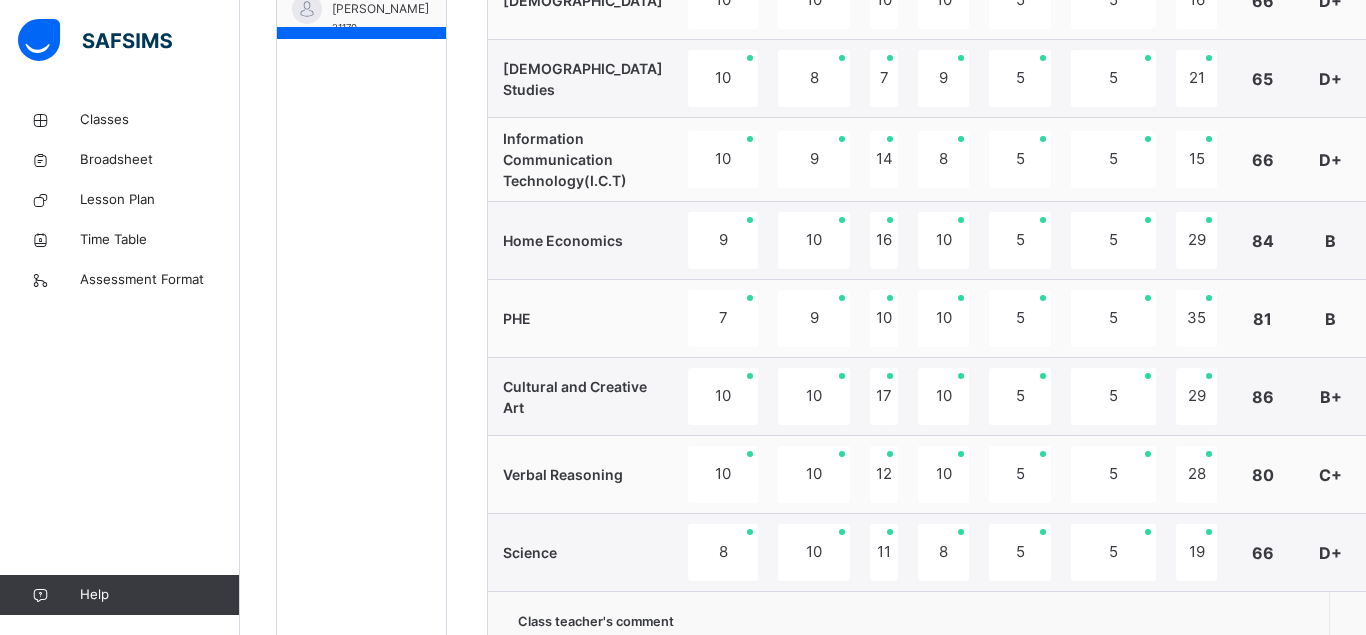 click on "Students ABDU ALI AMINA  2191 ABUBAKAR FATIMA GAJO 2679 ALIYU ABDALLAH  2628 ALIYU GARO SADIQ  2523 BELLO HAUWA'U  2143 IBRAHIM FAHAD LAU 21170 MUHAMMAD AMINA DANDUME 2218 MURTALA MUHAMMAD BUHARI 2391 MUSA ABUBAKAR OGAH 2615 MUSA AISHA ABDULLAHI 2059 SANI MUHAMMAD ADAMU 2225 SULEIMAN HANEEFA BELLO 2097 USMAN ABUBAKAR SADDIQ 2220" at bounding box center (362, 297) 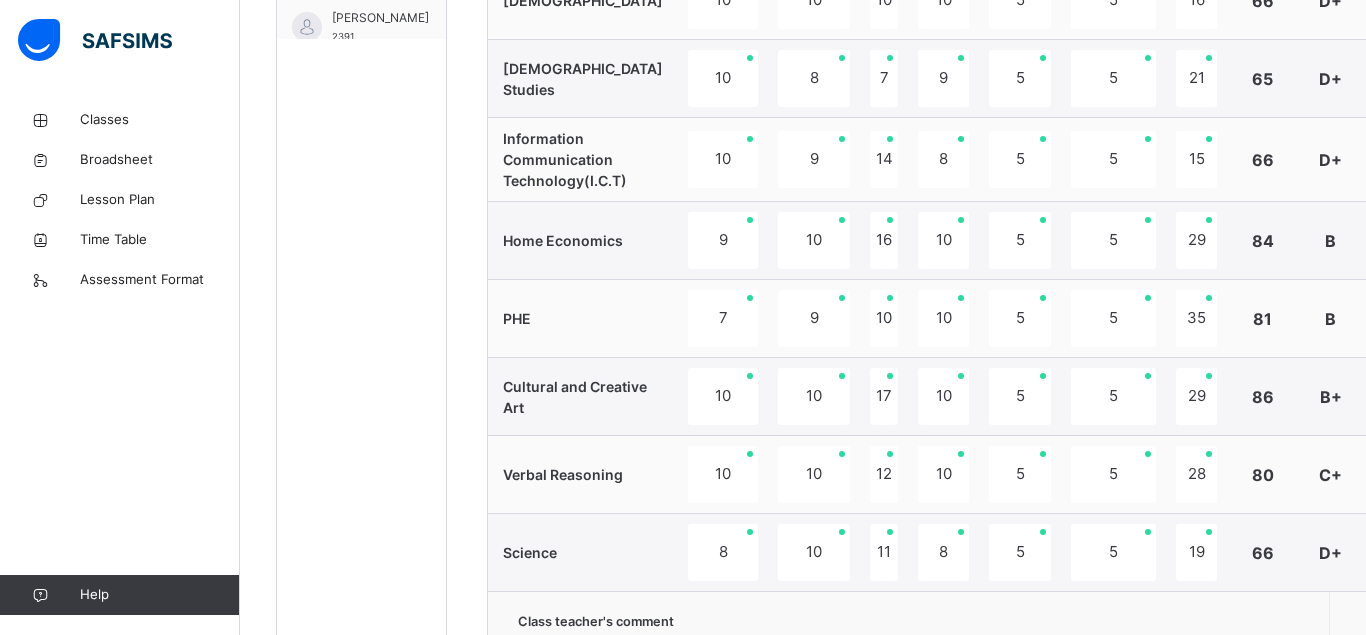 scroll, scrollTop: 132, scrollLeft: 0, axis: vertical 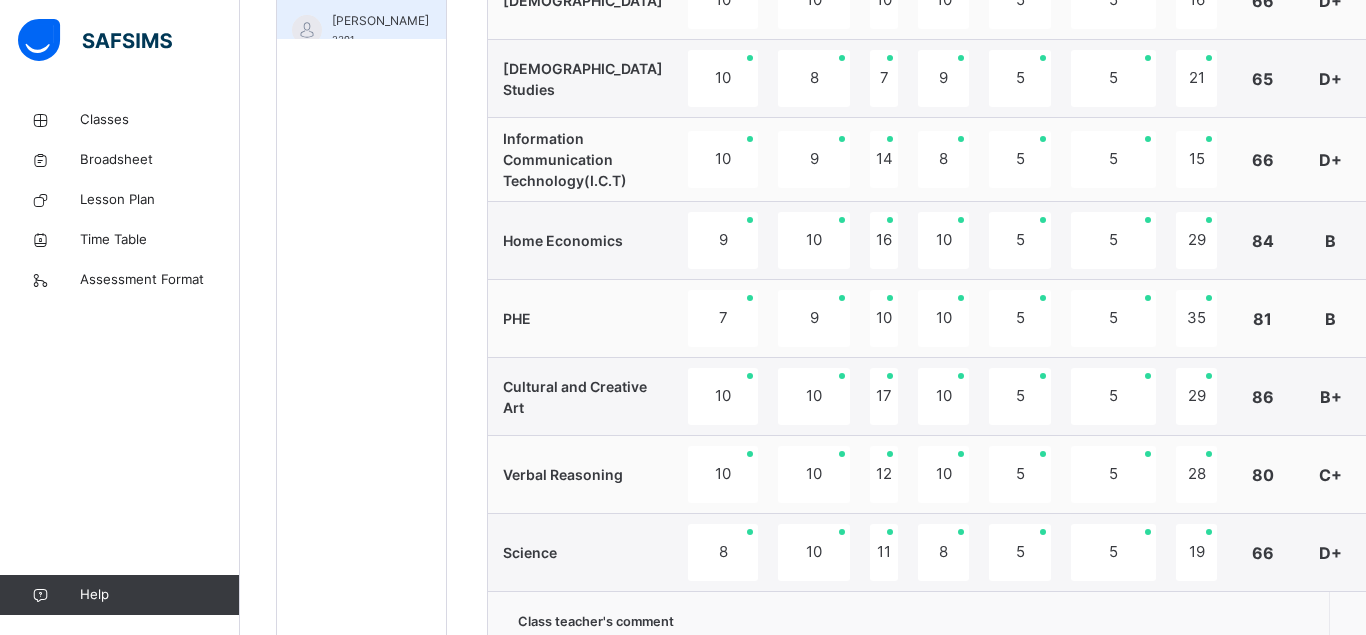 click on "[PERSON_NAME]" at bounding box center (380, 21) 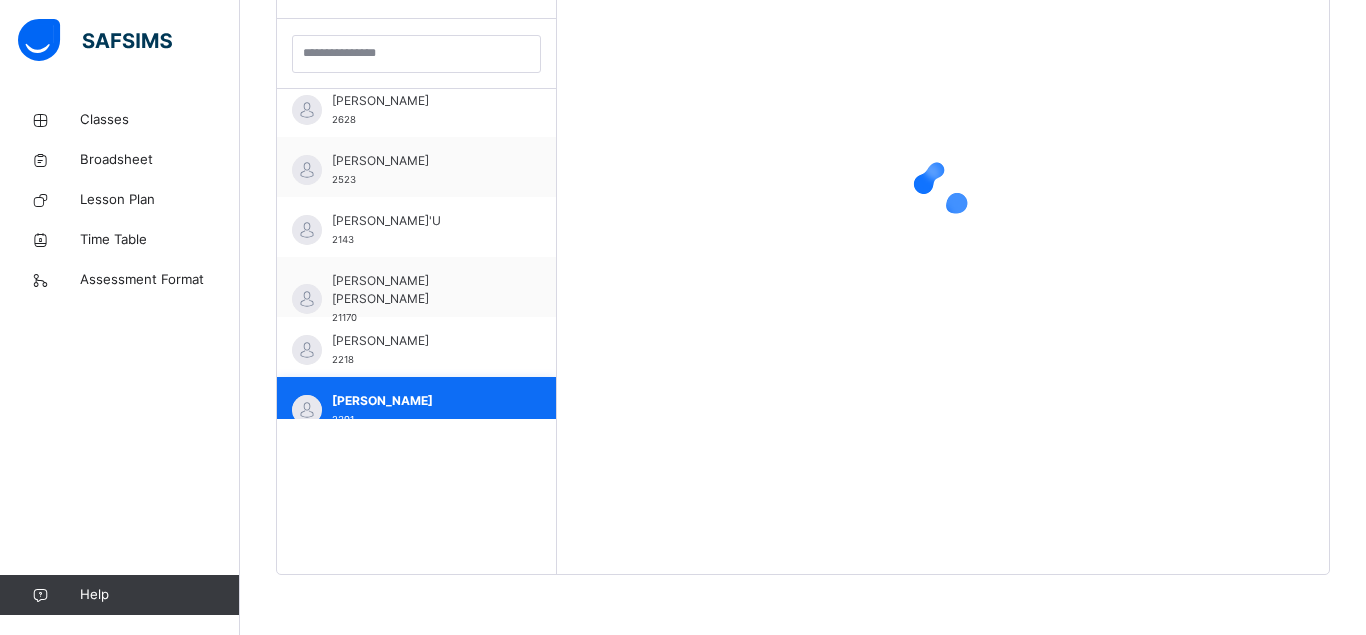 scroll, scrollTop: 581, scrollLeft: 0, axis: vertical 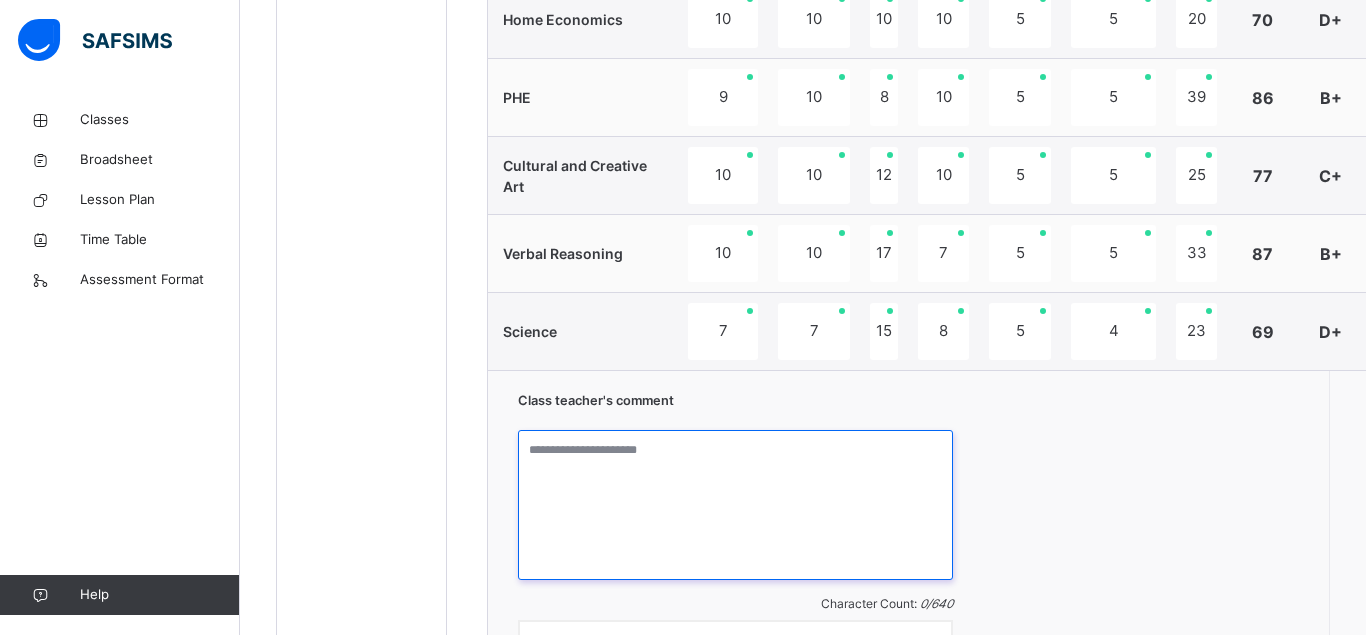 click at bounding box center (735, 505) 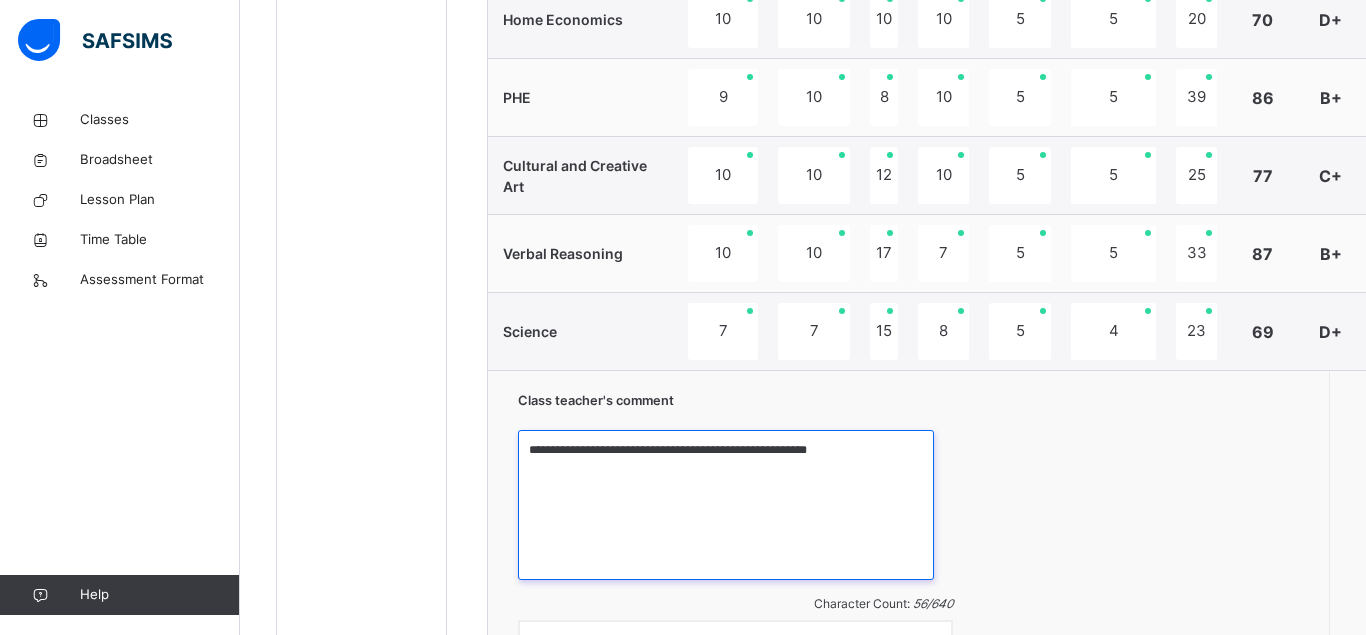 click on "**********" at bounding box center (726, 505) 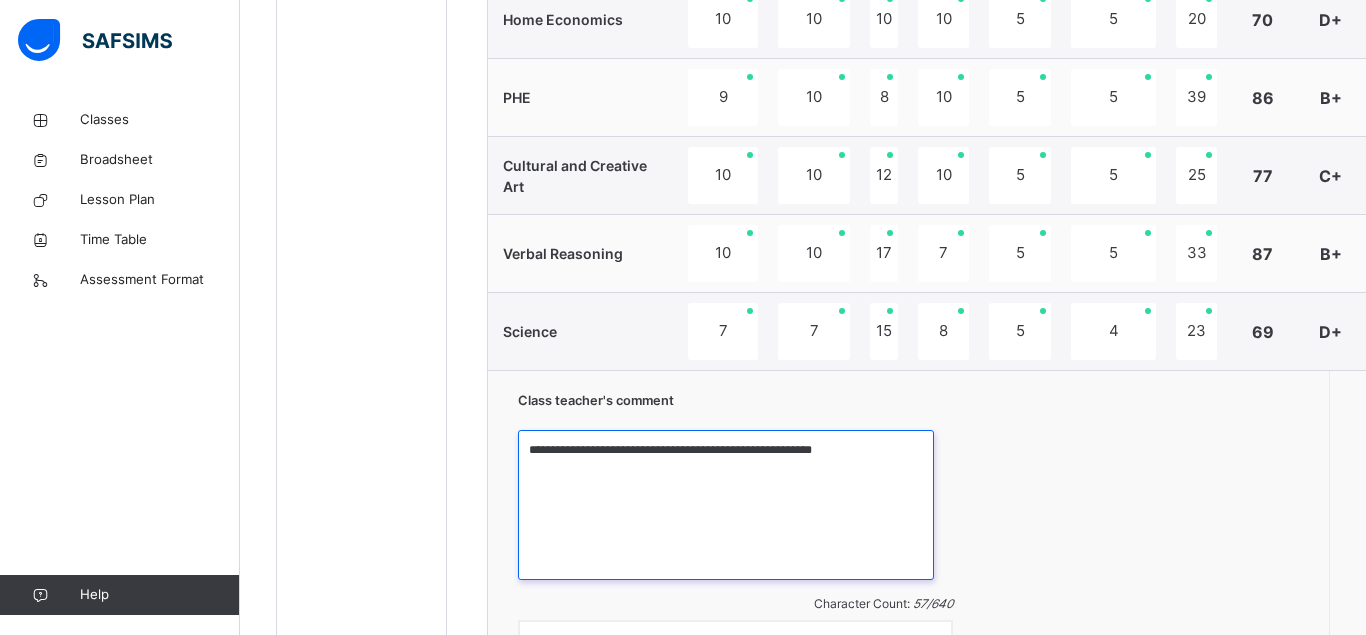 click on "**********" at bounding box center [726, 505] 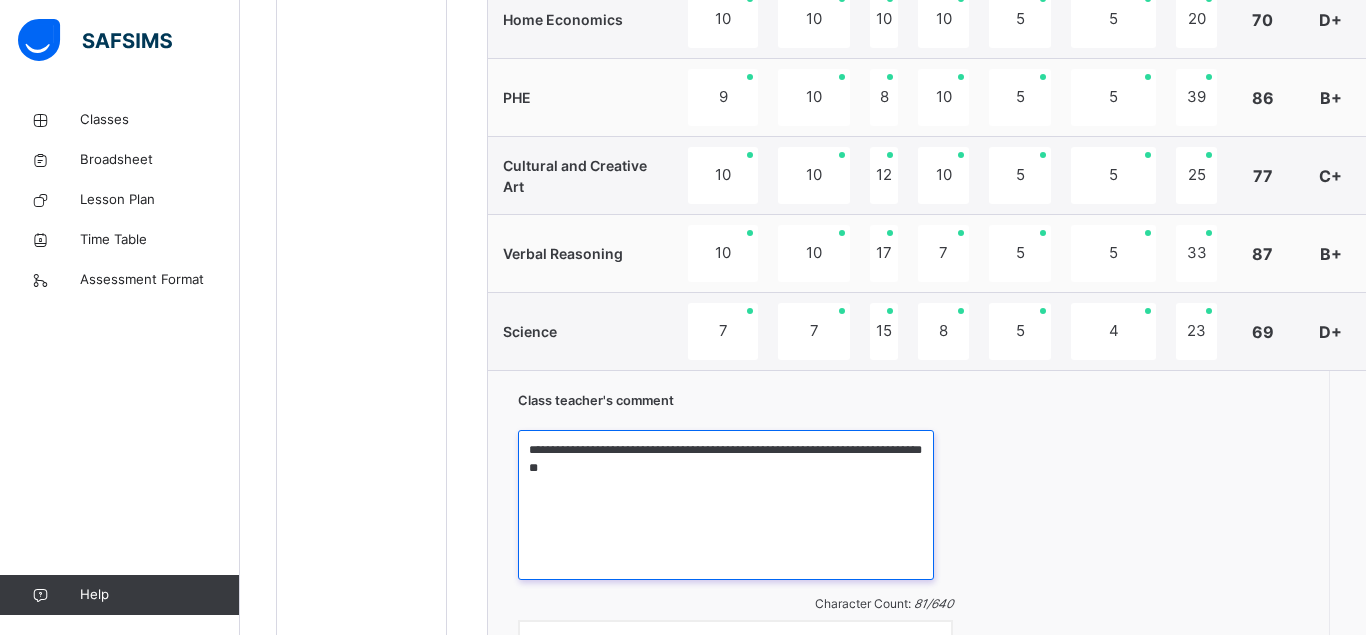 click on "**********" at bounding box center (726, 505) 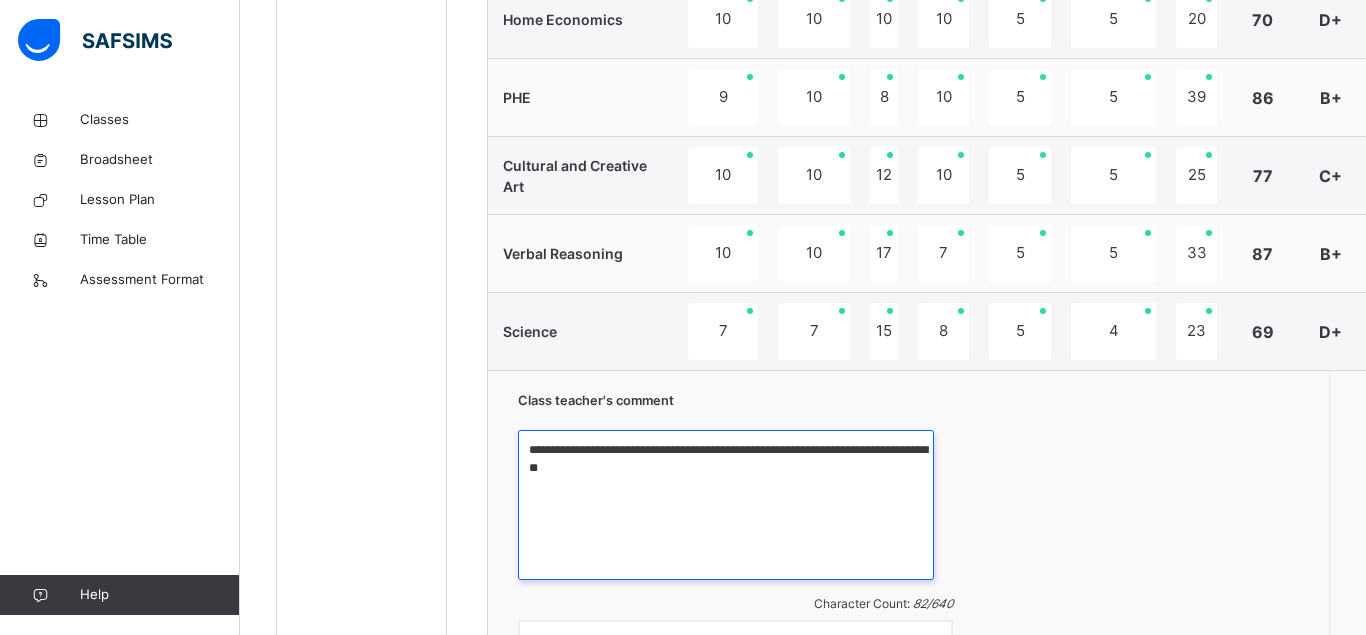 click on "**********" at bounding box center [726, 505] 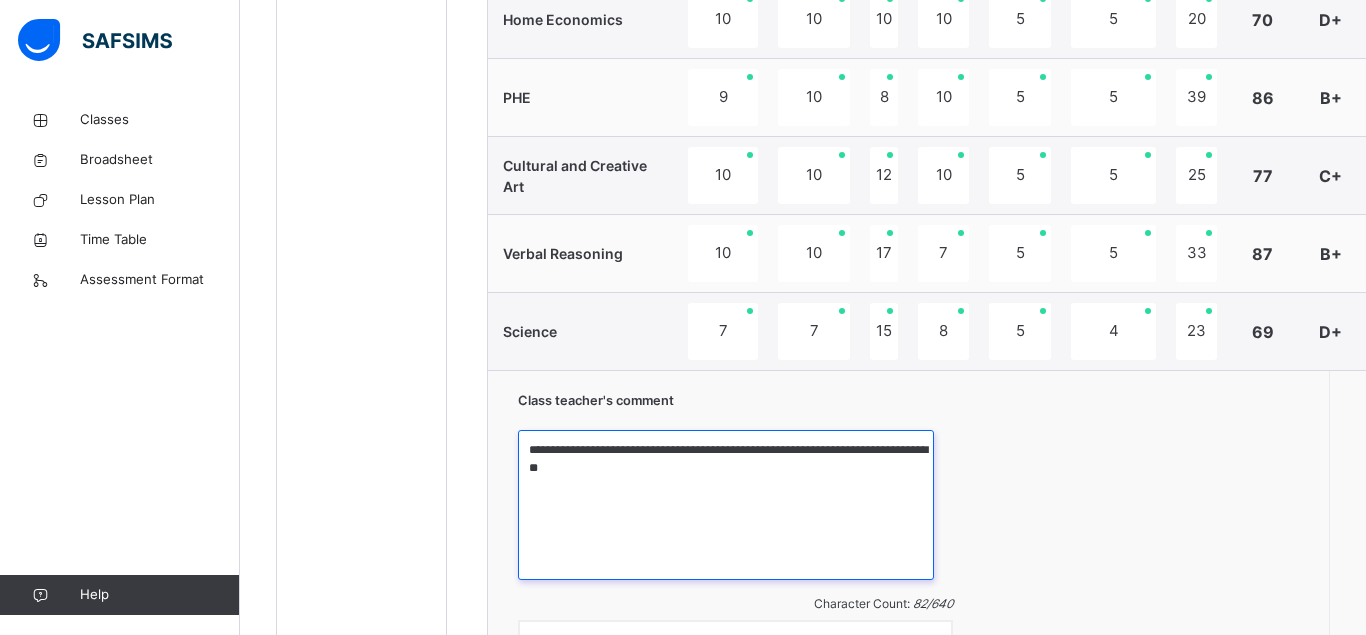 click on "**********" at bounding box center (726, 505) 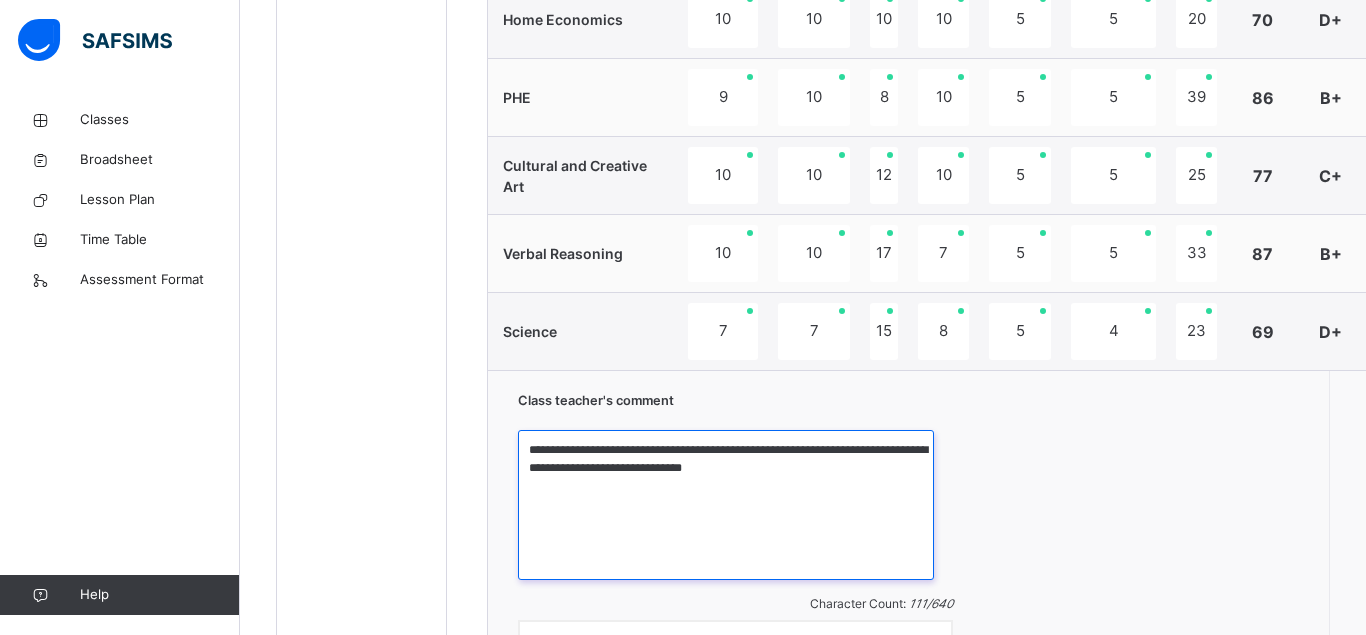 click on "**********" at bounding box center [726, 505] 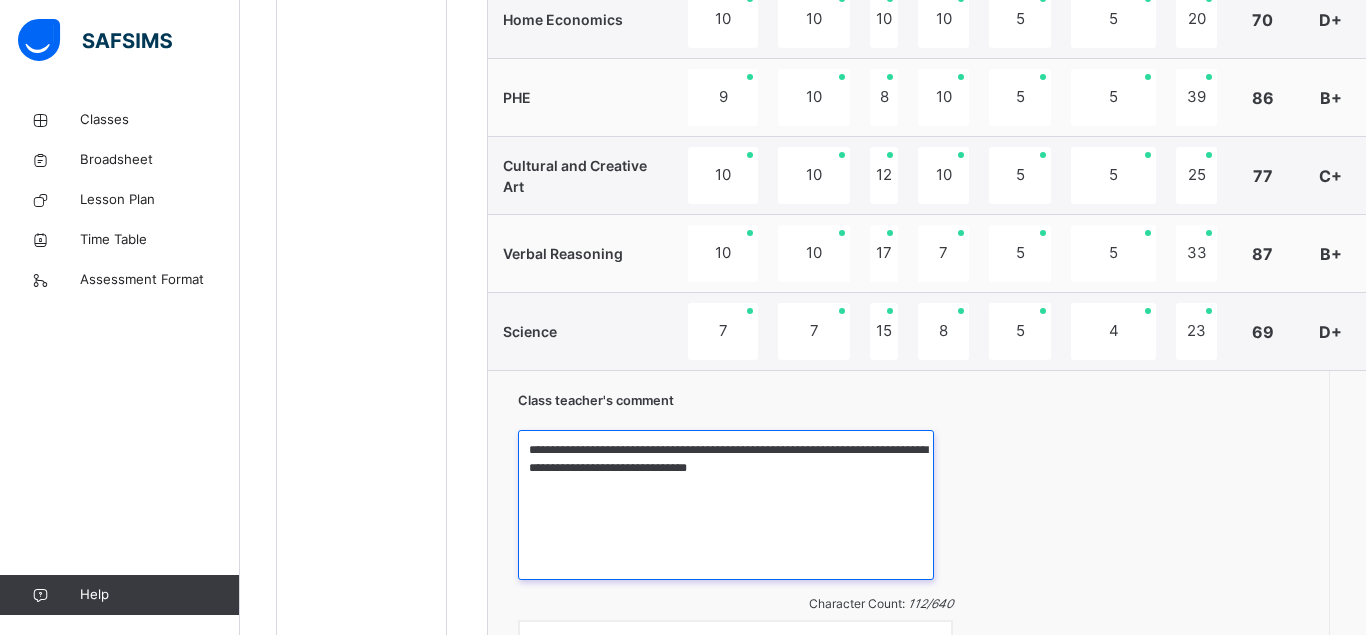 type on "**********" 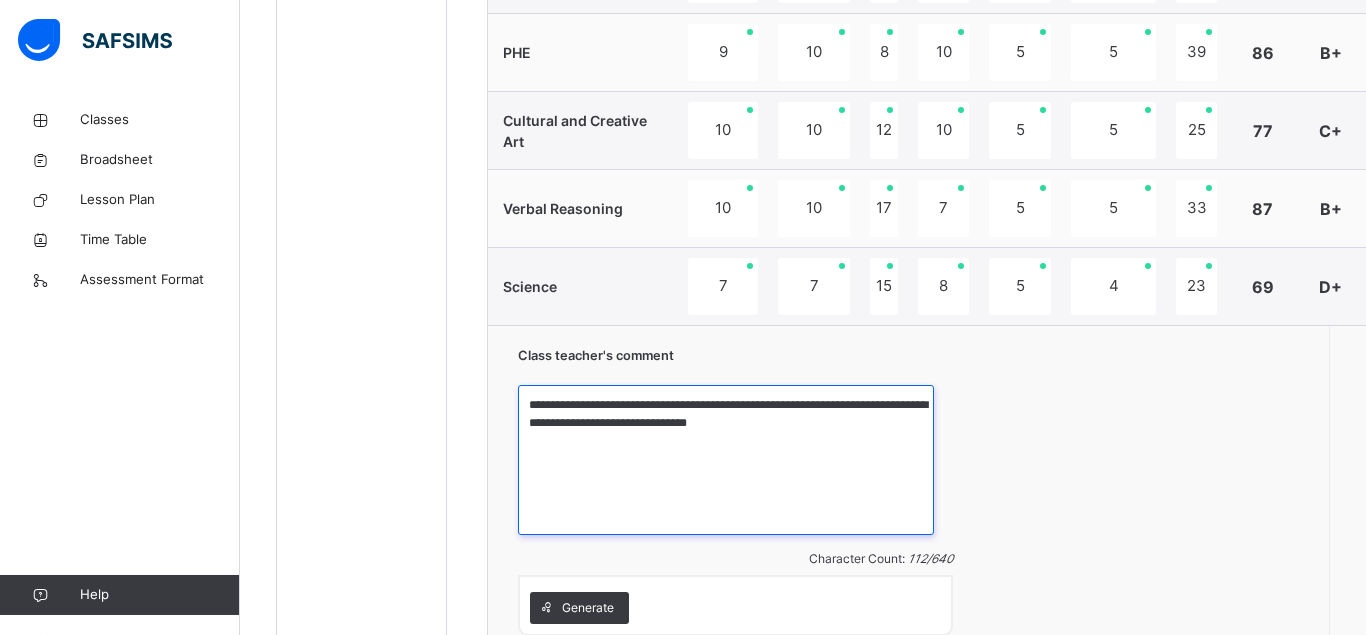 scroll, scrollTop: 1233, scrollLeft: 0, axis: vertical 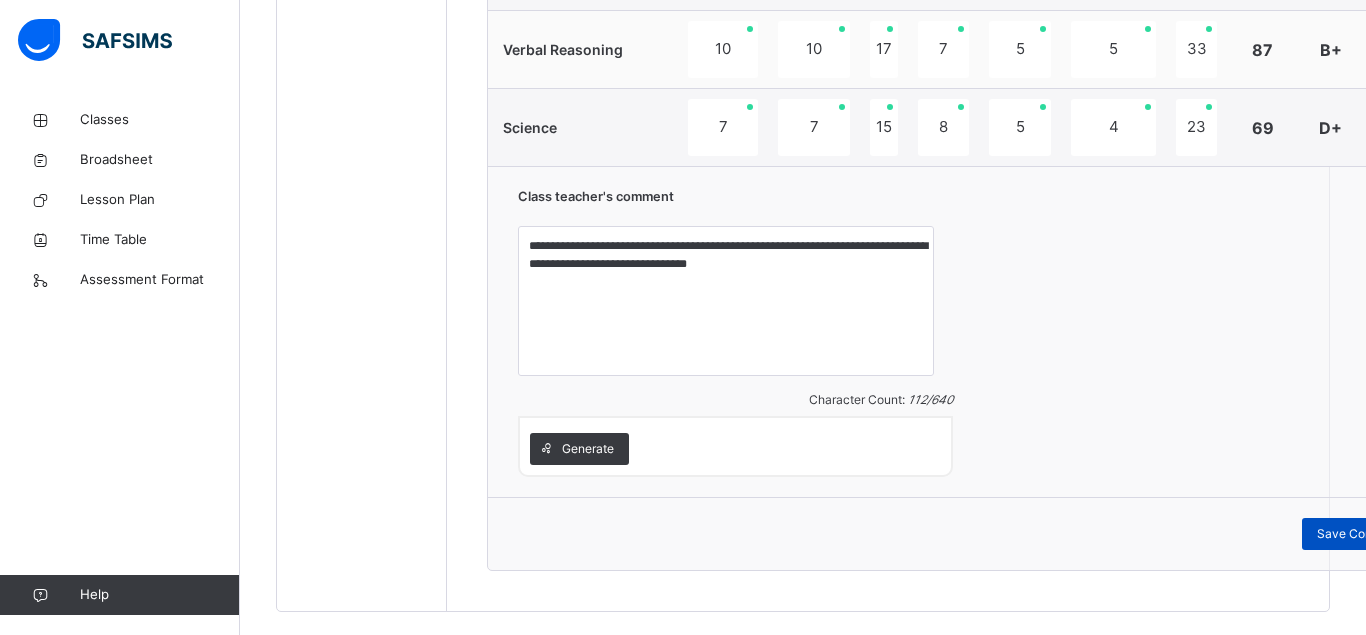 click on "Save Comment" at bounding box center (1360, 534) 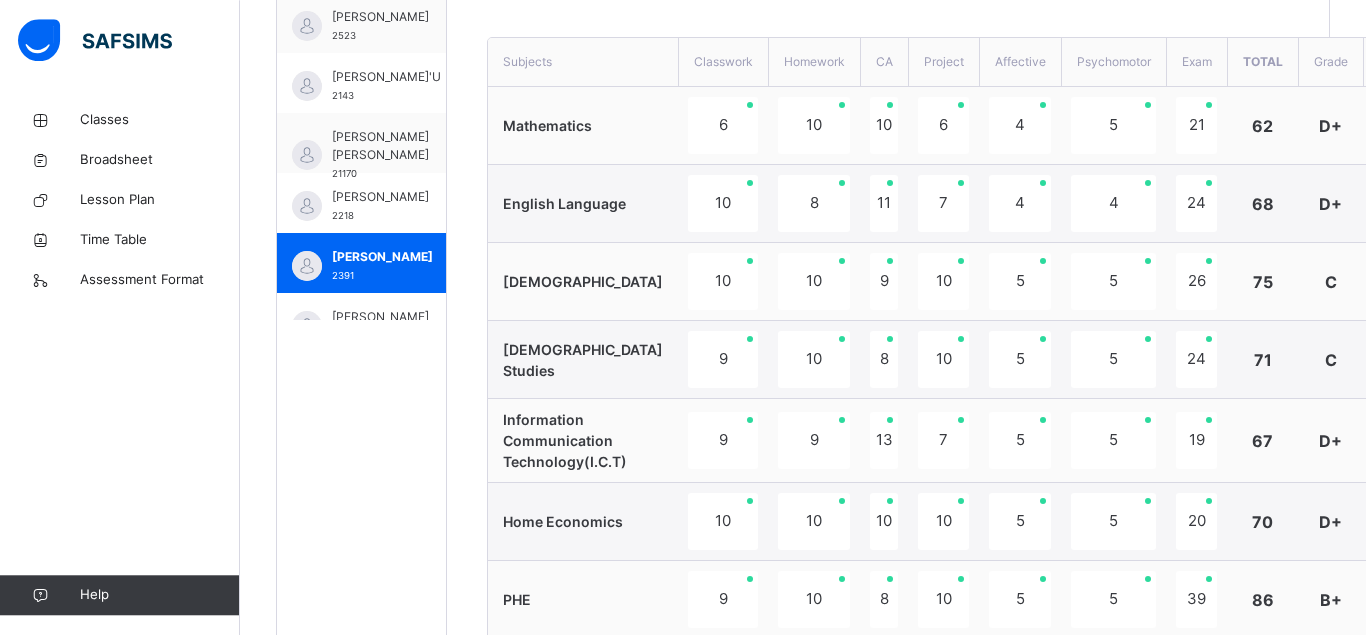 scroll, scrollTop: 621, scrollLeft: 0, axis: vertical 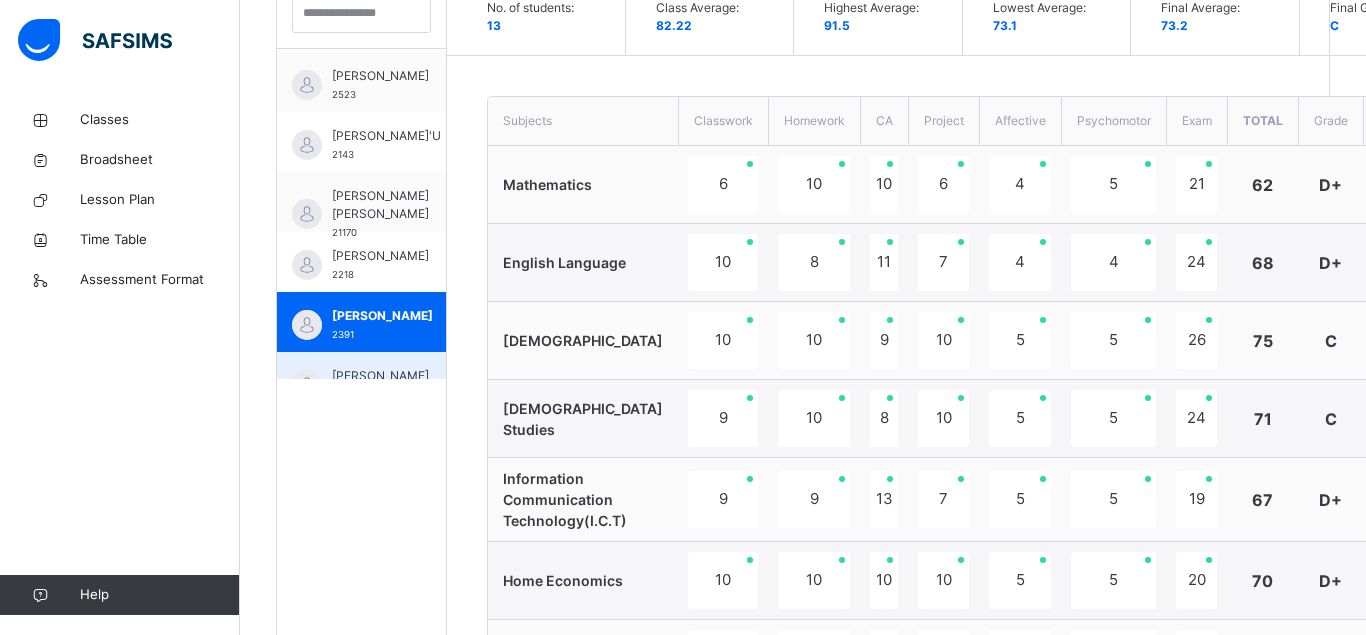 click on "[PERSON_NAME]" at bounding box center [380, 376] 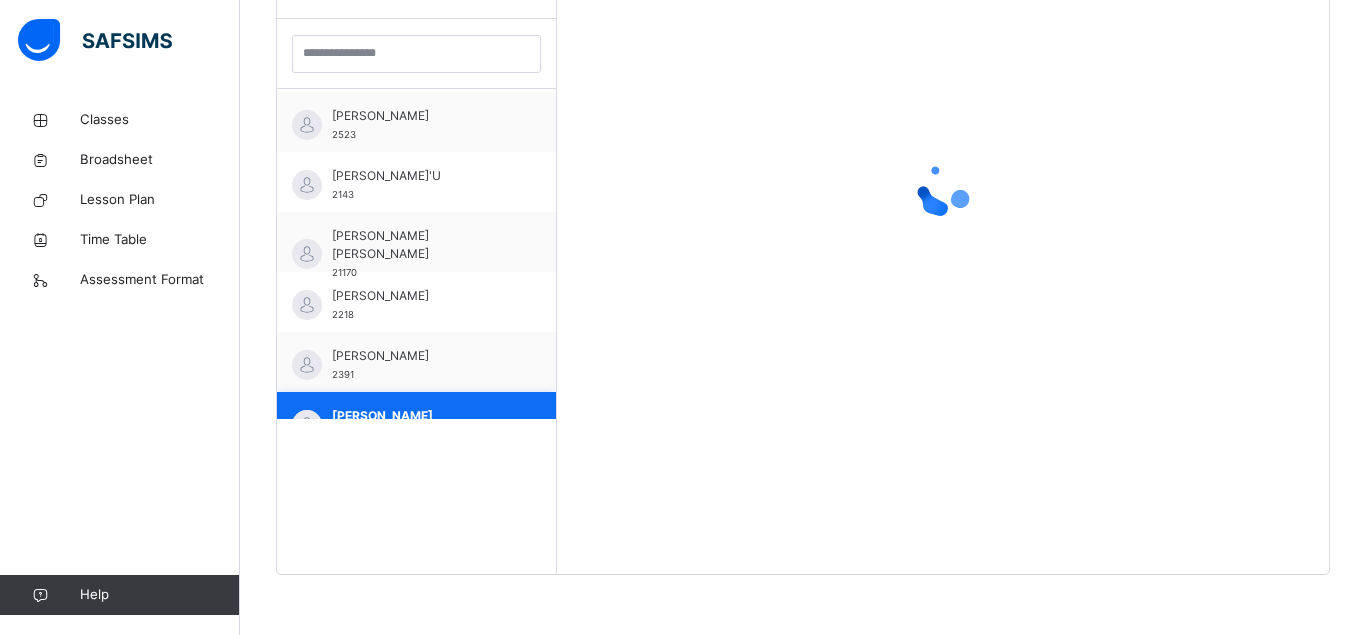 scroll, scrollTop: 581, scrollLeft: 0, axis: vertical 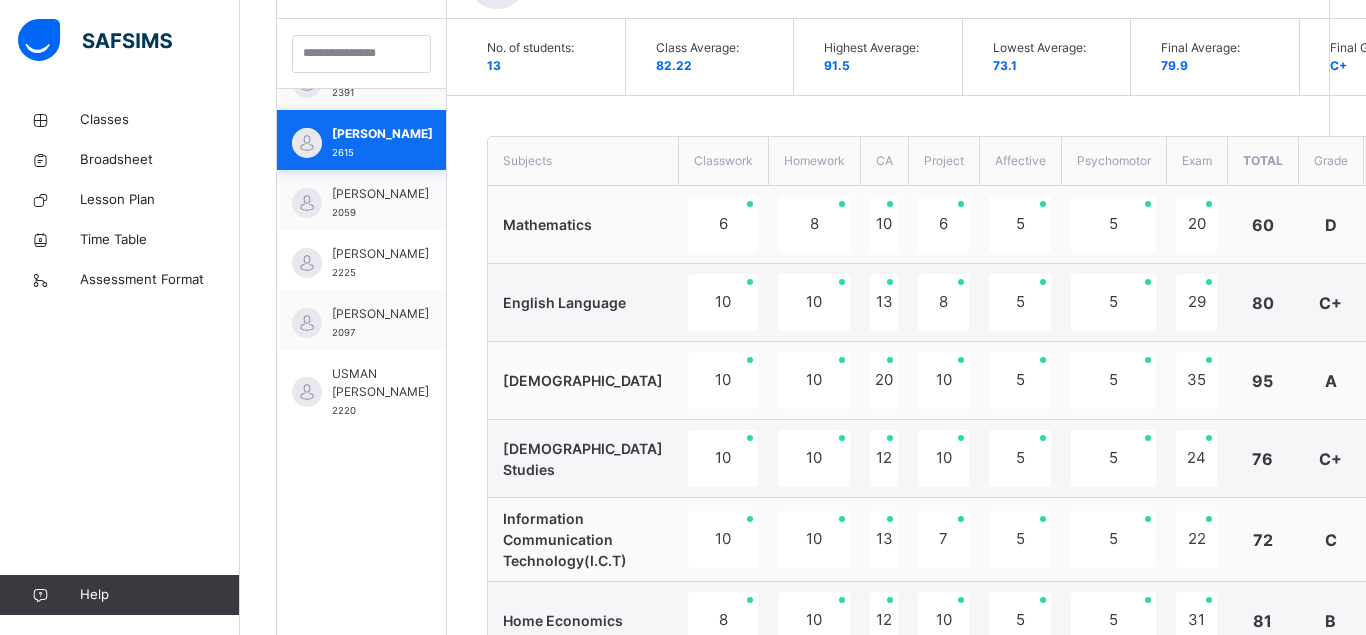 click on "USMAN ABUBAKAR SADDIQ 2220" at bounding box center (361, 380) 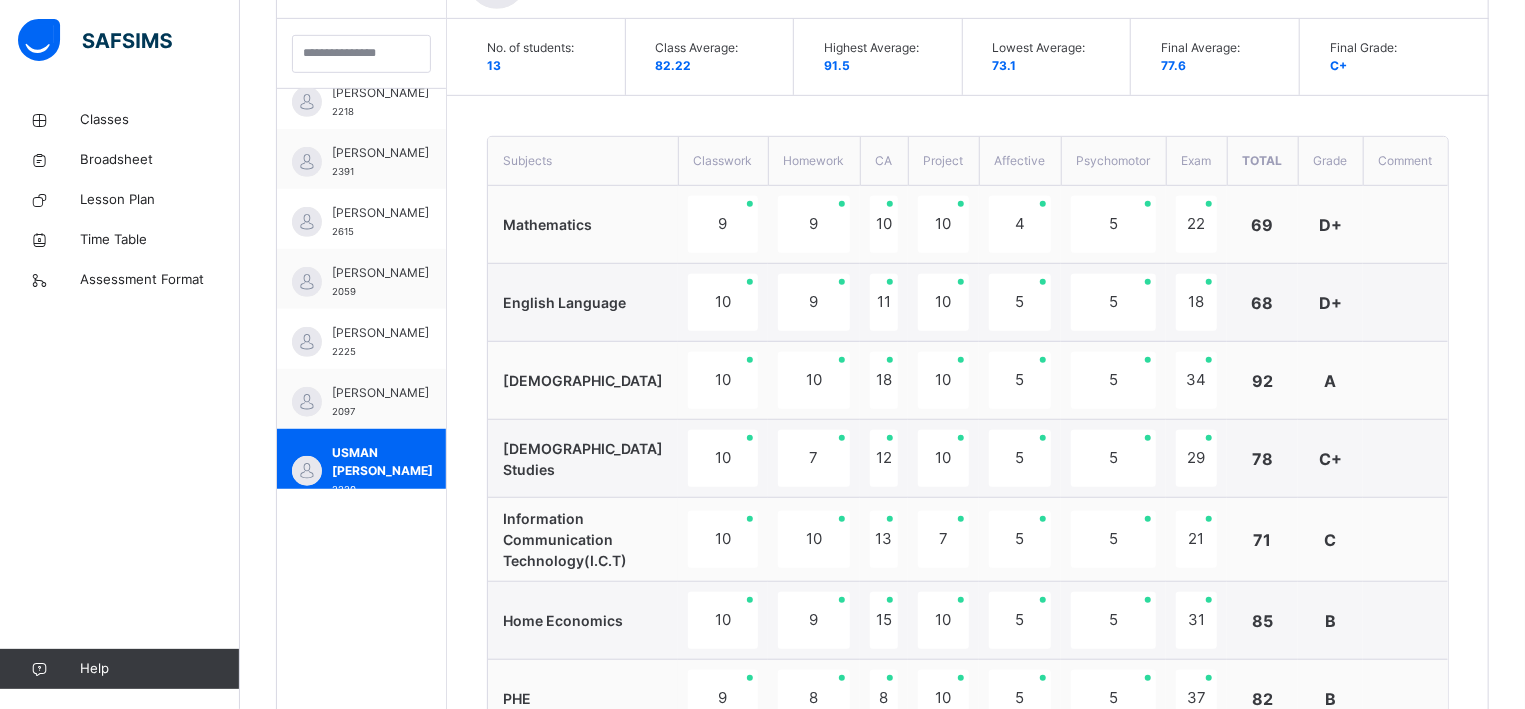 scroll, scrollTop: 389, scrollLeft: 0, axis: vertical 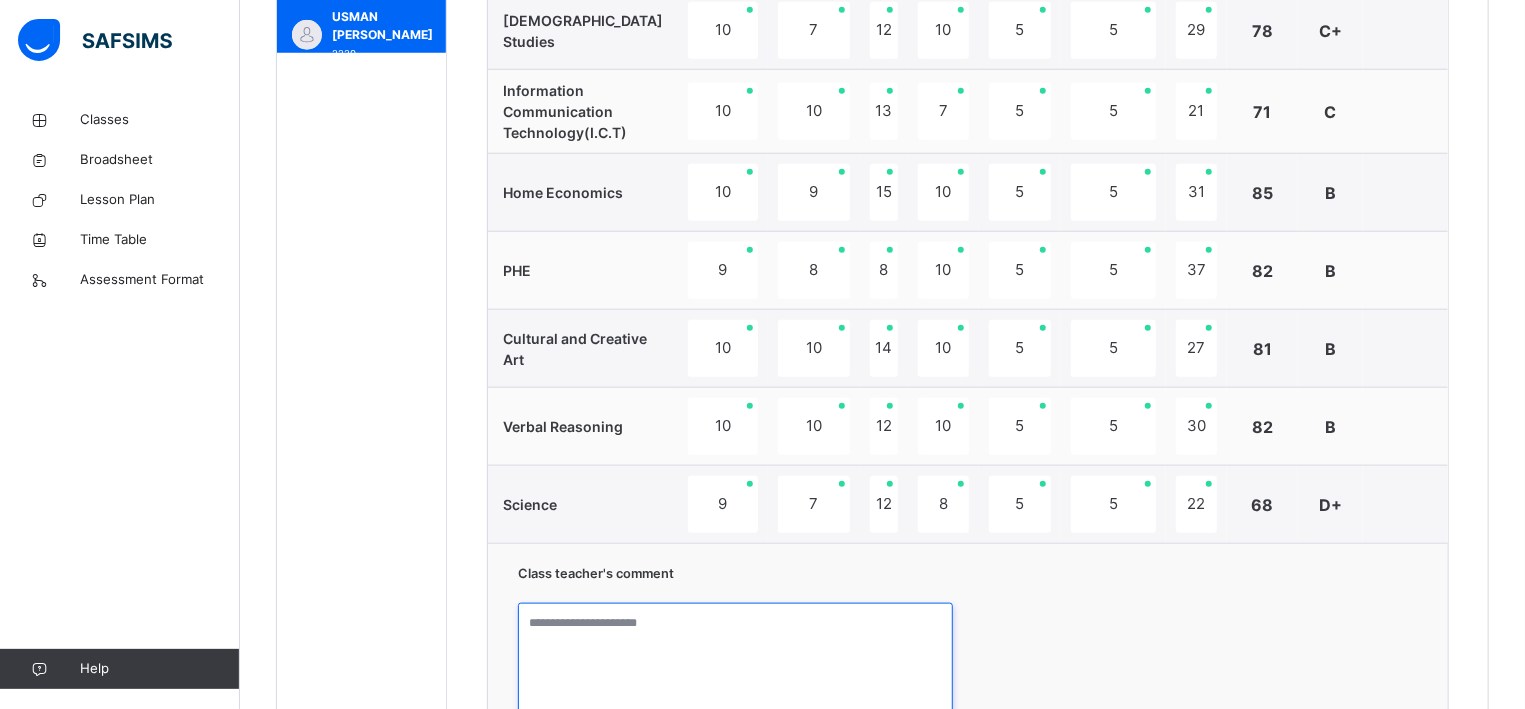 click at bounding box center (735, 678) 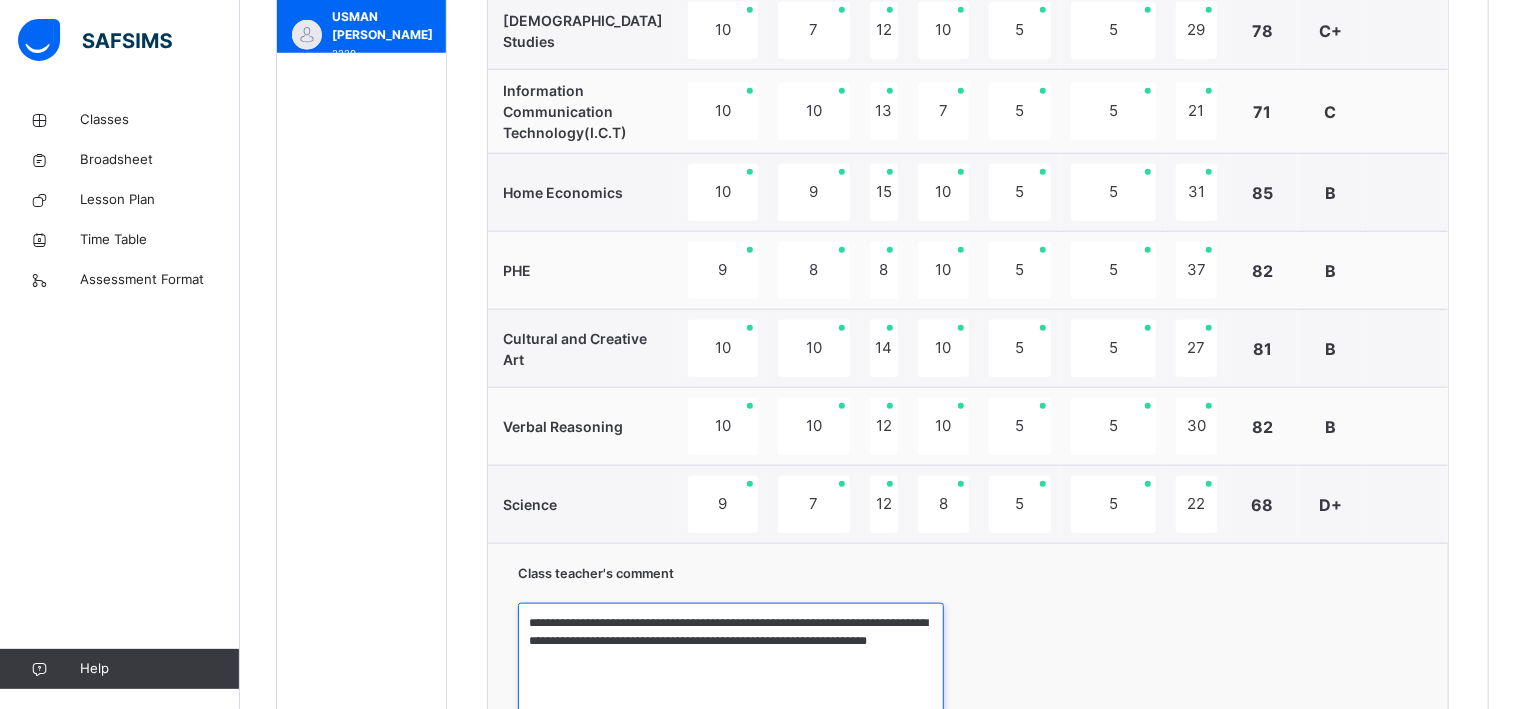 click on "**********" at bounding box center [731, 678] 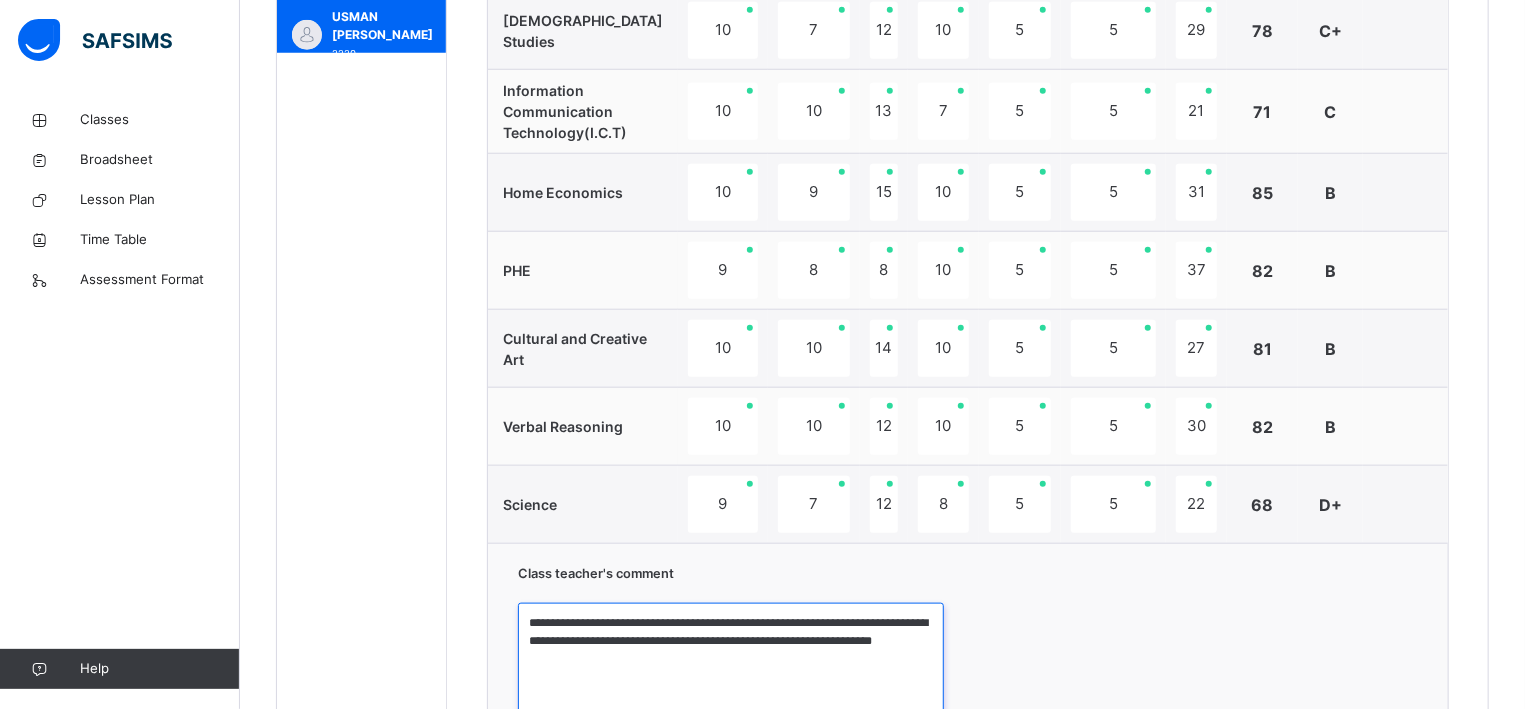 click on "**********" at bounding box center [731, 678] 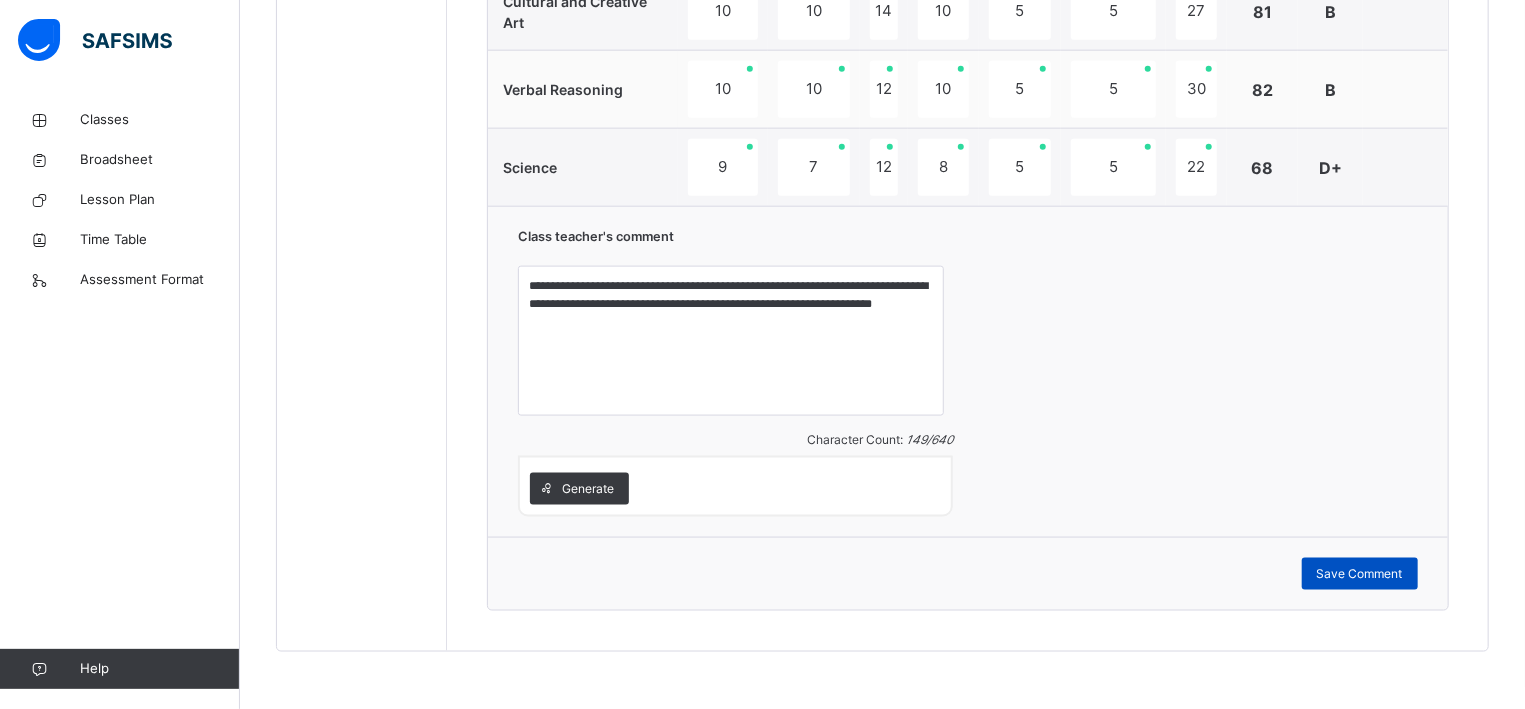 click on "Save Comment" at bounding box center (1360, 574) 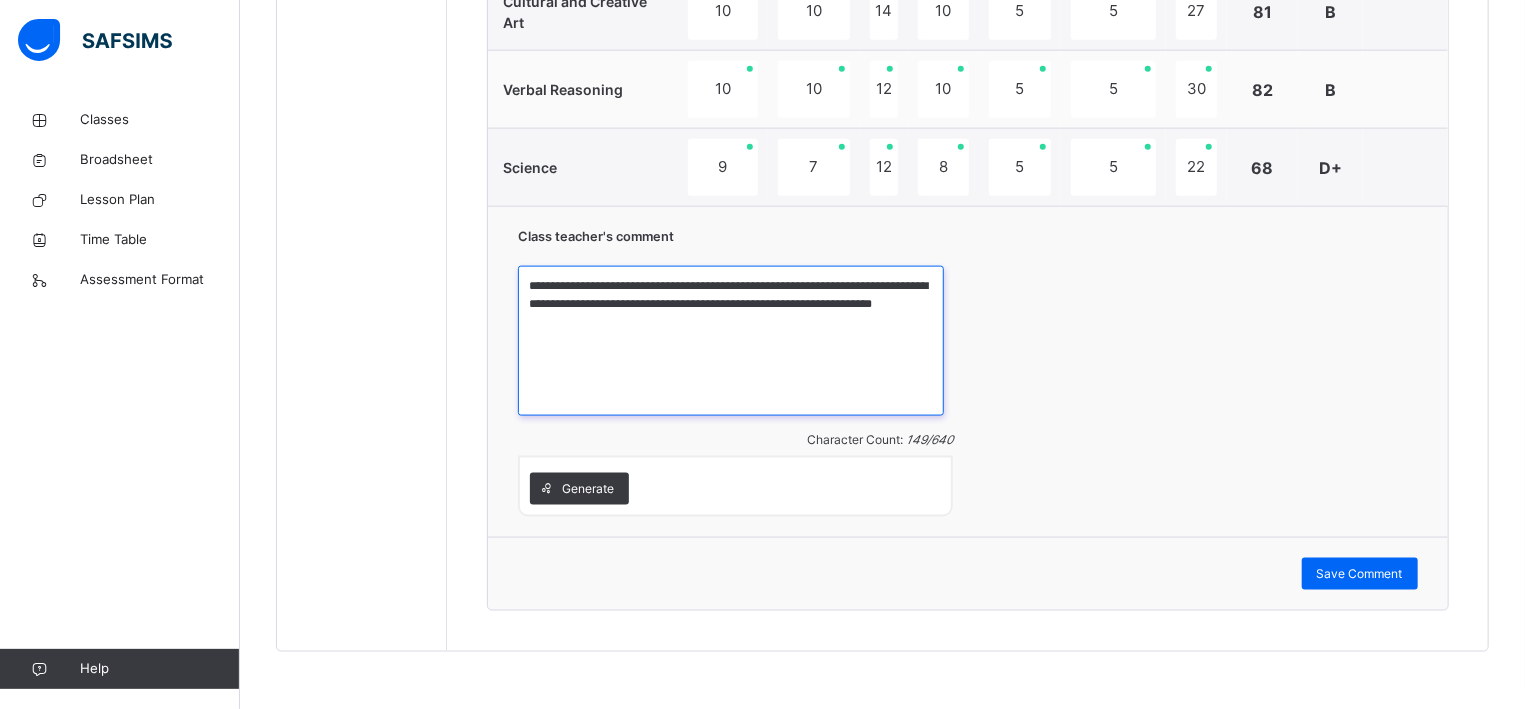 click on "**********" at bounding box center (731, 341) 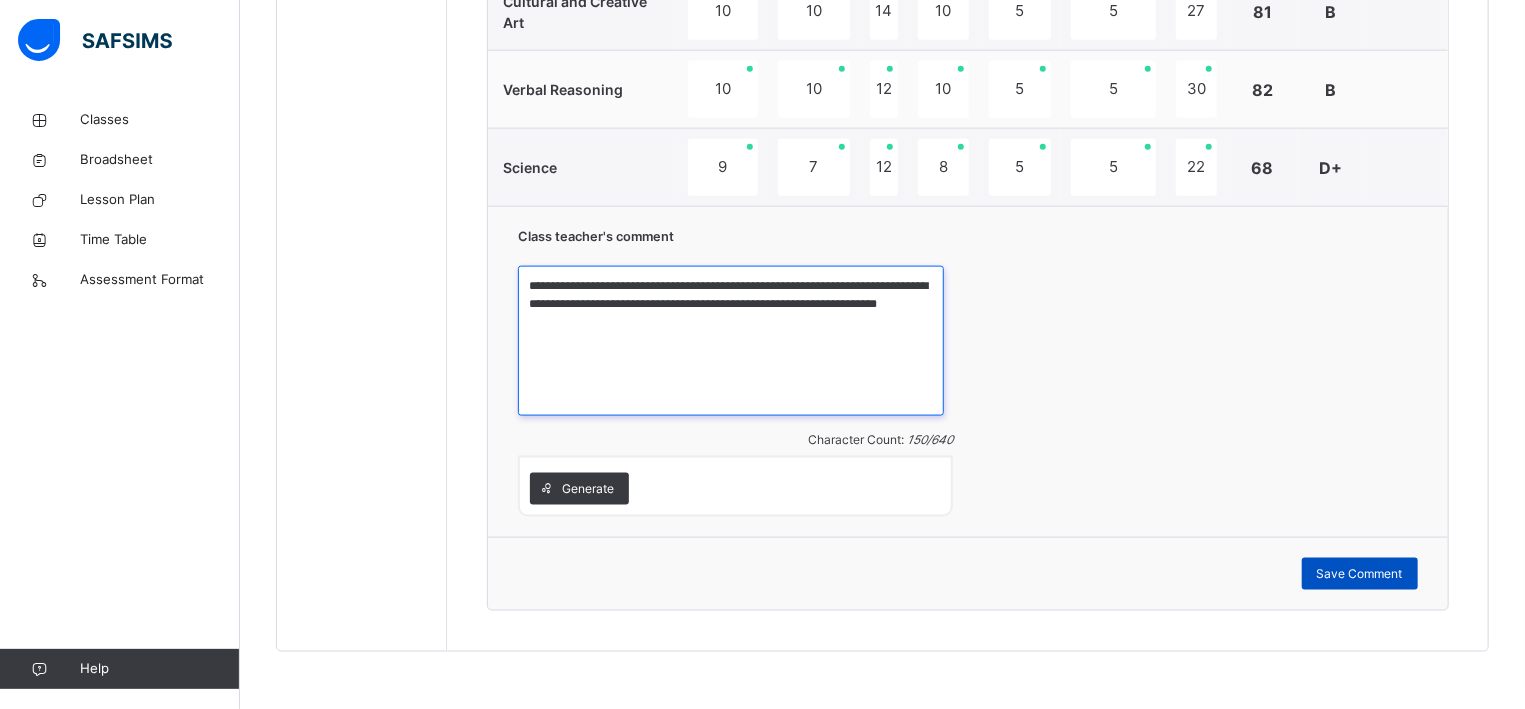 type on "**********" 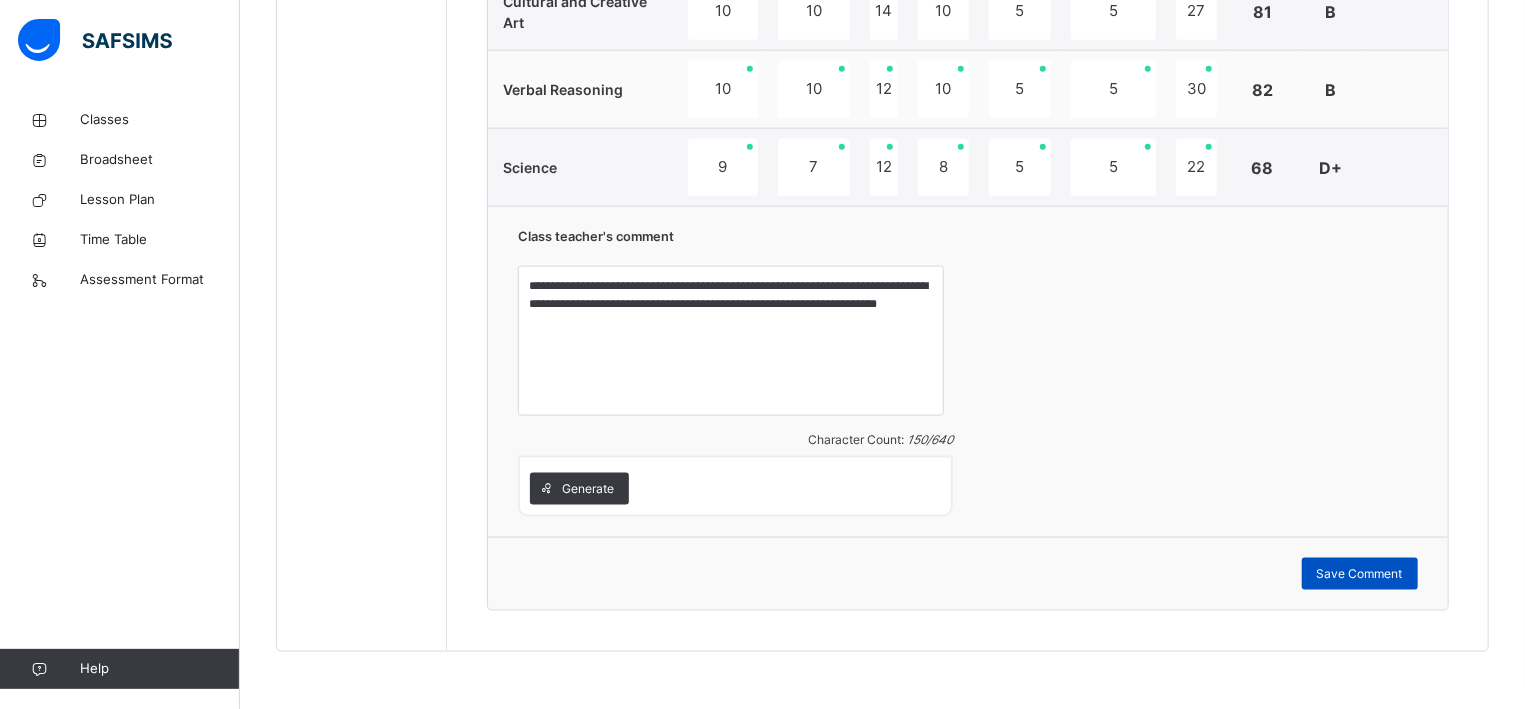 click on "Save Comment" at bounding box center (1360, 574) 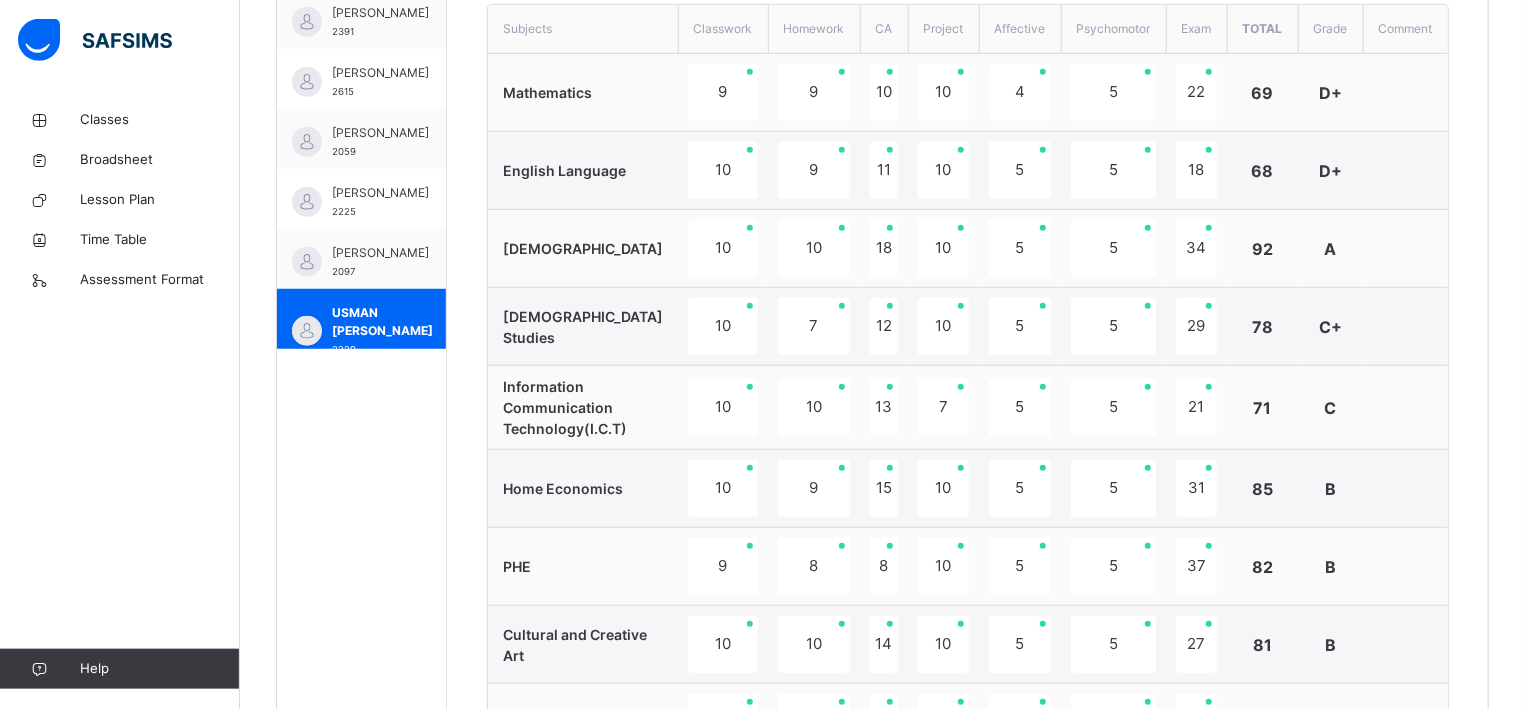 scroll, scrollTop: 381, scrollLeft: 0, axis: vertical 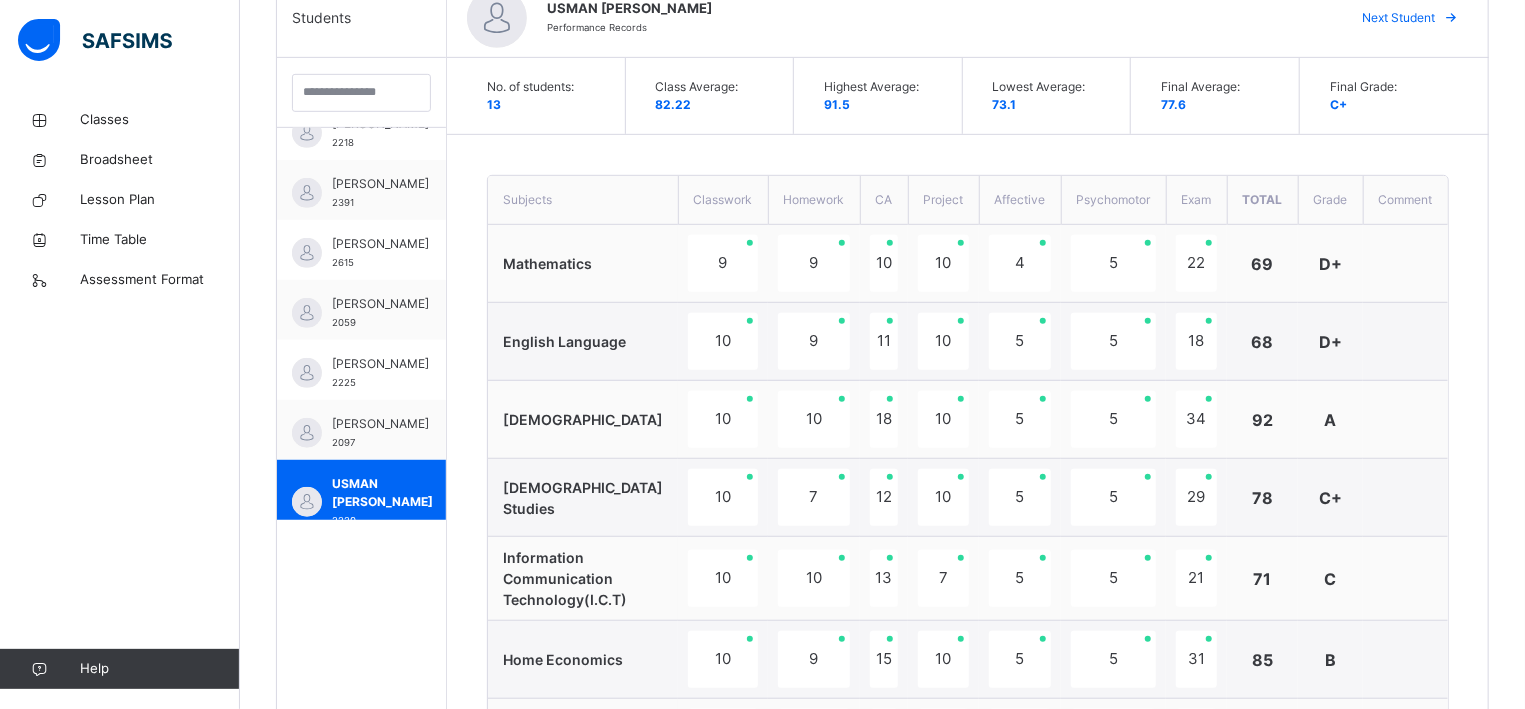 click on "Students ABDU ALI AMINA  2191 ABUBAKAR FATIMA GAJO 2679 ALIYU ABDALLAH  2628 ALIYU GARO SADIQ  2523 BELLO HAUWA'U  2143 IBRAHIM FAHAD LAU 21170 MUHAMMAD AMINA DANDUME 2218 MURTALA MUHAMMAD BUHARI 2391 MUSA ABUBAKAR OGAH 2615 MUSA AISHA ABDULLAHI 2059 SANI MUHAMMAD ADAMU 2225 SULEIMAN HANEEFA BELLO 2097 USMAN ABUBAKAR SADDIQ 2220" at bounding box center (362, 716) 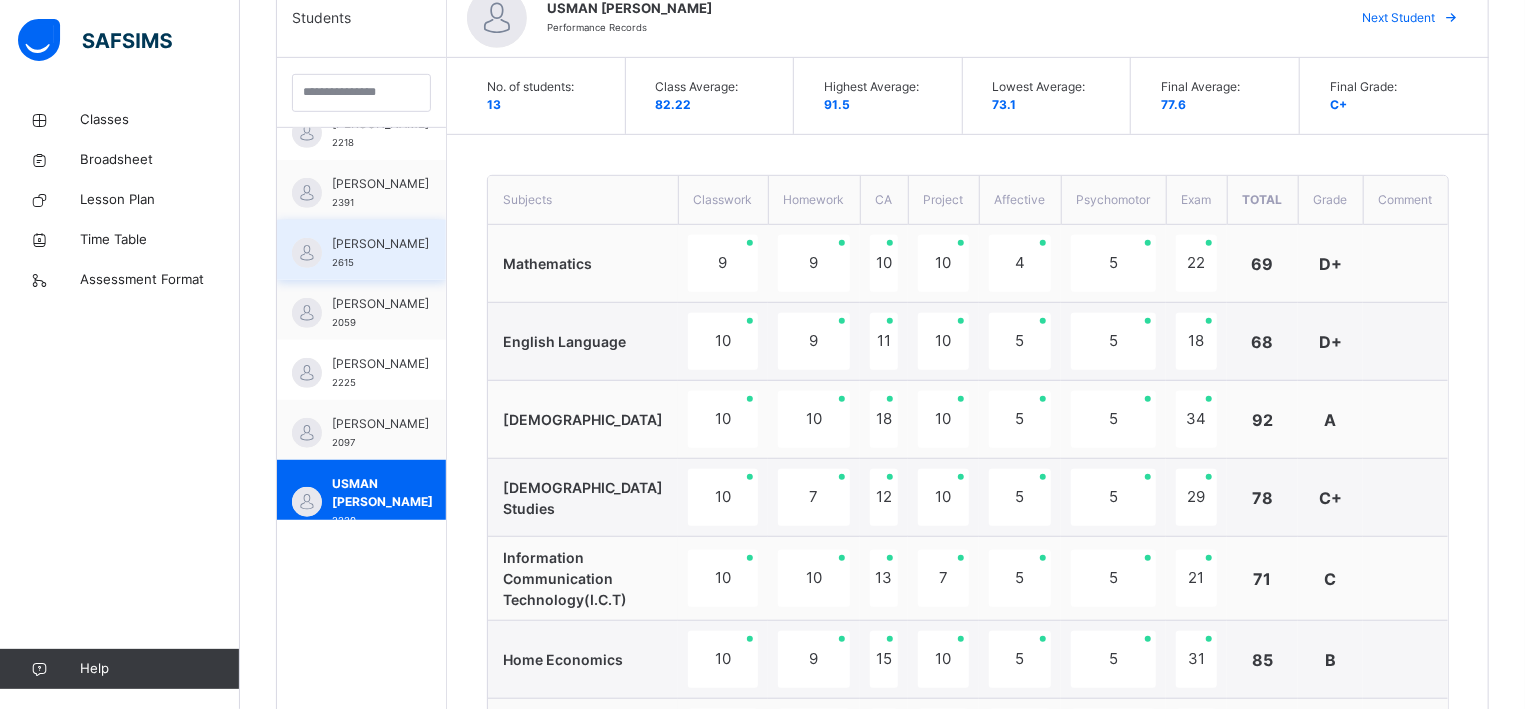 click on "[PERSON_NAME]" at bounding box center [380, 244] 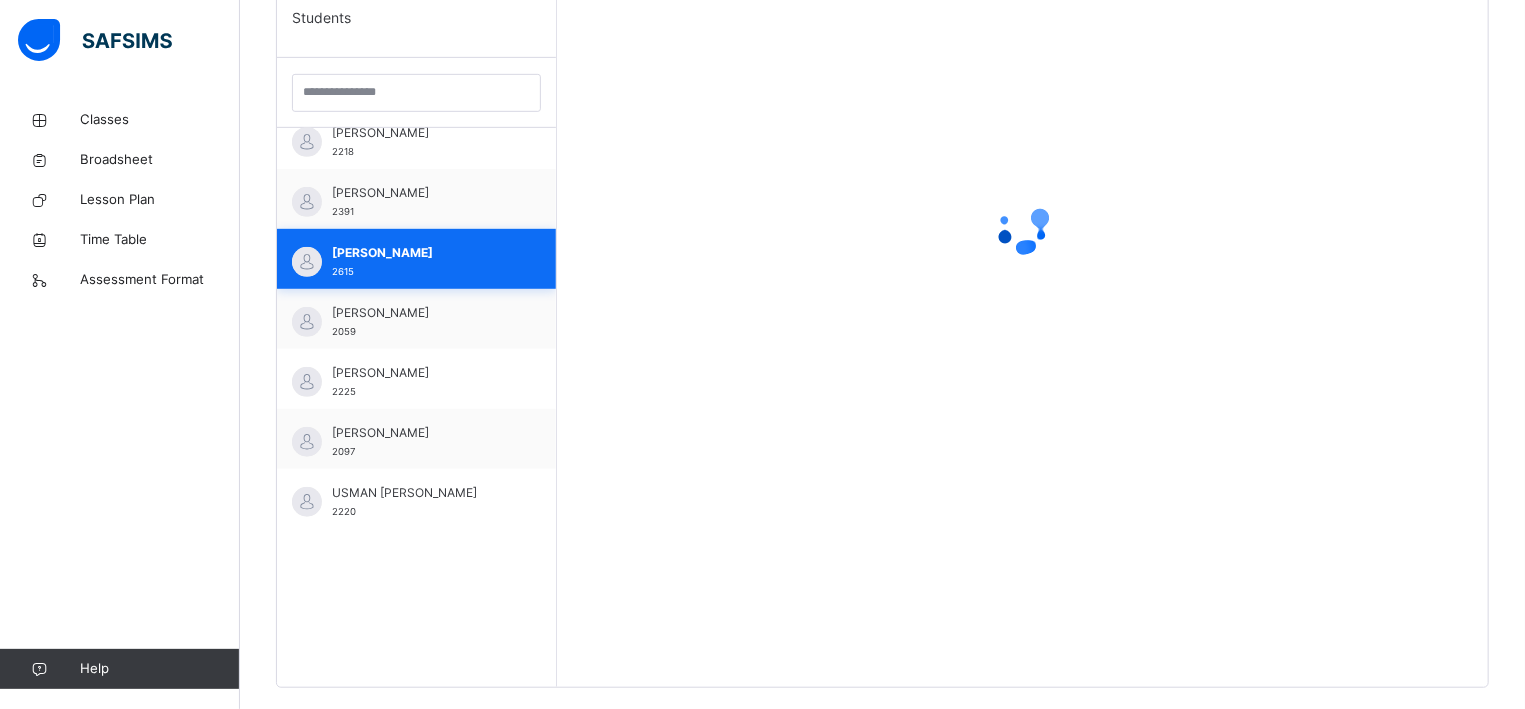scroll, scrollTop: 380, scrollLeft: 0, axis: vertical 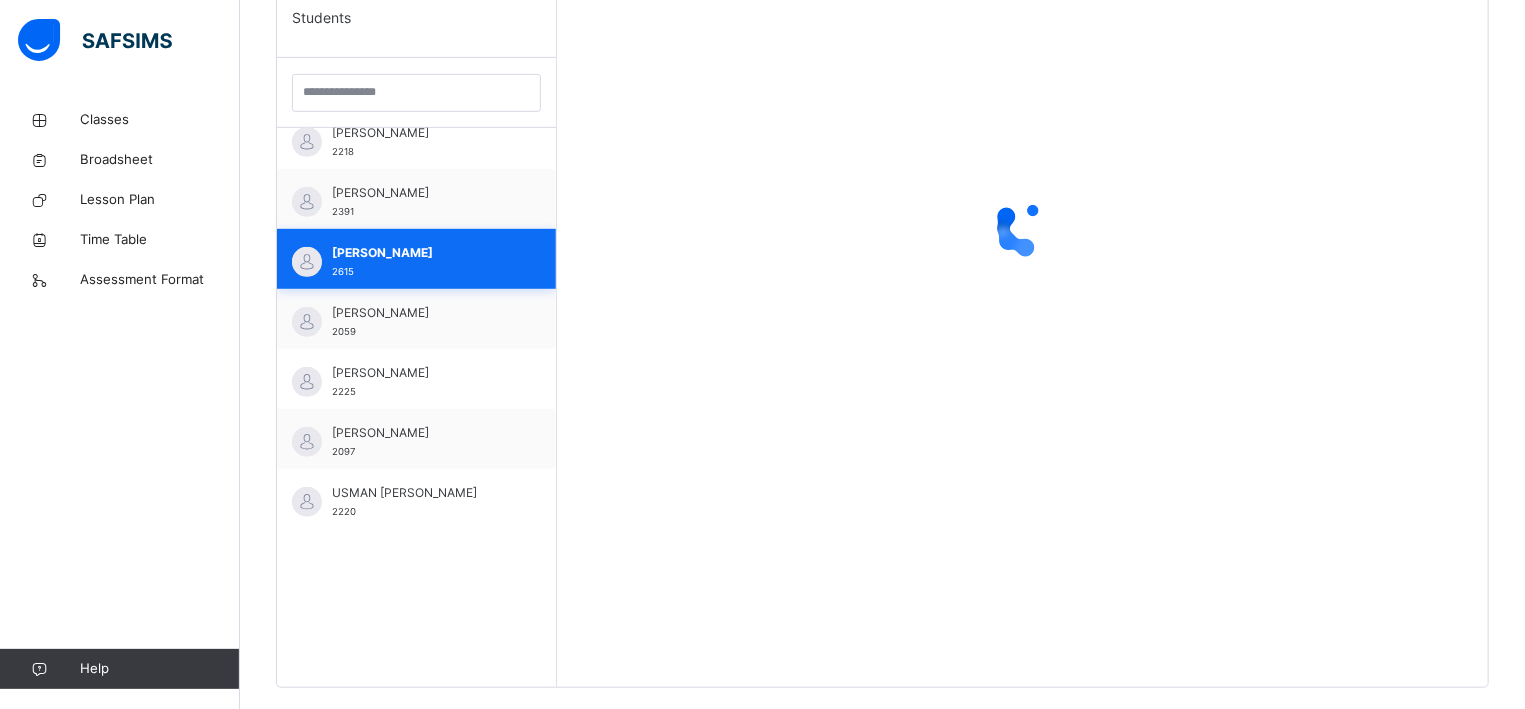 click on "MUSA ABUBAKAR OGAH 2615" at bounding box center (416, 259) 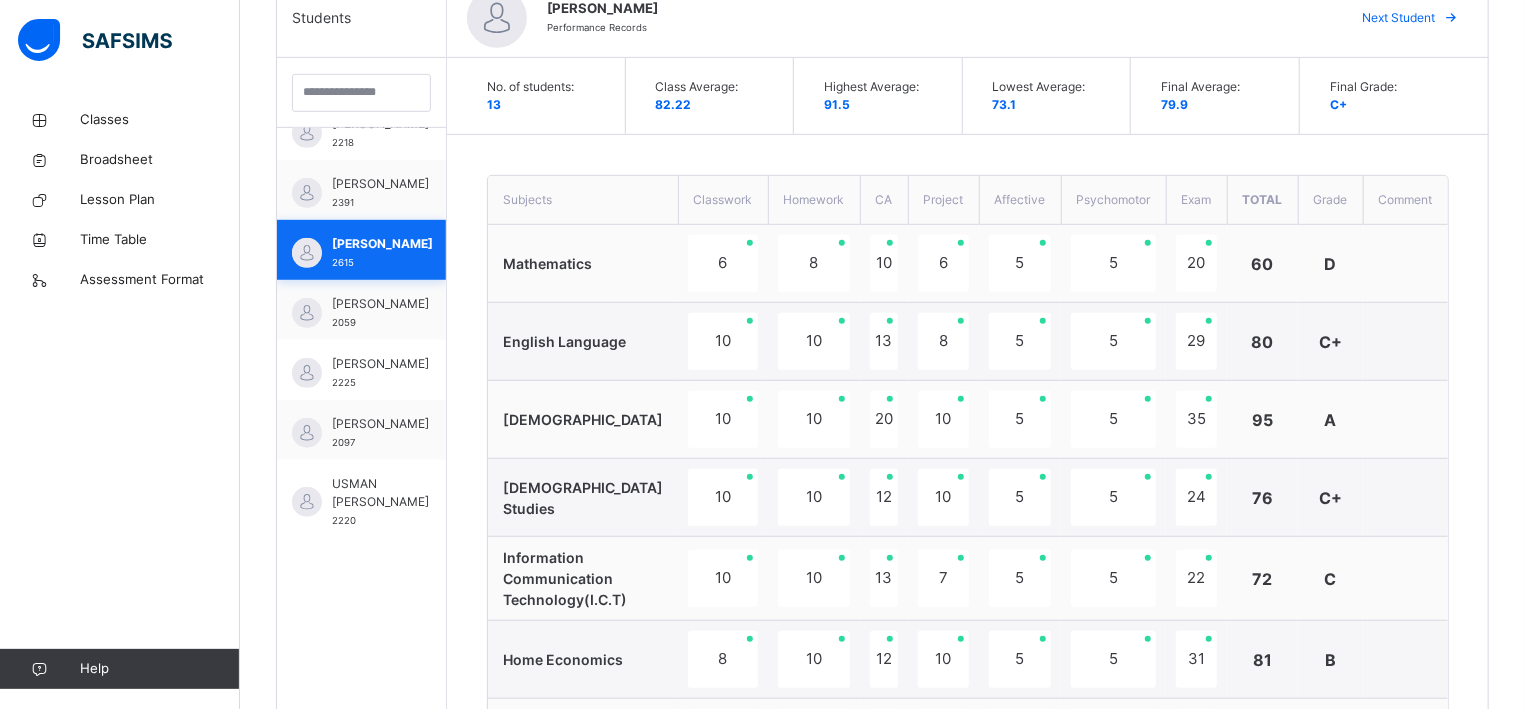 scroll, scrollTop: 406, scrollLeft: 0, axis: vertical 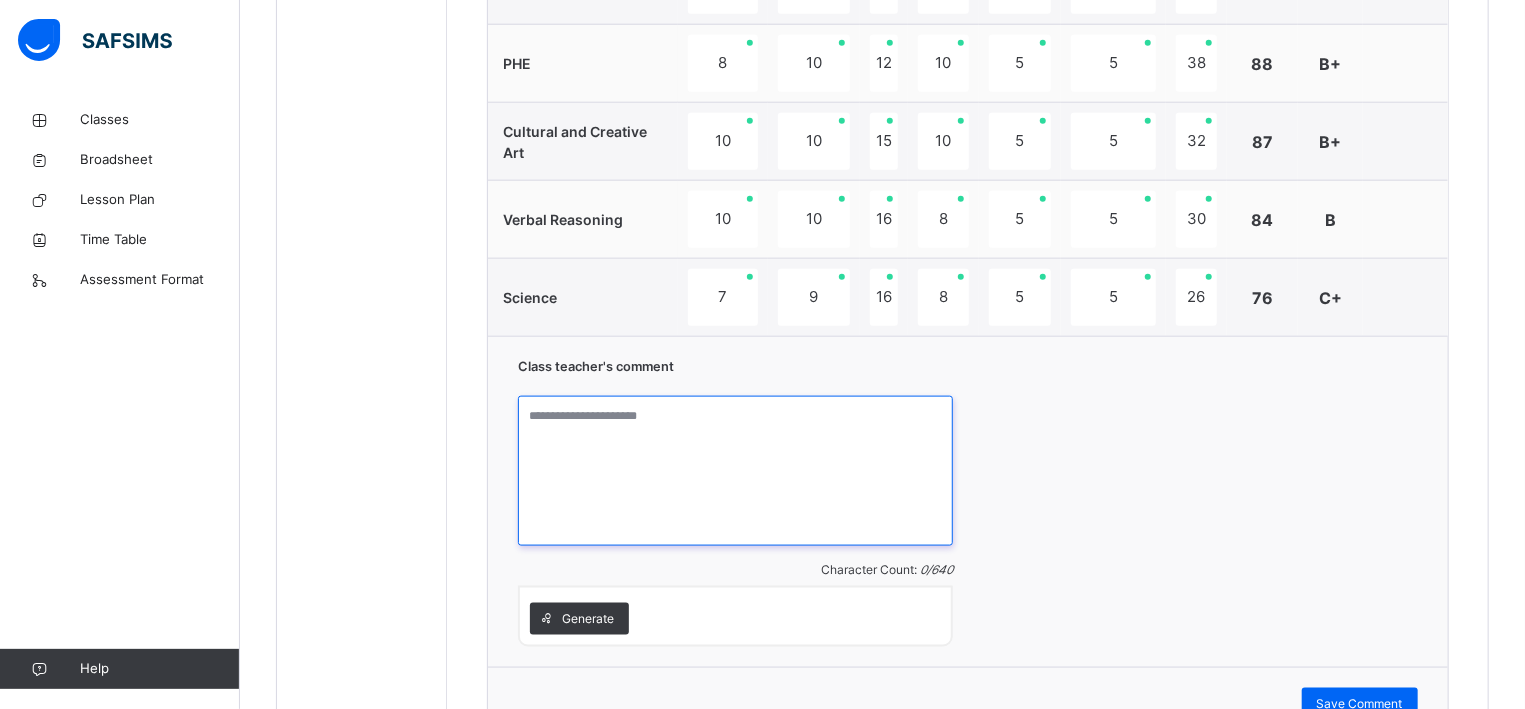 click at bounding box center (735, 471) 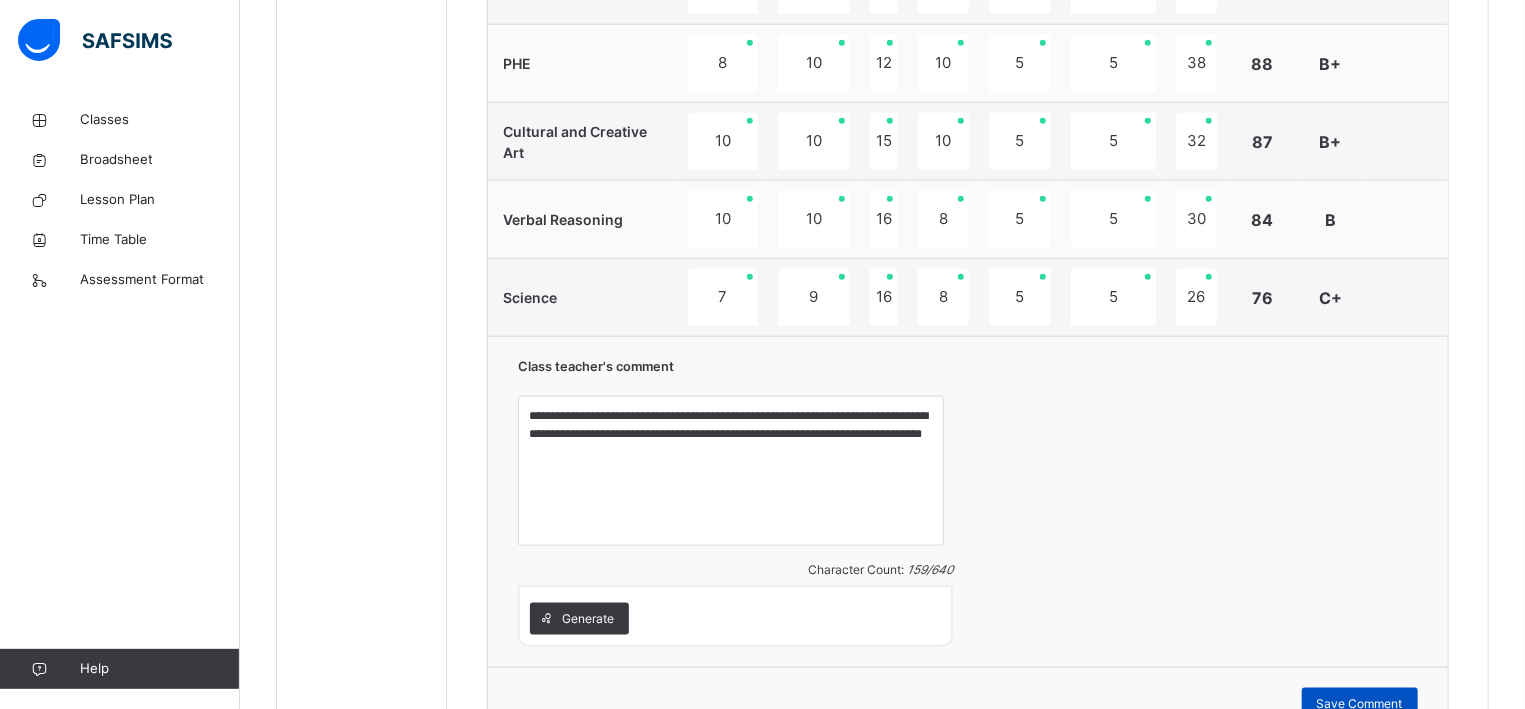 click on "Save Comment" at bounding box center [1360, 704] 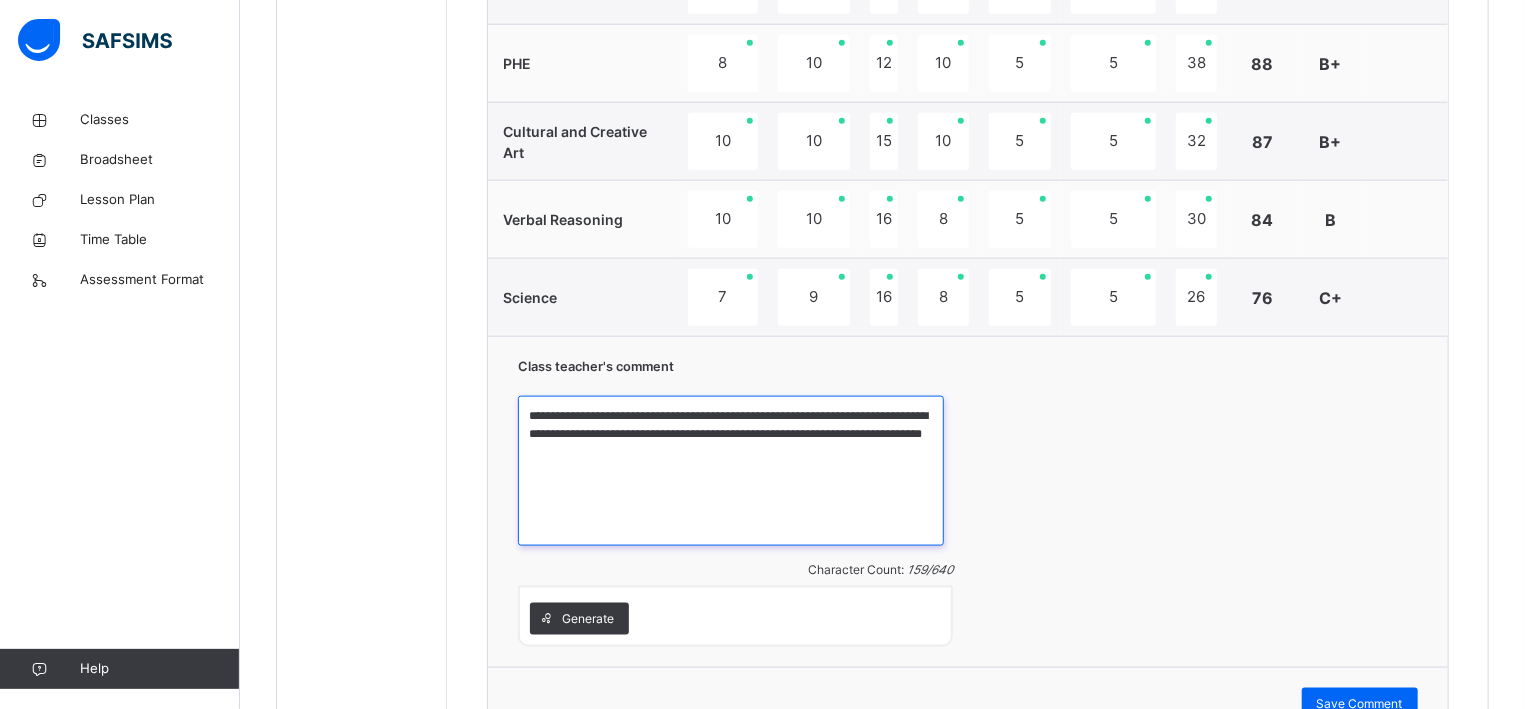 click on "**********" at bounding box center [731, 471] 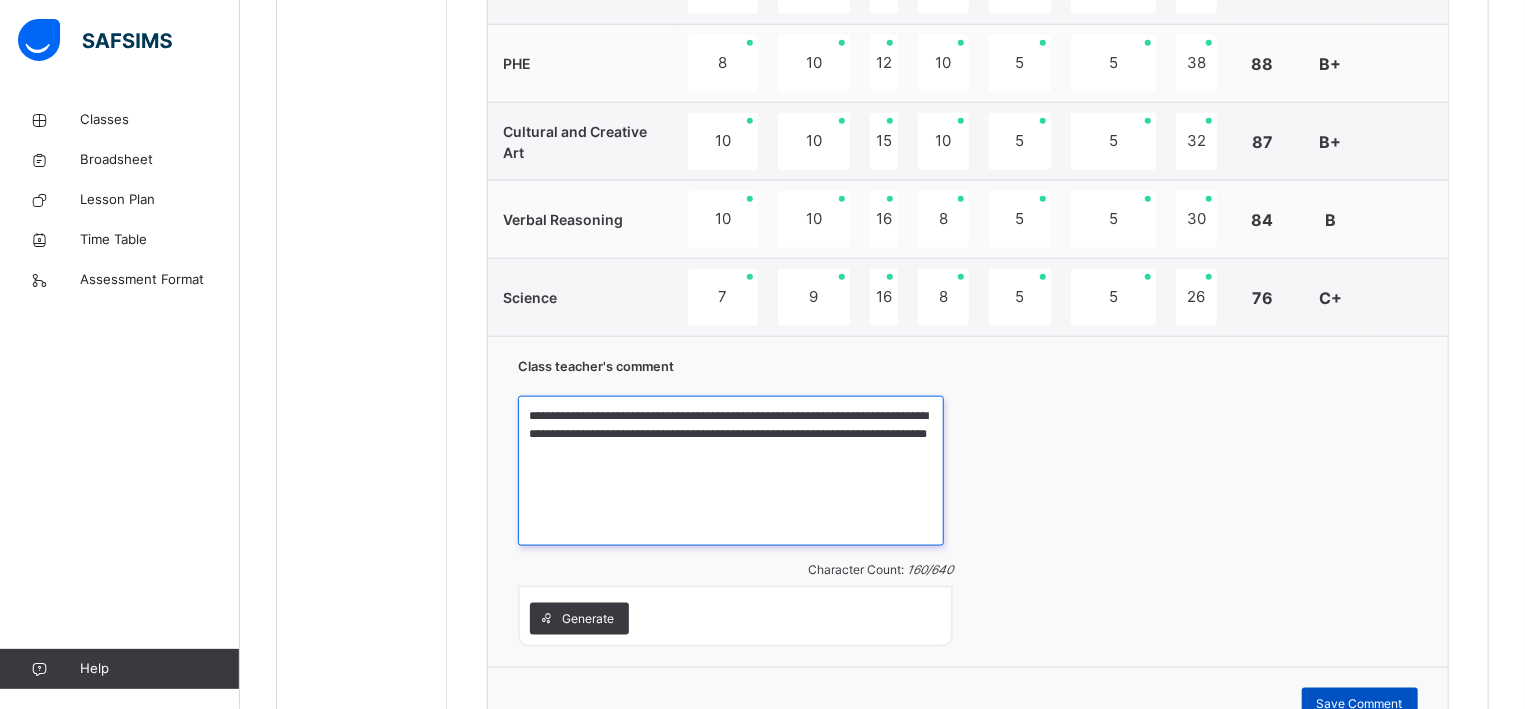 type on "**********" 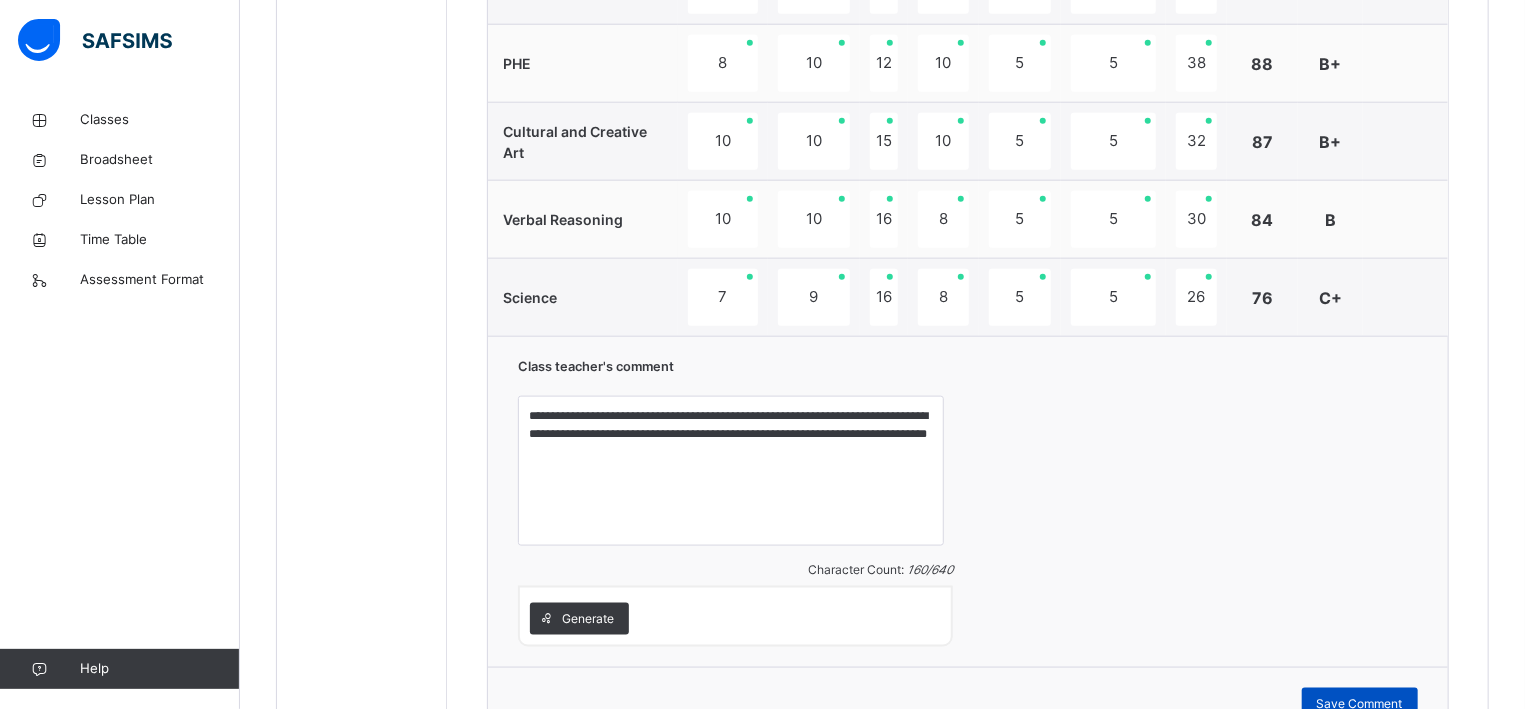 click on "Save Comment" at bounding box center (1360, 704) 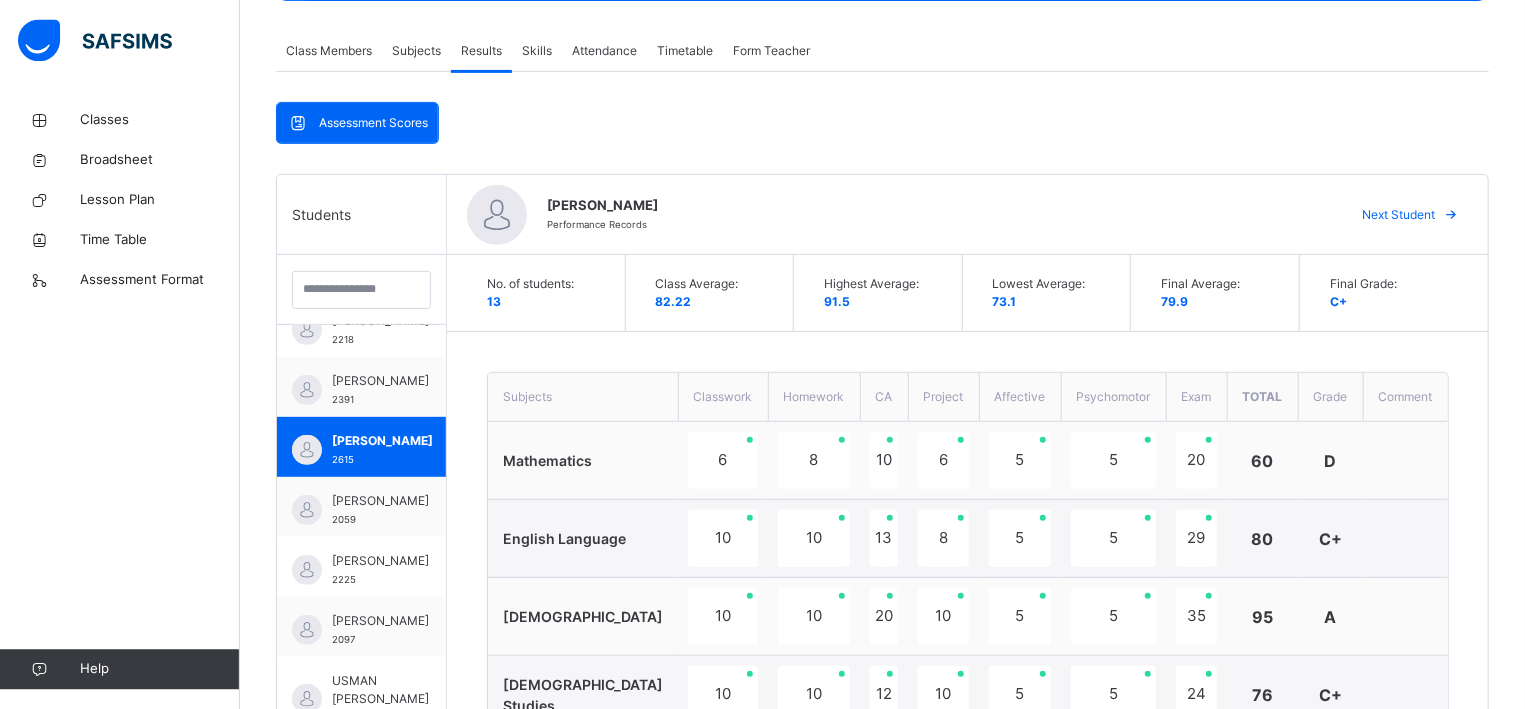 scroll, scrollTop: 251, scrollLeft: 0, axis: vertical 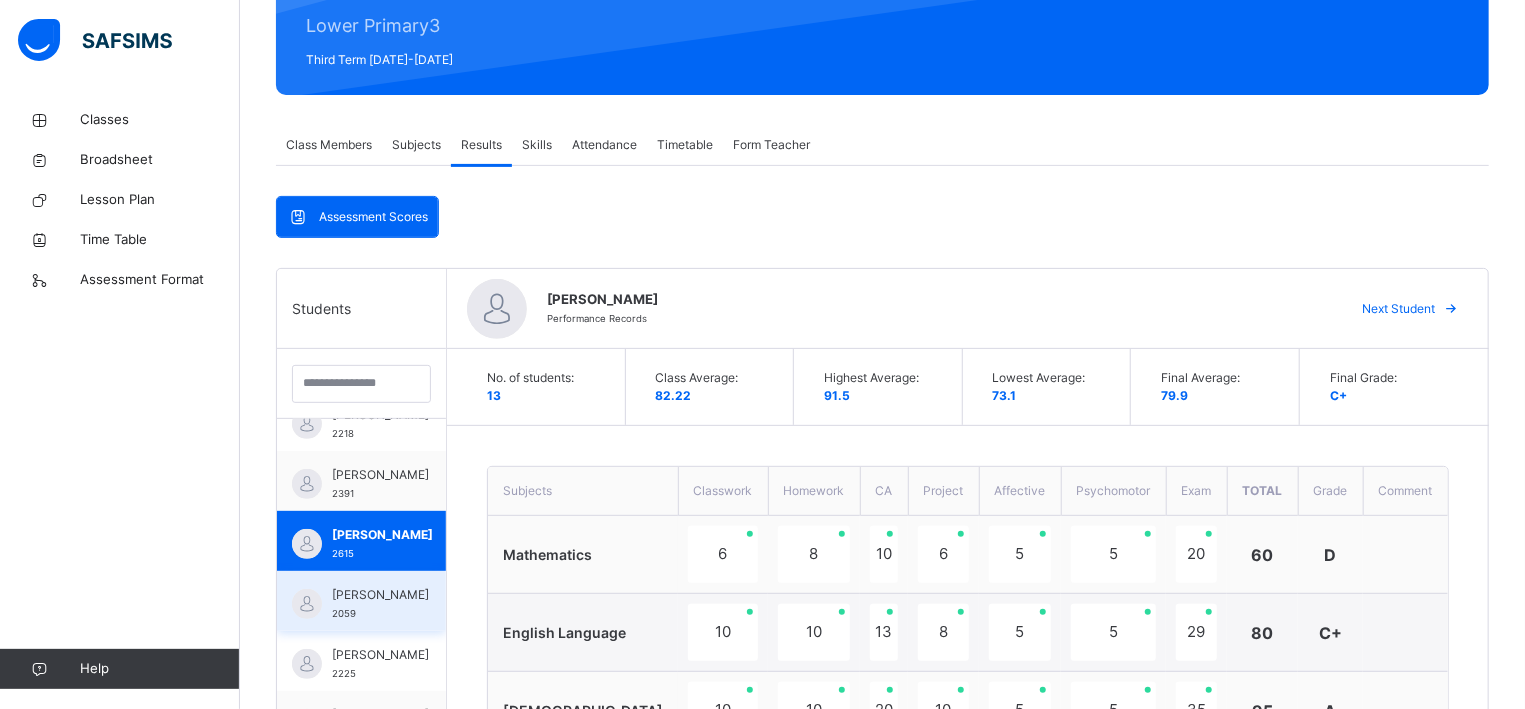 click on "[PERSON_NAME]" at bounding box center [380, 595] 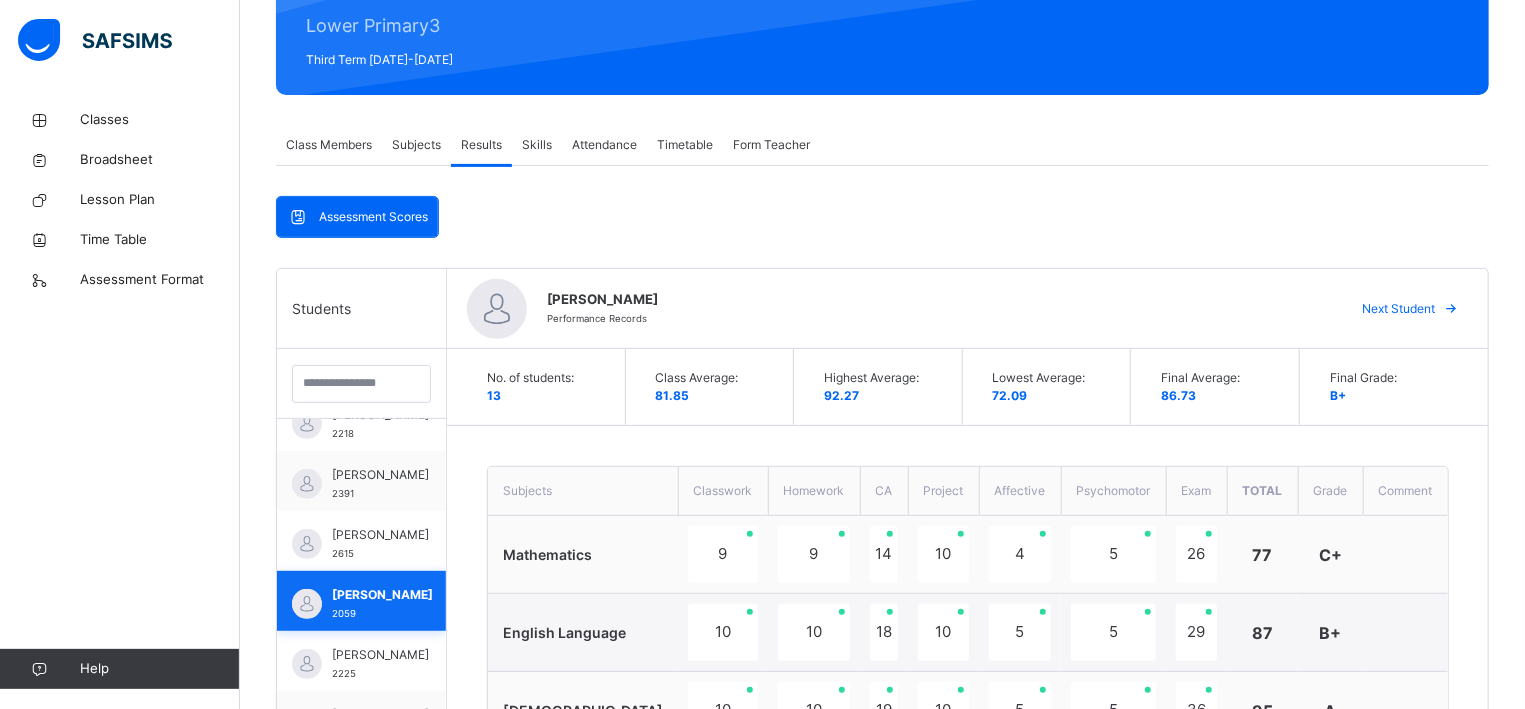 scroll, scrollTop: 406, scrollLeft: 0, axis: vertical 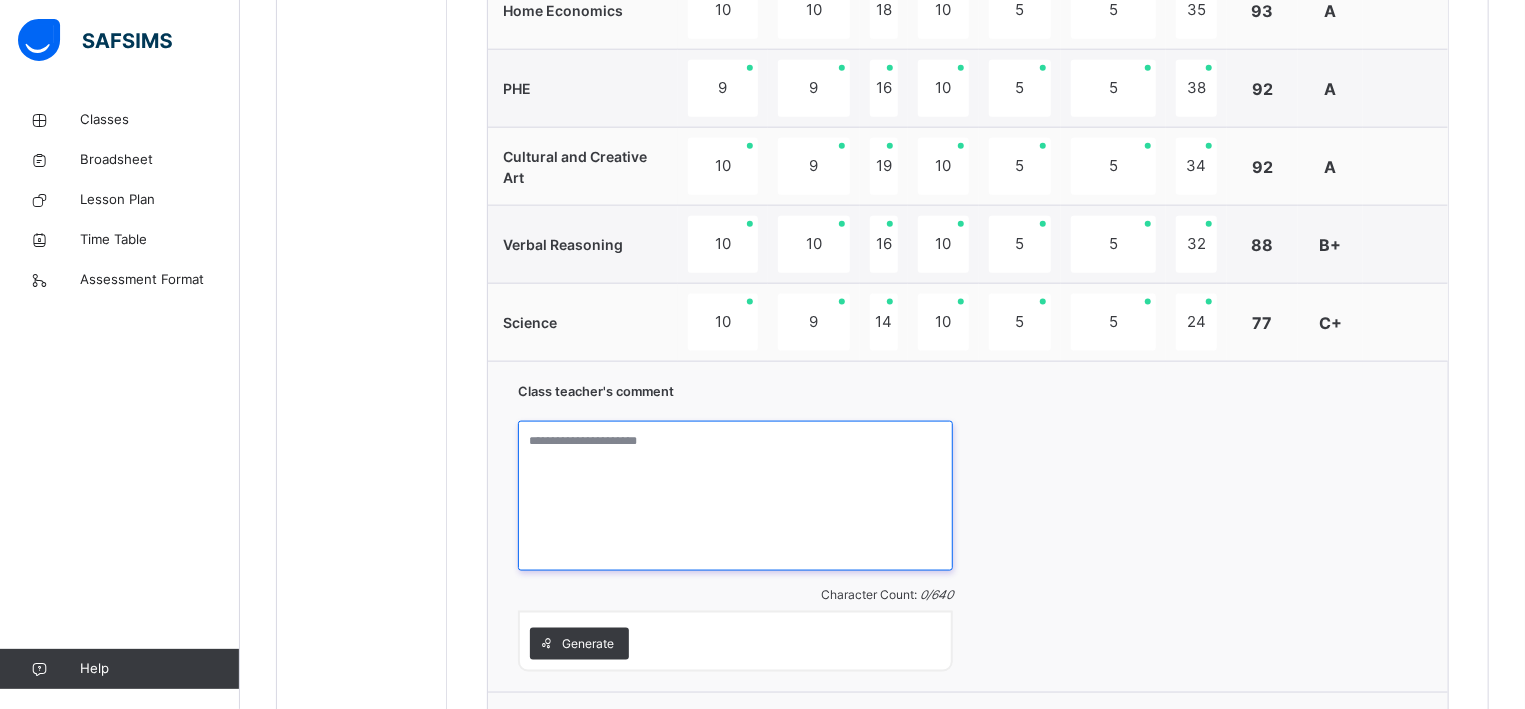 click at bounding box center [735, 496] 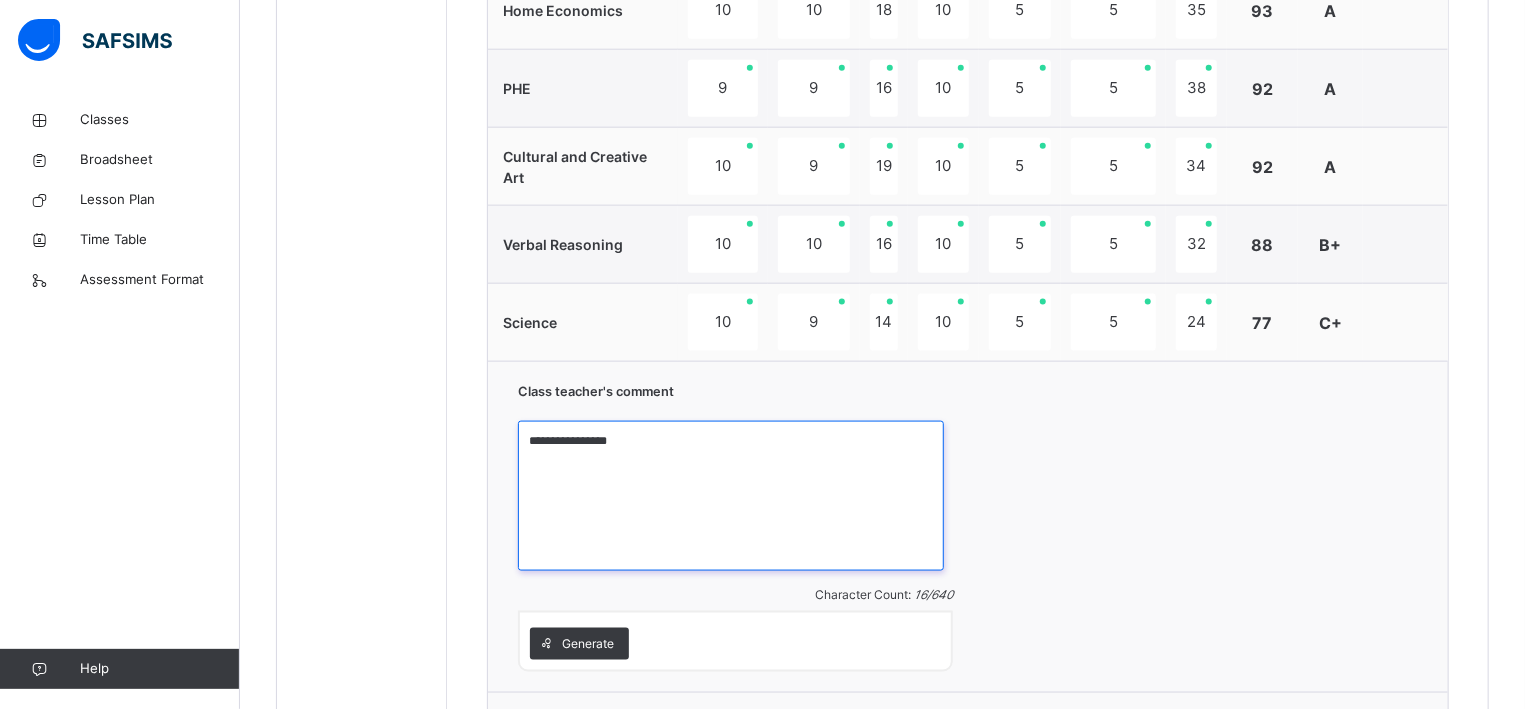 click on "**********" at bounding box center (731, 496) 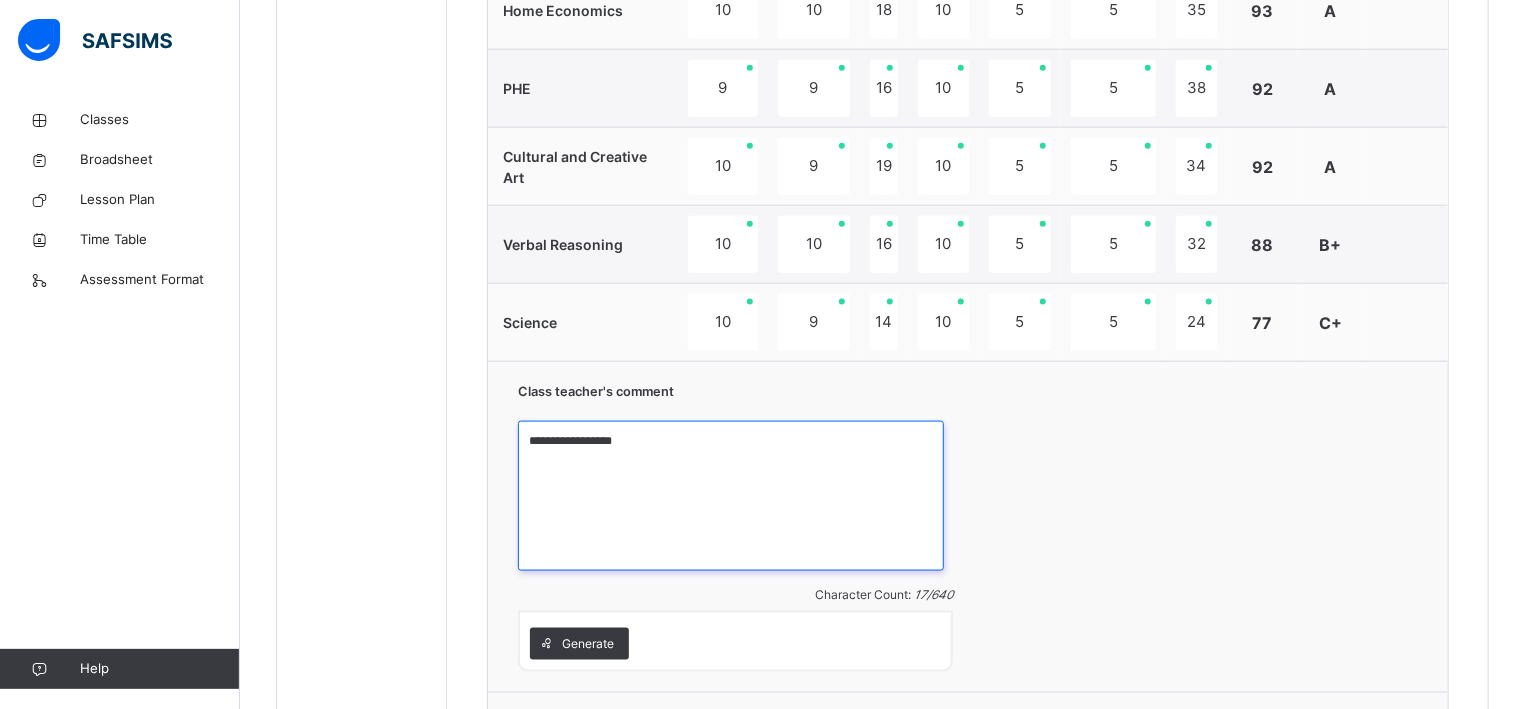 click on "**********" at bounding box center [731, 496] 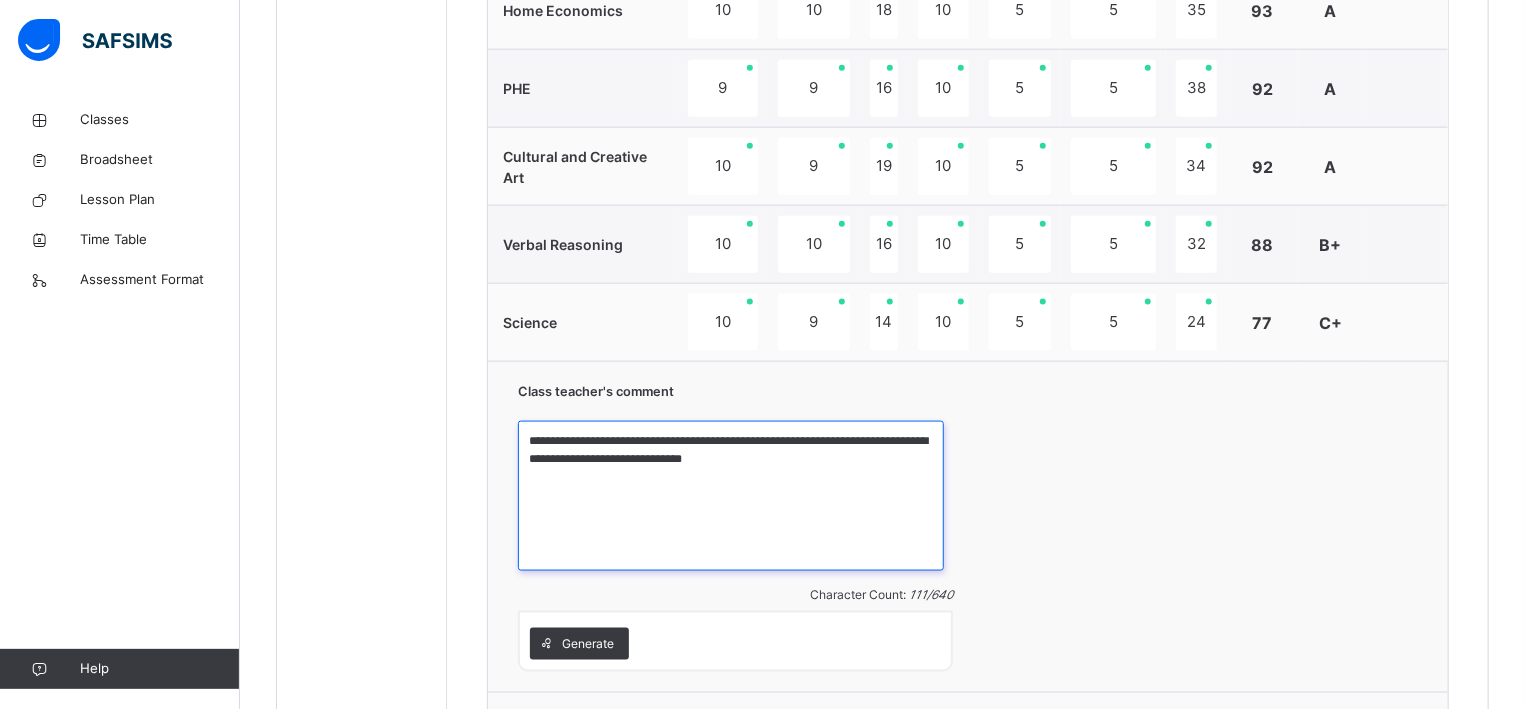 click on "**********" at bounding box center (731, 496) 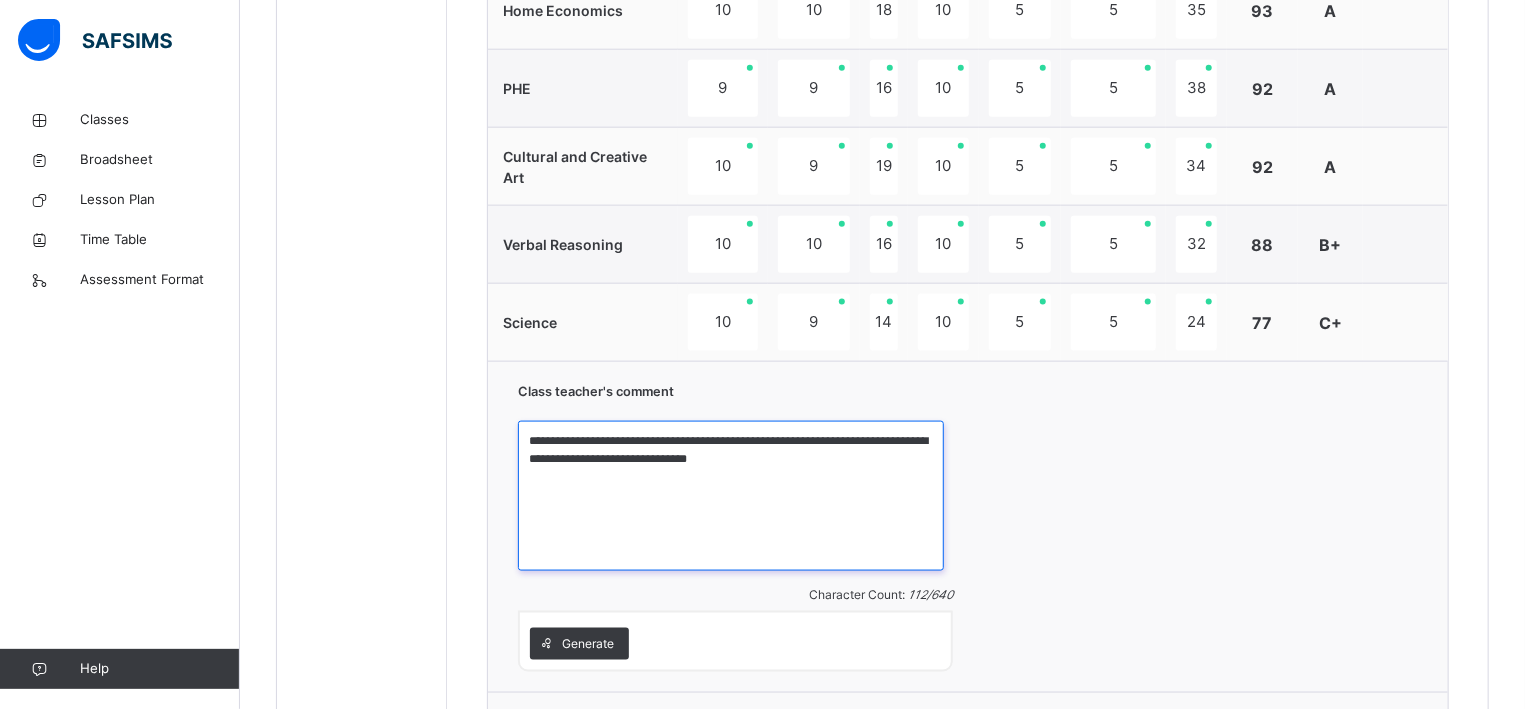 click on "**********" at bounding box center (731, 496) 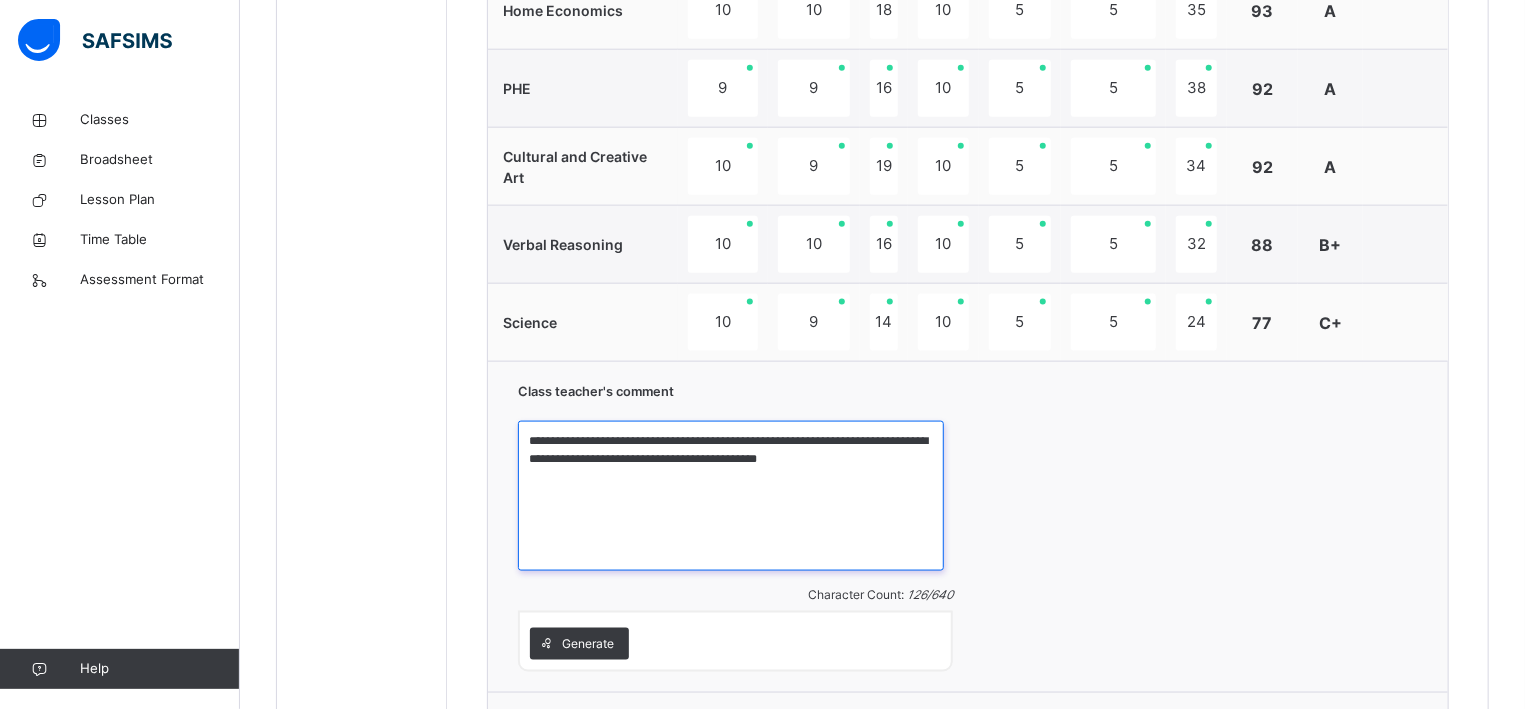 click on "**********" at bounding box center [731, 496] 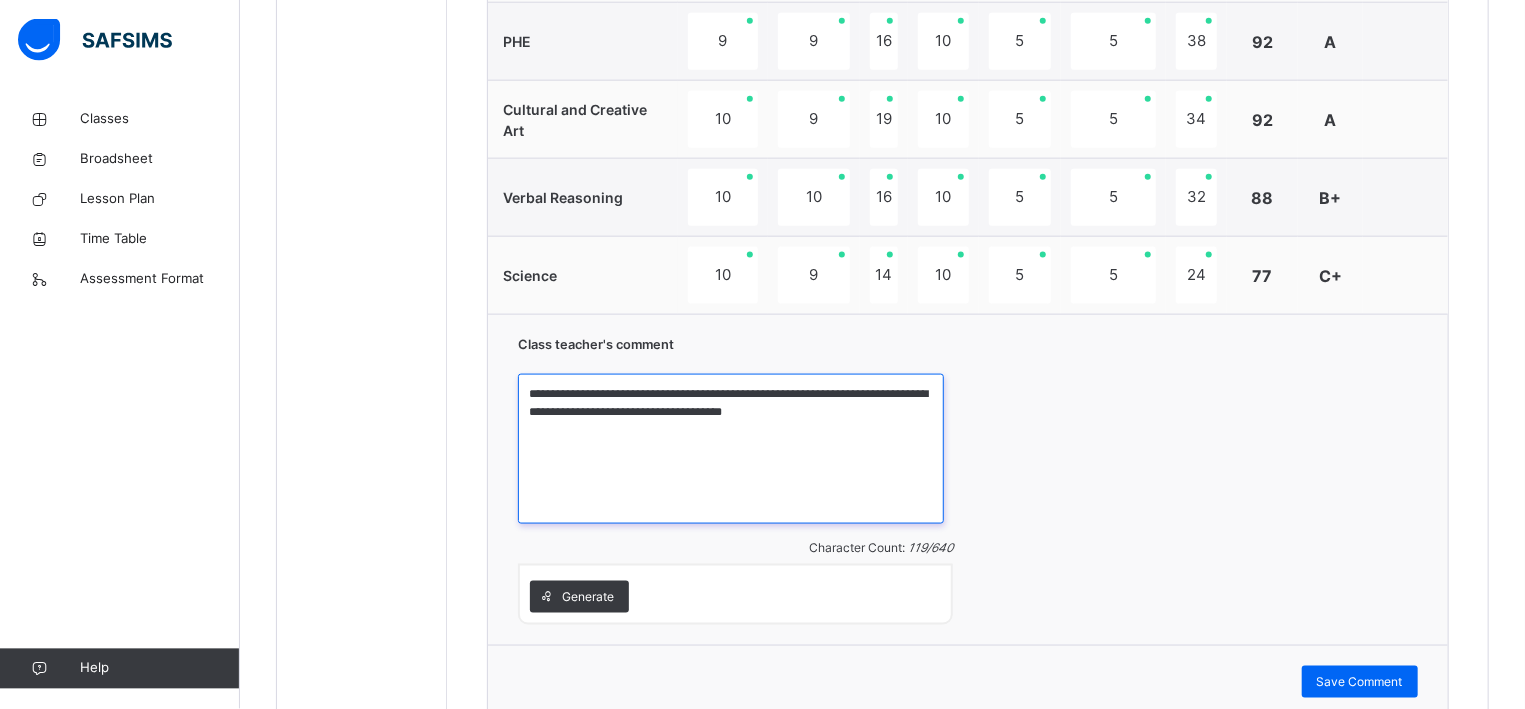scroll, scrollTop: 1323, scrollLeft: 0, axis: vertical 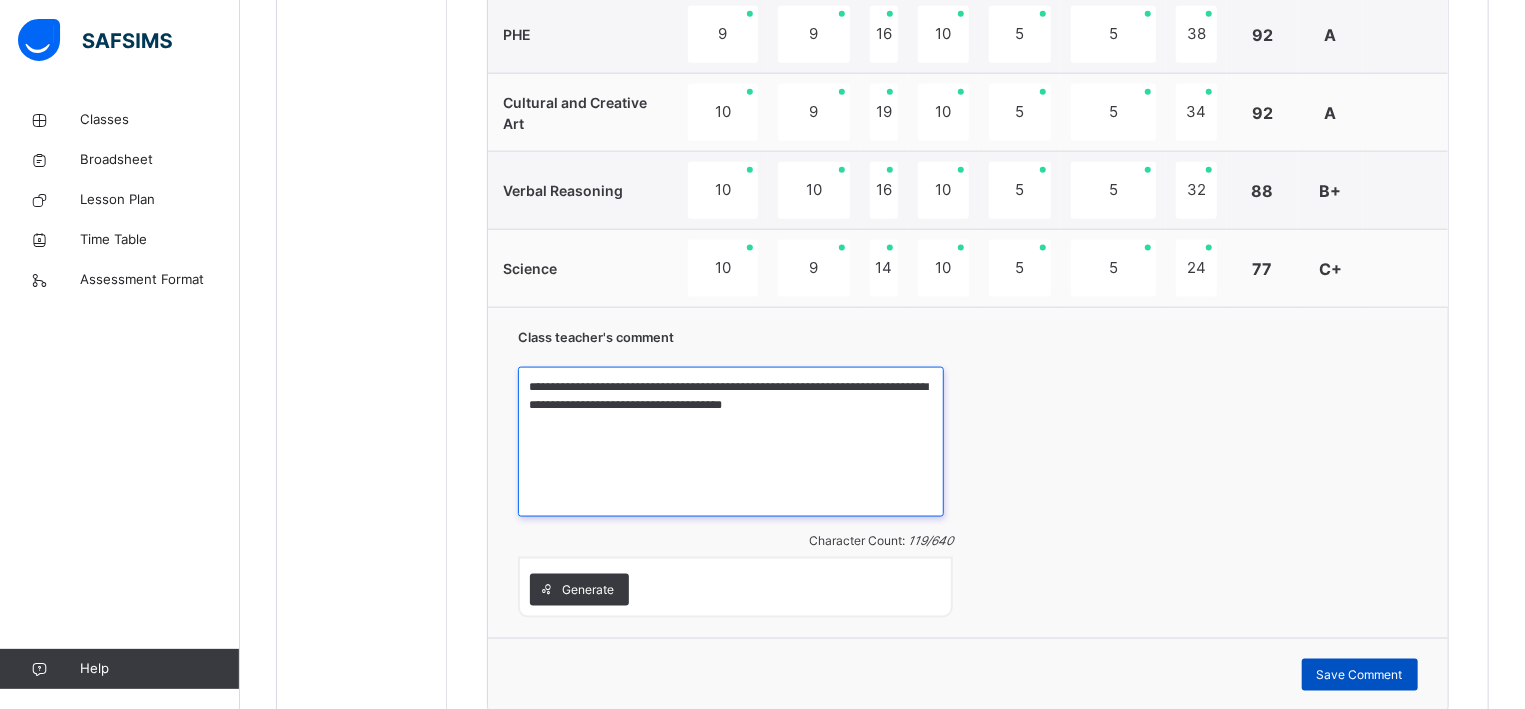 type on "**********" 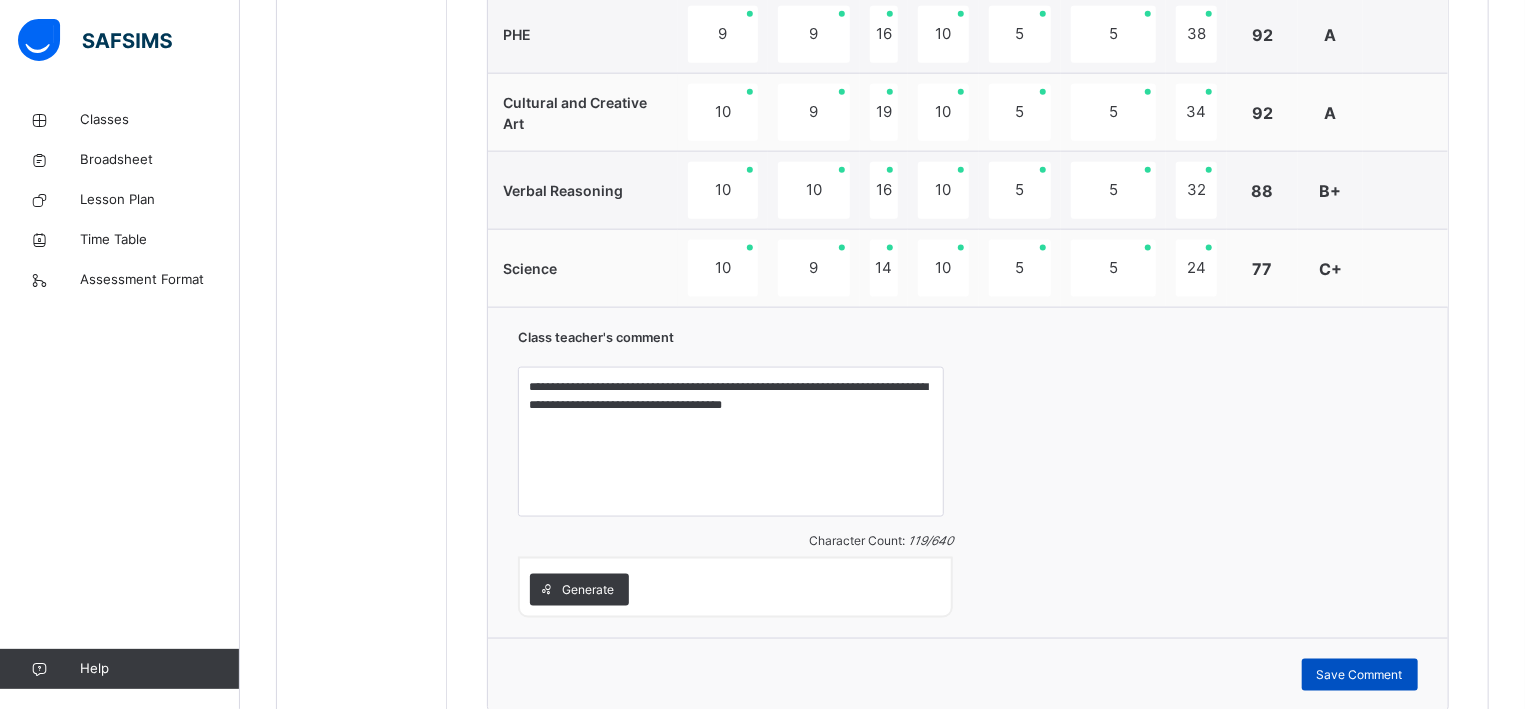 click on "Save Comment" at bounding box center [1360, 675] 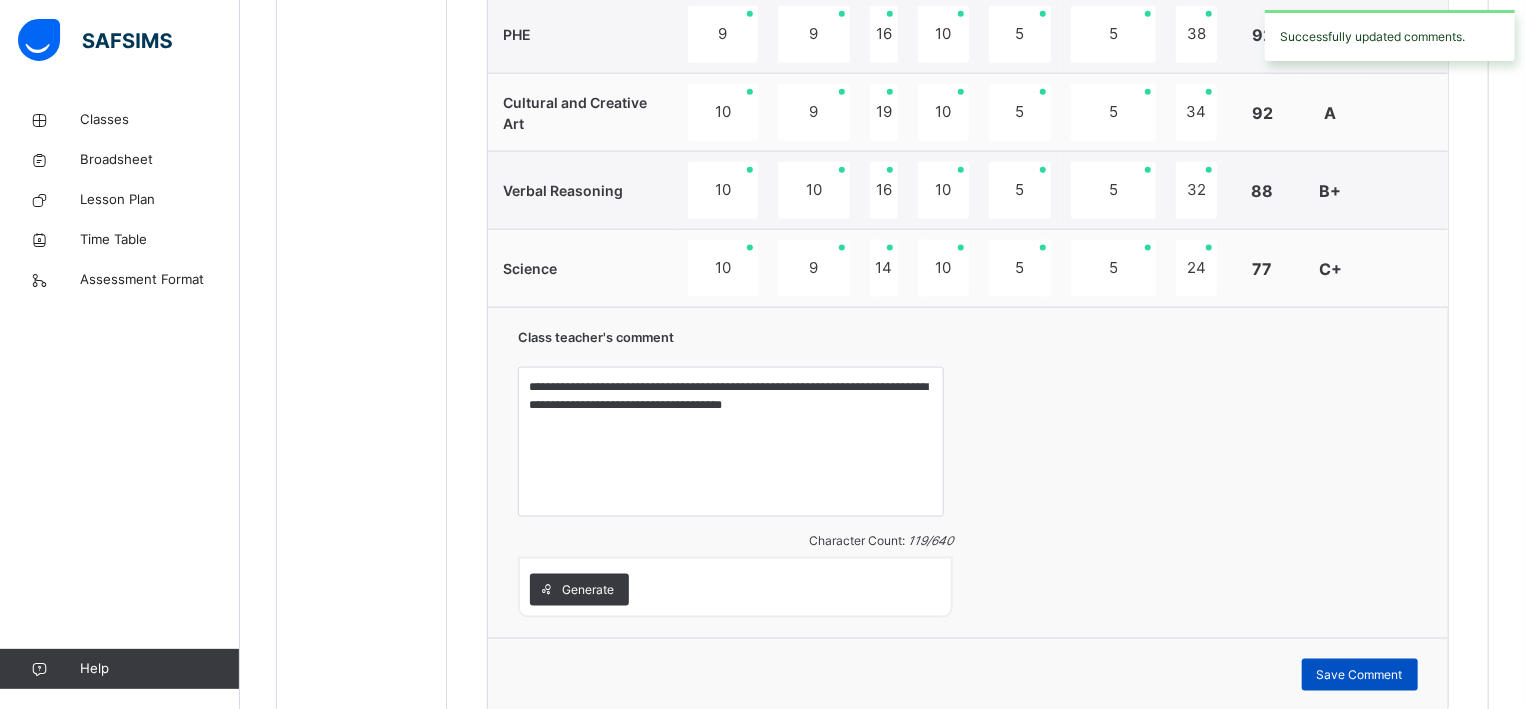 click on "Save Comment" at bounding box center [1360, 675] 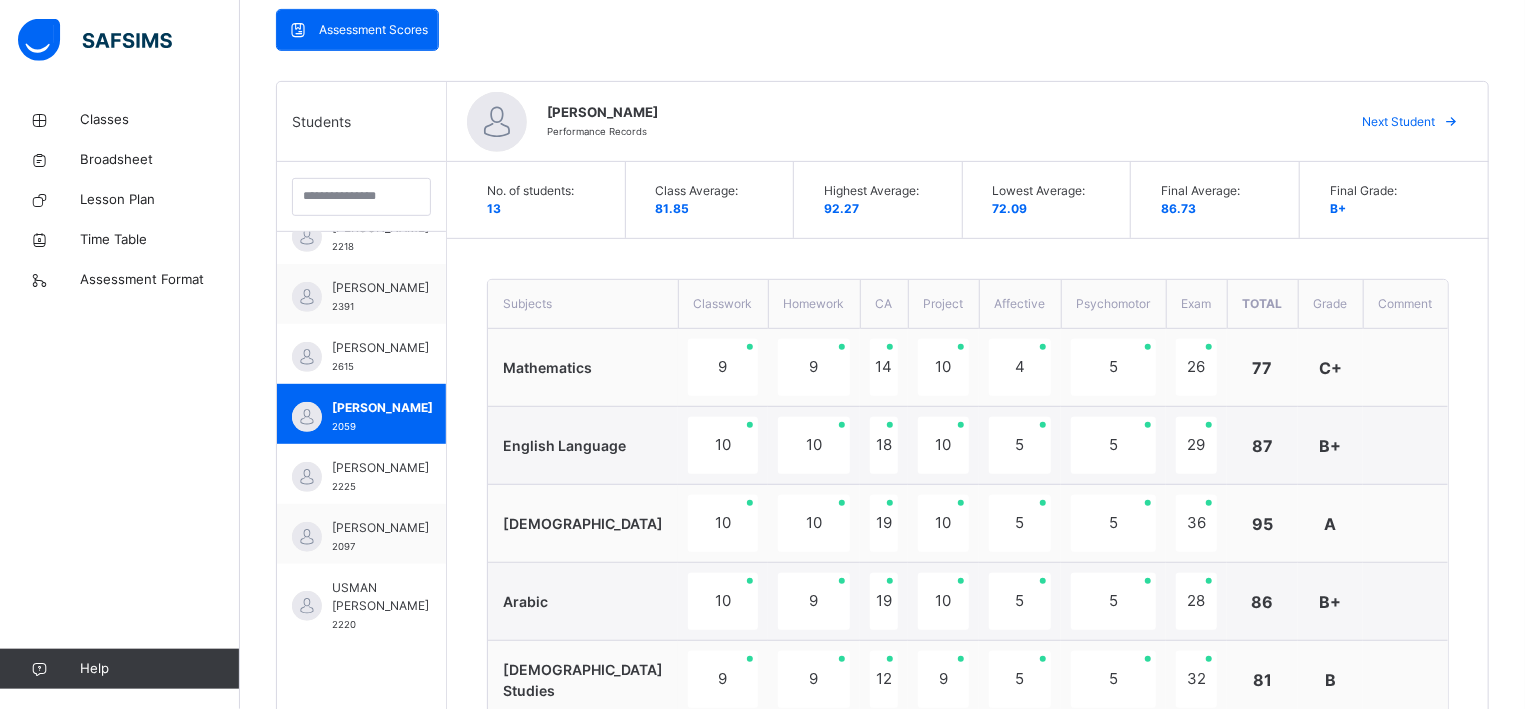 scroll, scrollTop: 412, scrollLeft: 0, axis: vertical 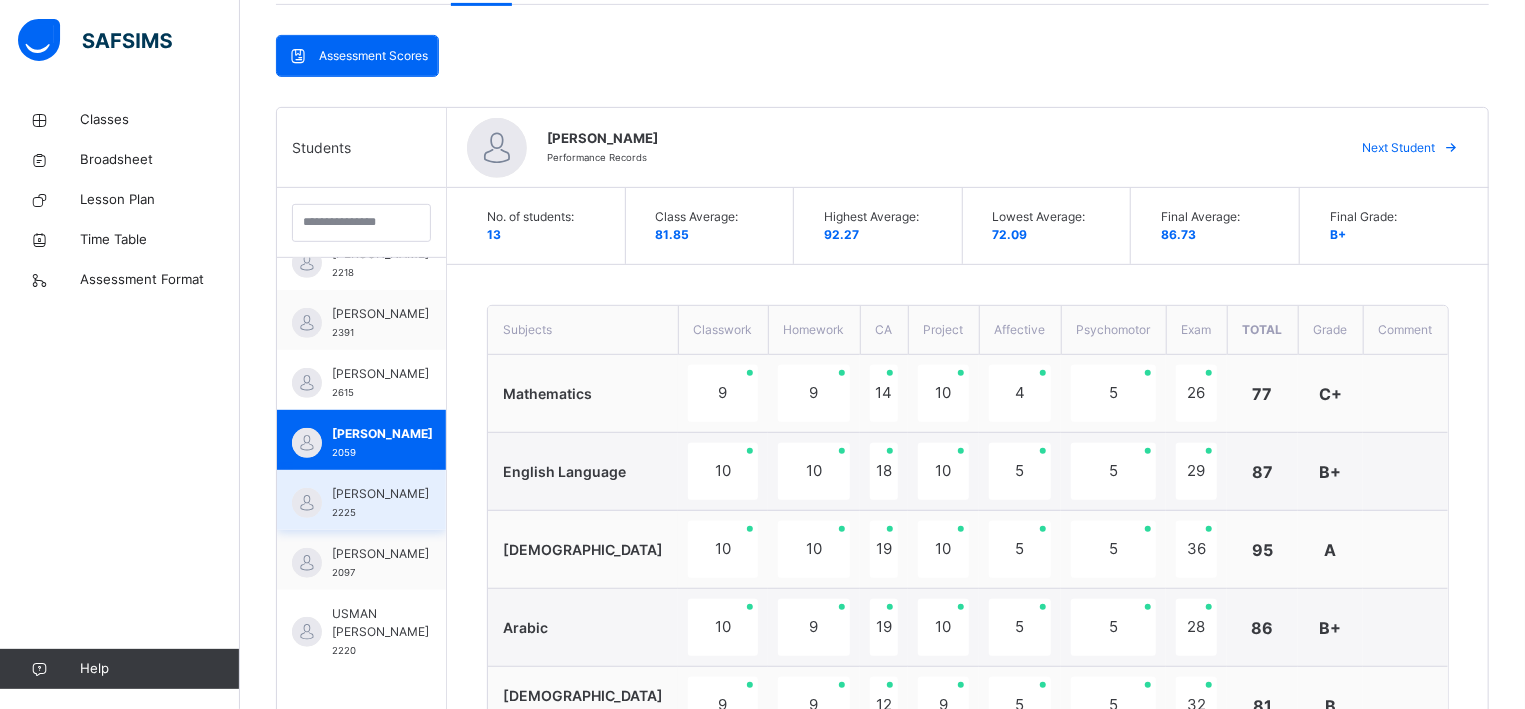 click on "SANI MUHAMMAD ADAMU 2225" at bounding box center [361, 500] 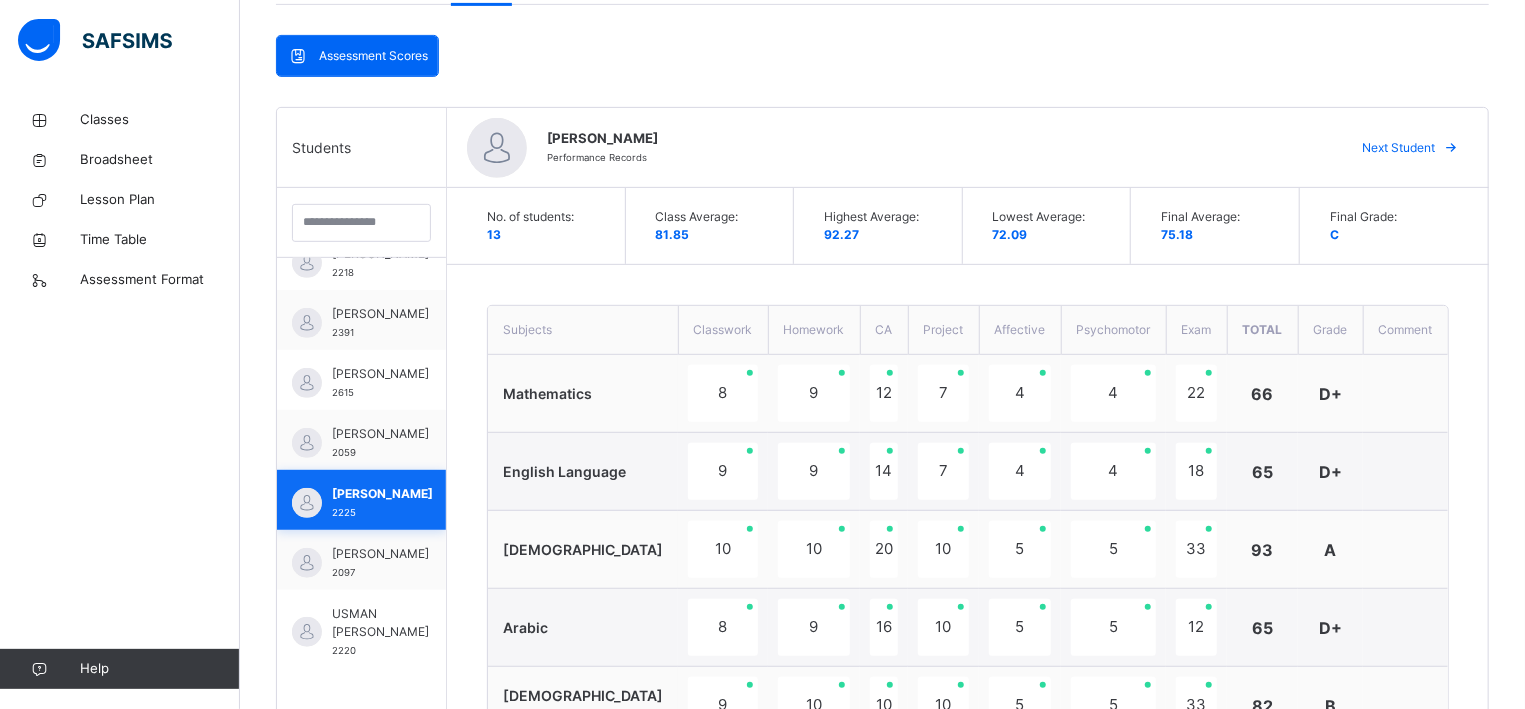 scroll, scrollTop: 406, scrollLeft: 0, axis: vertical 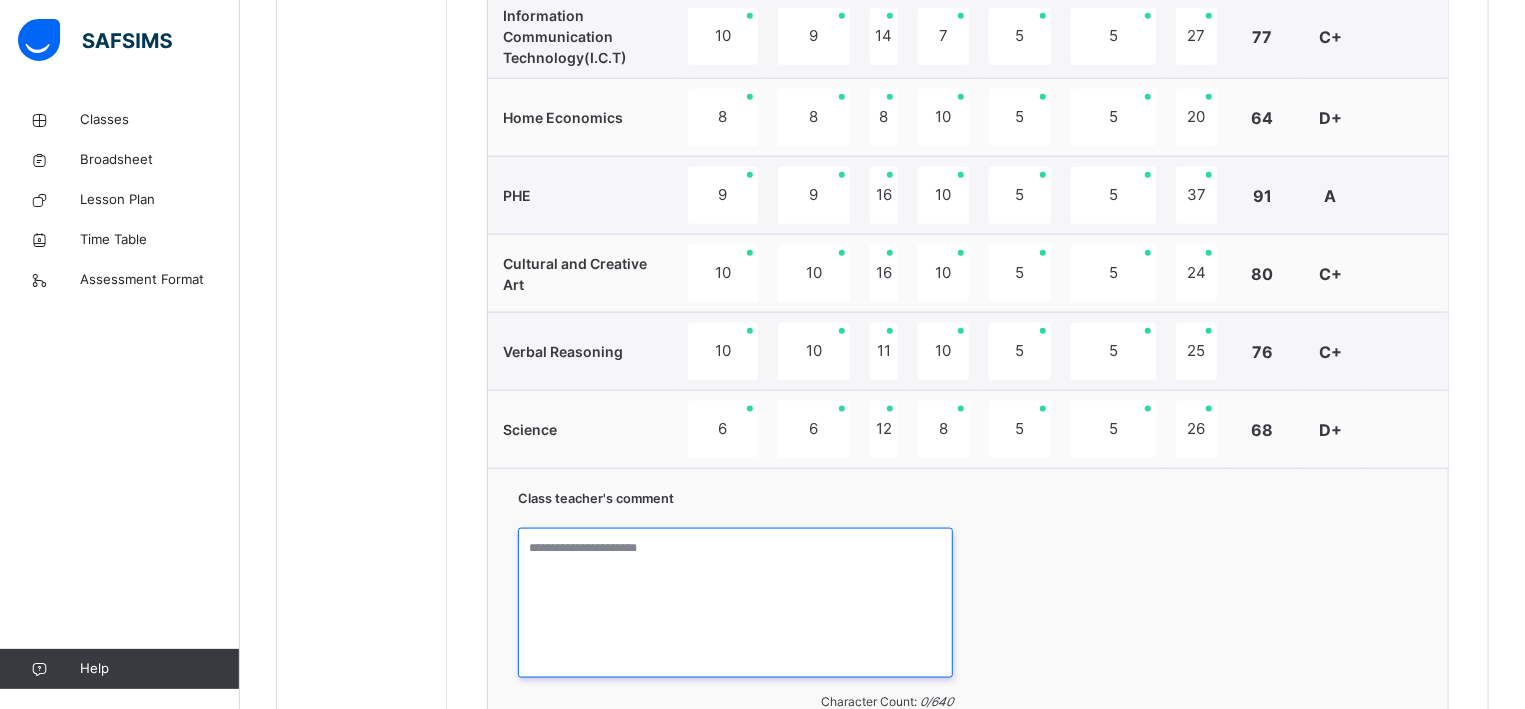 click at bounding box center (735, 603) 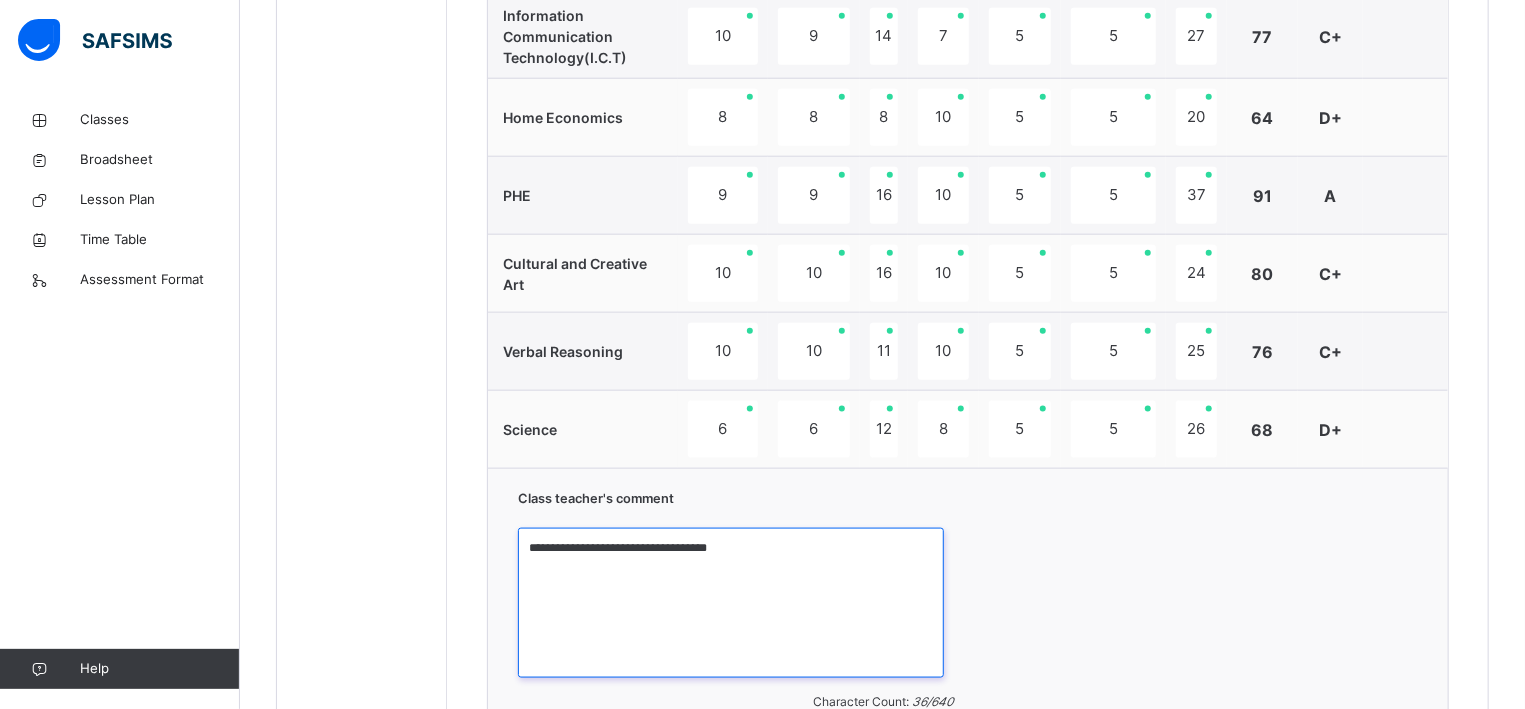 click on "**********" at bounding box center (731, 603) 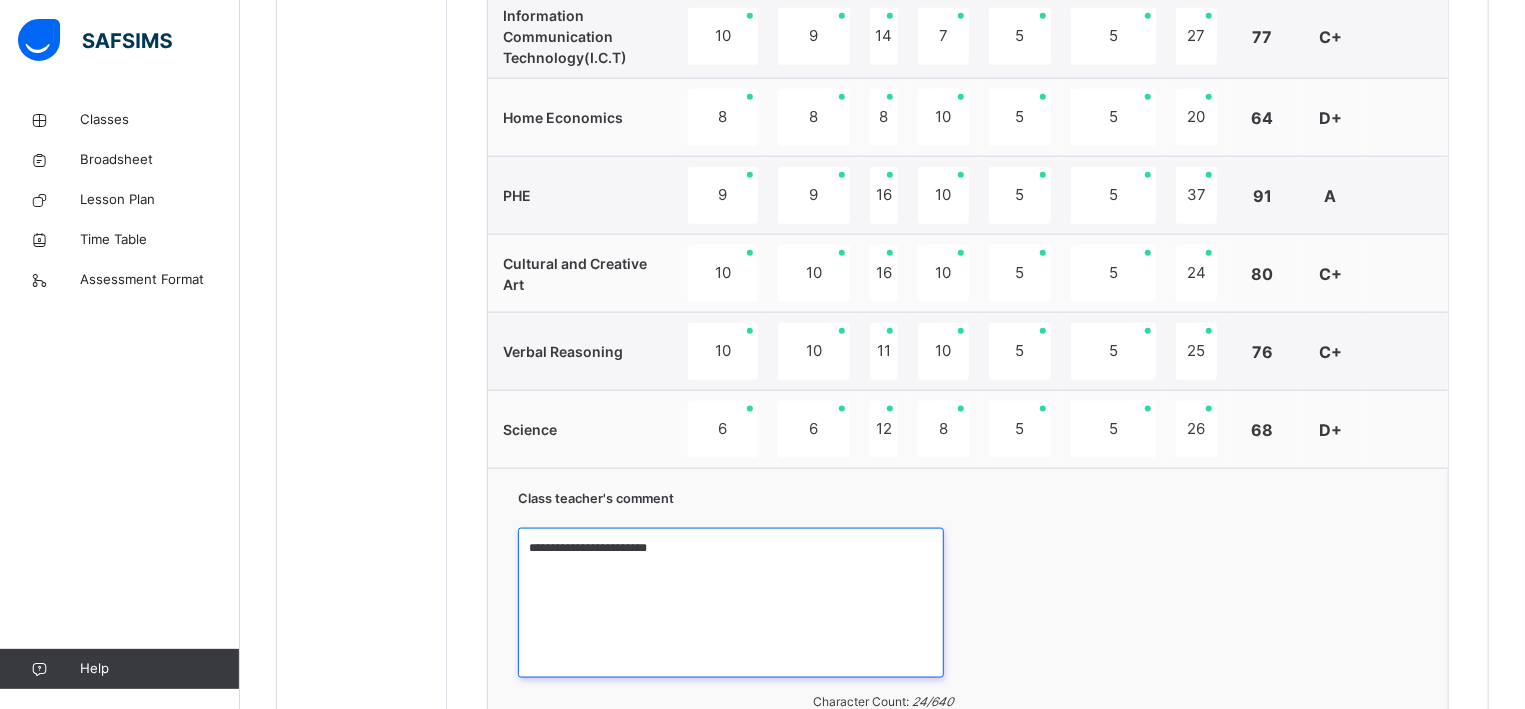 click on "**********" at bounding box center (731, 603) 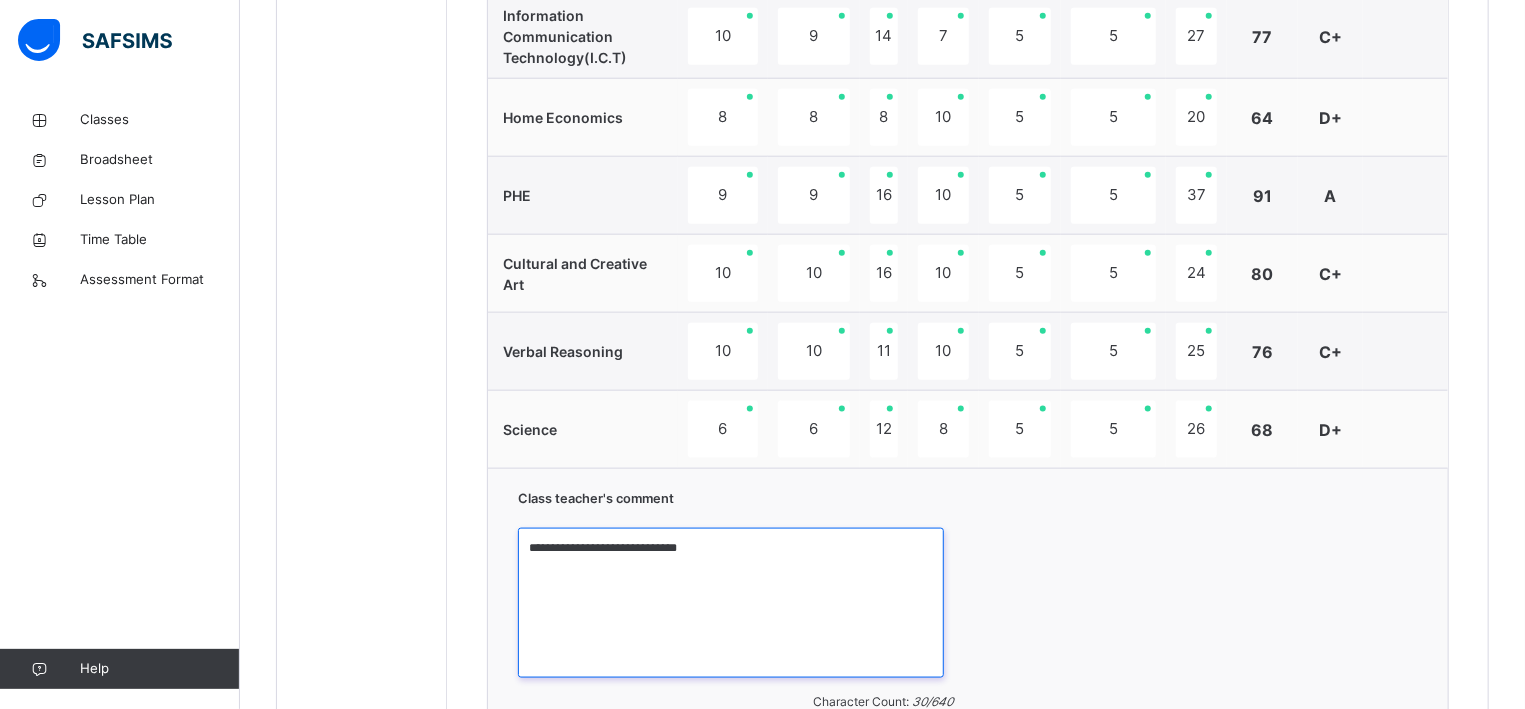 click on "**********" at bounding box center (731, 603) 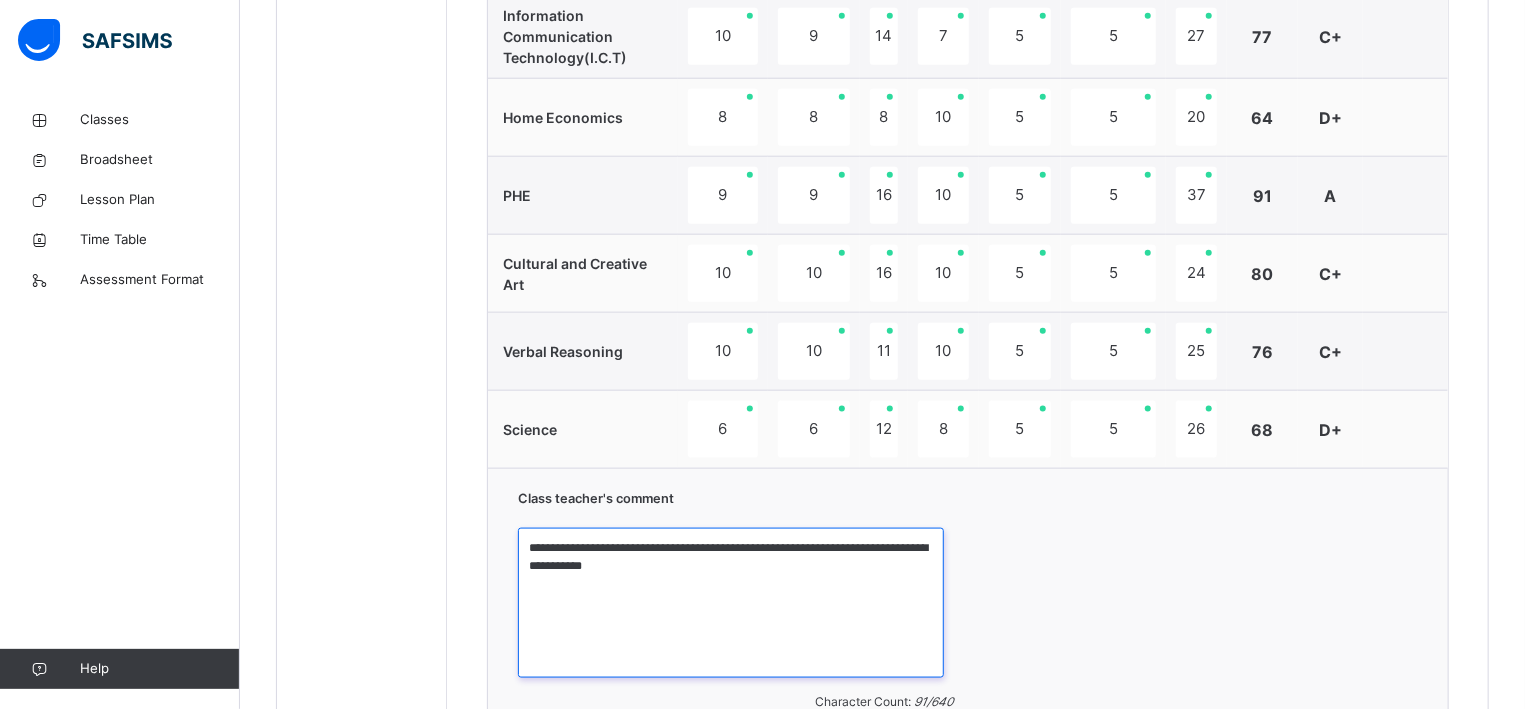 click on "**********" at bounding box center (731, 603) 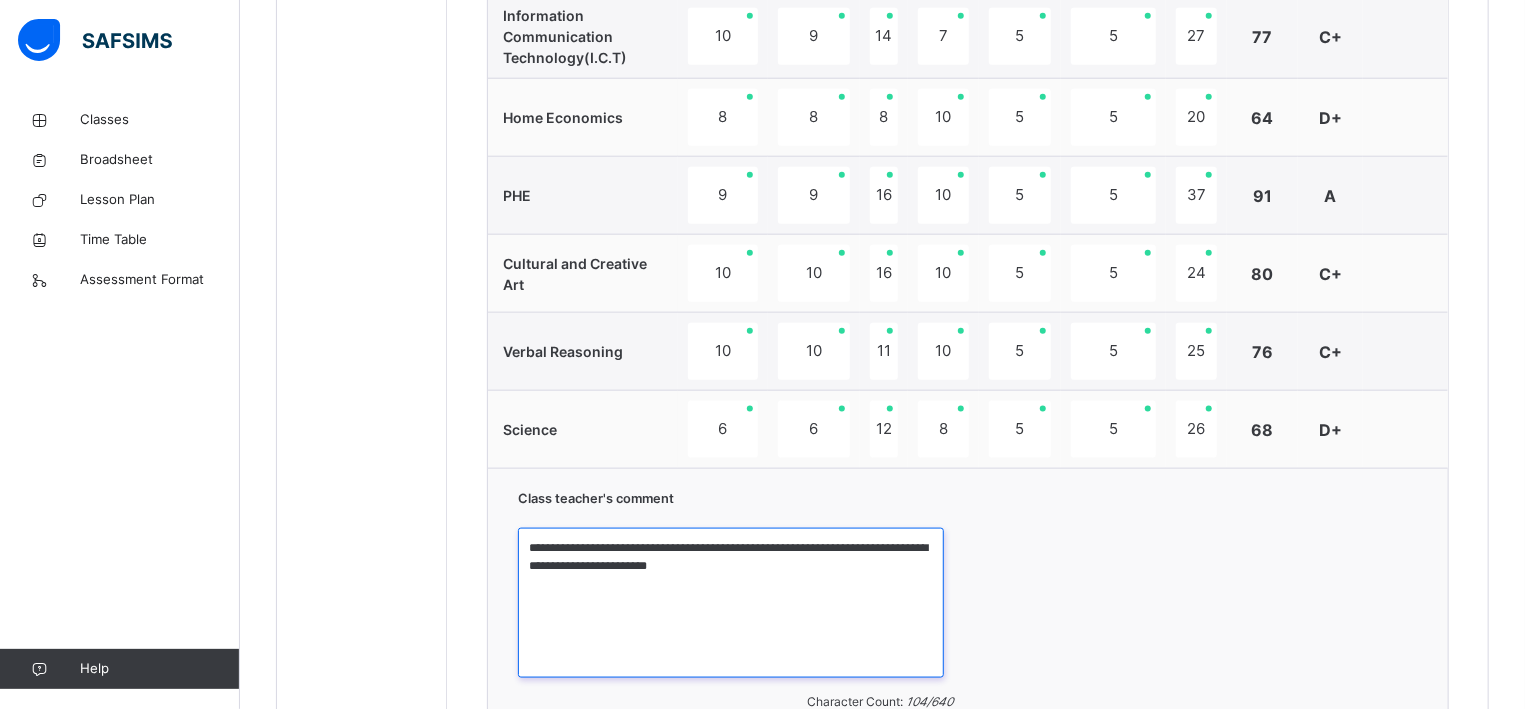 click on "**********" at bounding box center (731, 603) 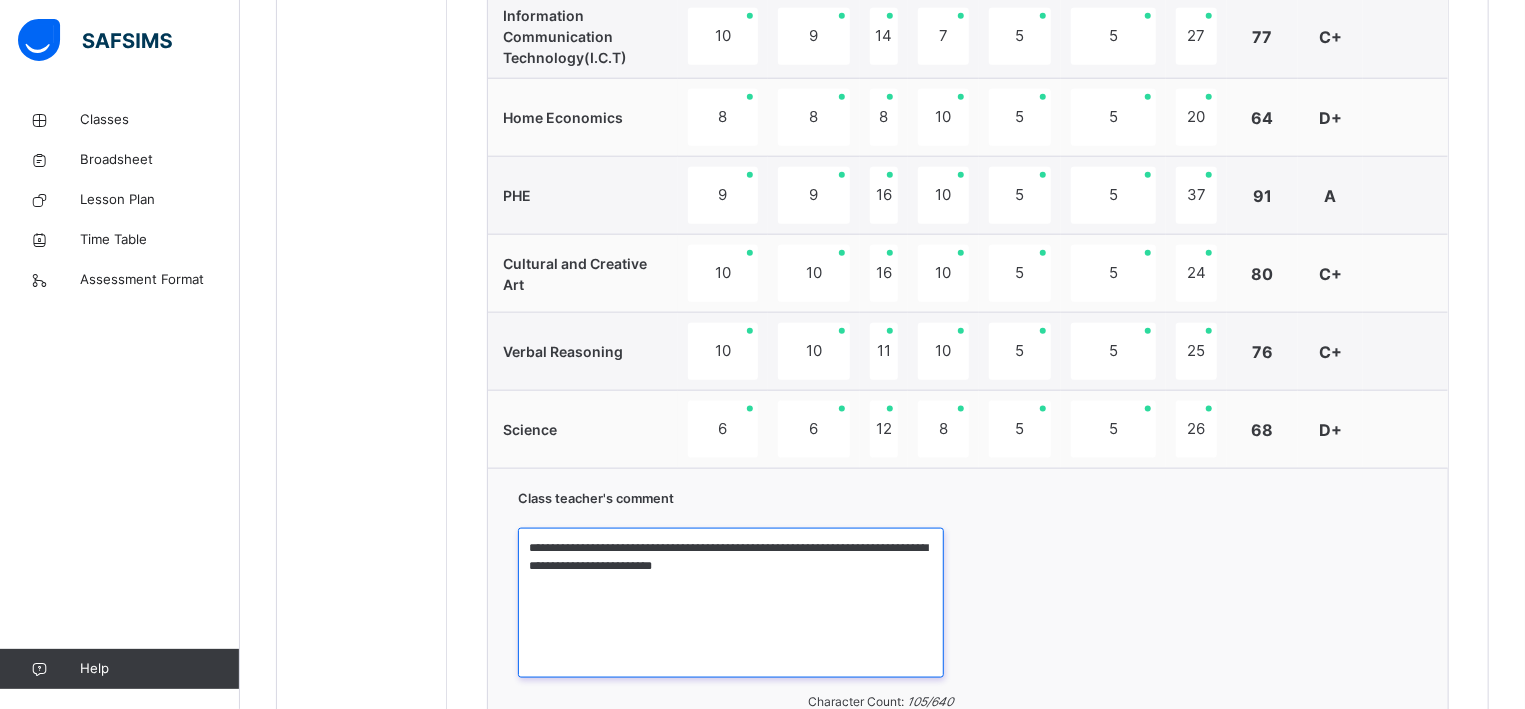 type on "**********" 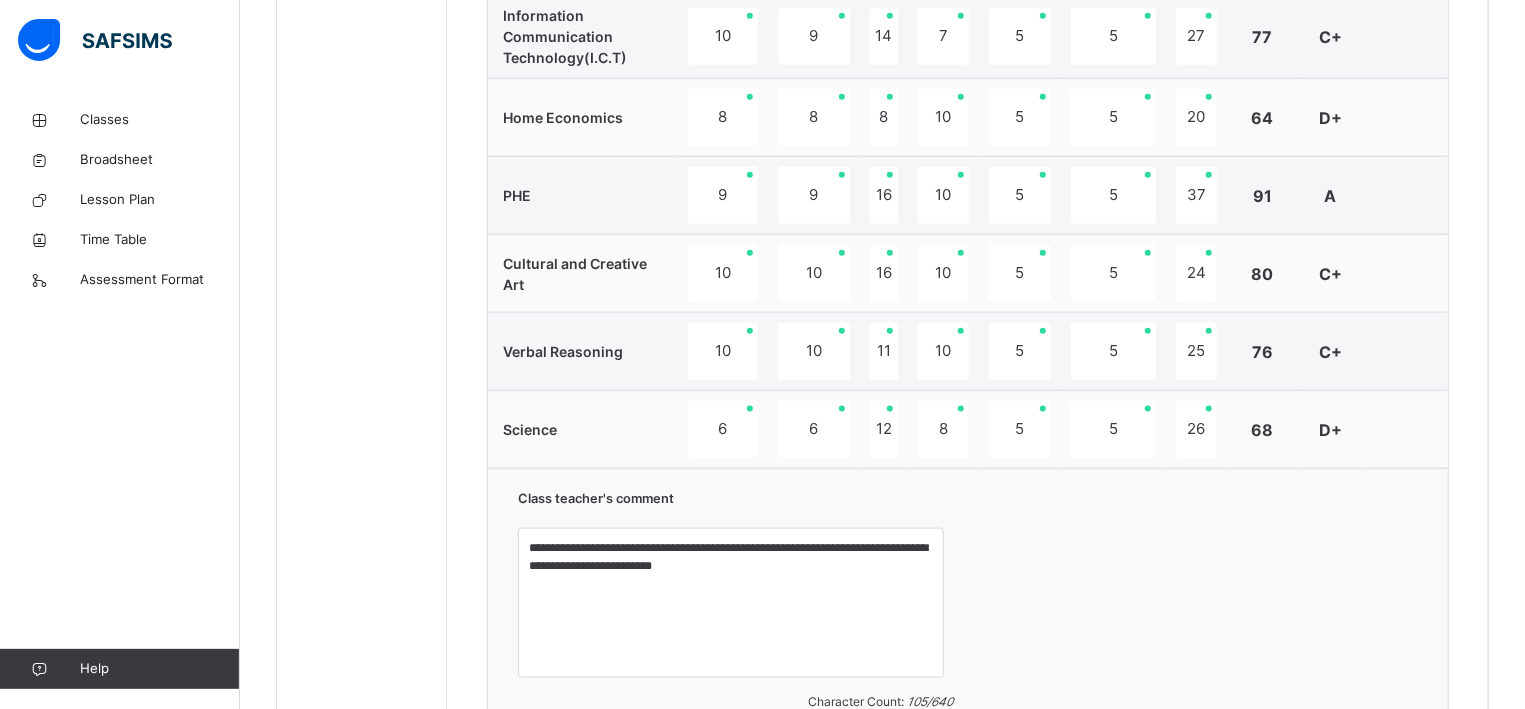 click on "**********" at bounding box center (968, 633) 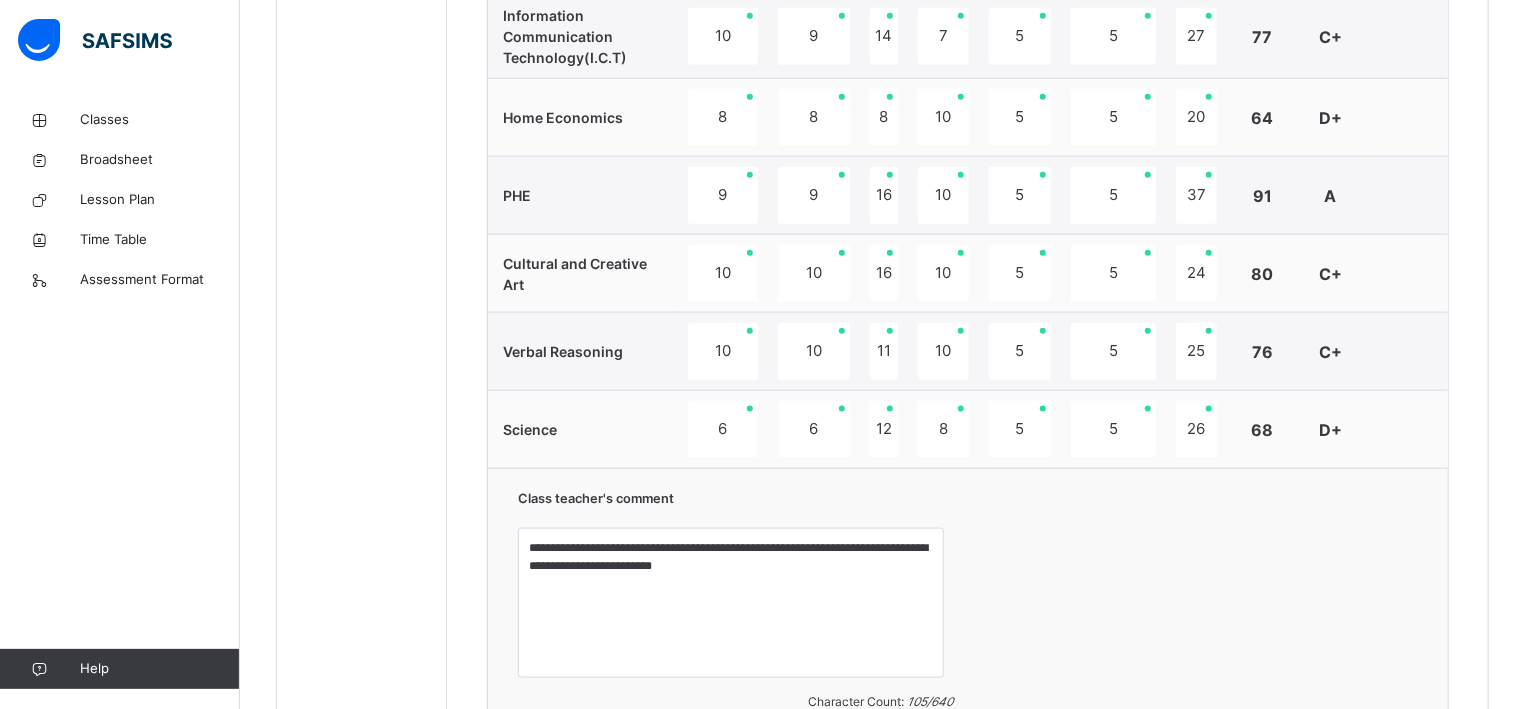 scroll, scrollTop: 1424, scrollLeft: 0, axis: vertical 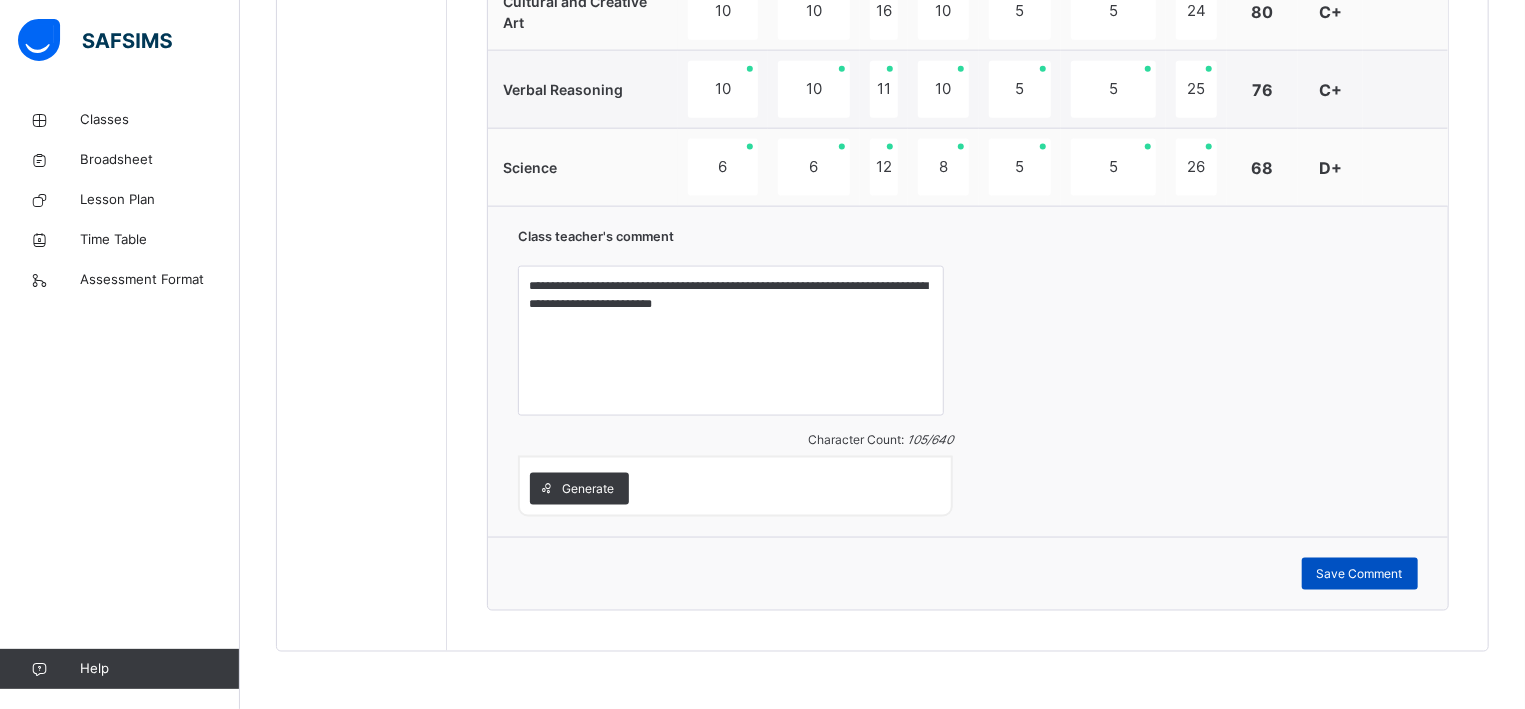 click on "Save Comment" at bounding box center (1360, 574) 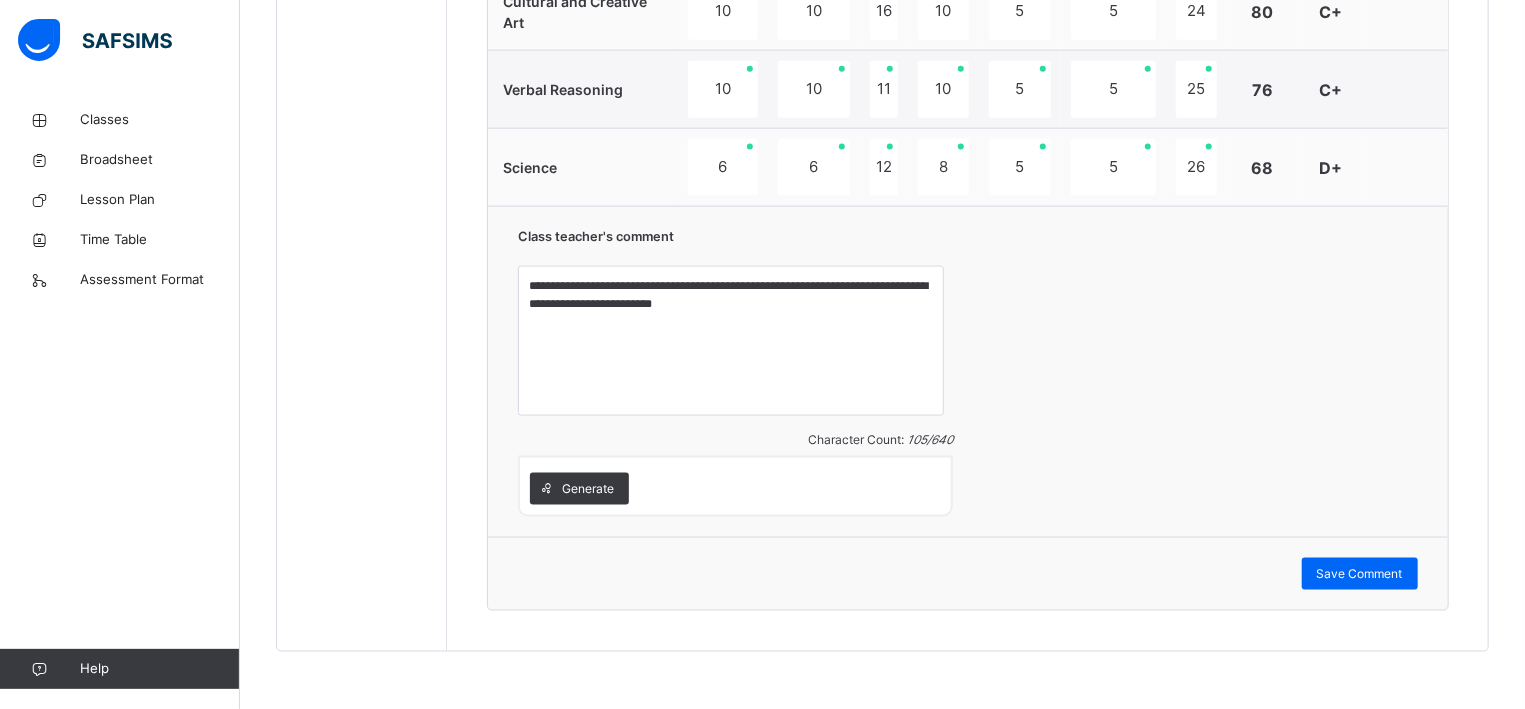 click on "Students ABDU ALI AMINA  2191 ABUBAKAR FATIMA GAJO 2679 ALIYU ABDALLAH  2628 ALIYU GARO SADIQ  2523 BELLO HAUWA'U  2143 IBRAHIM FAHAD LAU 21170 MUHAMMAD AMINA DANDUME 2218 MURTALA MUHAMMAD BUHARI 2391 MUSA ABUBAKAR OGAH 2615 MUSA AISHA ABDULLAHI 2059 SANI MUHAMMAD ADAMU 2225 SULEIMAN HANEEFA BELLO 2097 USMAN ABUBAKAR SADDIQ 2220" at bounding box center (362, -127) 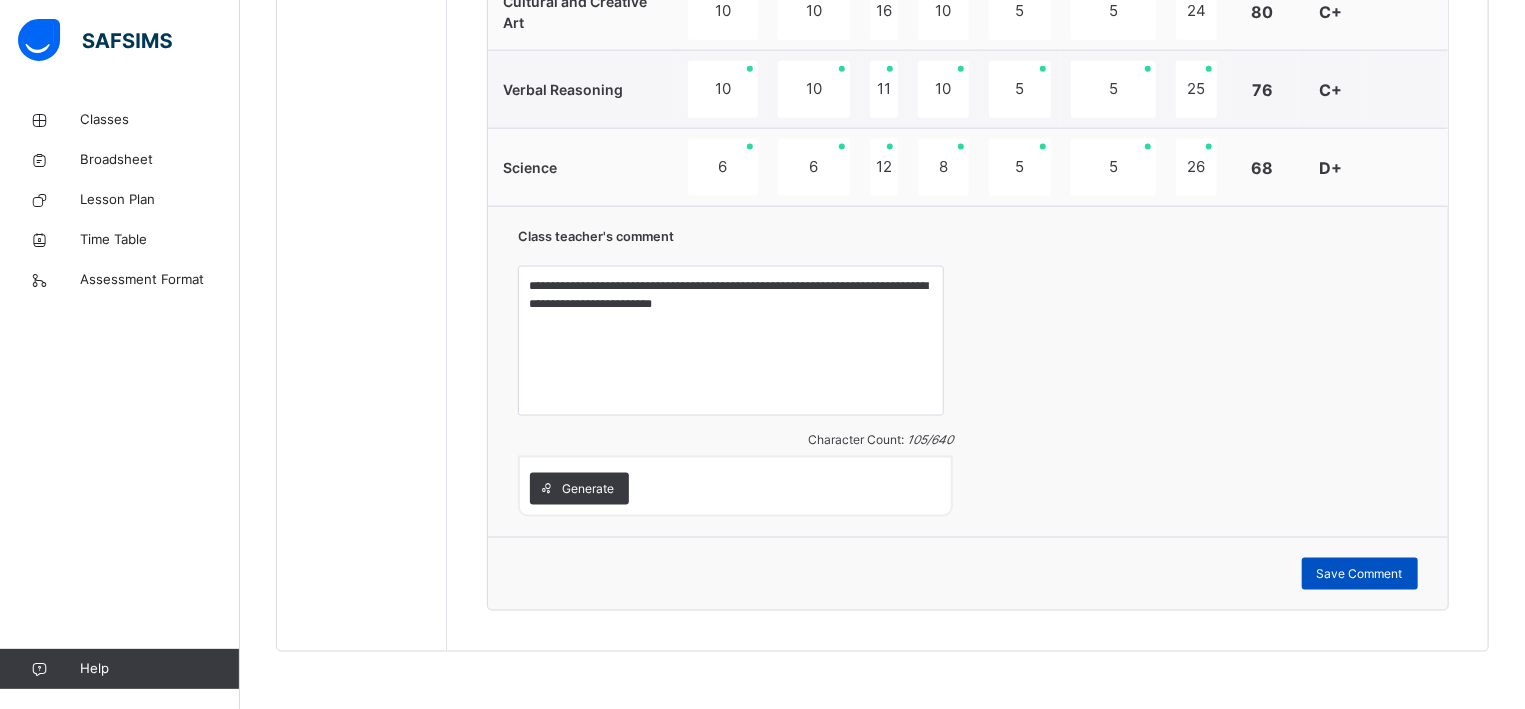 click on "Save Comment" at bounding box center (1360, 574) 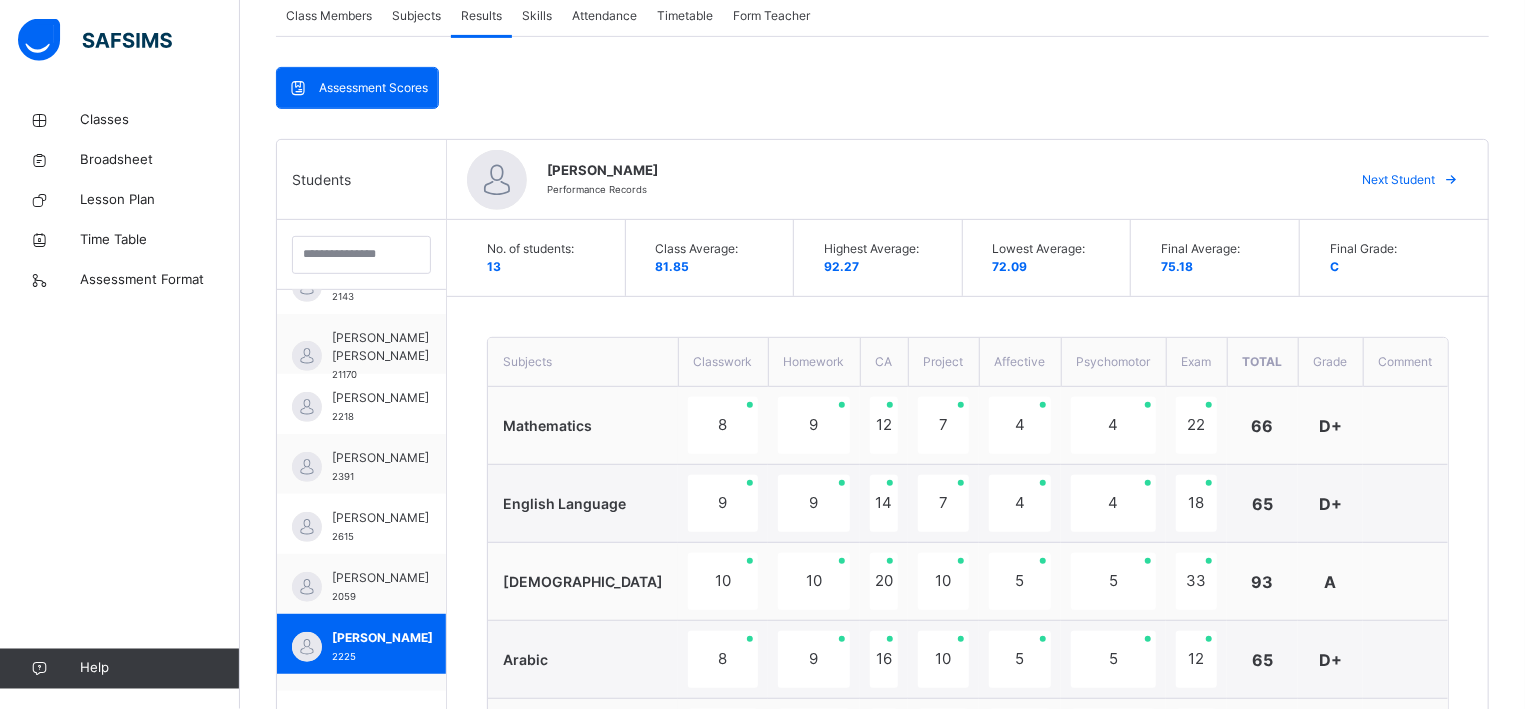 scroll, scrollTop: 352, scrollLeft: 0, axis: vertical 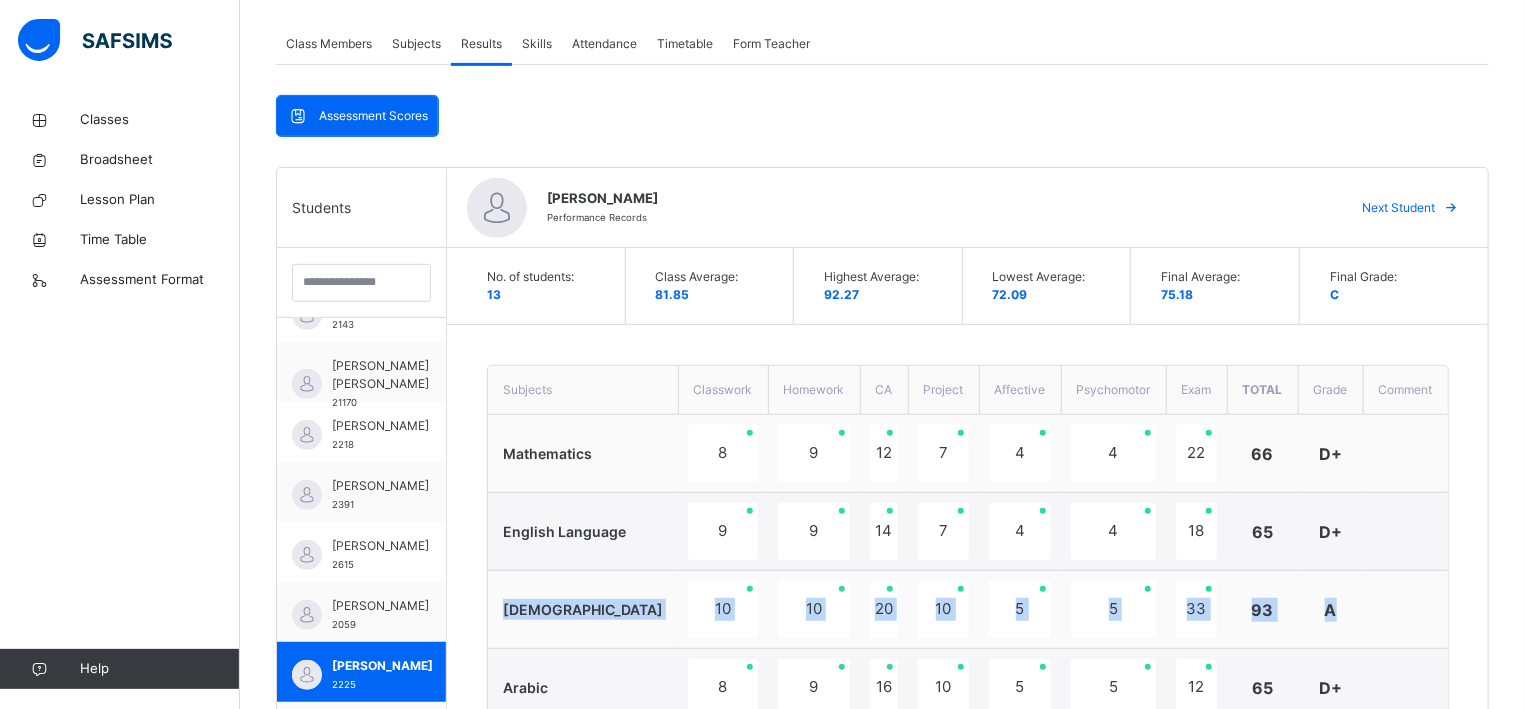 drag, startPoint x: 1377, startPoint y: 566, endPoint x: 1515, endPoint y: 602, distance: 142.61838 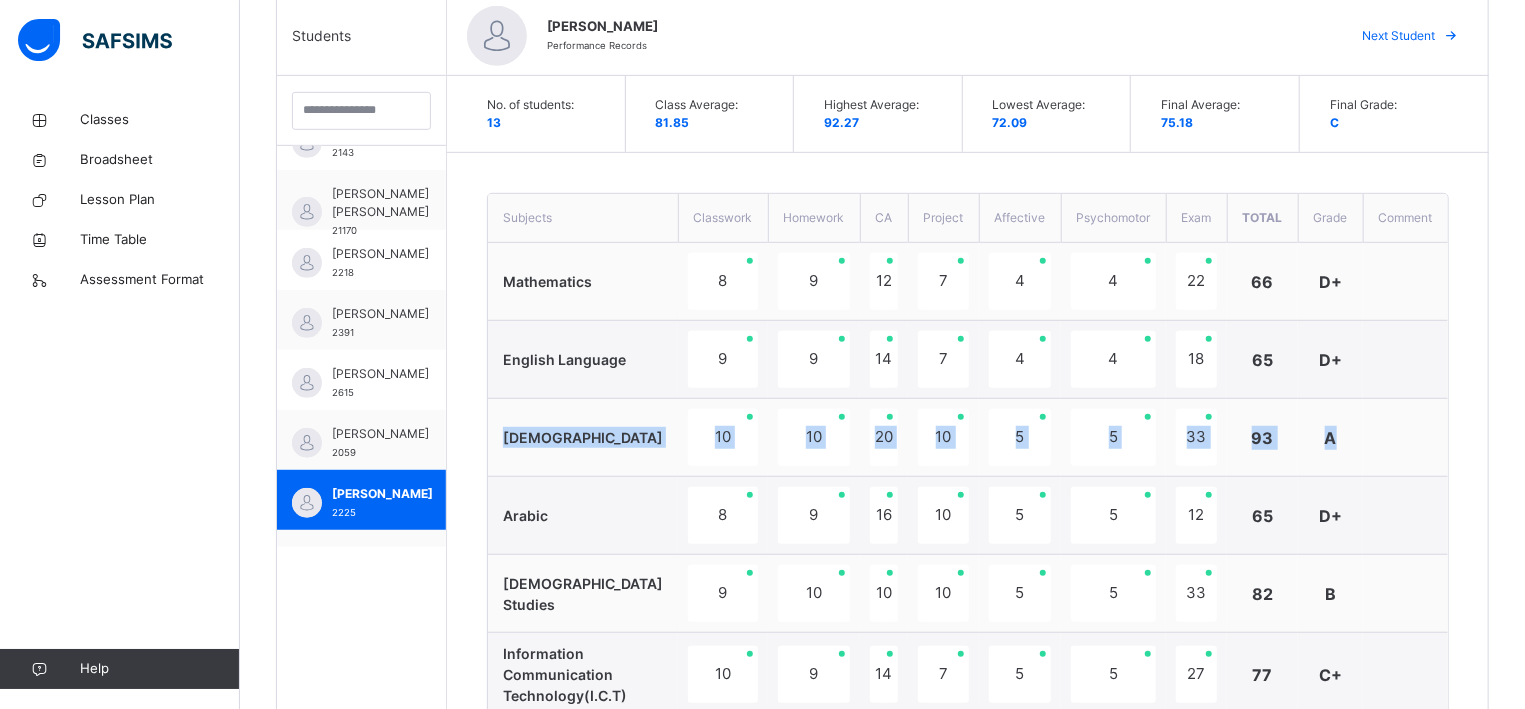 scroll, scrollTop: 567, scrollLeft: 0, axis: vertical 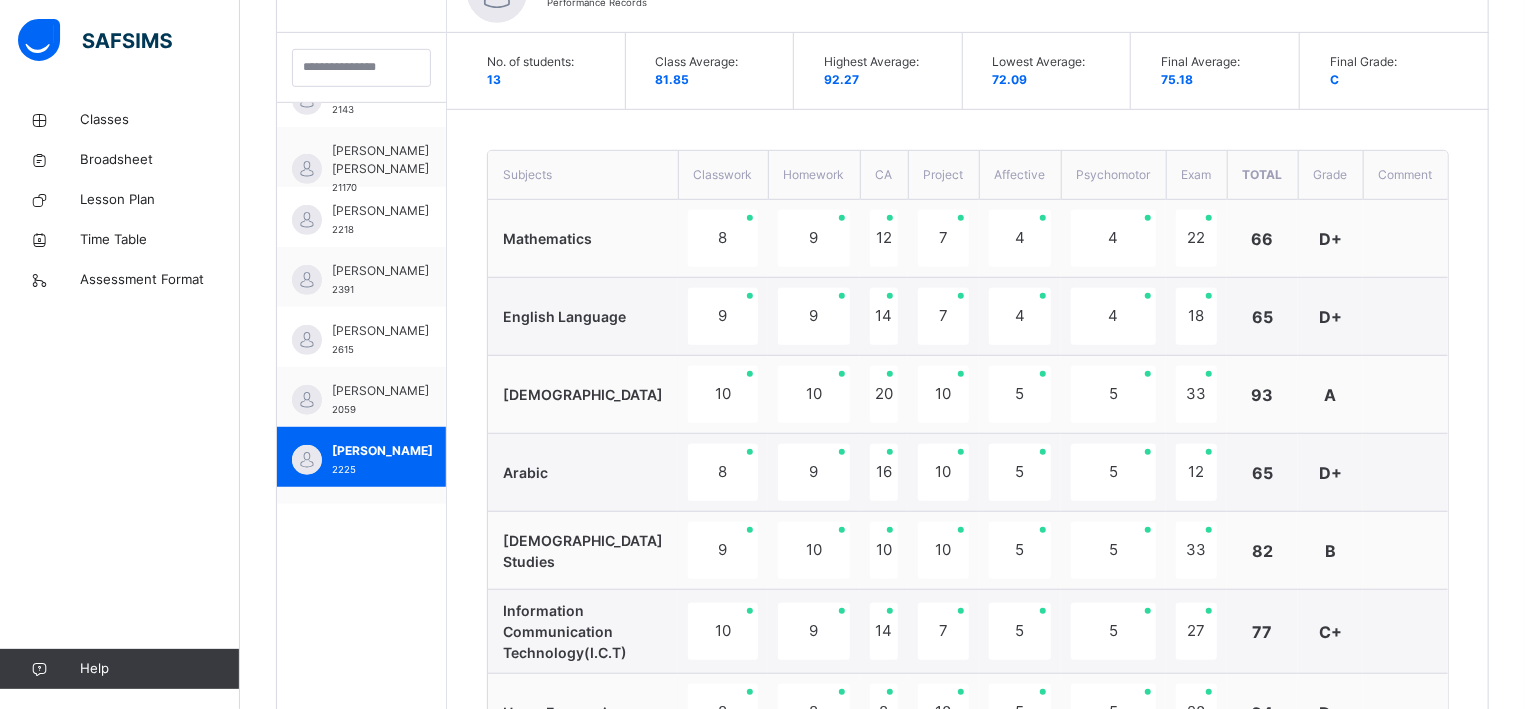 click on "Students ABDU ALI AMINA  2191 ABUBAKAR FATIMA GAJO 2679 ALIYU ABDALLAH  2628 ALIYU GARO SADIQ  2523 BELLO HAUWA'U  2143 IBRAHIM FAHAD LAU 21170 MUHAMMAD AMINA DANDUME 2218 MURTALA MUHAMMAD BUHARI 2391 MUSA ABUBAKAR OGAH 2615 MUSA AISHA ABDULLAHI 2059 SANI MUHAMMAD ADAMU 2225 SULEIMAN HANEEFA BELLO 2097 USMAN ABUBAKAR SADDIQ 2220" at bounding box center [362, 730] 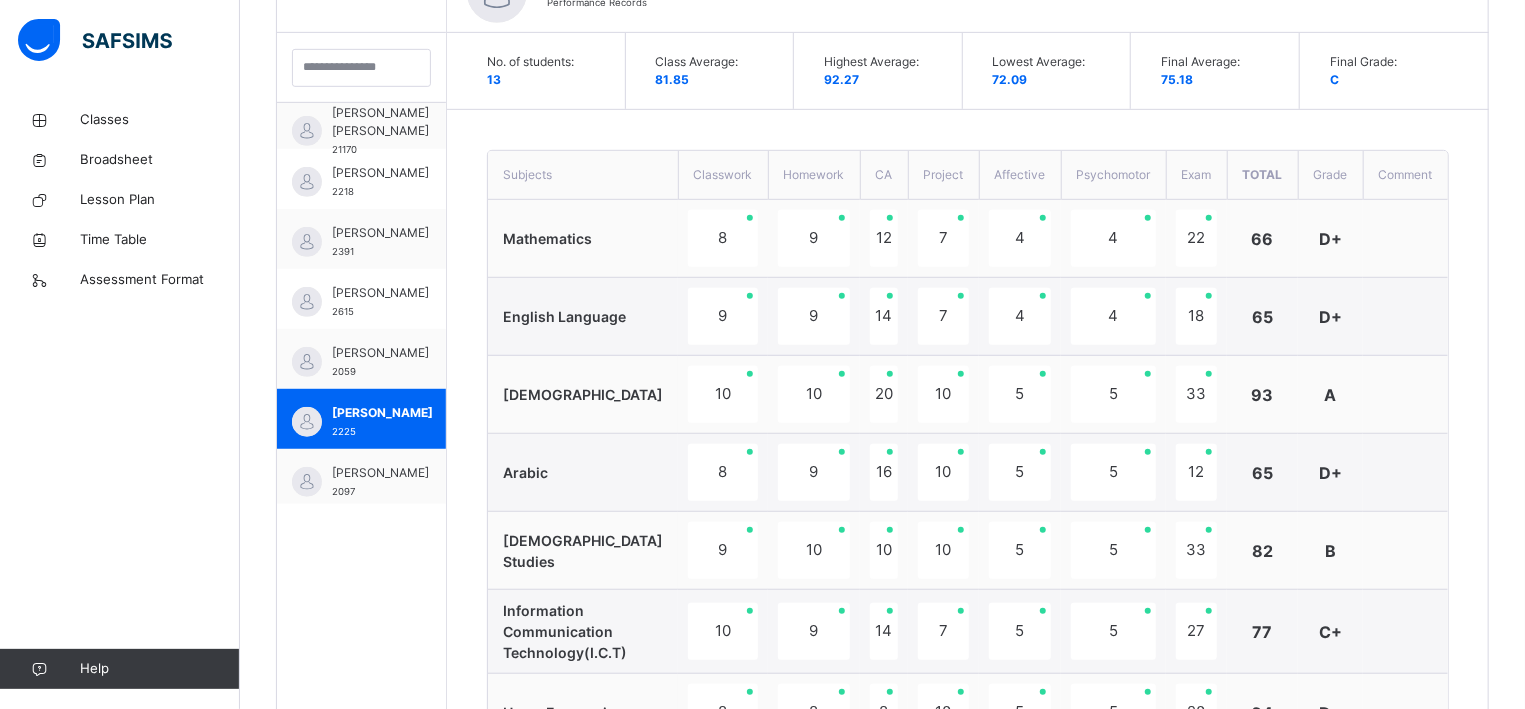 scroll, scrollTop: 319, scrollLeft: 0, axis: vertical 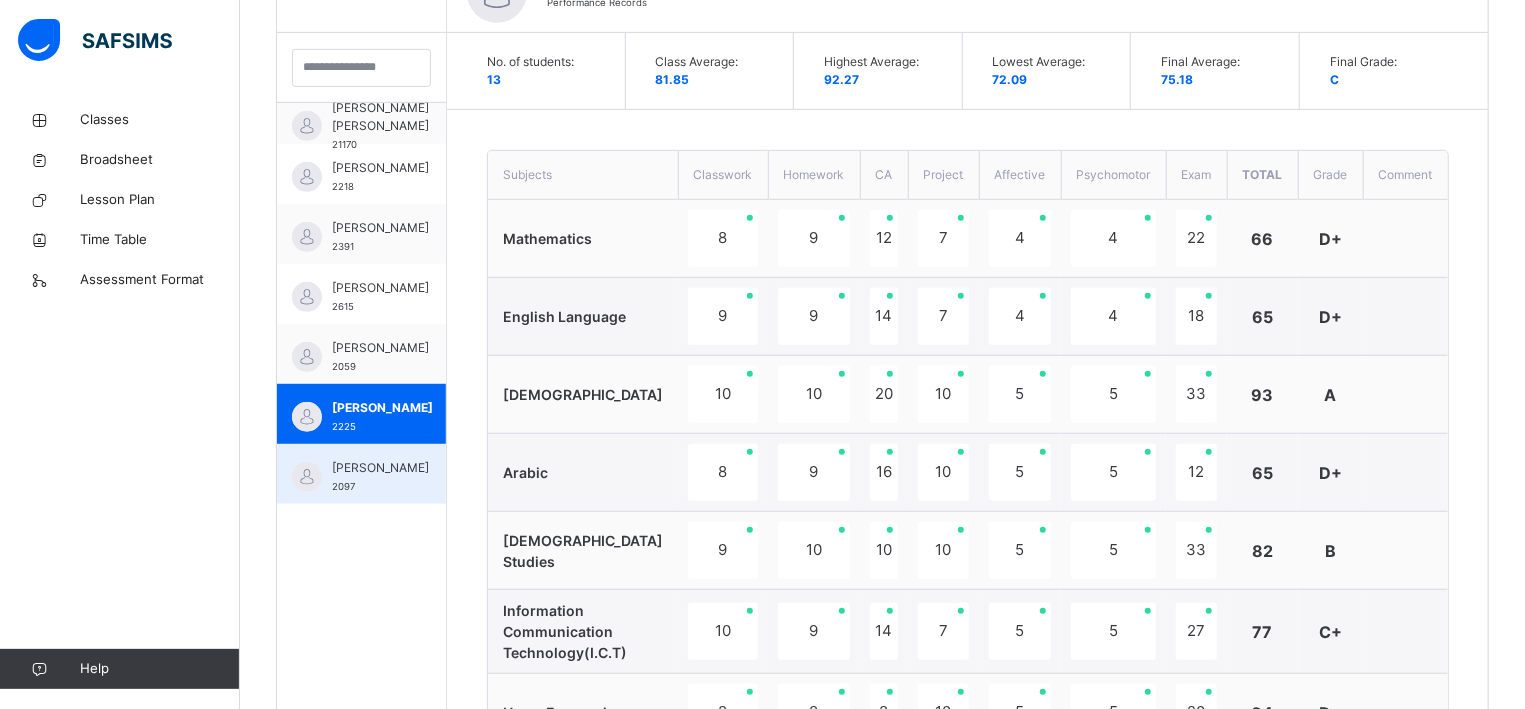 click on "[PERSON_NAME]" at bounding box center [380, 468] 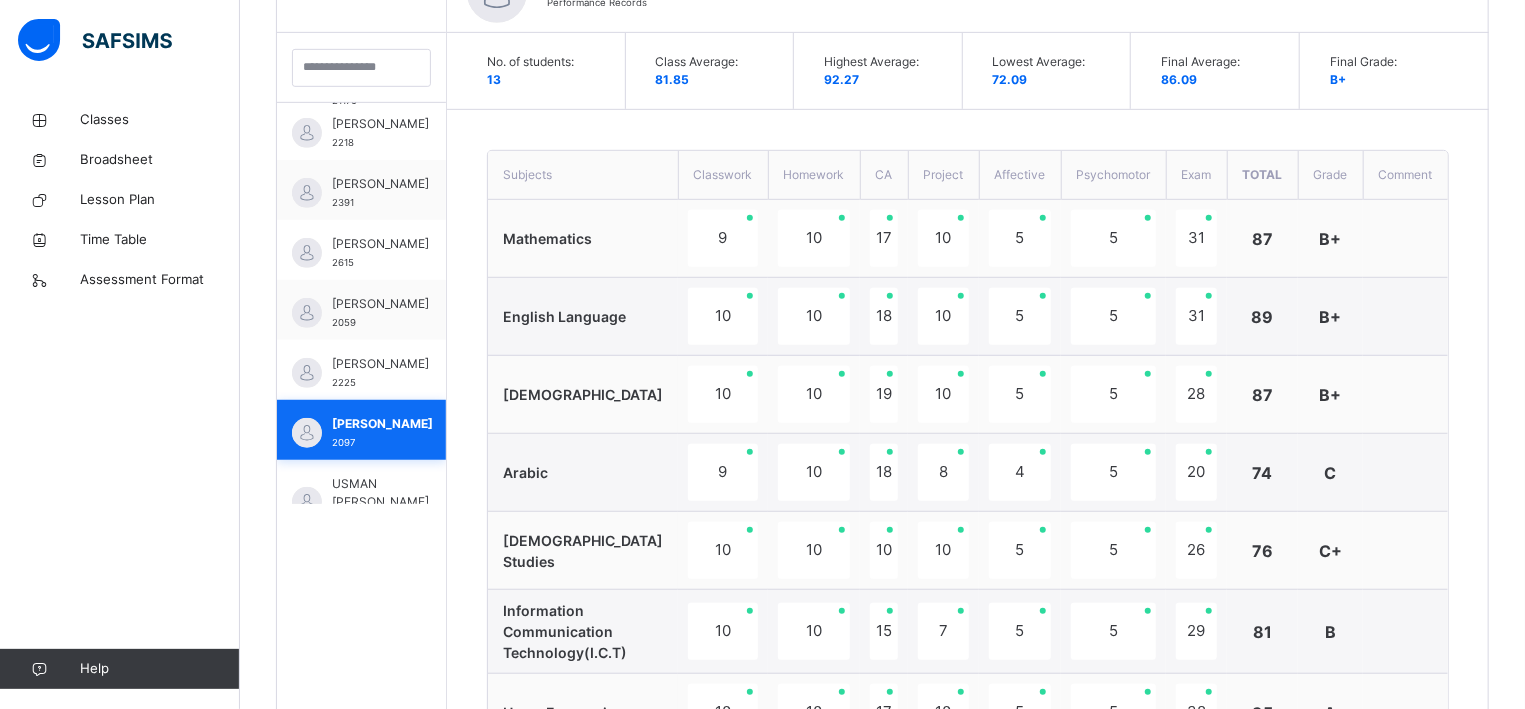 scroll, scrollTop: 406, scrollLeft: 0, axis: vertical 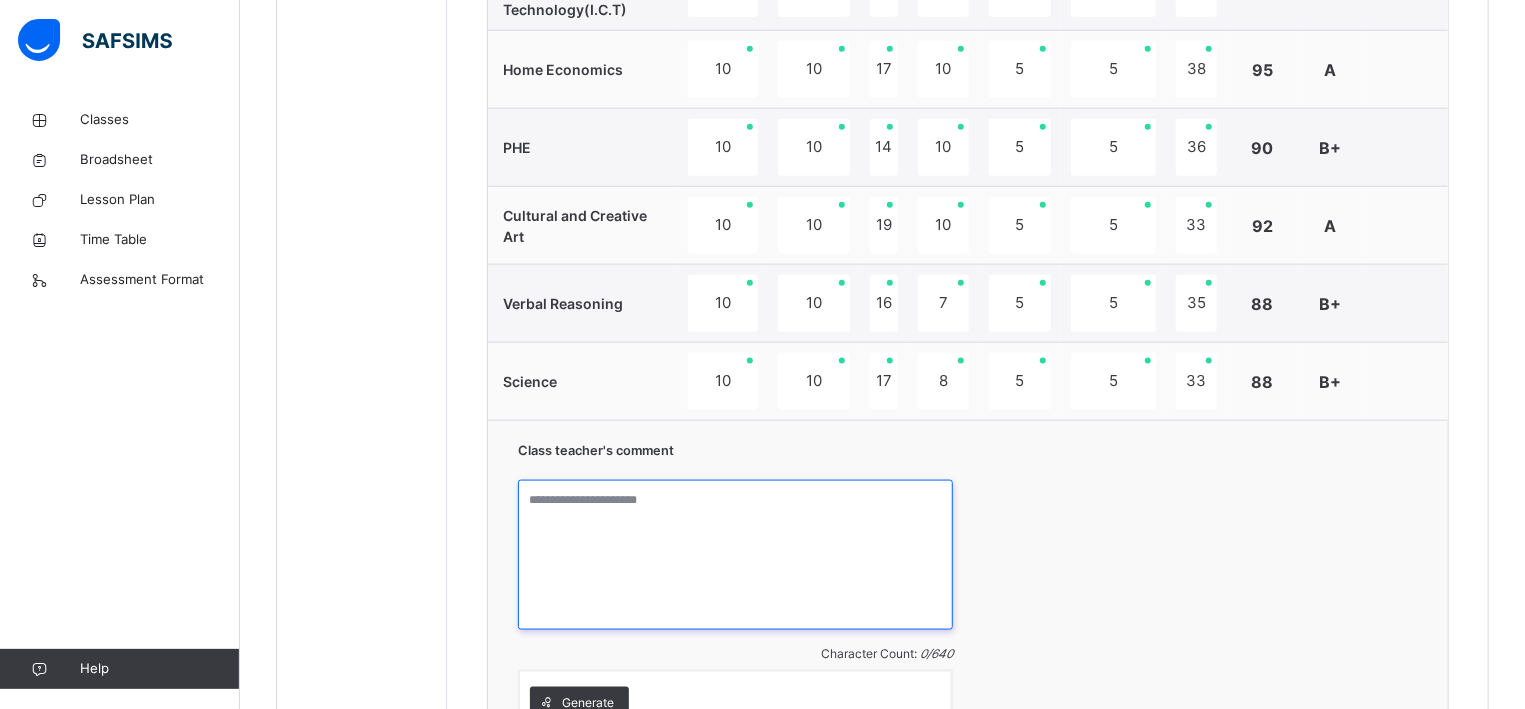 click at bounding box center (735, 555) 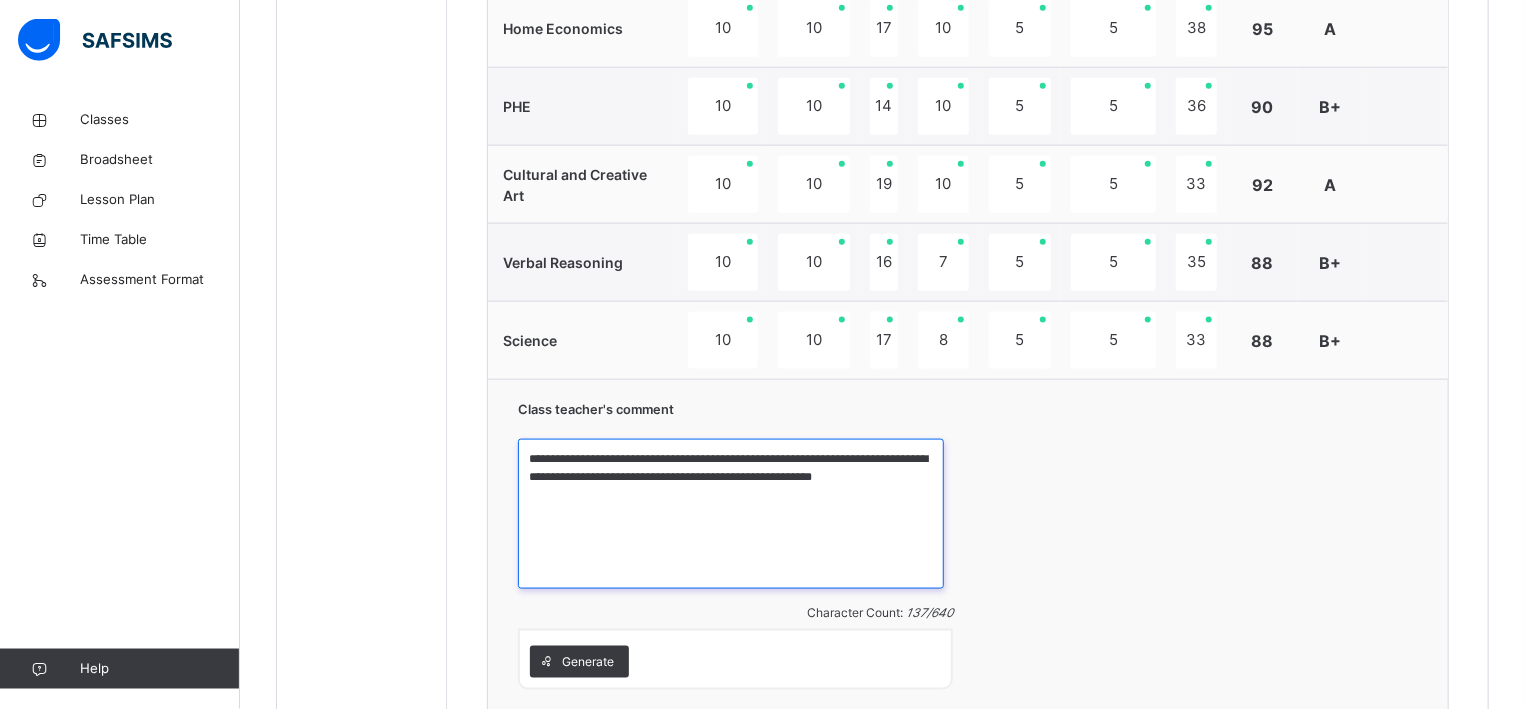 scroll, scrollTop: 1264, scrollLeft: 0, axis: vertical 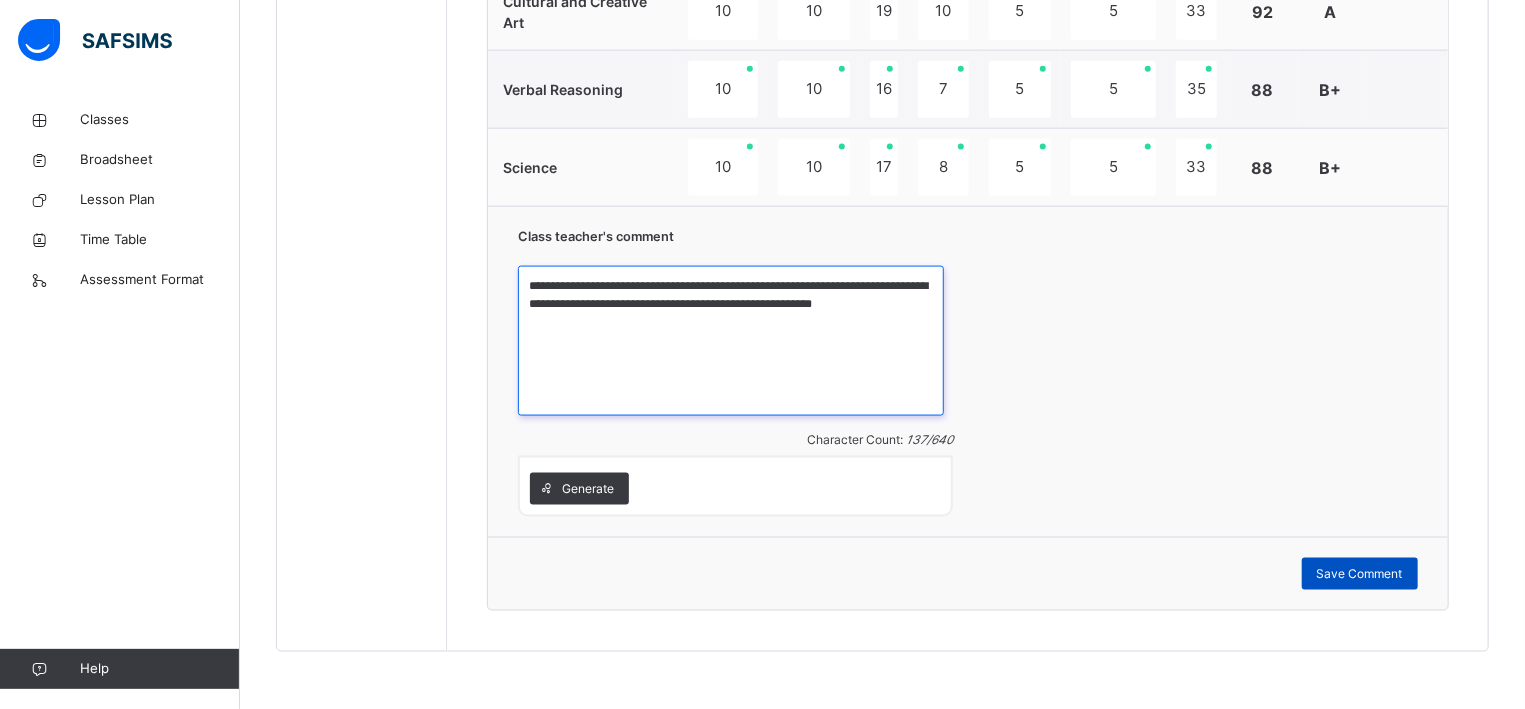type on "**********" 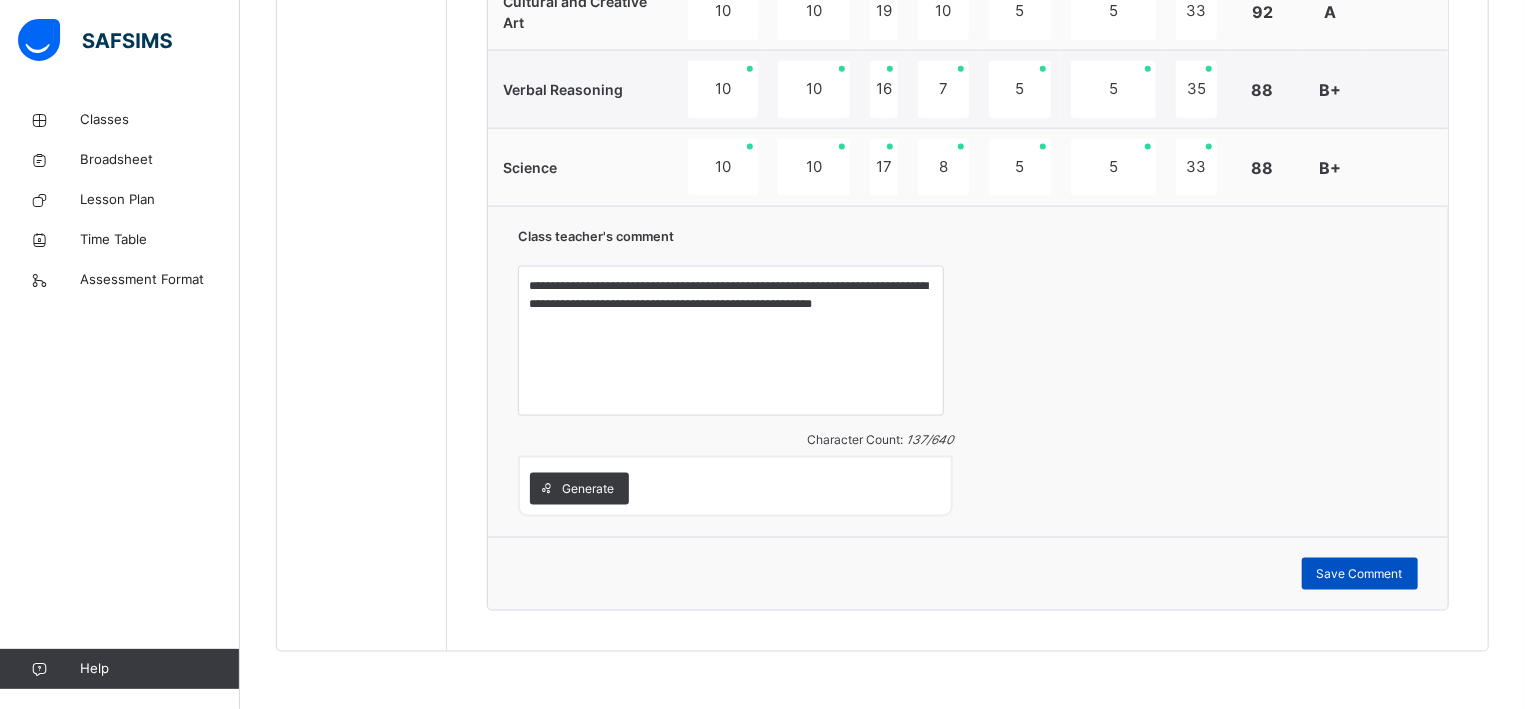 click on "Save Comment" at bounding box center (1360, 574) 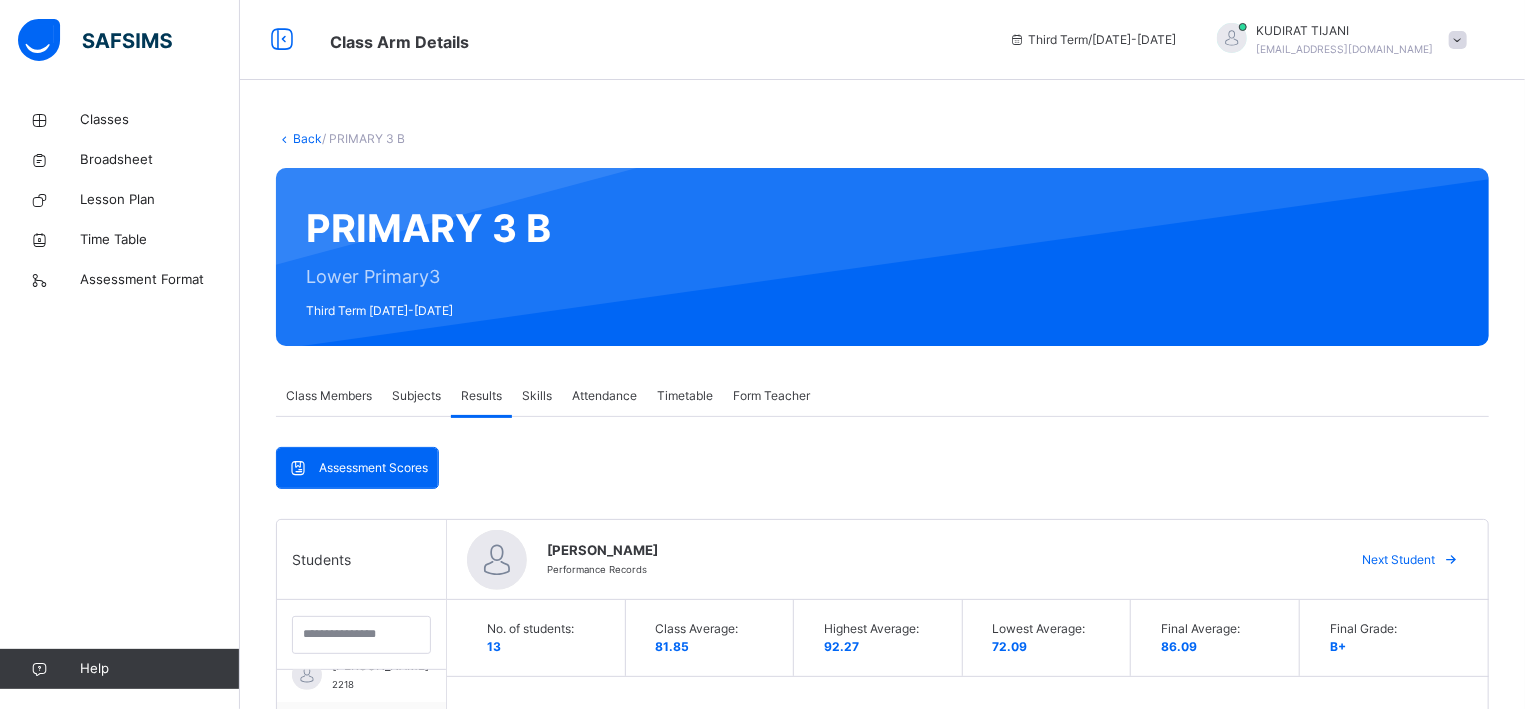 scroll, scrollTop: 53, scrollLeft: 0, axis: vertical 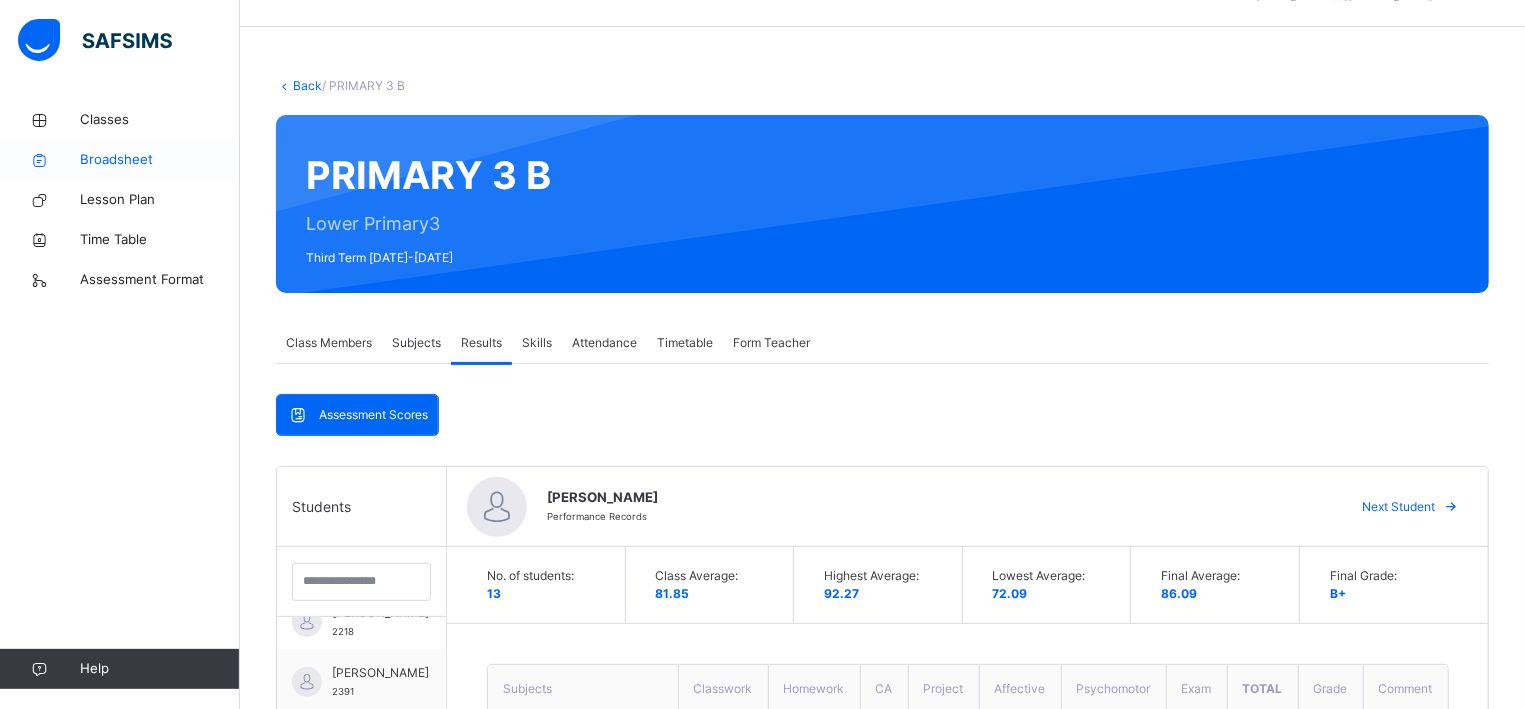 click on "Broadsheet" at bounding box center (160, 160) 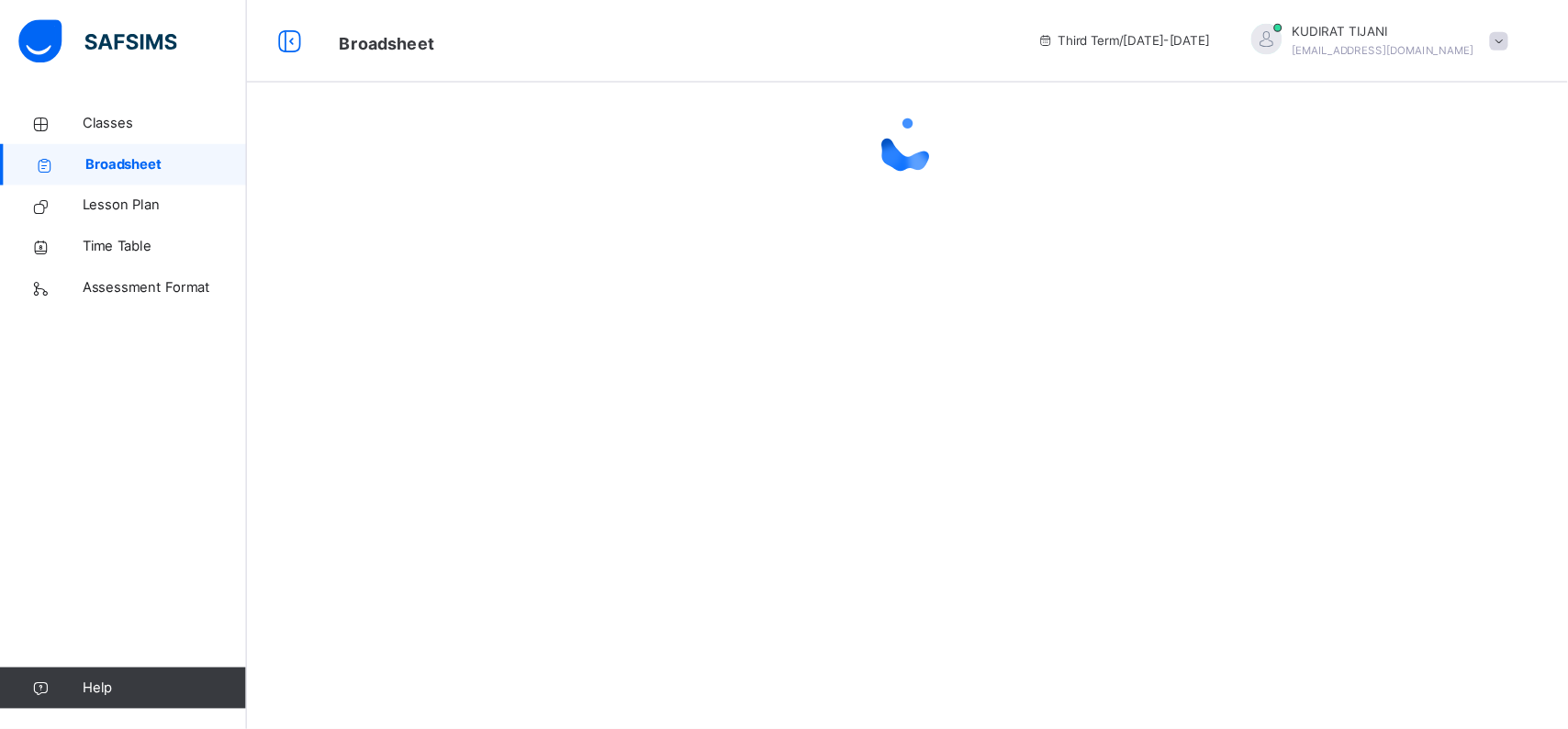 scroll, scrollTop: 0, scrollLeft: 0, axis: both 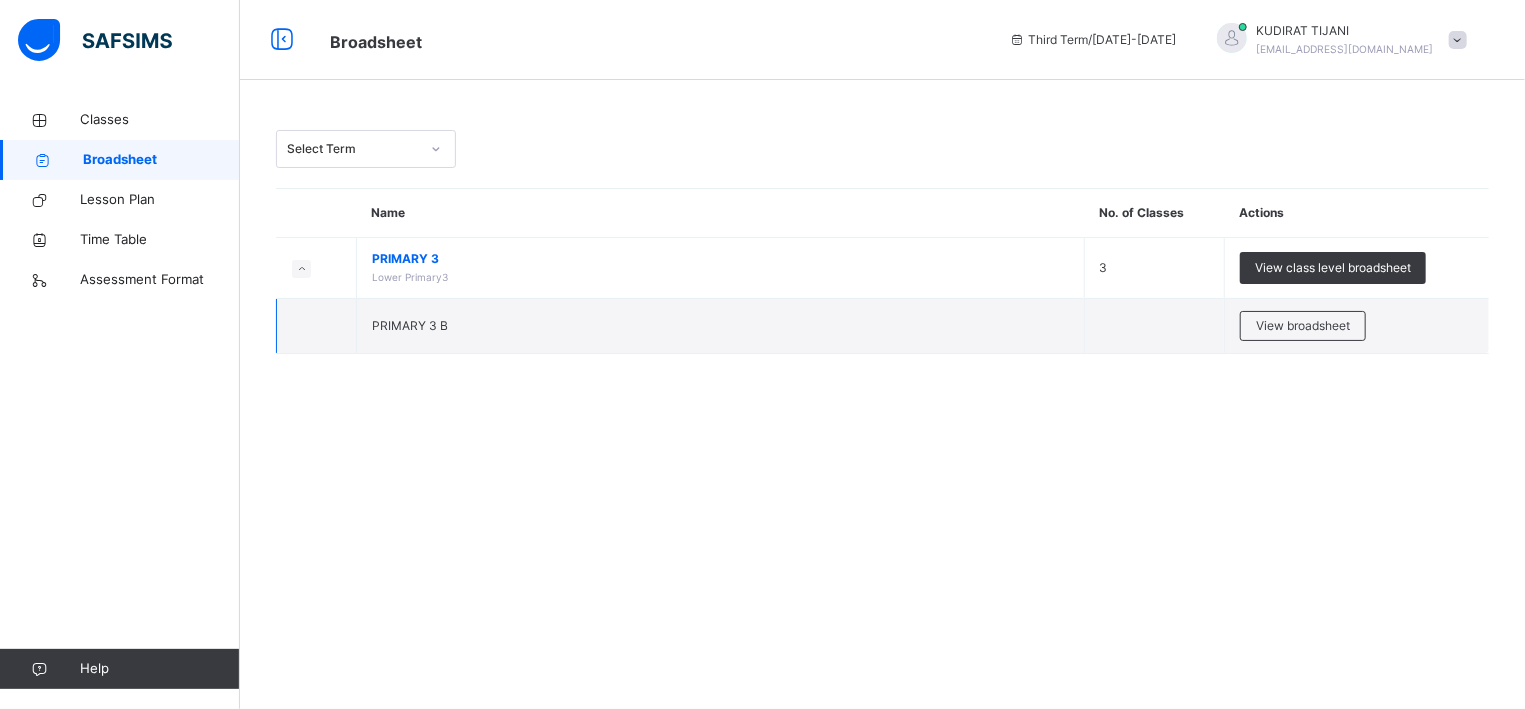 click on "PRIMARY 3 B" at bounding box center [721, 326] 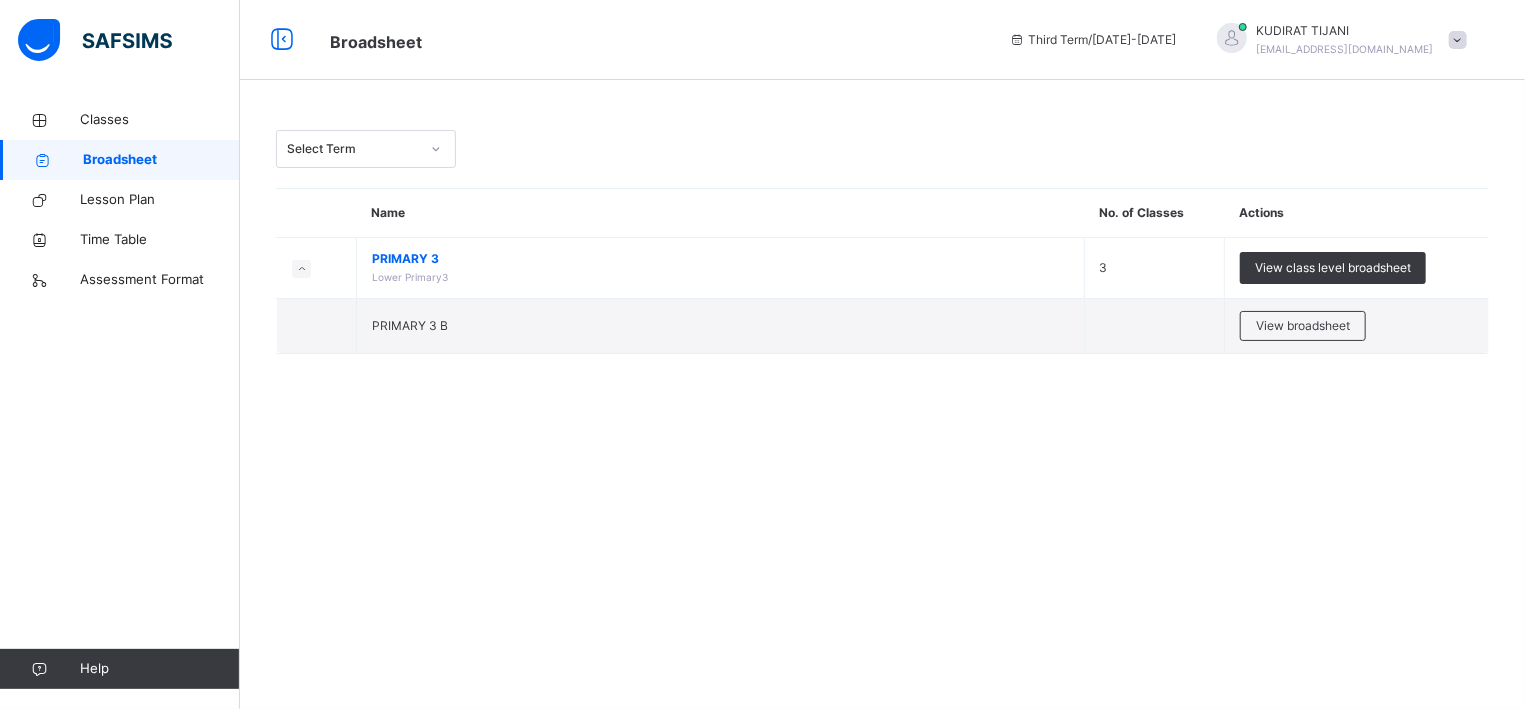 click on "Broadsheet" at bounding box center [161, 160] 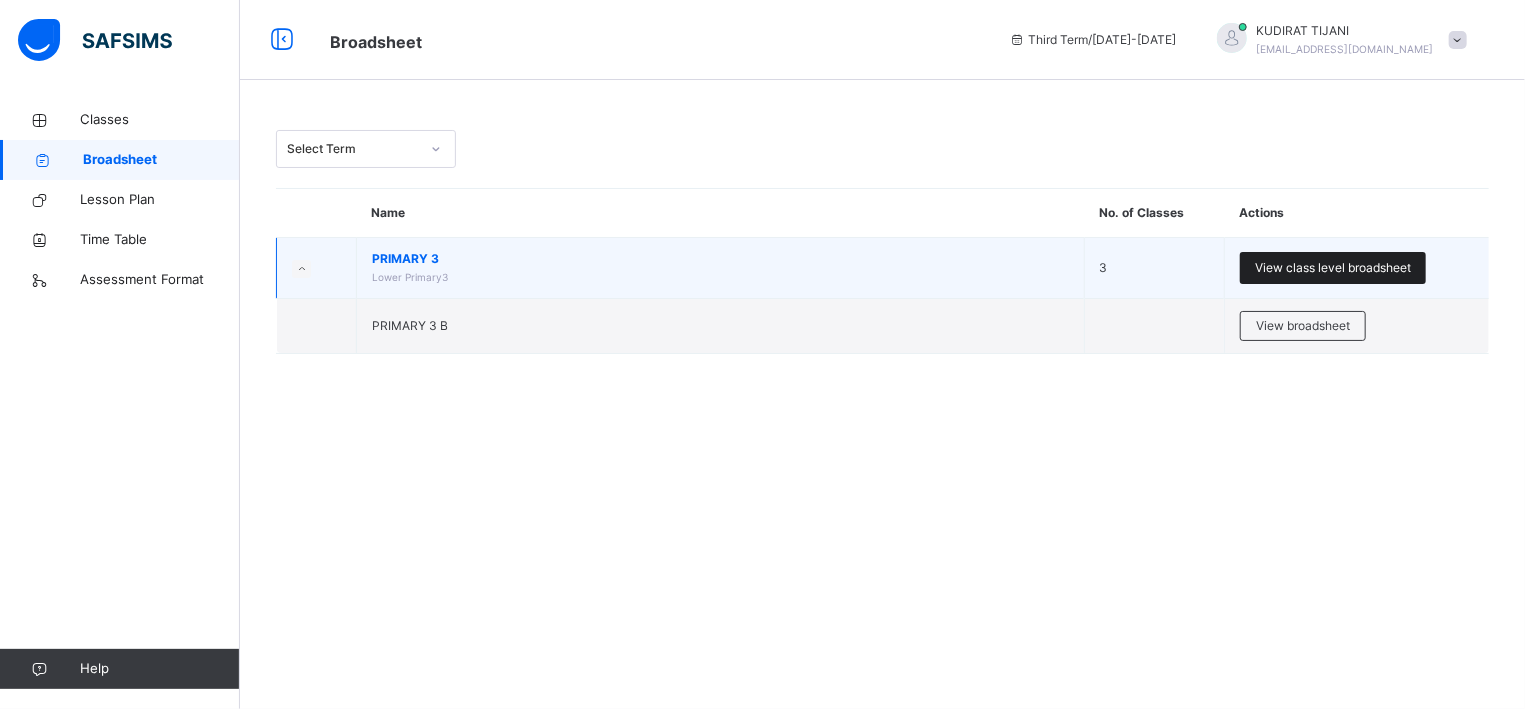 click on "View class level broadsheet" at bounding box center [1333, 268] 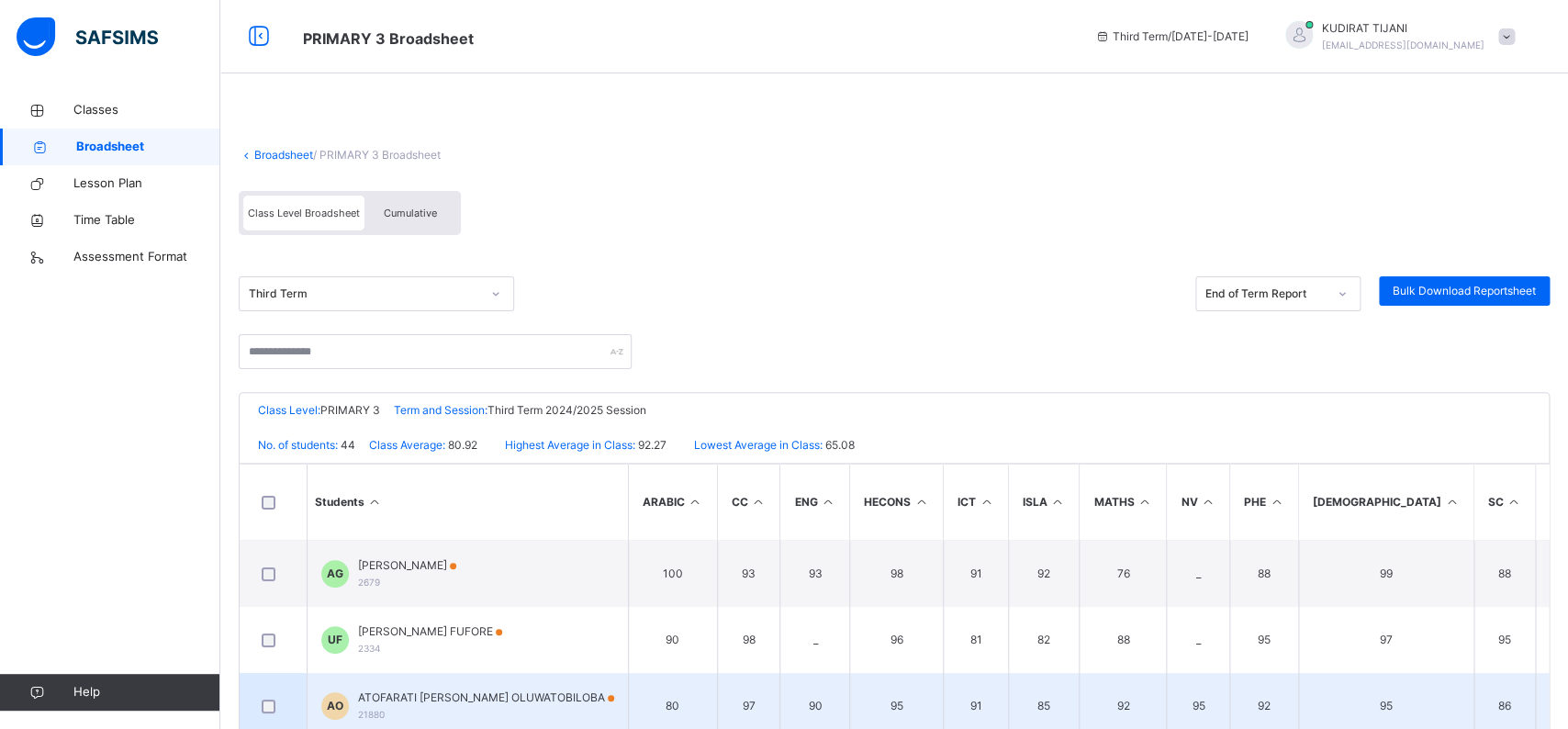 click on "12" at bounding box center [1653, 706] 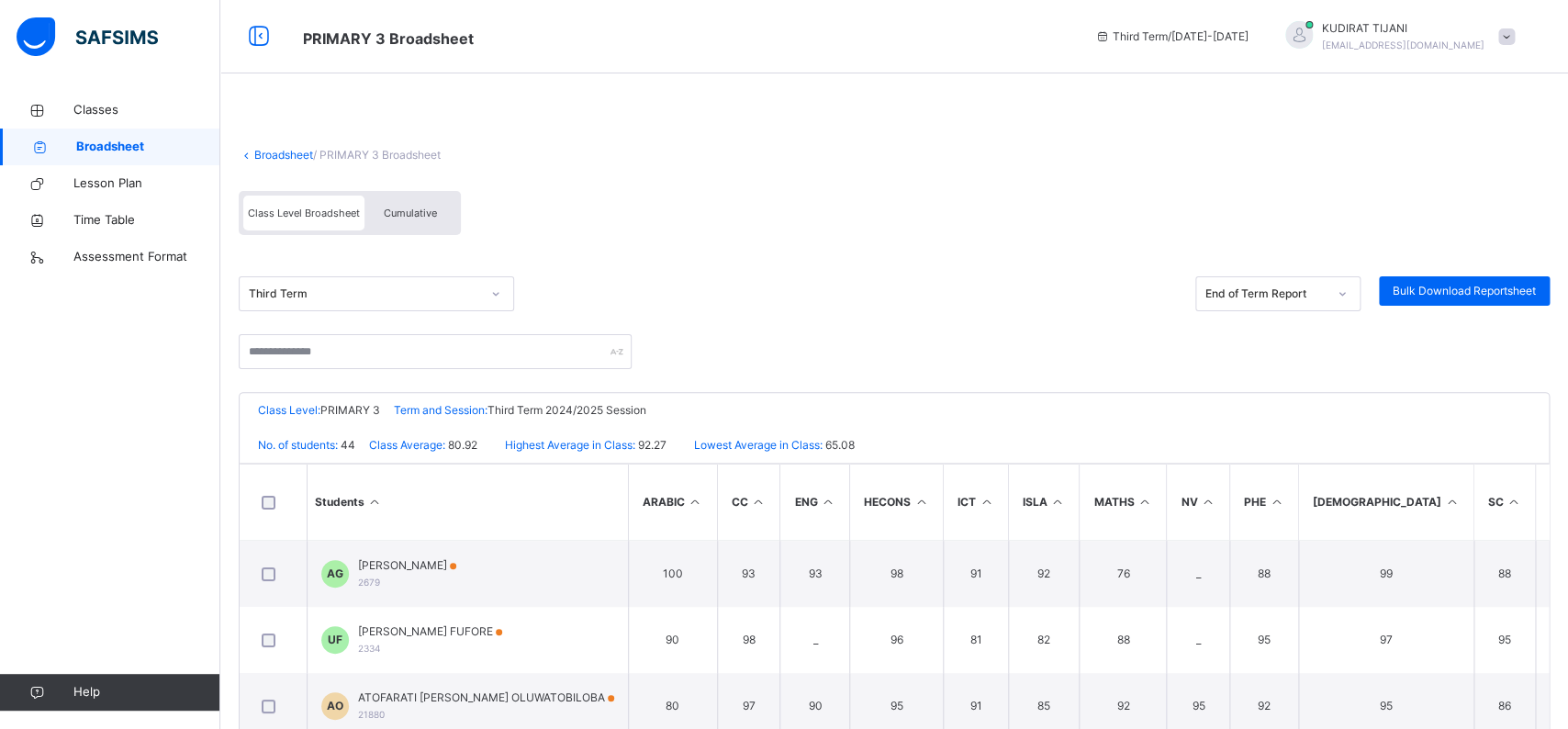 click on "Third Term End of Term Report Bulk Download Reportsheet" at bounding box center (894, 294) 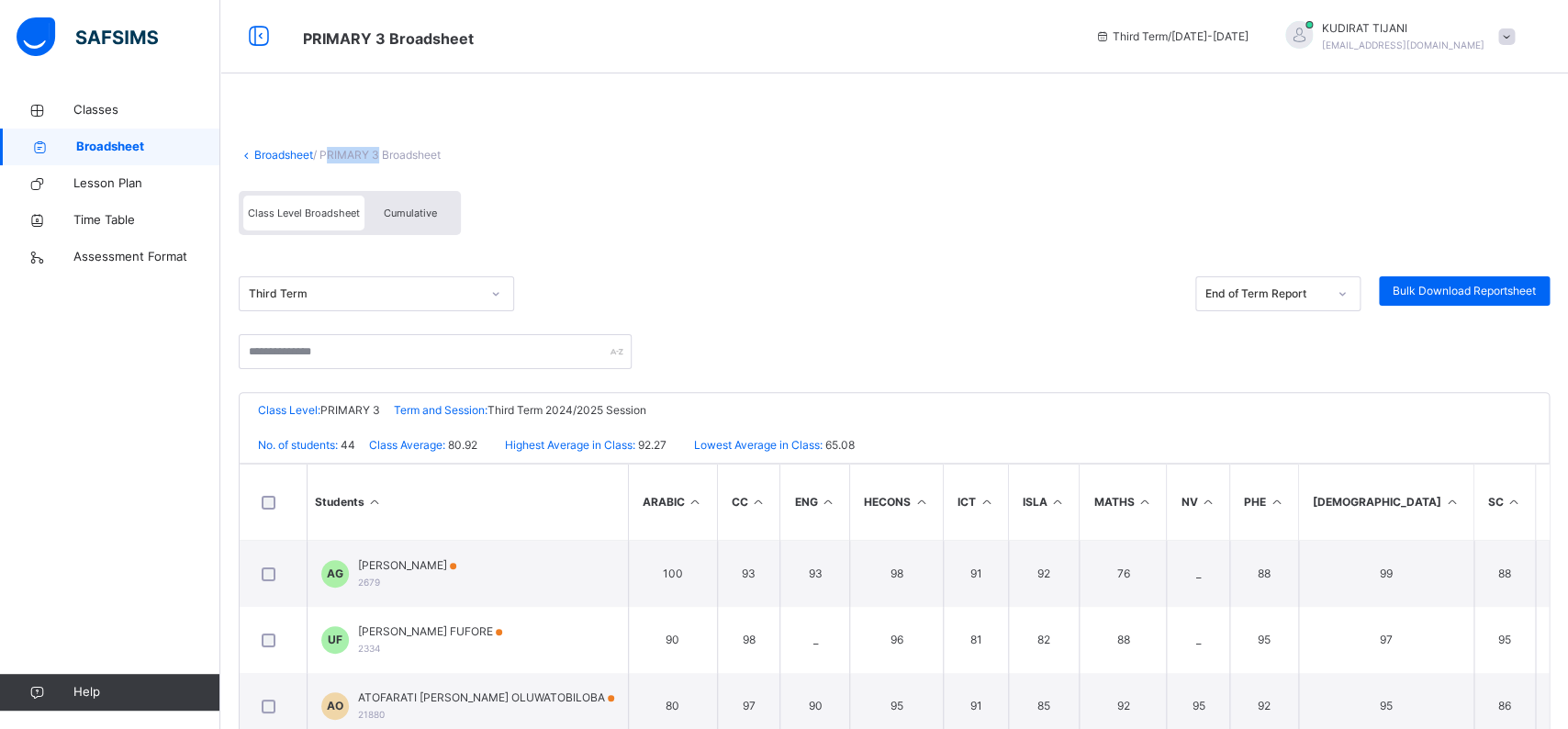 click on "/ PRIMARY 3 Broadsheet" at bounding box center (376, 154) 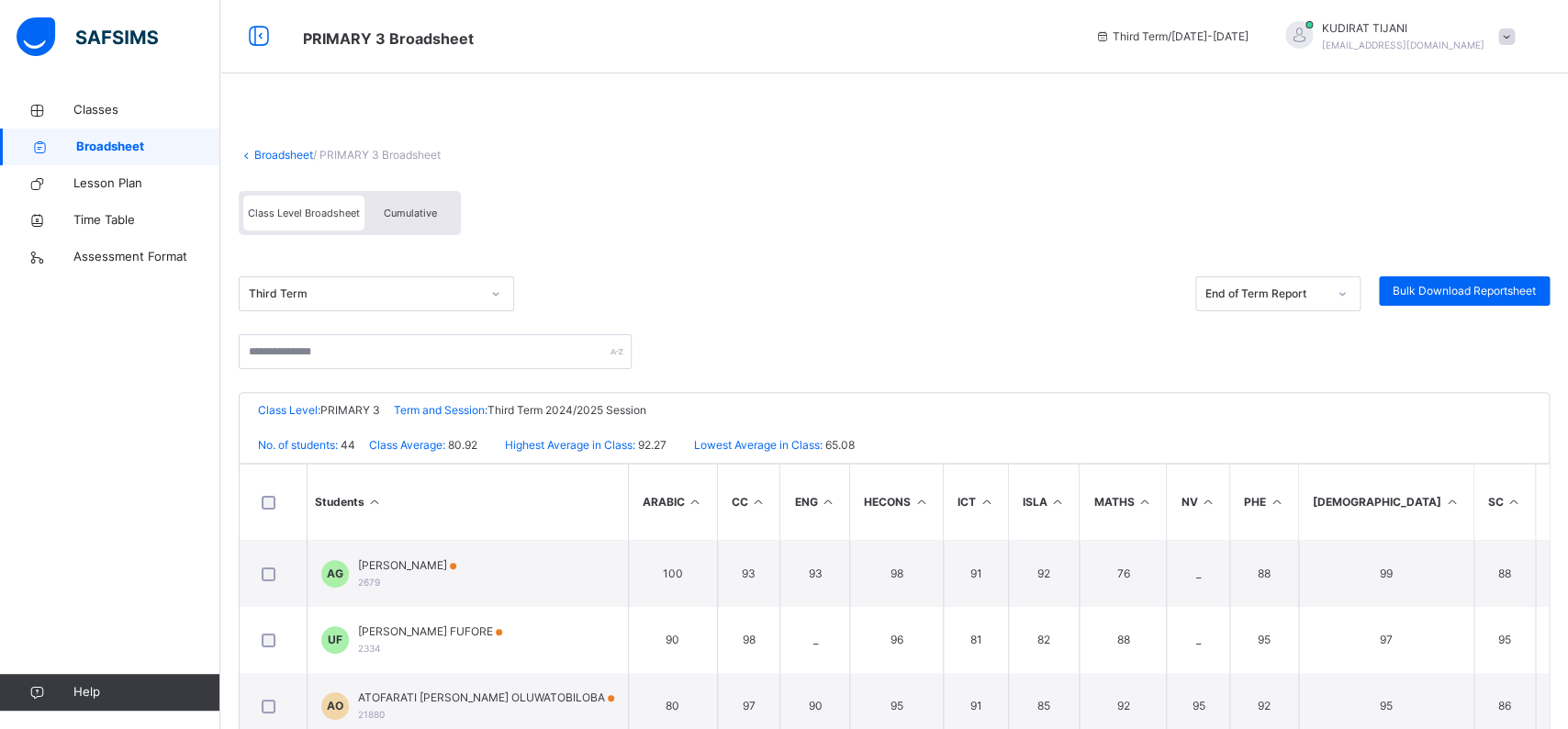 click on "/ PRIMARY 3 Broadsheet" at bounding box center [376, 154] 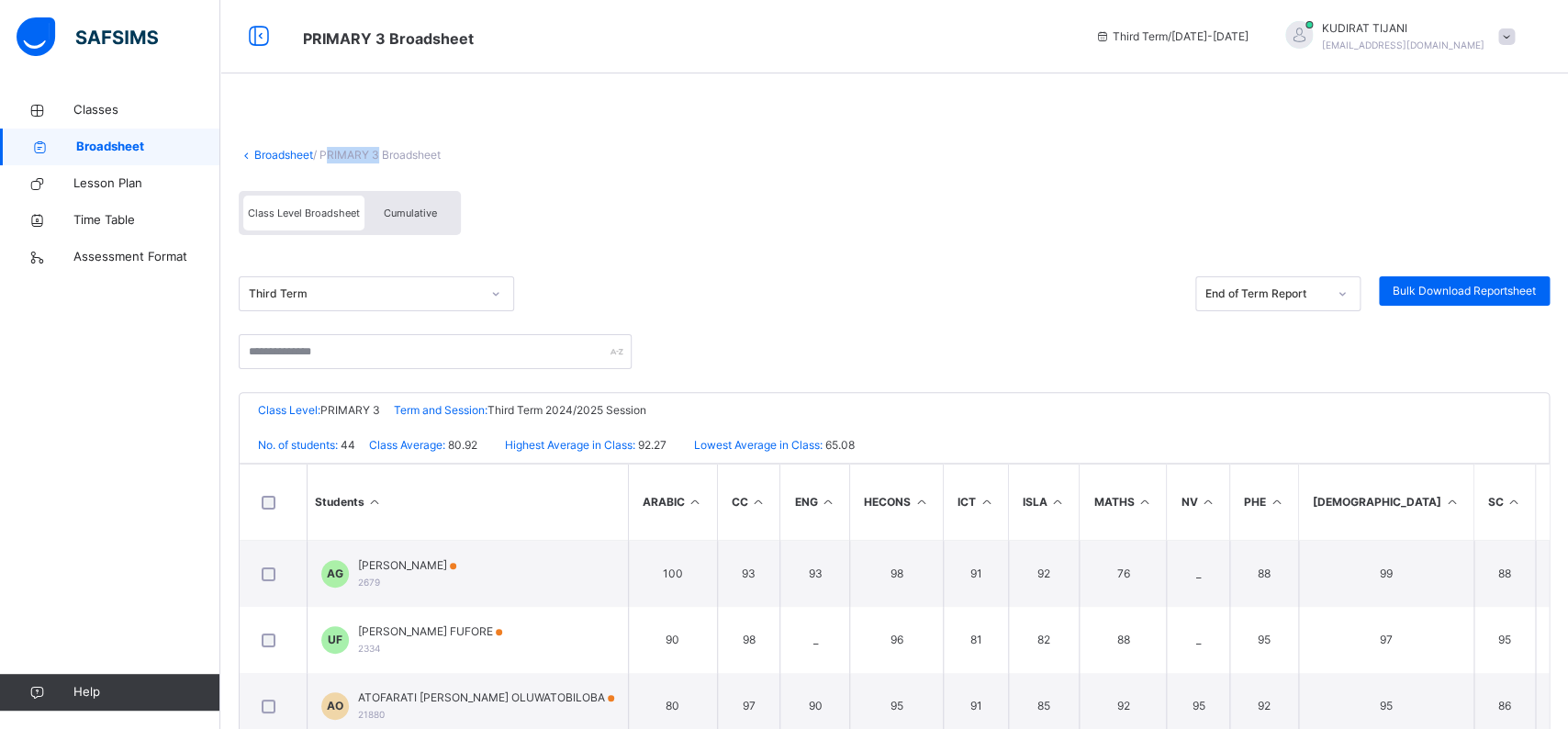 click on "Broadsheet" at bounding box center [148, 147] 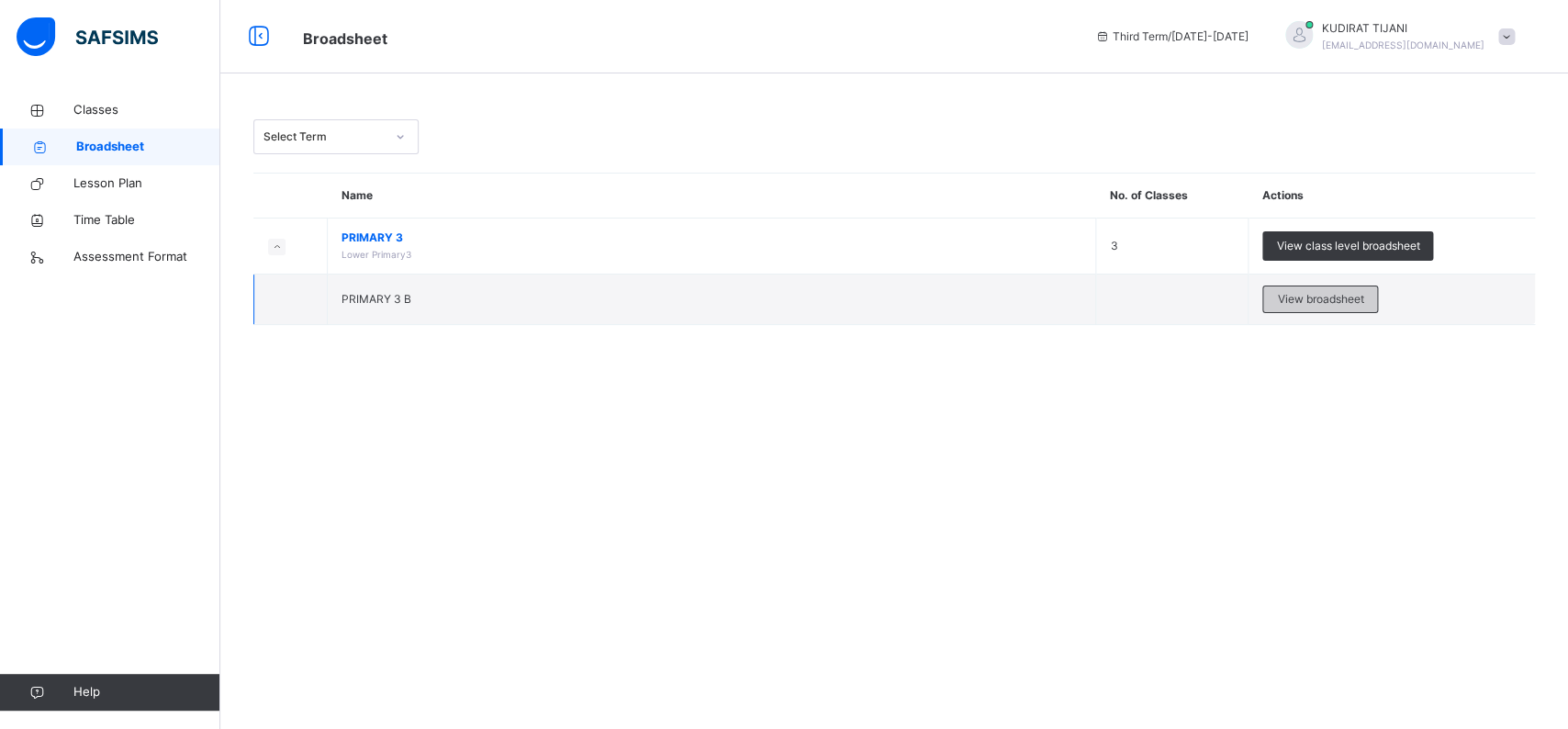 click on "View broadsheet" at bounding box center [1320, 299] 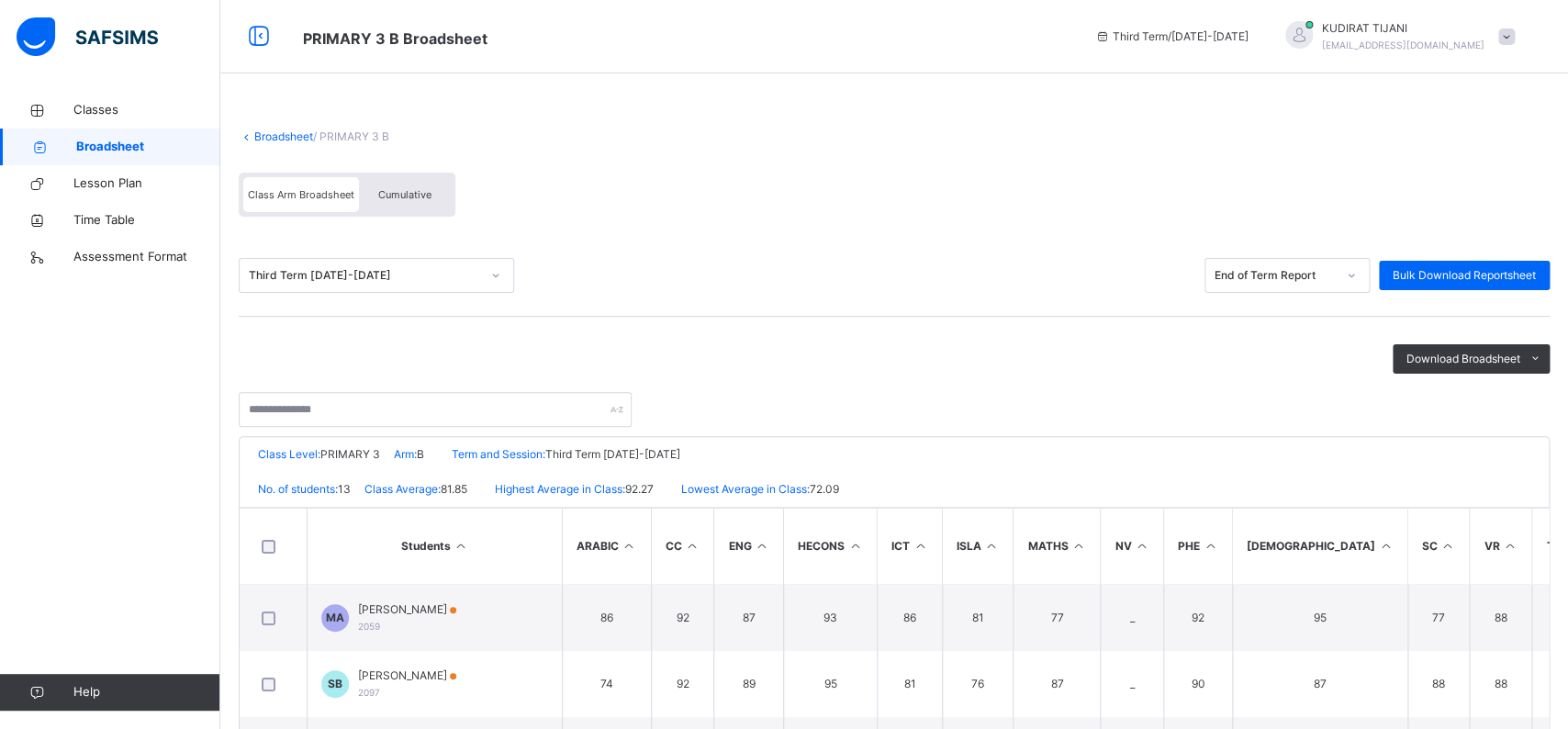 click on "SC" at bounding box center (1439, 546) 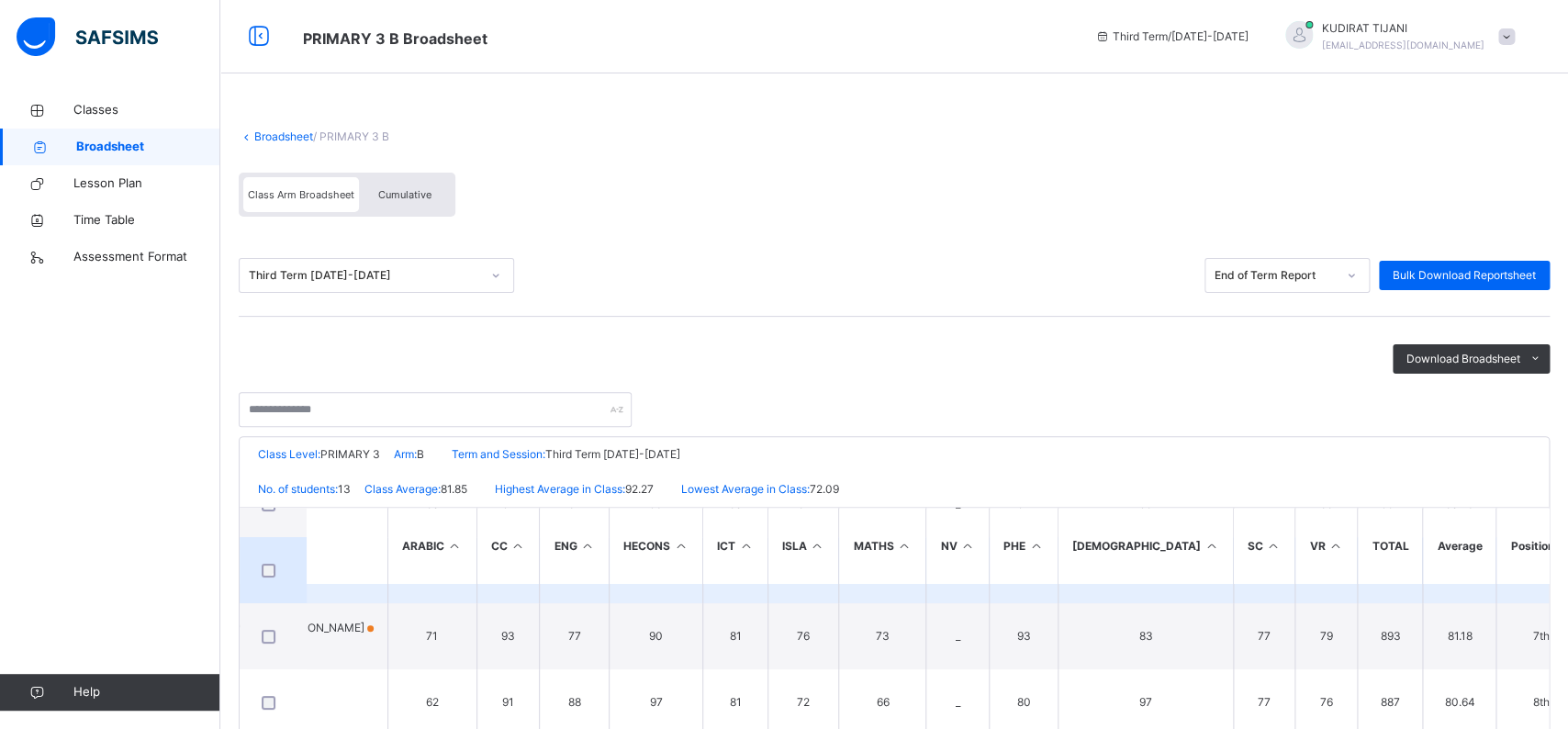 scroll, scrollTop: 76, scrollLeft: 174, axis: both 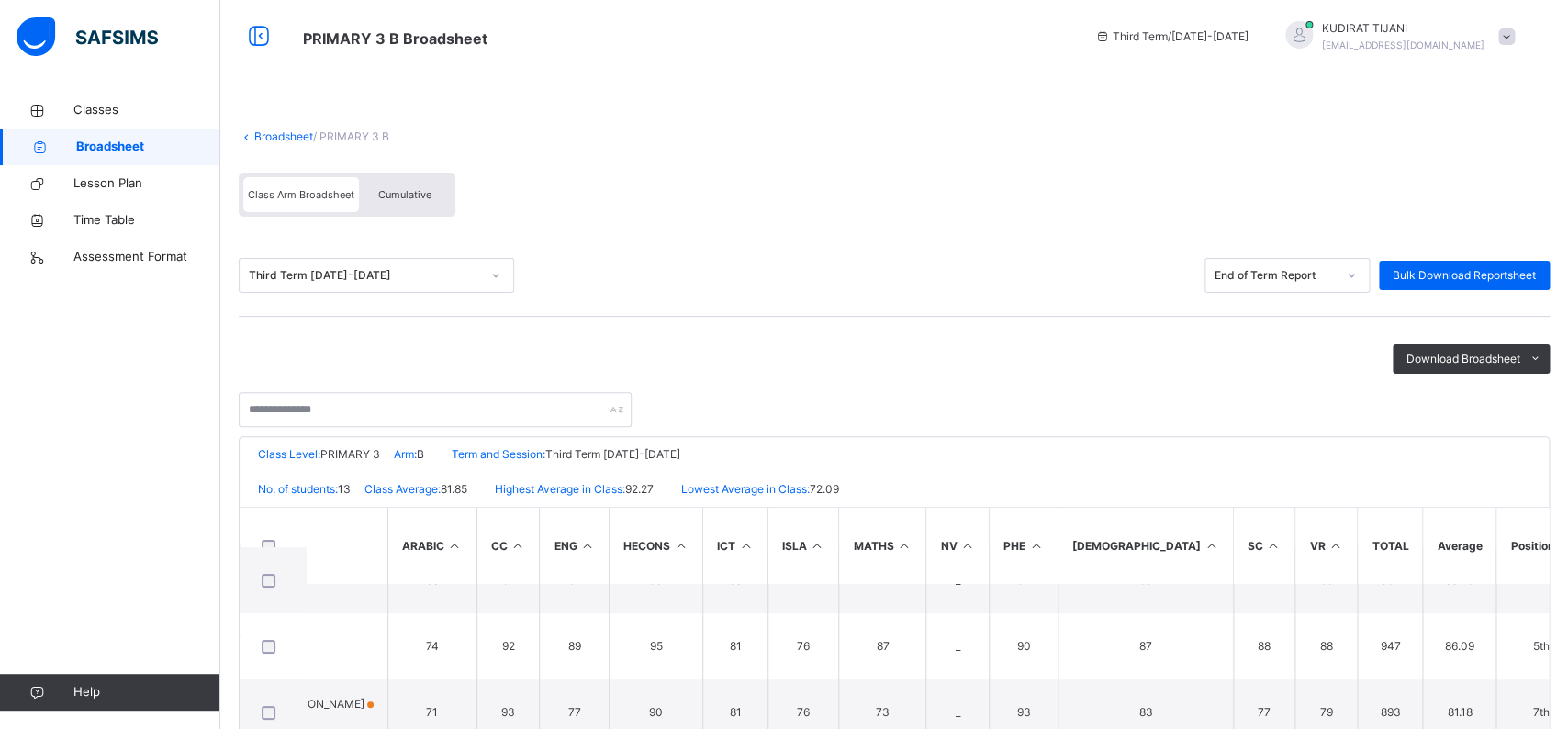 click on "ARABIC" at bounding box center [431, 545] 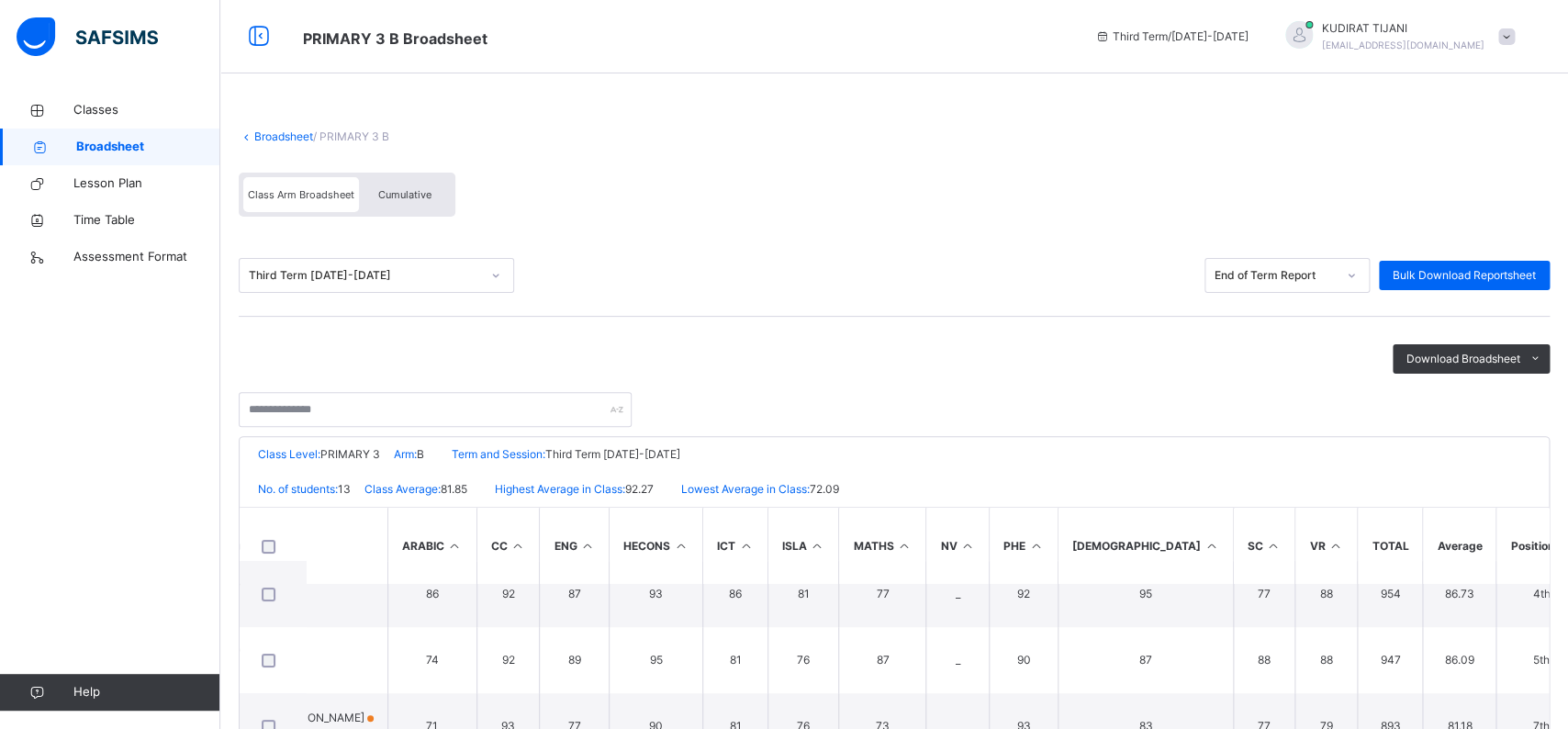 scroll, scrollTop: 0, scrollLeft: 174, axis: horizontal 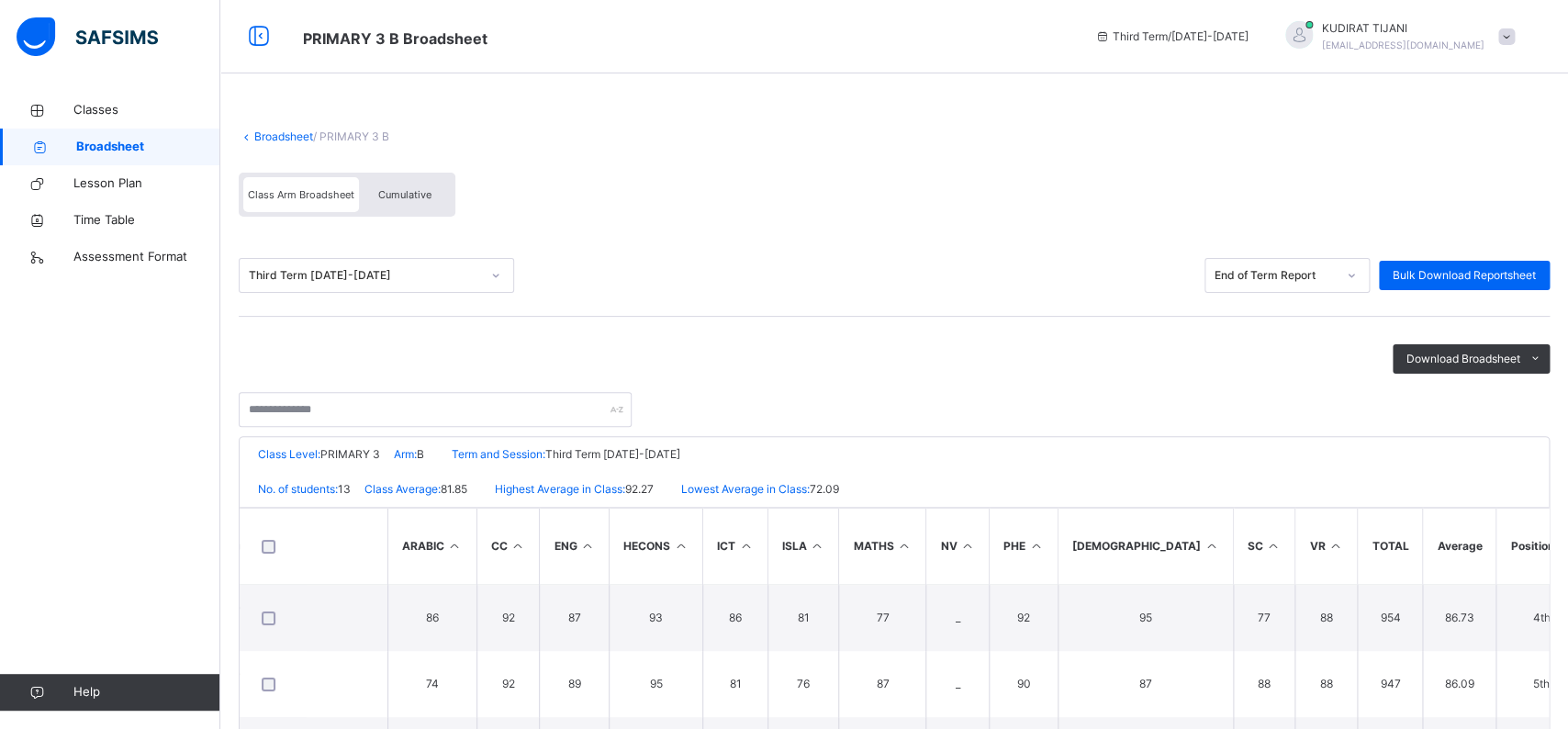 click on "Students" at bounding box center [261, 546] 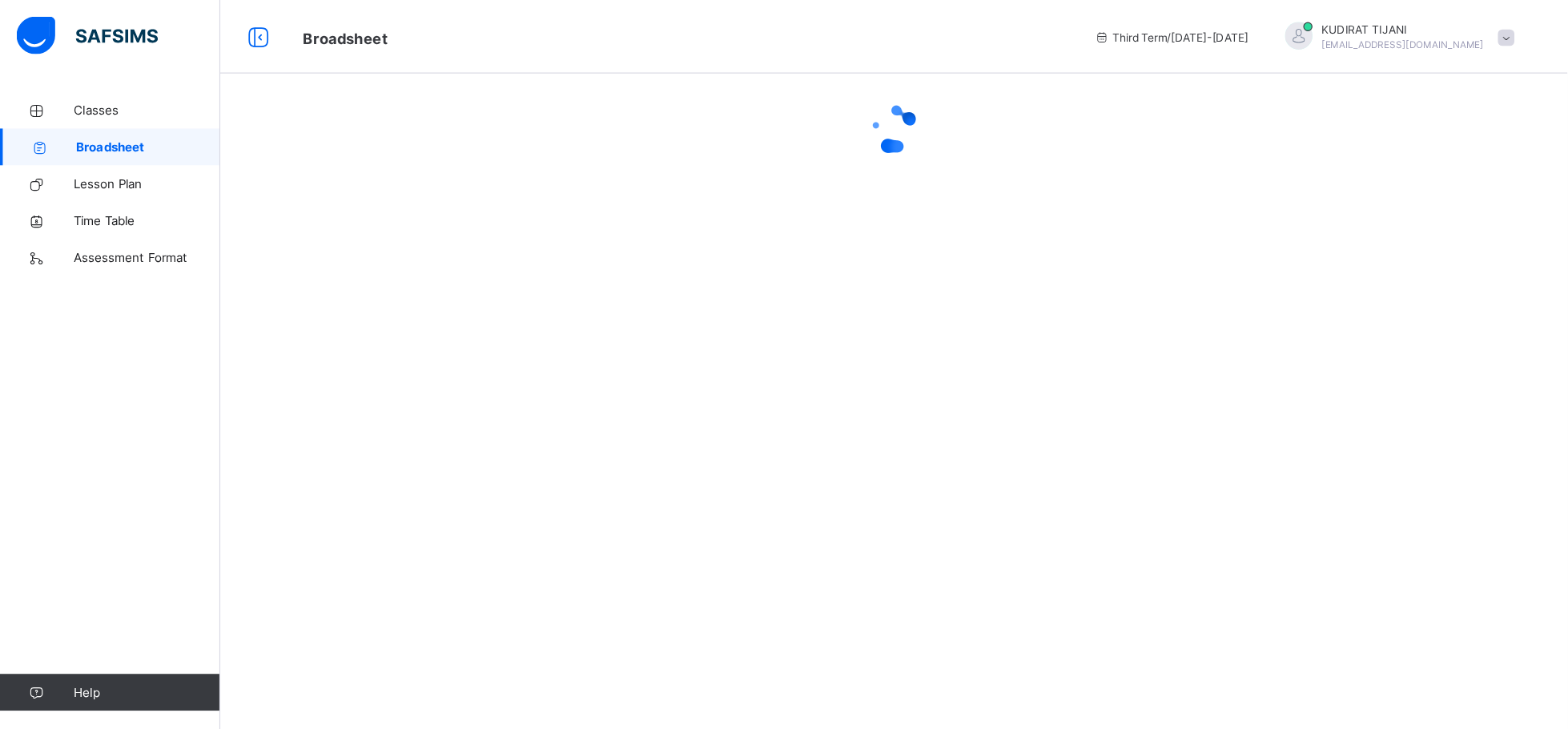 scroll, scrollTop: 0, scrollLeft: 0, axis: both 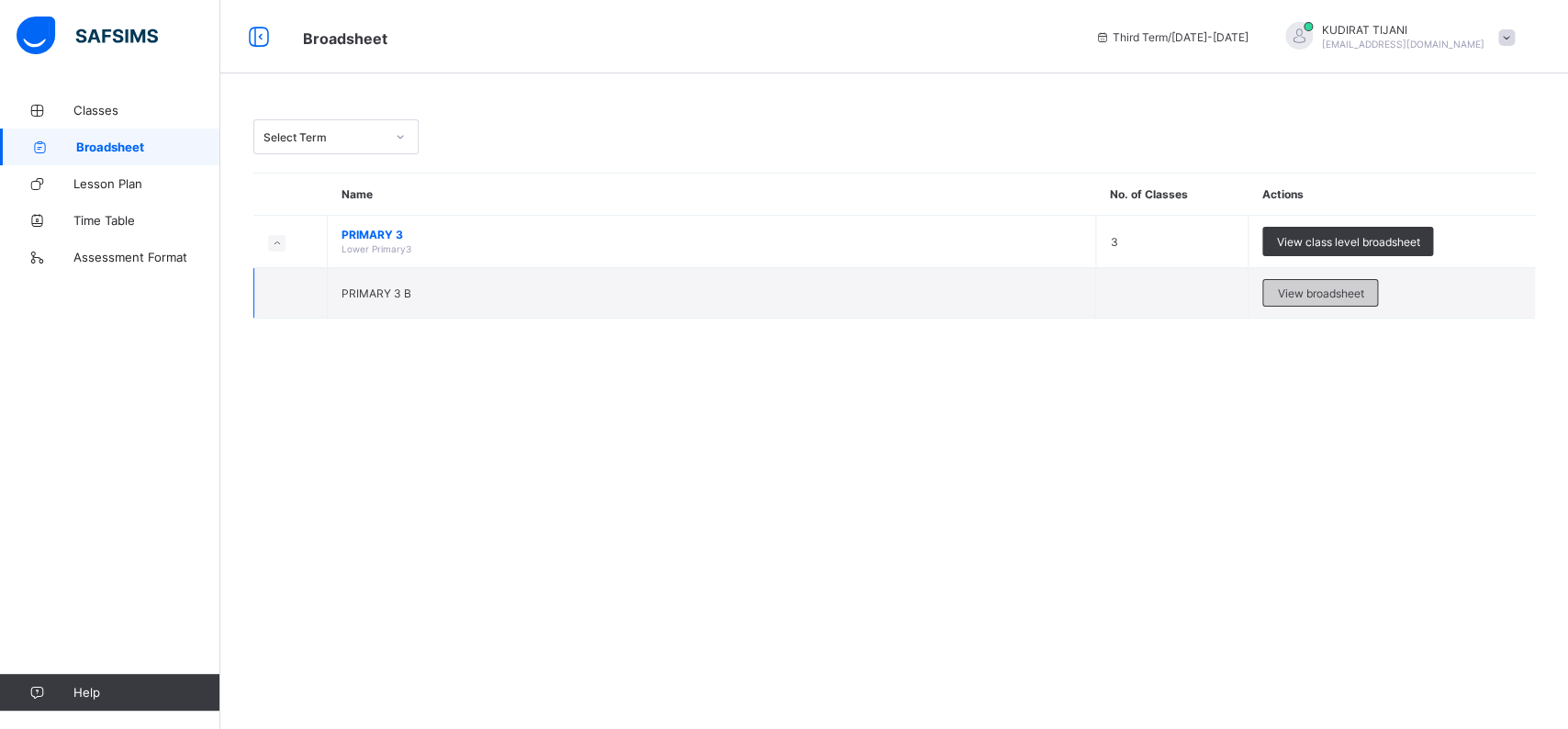 click on "View broadsheet" at bounding box center [1320, 293] 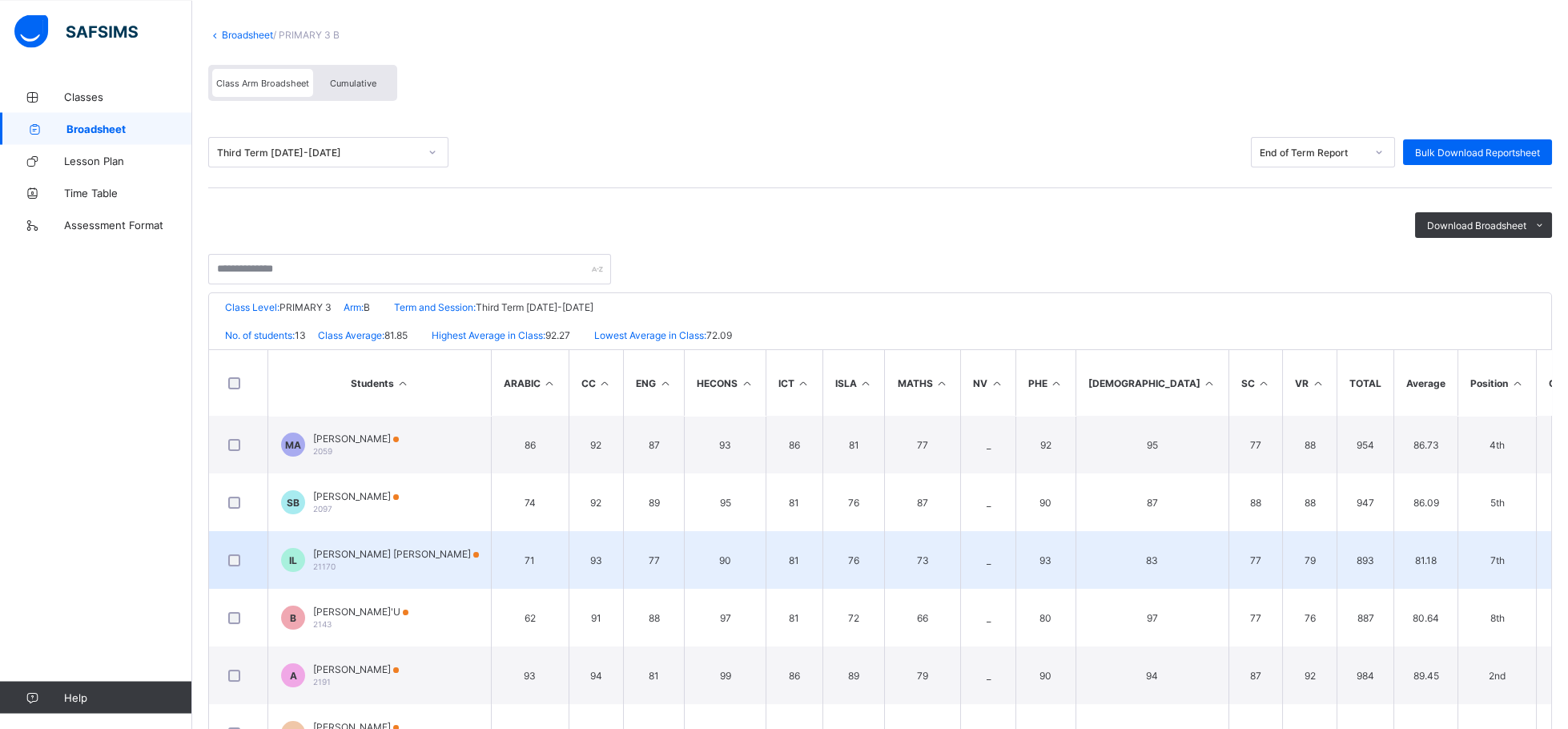 scroll, scrollTop: 135, scrollLeft: 0, axis: vertical 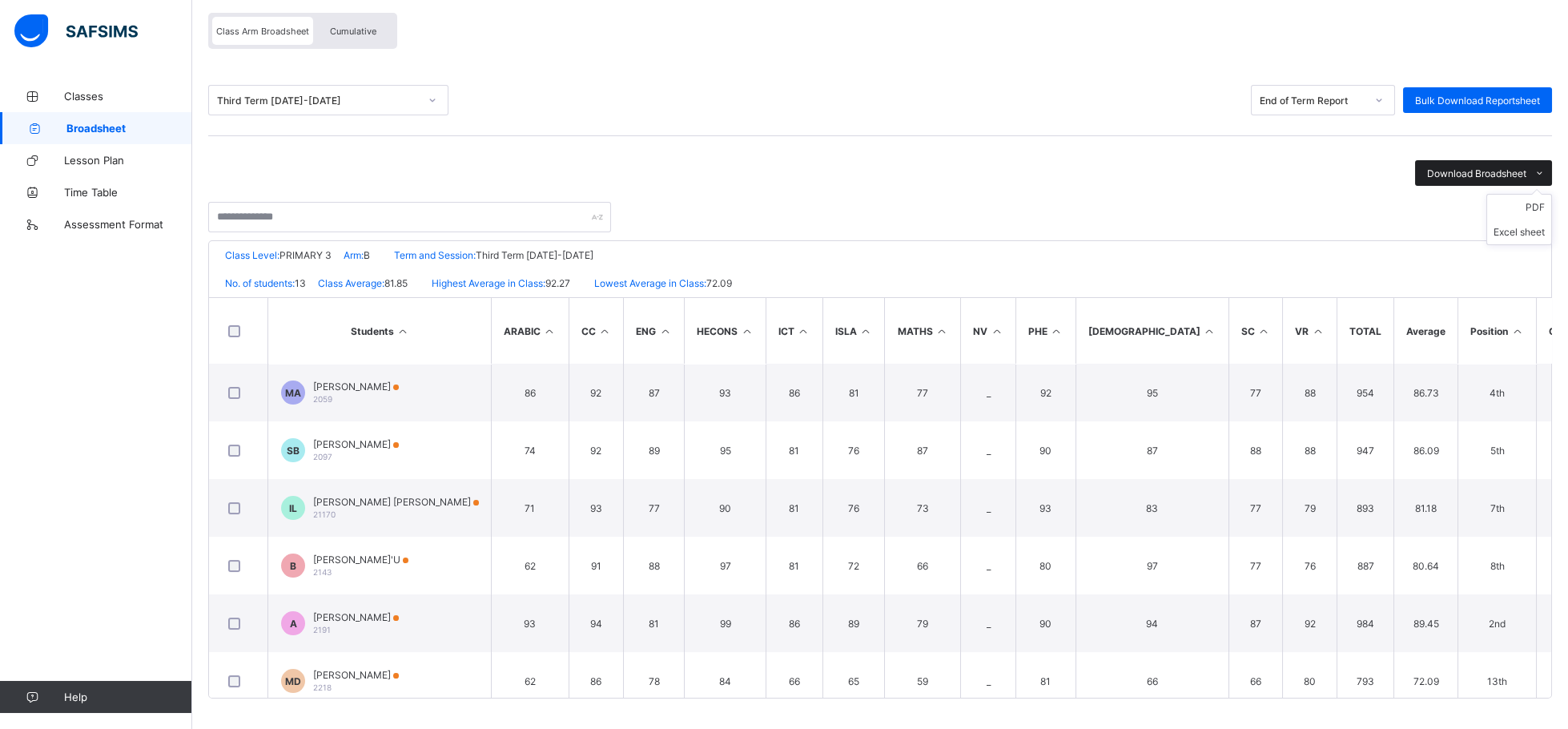 click at bounding box center [1539, 173] 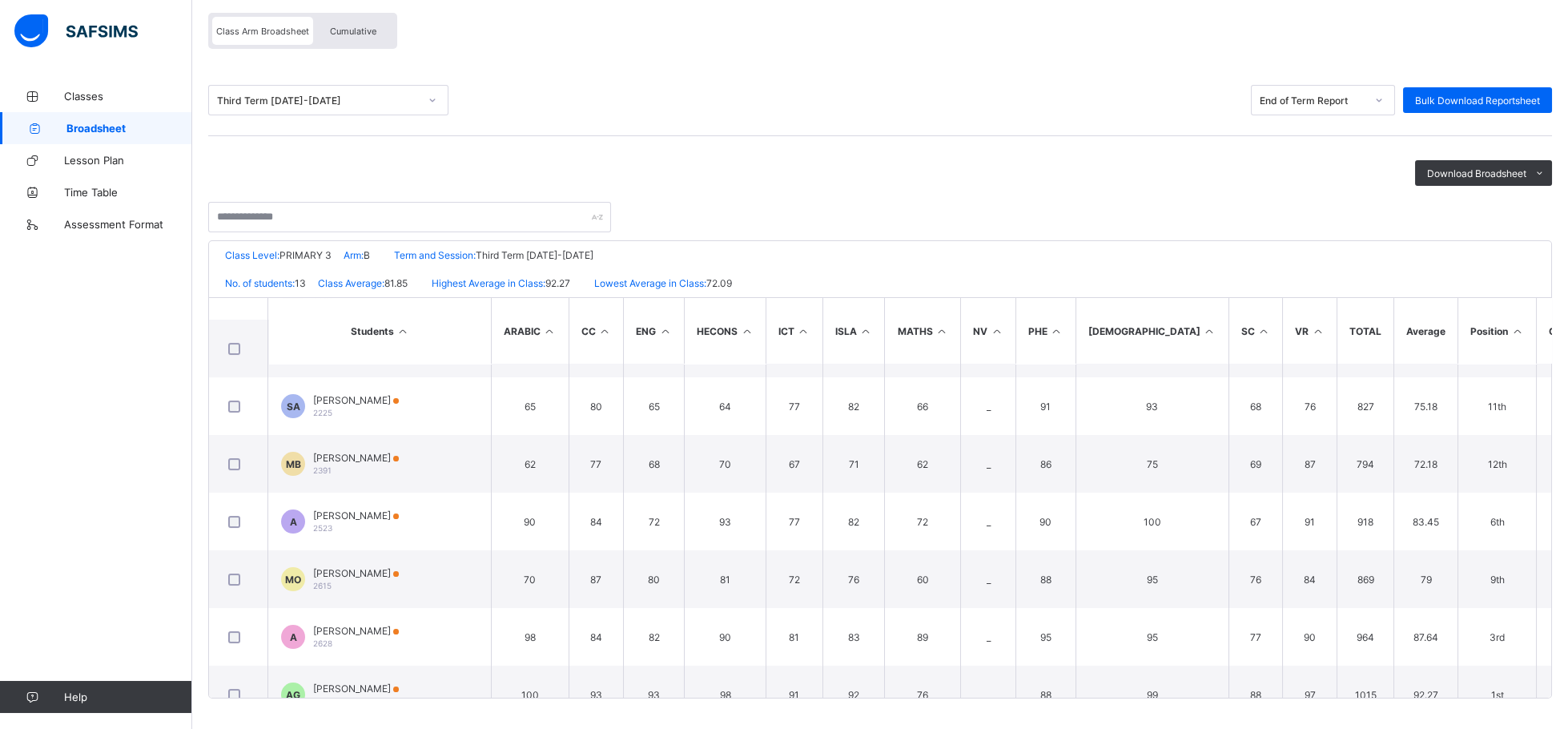 scroll, scrollTop: 417, scrollLeft: 0, axis: vertical 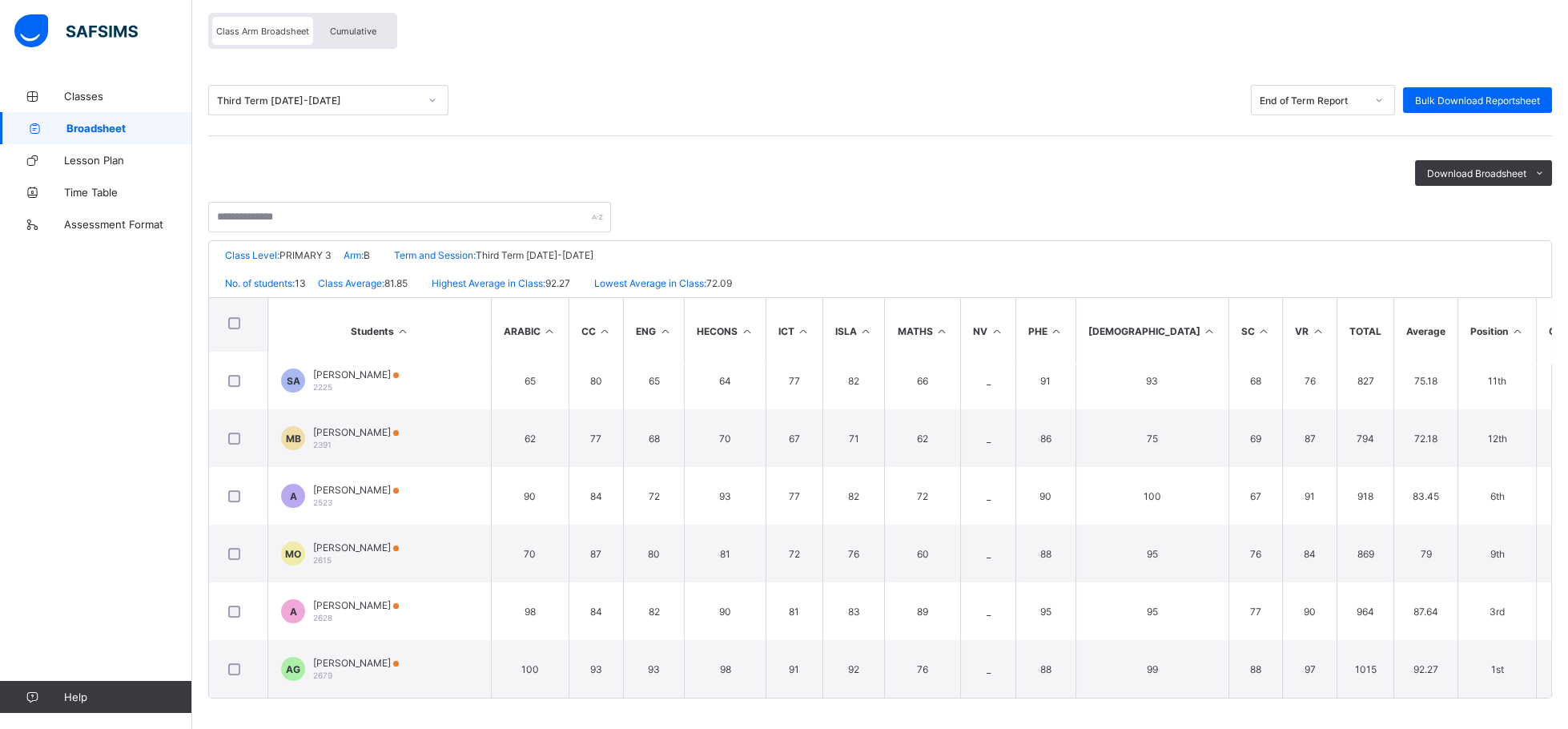 click on "Cumulative" at bounding box center (353, 31) 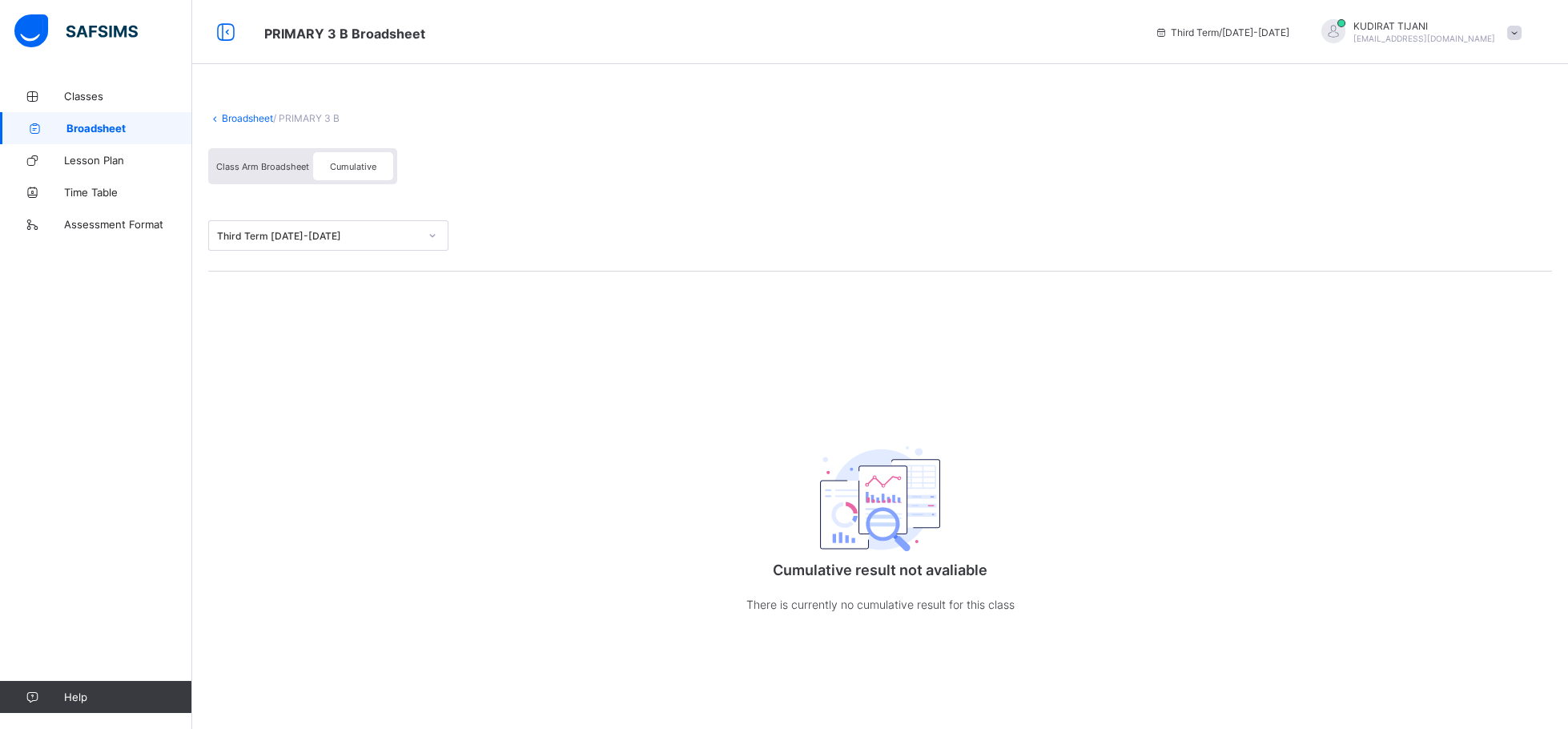 scroll, scrollTop: 0, scrollLeft: 0, axis: both 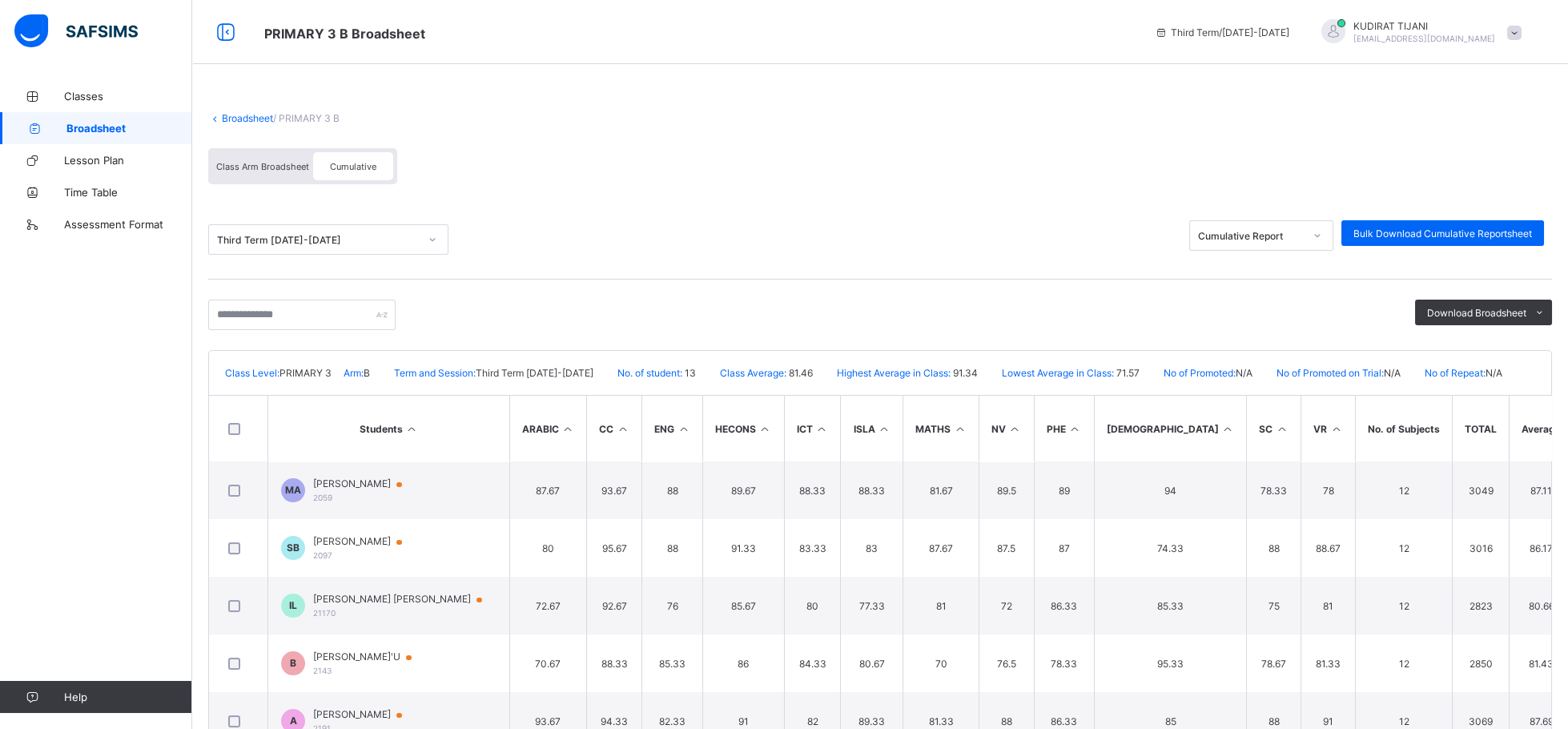 click at bounding box center (568, 429) 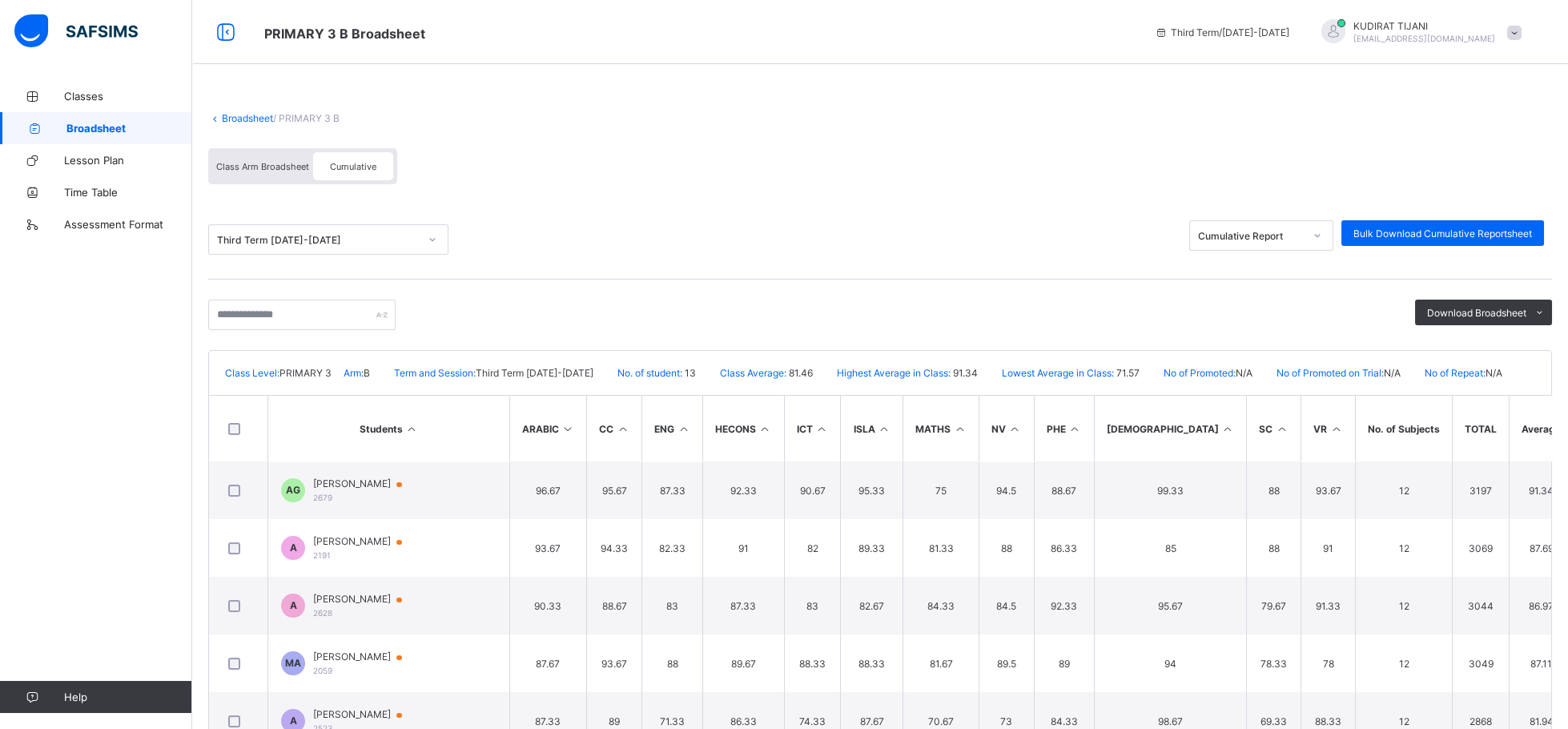 click at bounding box center [683, 429] 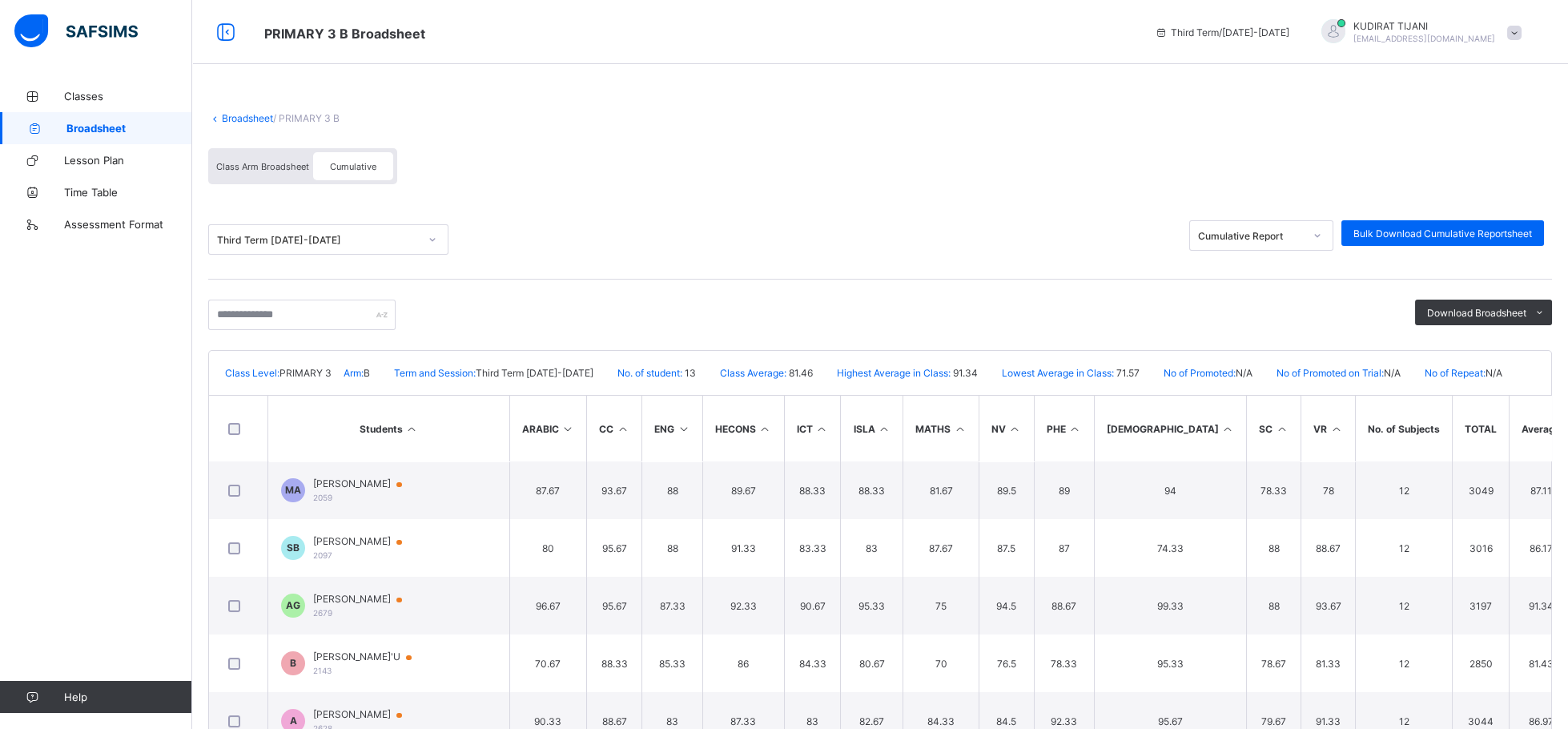 click at bounding box center [683, 429] 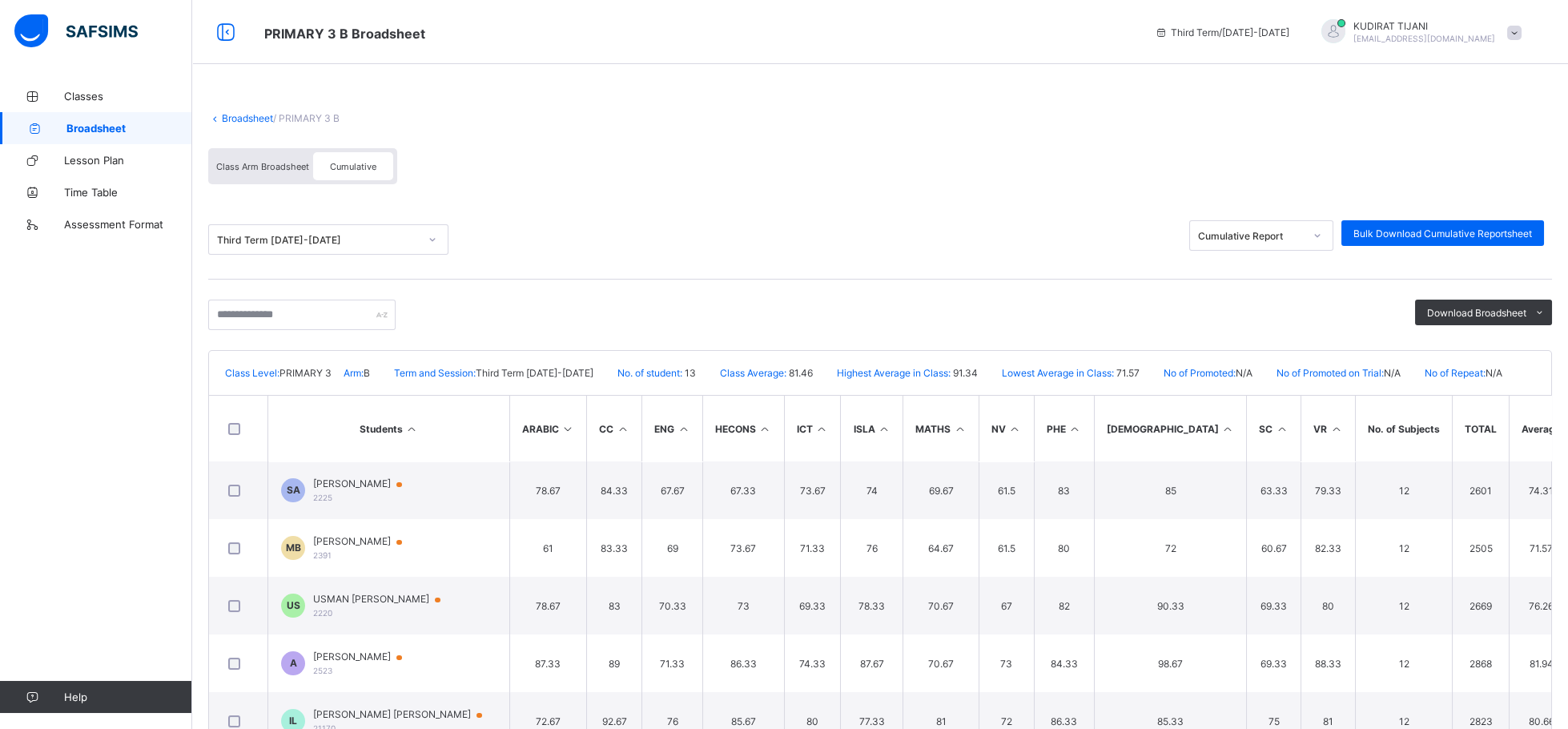 click at bounding box center [683, 429] 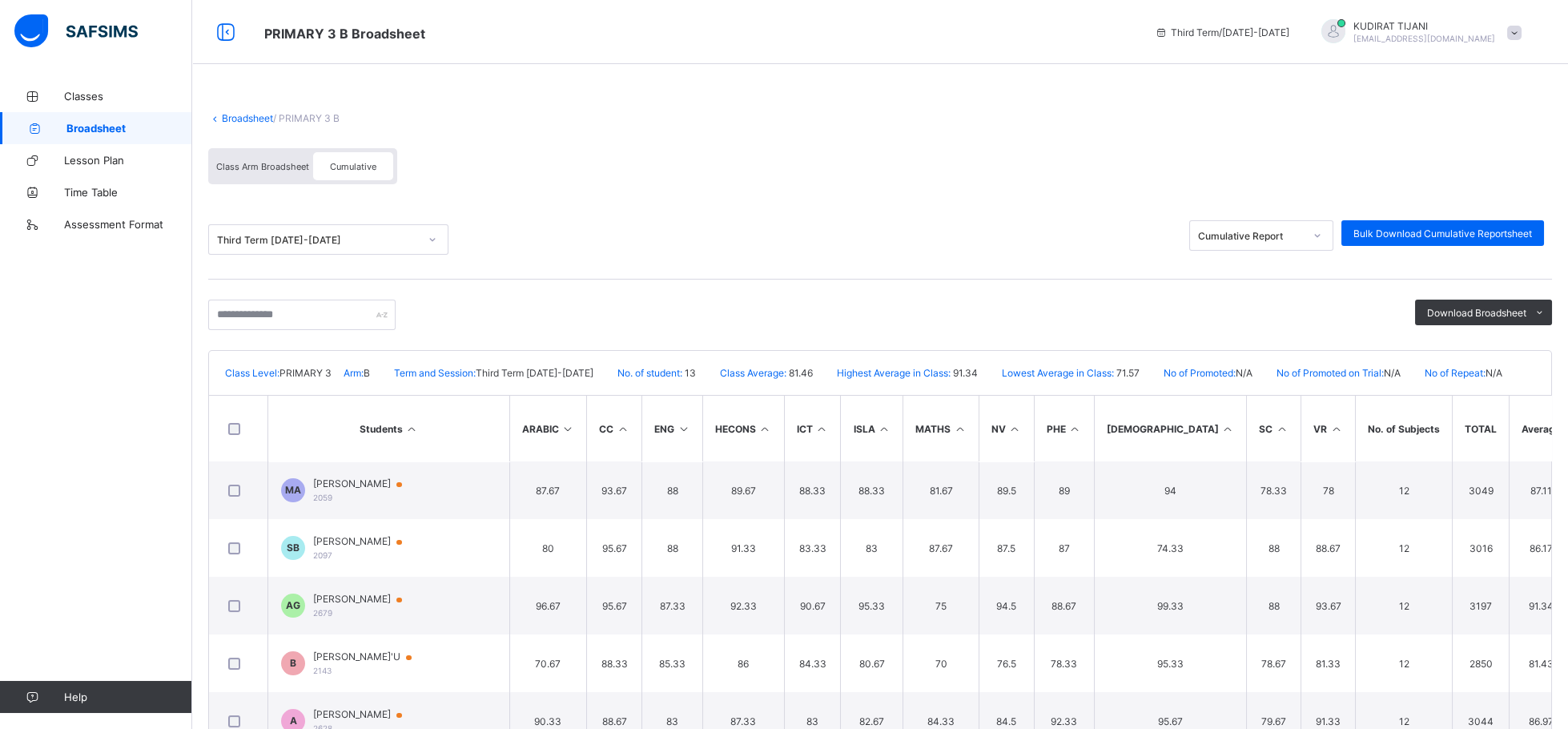 click at bounding box center (683, 429) 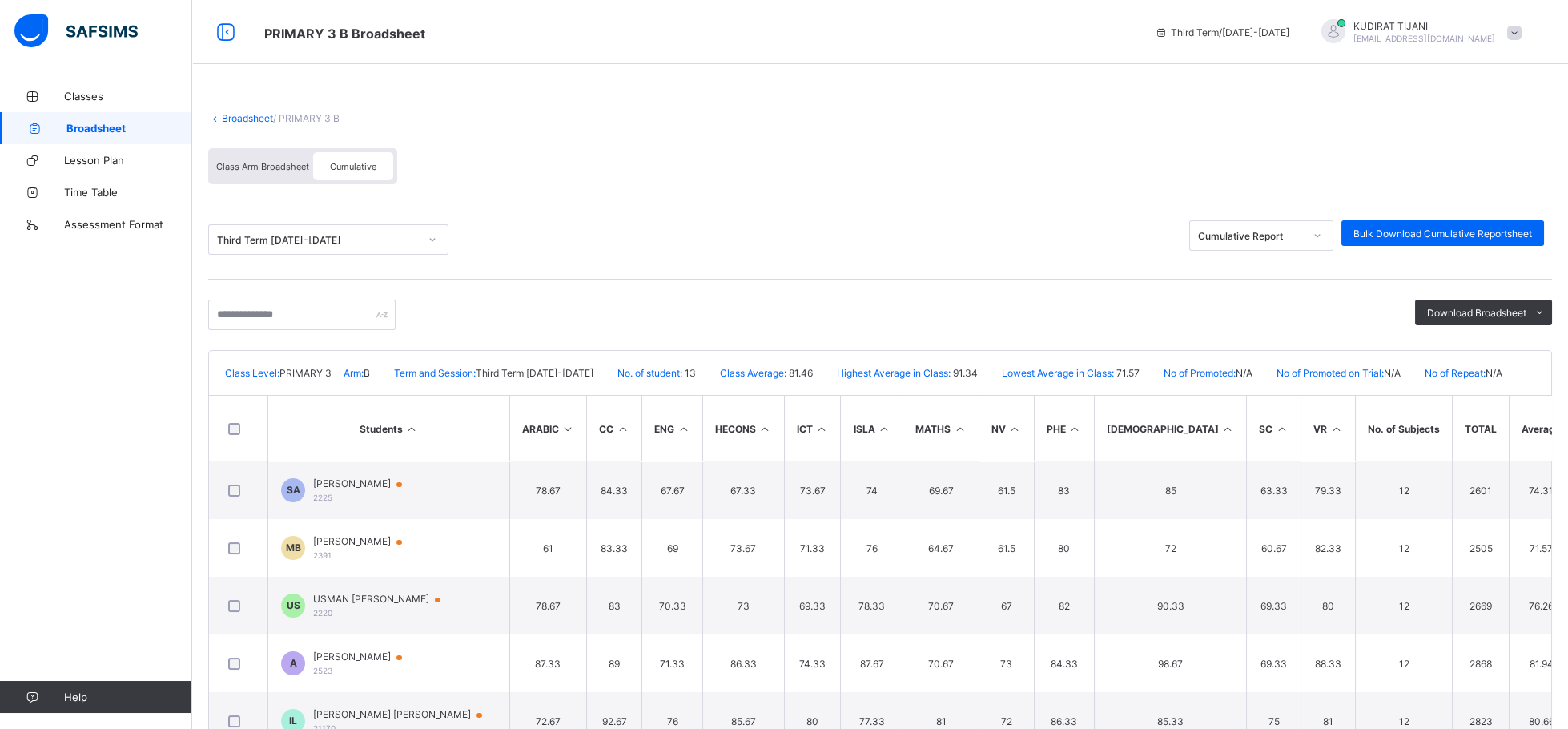 click at bounding box center [683, 429] 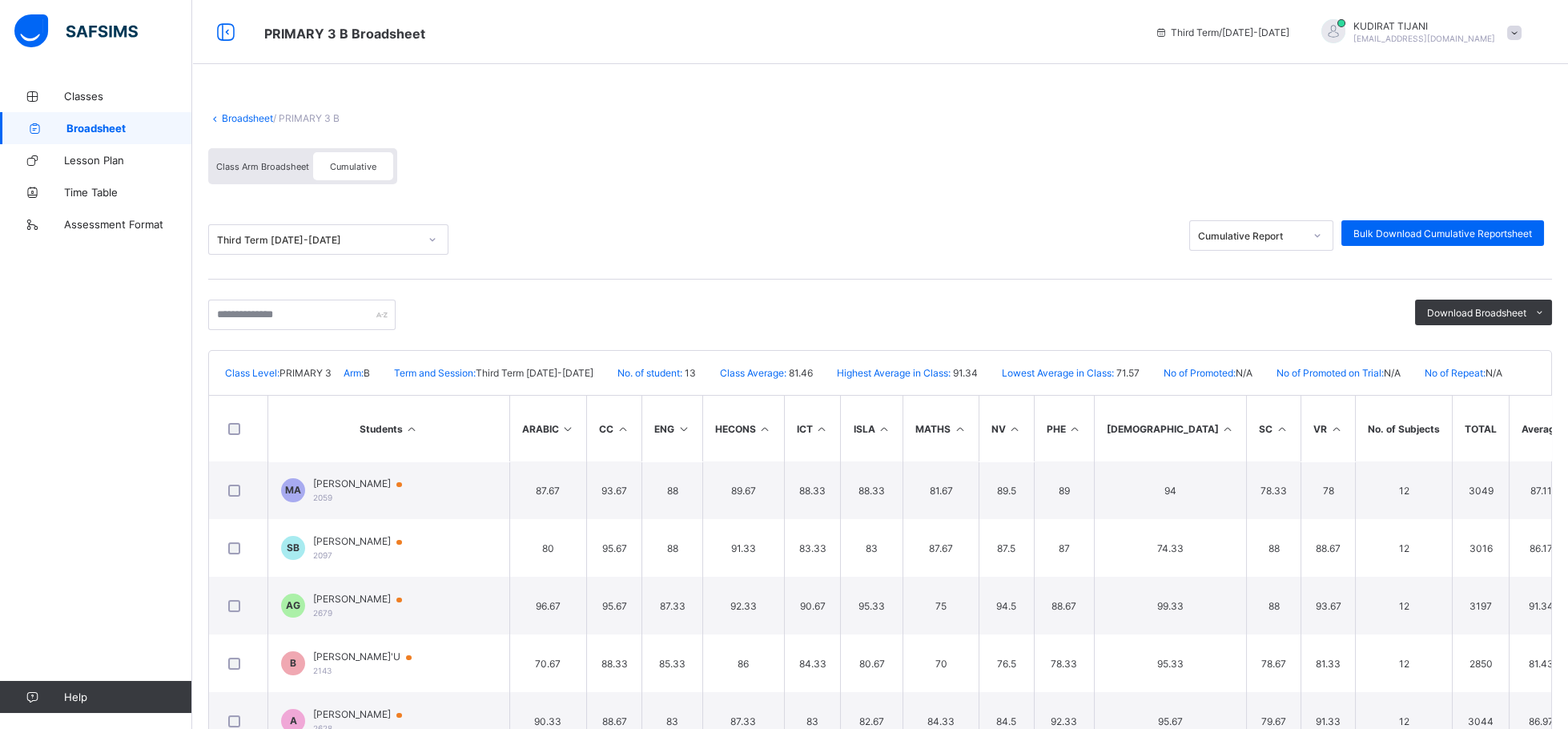 click at bounding box center [683, 429] 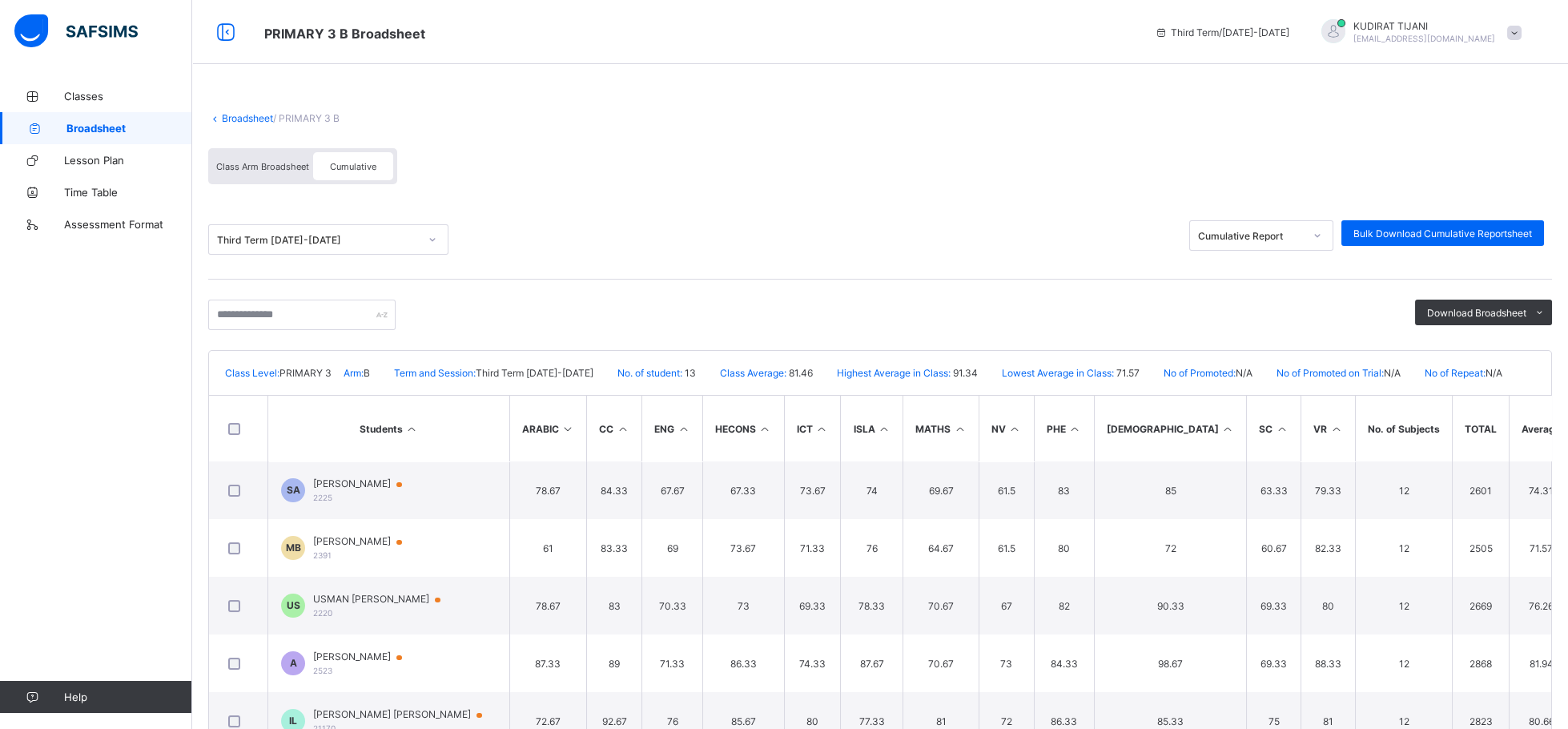 click at bounding box center [683, 429] 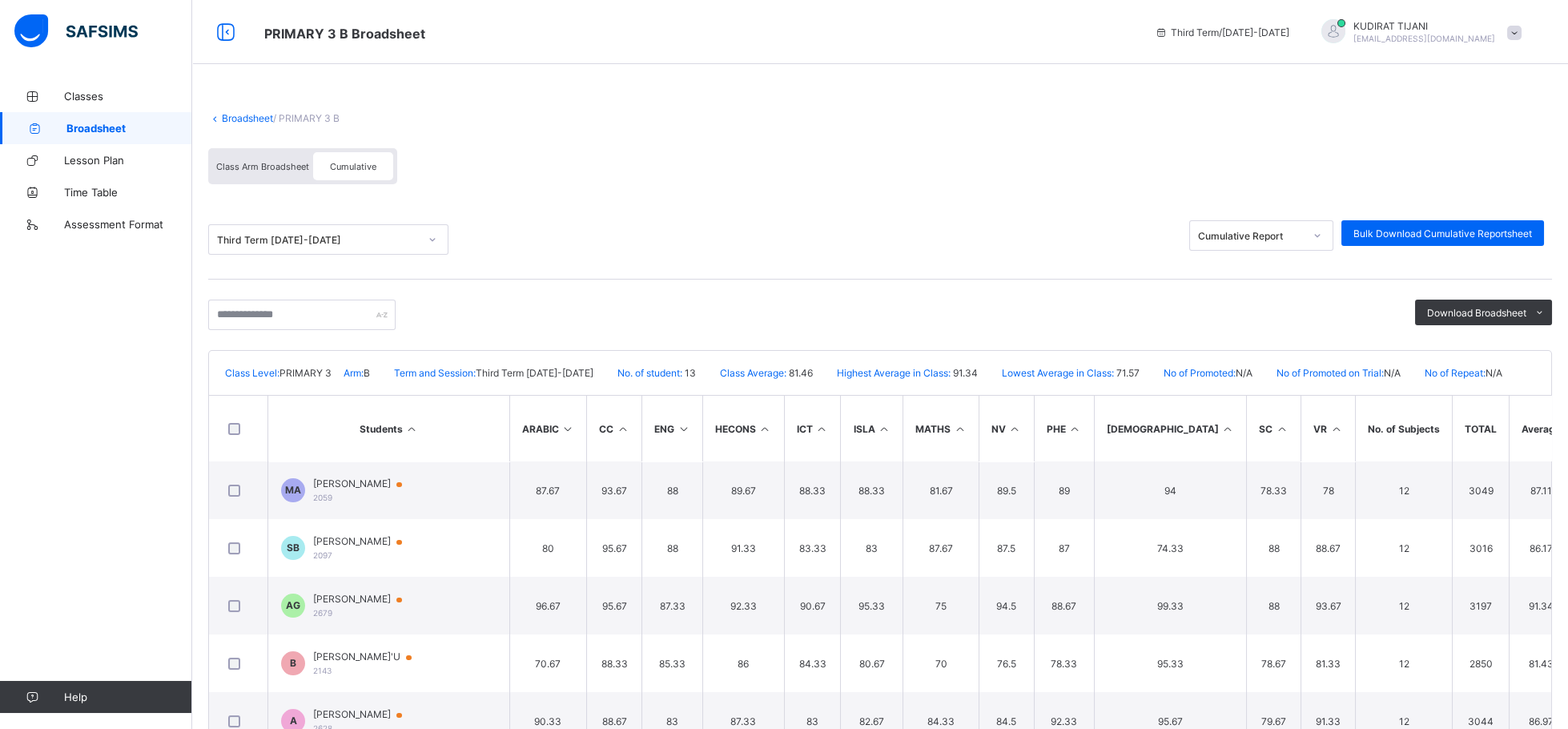 click at bounding box center (683, 429) 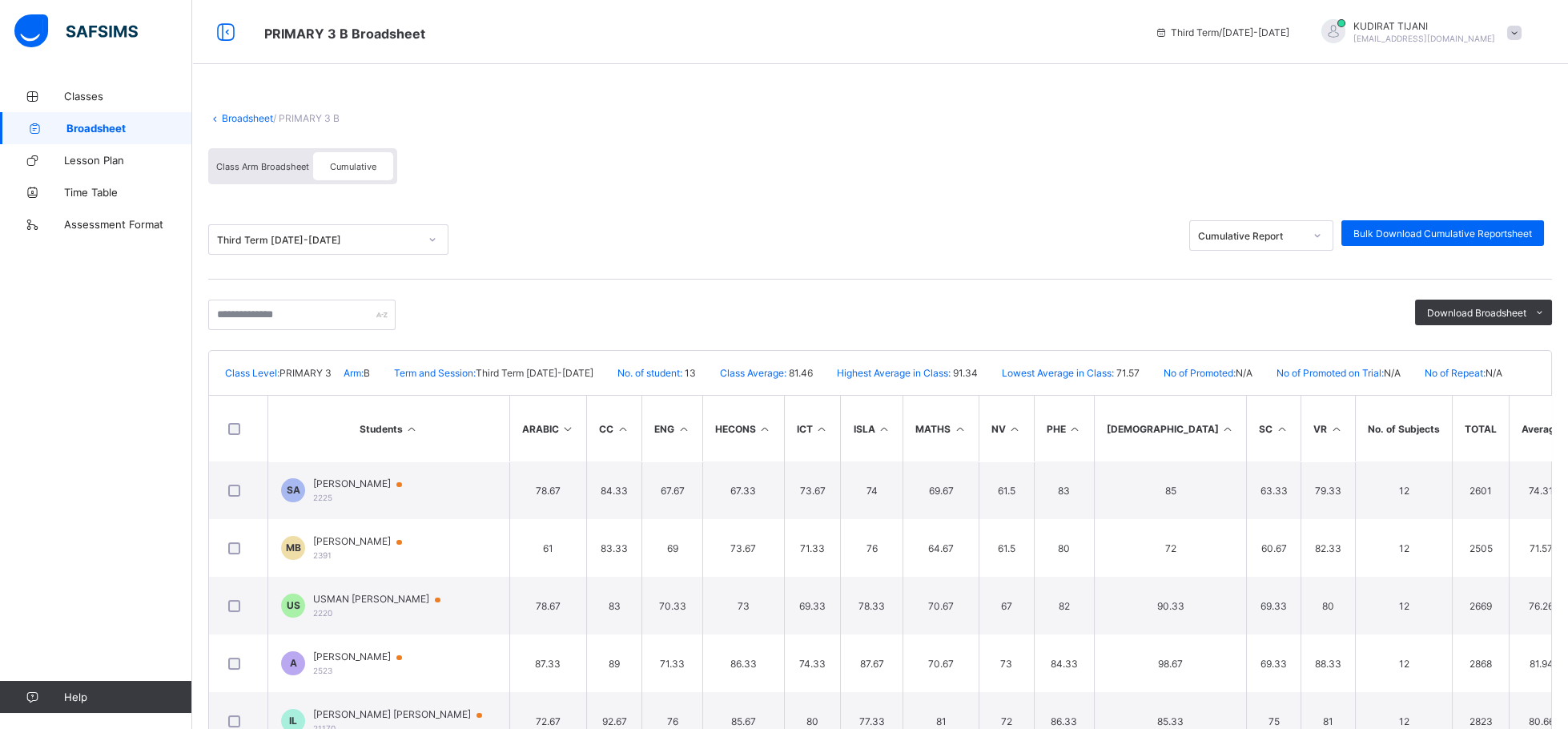 click at bounding box center [683, 429] 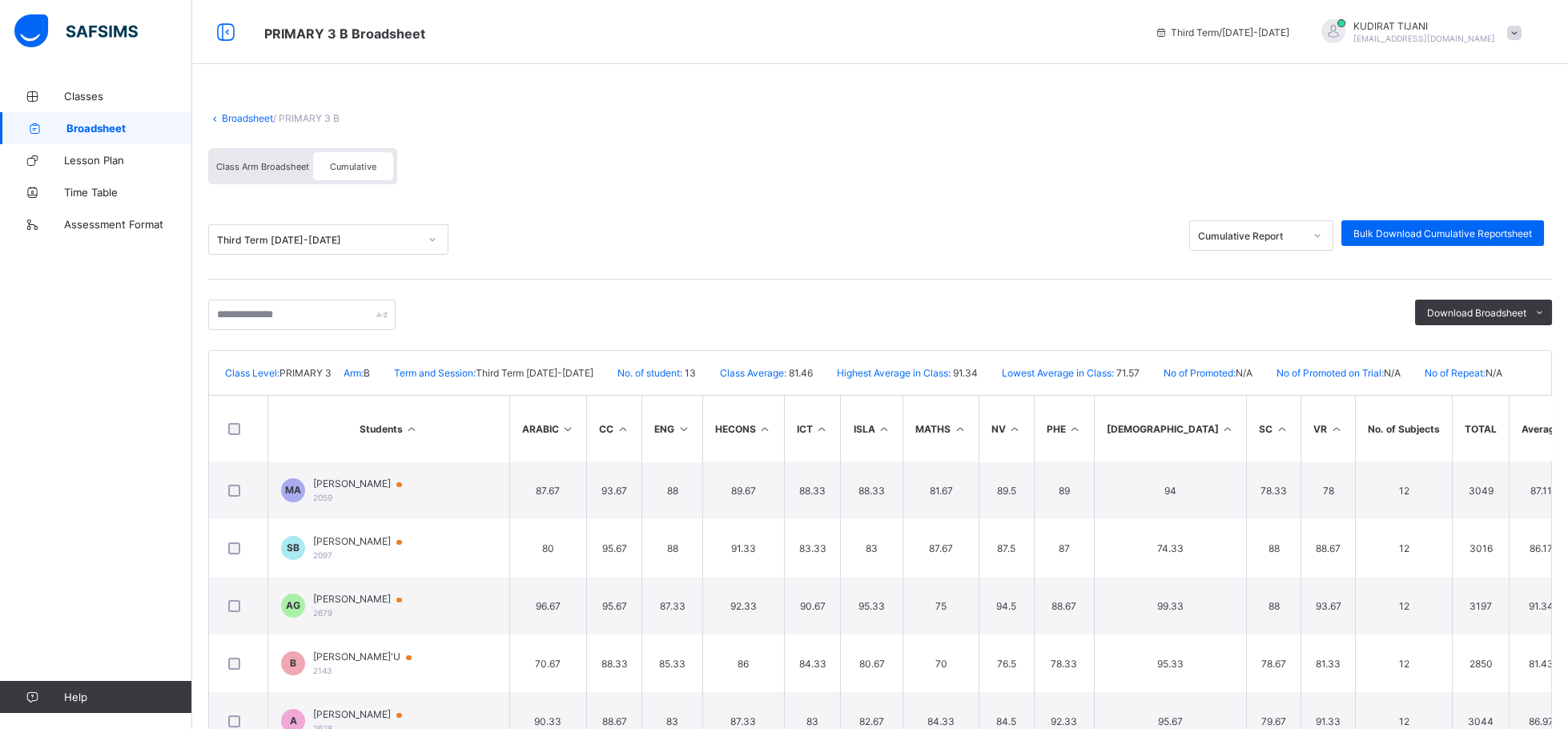 click at bounding box center (883, 429) 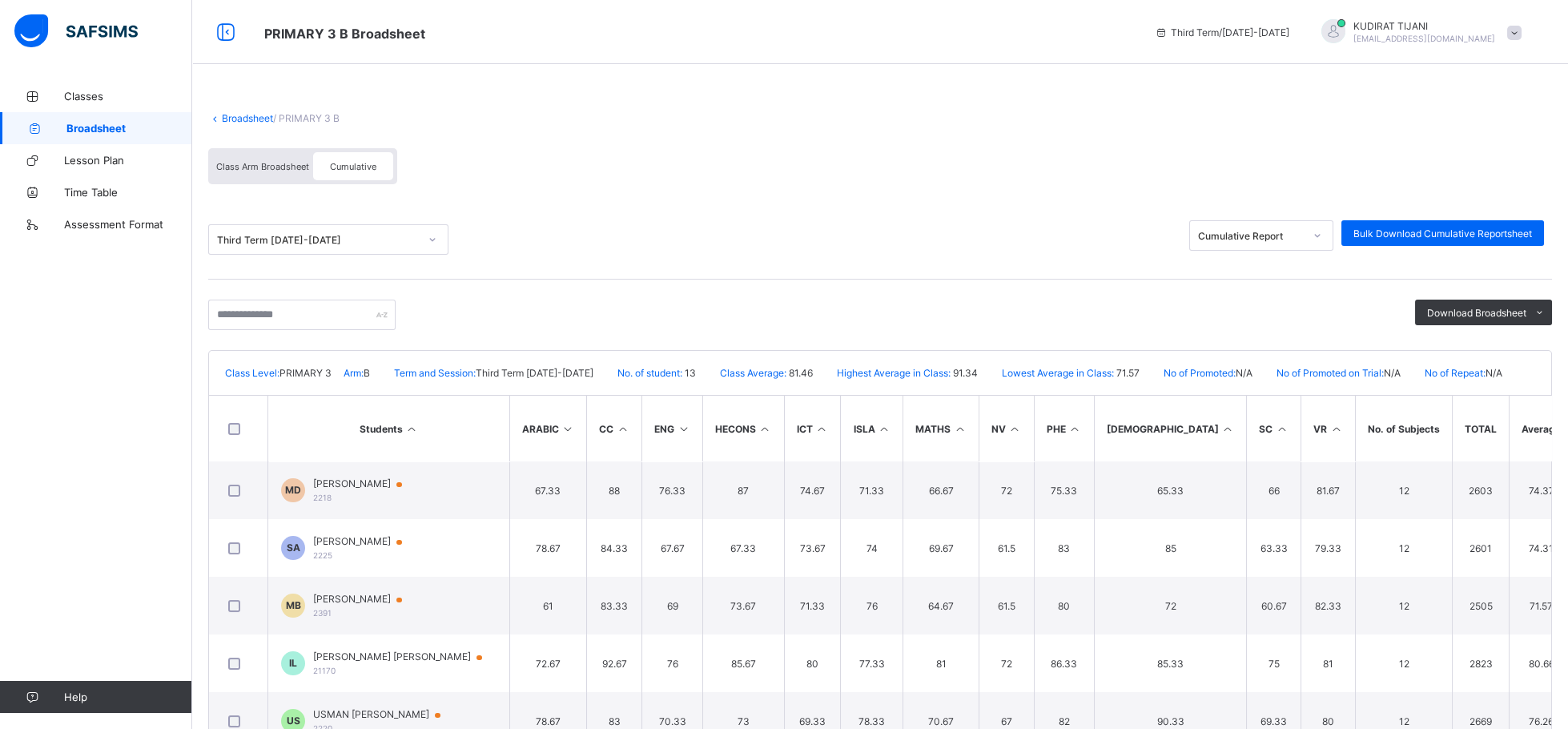 click at bounding box center (883, 429) 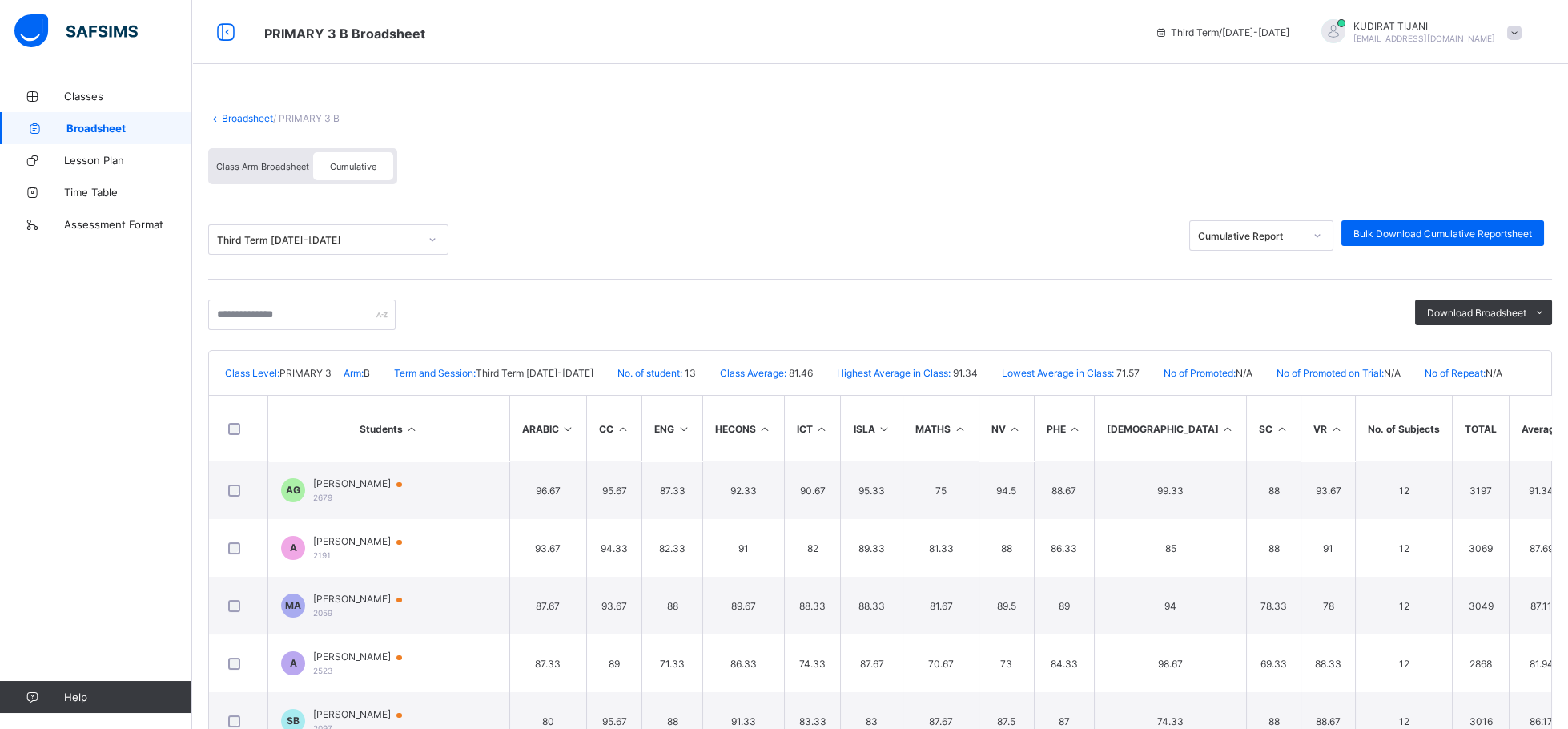 click on "MATHS" at bounding box center [940, 429] 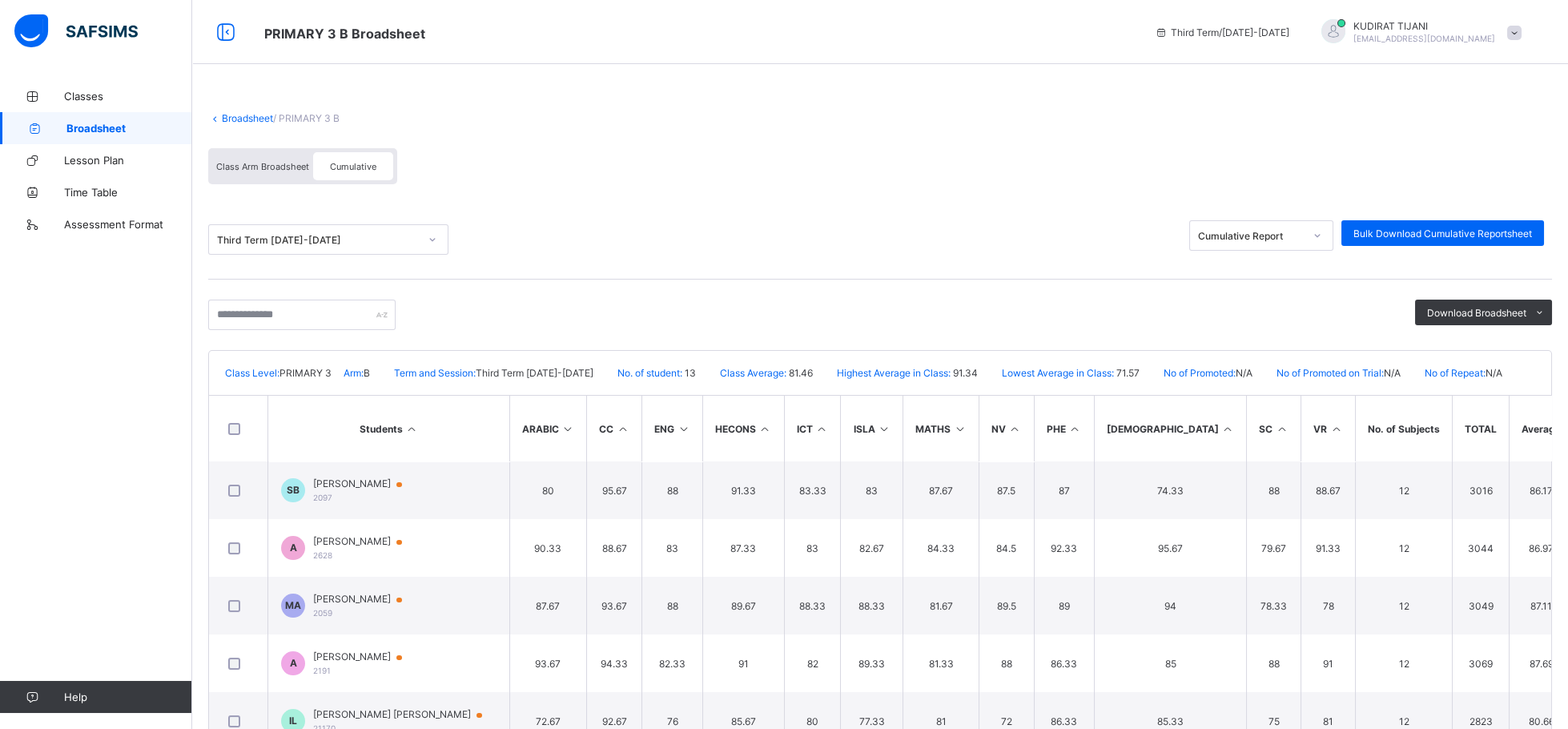 click at bounding box center (1281, 429) 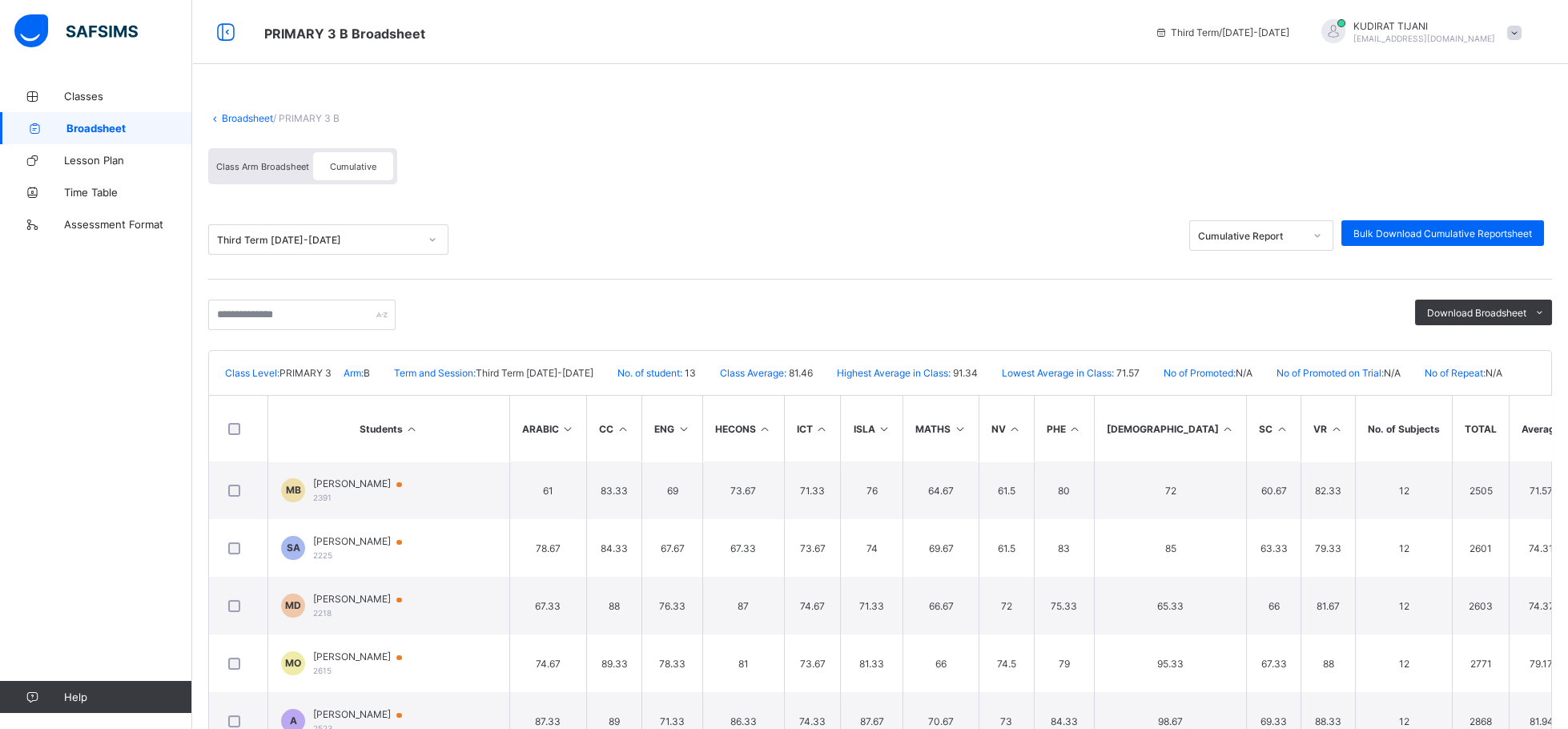 click at bounding box center (1281, 429) 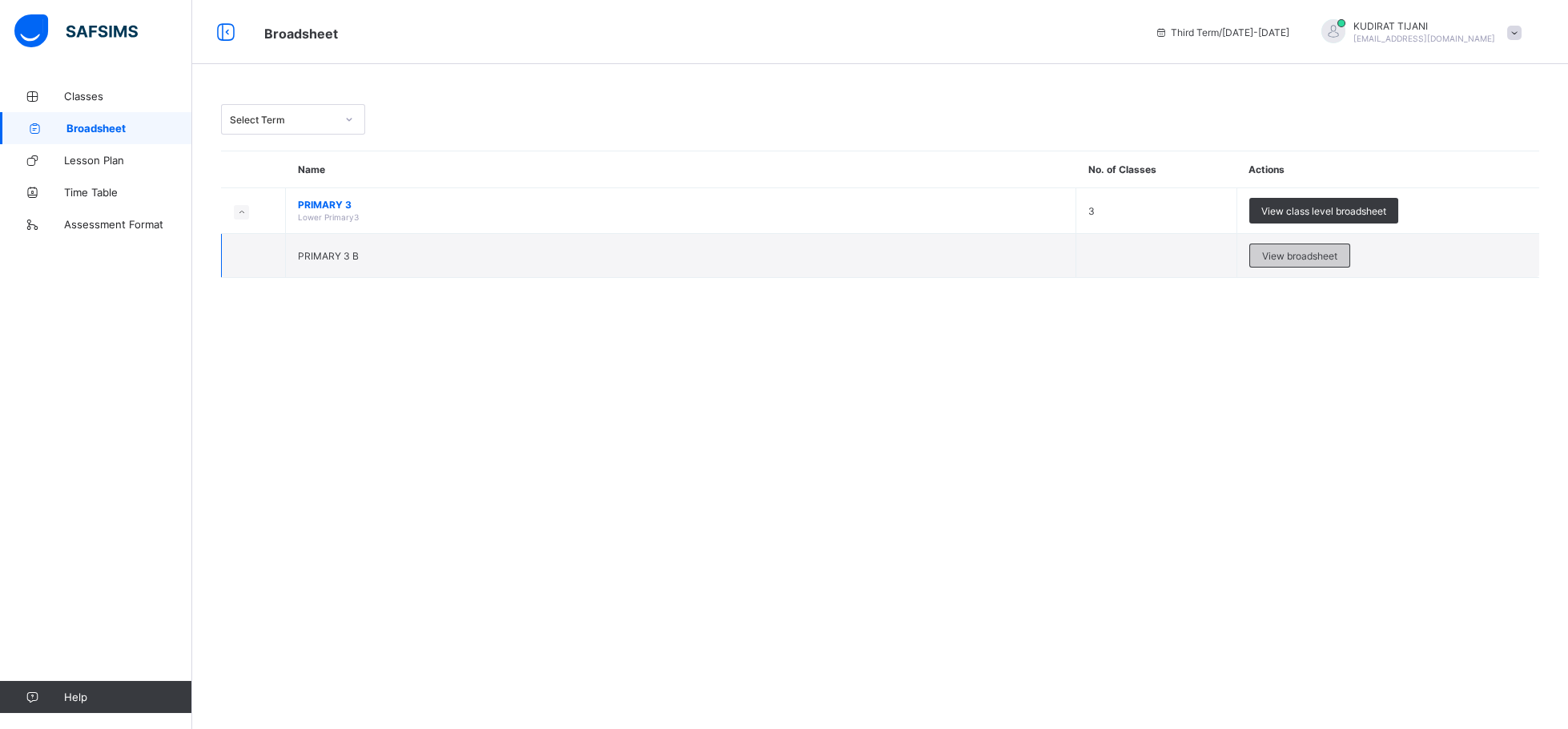 click on "View broadsheet" at bounding box center (1300, 256) 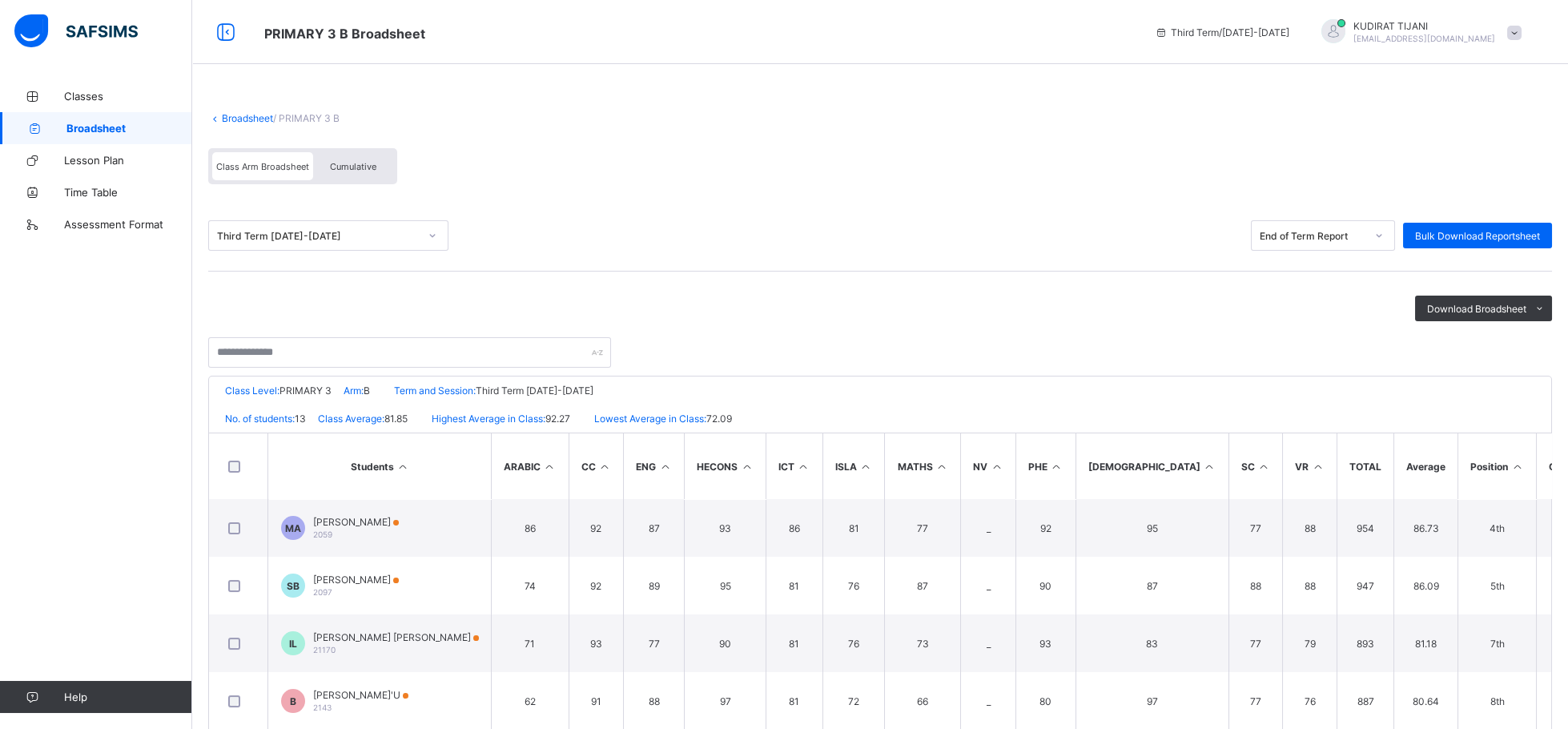 click at bounding box center [1264, 466] 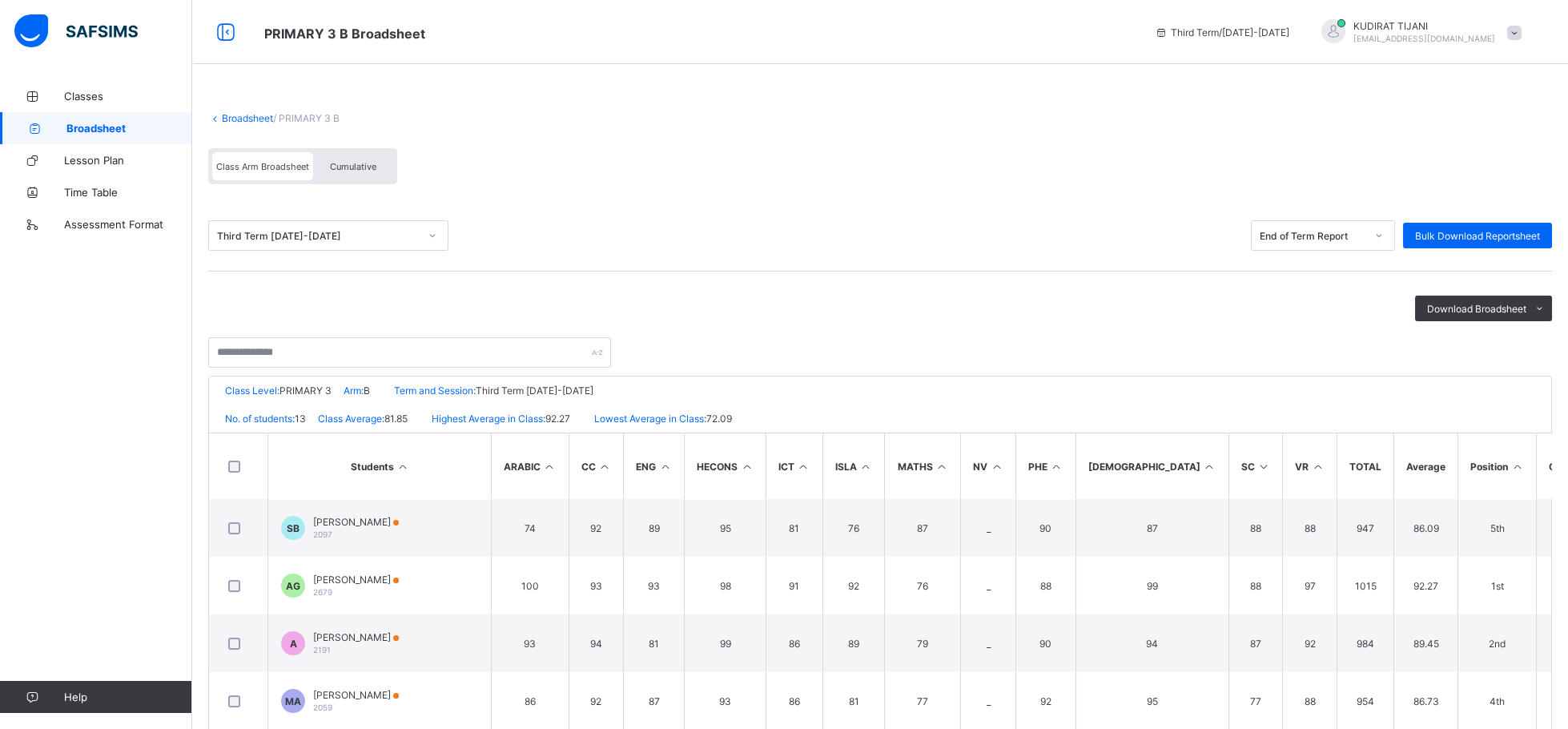click at bounding box center [1264, 466] 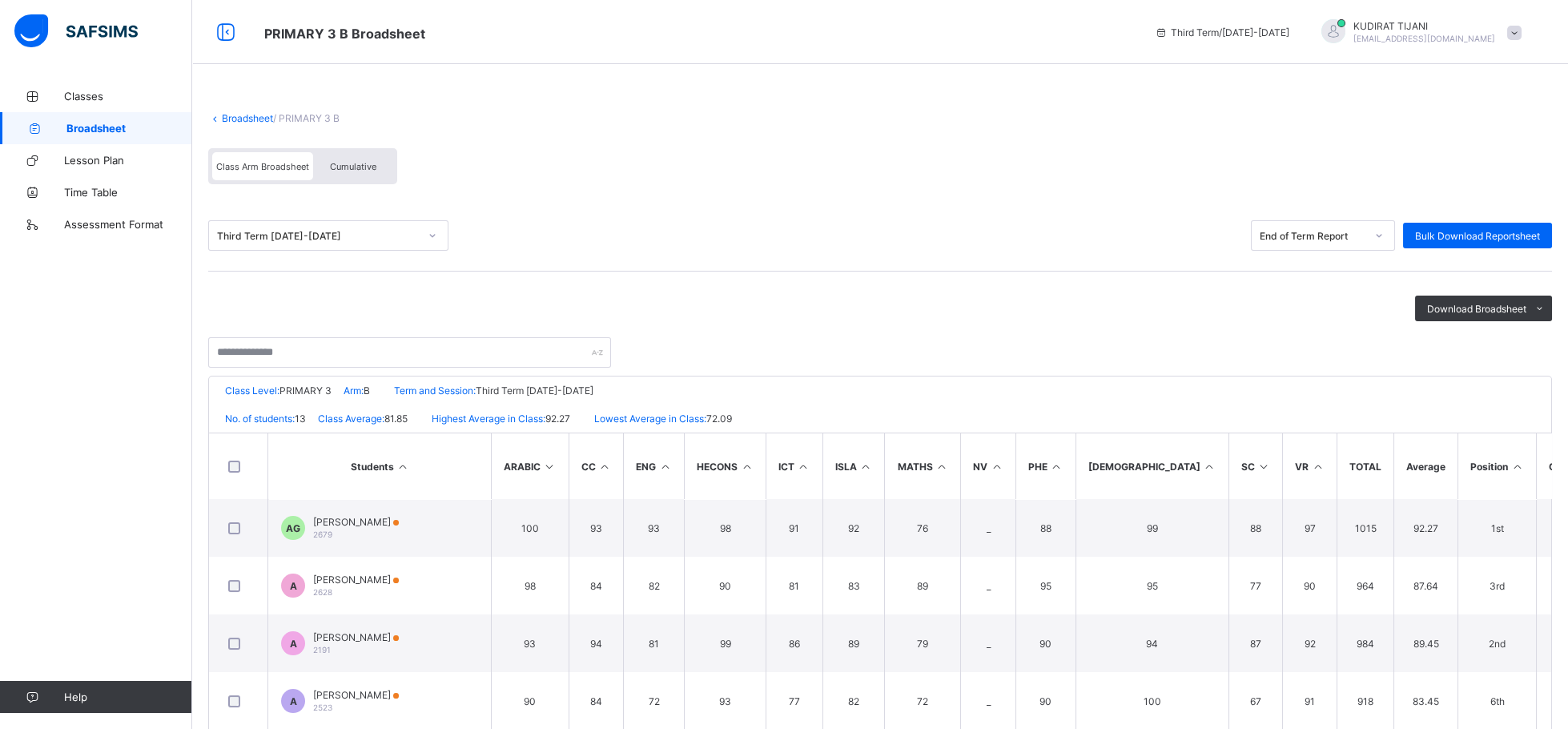 click at bounding box center (665, 466) 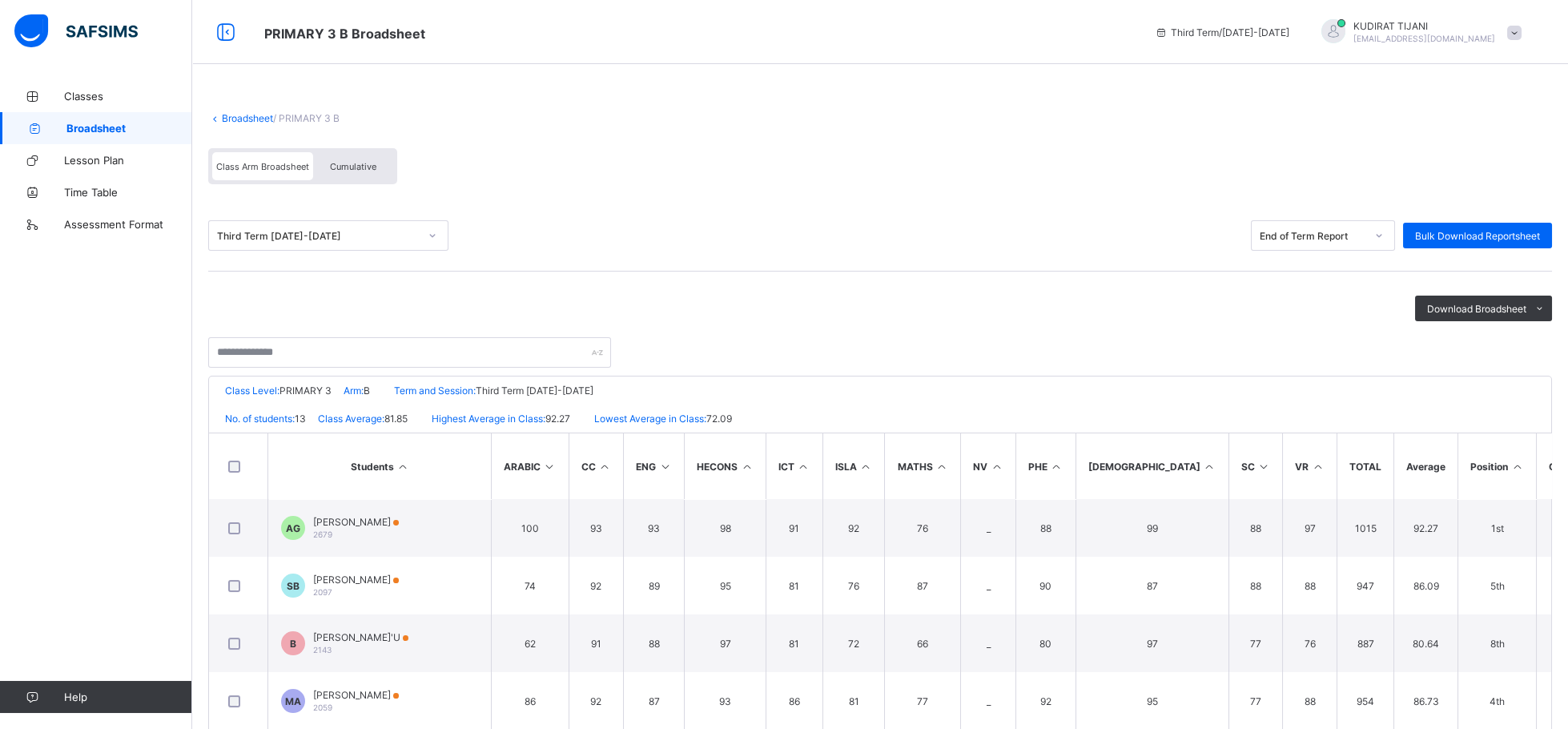 click at bounding box center [866, 466] 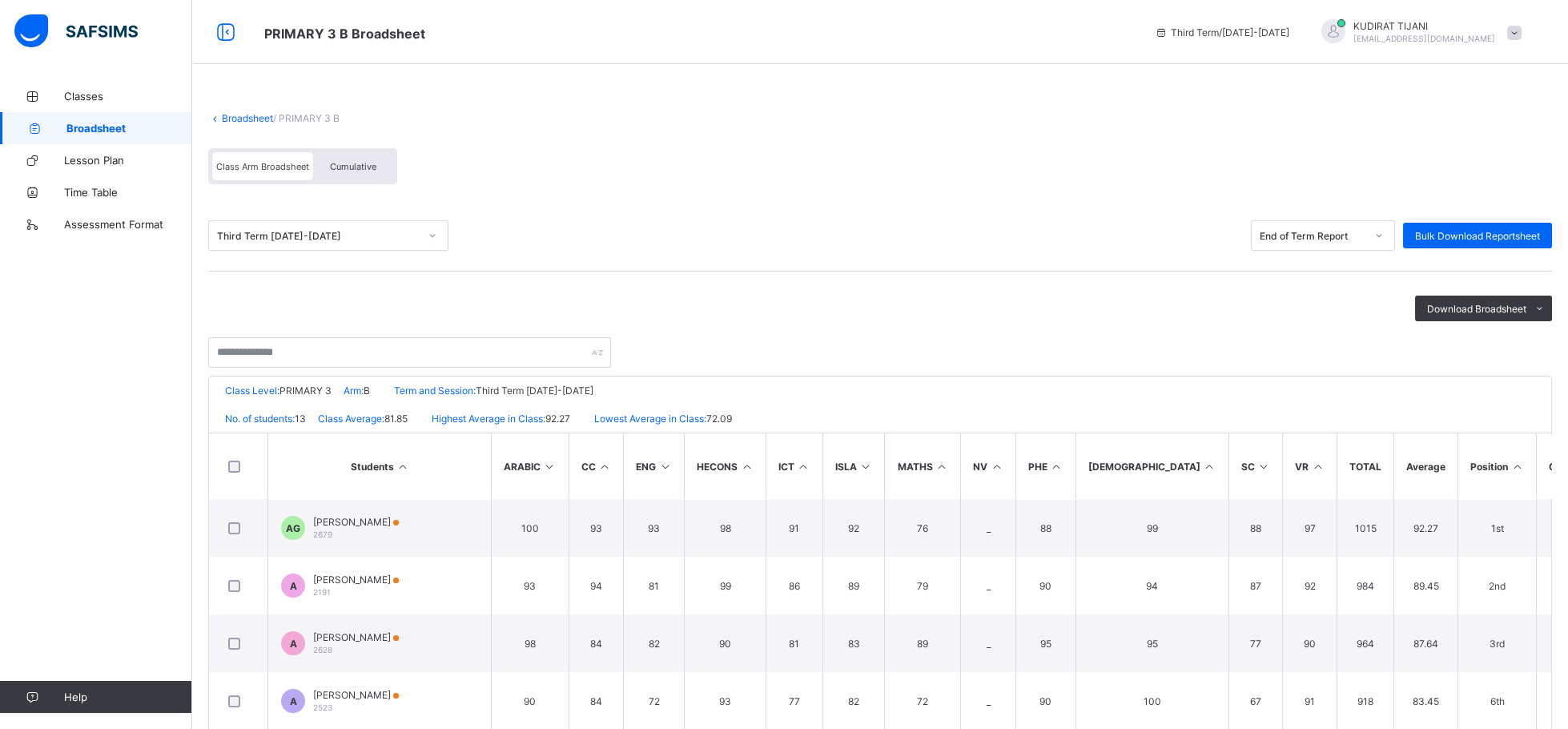 click at bounding box center [941, 466] 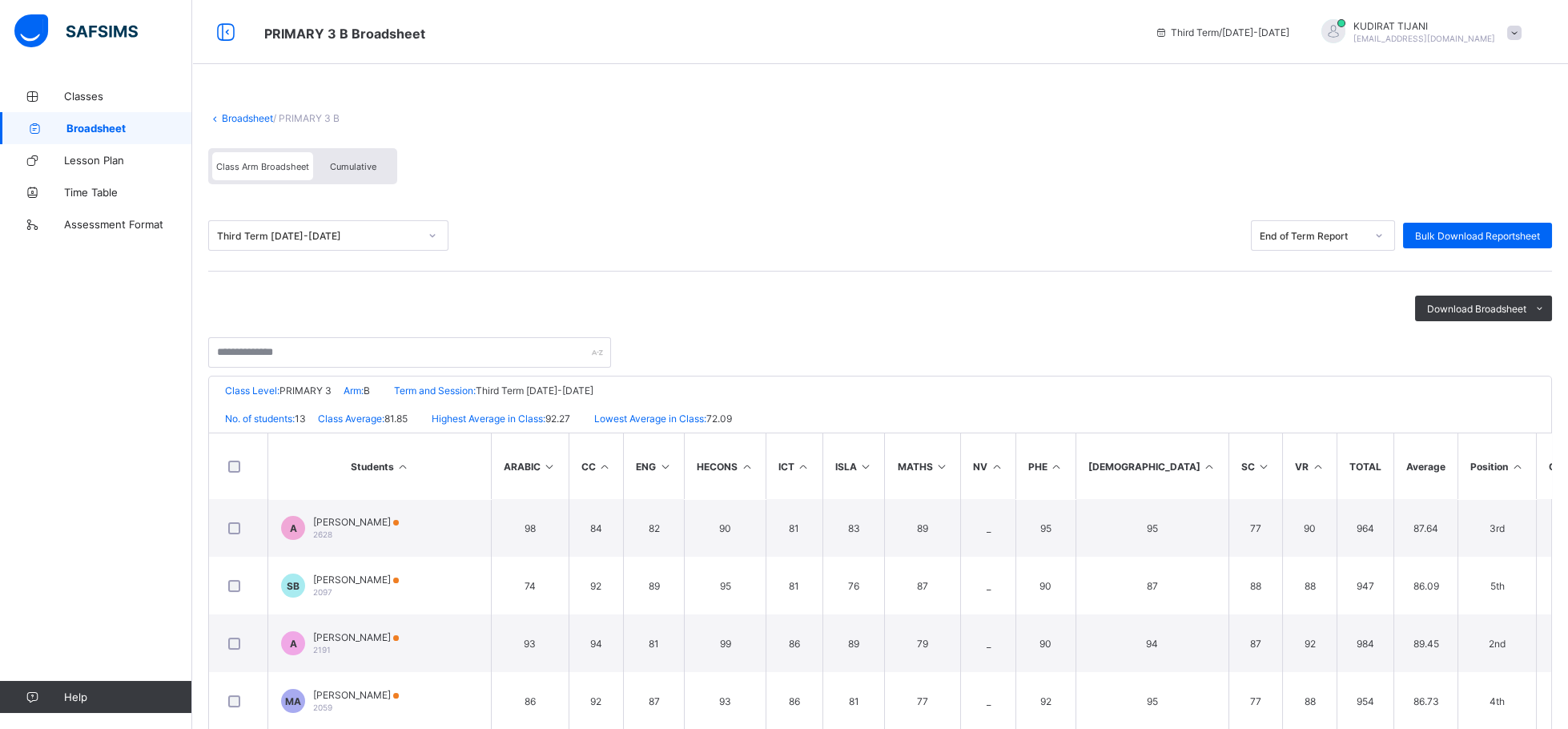 click at bounding box center (1209, 466) 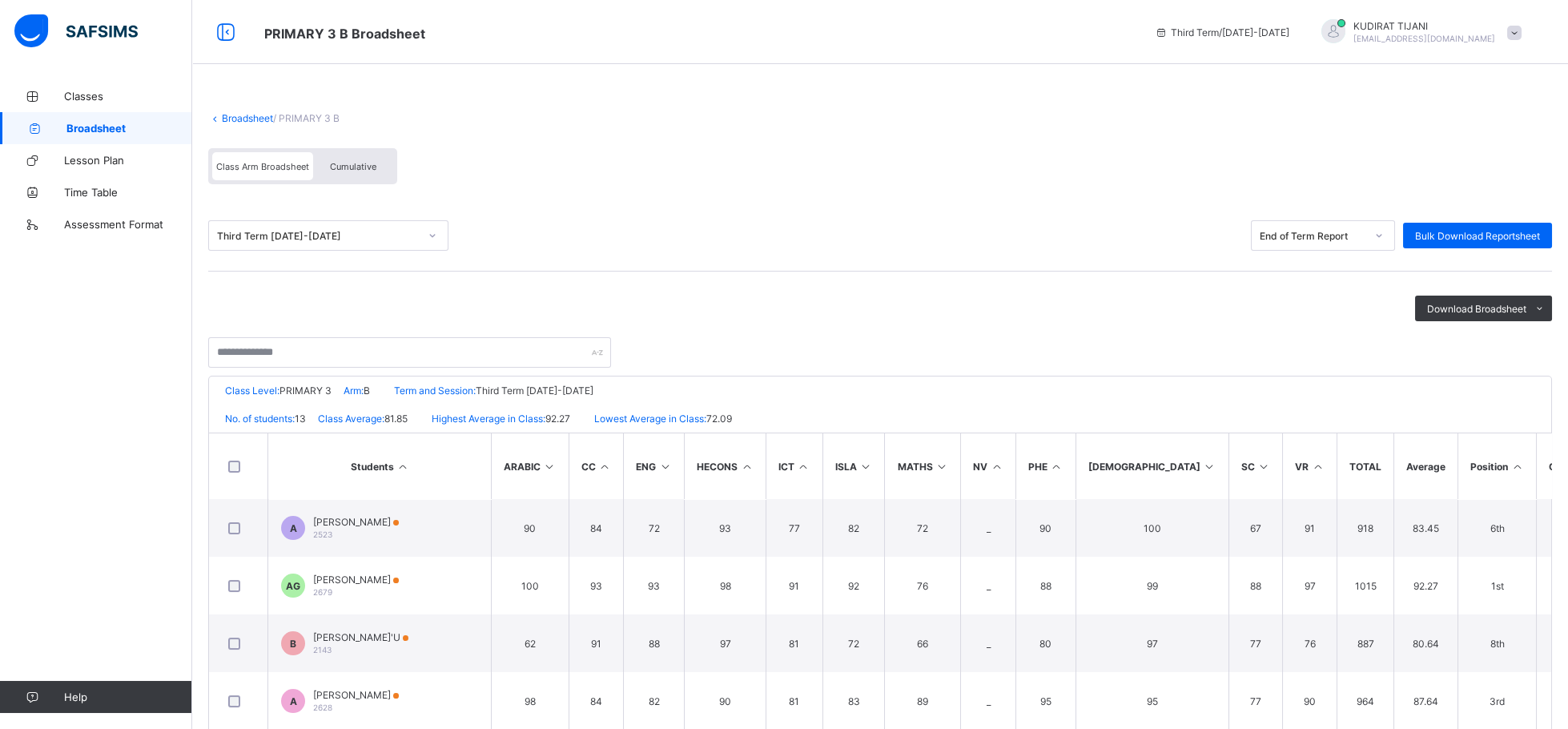 click at bounding box center [1264, 466] 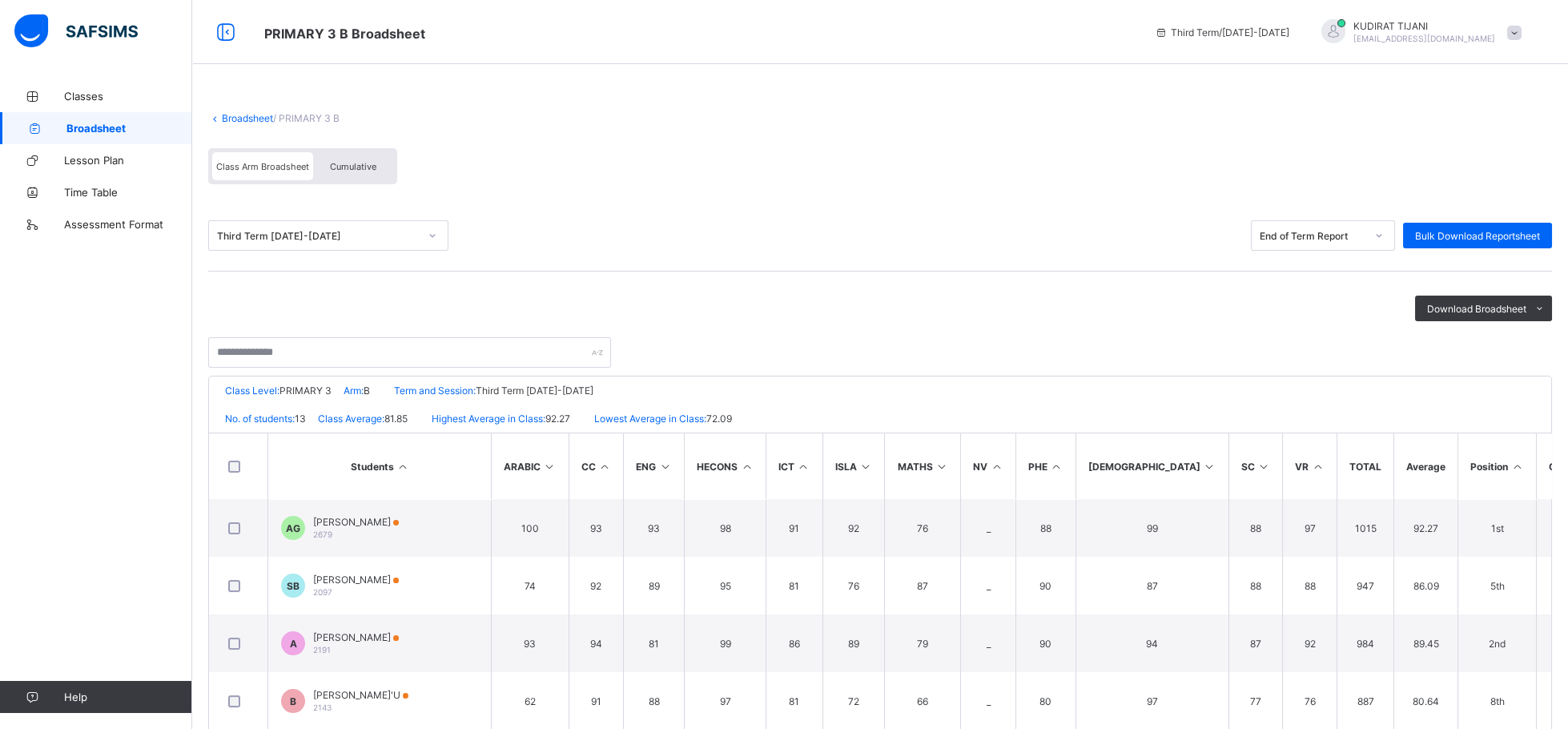 click at bounding box center [665, 466] 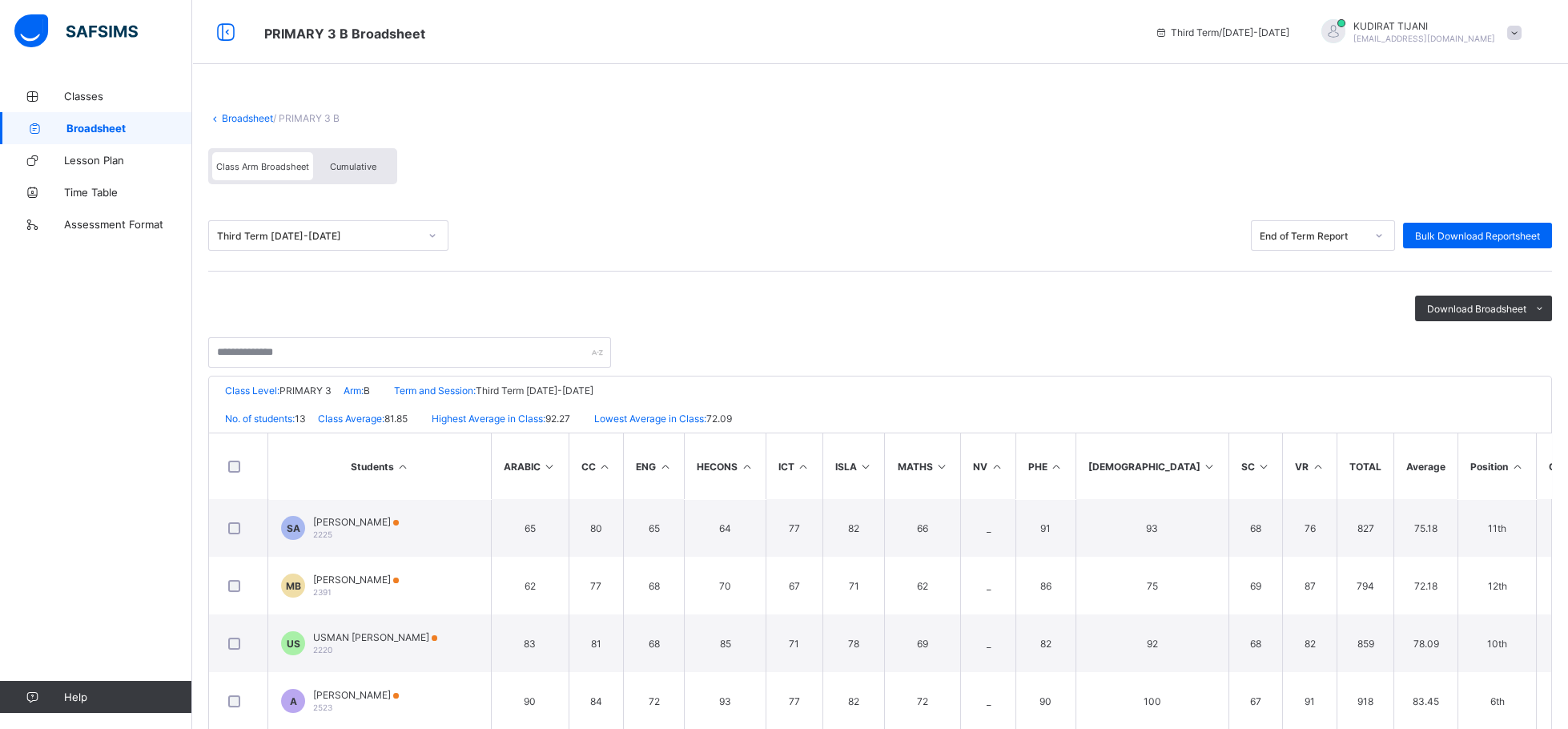 click at bounding box center [665, 466] 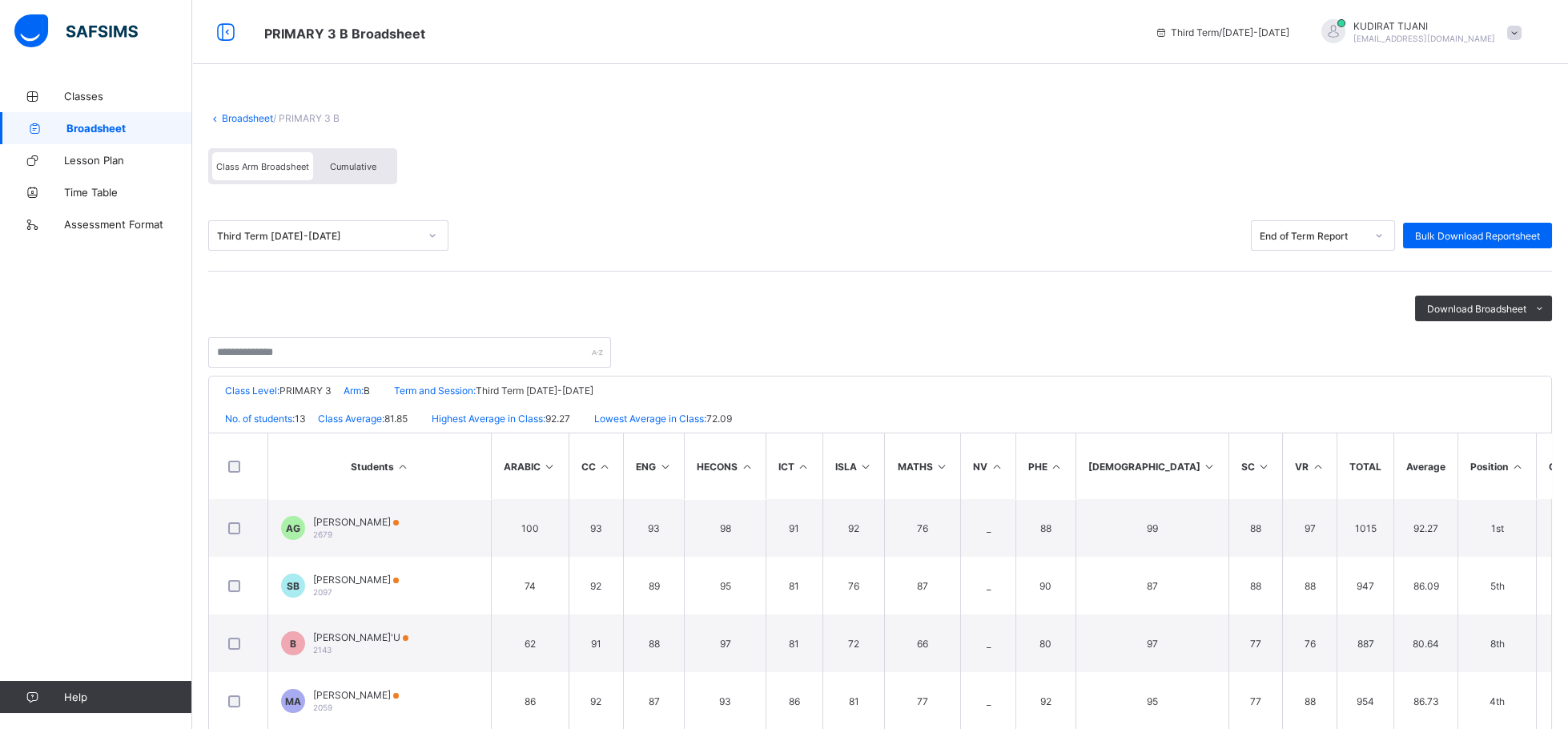 click at bounding box center (866, 466) 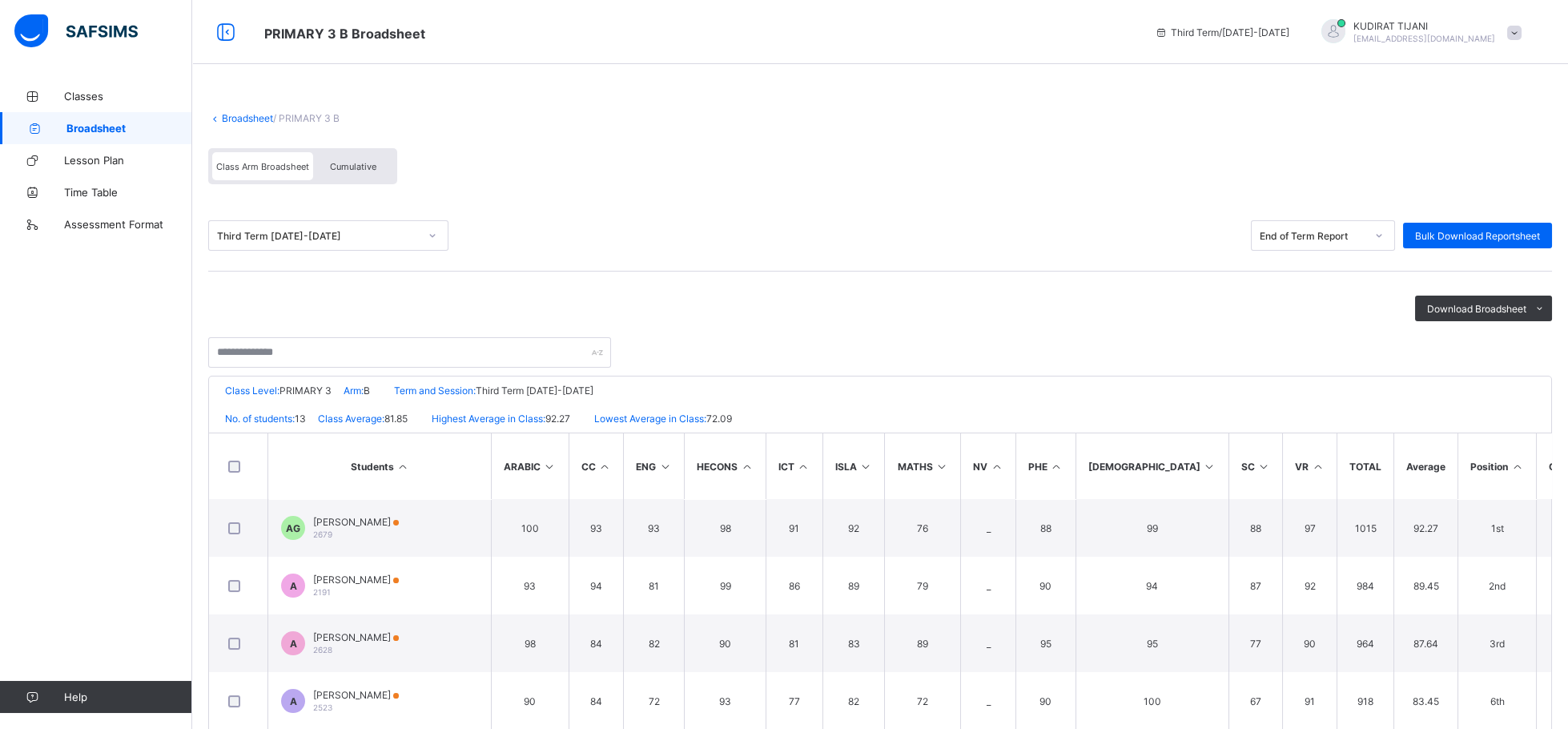 click at bounding box center (941, 466) 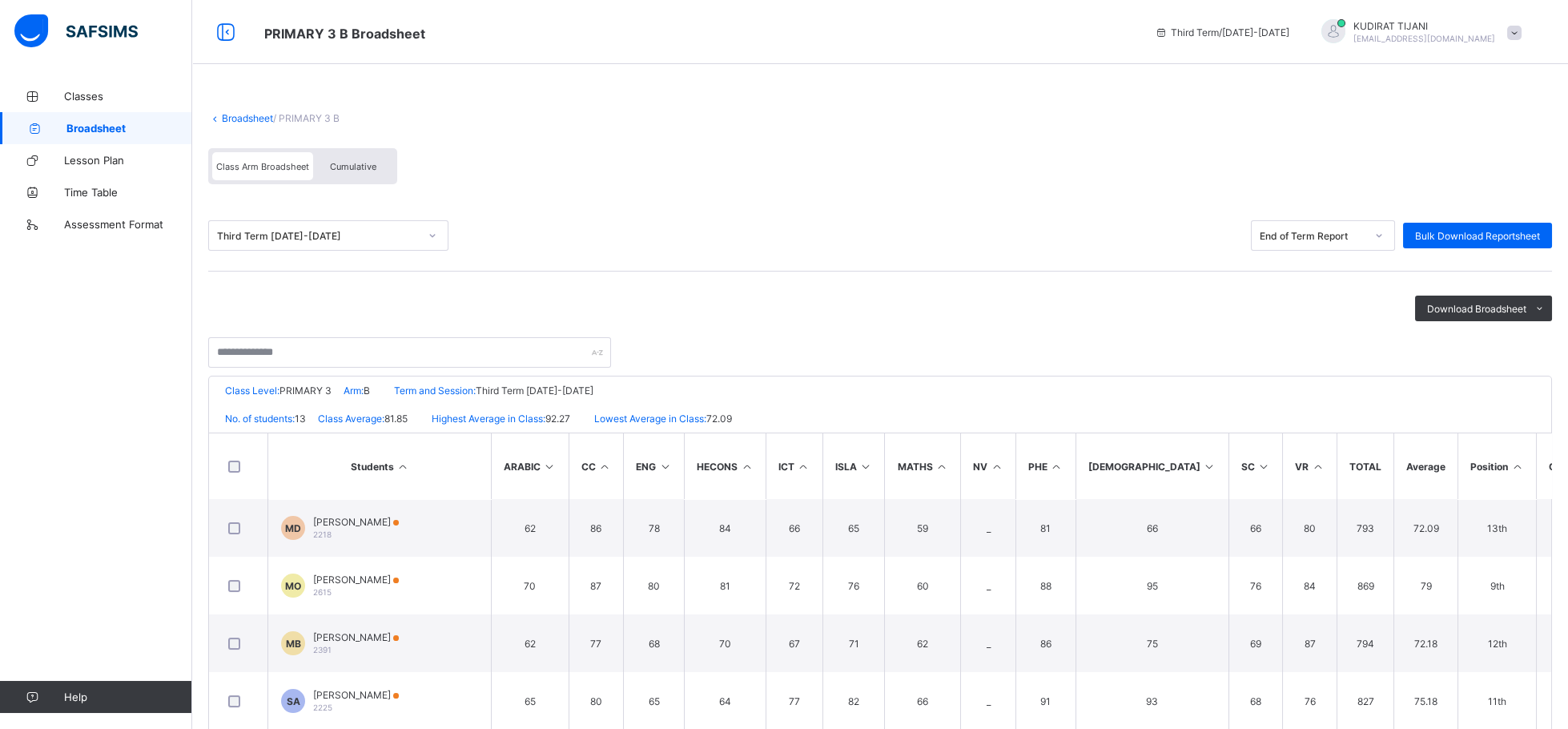 click at bounding box center (941, 466) 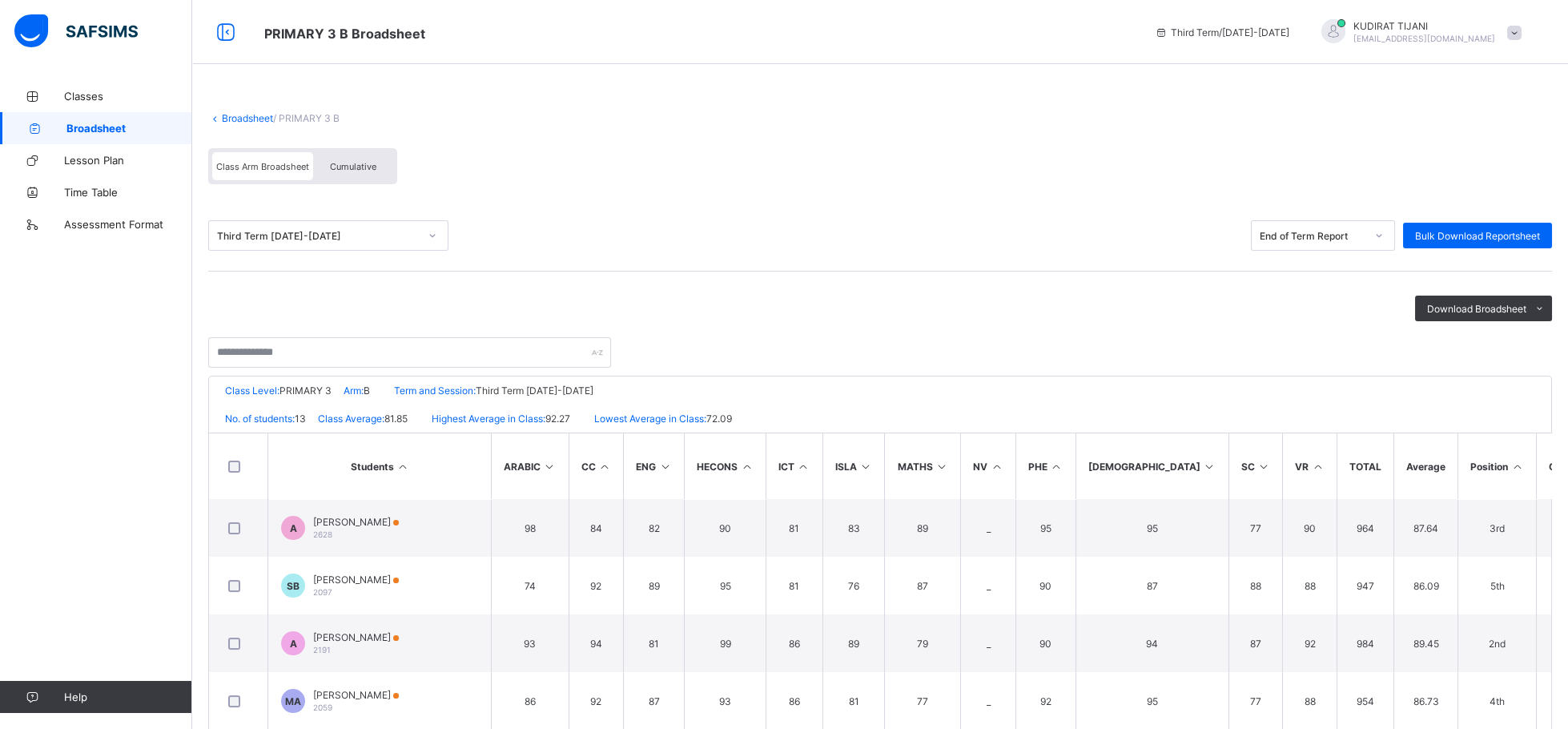click at bounding box center [1209, 466] 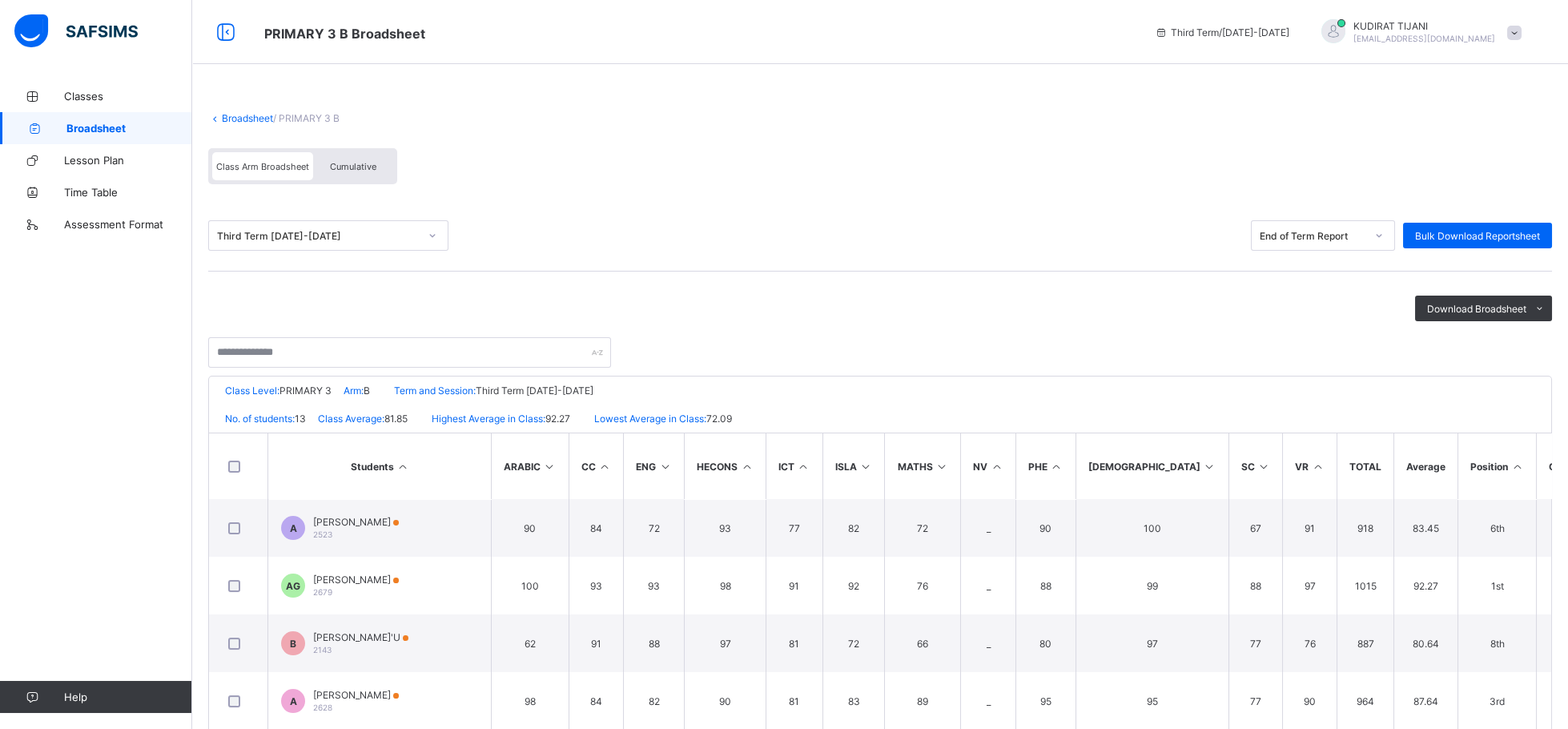 click at bounding box center [1264, 466] 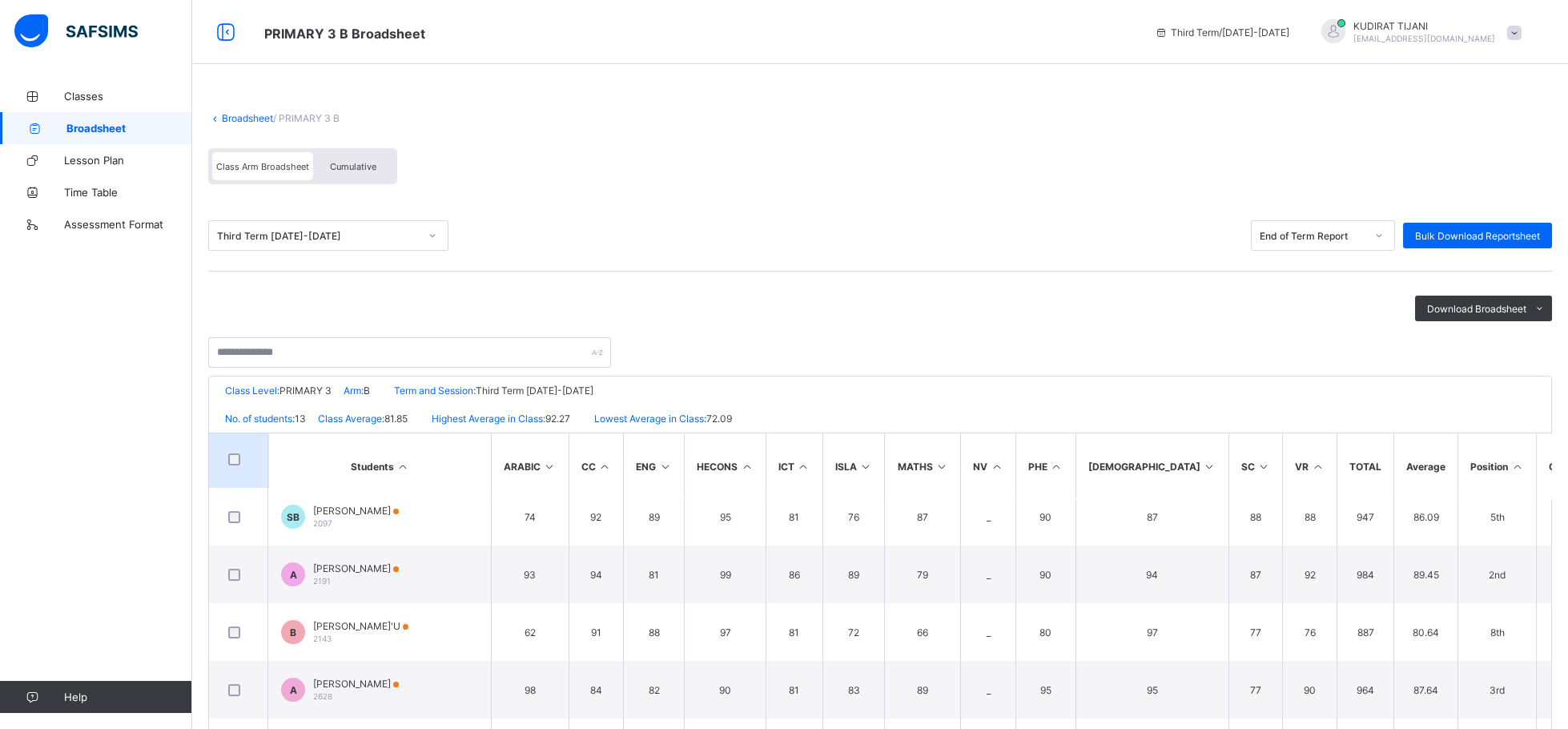 scroll, scrollTop: 103, scrollLeft: 0, axis: vertical 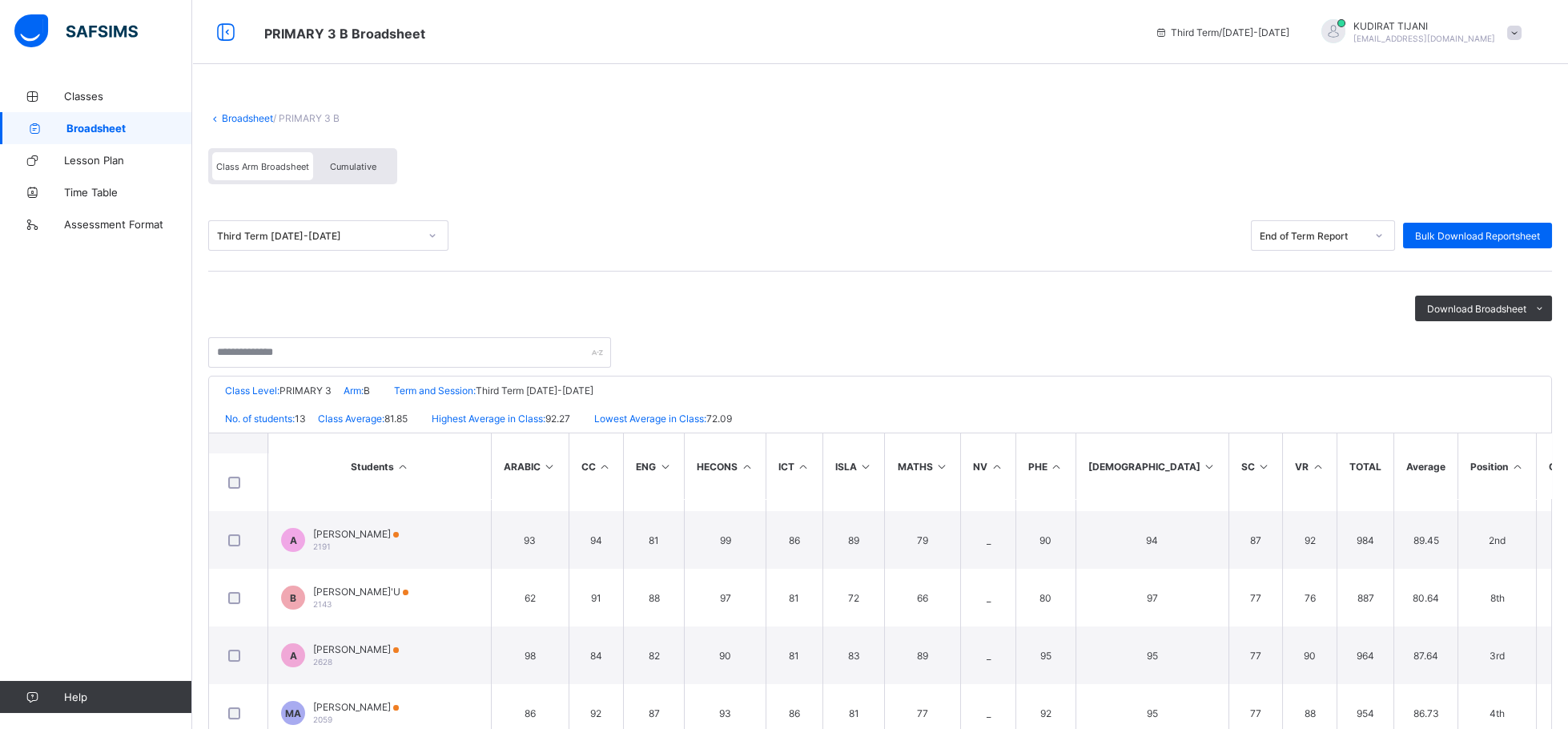 click at bounding box center [1514, 33] 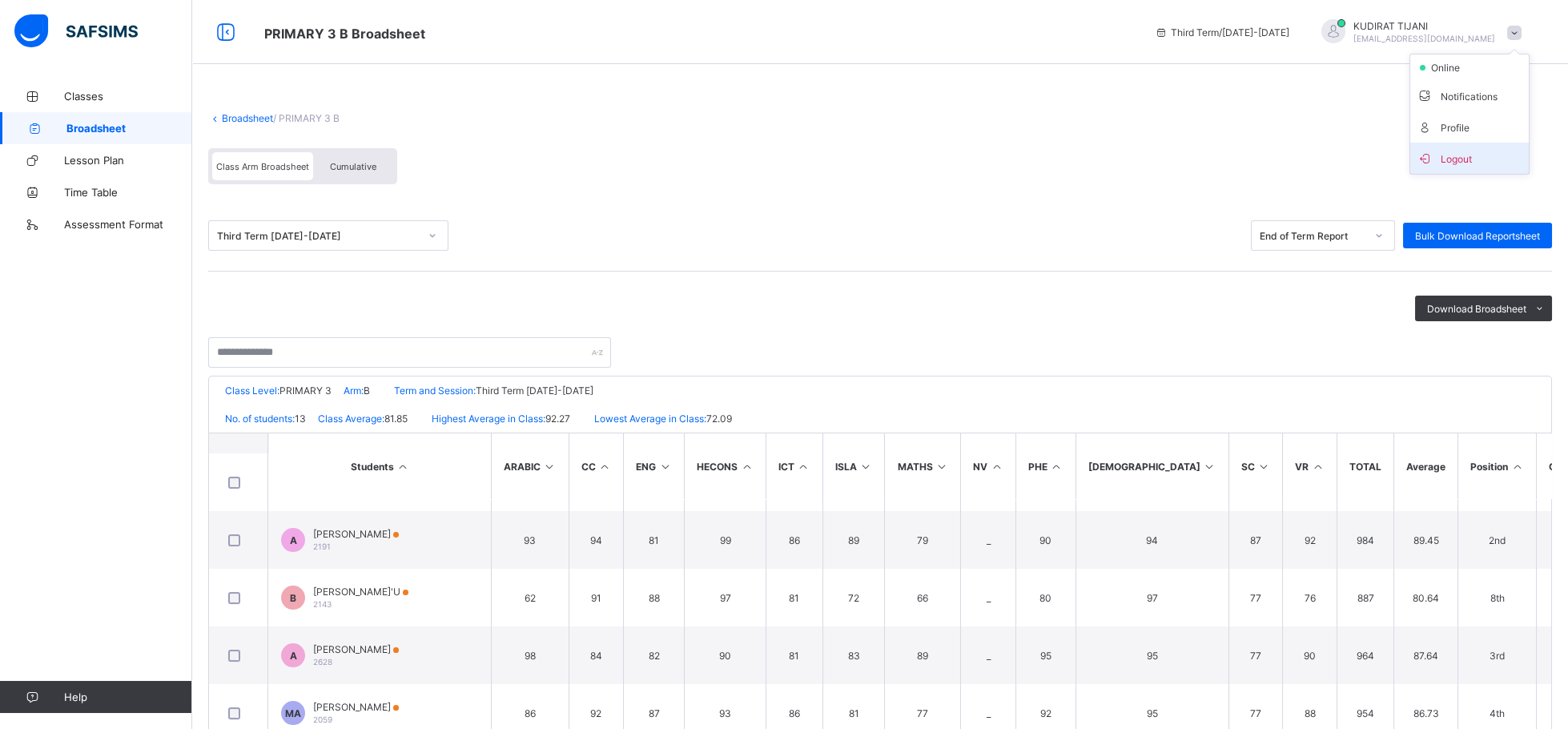 click on "Logout" at bounding box center (1469, 158) 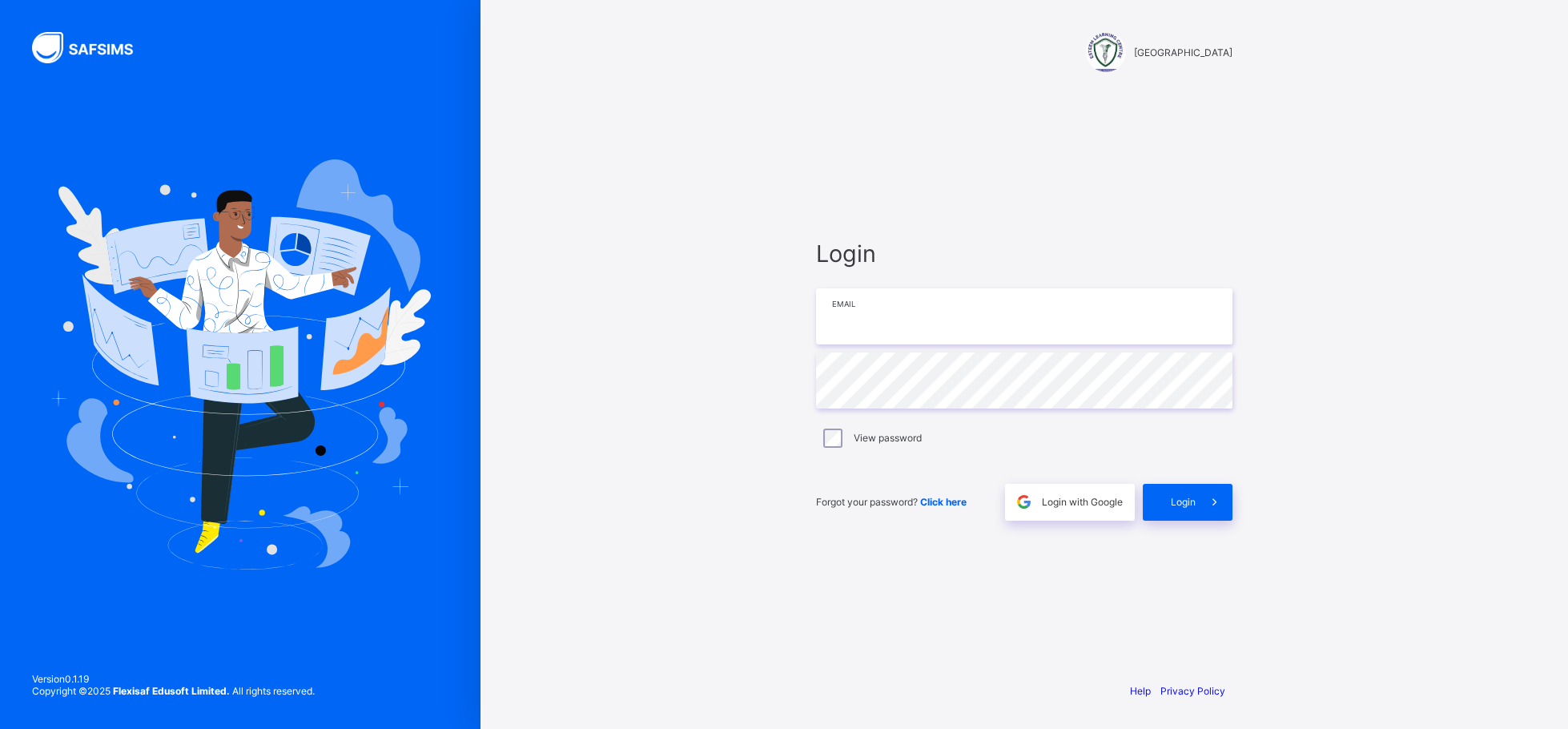 click at bounding box center [1024, 316] 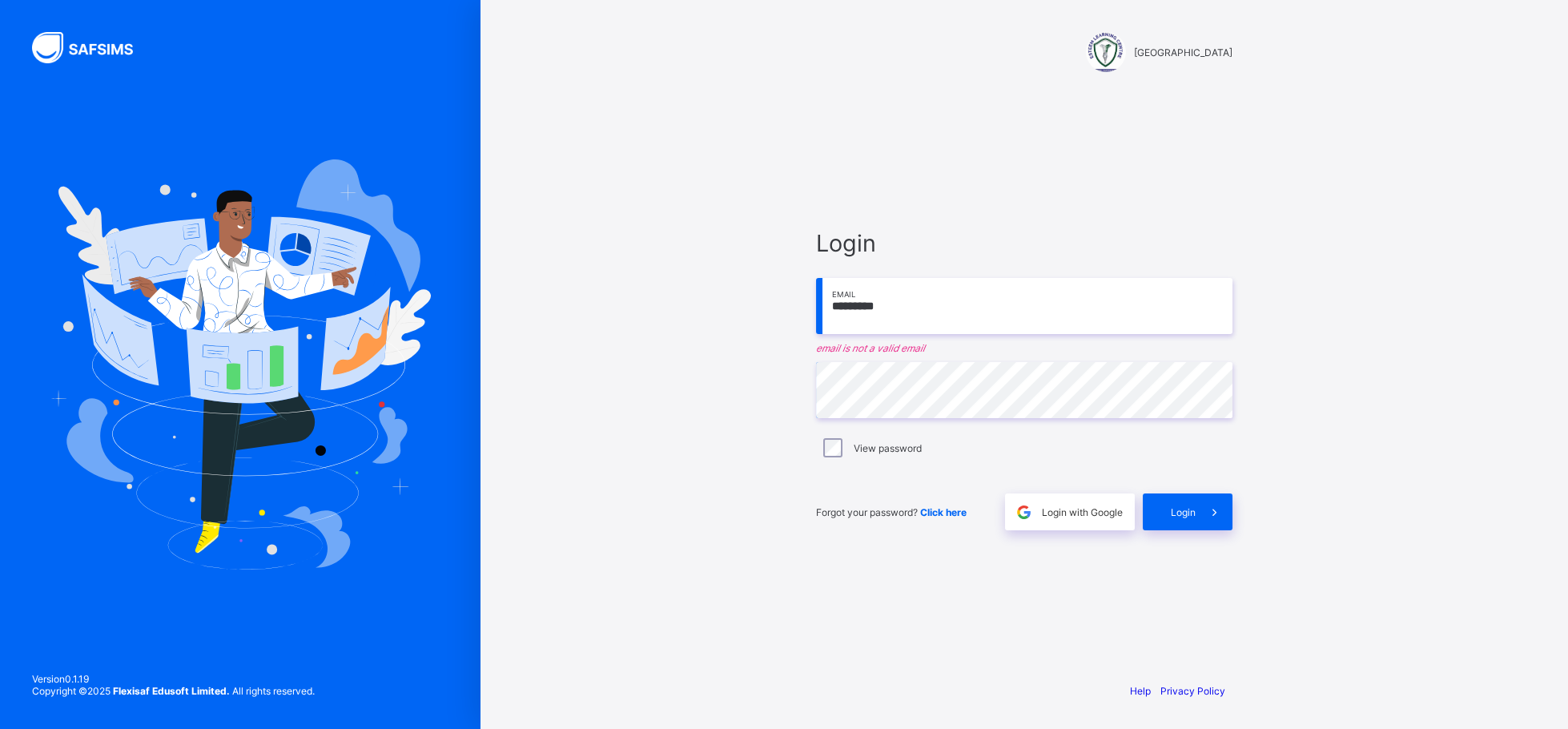 click on "*********" at bounding box center (1024, 306) 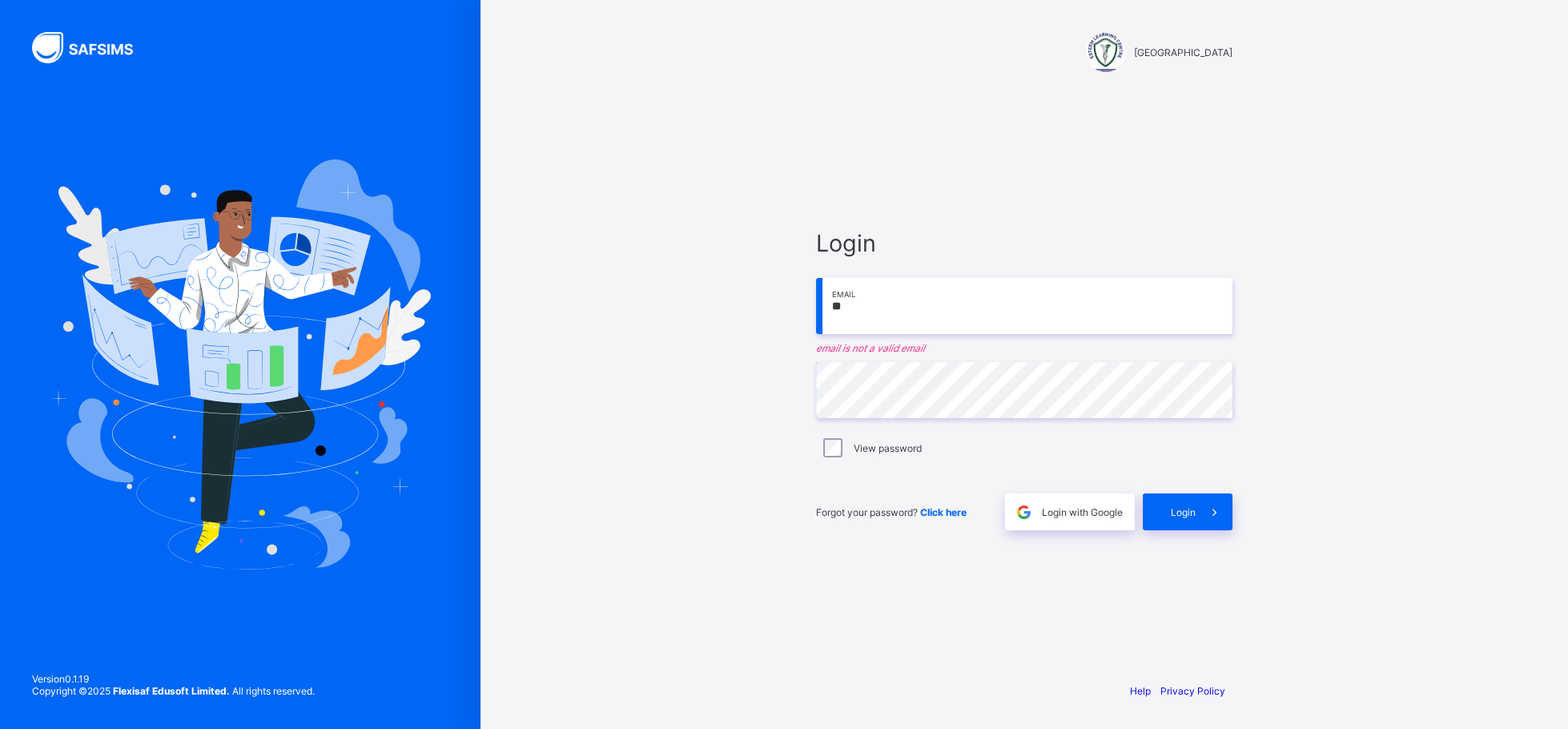 type on "*" 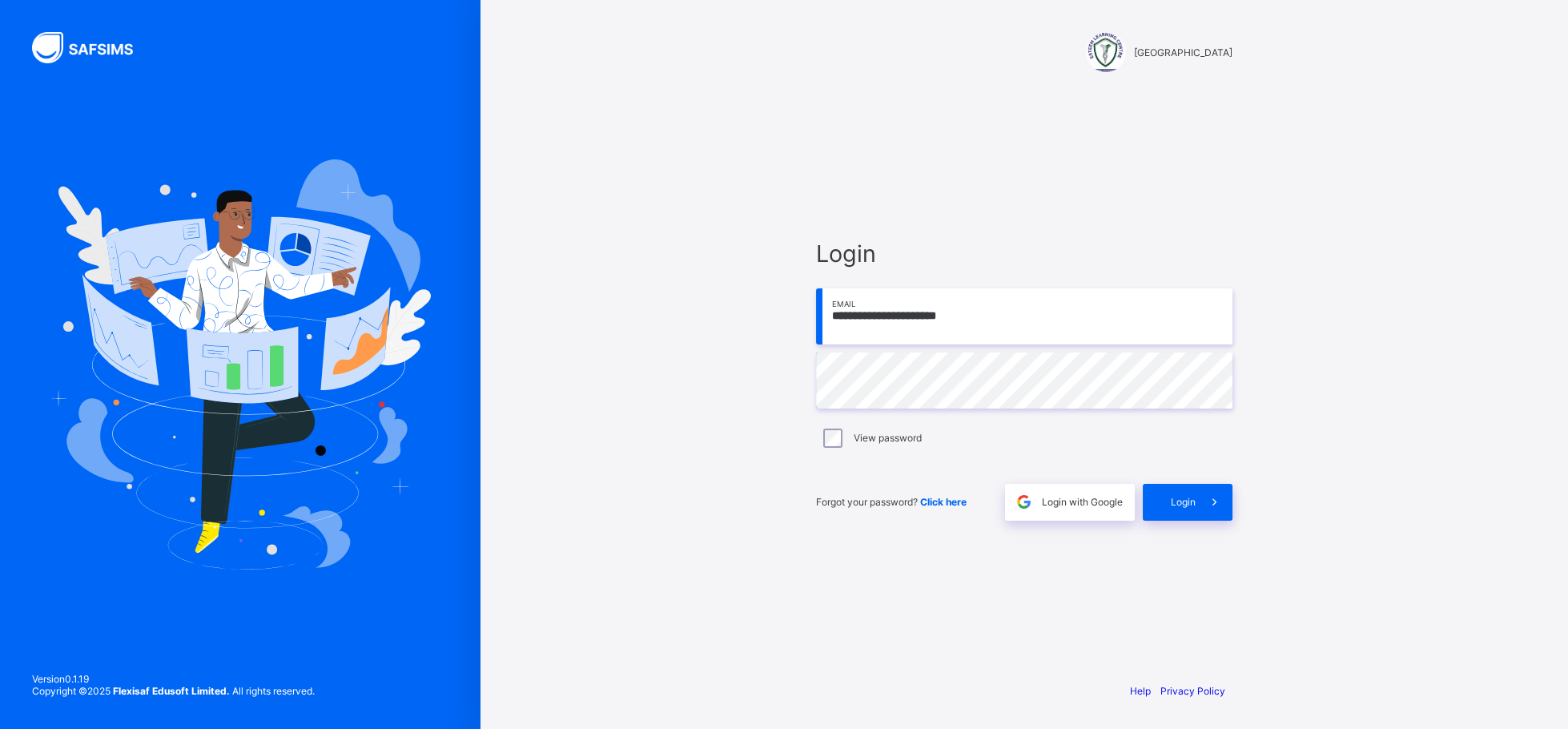 type on "**********" 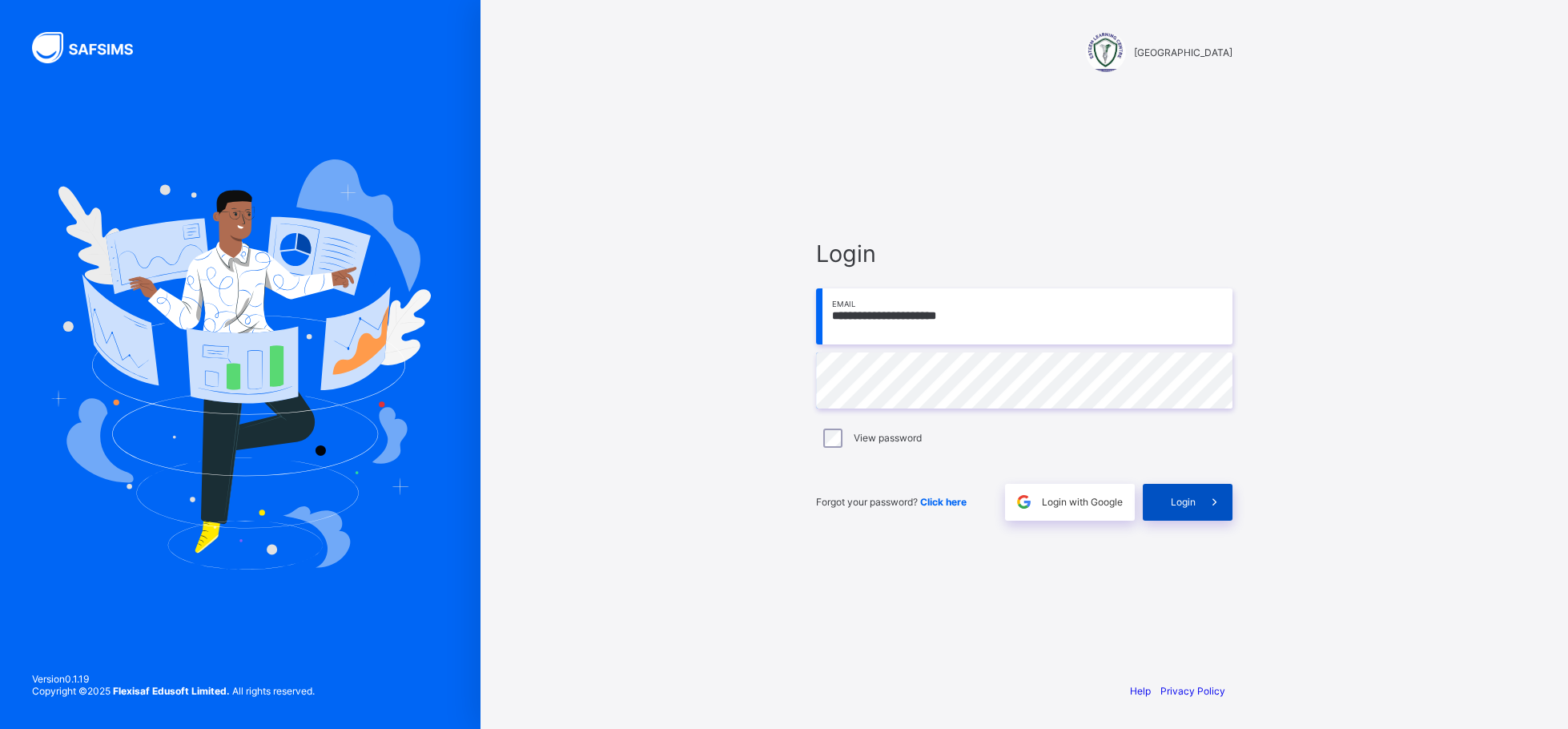 click on "Login" at bounding box center (1183, 501) 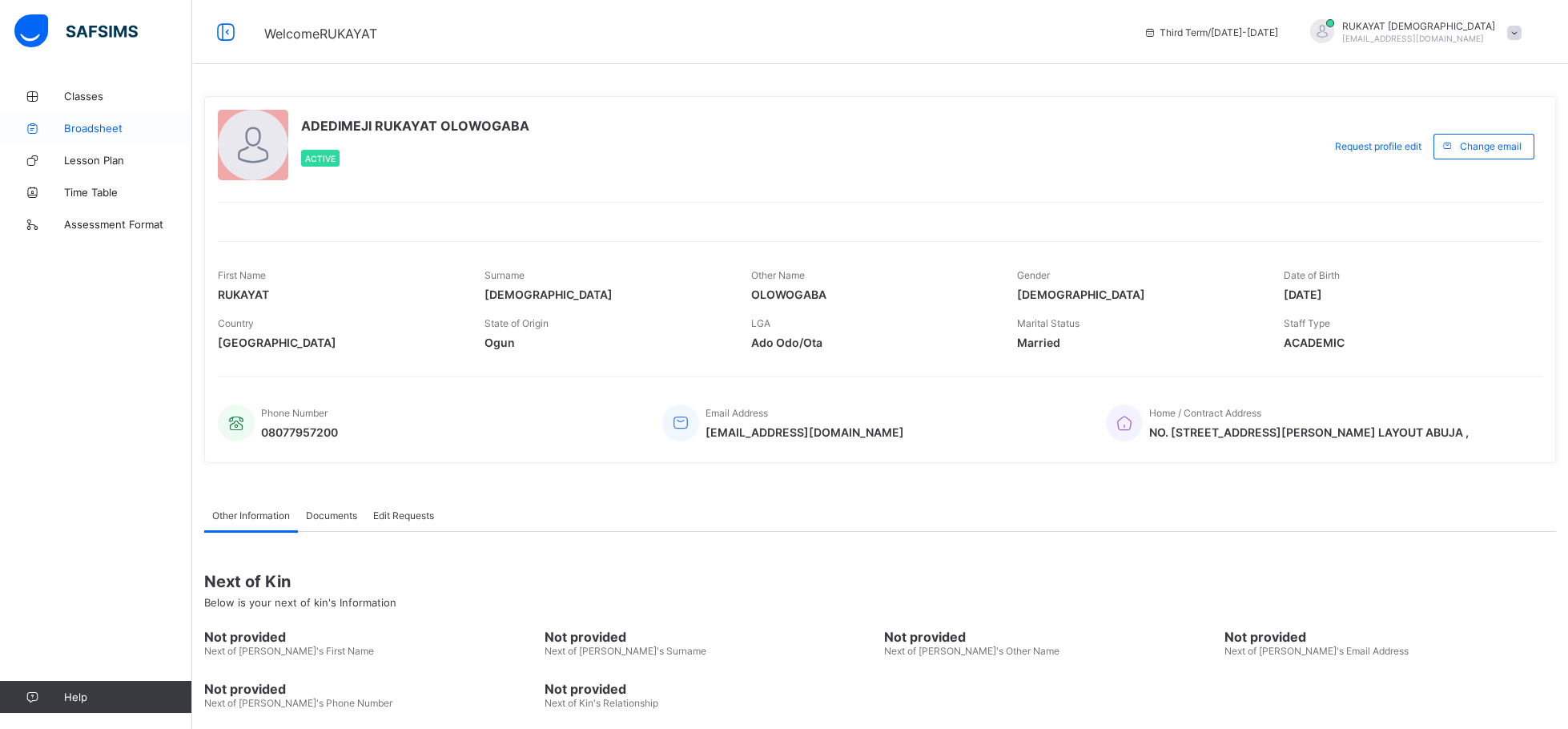 click on "Broadsheet" at bounding box center [128, 128] 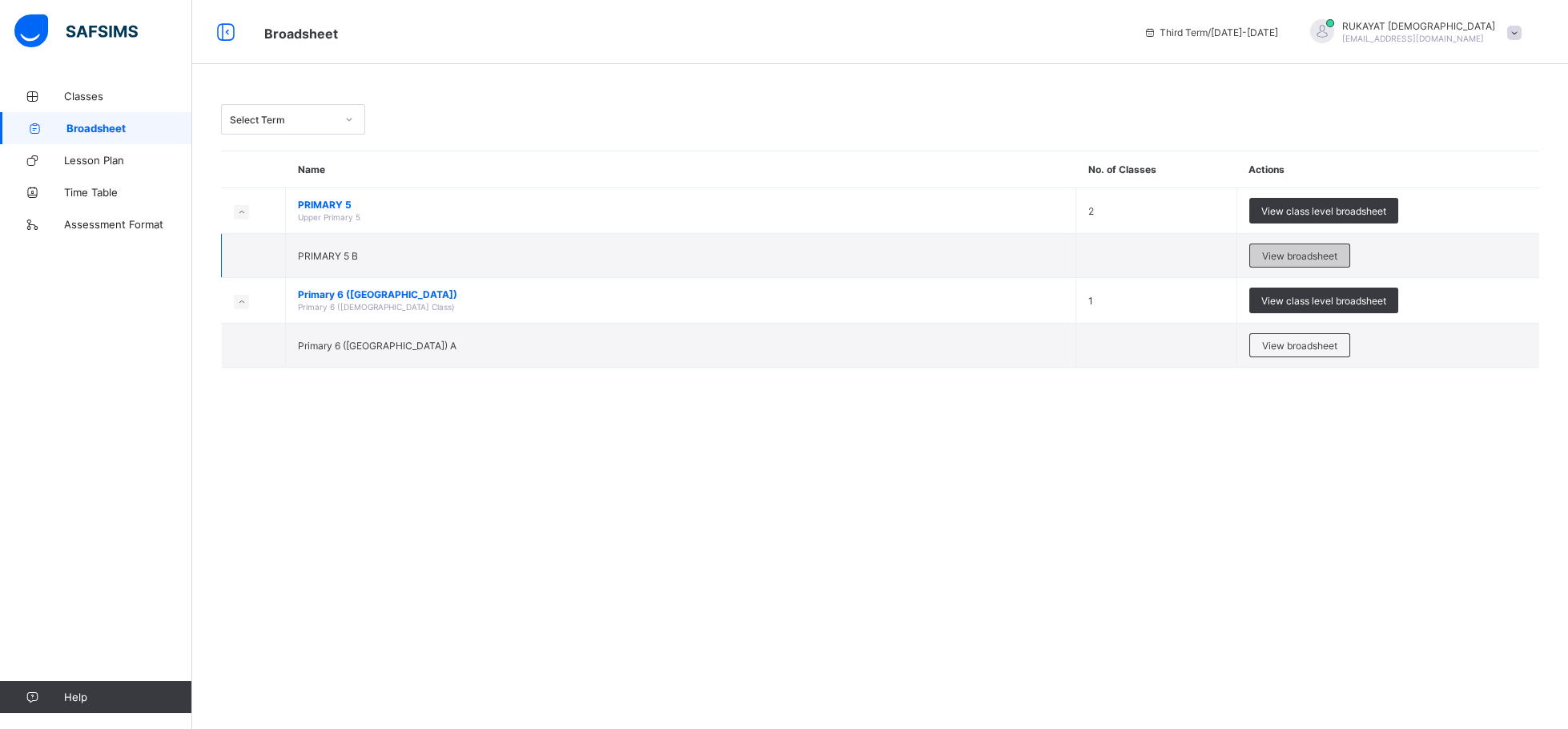 click on "View broadsheet" at bounding box center (1300, 256) 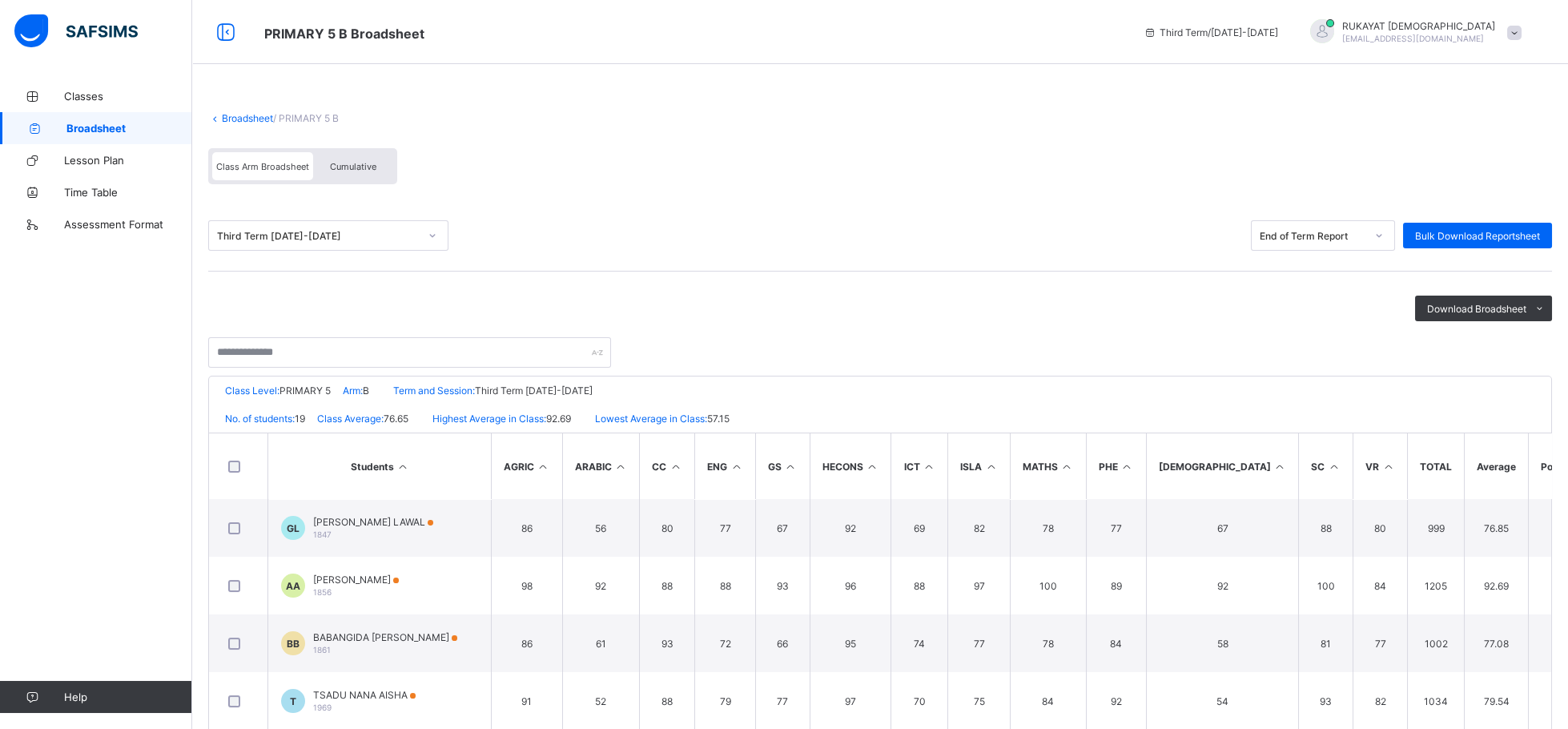 scroll, scrollTop: 135, scrollLeft: 0, axis: vertical 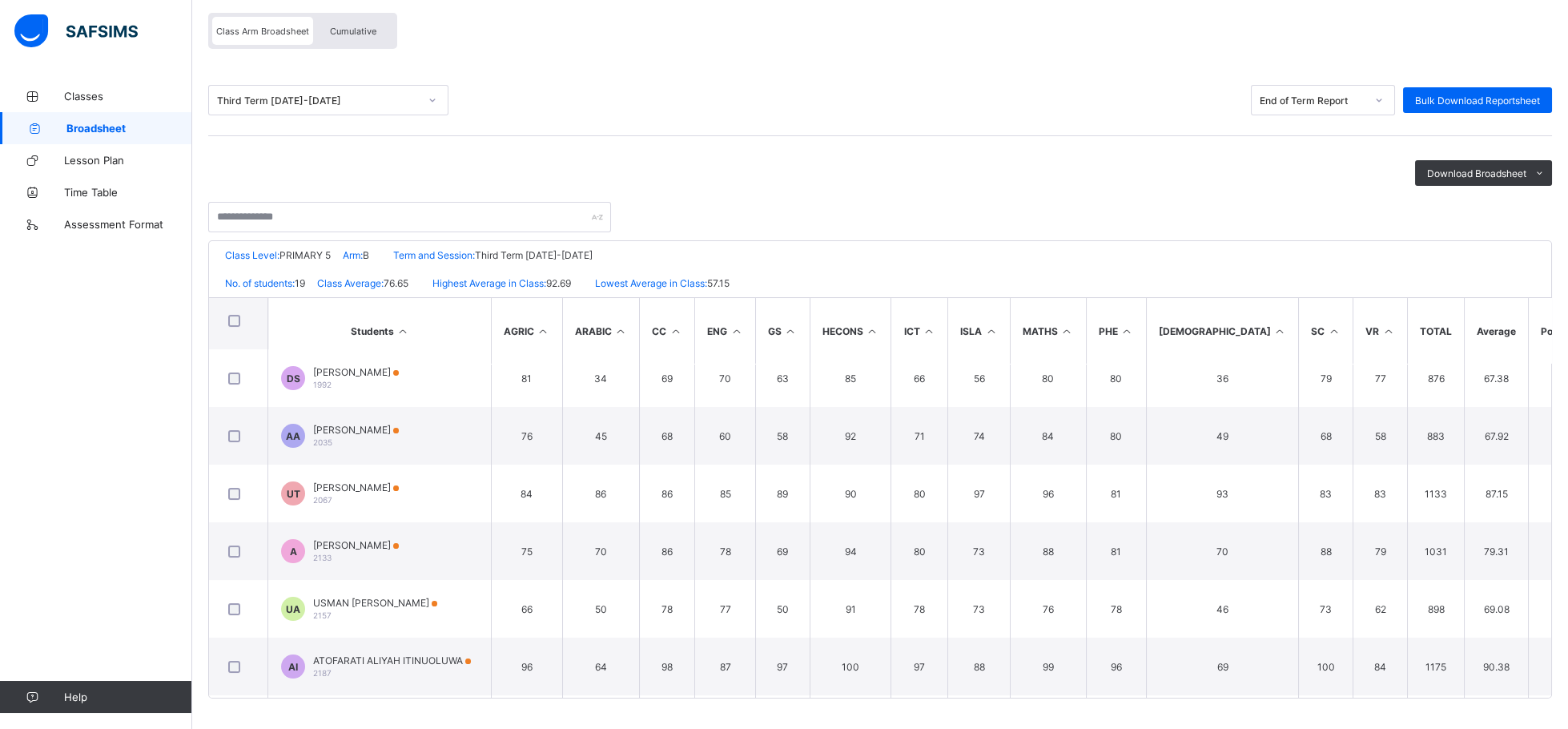 click at bounding box center (621, 331) 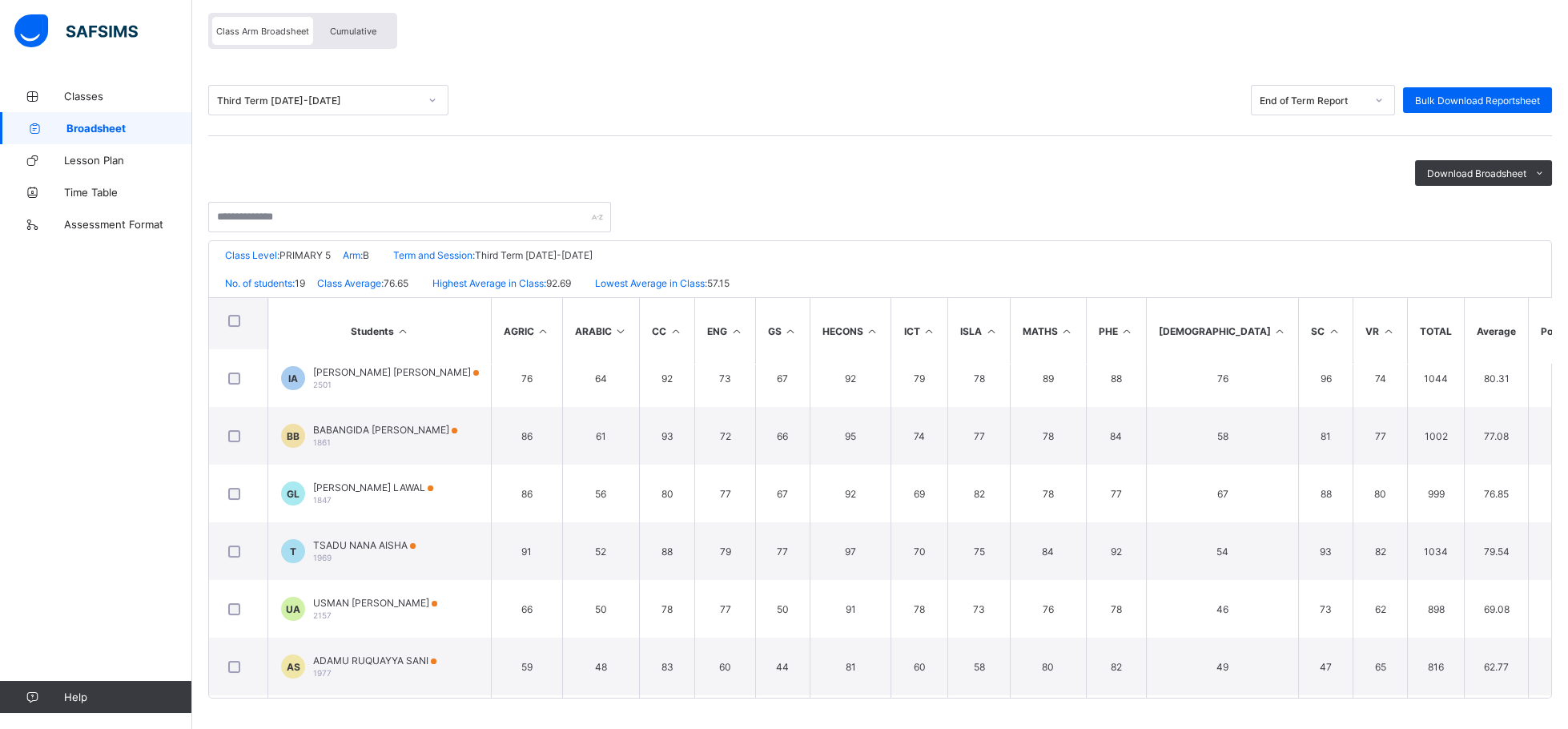 click at bounding box center [621, 331] 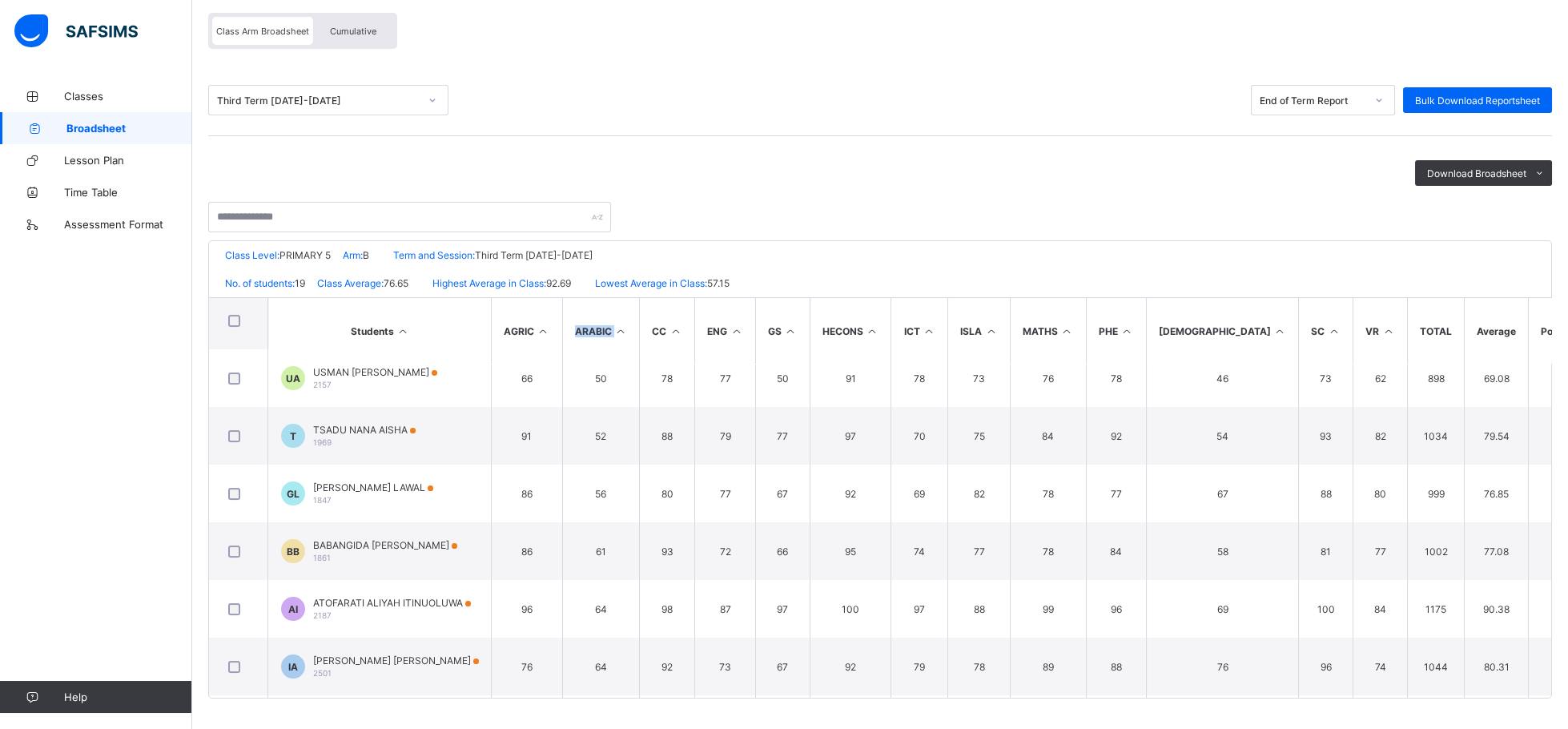 click on "ARABIC" at bounding box center [601, 331] 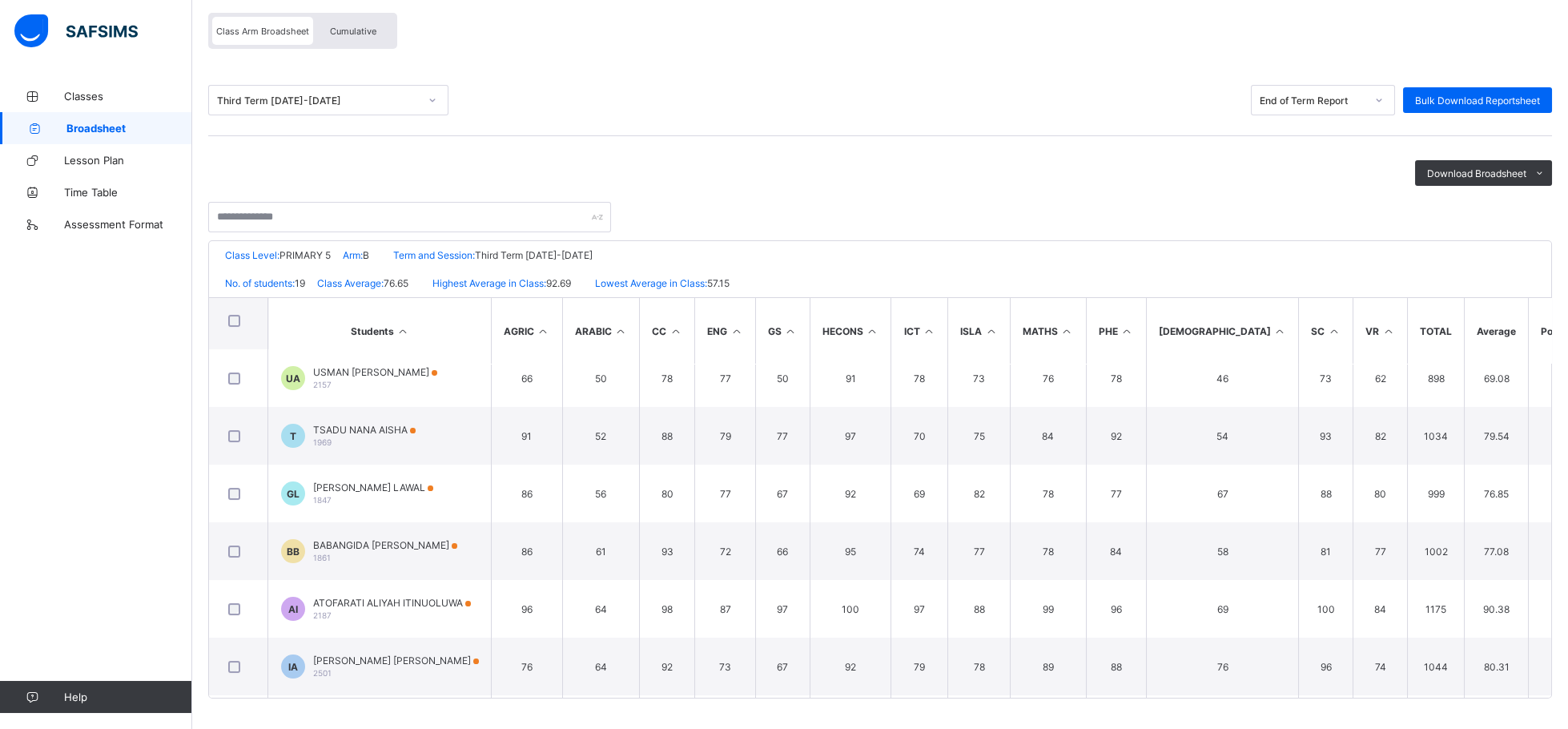 click at bounding box center (621, 331) 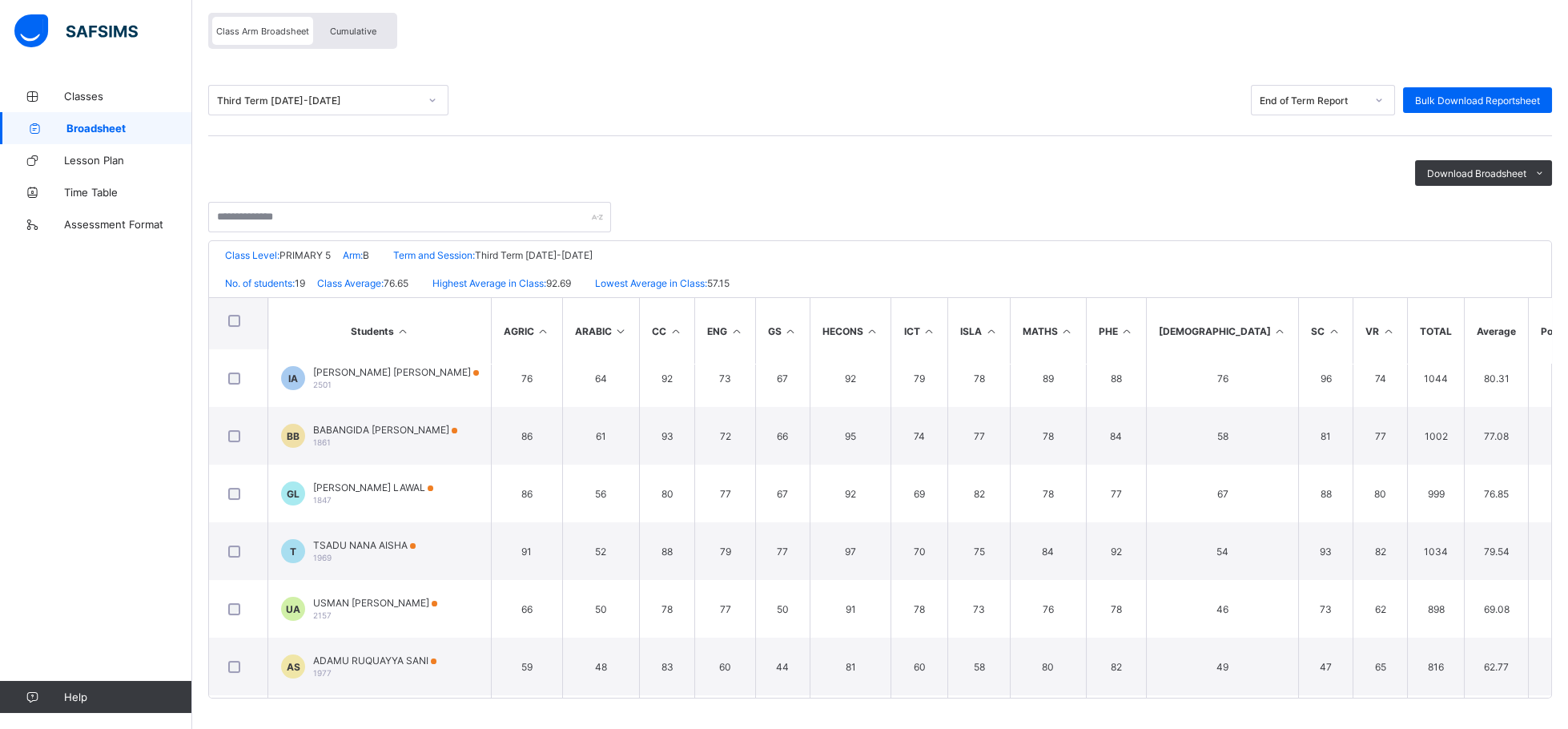 click at bounding box center (621, 331) 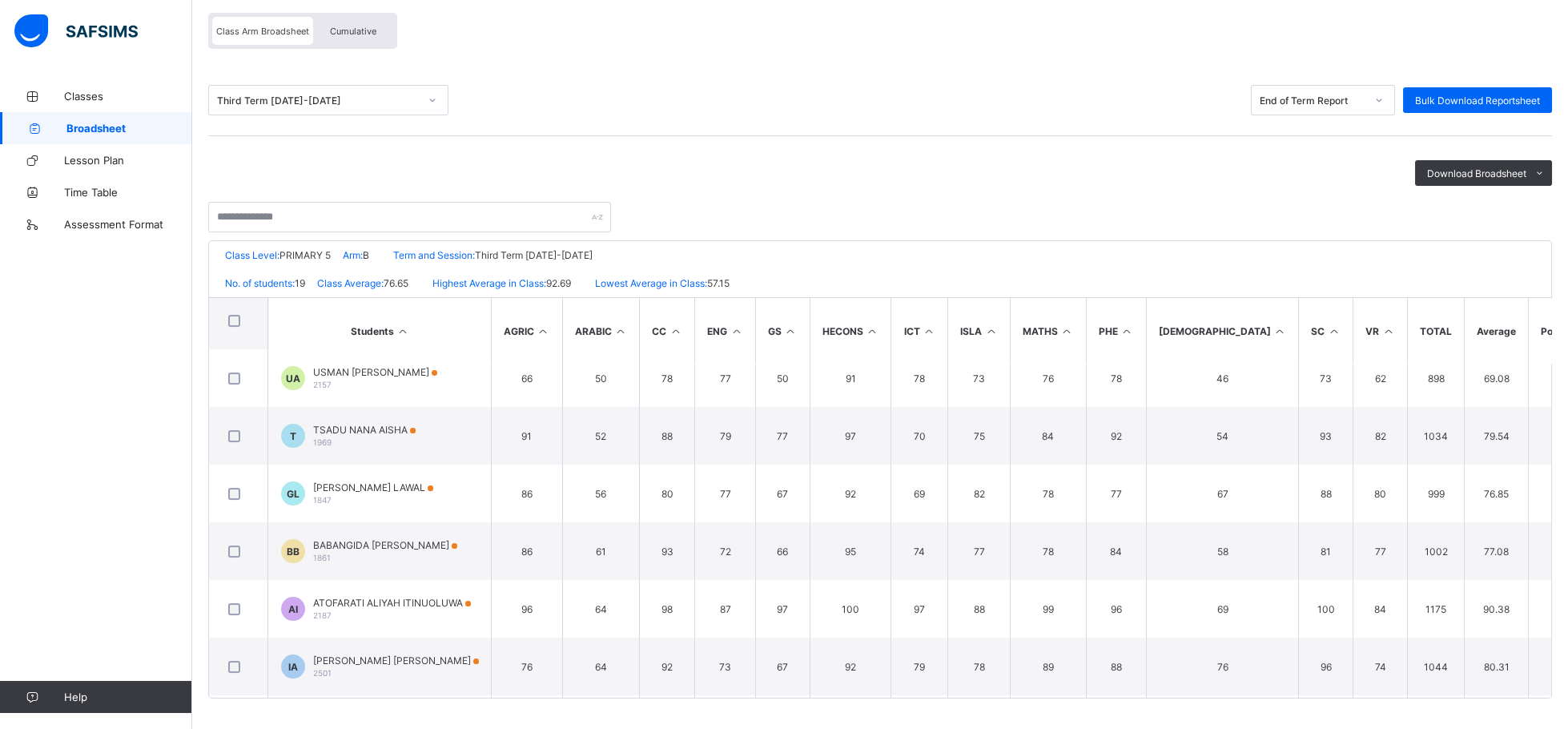 click at bounding box center [621, 331] 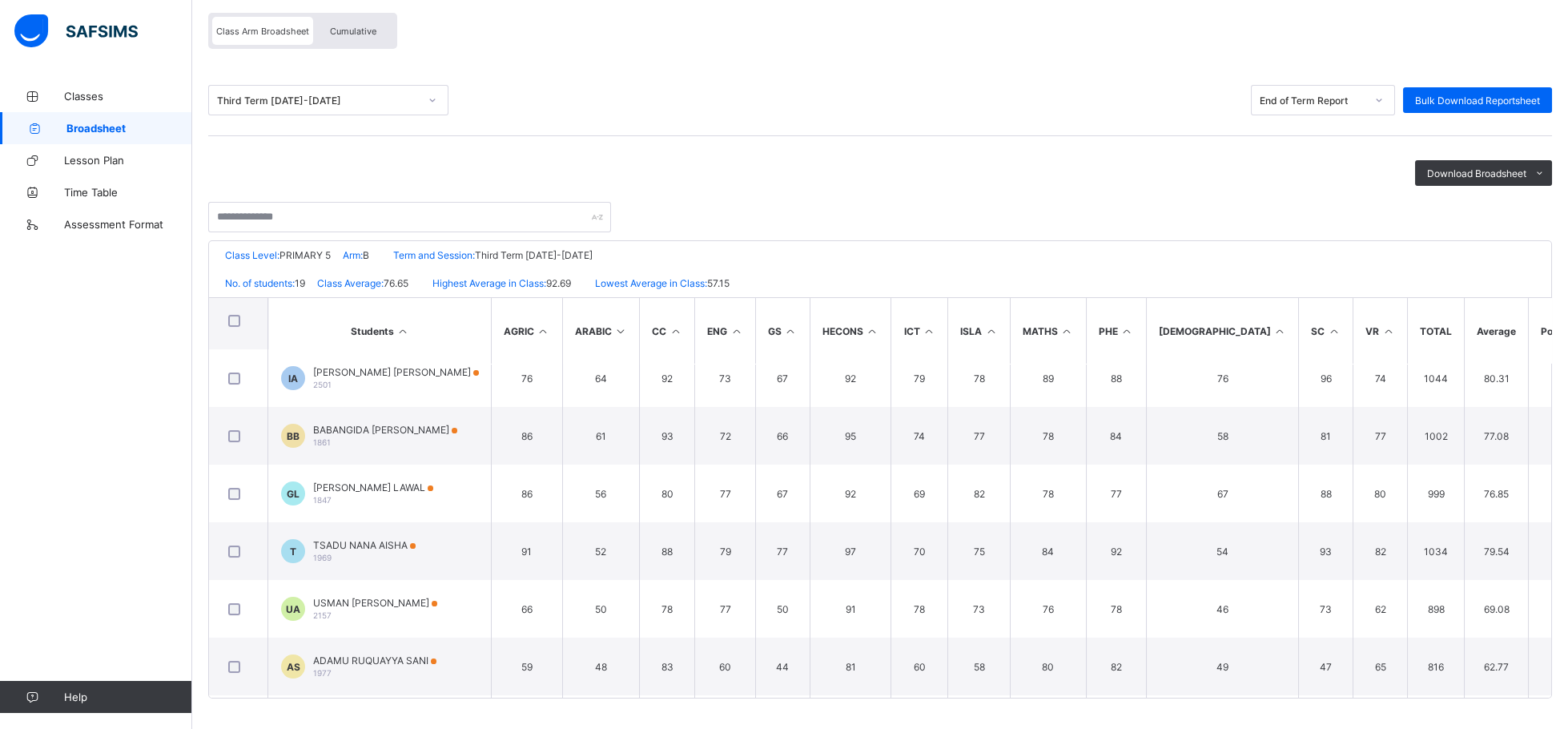 click at bounding box center [621, 331] 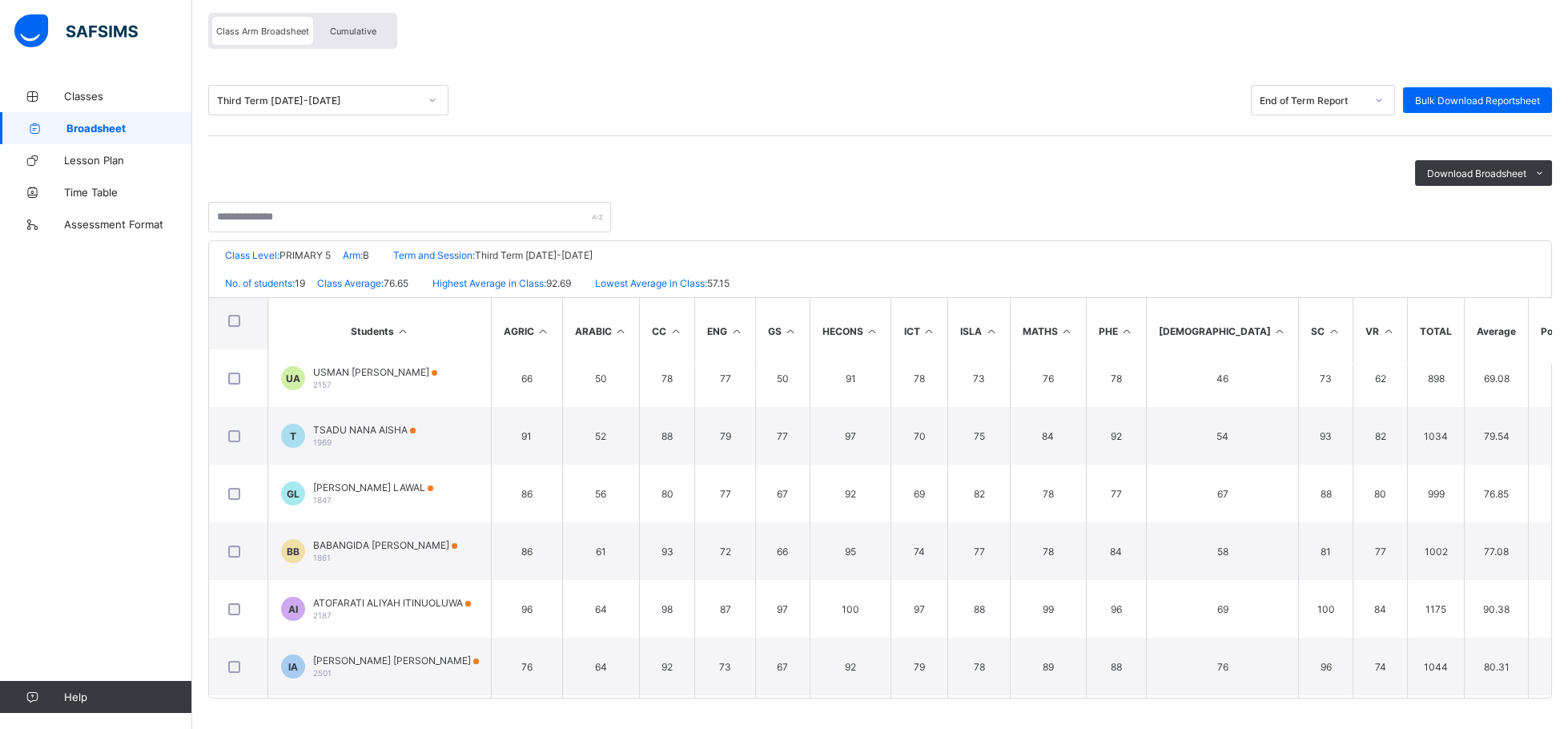 click at bounding box center (621, 331) 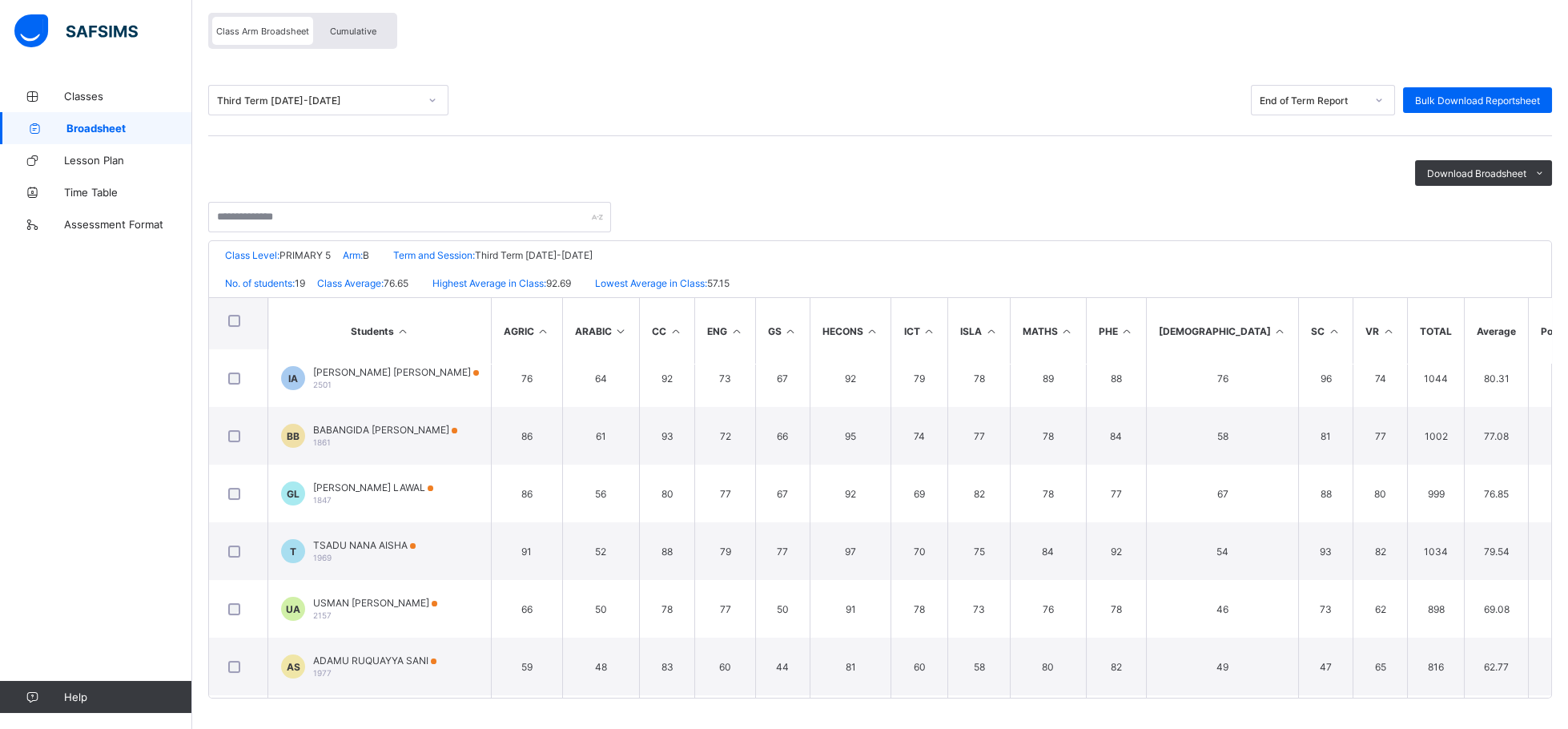 click at bounding box center (621, 331) 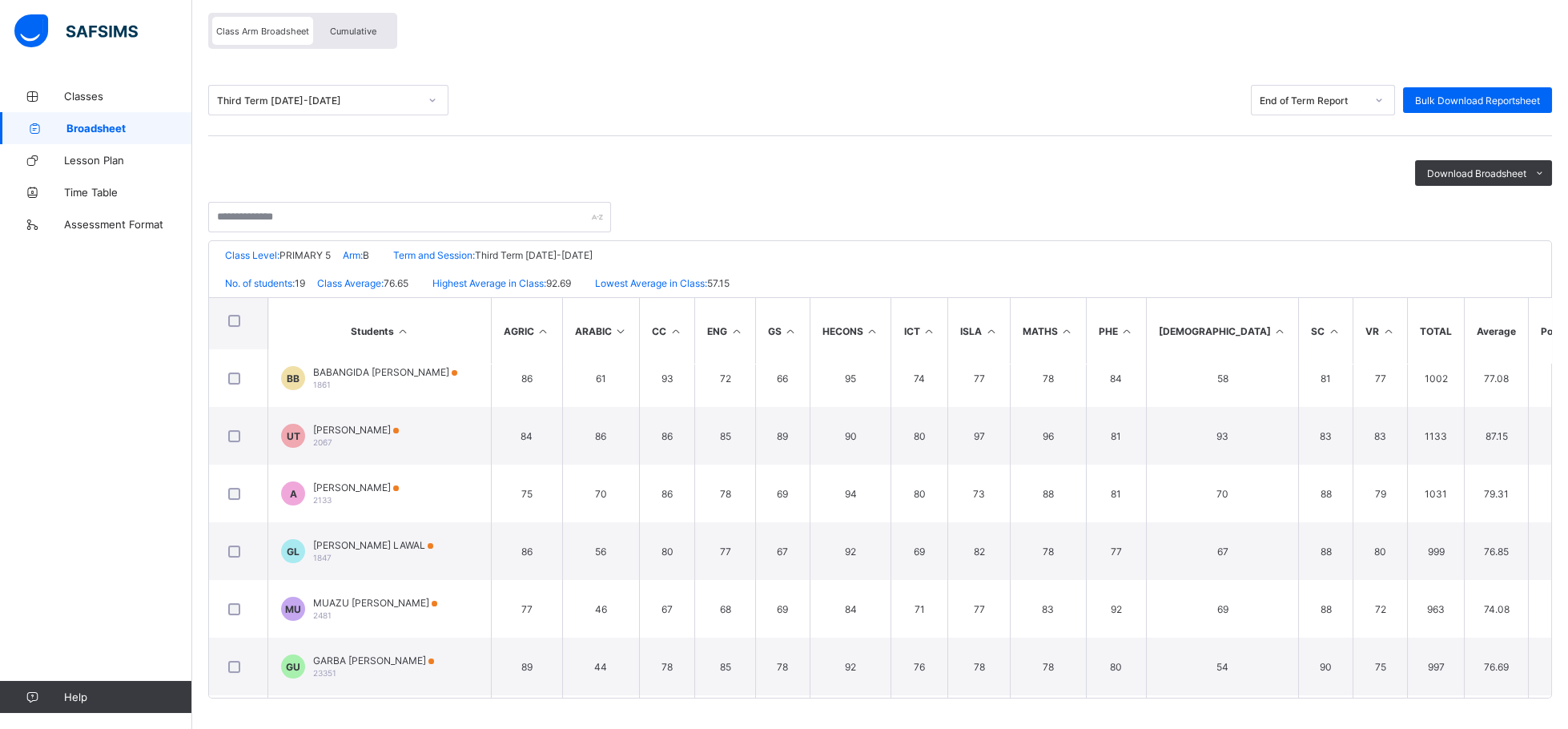 click at bounding box center [1333, 331] 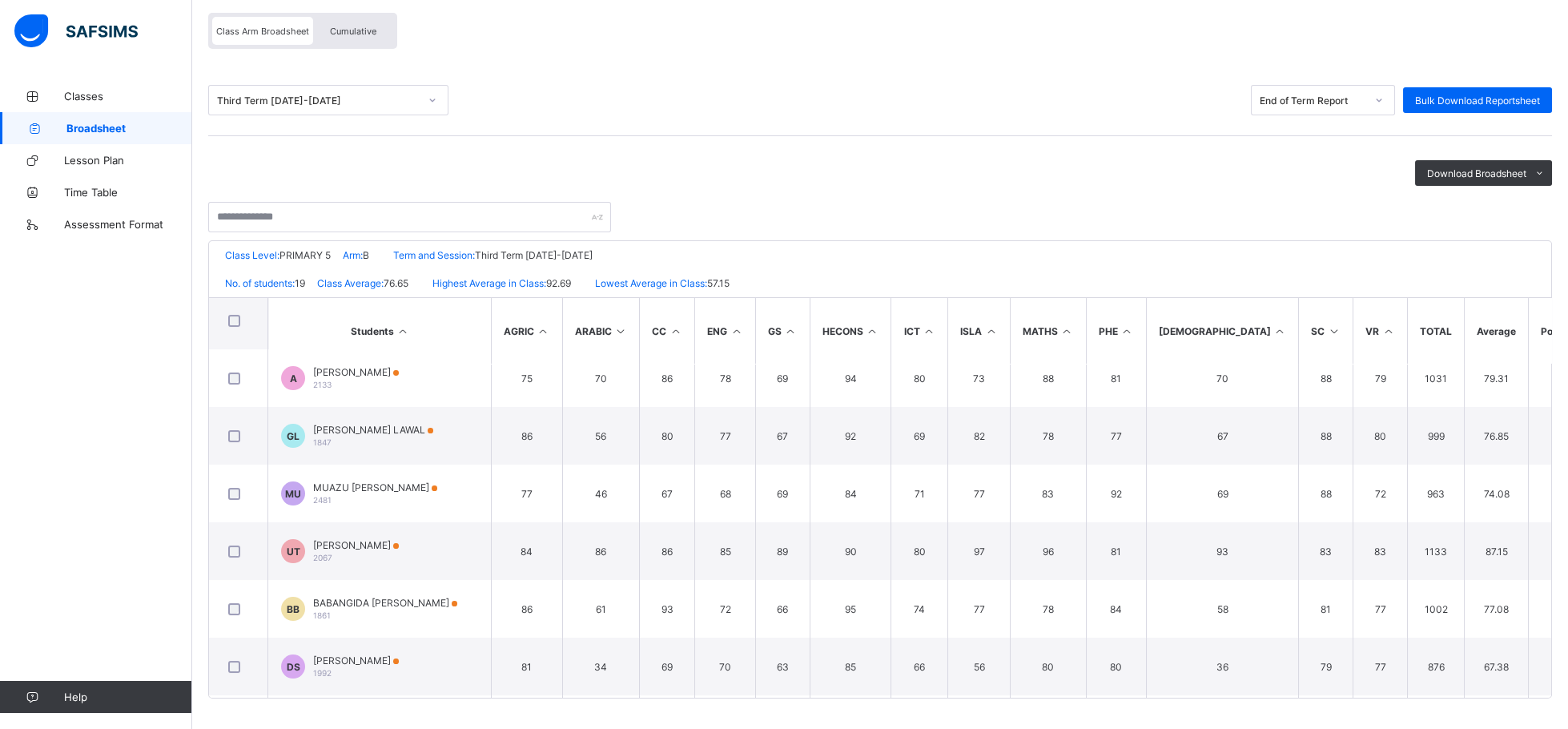 click at bounding box center (928, 331) 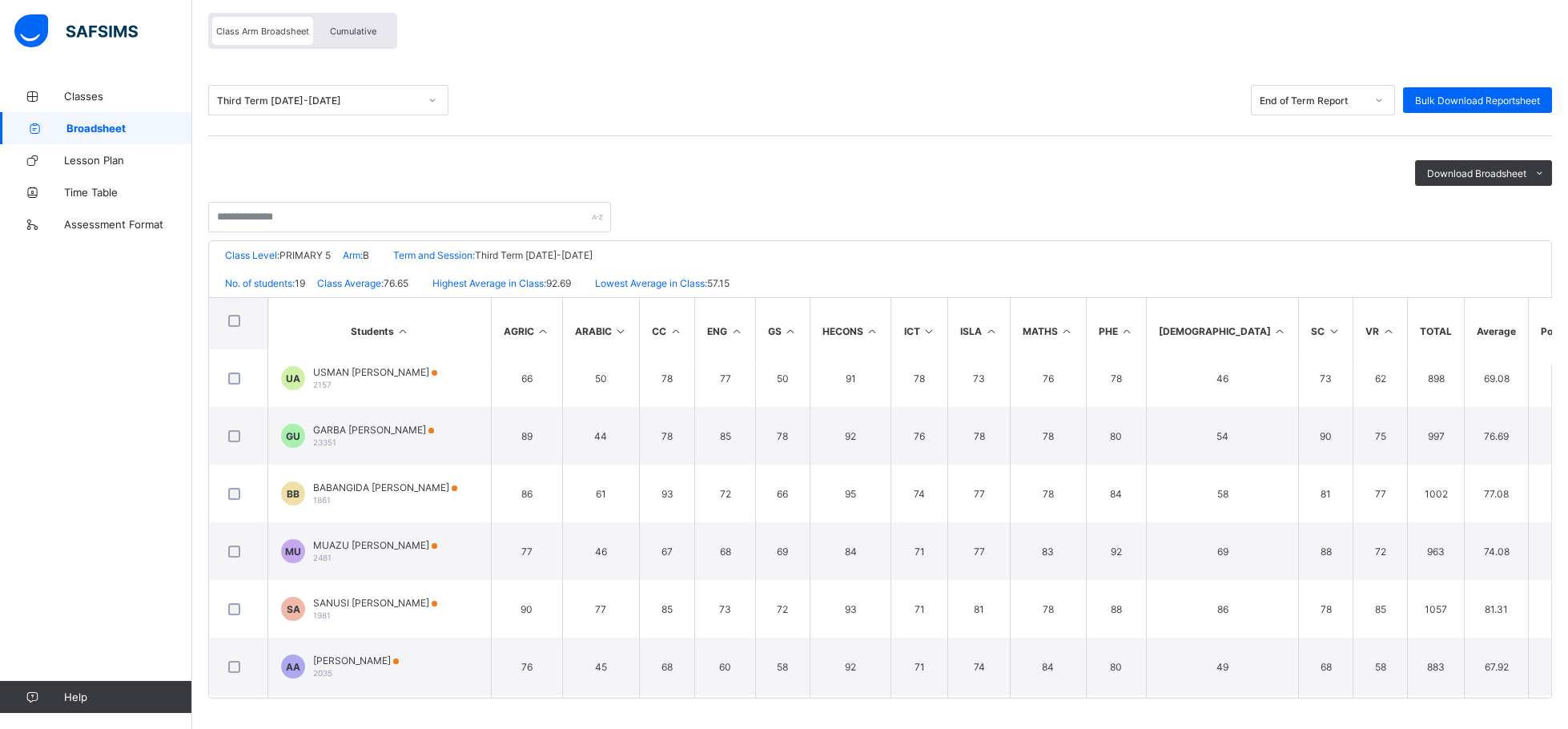 click at bounding box center [1067, 331] 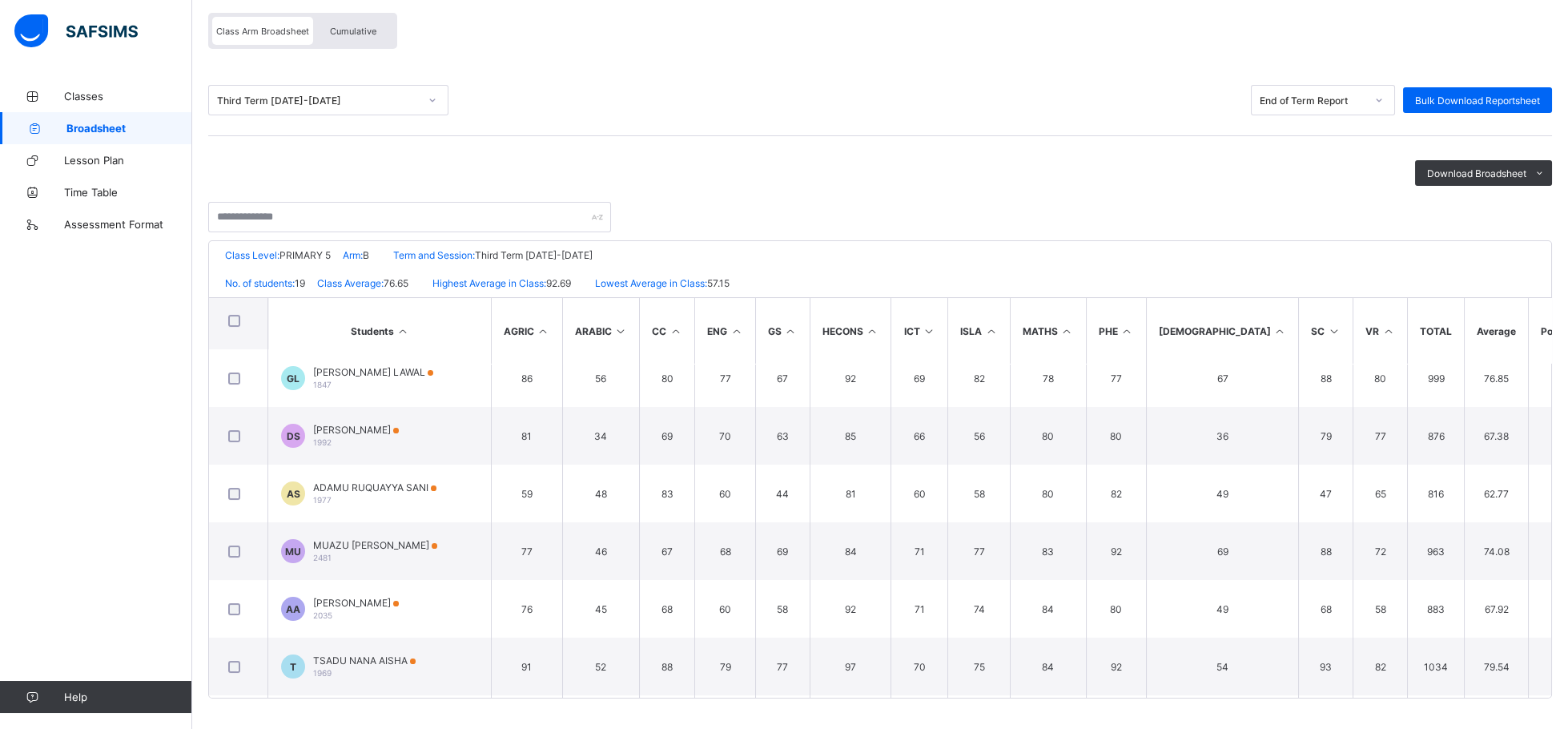 click at bounding box center [1067, 331] 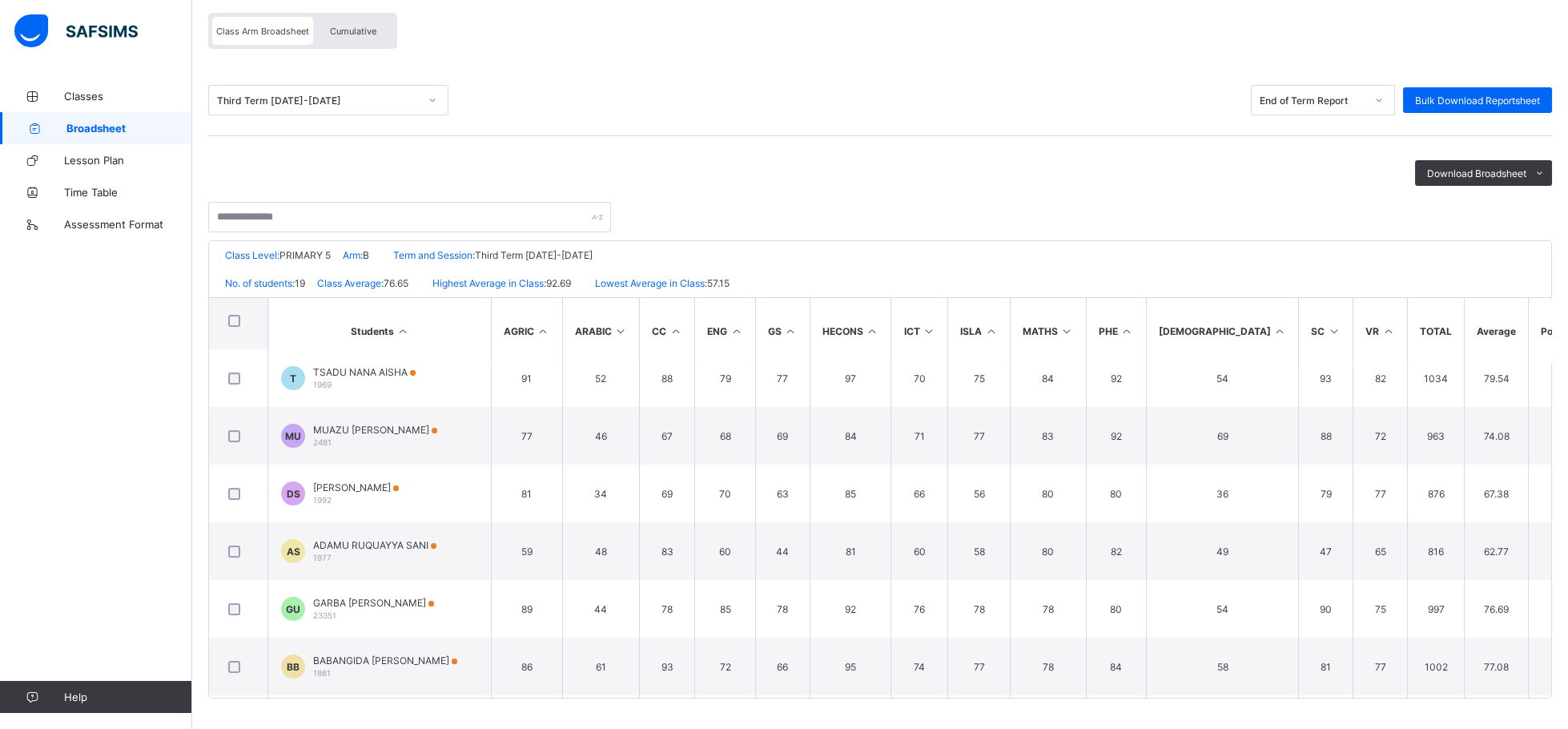 click at bounding box center [1067, 331] 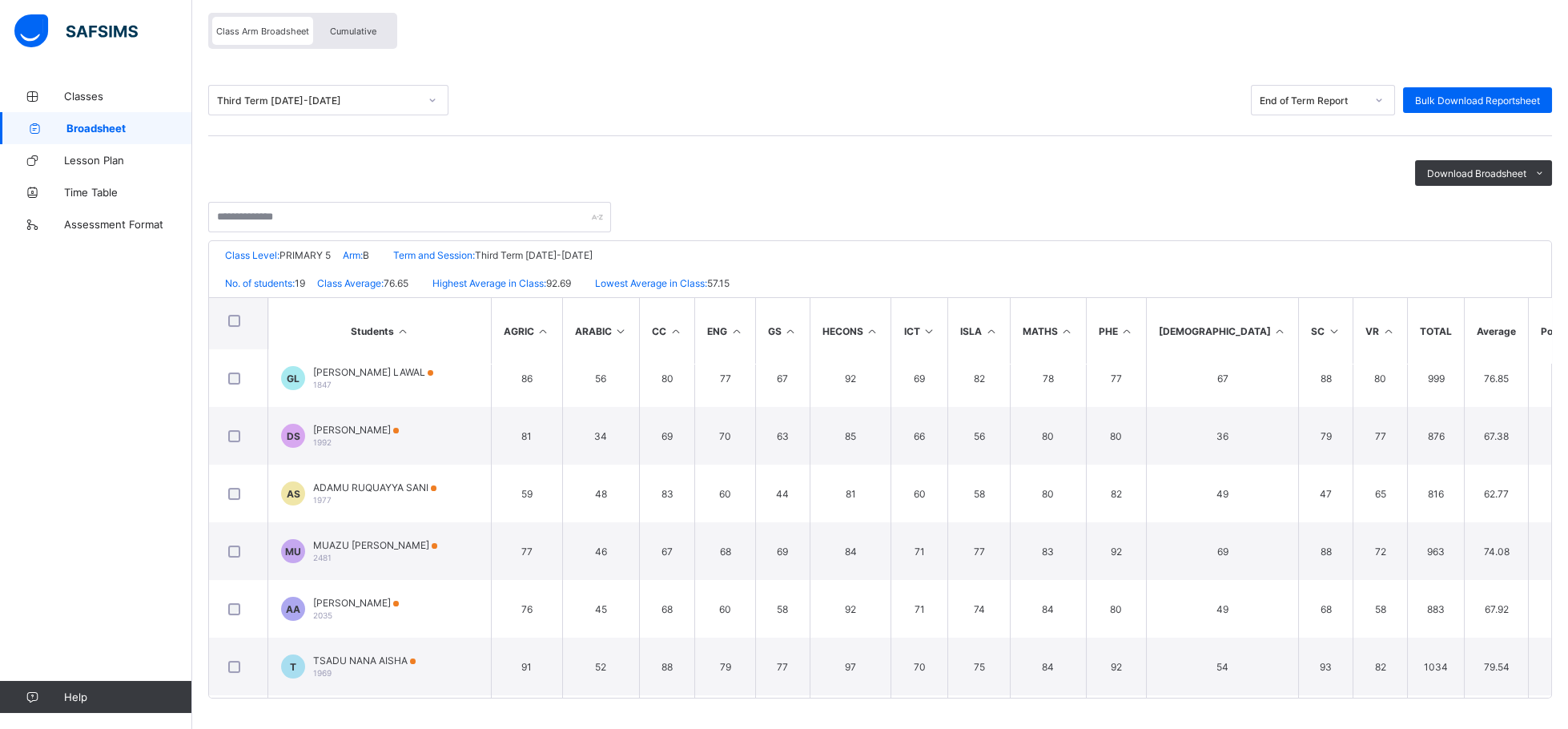 click at bounding box center [1067, 331] 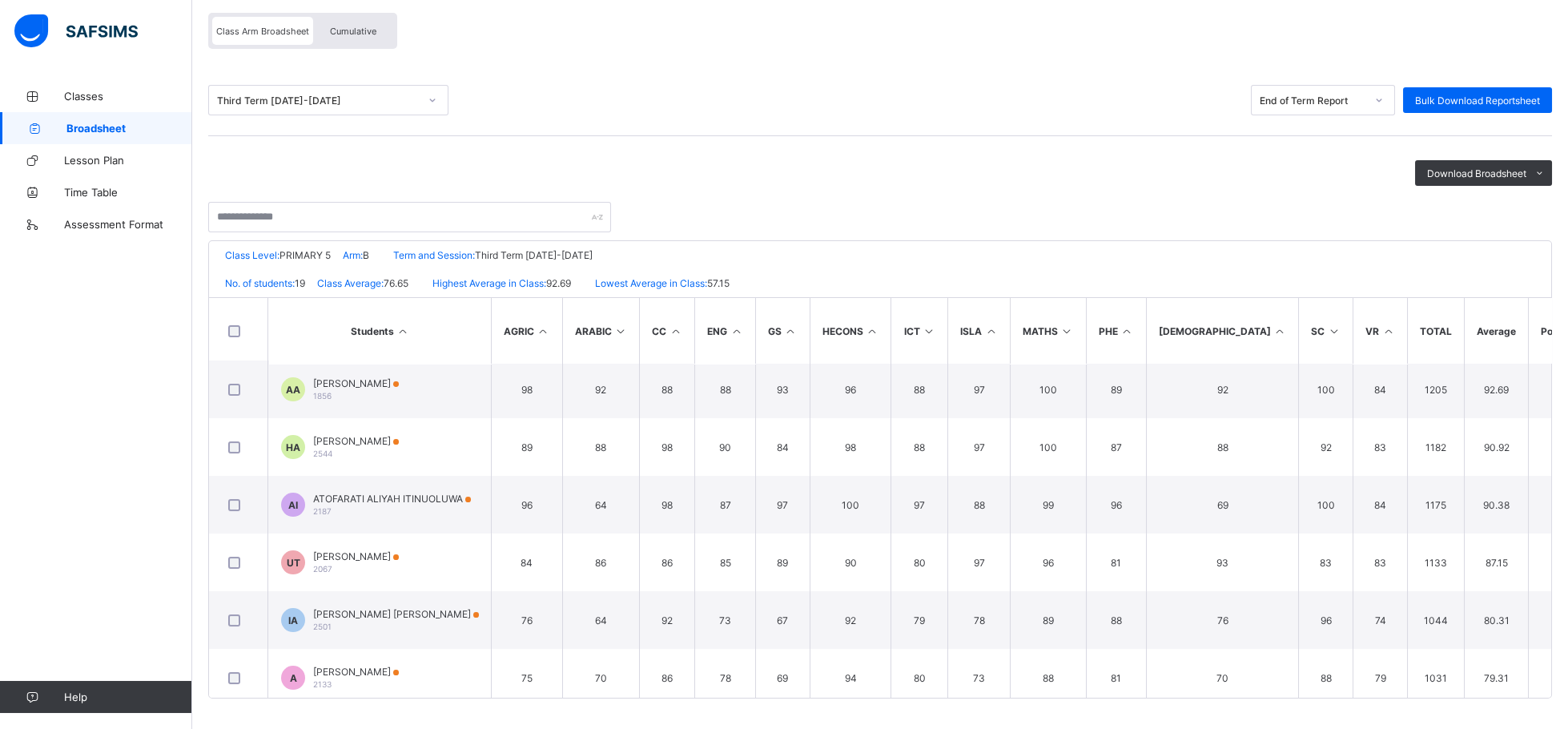 scroll, scrollTop: 0, scrollLeft: 0, axis: both 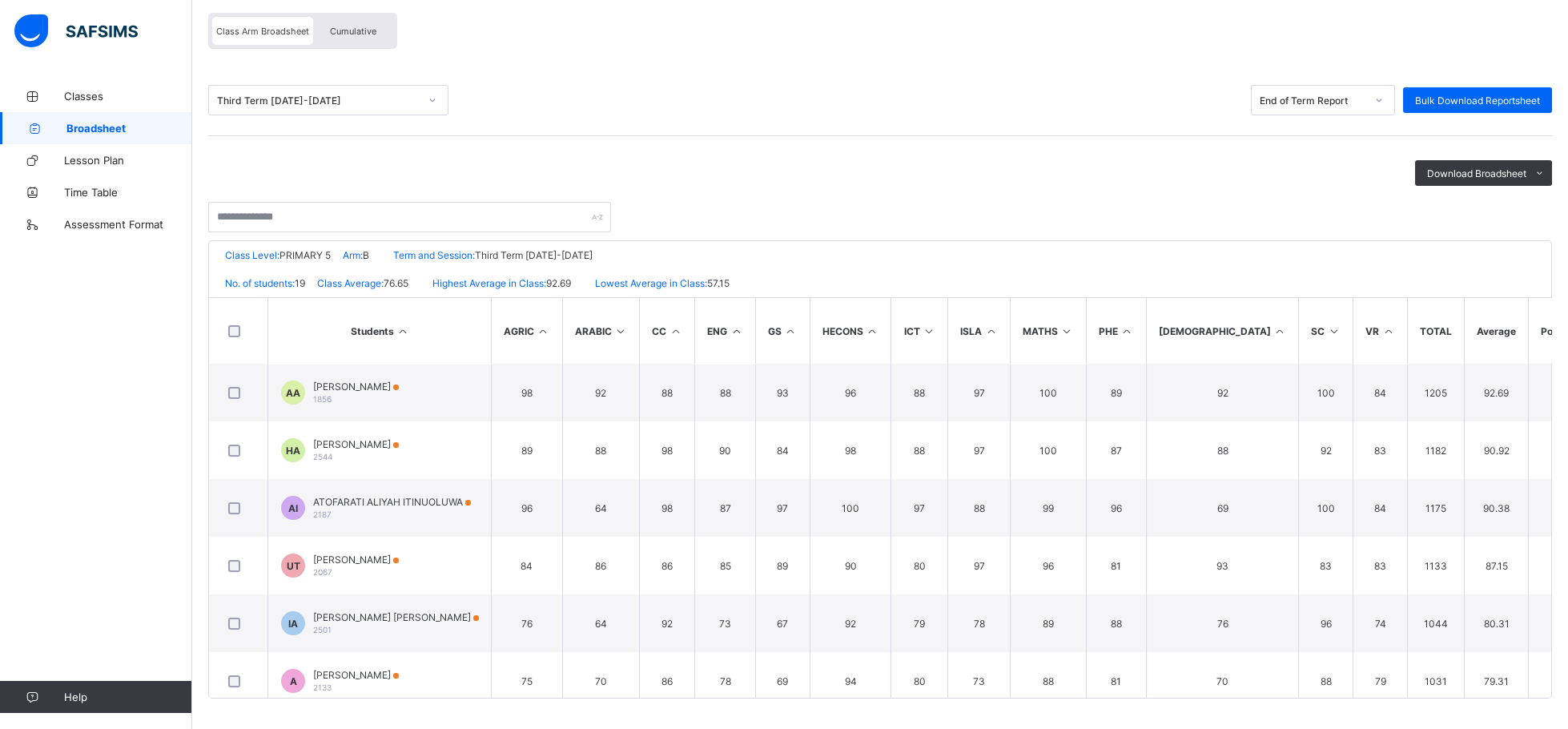click at bounding box center (621, 331) 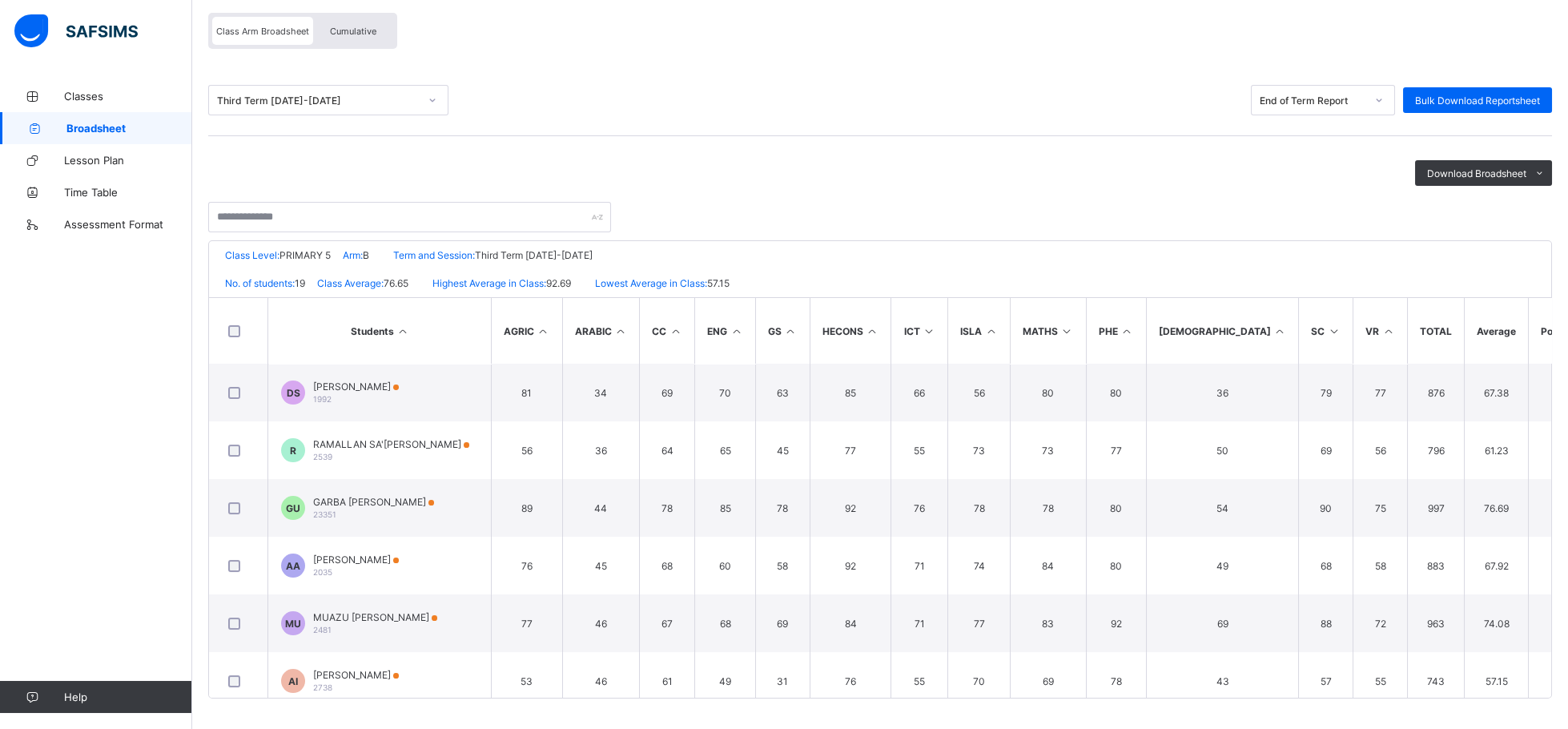 click at bounding box center (621, 331) 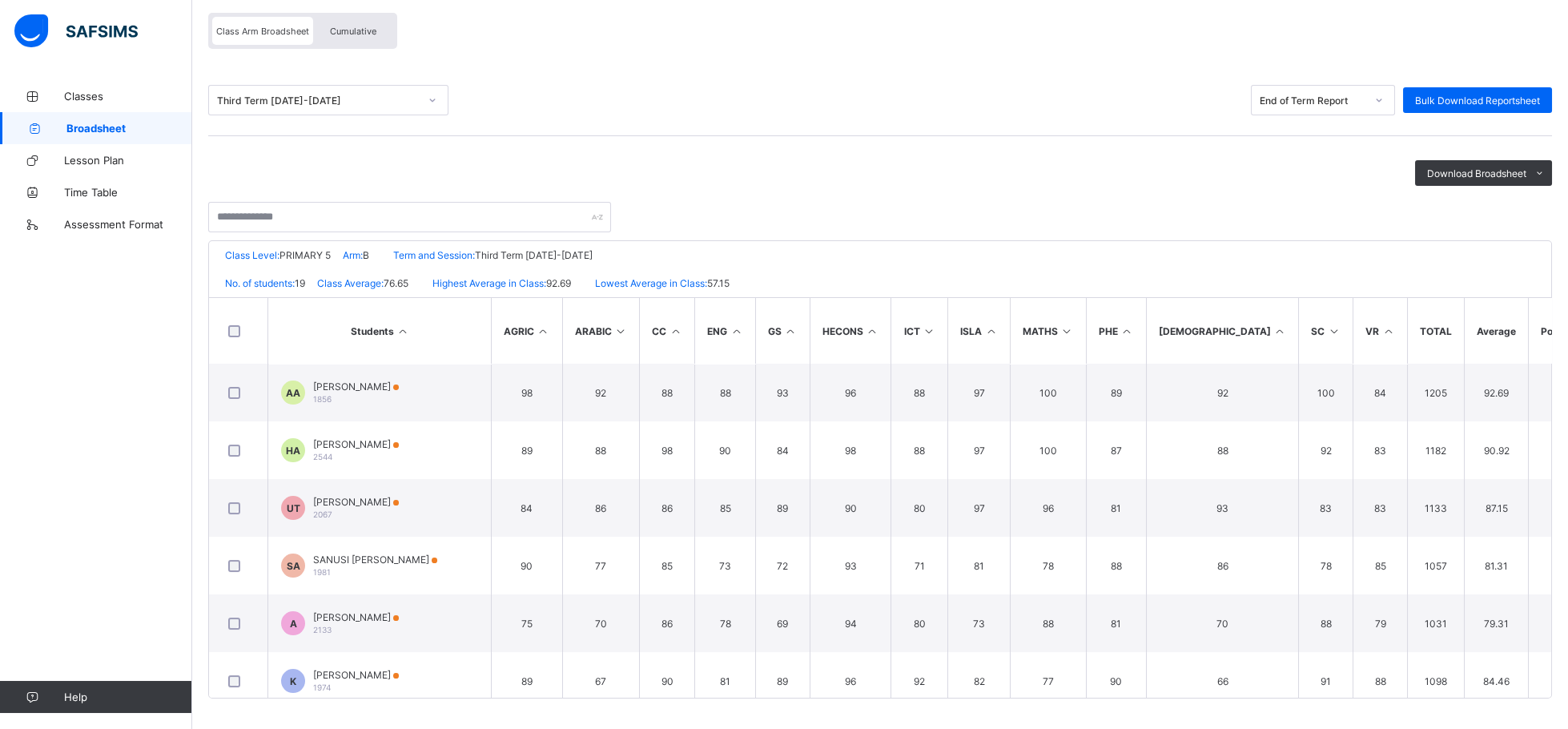 click at bounding box center [1280, 331] 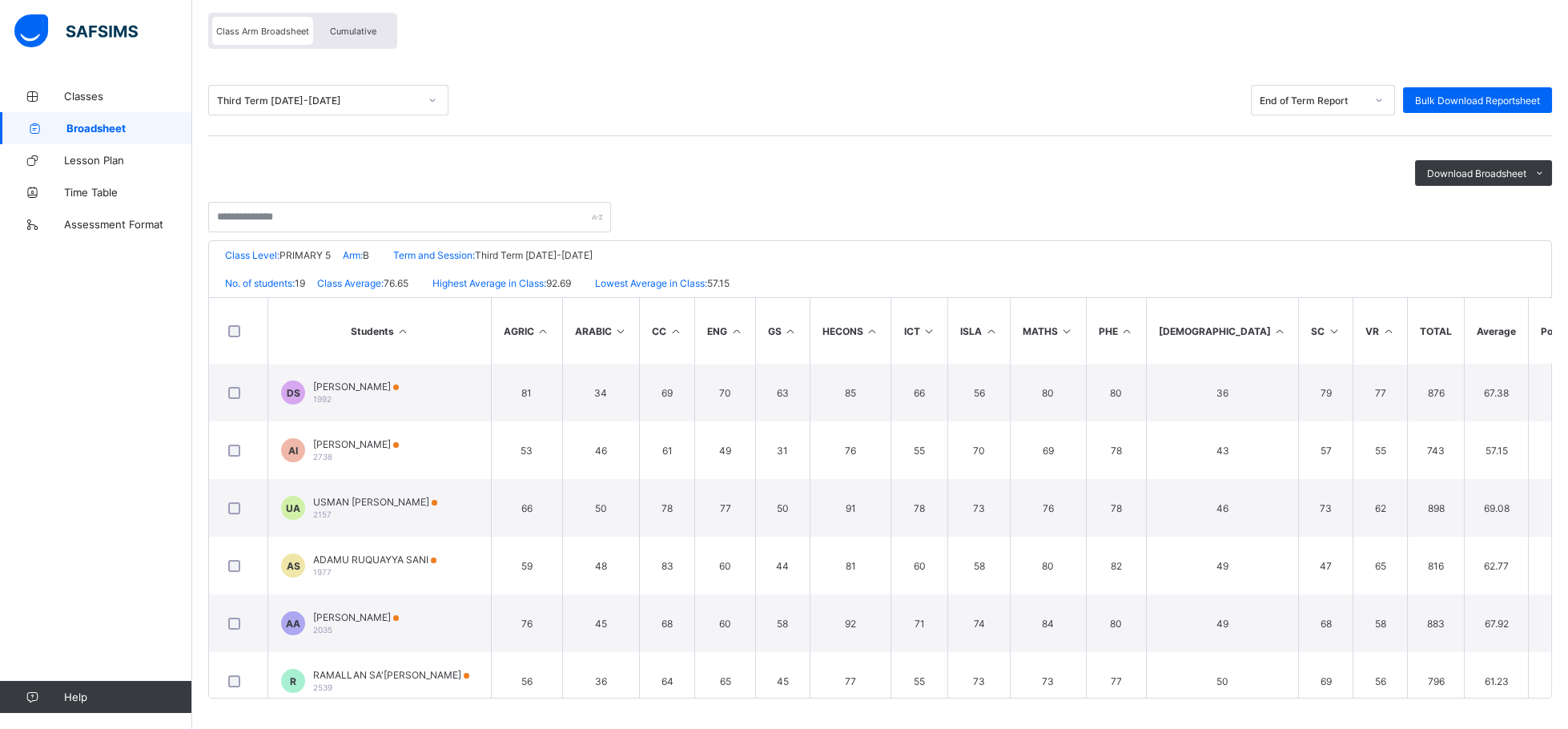 click at bounding box center (1280, 331) 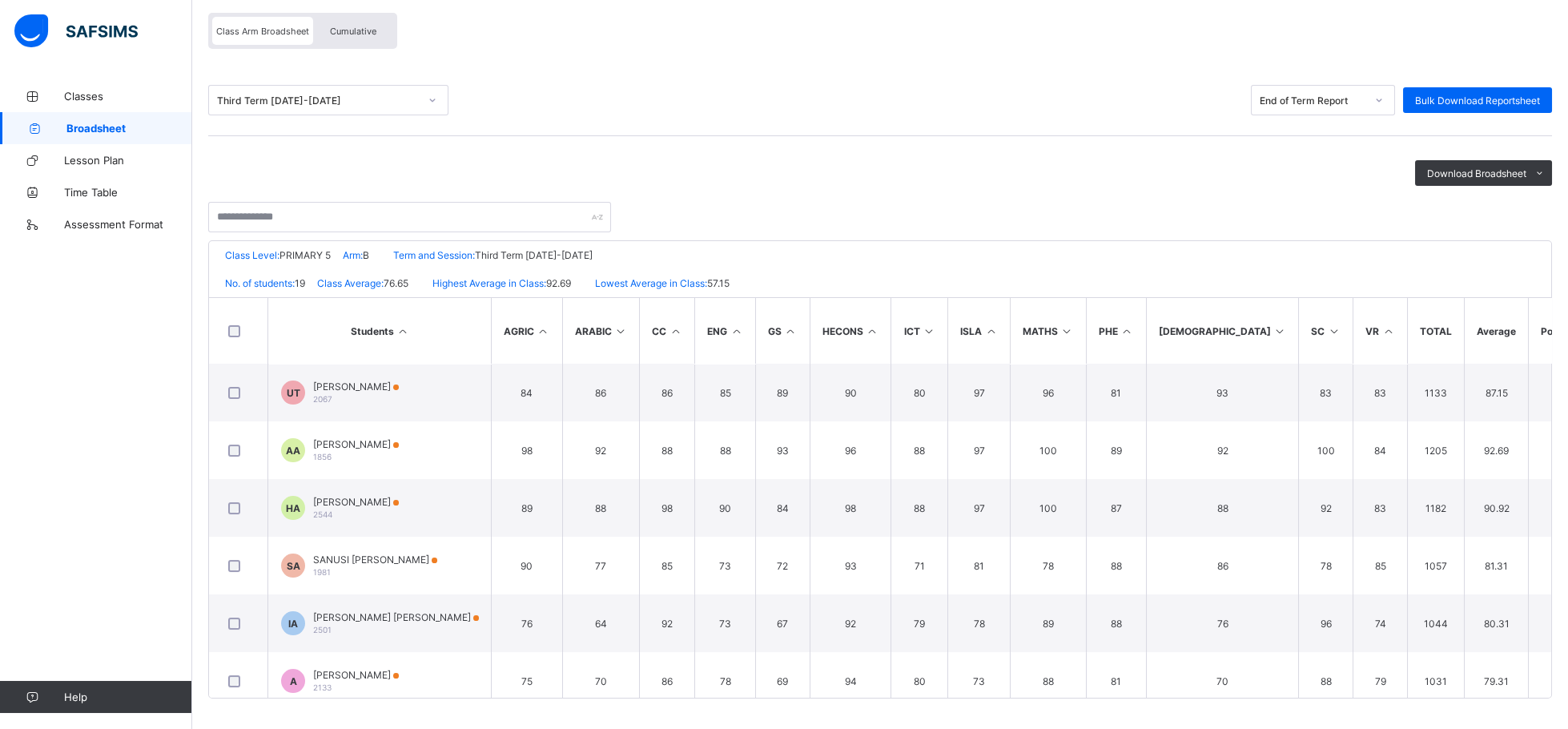 click on "SC" at bounding box center [1325, 331] 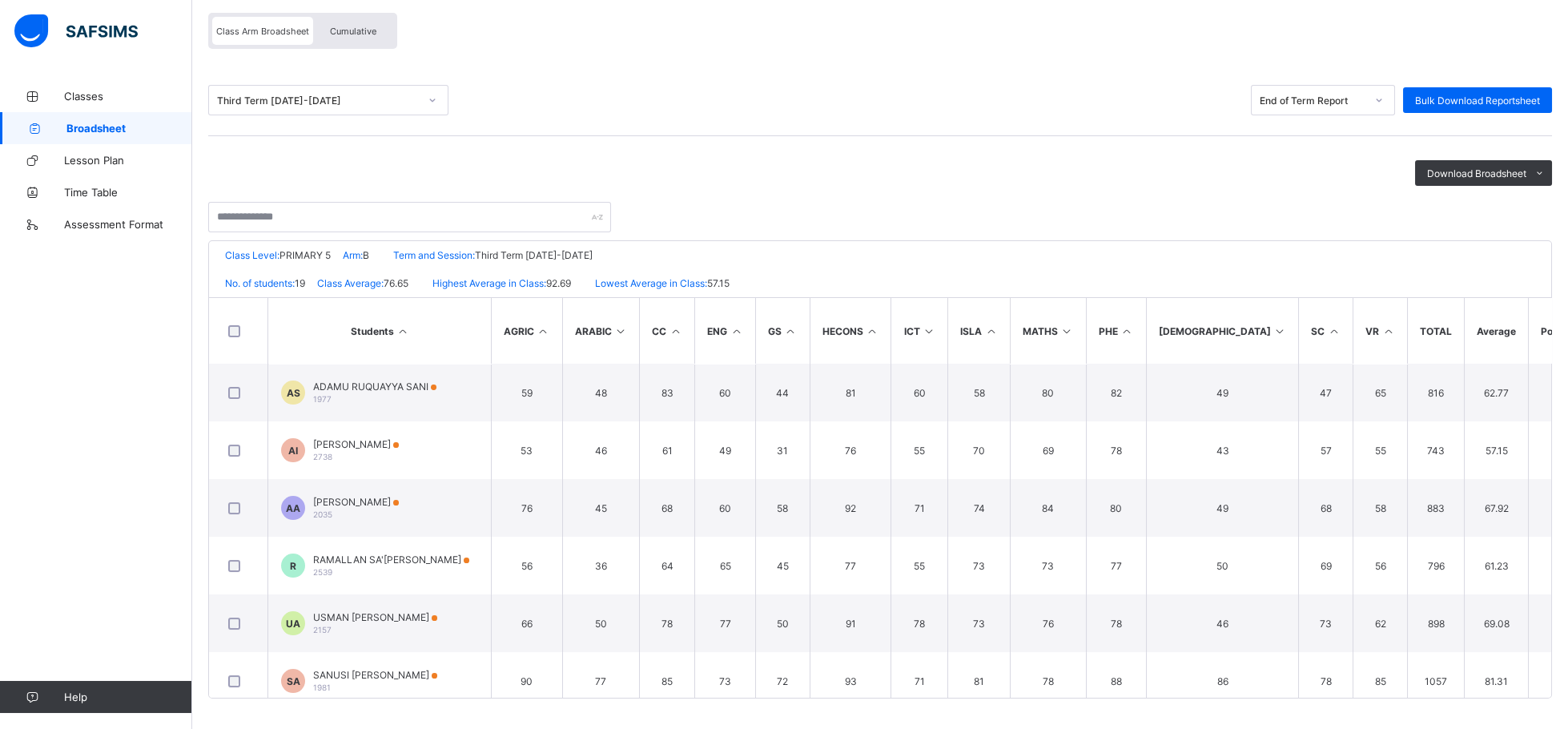 click at bounding box center (1333, 331) 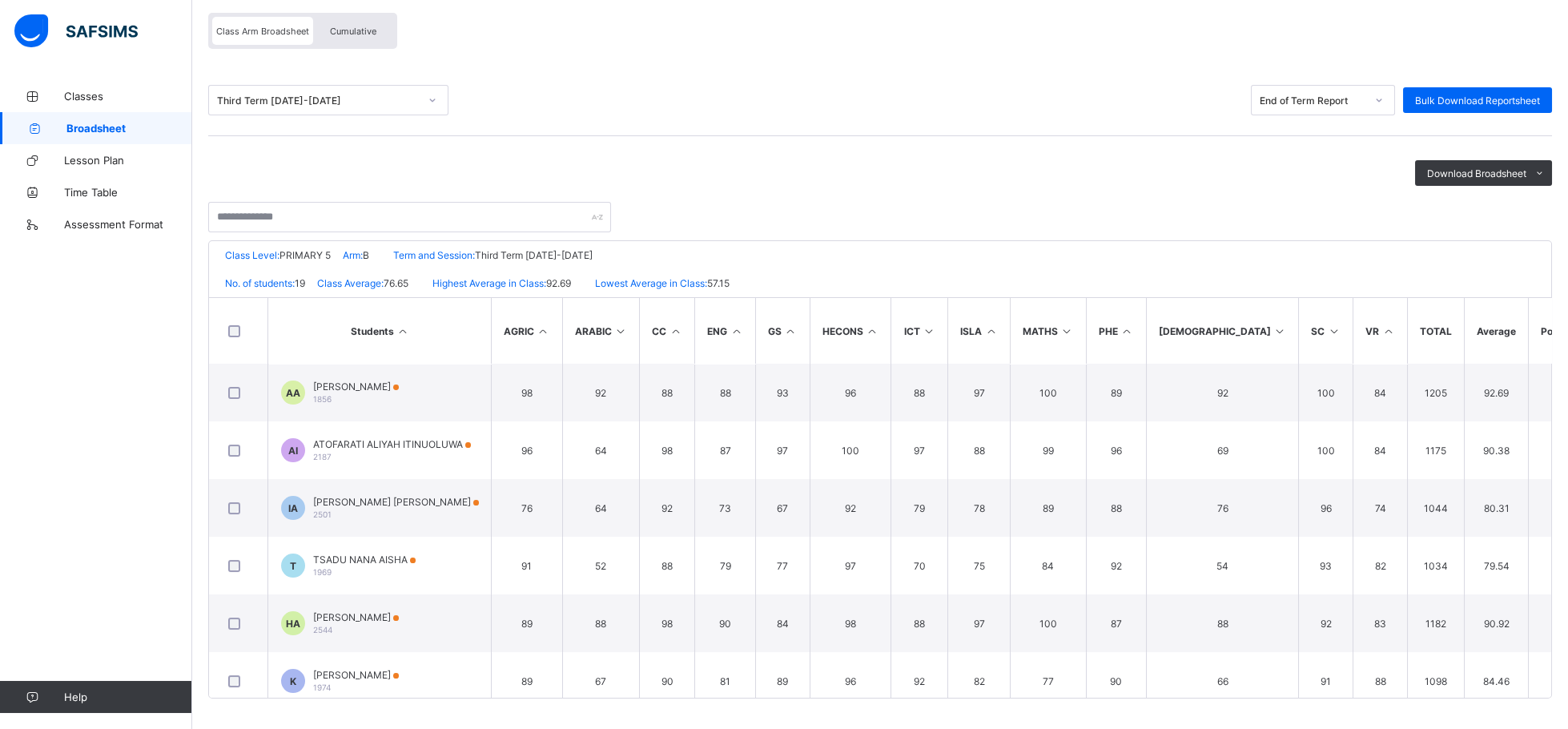 click at bounding box center (736, 331) 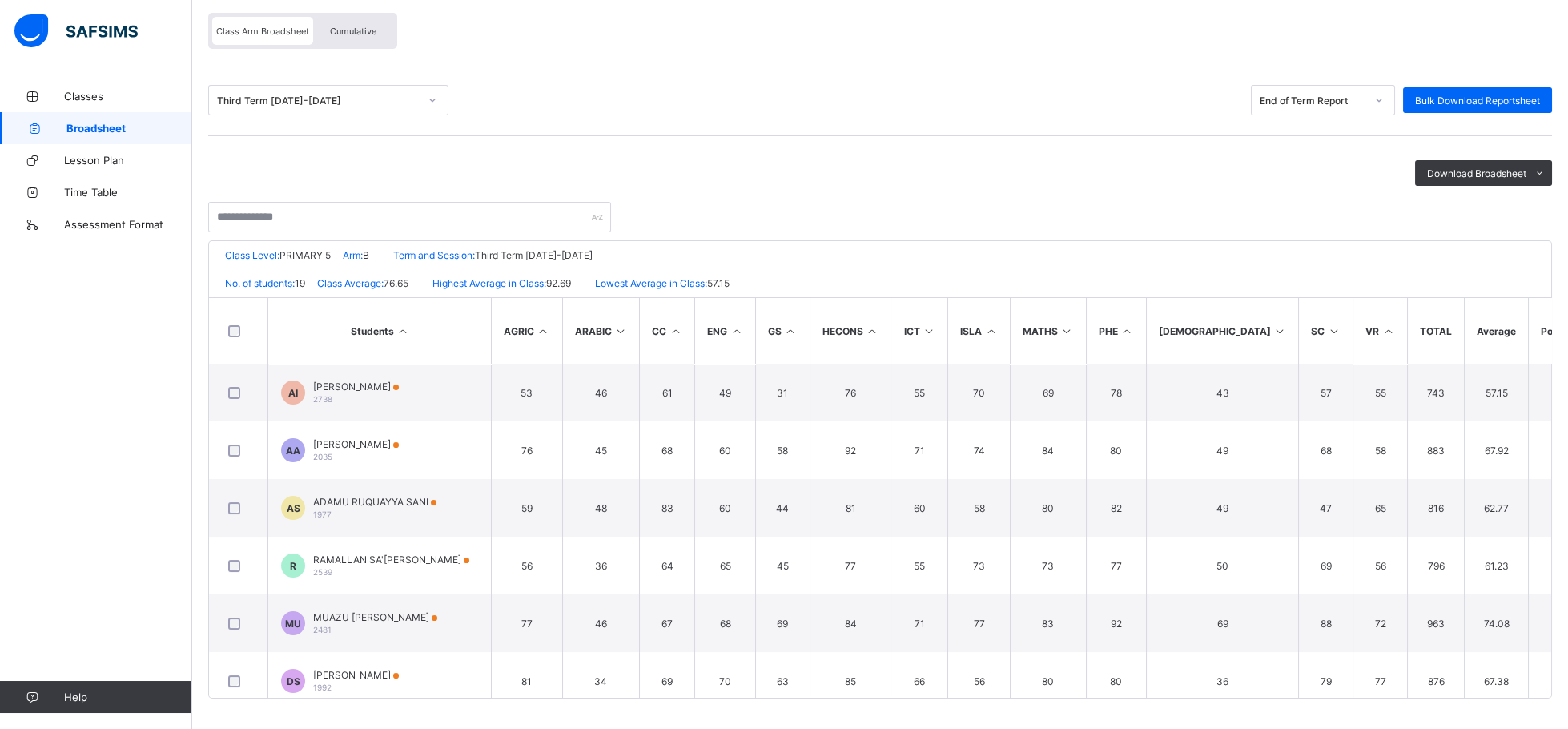 click at bounding box center [736, 331] 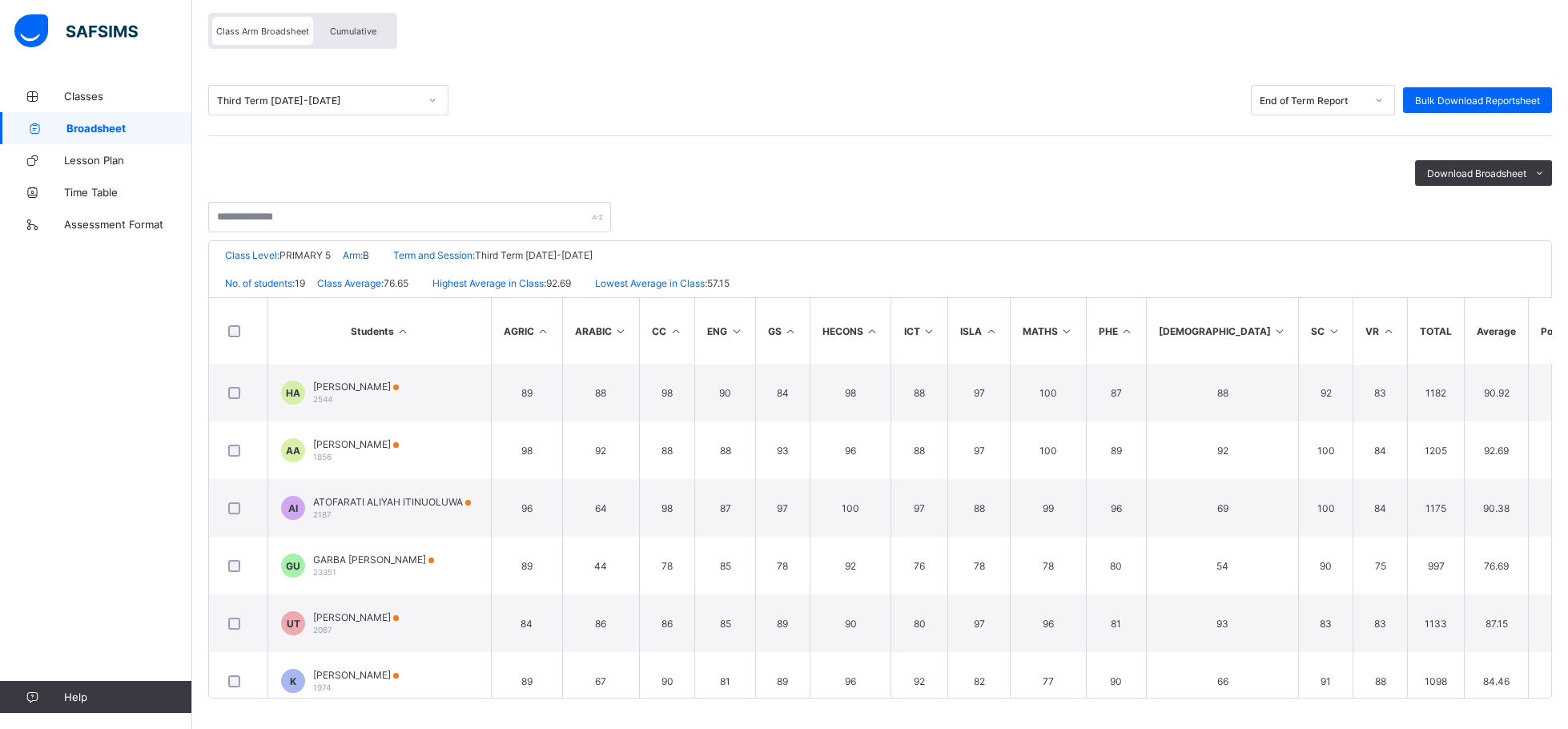 click at bounding box center [1067, 331] 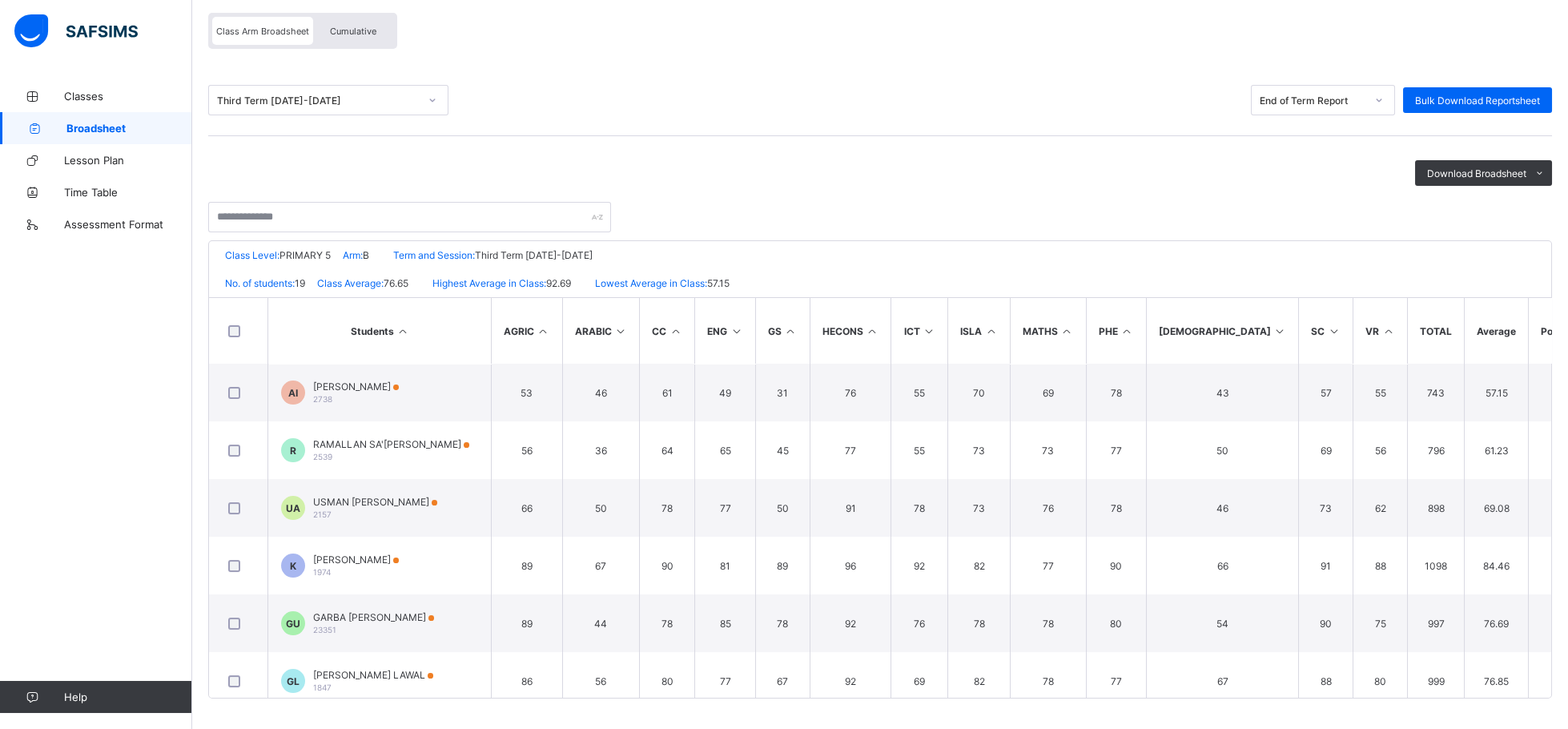 click at bounding box center (1067, 331) 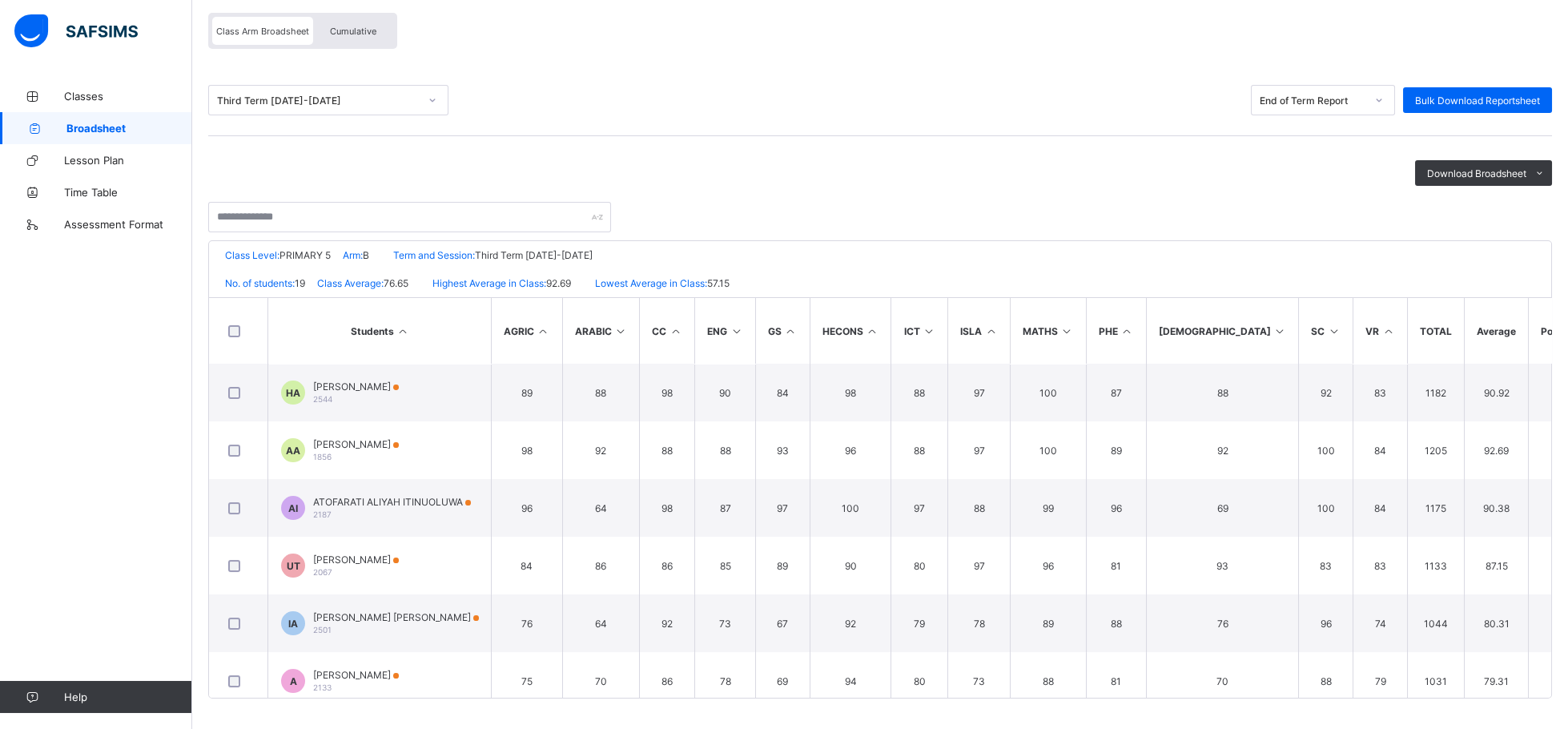 click at bounding box center [991, 331] 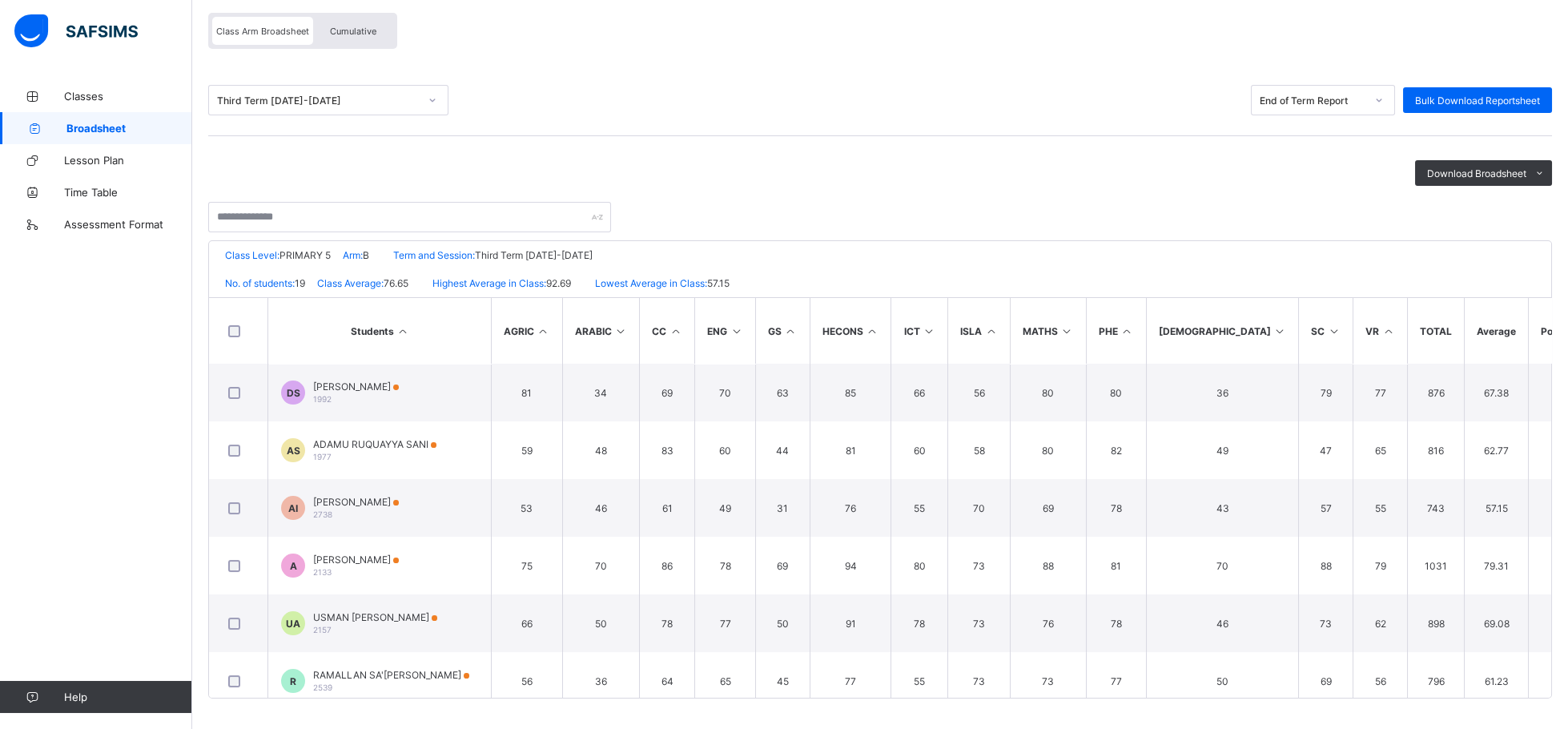 click at bounding box center [991, 331] 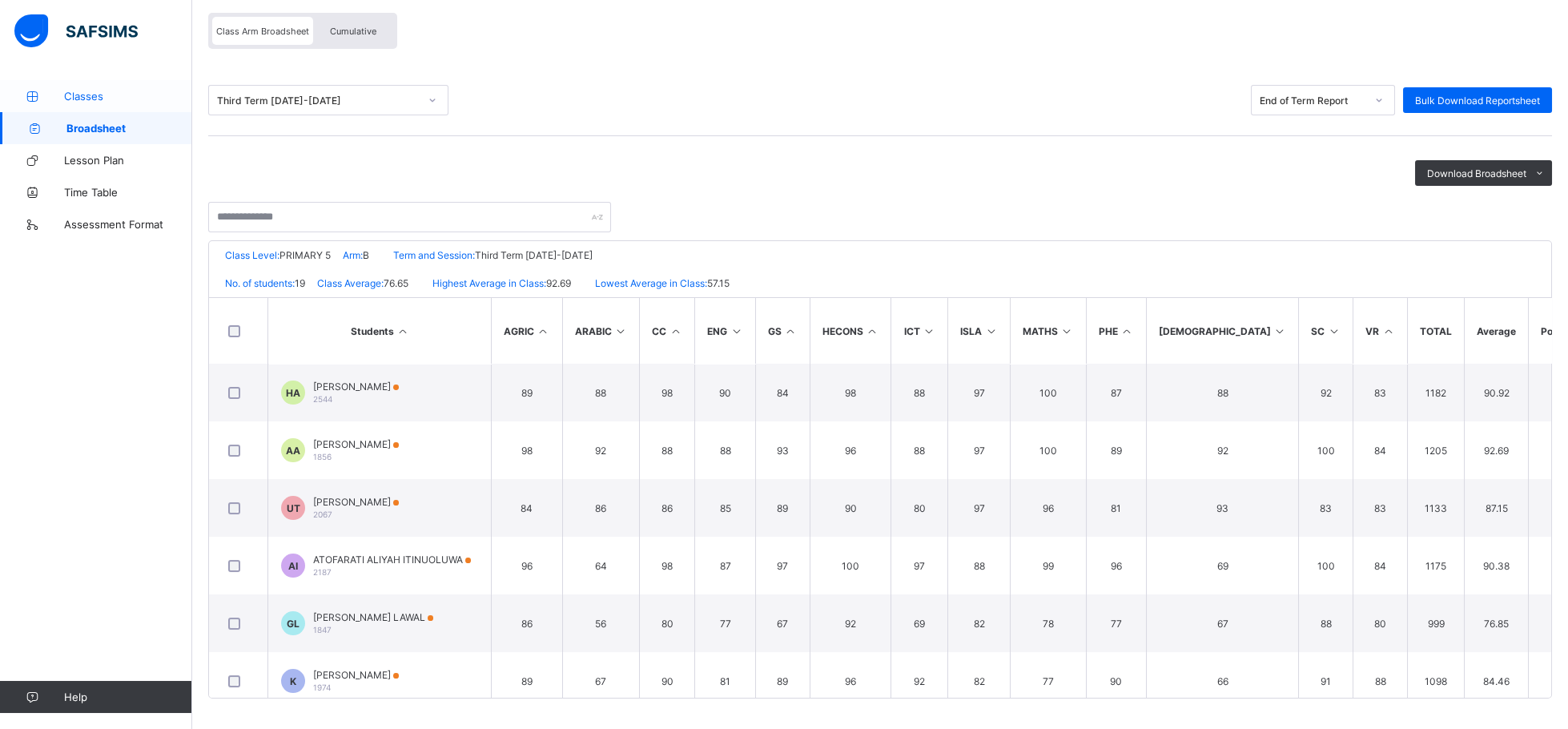 click on "Classes" at bounding box center [128, 96] 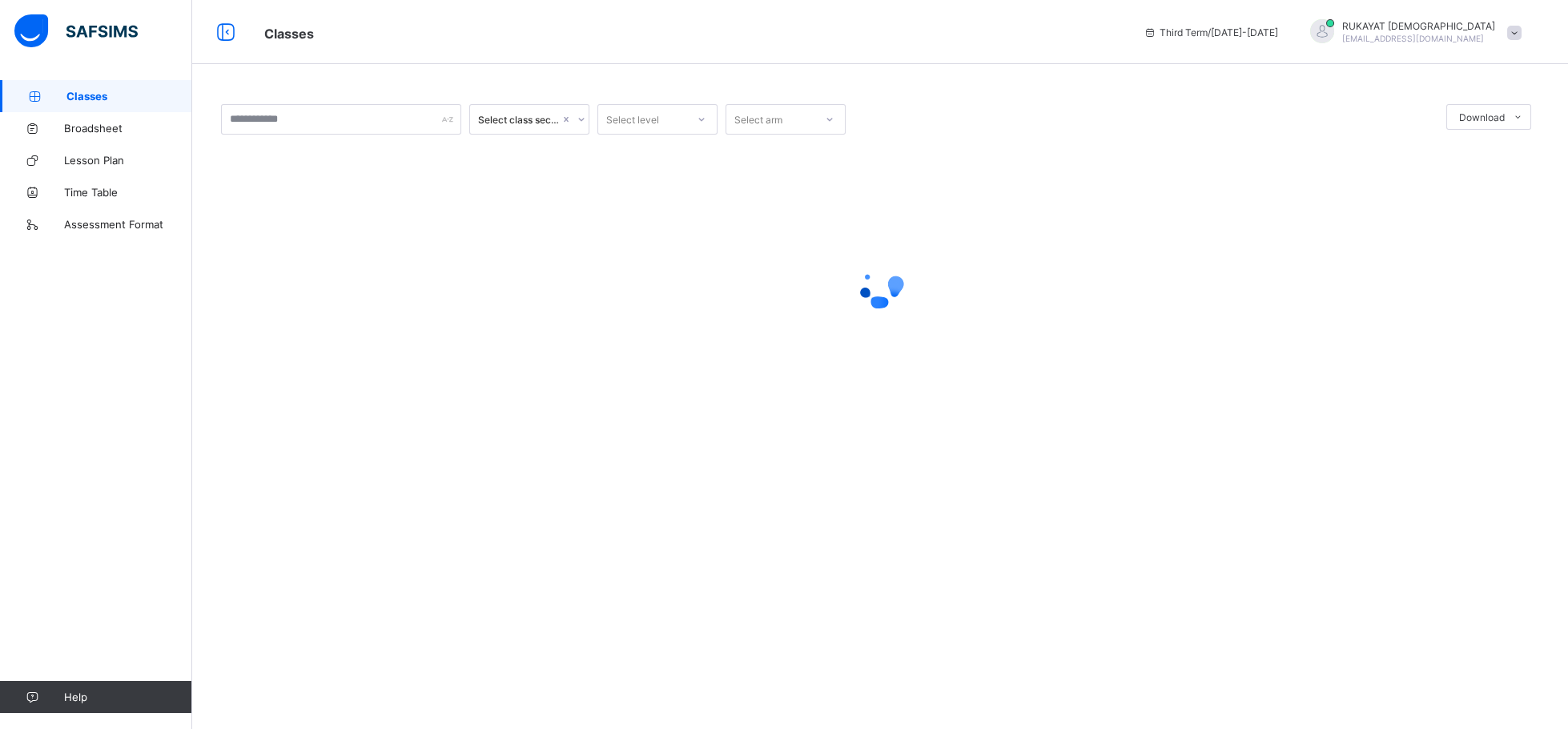 scroll, scrollTop: 0, scrollLeft: 0, axis: both 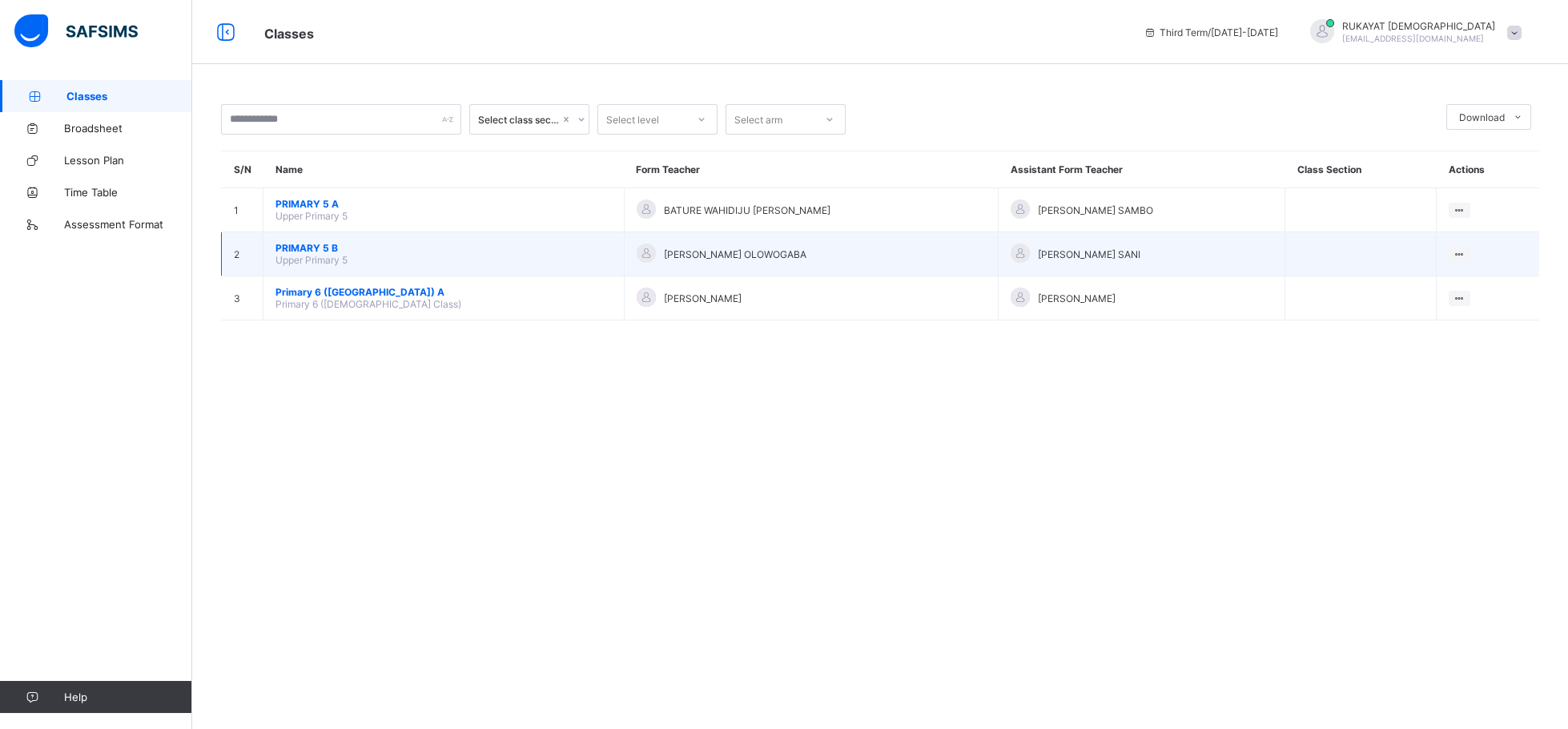 click on "PRIMARY 5   B   Upper Primary 5" at bounding box center [444, 254] 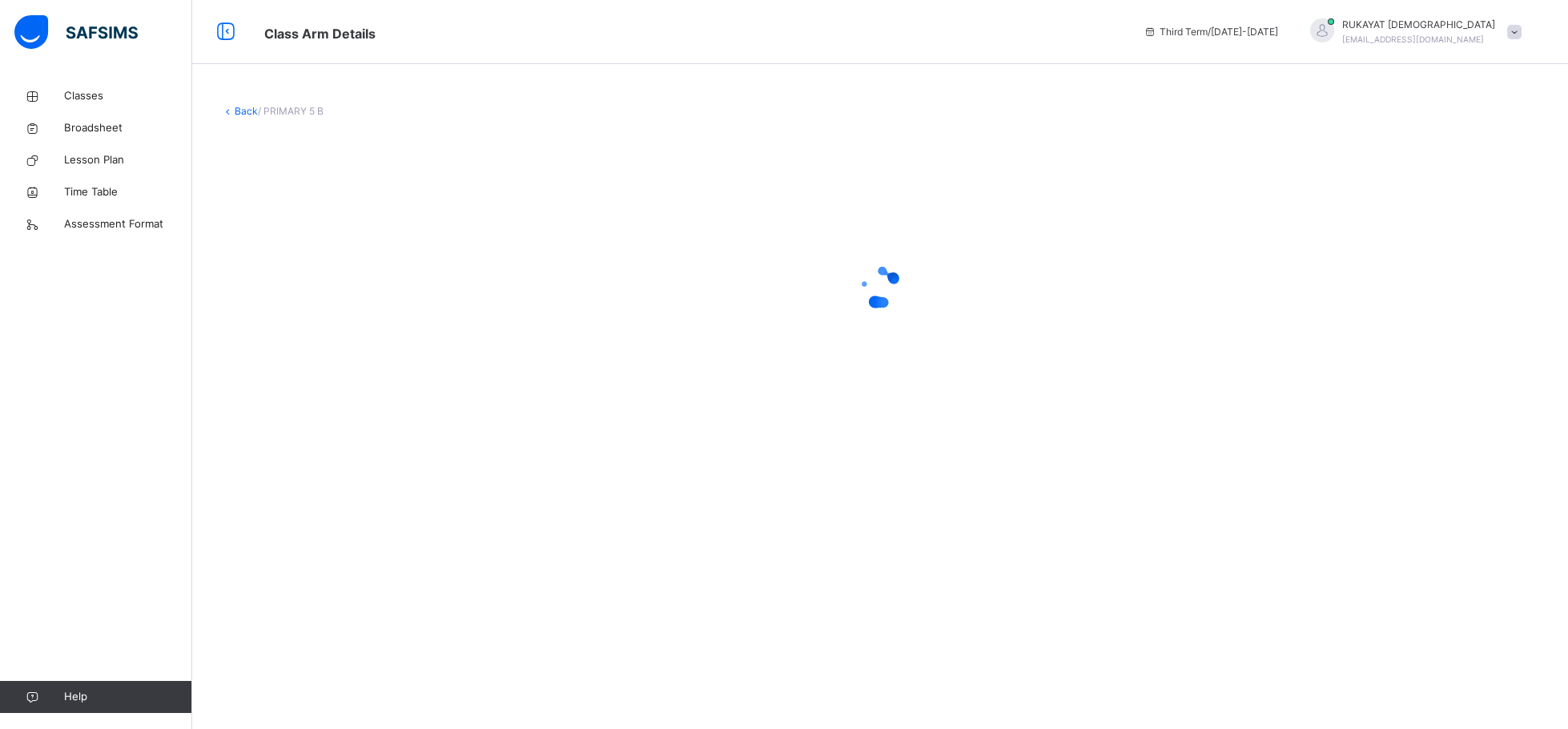 click at bounding box center (880, 287) 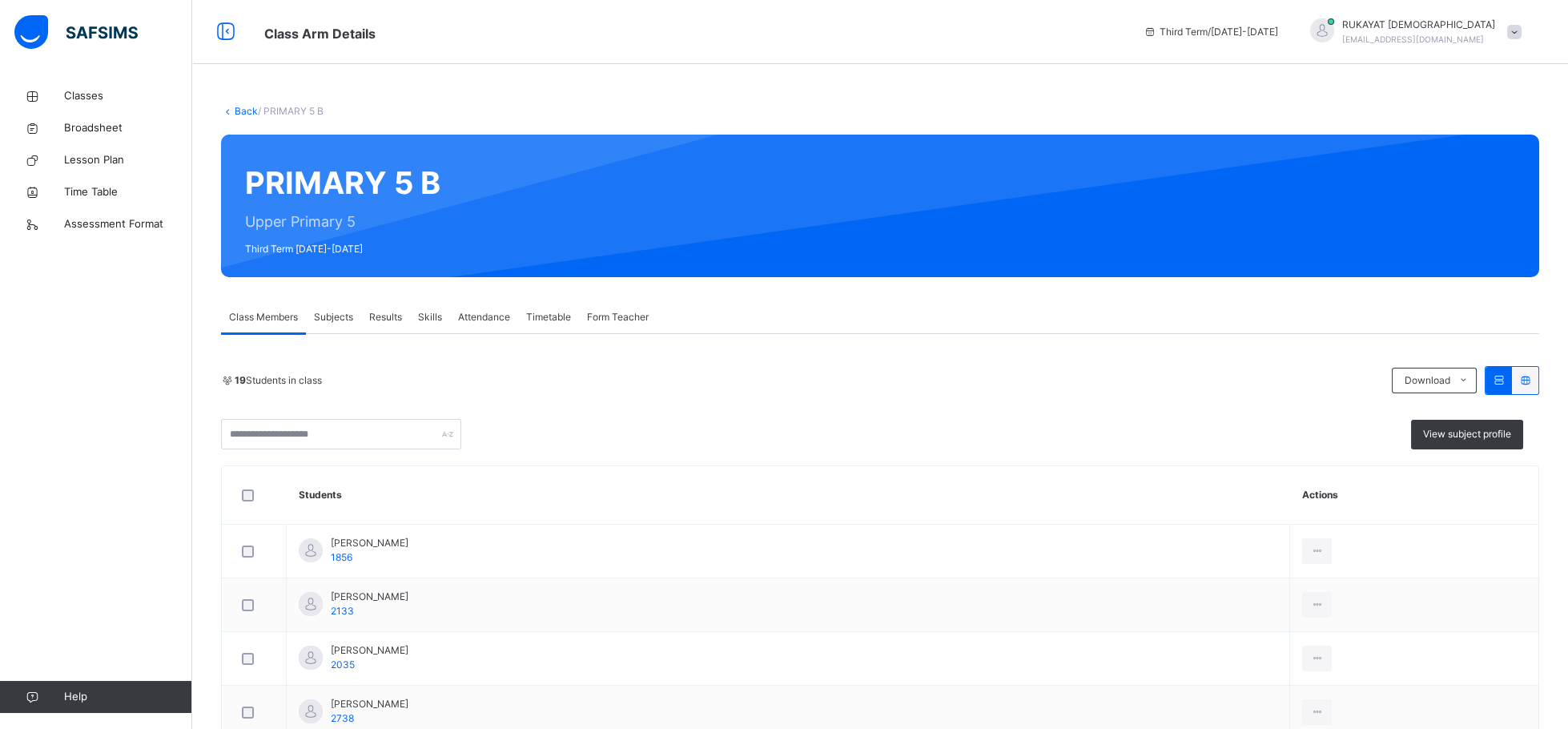 click on "Results" at bounding box center (385, 317) 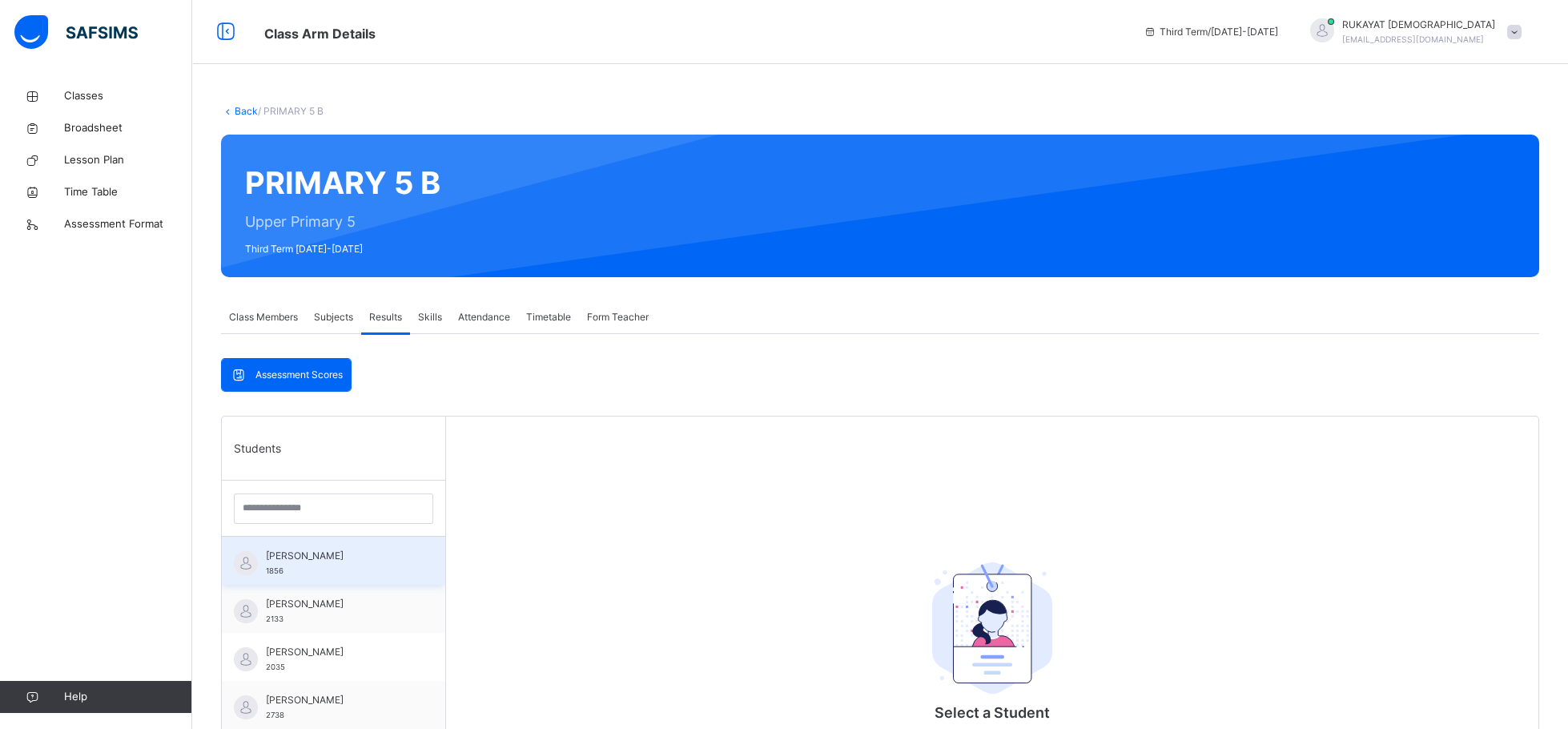 click on "[PERSON_NAME]" at bounding box center [337, 556] 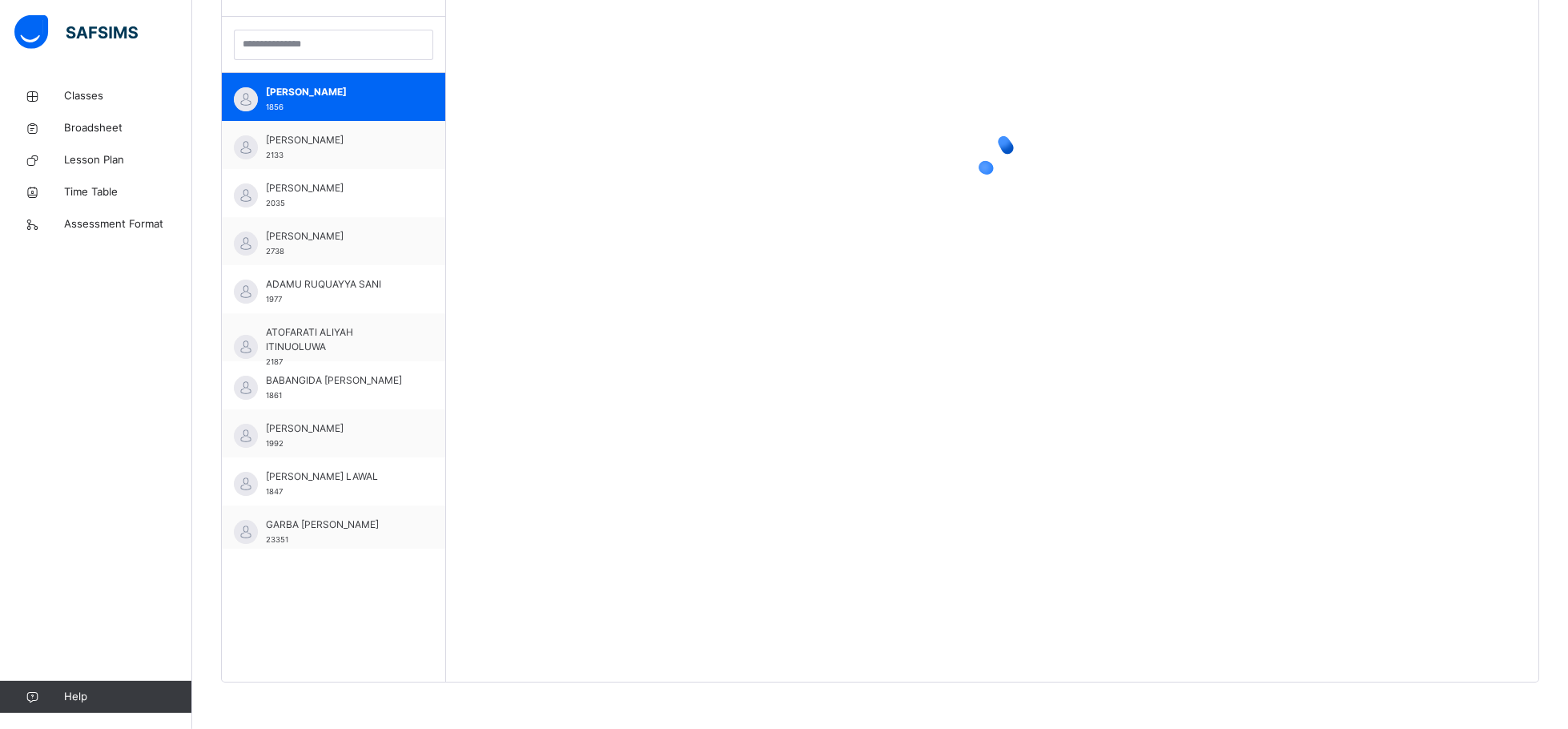 scroll, scrollTop: 467, scrollLeft: 0, axis: vertical 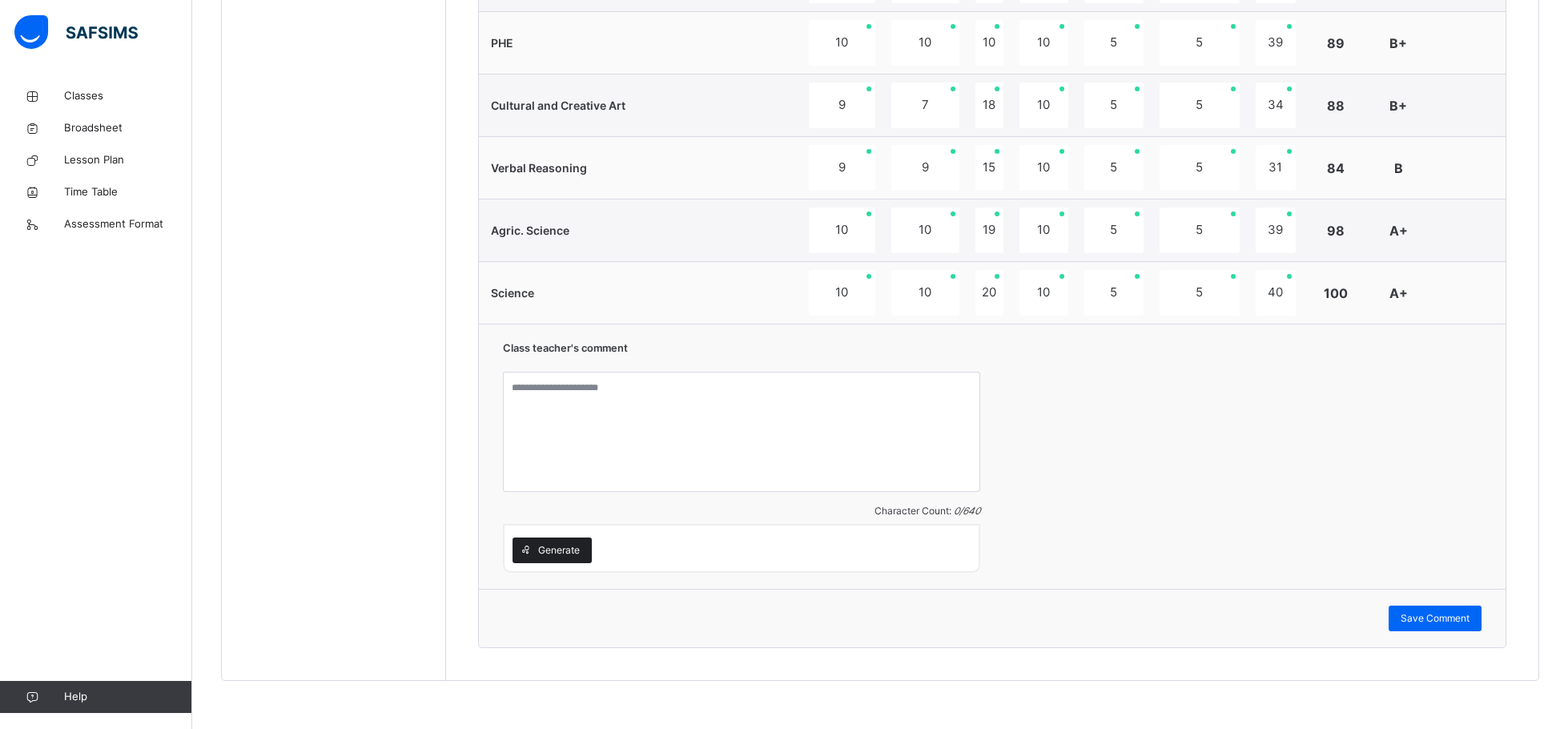 click on "Generate" at bounding box center (559, 550) 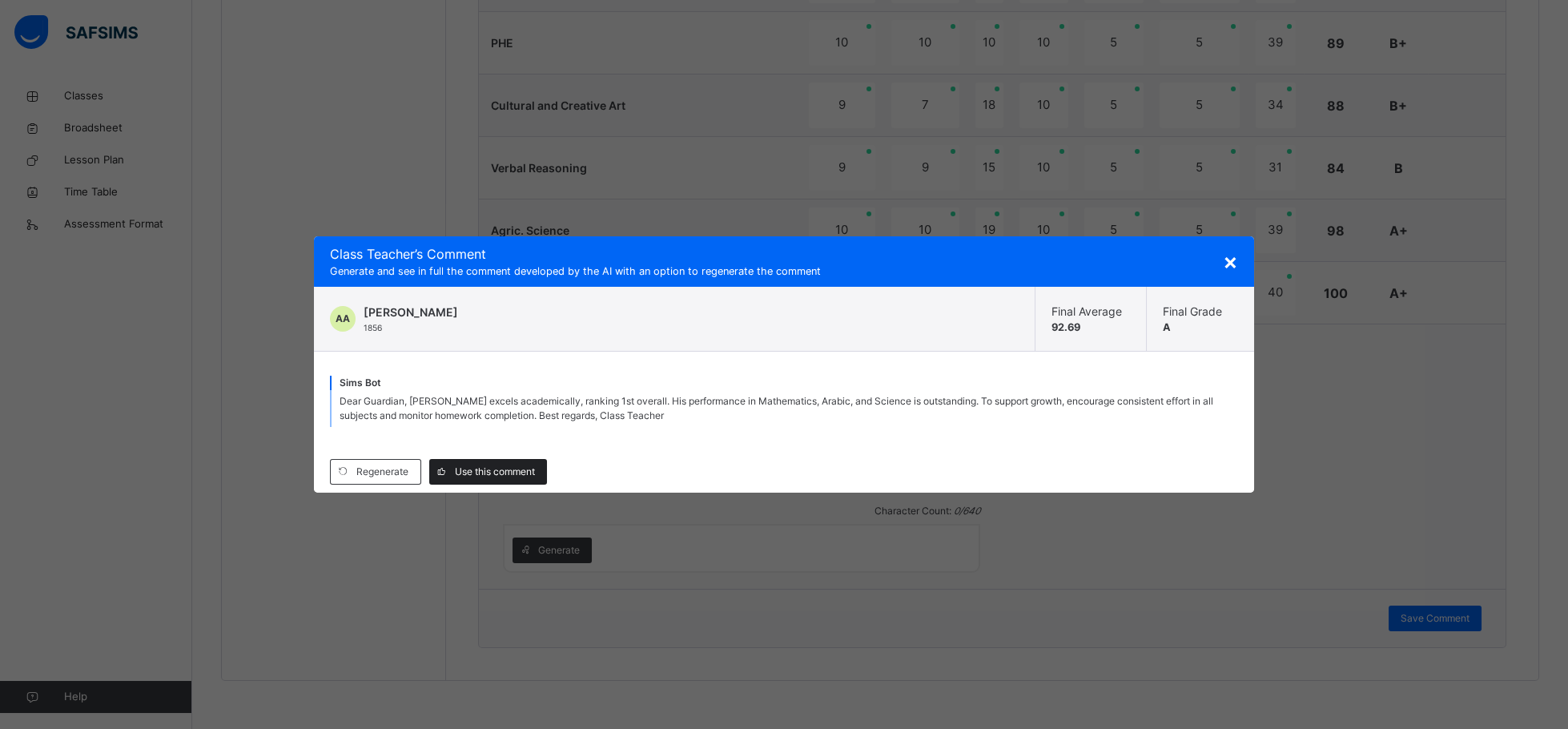 click on "Use this comment" at bounding box center [495, 472] 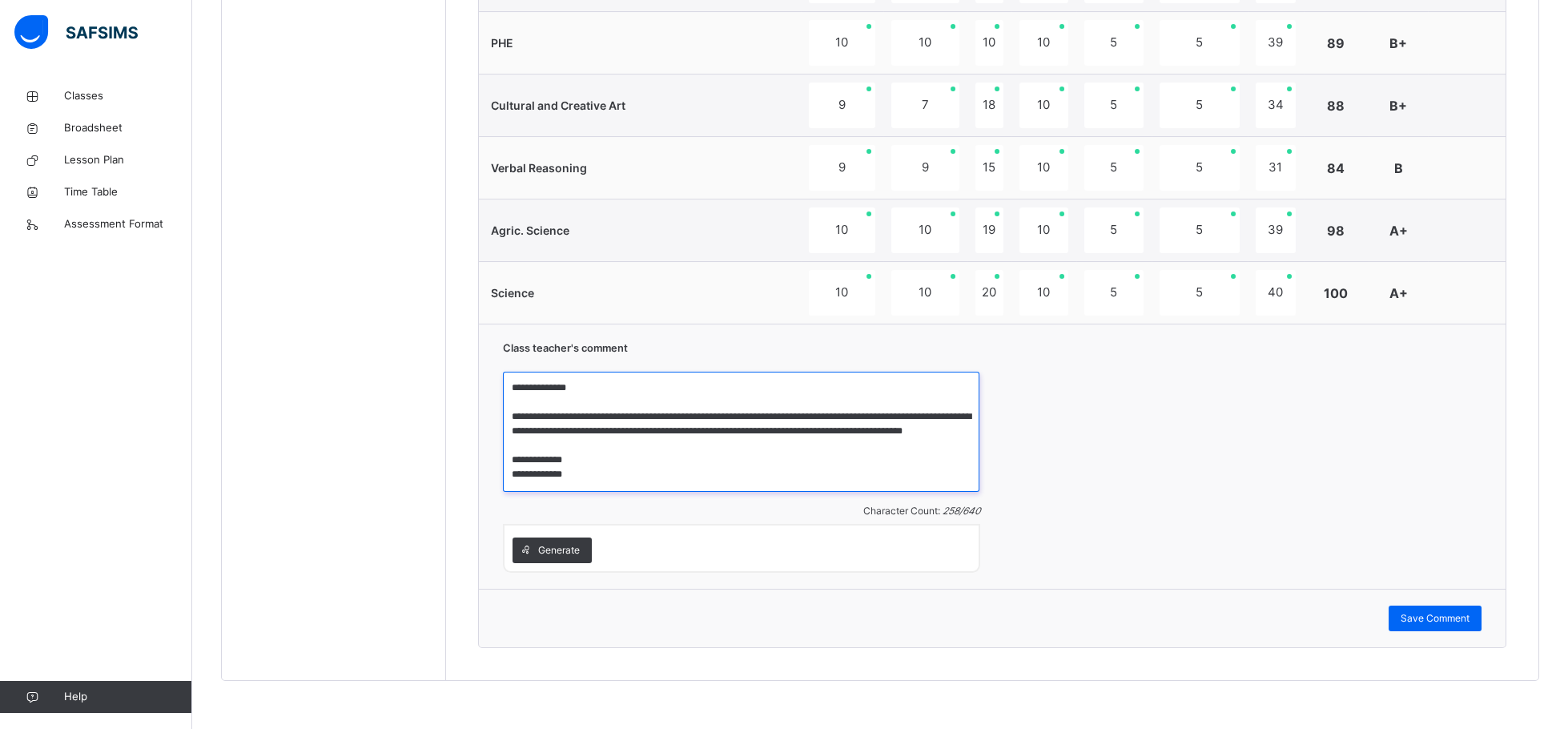 click on "**********" at bounding box center [741, 432] 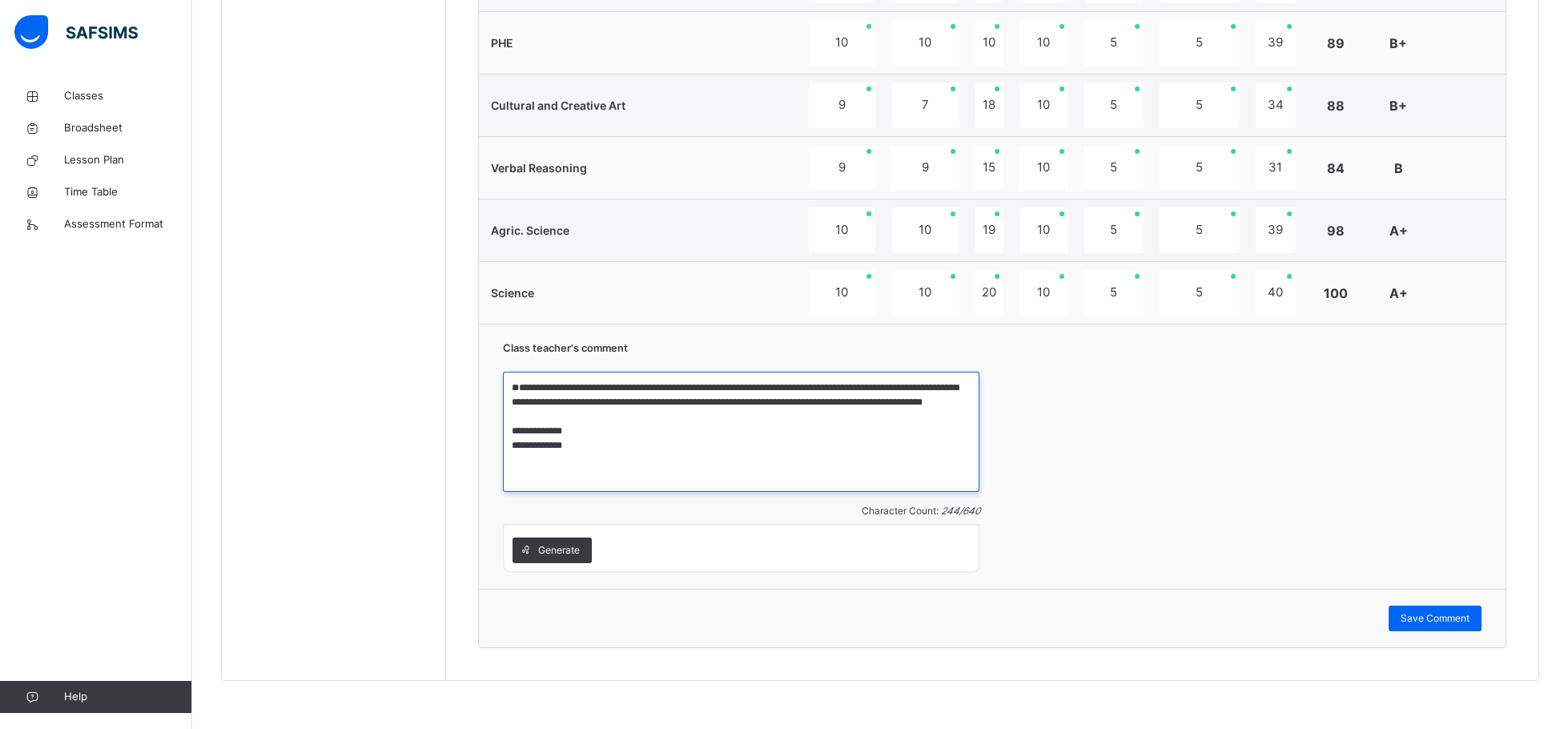 click on "**********" at bounding box center (741, 432) 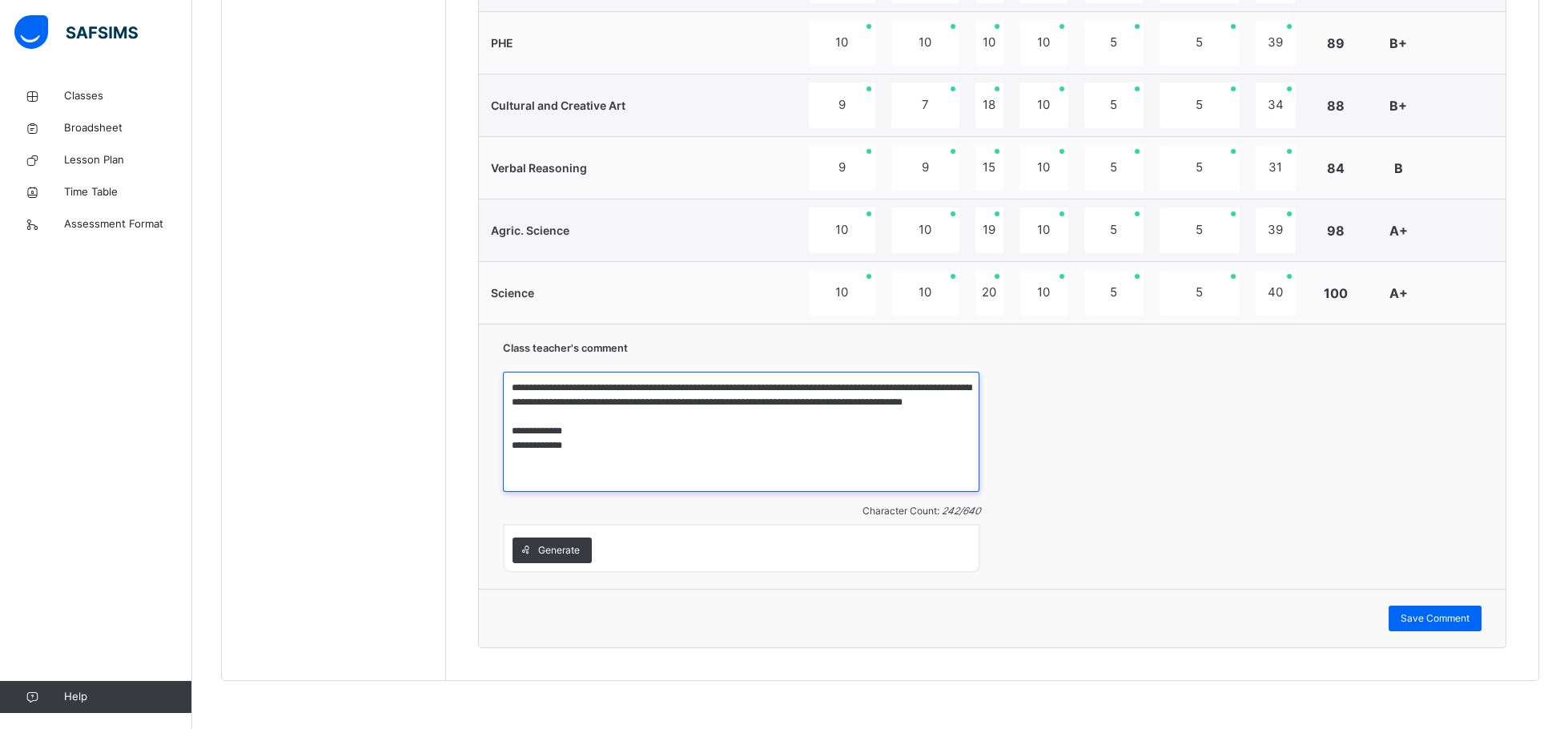 click on "**********" at bounding box center (741, 432) 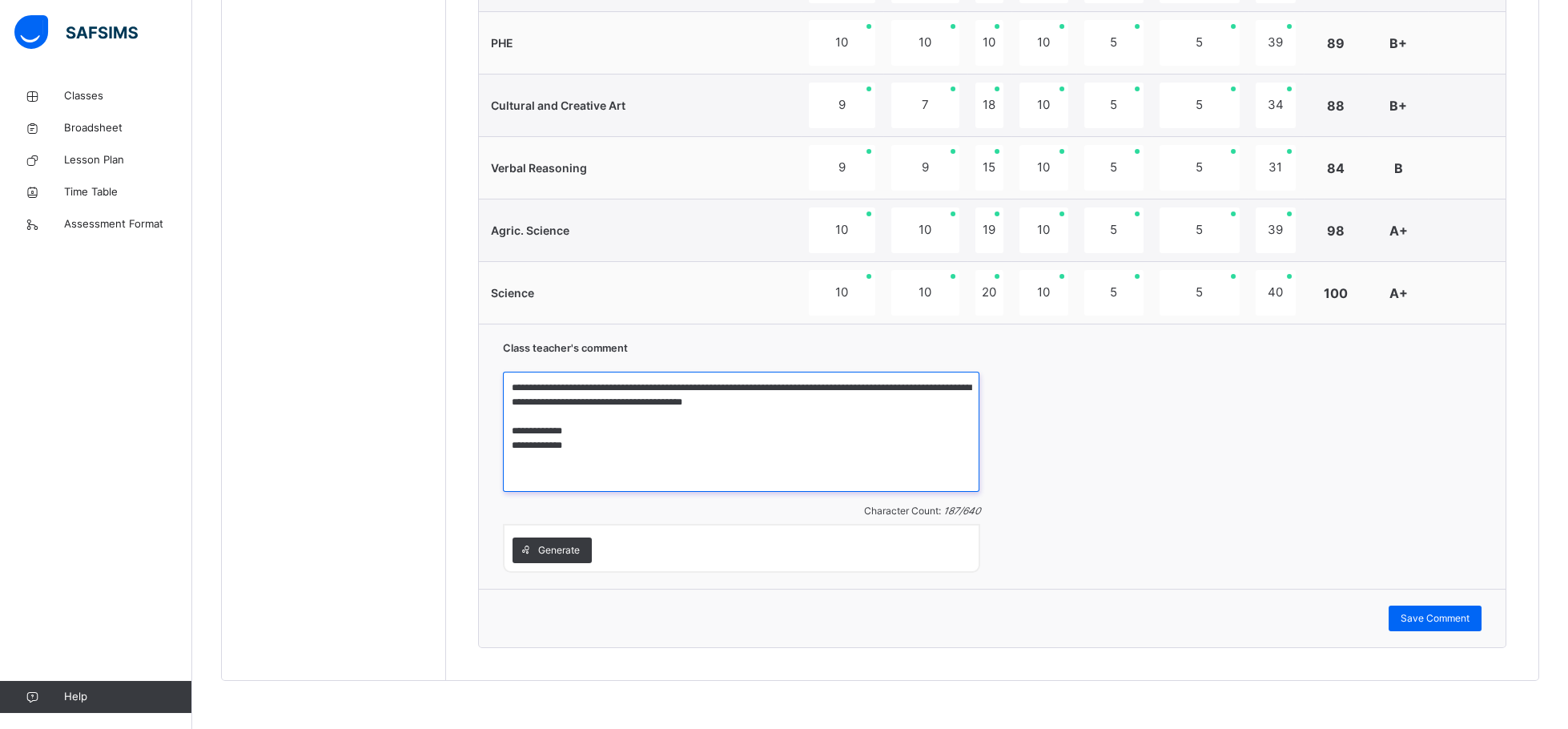 click on "**********" at bounding box center (741, 432) 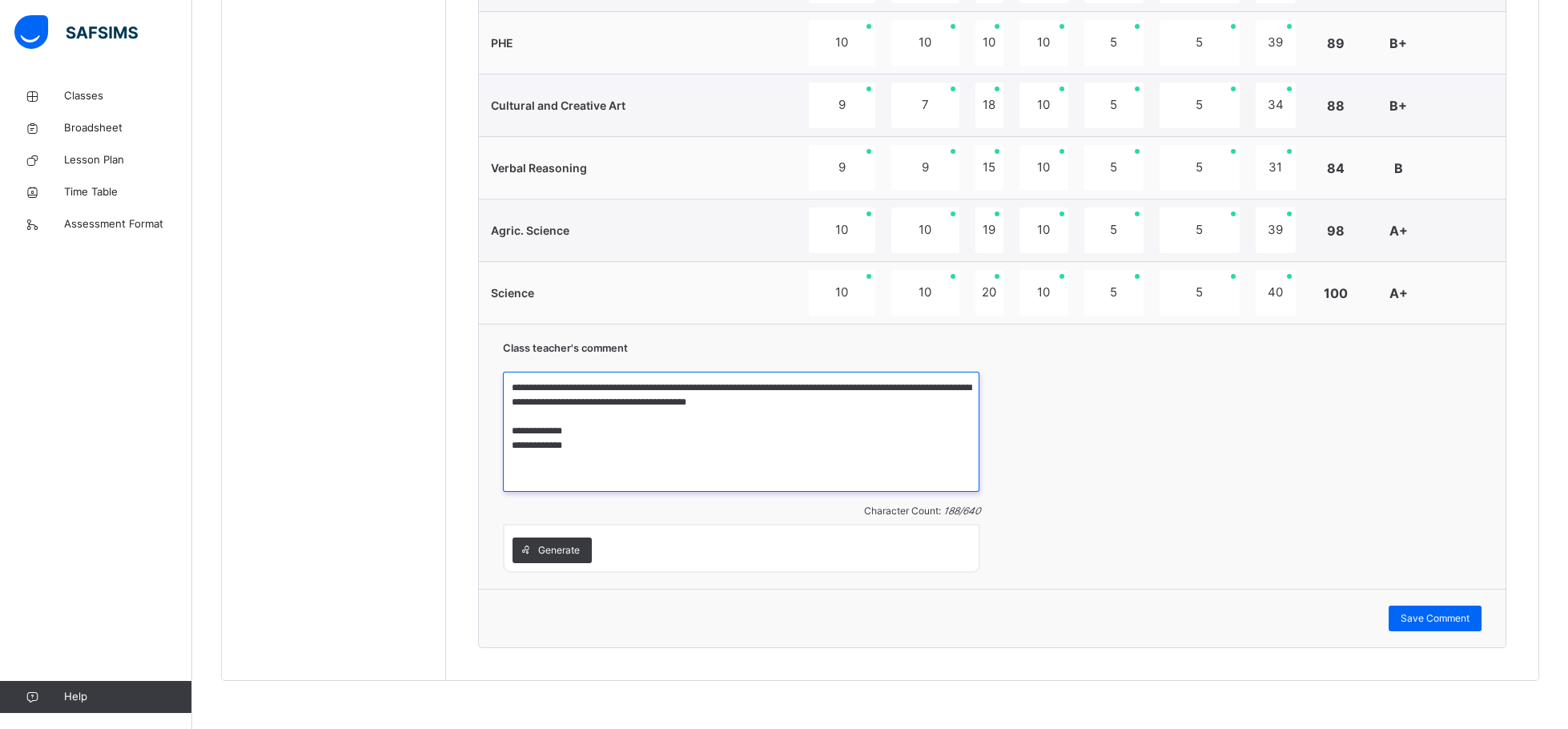 click on "**********" at bounding box center [741, 432] 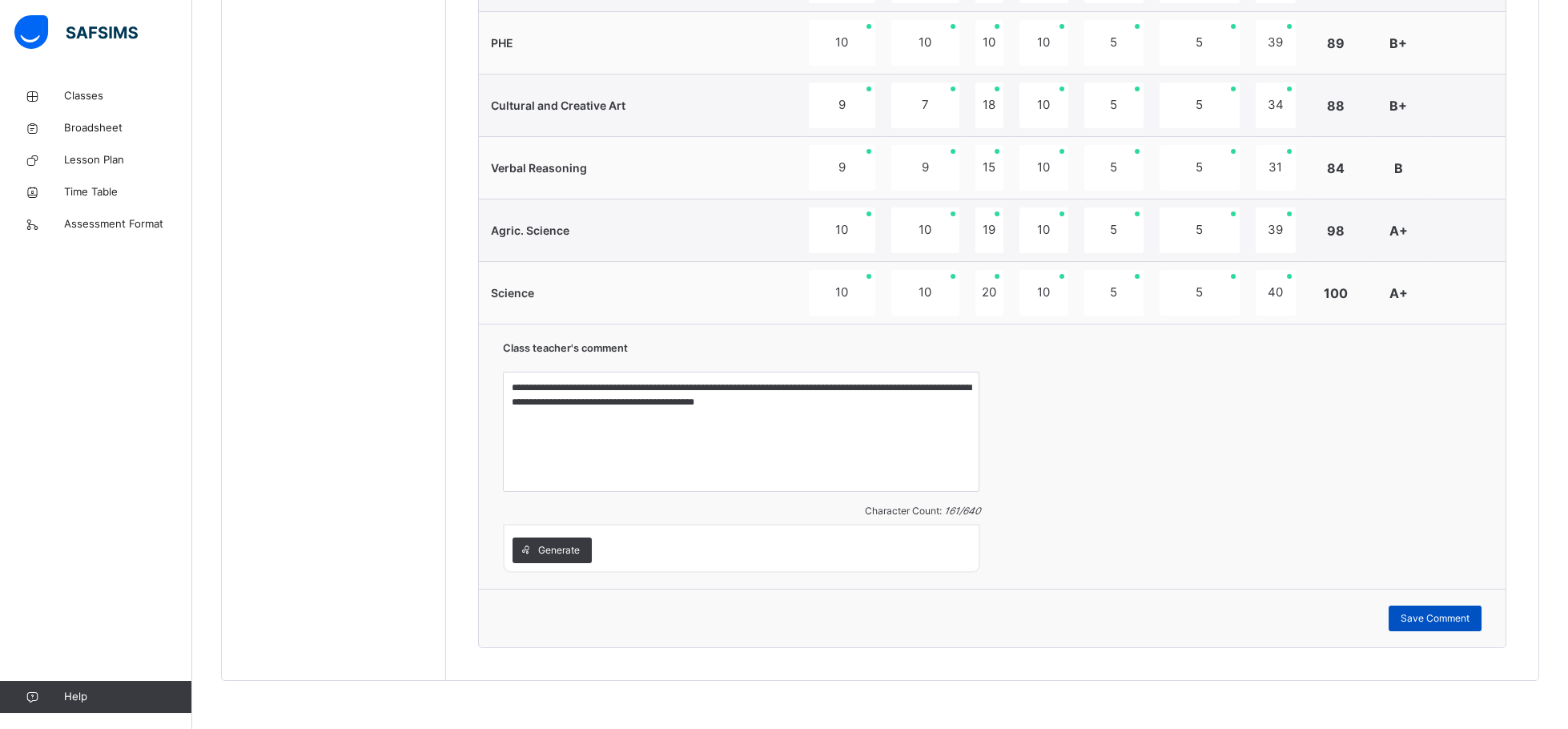 click on "Save Comment" at bounding box center [1435, 618] 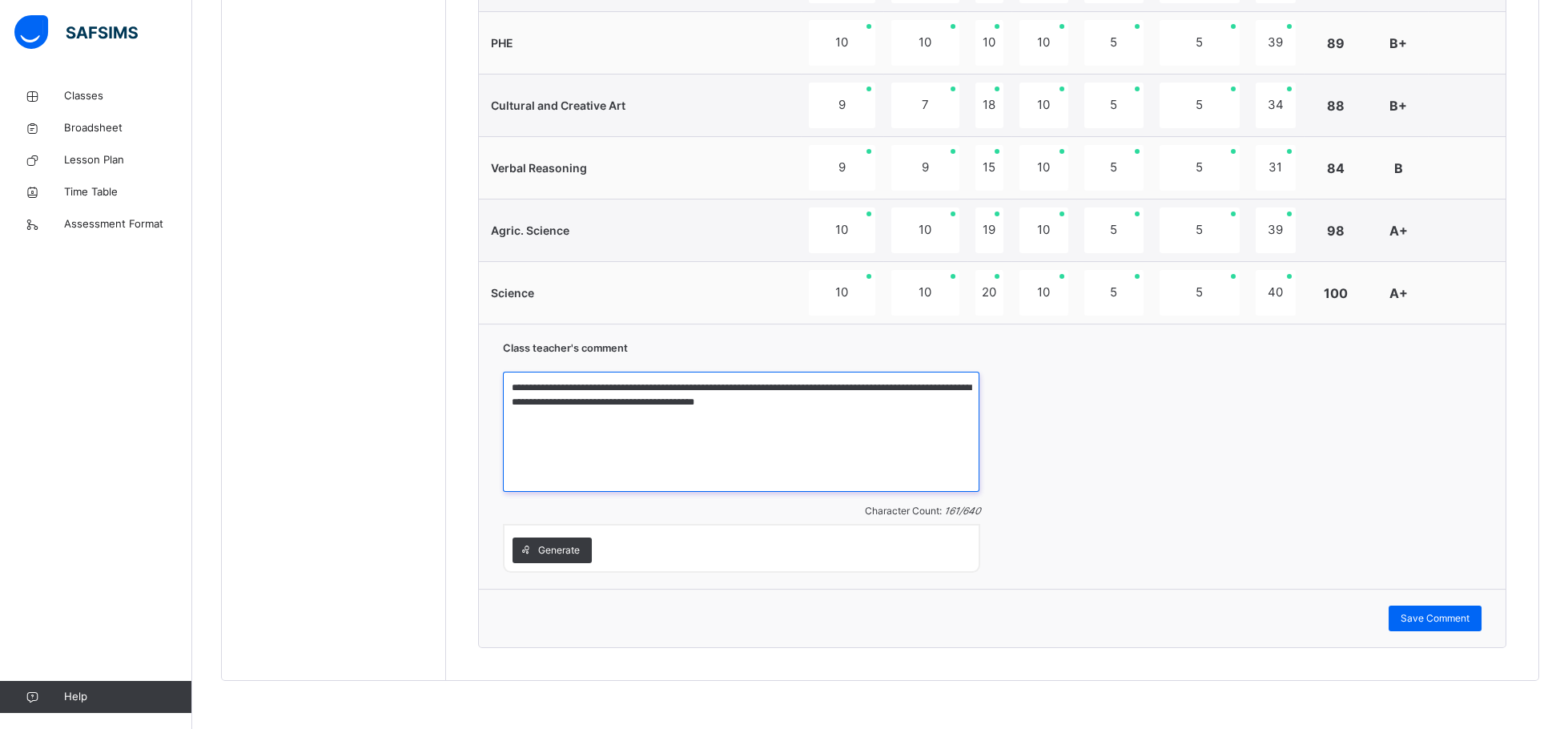 click on "**********" at bounding box center [741, 432] 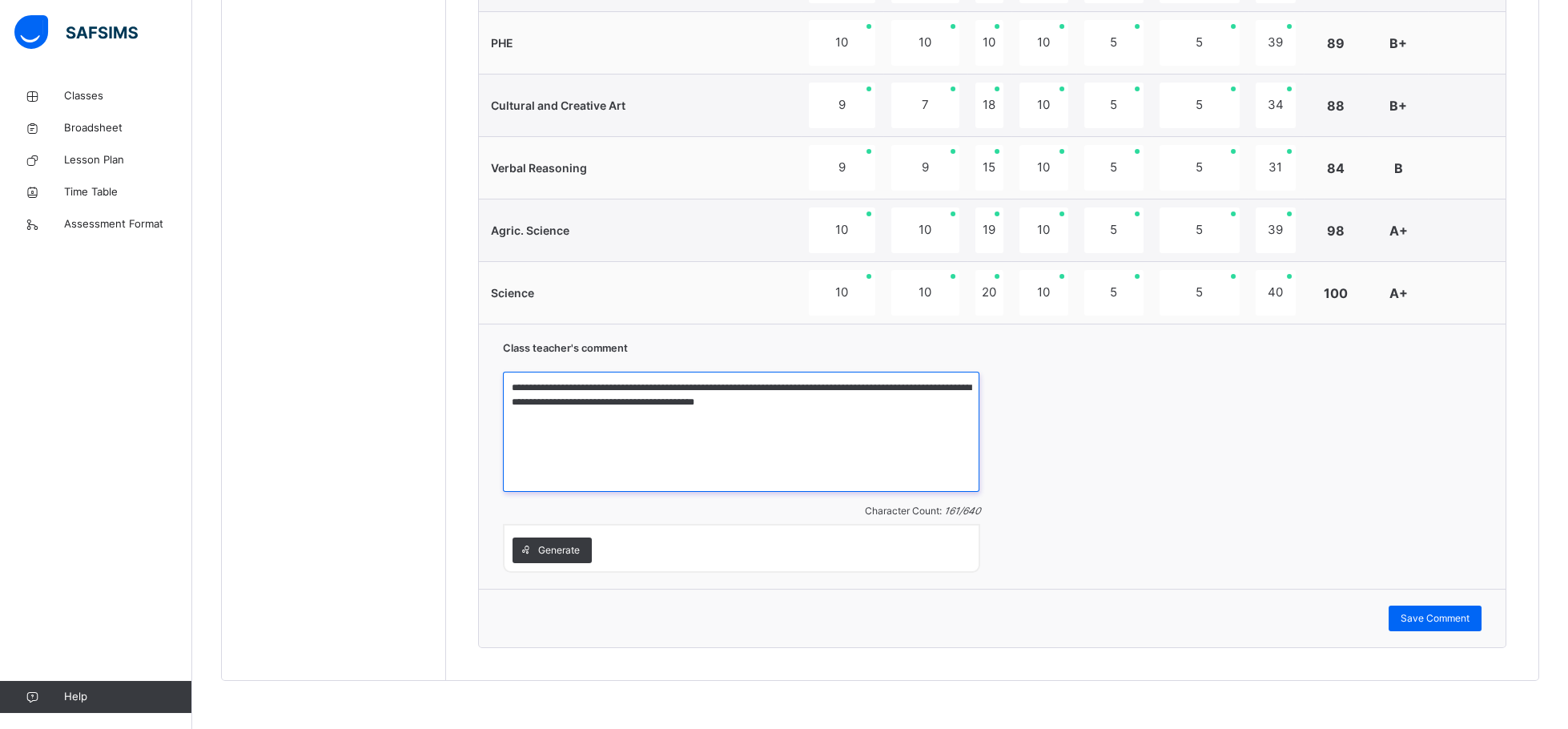 click on "**********" at bounding box center [741, 432] 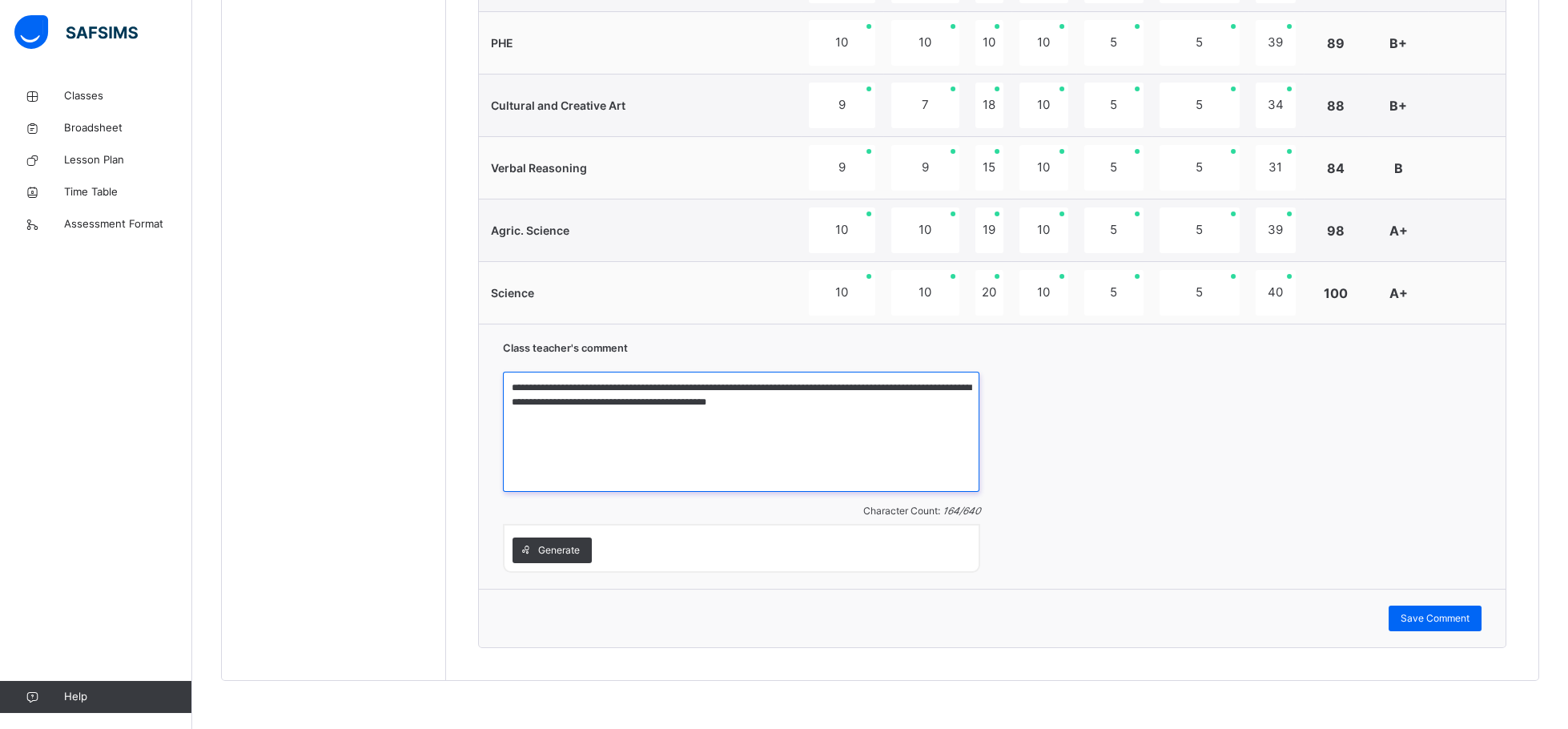 click on "**********" at bounding box center [741, 432] 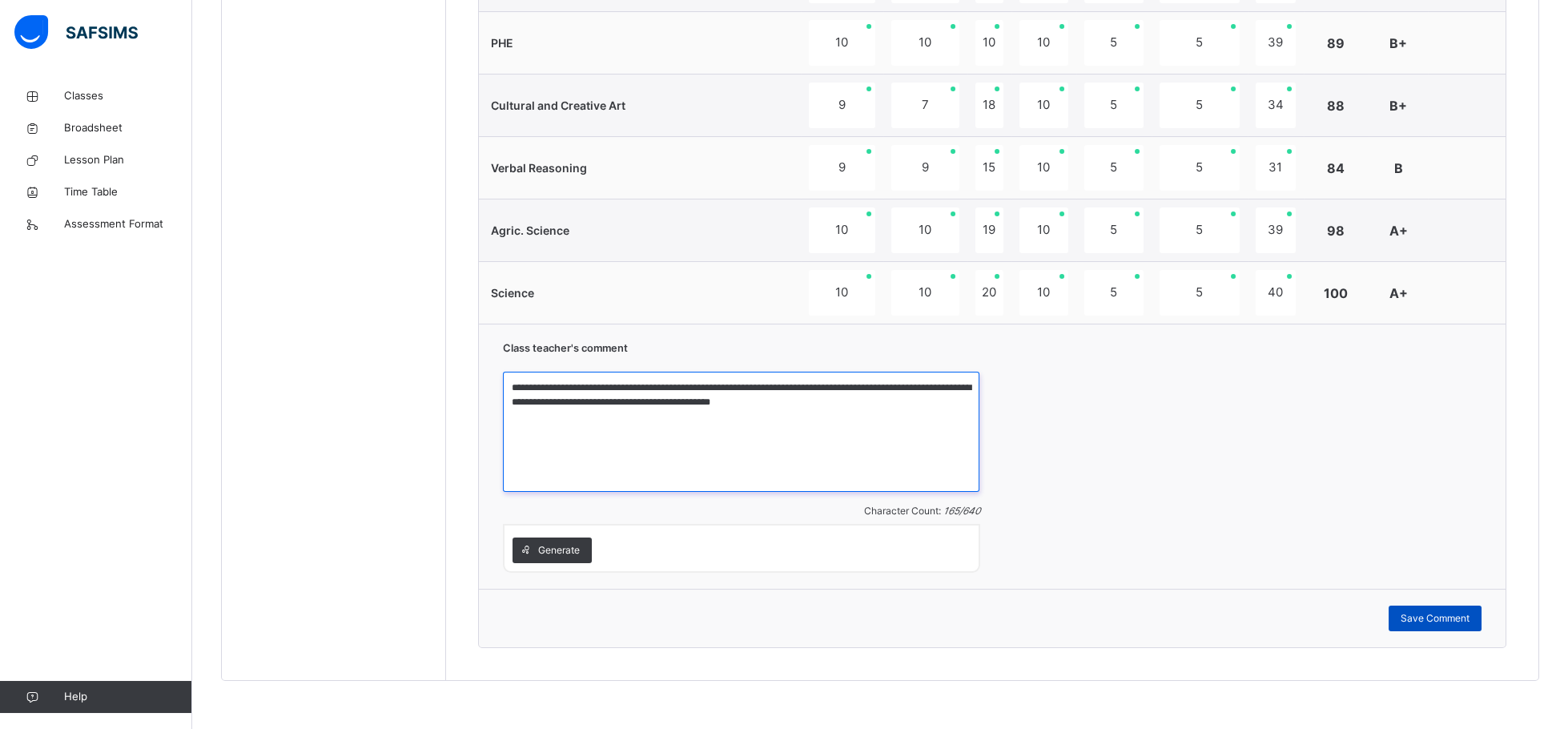 type on "**********" 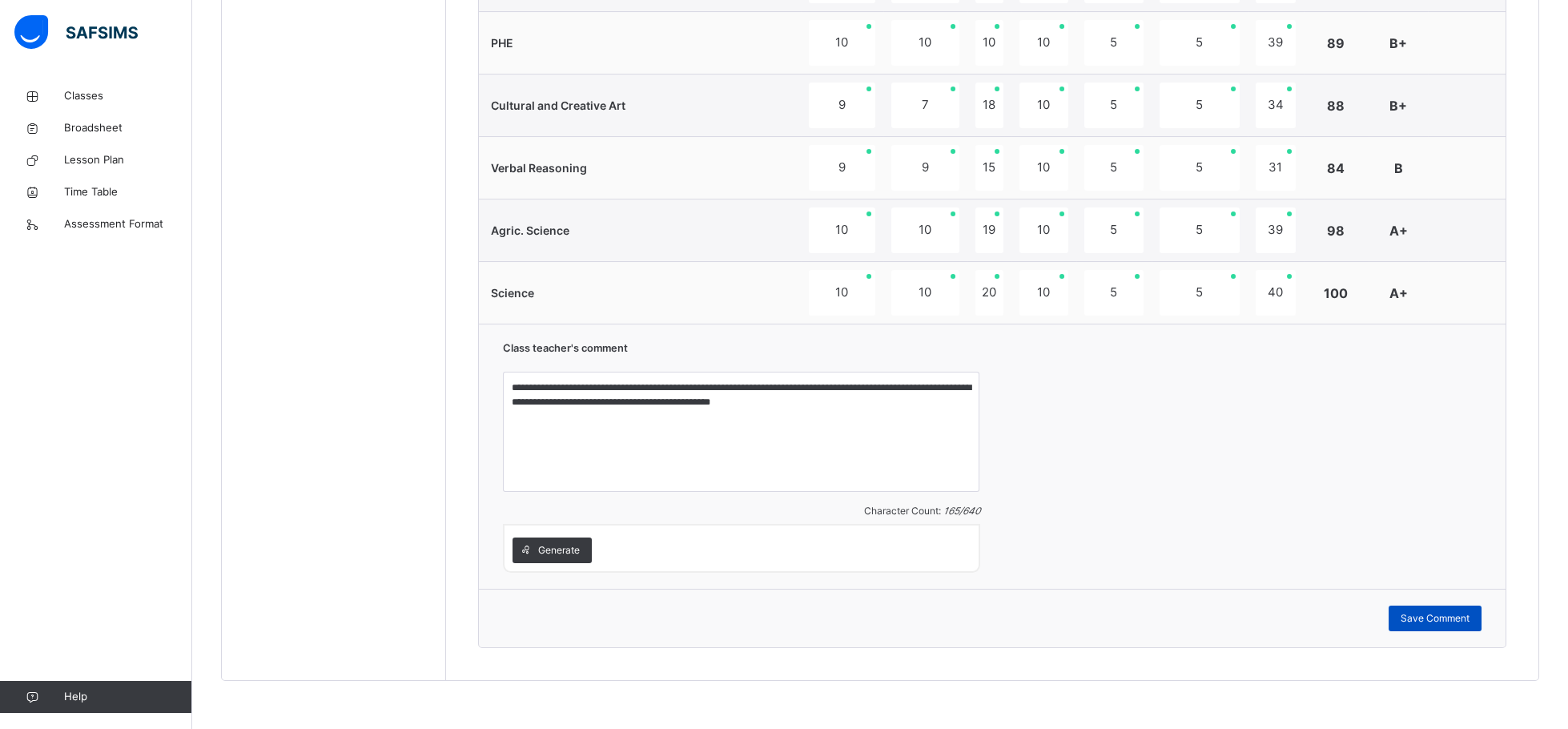 click on "Save Comment" at bounding box center [1435, 618] 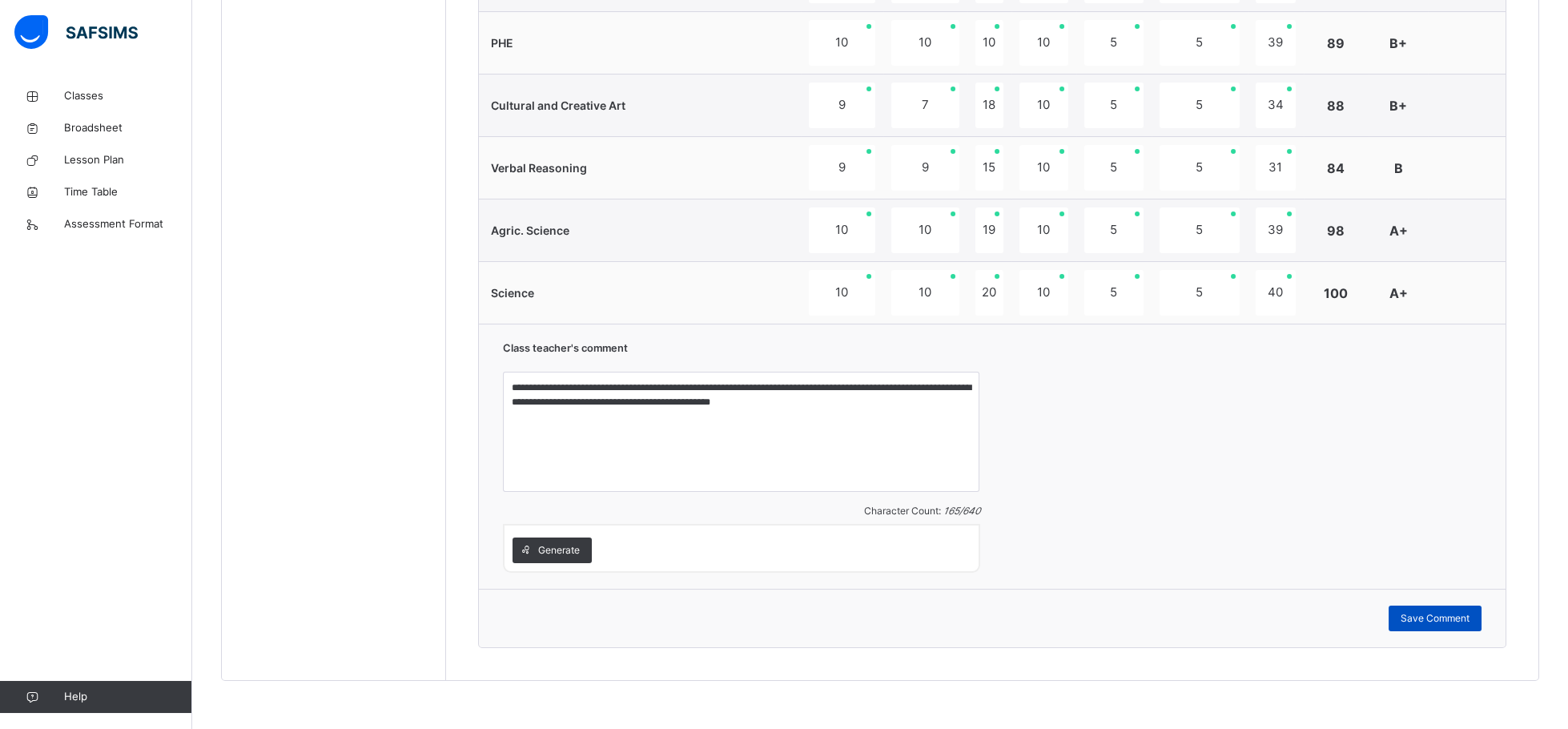 click on "Save Comment" at bounding box center [1435, 618] 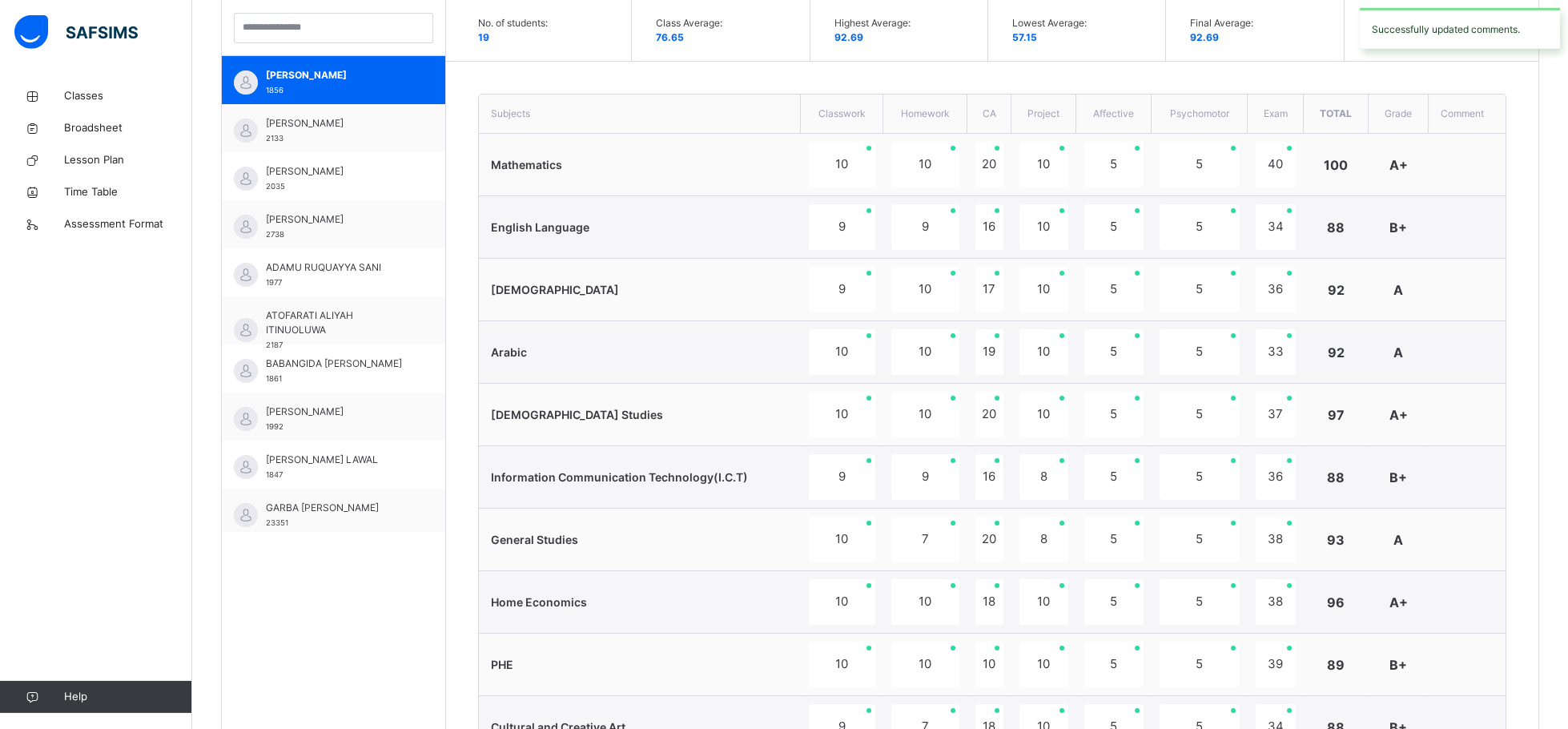 drag, startPoint x: 1562, startPoint y: 3, endPoint x: 1094, endPoint y: 46, distance: 469.97128 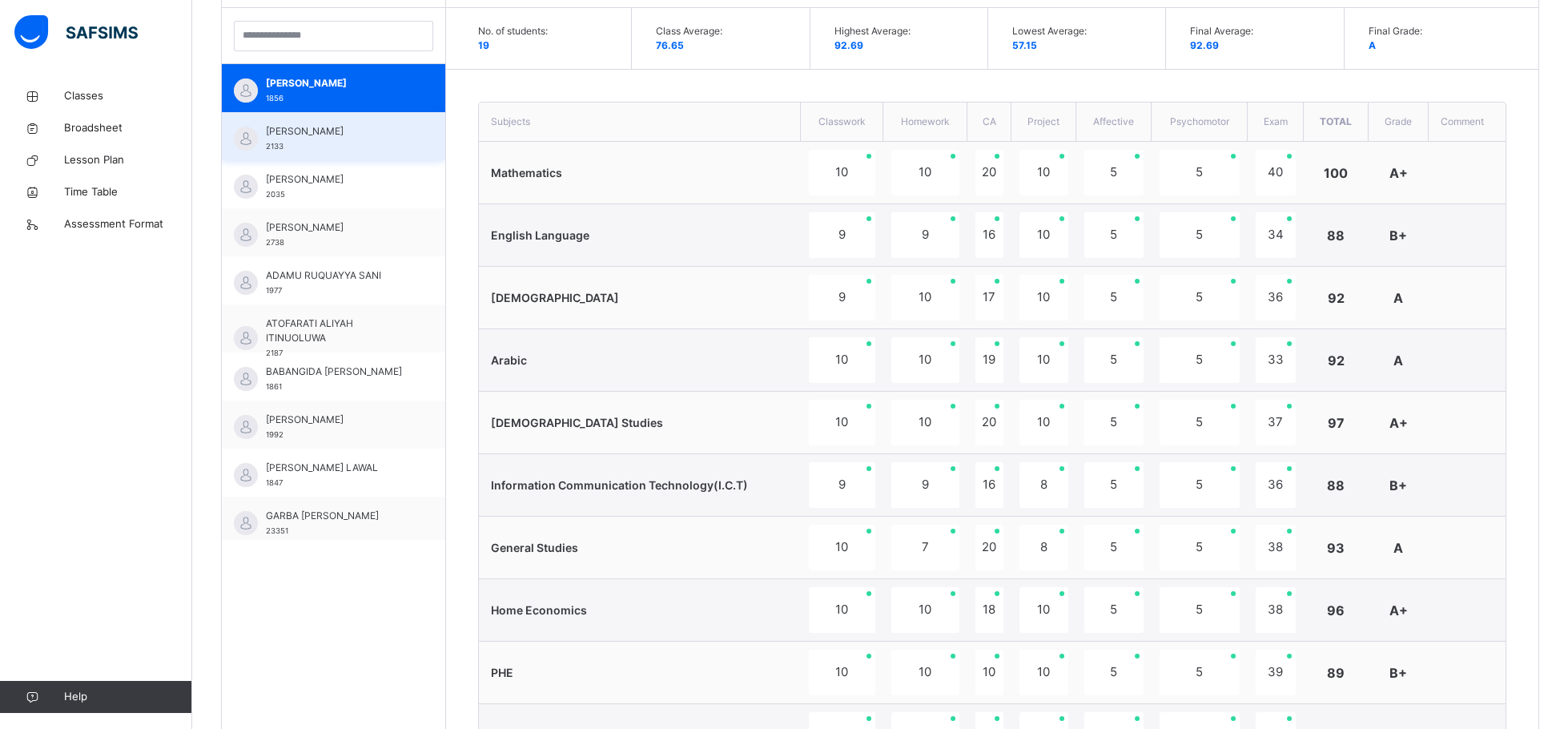 click on "[PERSON_NAME]" at bounding box center (337, 131) 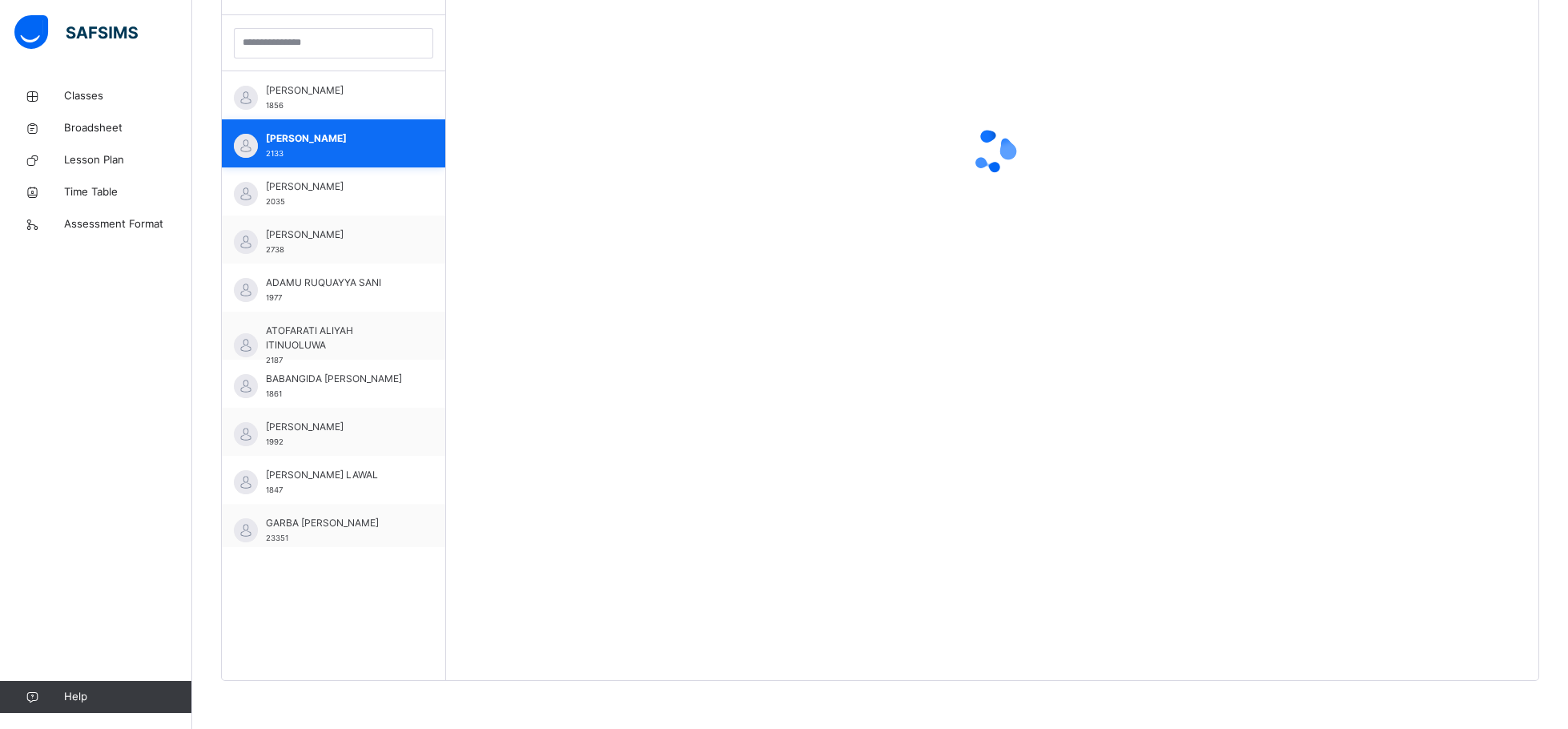 scroll, scrollTop: 467, scrollLeft: 0, axis: vertical 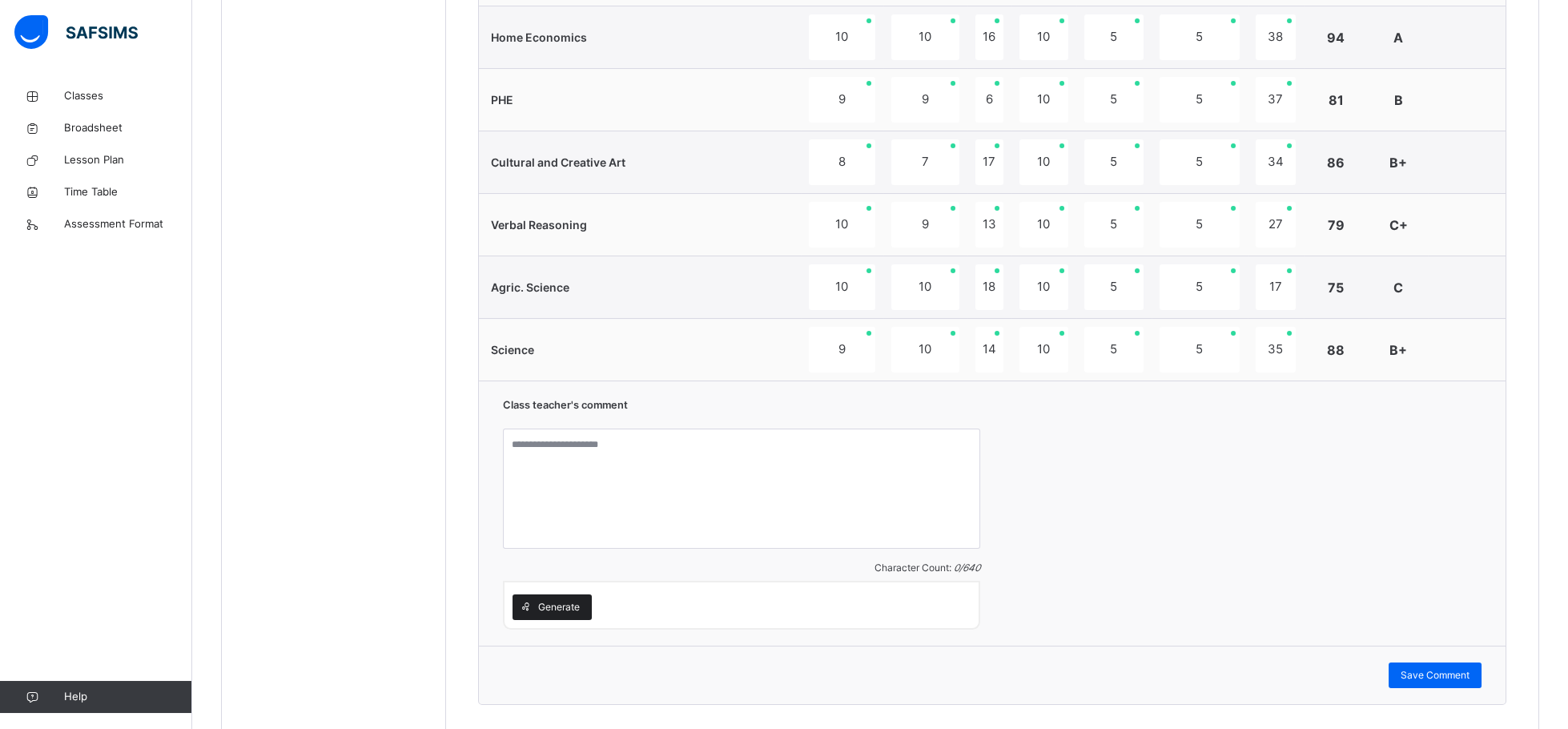 click on "Generate" at bounding box center [559, 607] 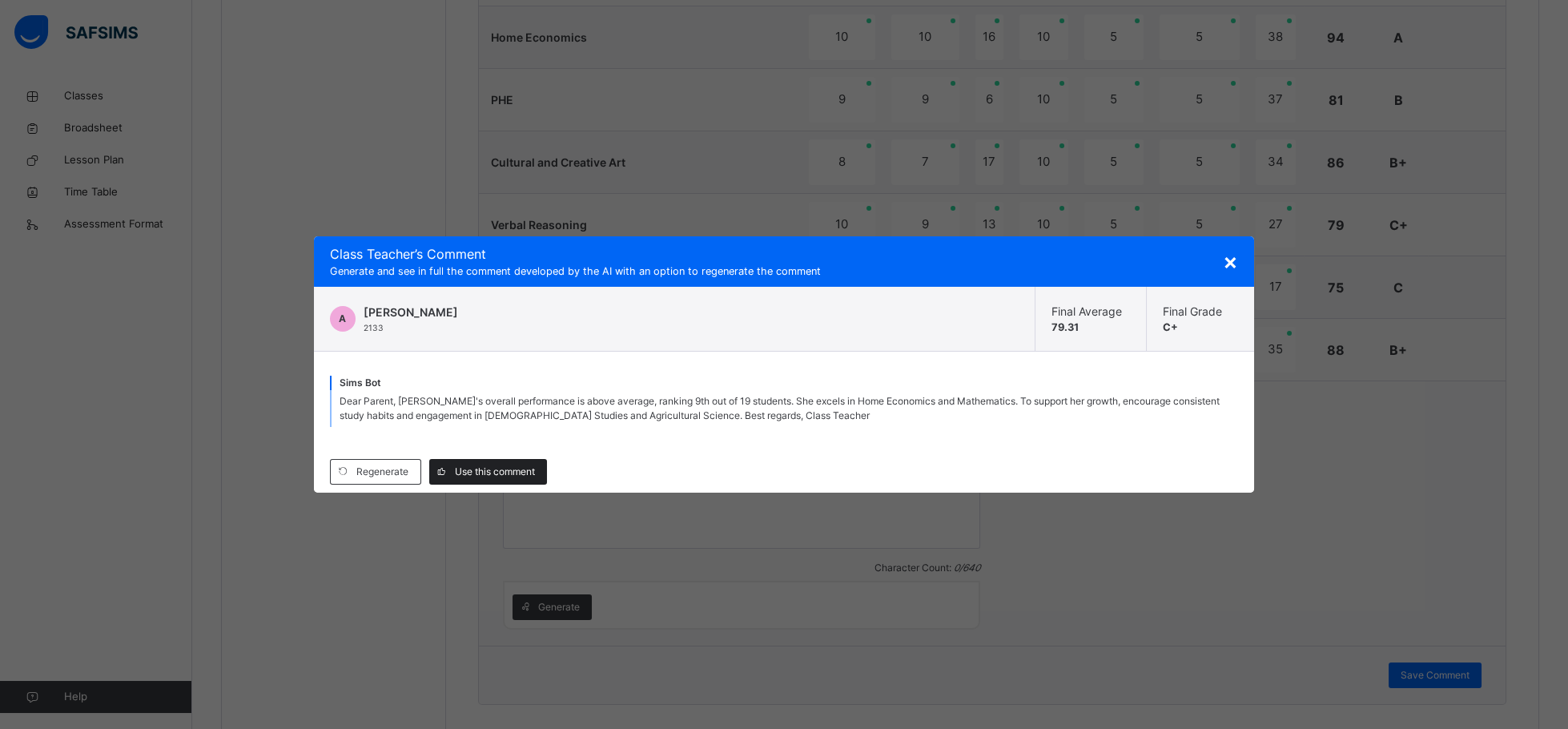 click on "Use this comment" at bounding box center (495, 472) 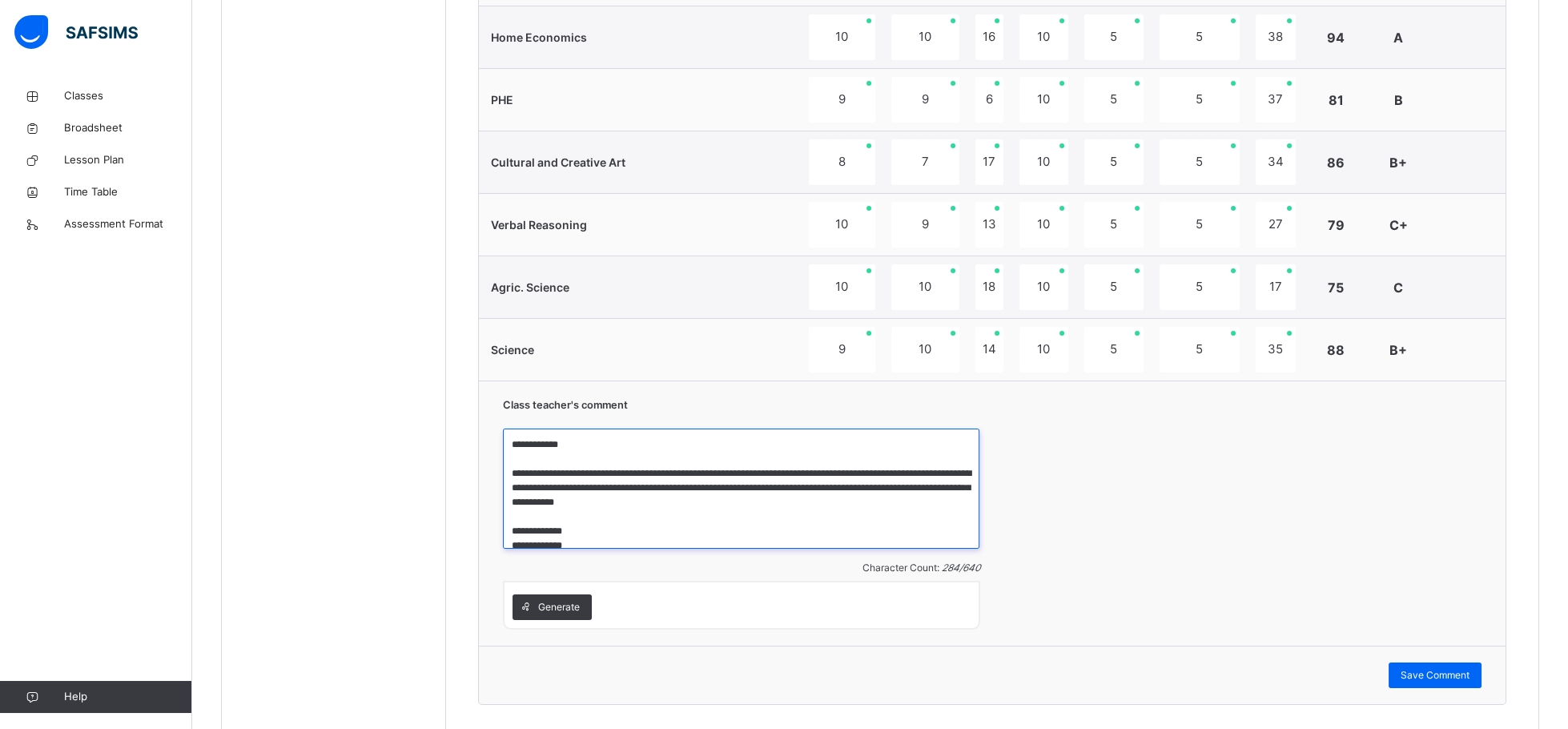 click on "**********" at bounding box center [741, 489] 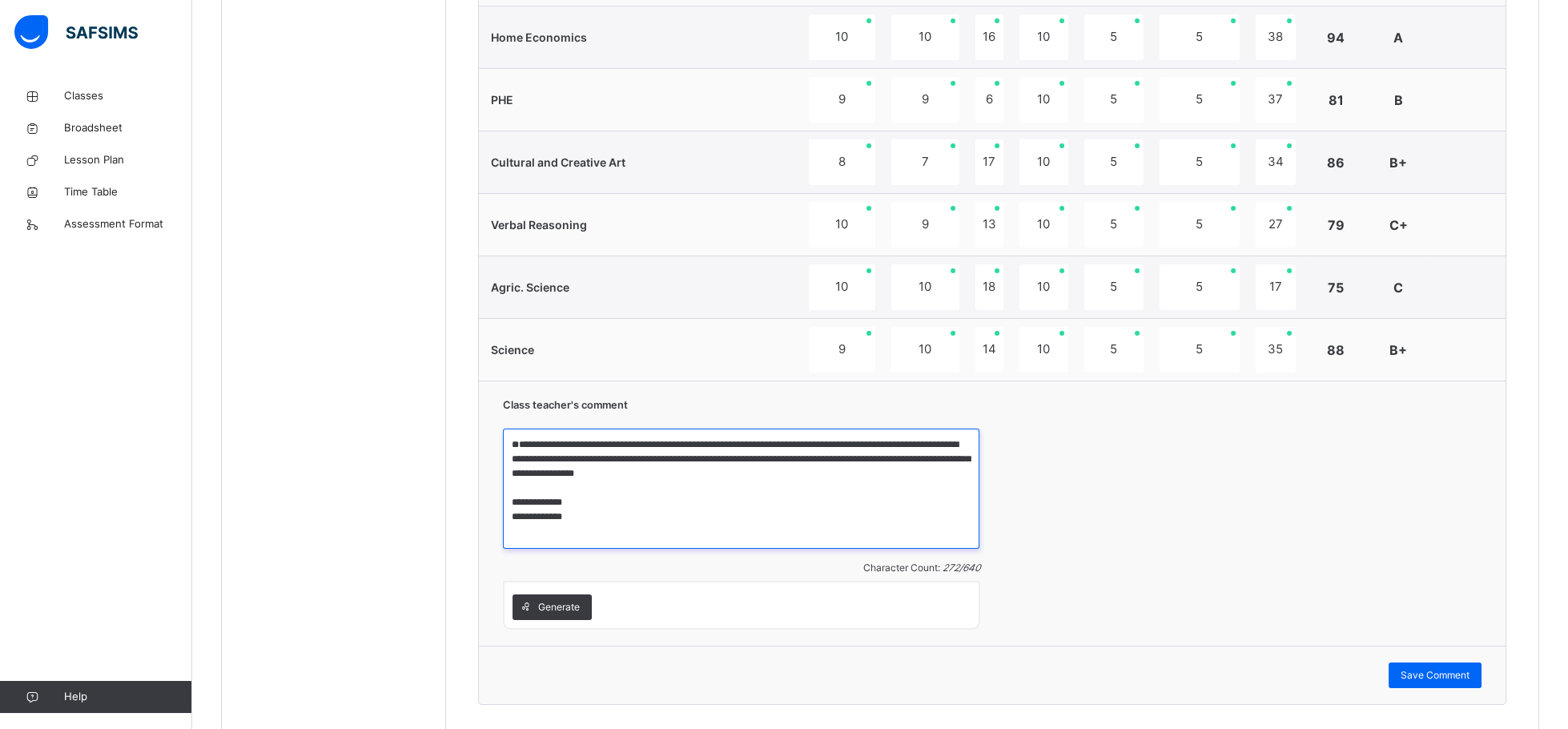 click on "**********" at bounding box center (741, 489) 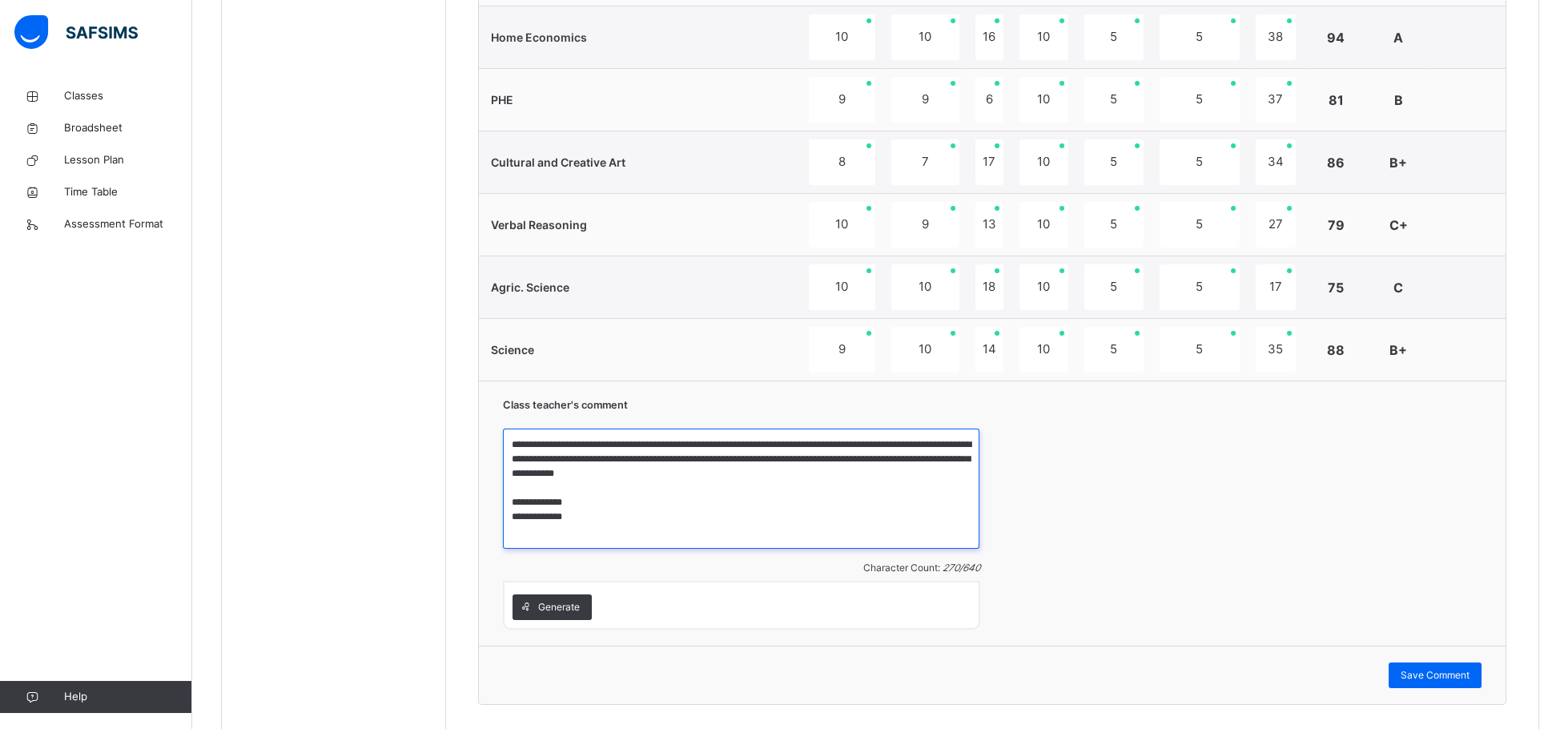 click on "**********" at bounding box center (741, 489) 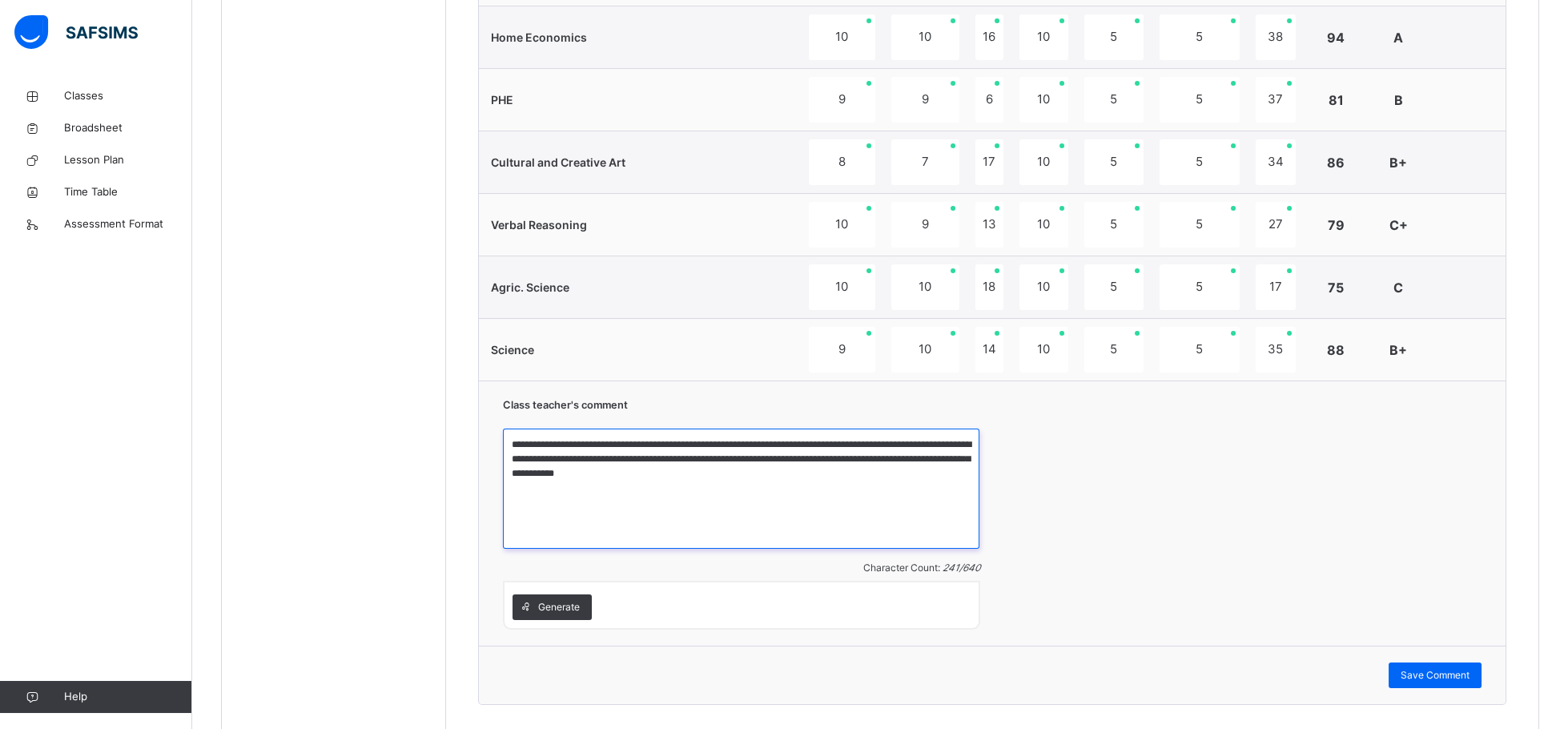 click on "**********" at bounding box center [741, 489] 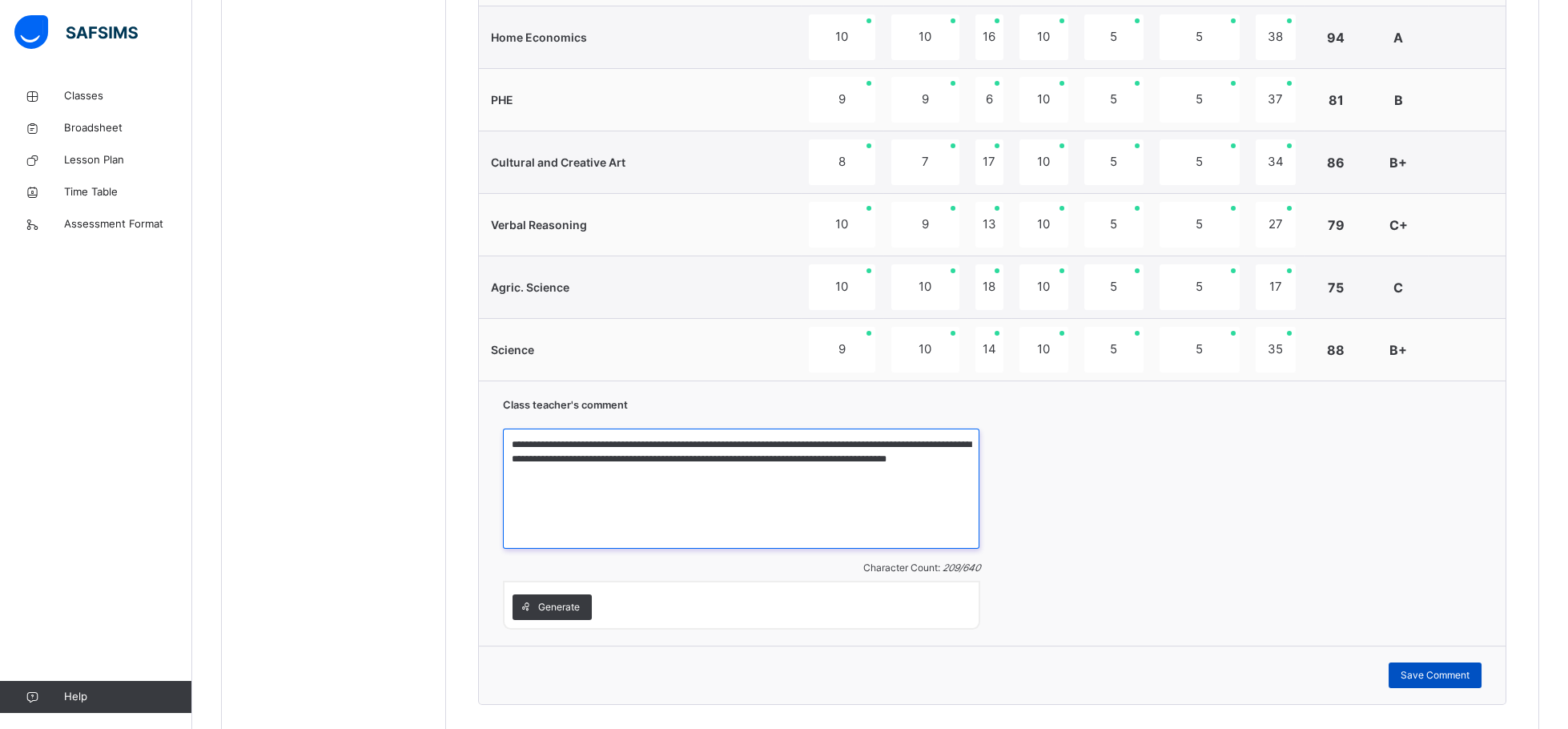 type on "**********" 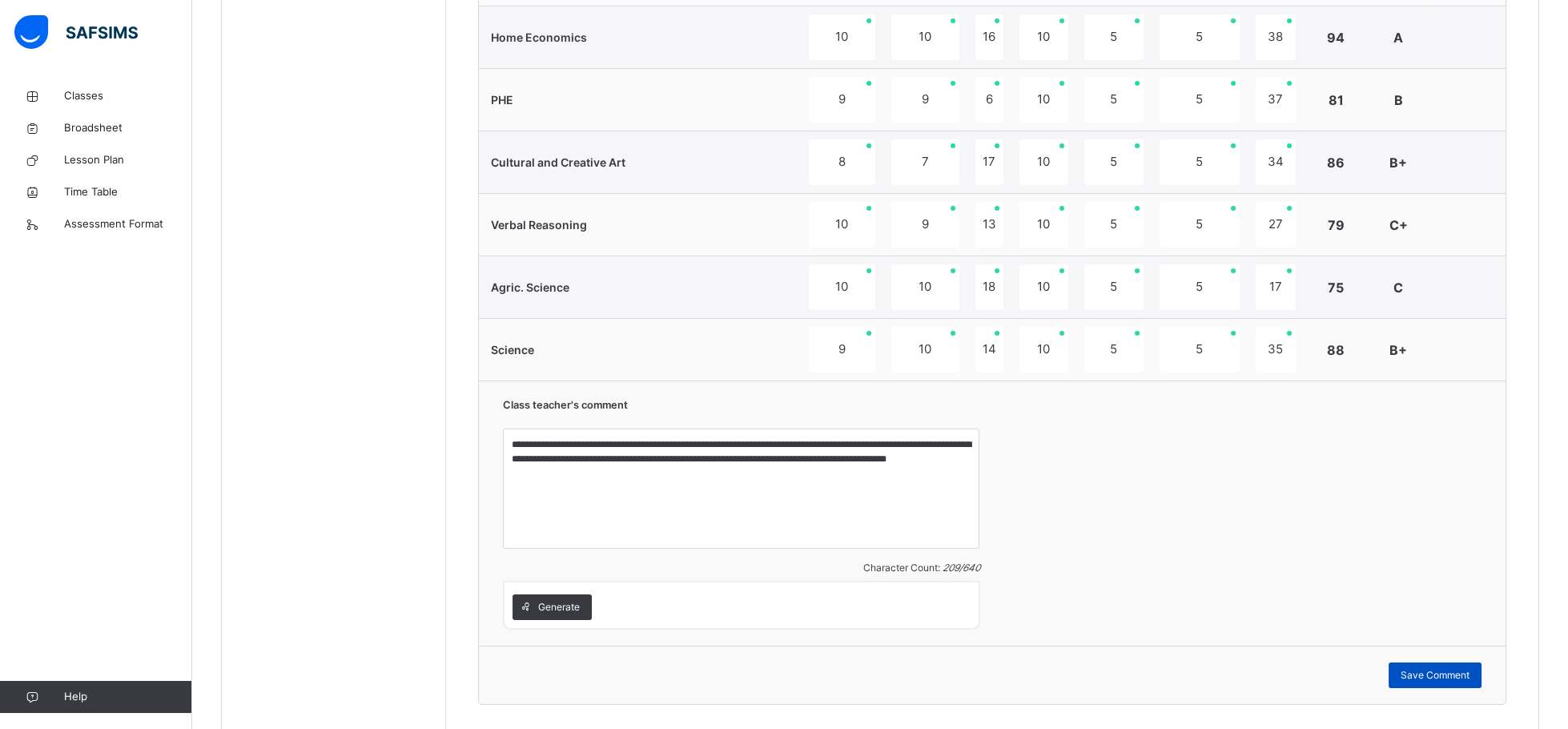 click on "Save Comment" at bounding box center [1435, 675] 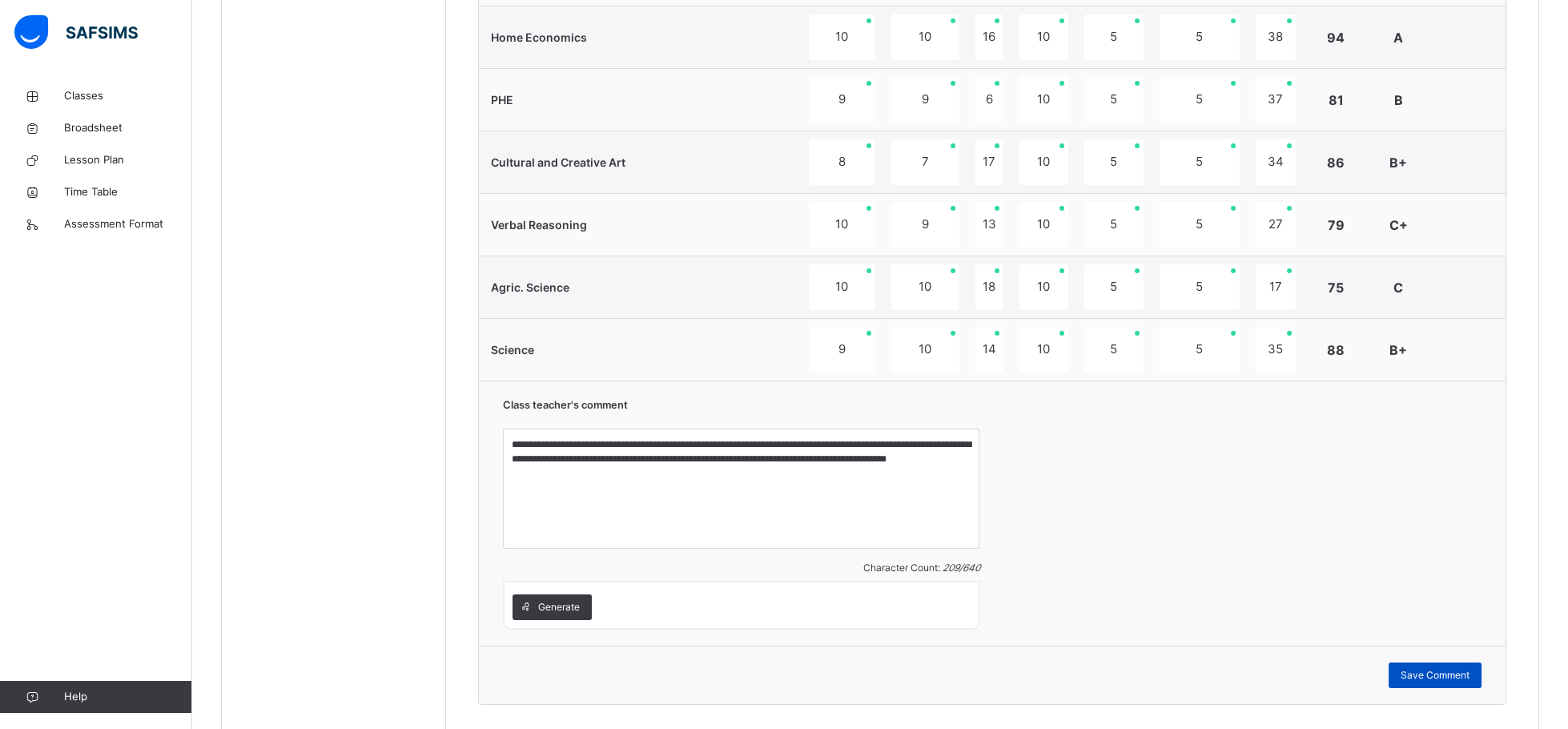 click on "Save Comment" at bounding box center (1435, 675) 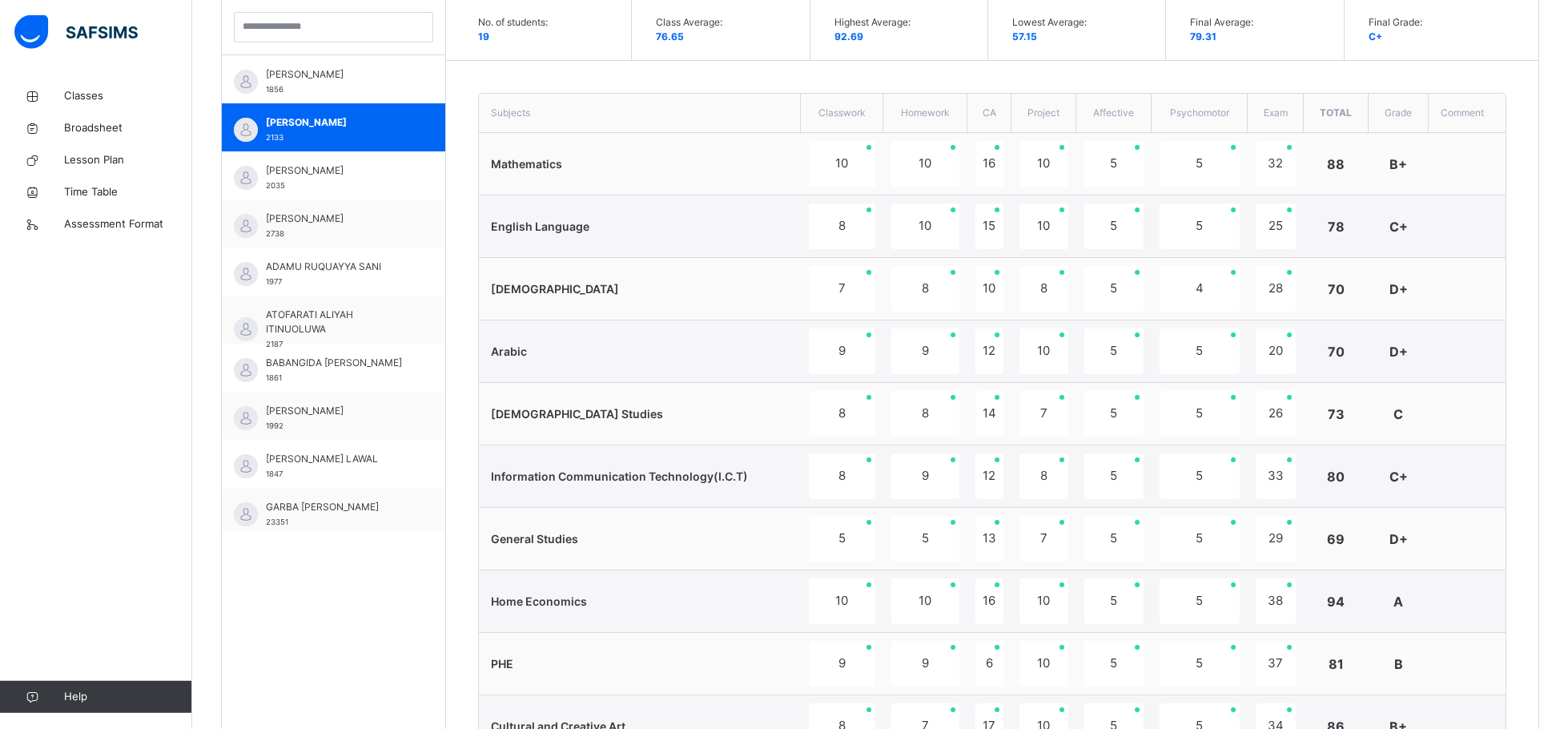drag, startPoint x: 1565, startPoint y: 5, endPoint x: 1421, endPoint y: 33, distance: 146.69697 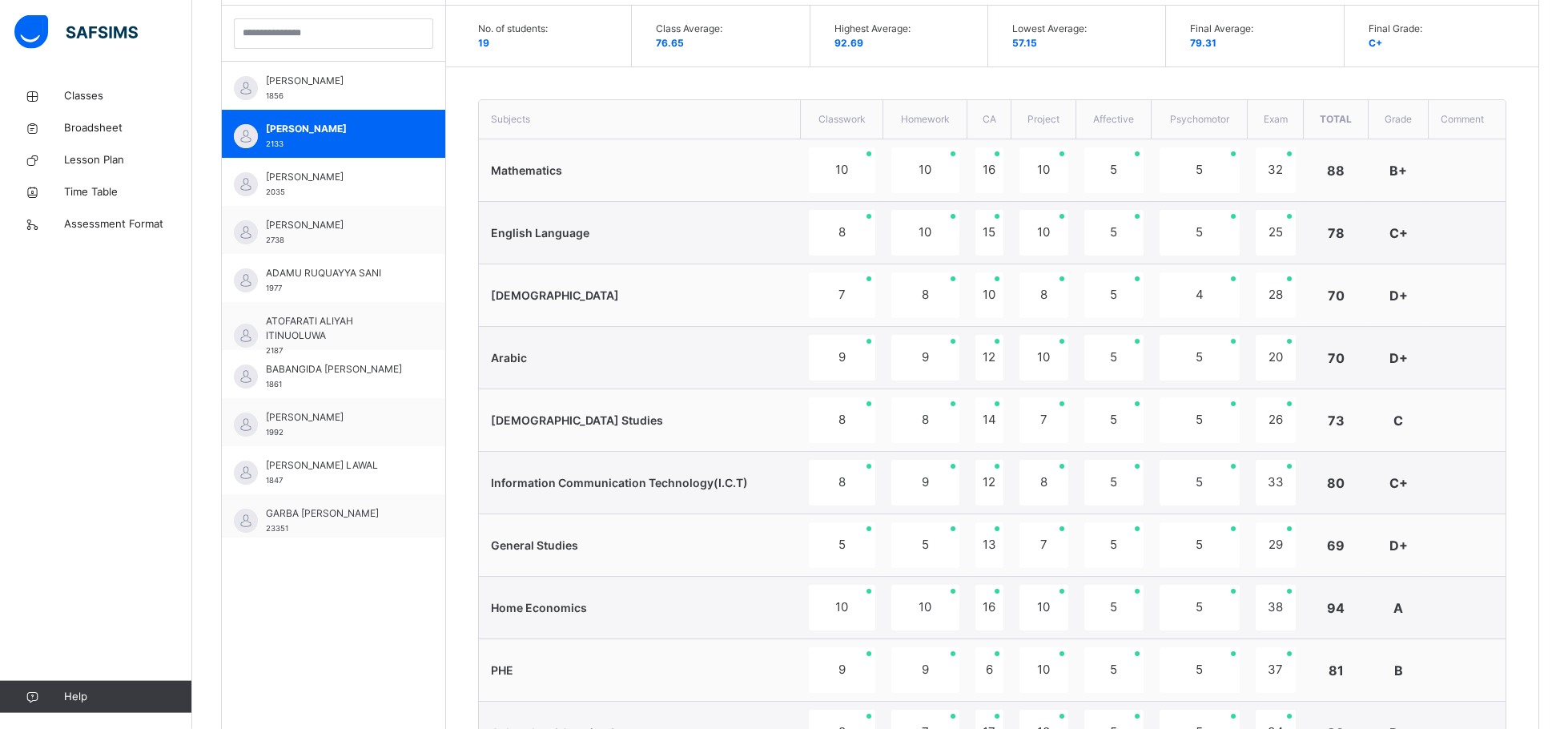 scroll, scrollTop: 467, scrollLeft: 0, axis: vertical 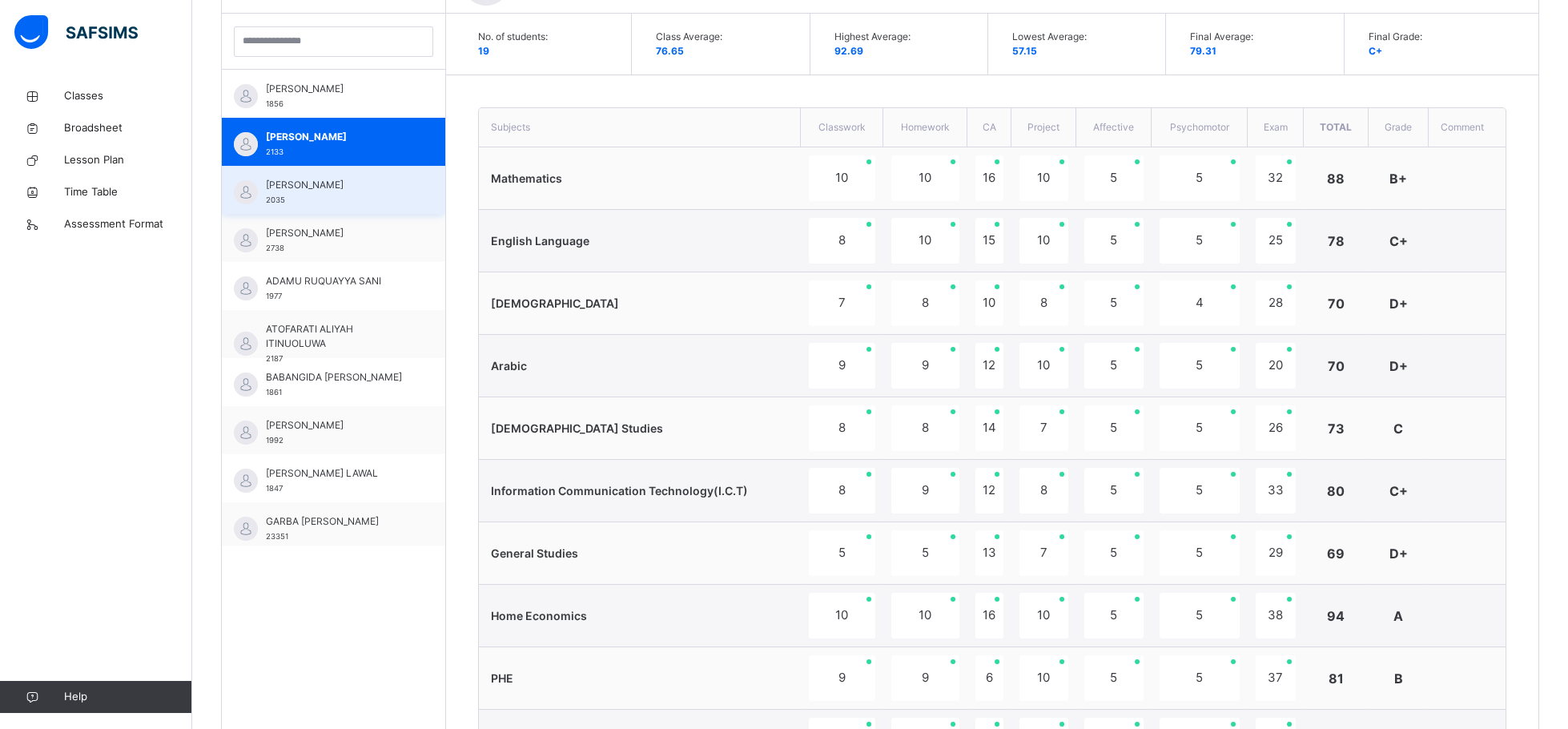 click on "[PERSON_NAME]" at bounding box center [337, 185] 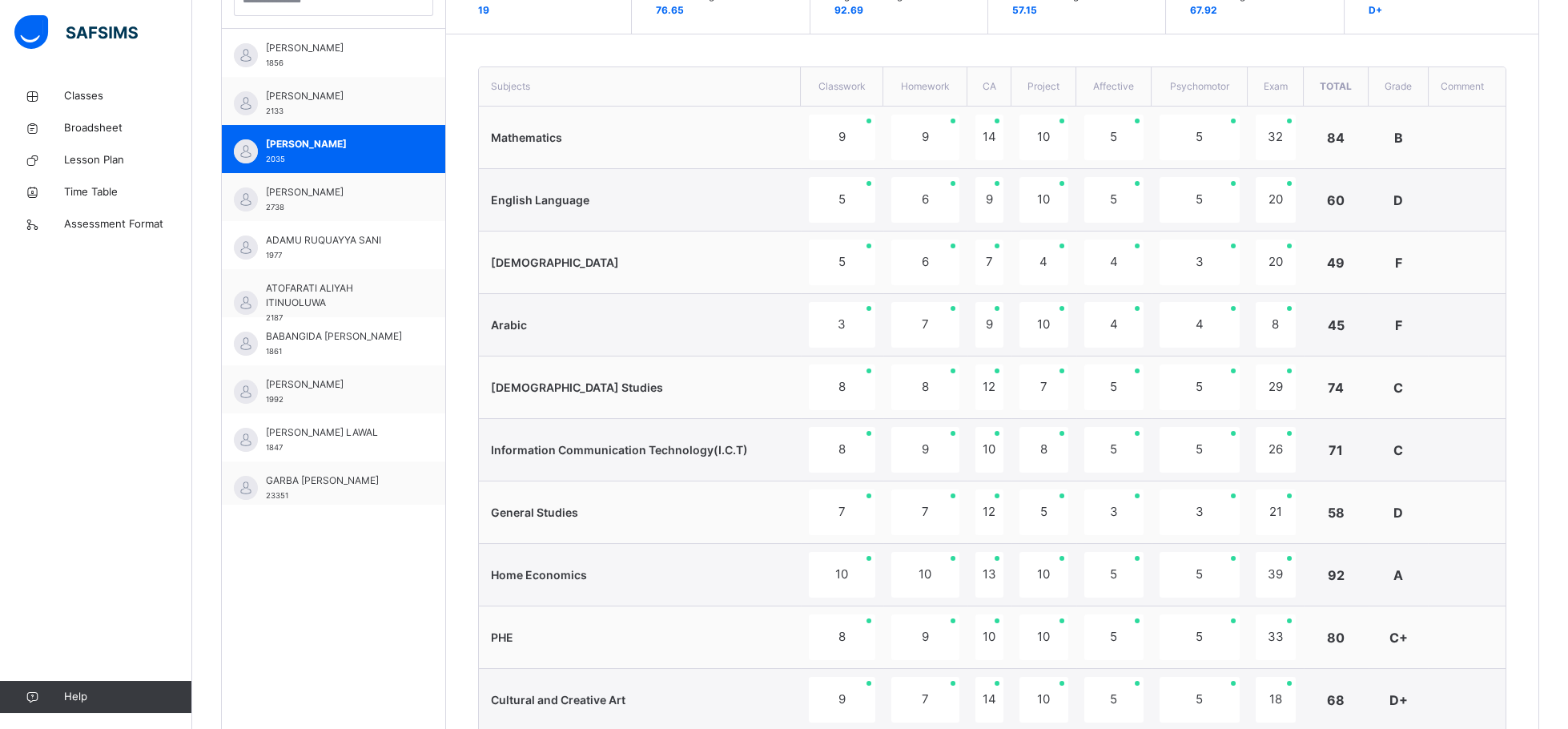 scroll, scrollTop: 550, scrollLeft: 0, axis: vertical 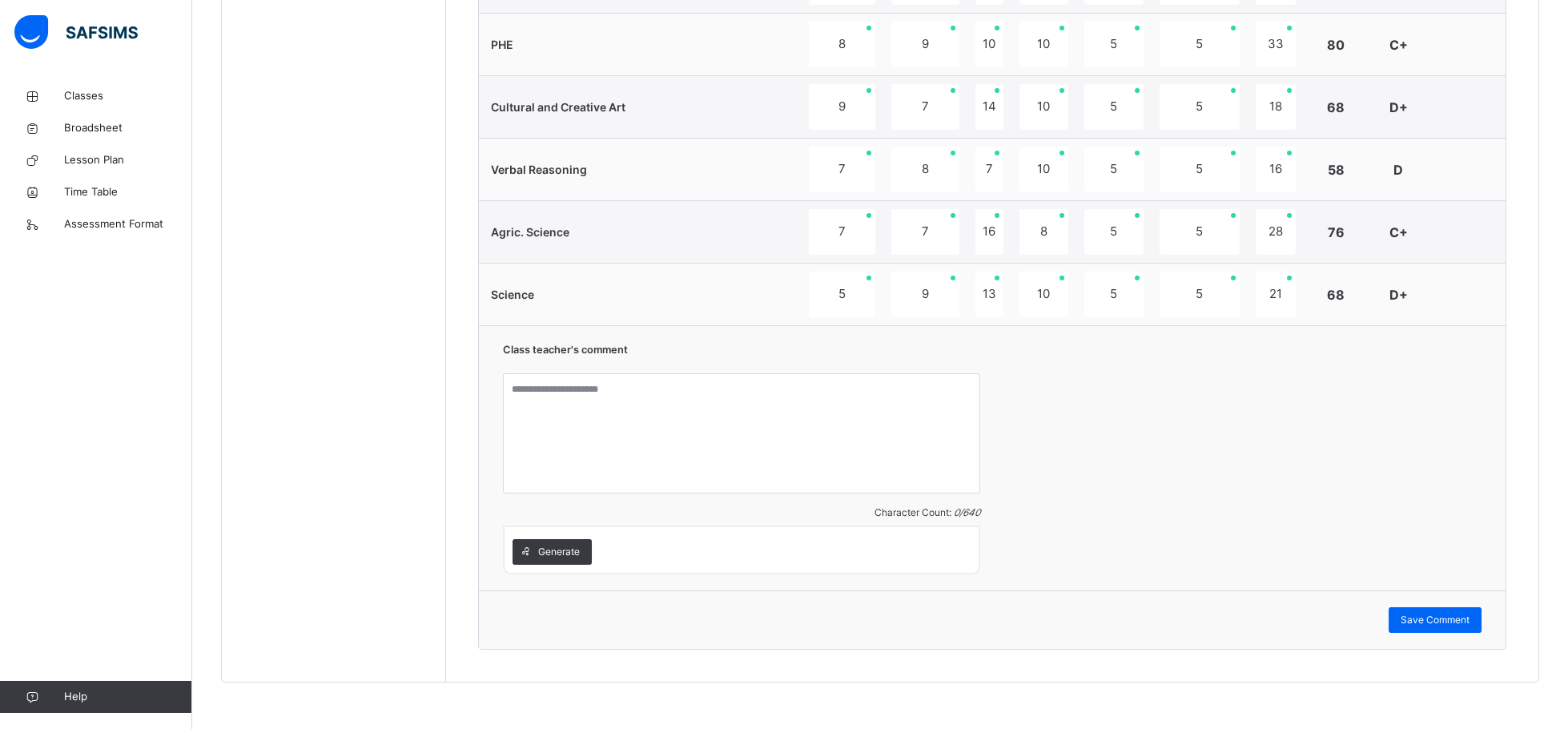 drag, startPoint x: 1560, startPoint y: 723, endPoint x: 1173, endPoint y: 670, distance: 390.61234 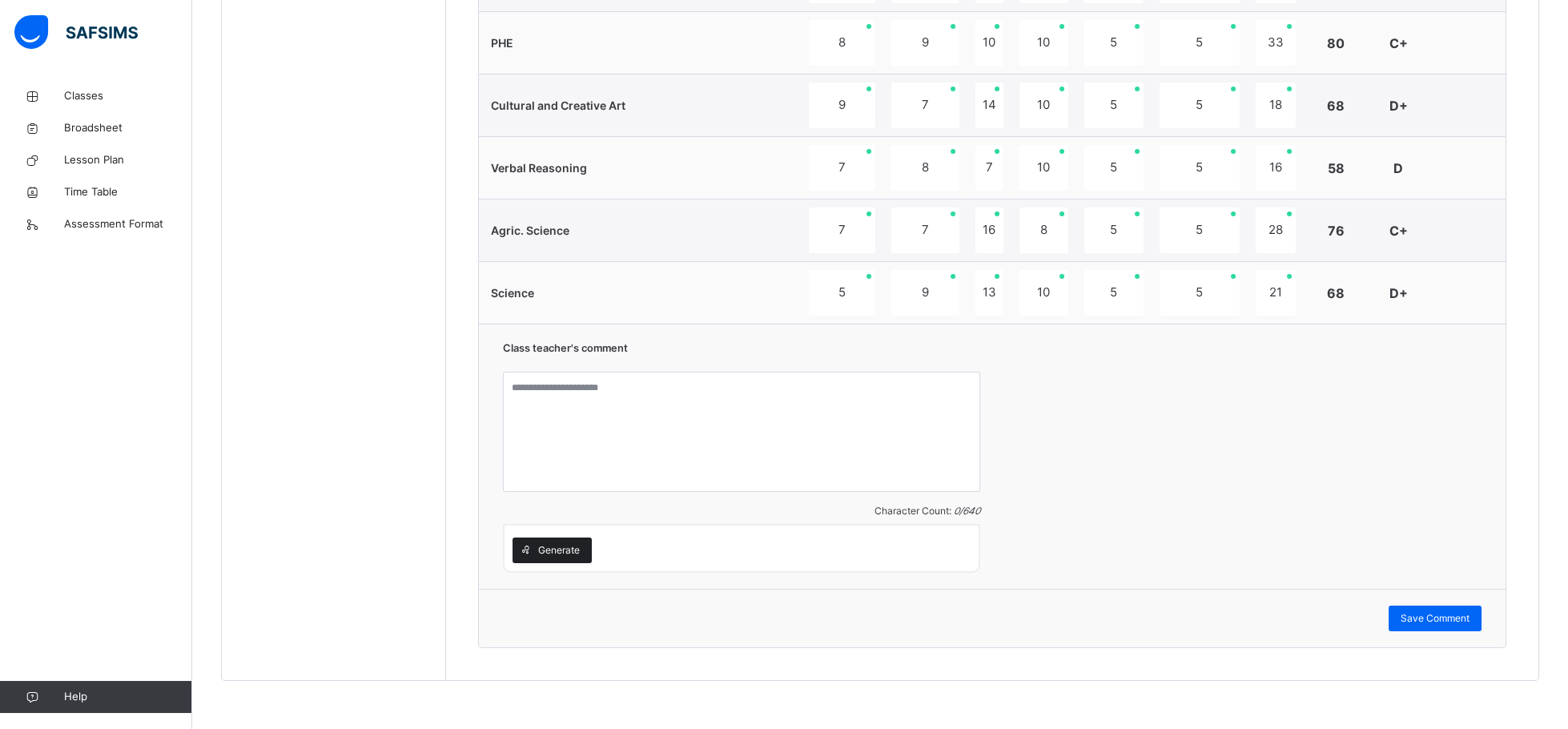 click on "Generate" at bounding box center (552, 550) 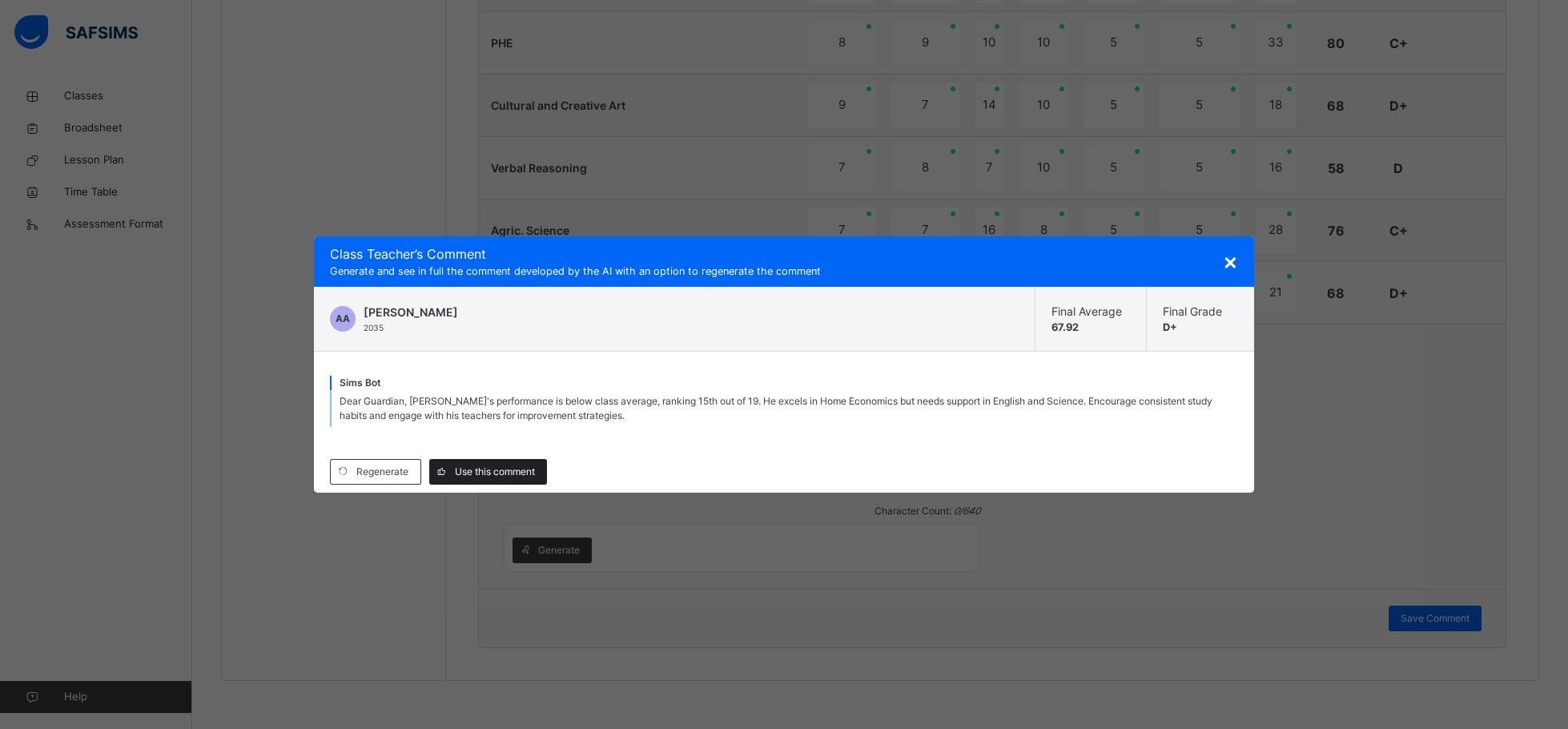 click on "Use this comment" at bounding box center (495, 472) 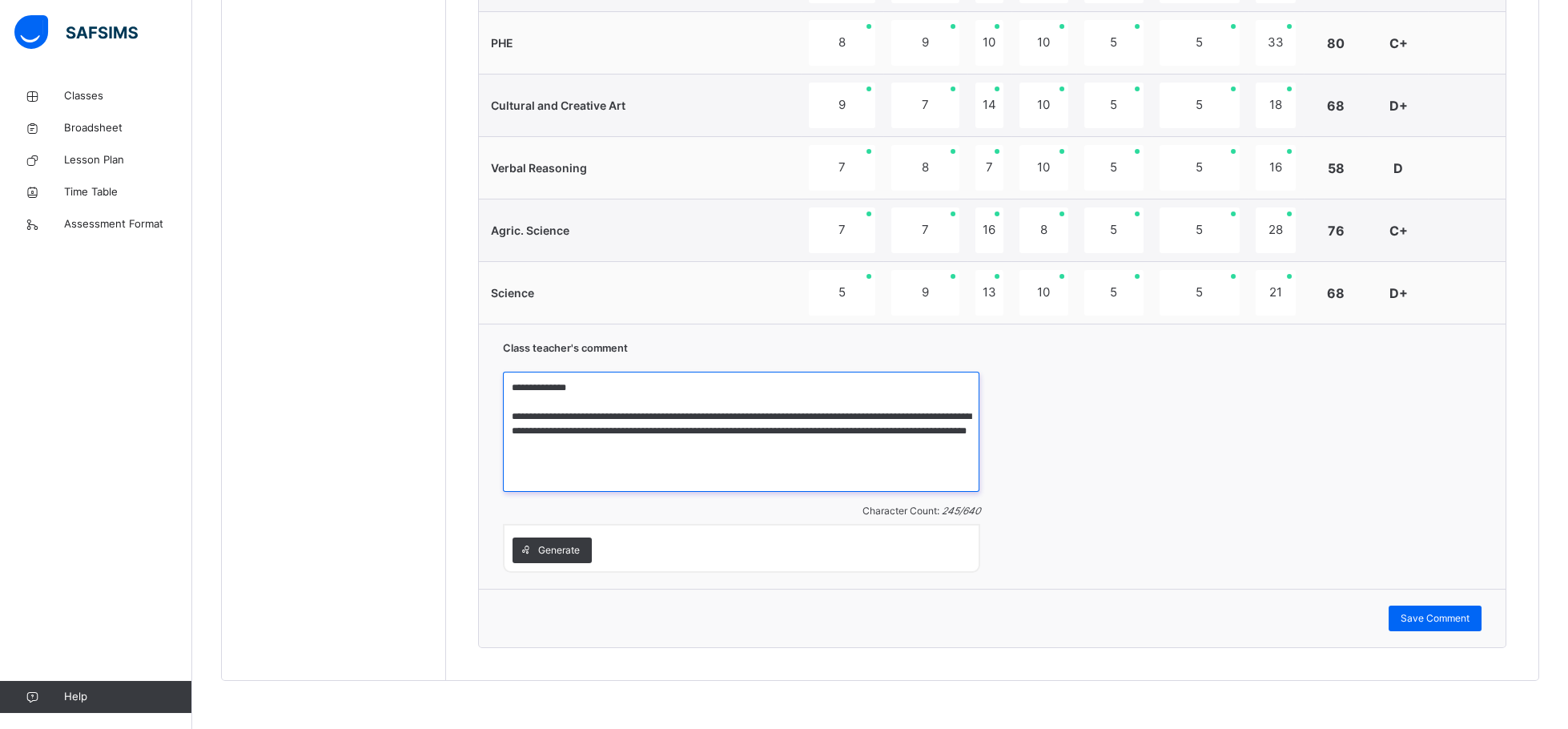 click on "**********" at bounding box center (741, 432) 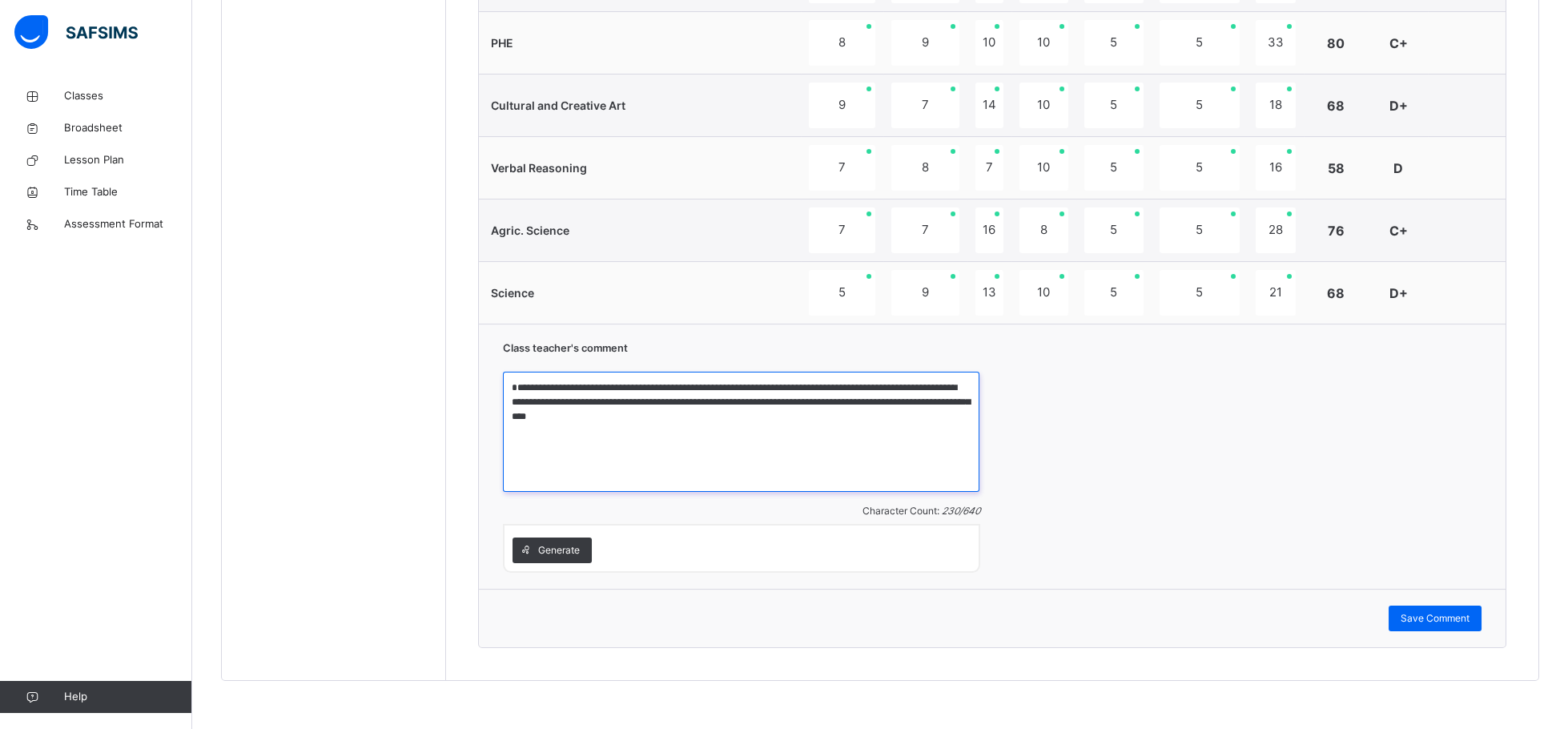 click on "**********" at bounding box center (741, 432) 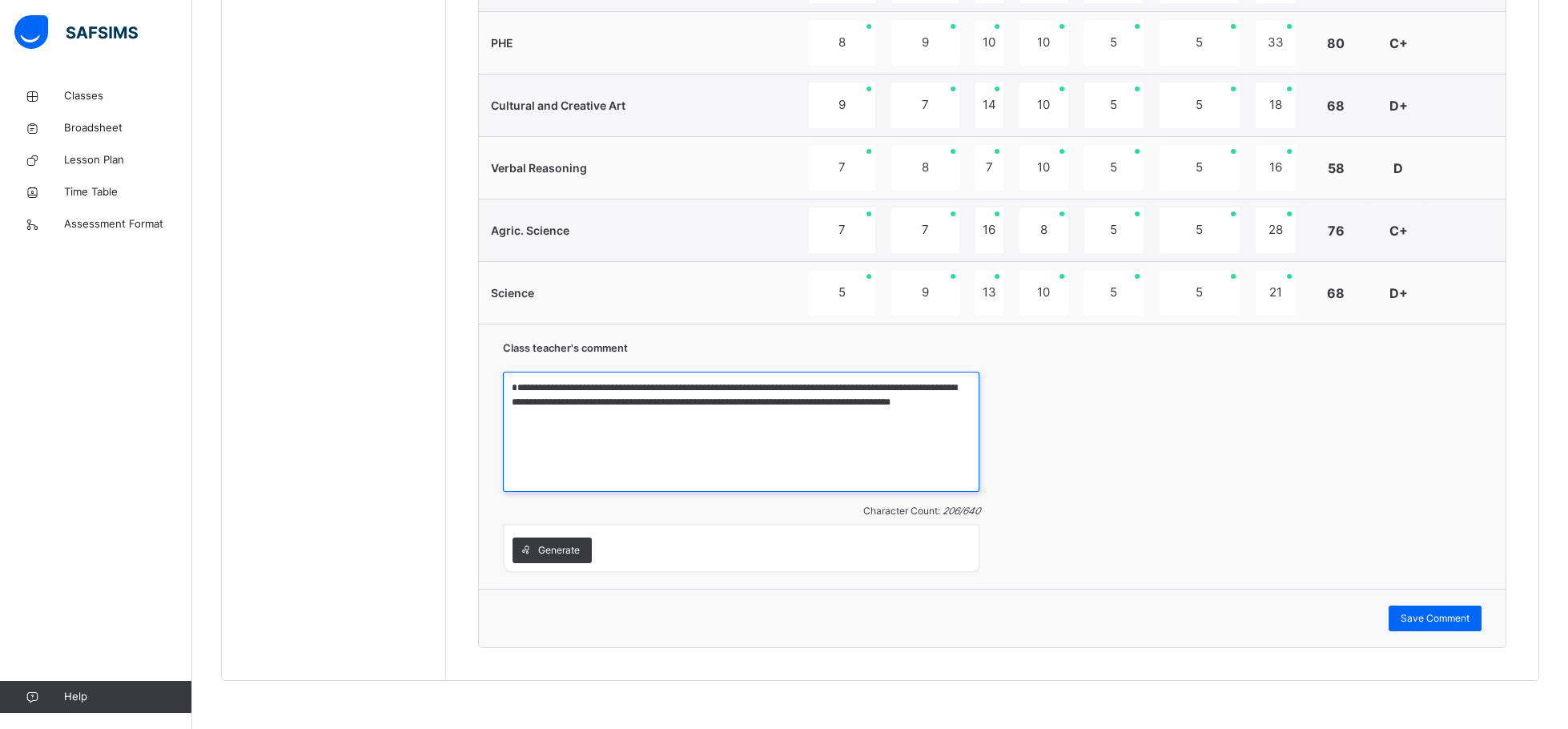 click on "**********" at bounding box center [741, 432] 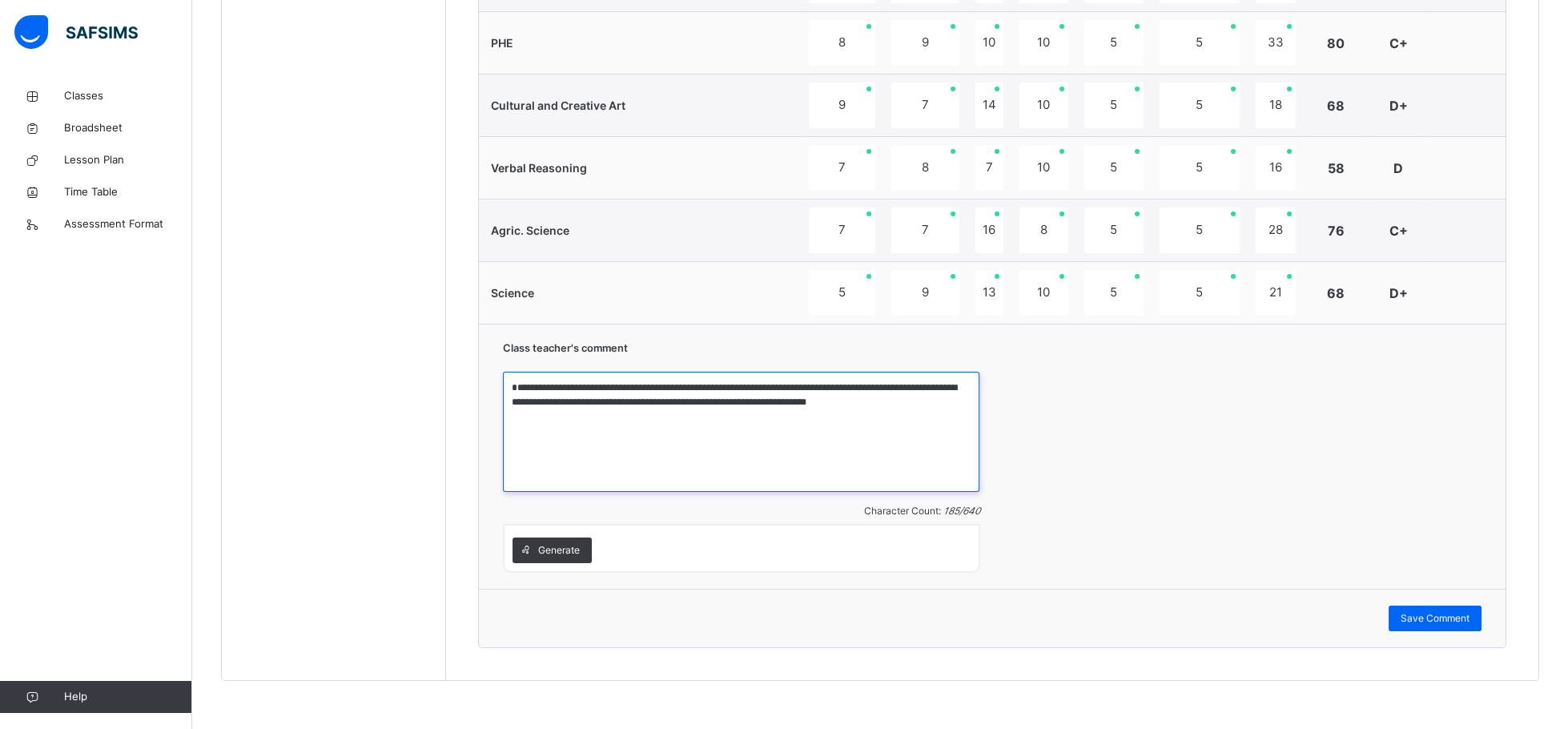 click on "**********" at bounding box center [741, 432] 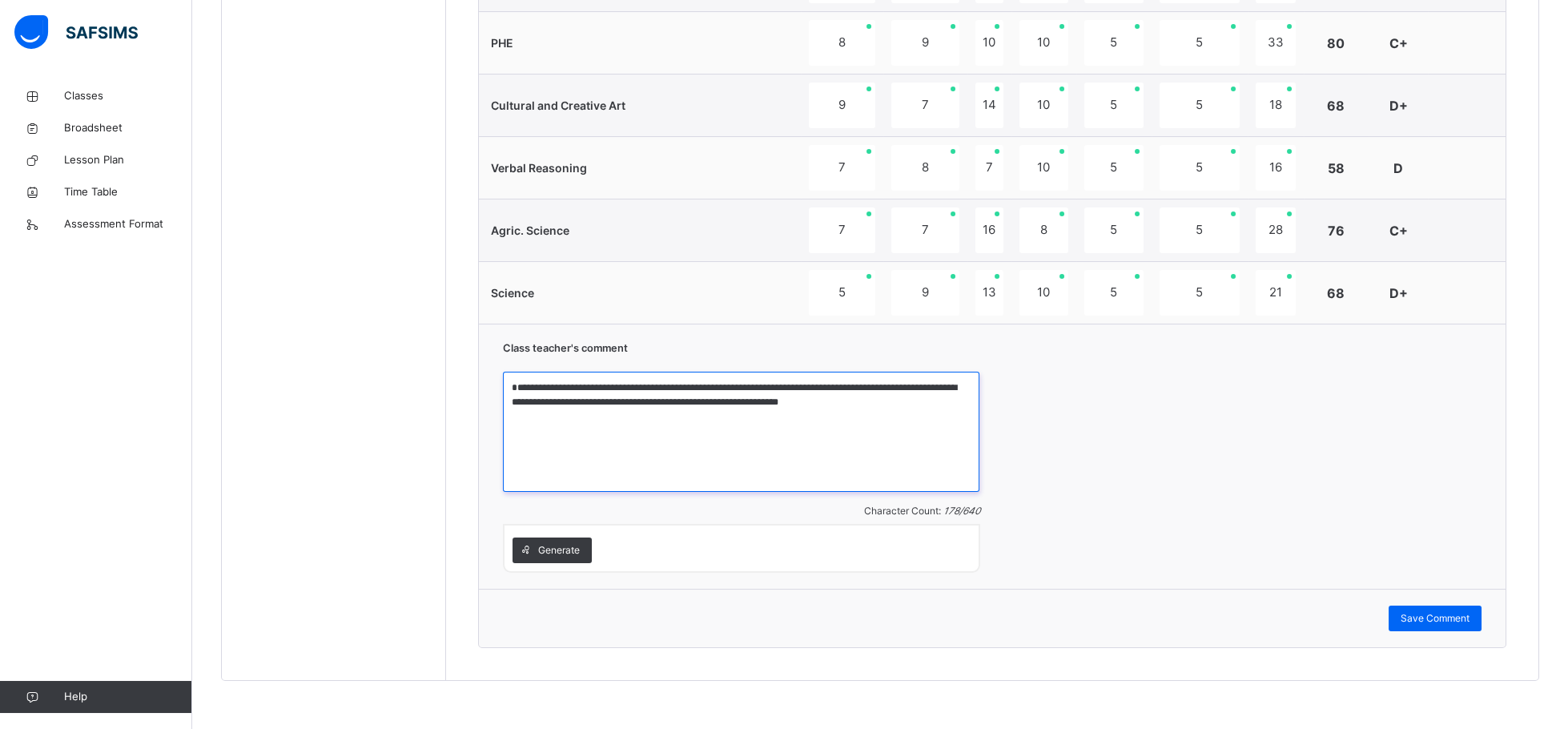 click on "**********" at bounding box center (741, 432) 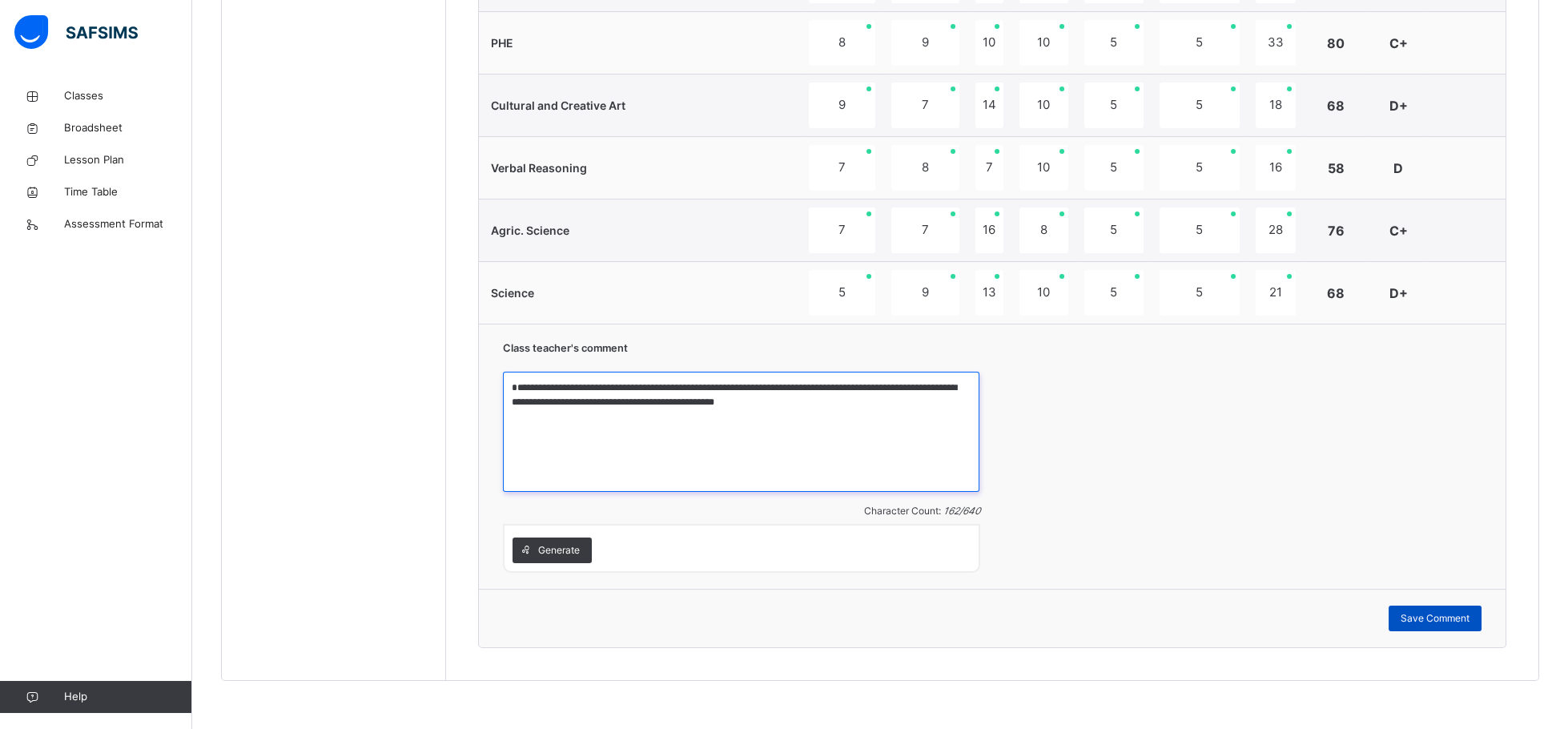 type on "**********" 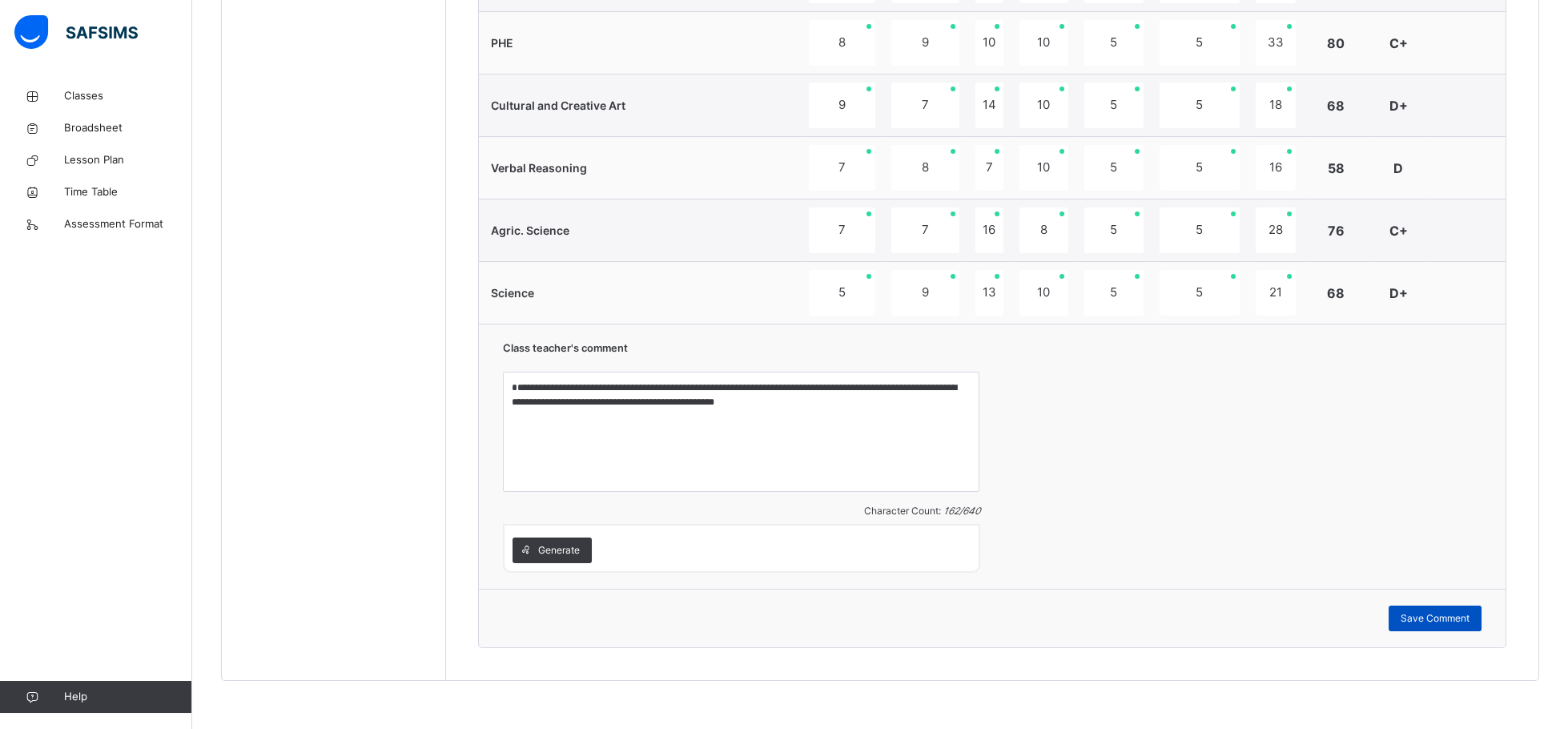 click on "Save Comment" at bounding box center (1435, 618) 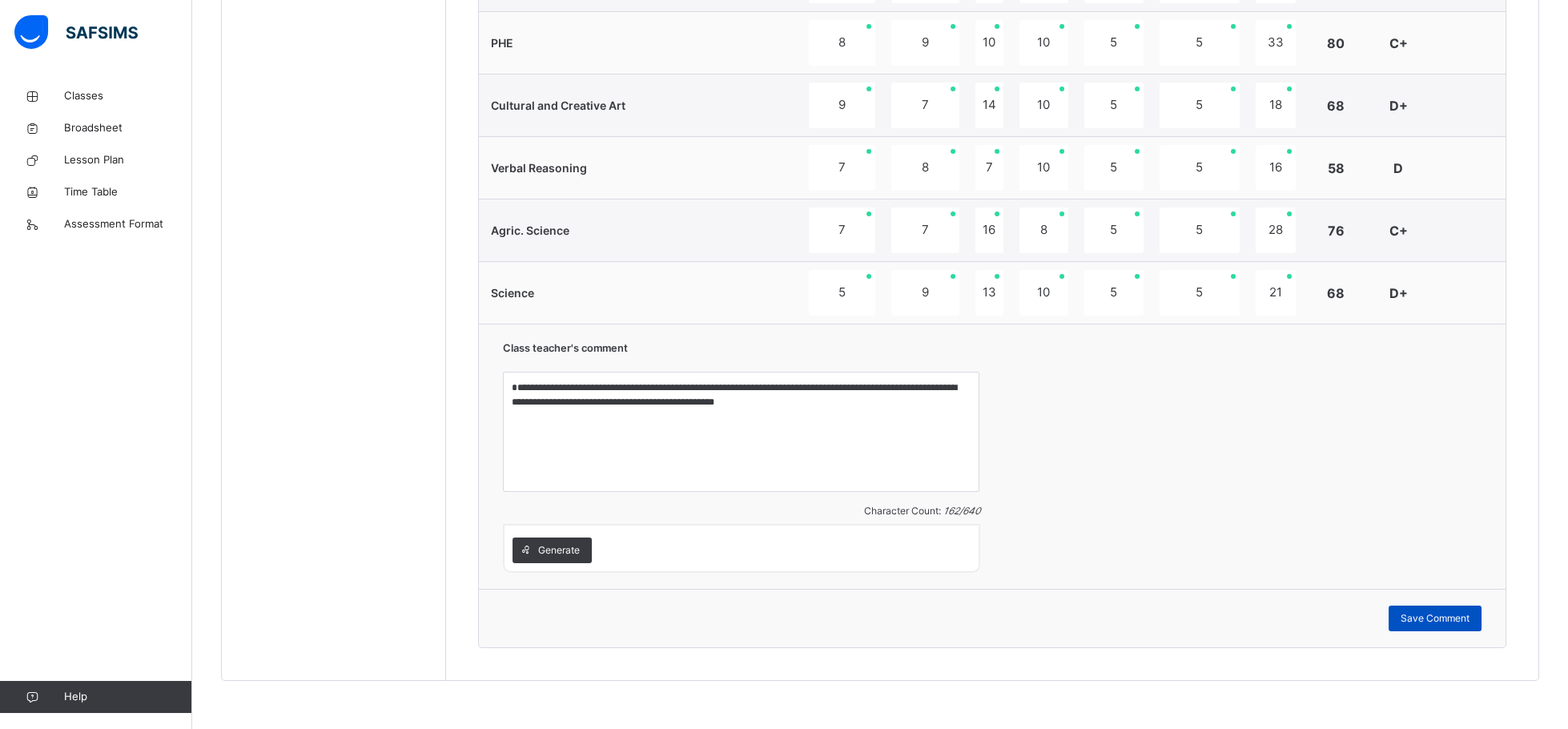 click on "Save Comment" at bounding box center [1435, 618] 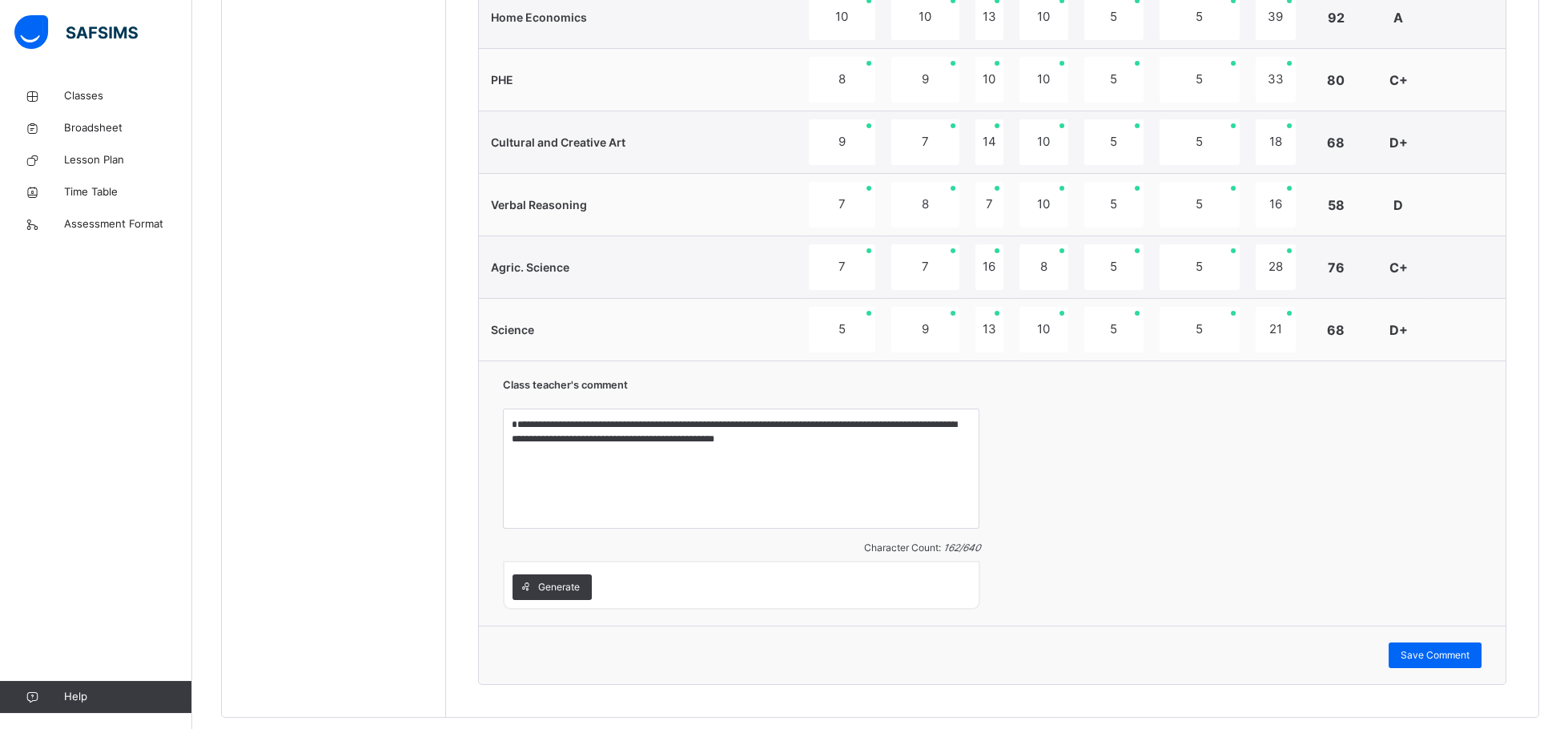 scroll, scrollTop: 1029, scrollLeft: 0, axis: vertical 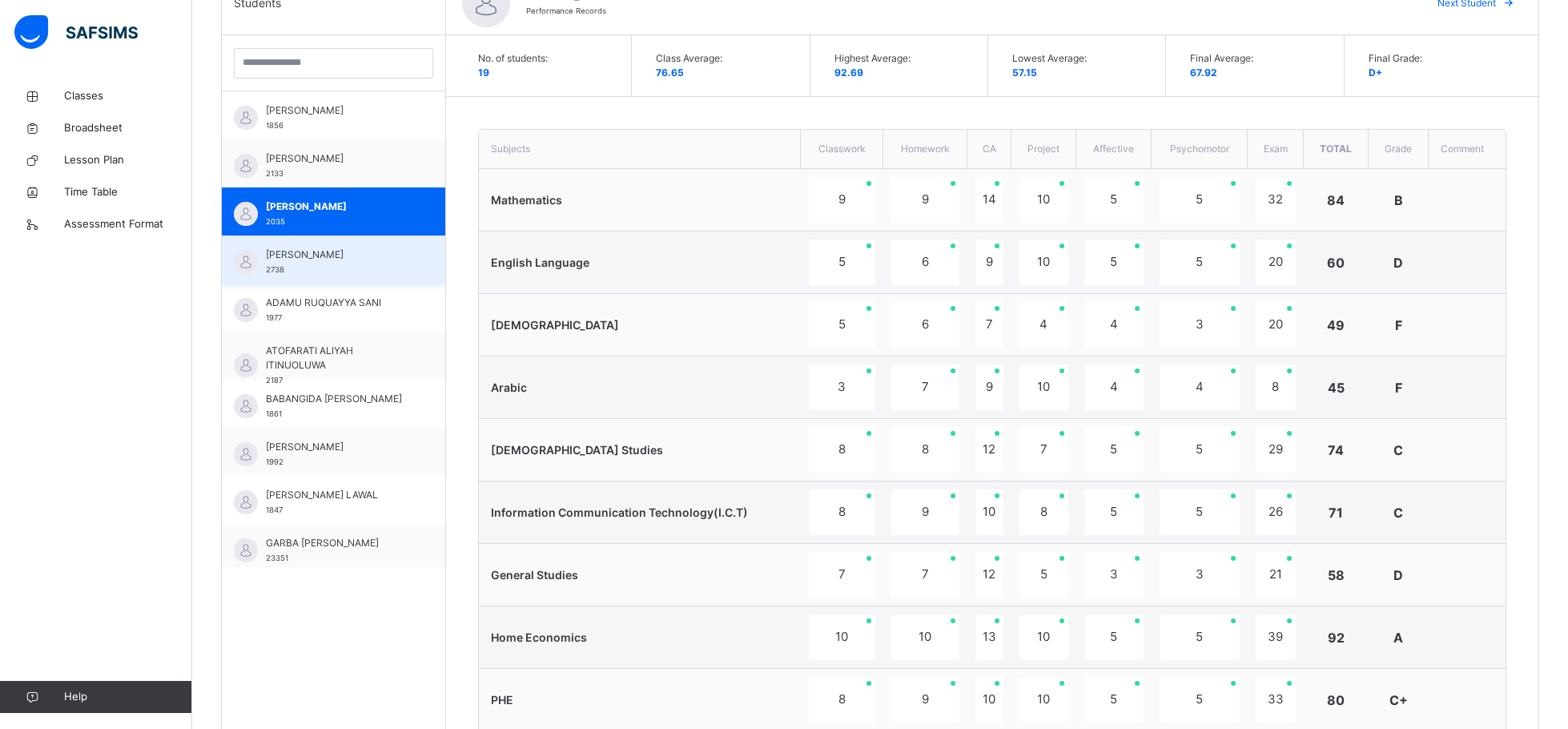 click on "[PERSON_NAME] ISAH 2738" at bounding box center (337, 262) 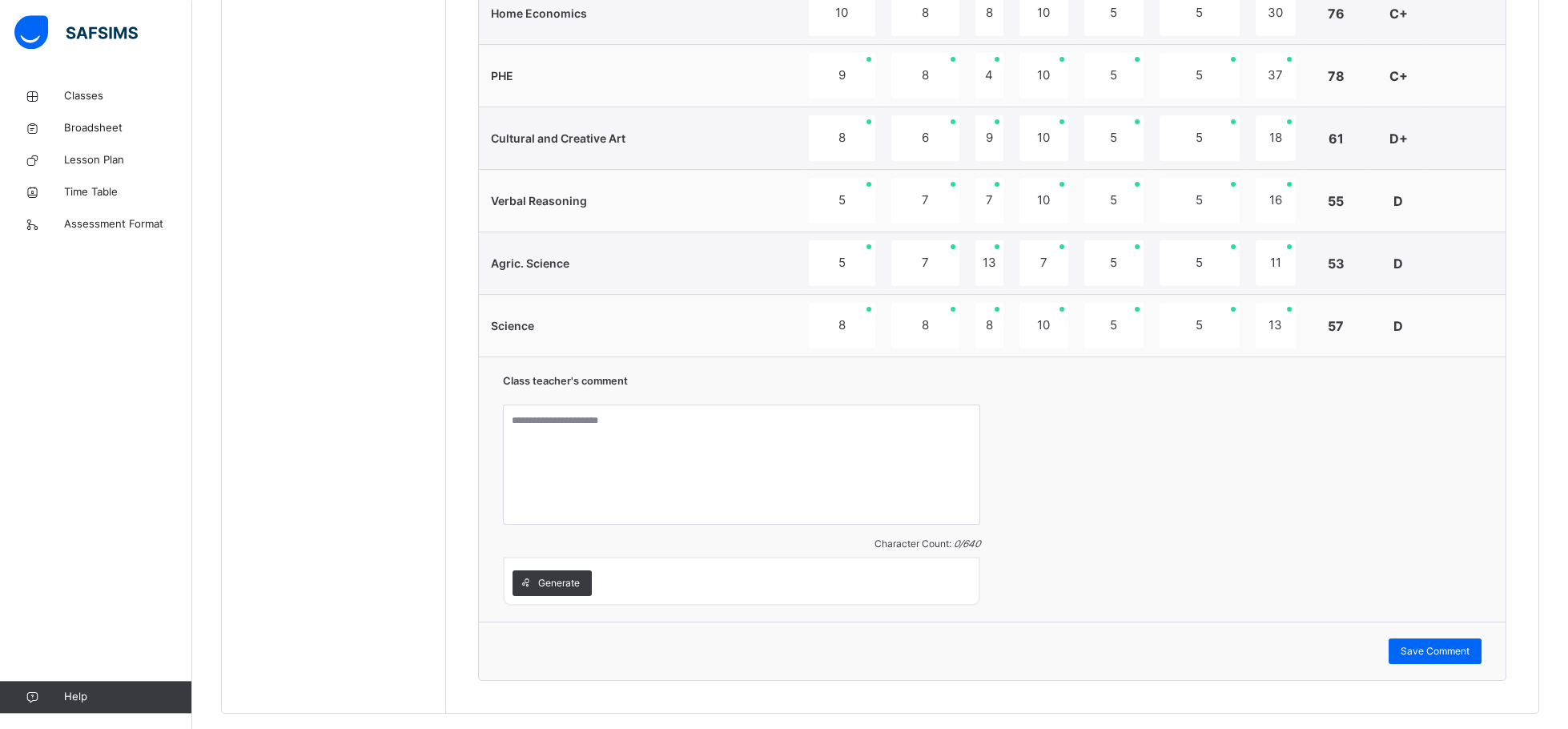 scroll, scrollTop: 1106, scrollLeft: 0, axis: vertical 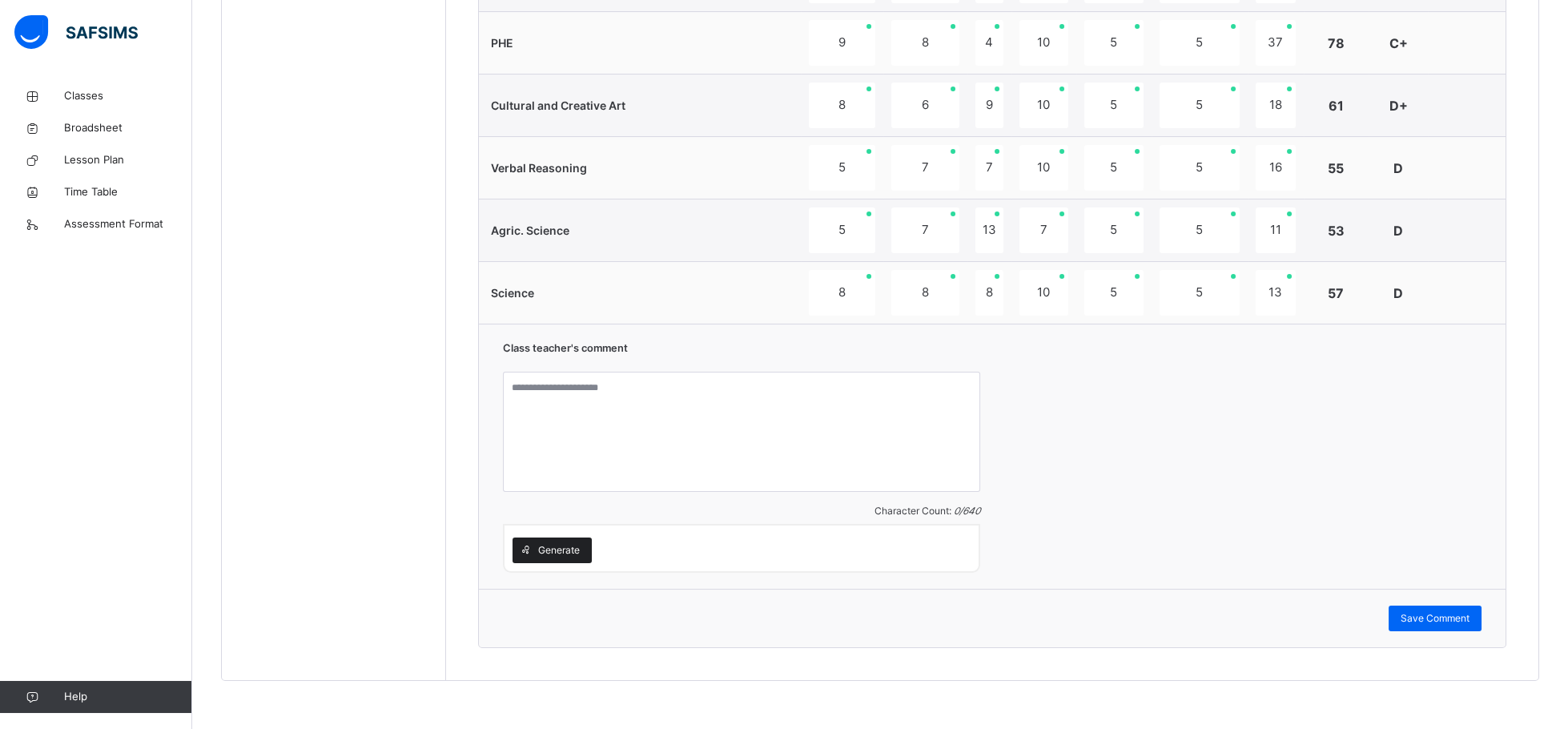 click on "Generate" at bounding box center (559, 550) 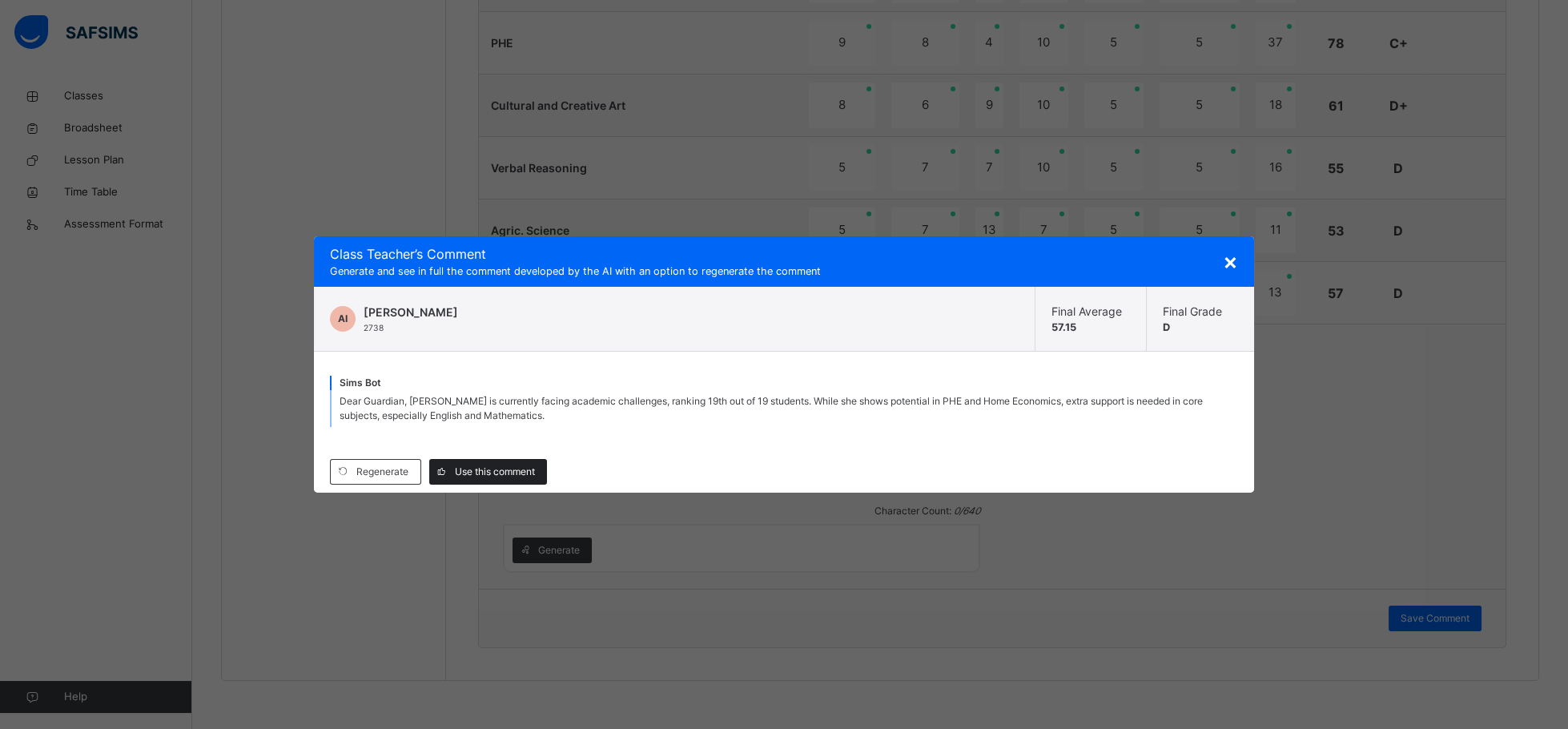 click on "Use this comment" at bounding box center (495, 472) 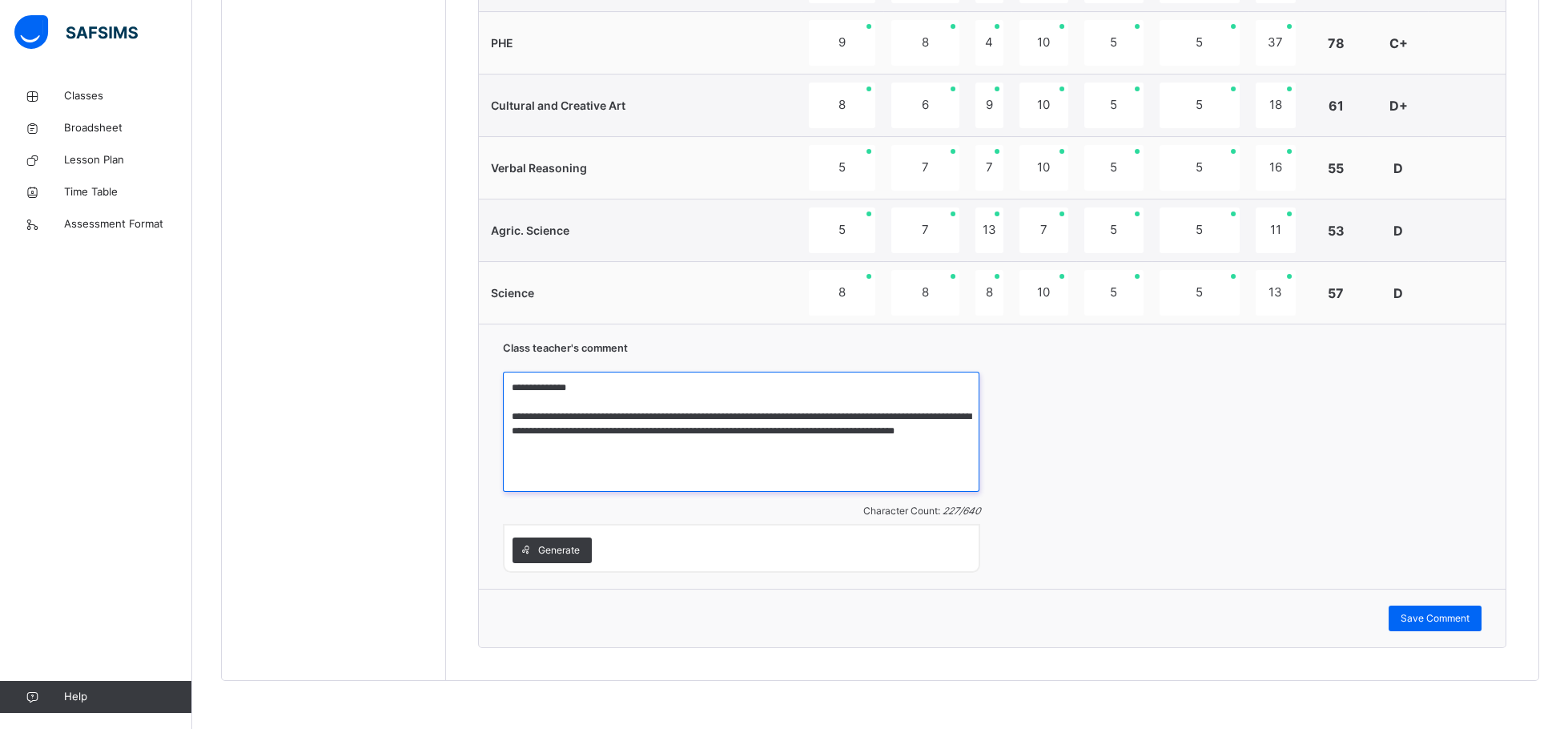 click on "**********" at bounding box center [741, 432] 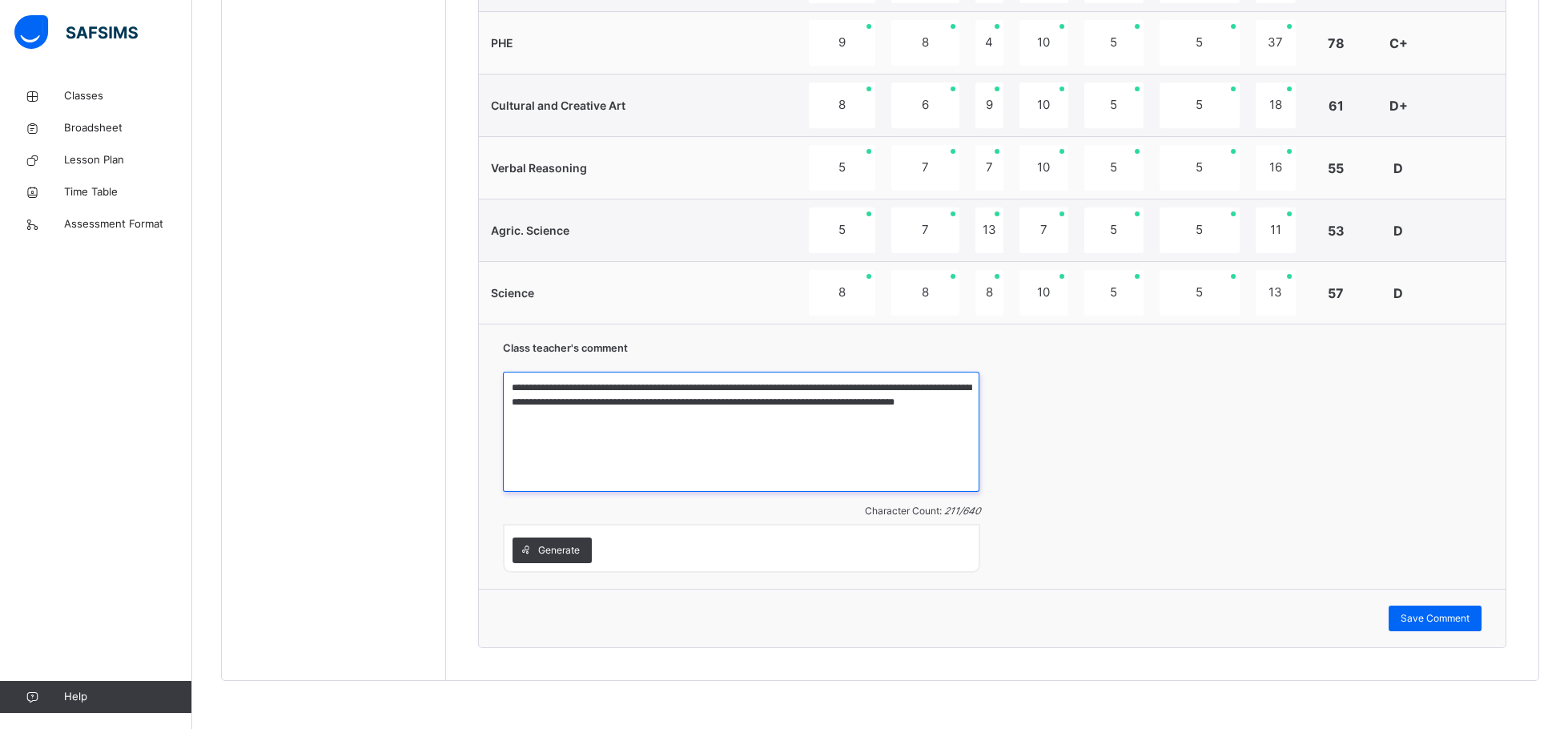 click on "**********" at bounding box center (741, 432) 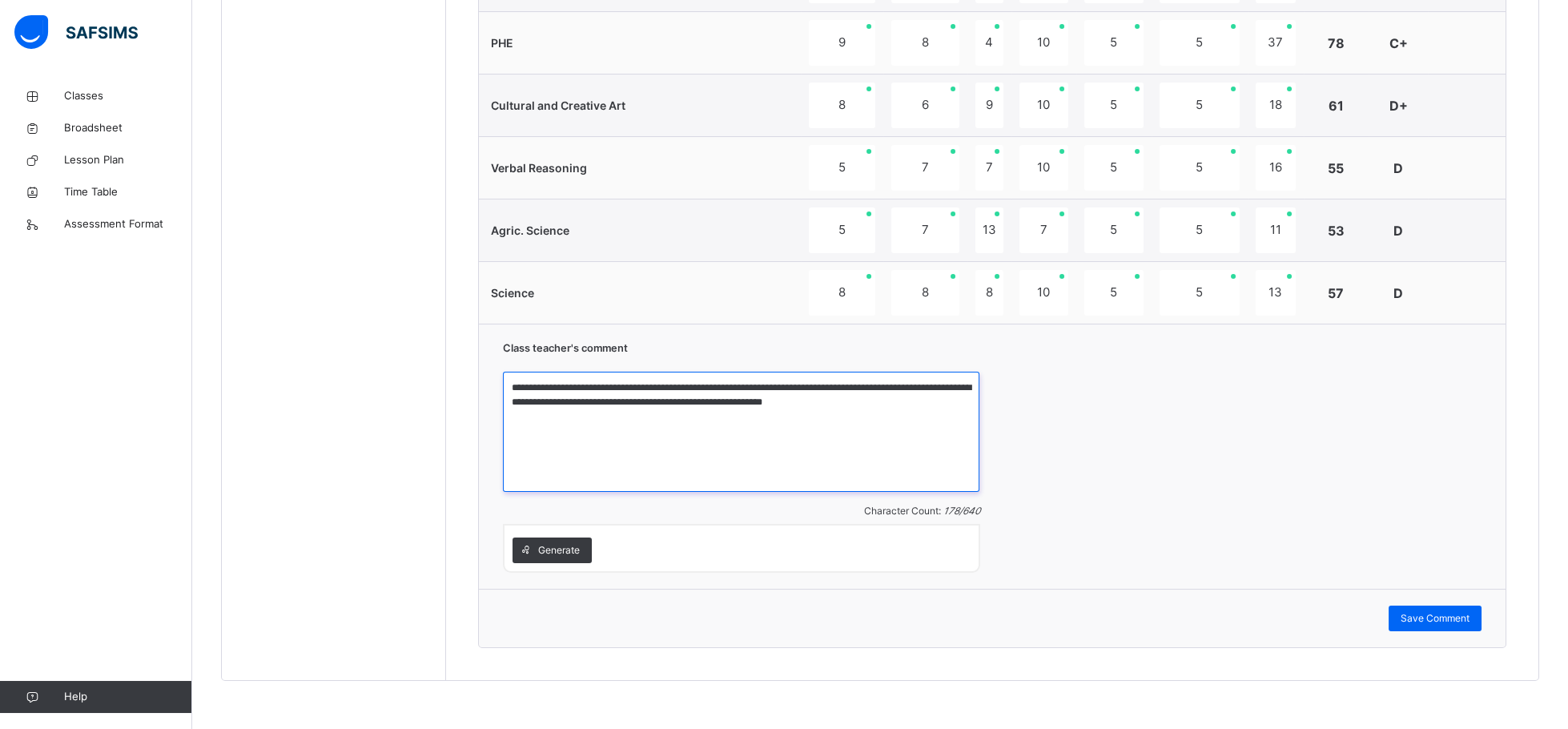 click on "**********" at bounding box center (741, 432) 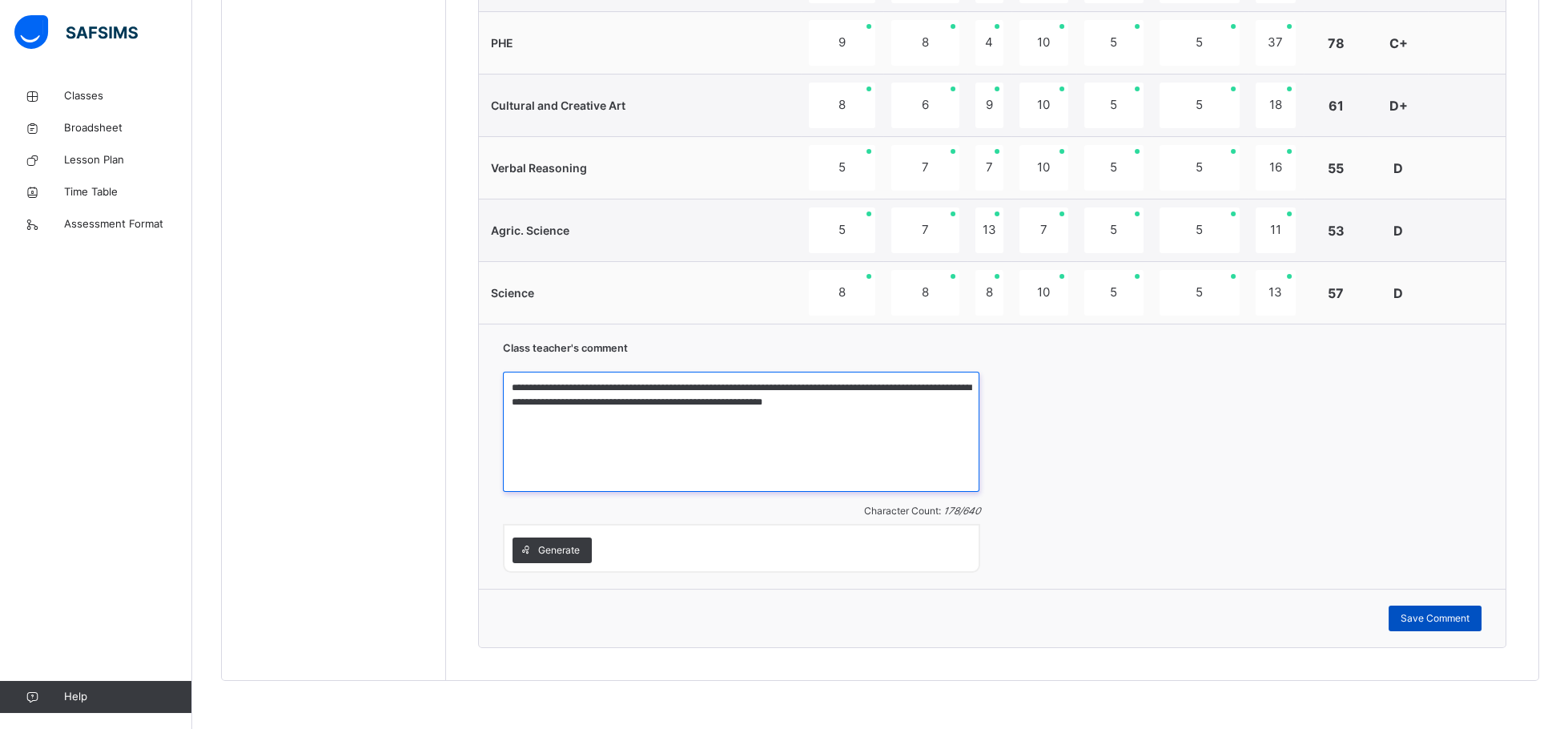 type on "**********" 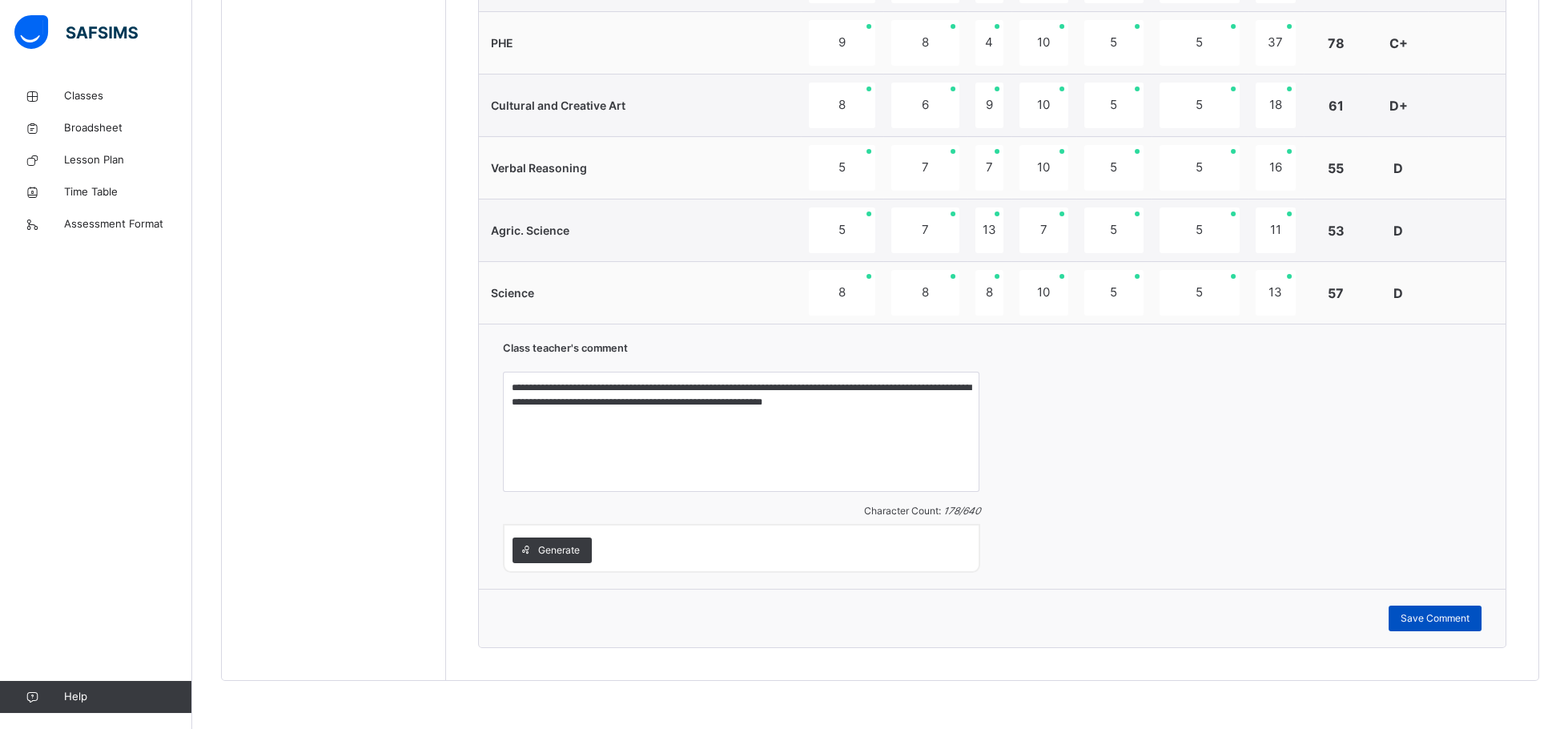 click on "Save Comment" at bounding box center (1435, 618) 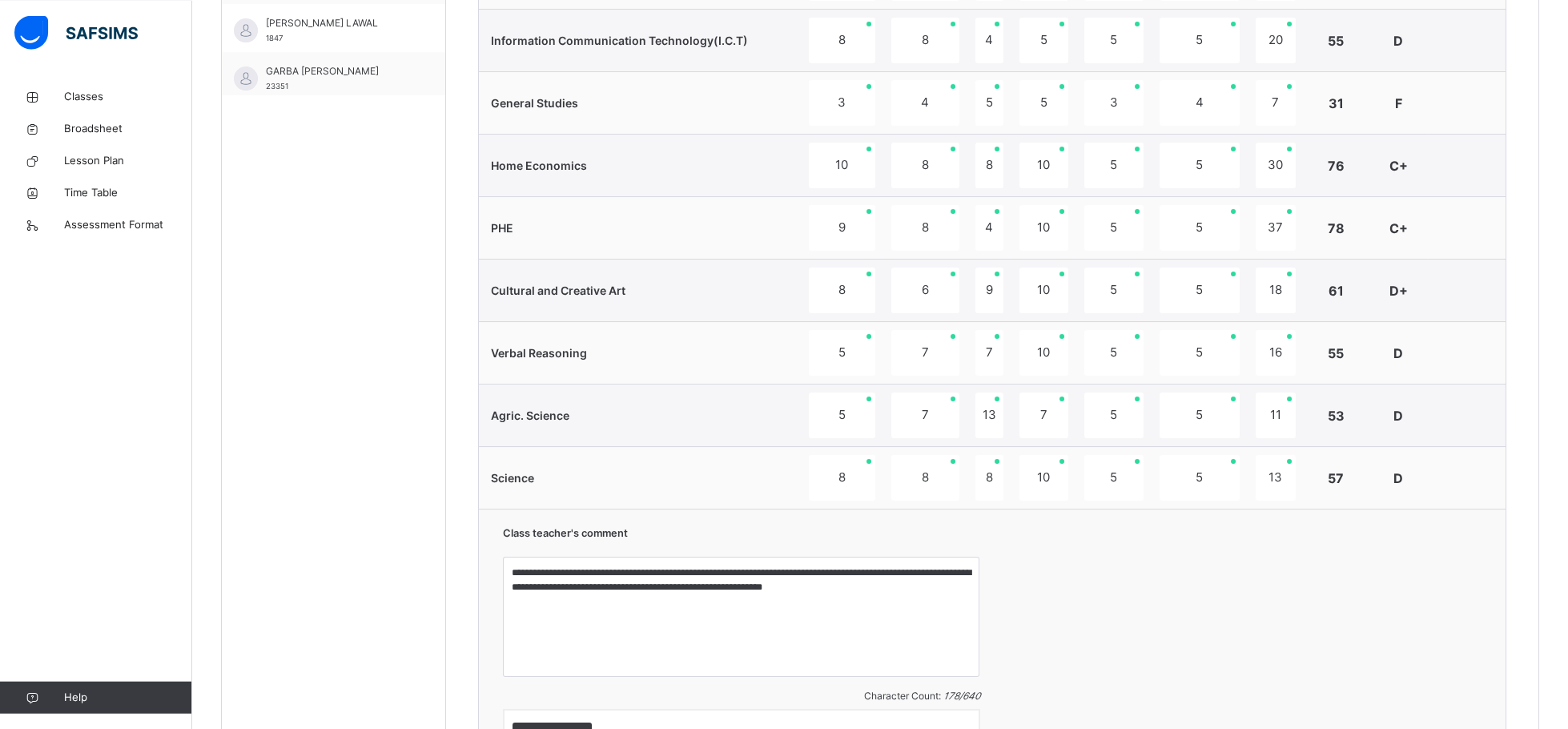 scroll, scrollTop: 900, scrollLeft: 0, axis: vertical 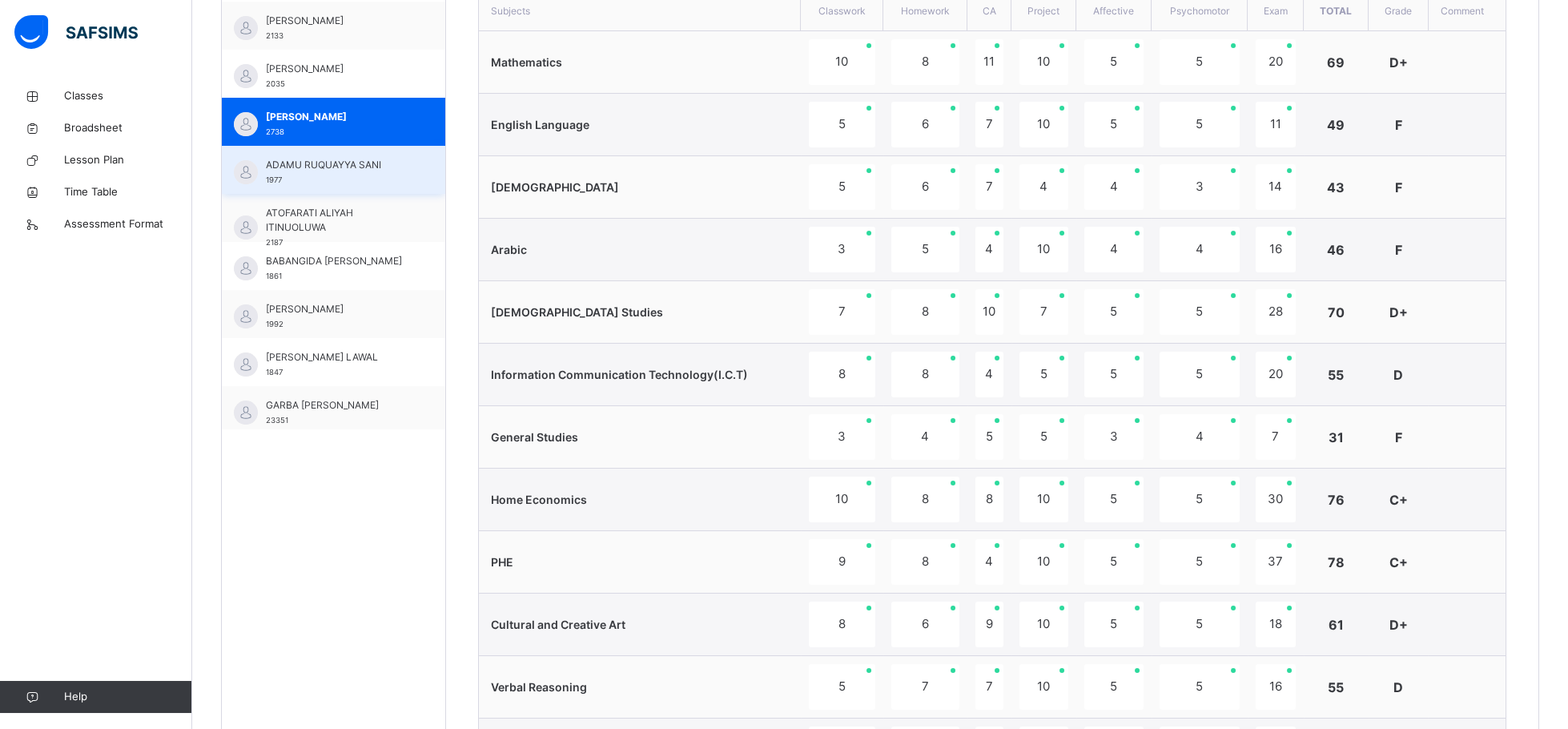 click on "ADAMU RUQUAYYA SANI" at bounding box center (337, 165) 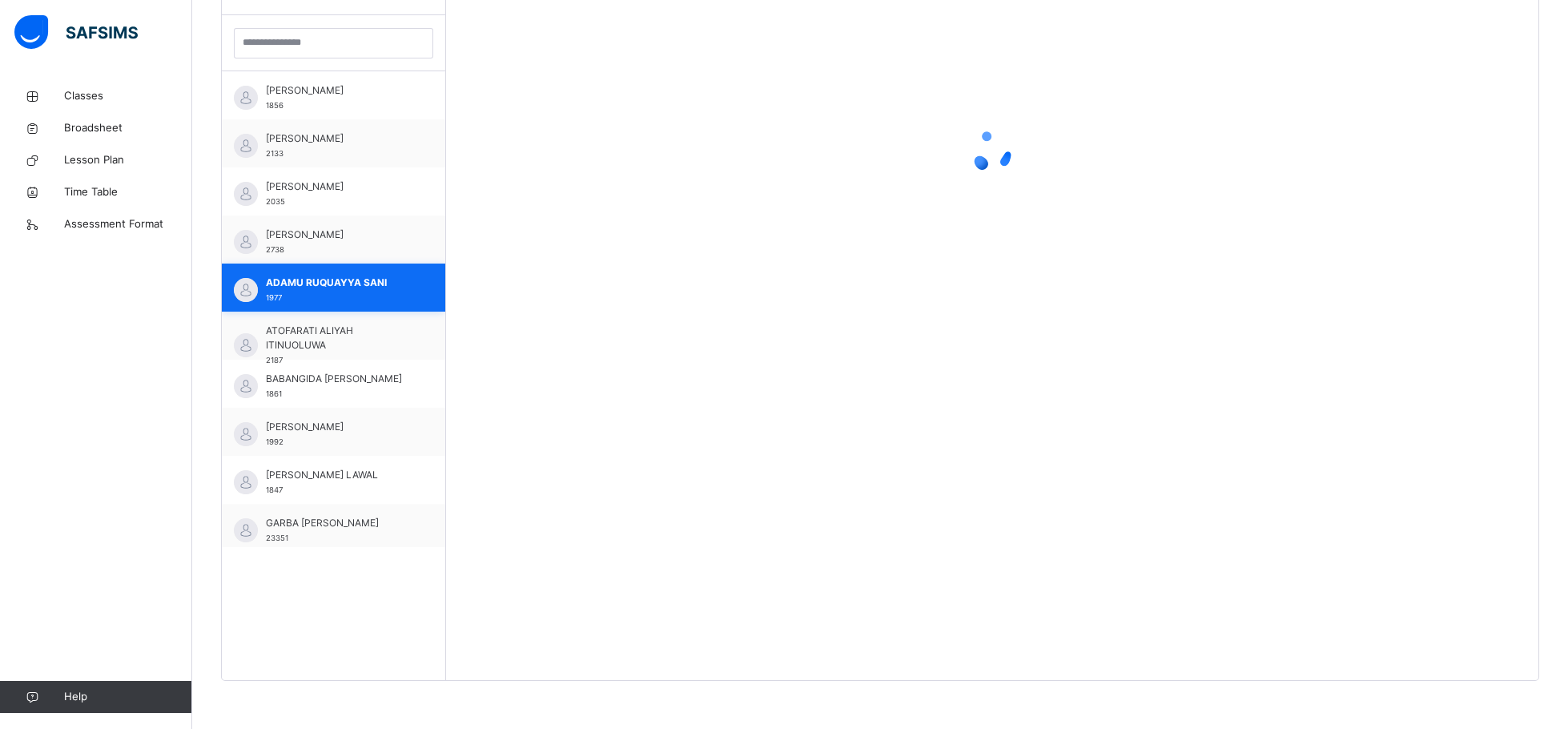 scroll, scrollTop: 467, scrollLeft: 0, axis: vertical 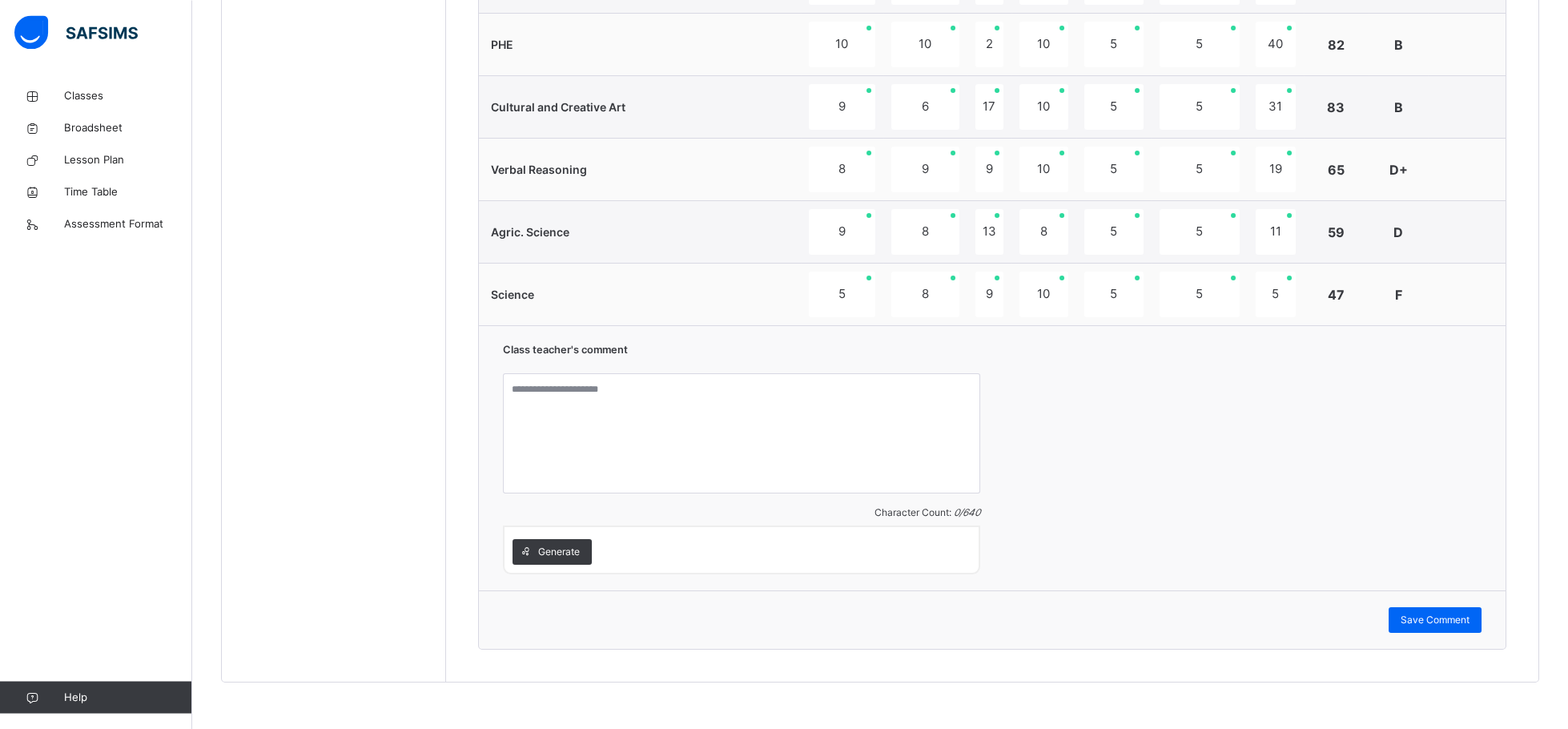 drag, startPoint x: 1560, startPoint y: 723, endPoint x: 1040, endPoint y: 575, distance: 540.6515 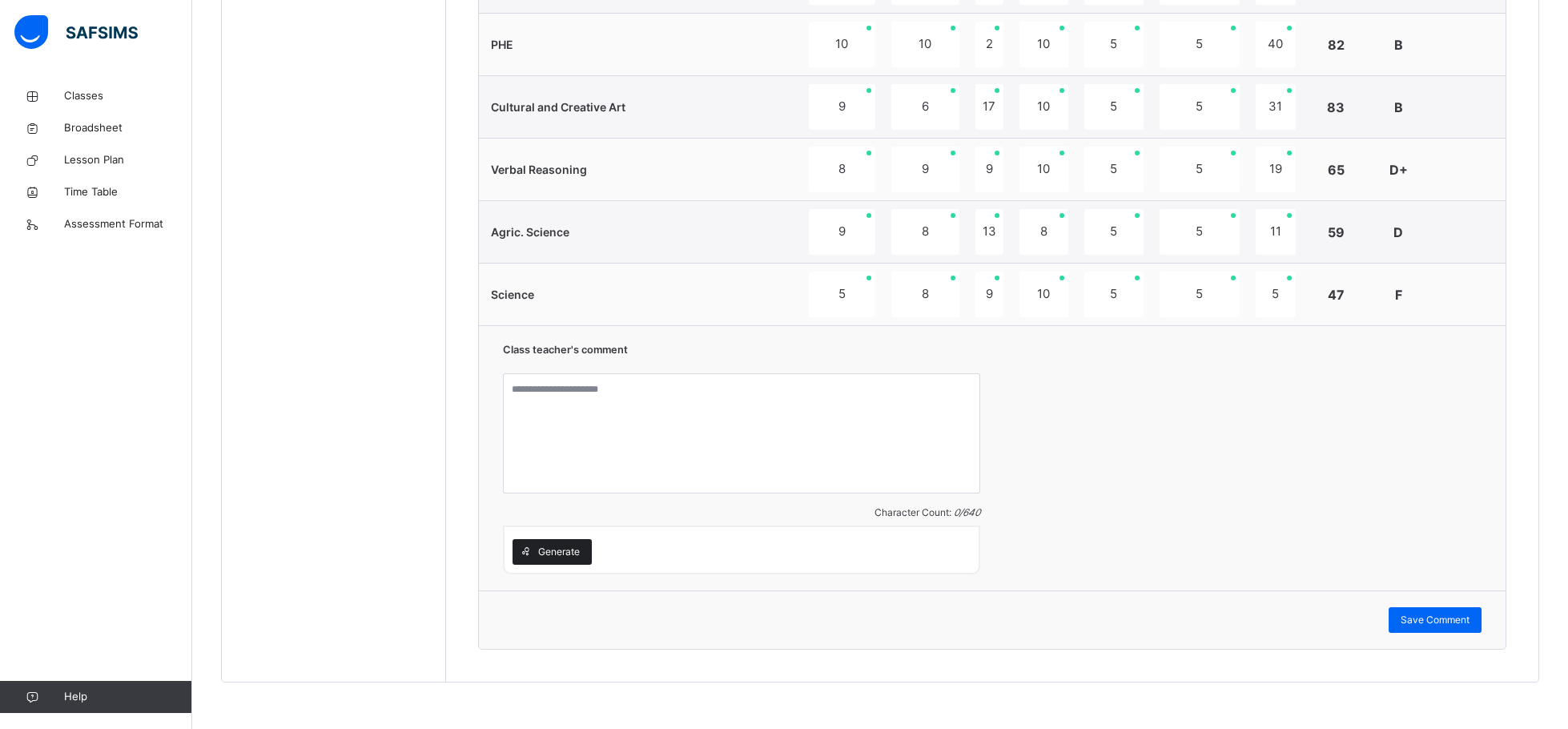 click on "Generate" at bounding box center [559, 552] 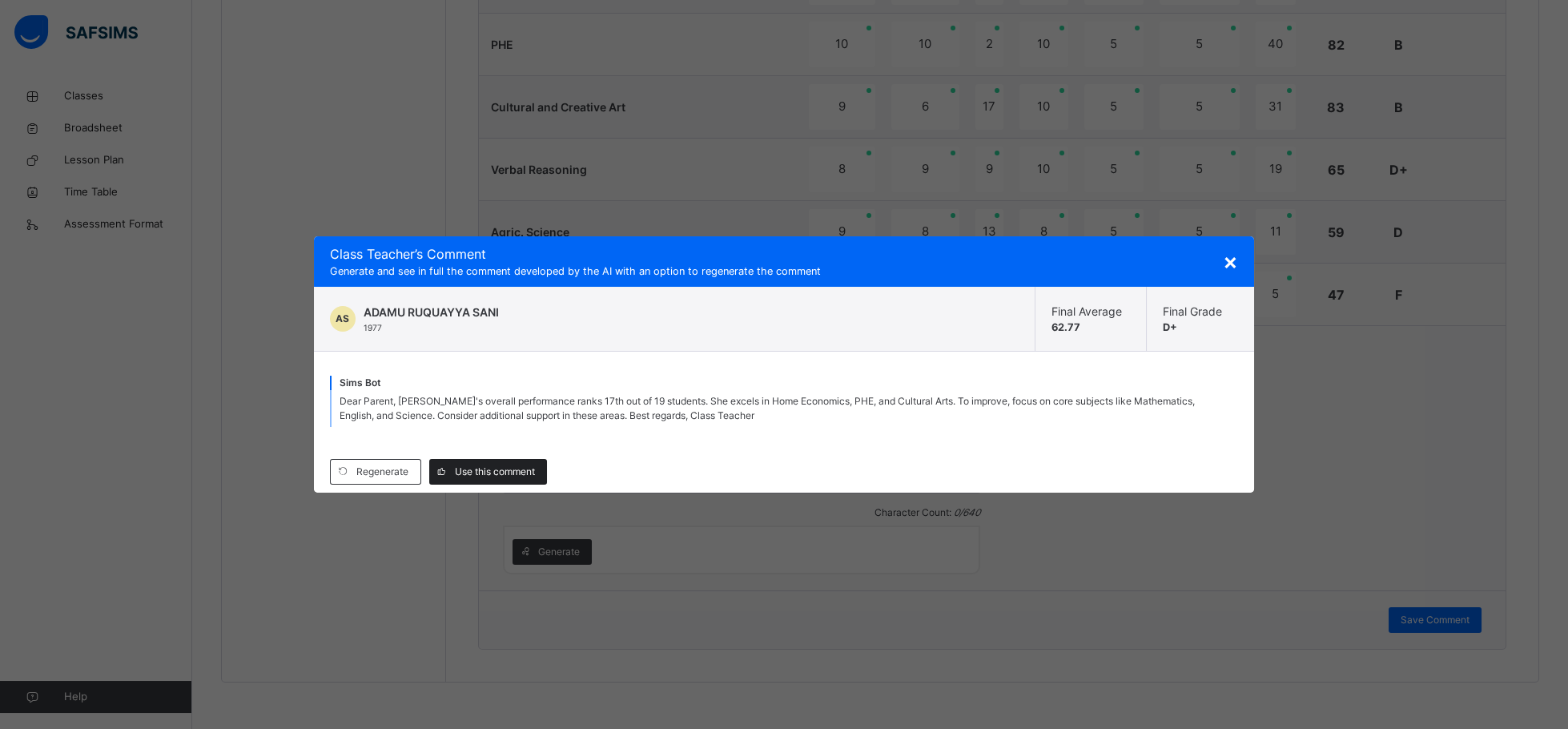 click on "Use this comment" at bounding box center [495, 472] 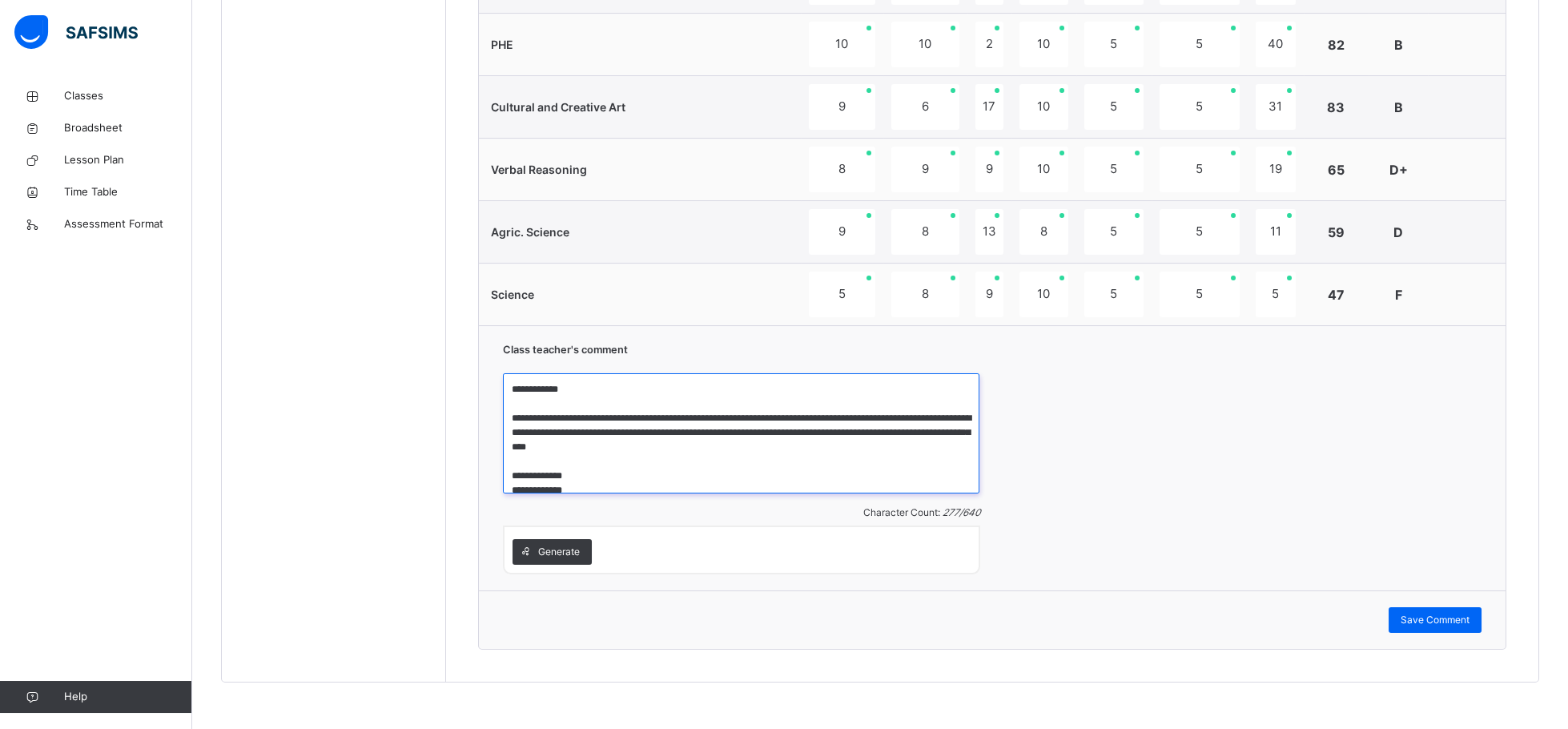 click on "**********" at bounding box center [741, 433] 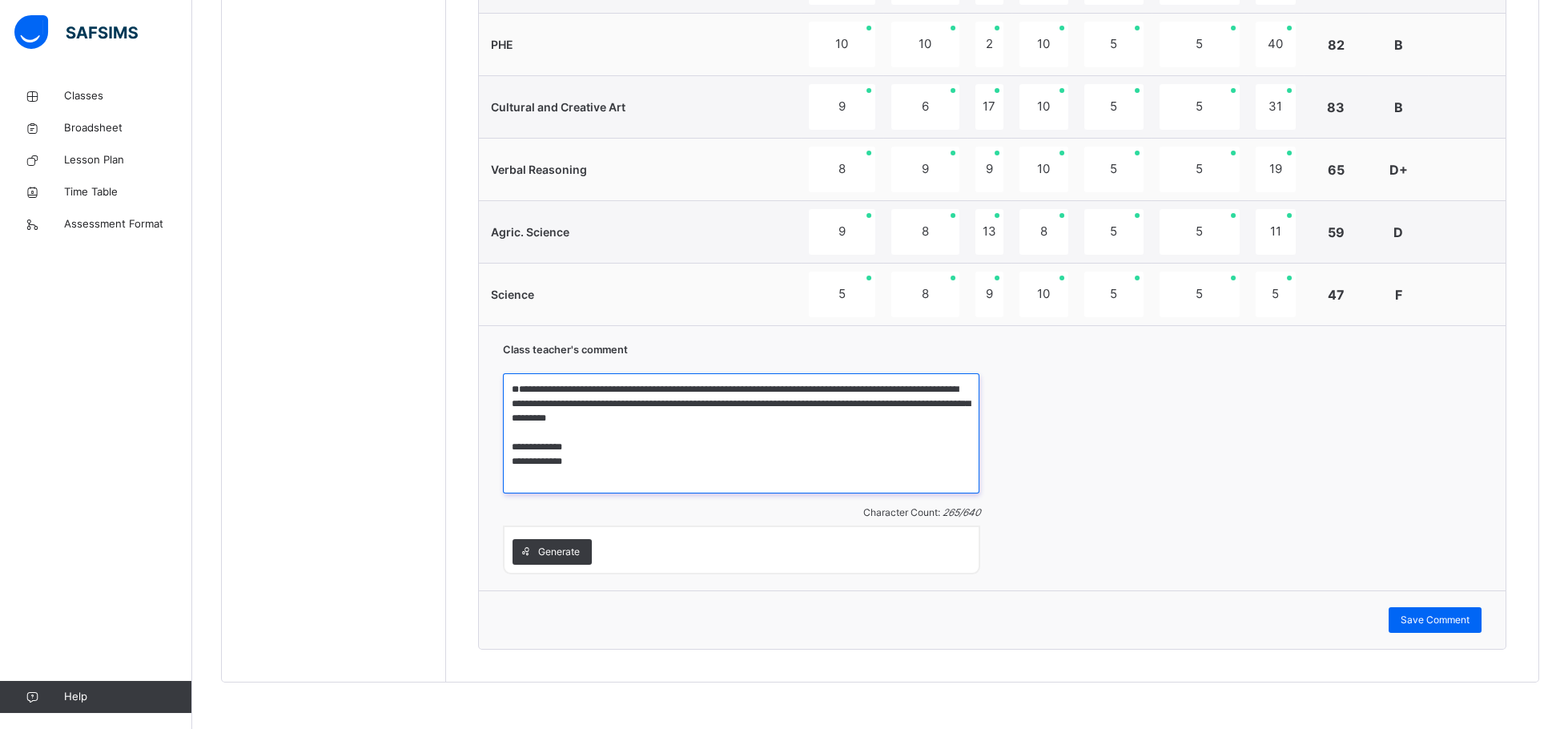 click on "**********" at bounding box center (741, 433) 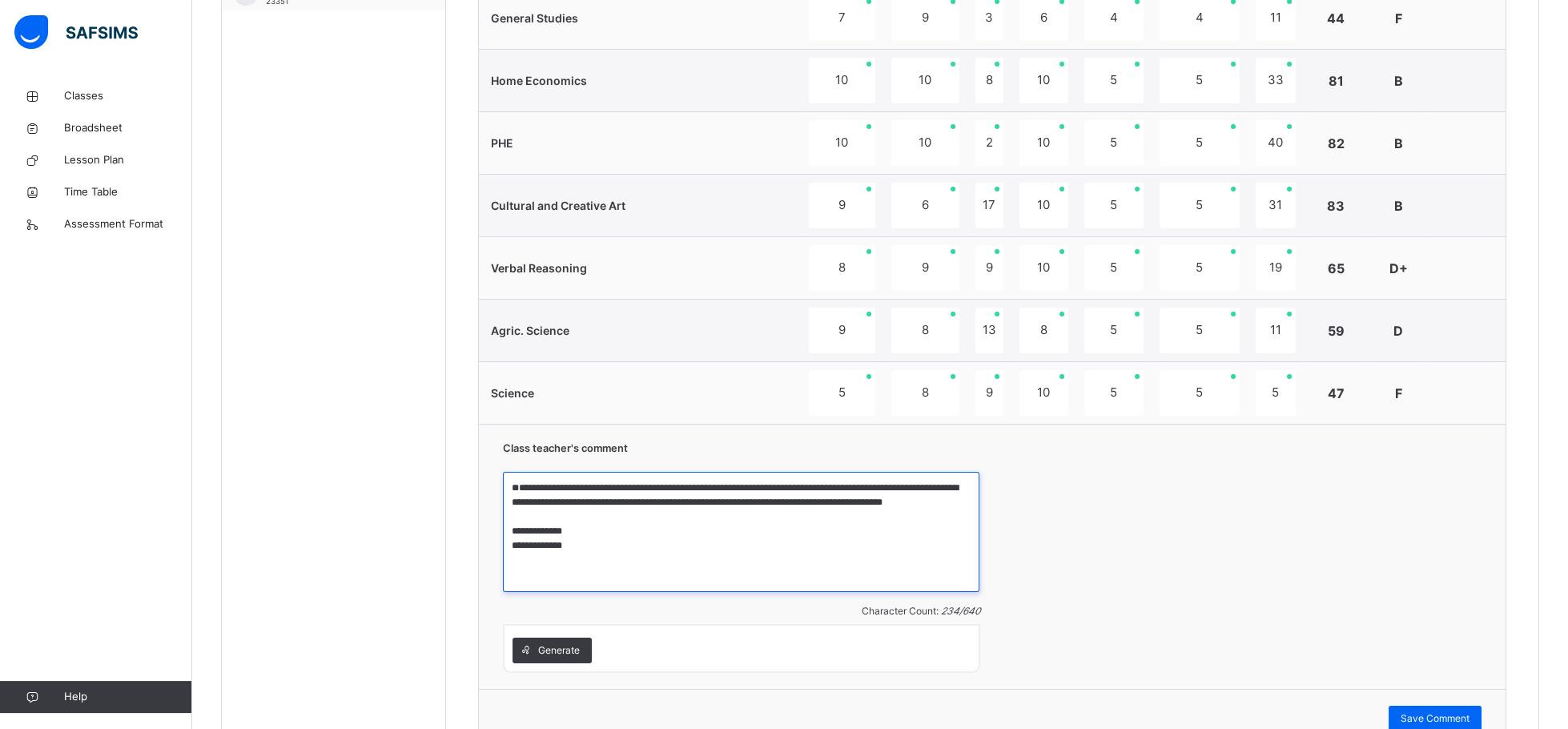 scroll, scrollTop: 1032, scrollLeft: 0, axis: vertical 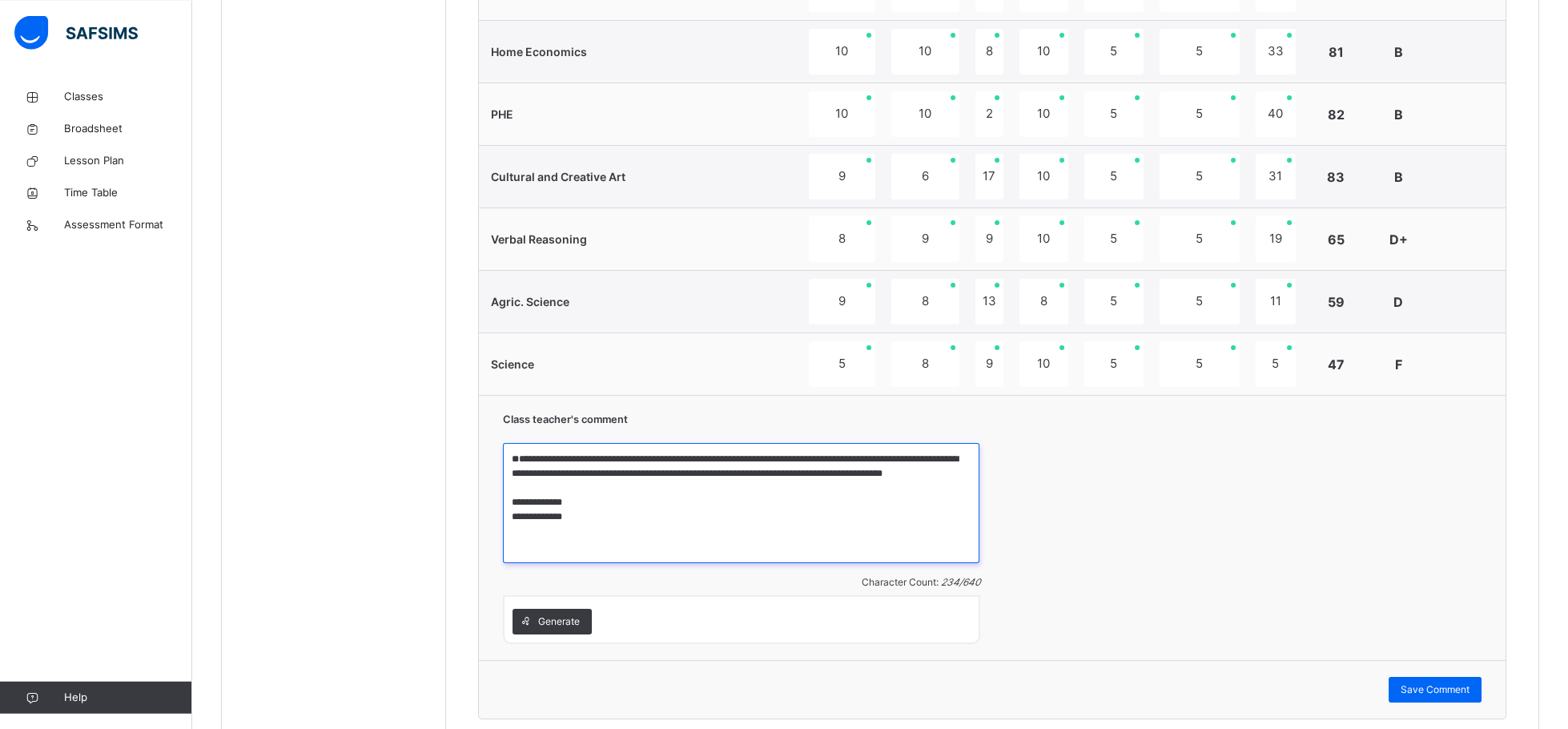 drag, startPoint x: 1560, startPoint y: 719, endPoint x: 1277, endPoint y: 653, distance: 290.59422 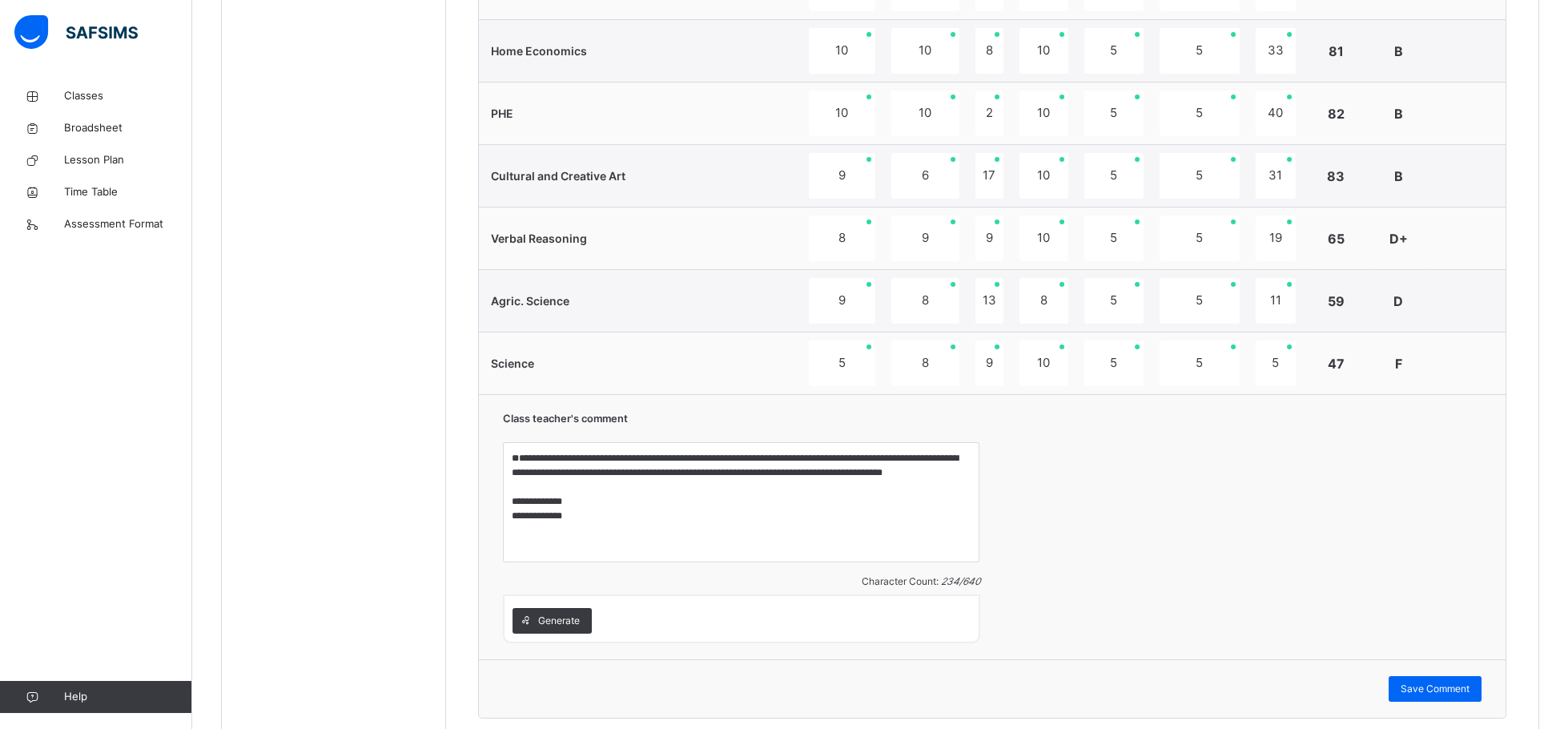 click on "**********" at bounding box center (992, 526) 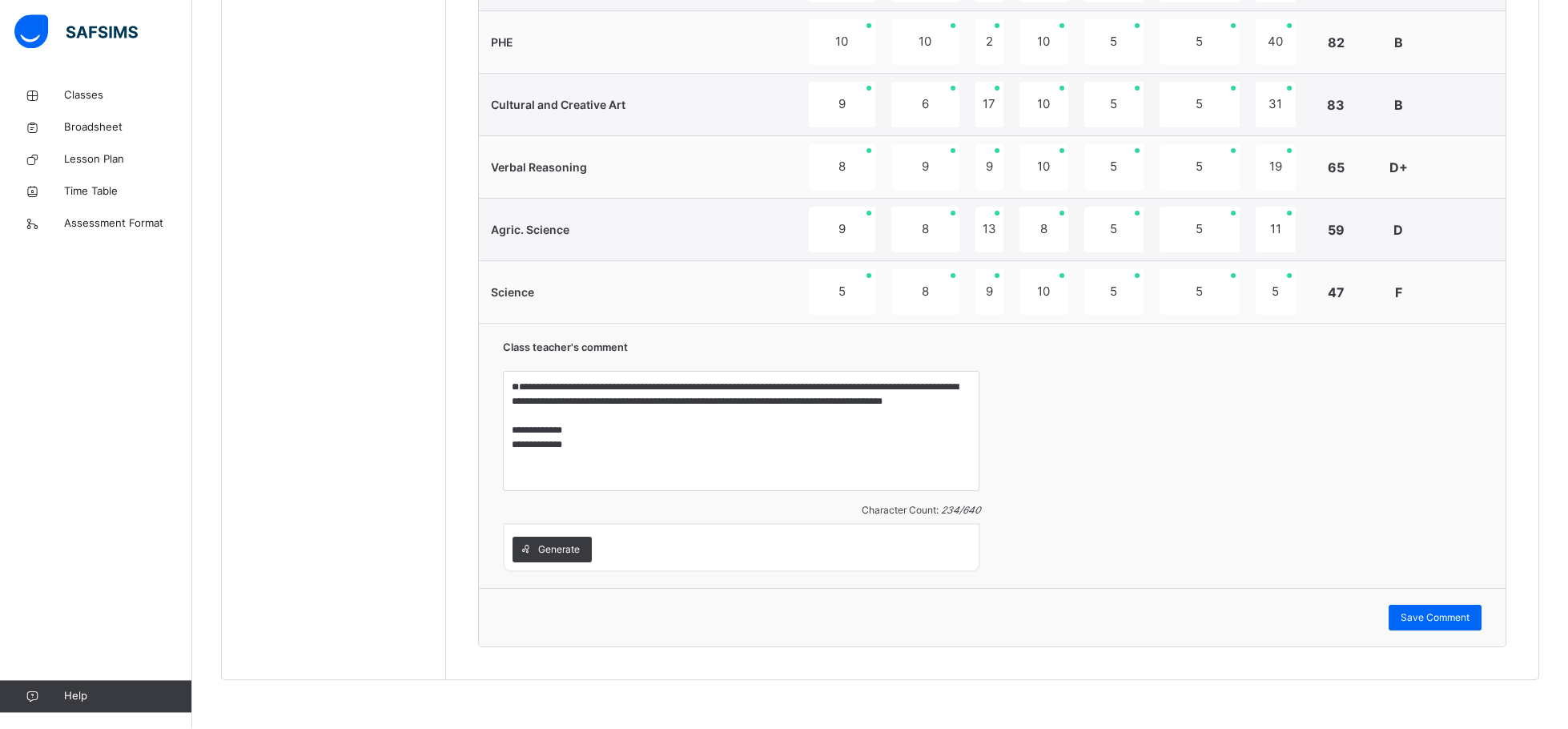 scroll, scrollTop: 1106, scrollLeft: 0, axis: vertical 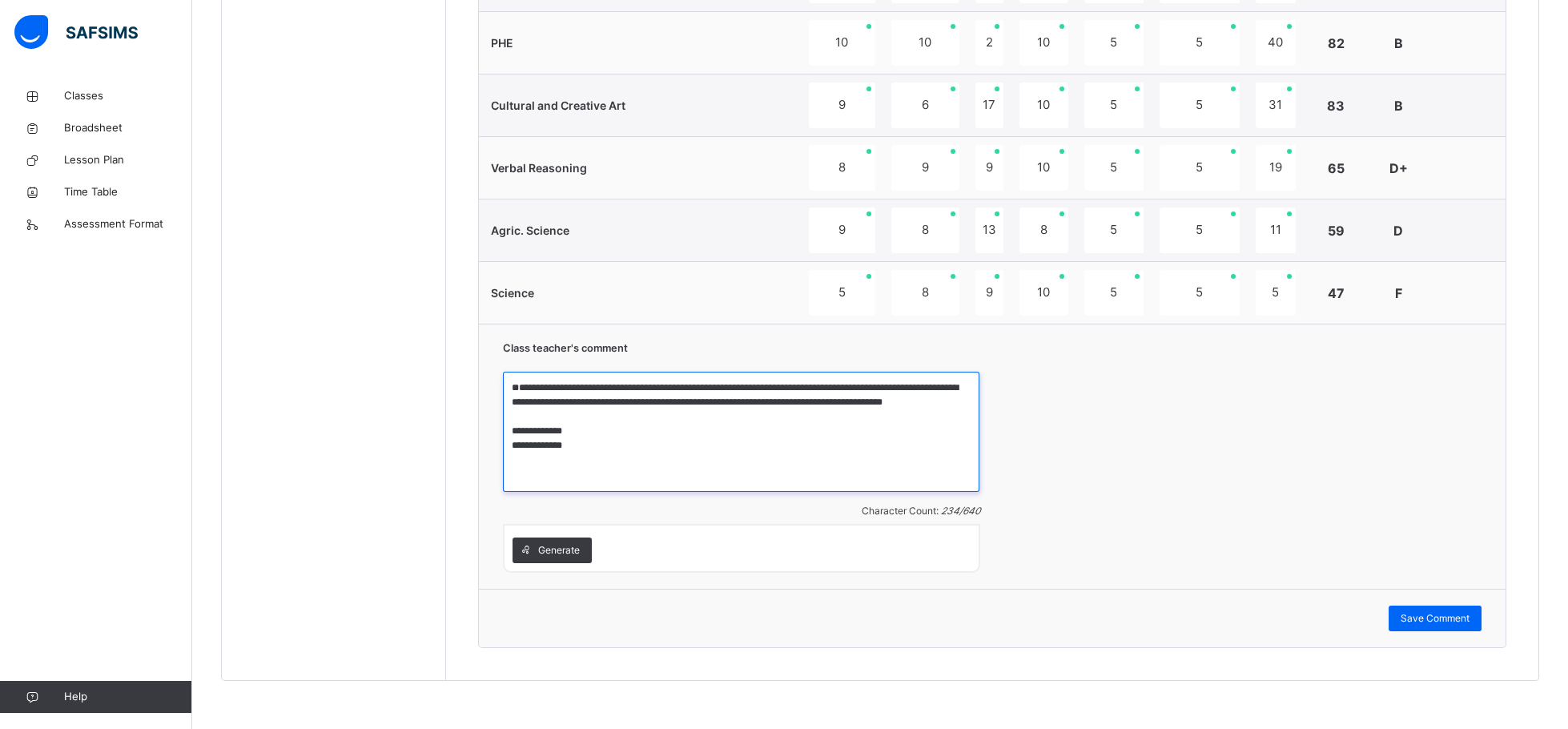 click on "**********" at bounding box center (741, 432) 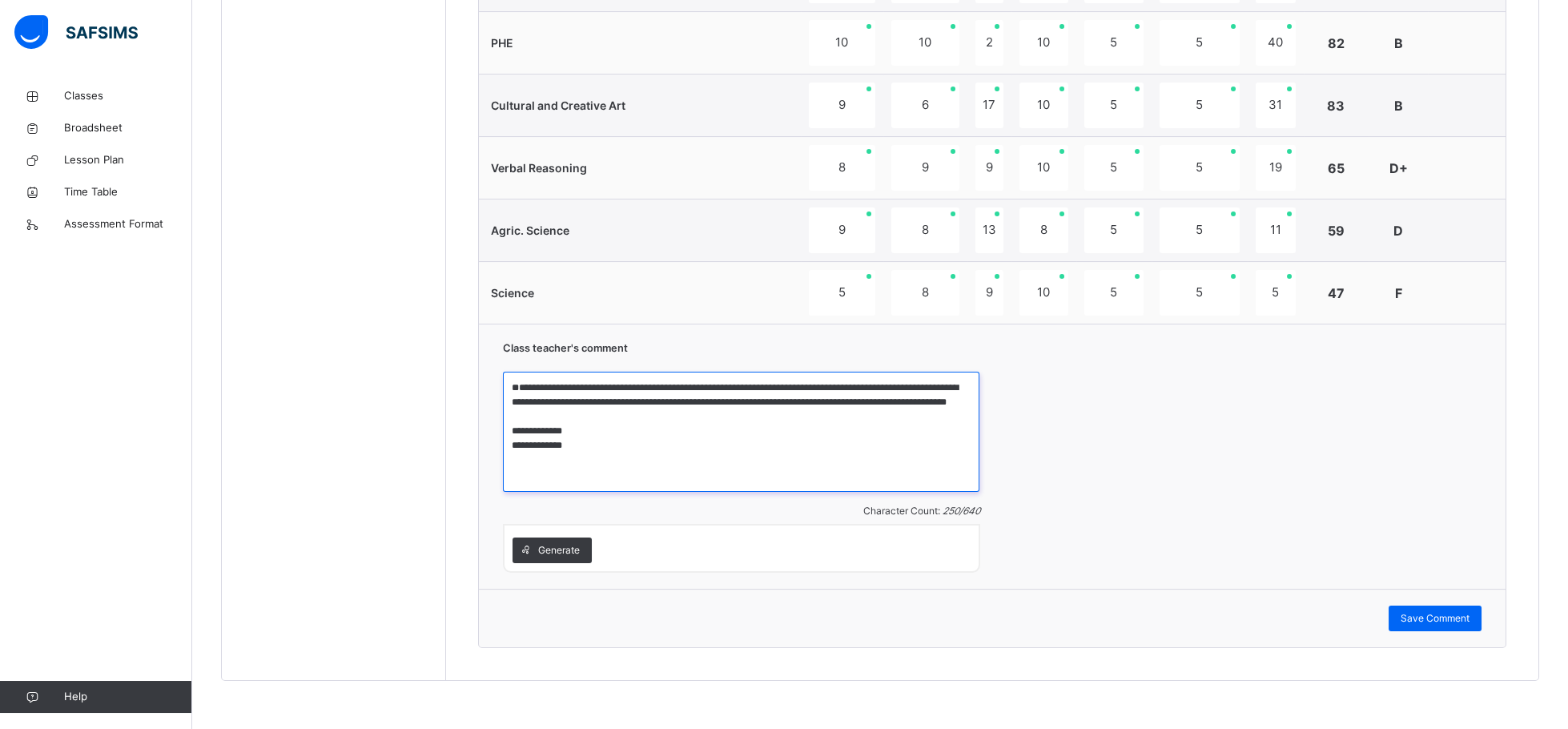 click on "**********" at bounding box center [741, 432] 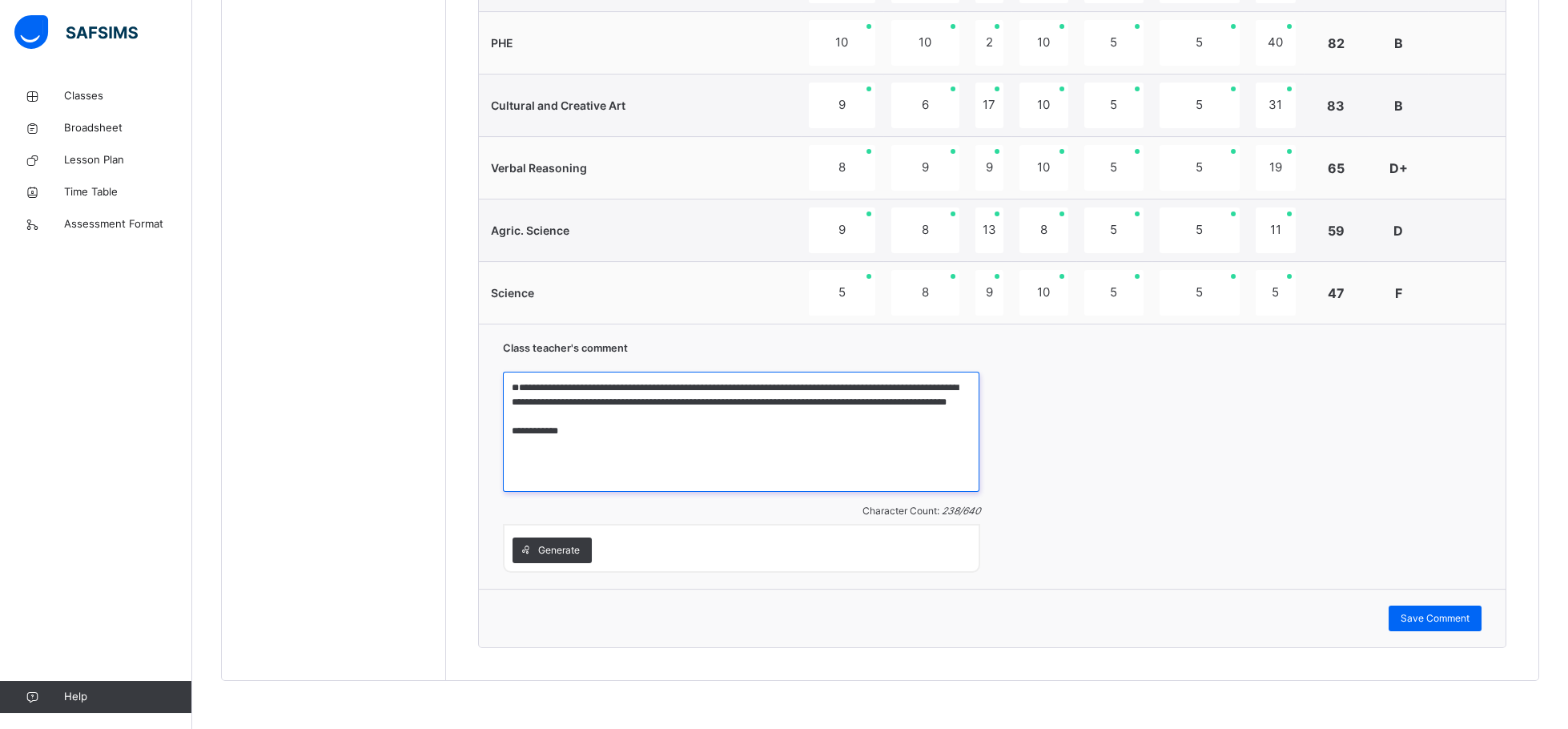scroll, scrollTop: 0, scrollLeft: 0, axis: both 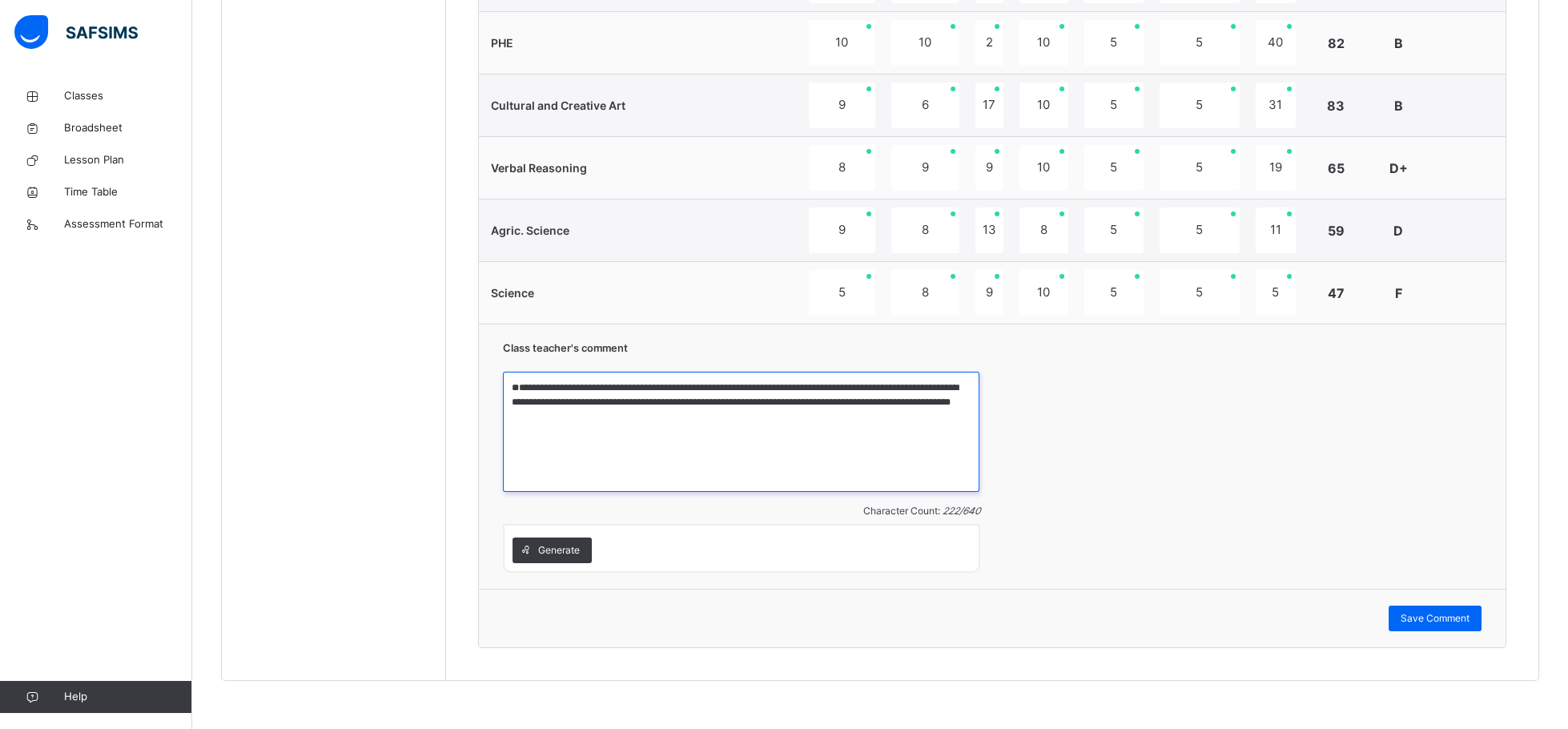 click on "**********" at bounding box center (741, 432) 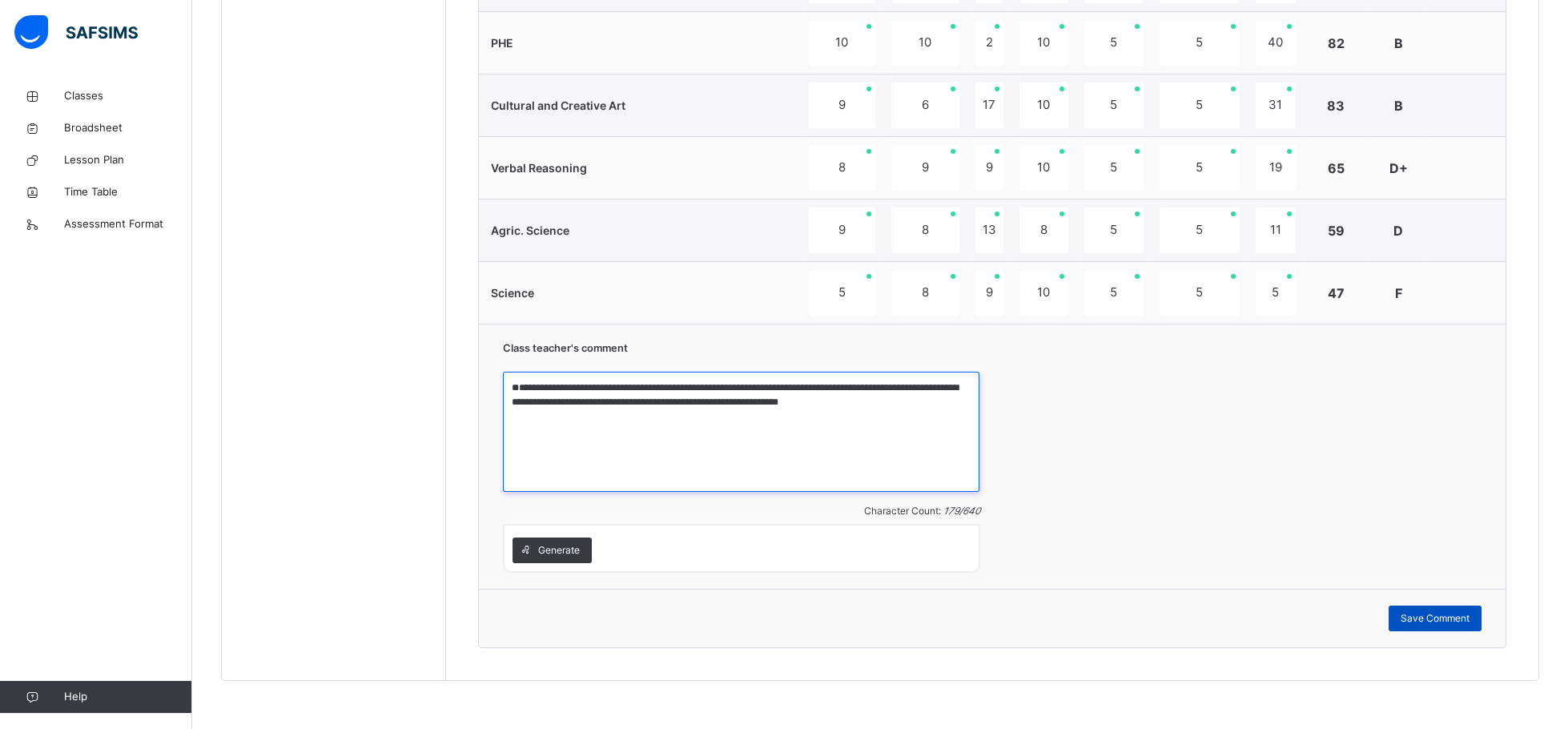 type on "**********" 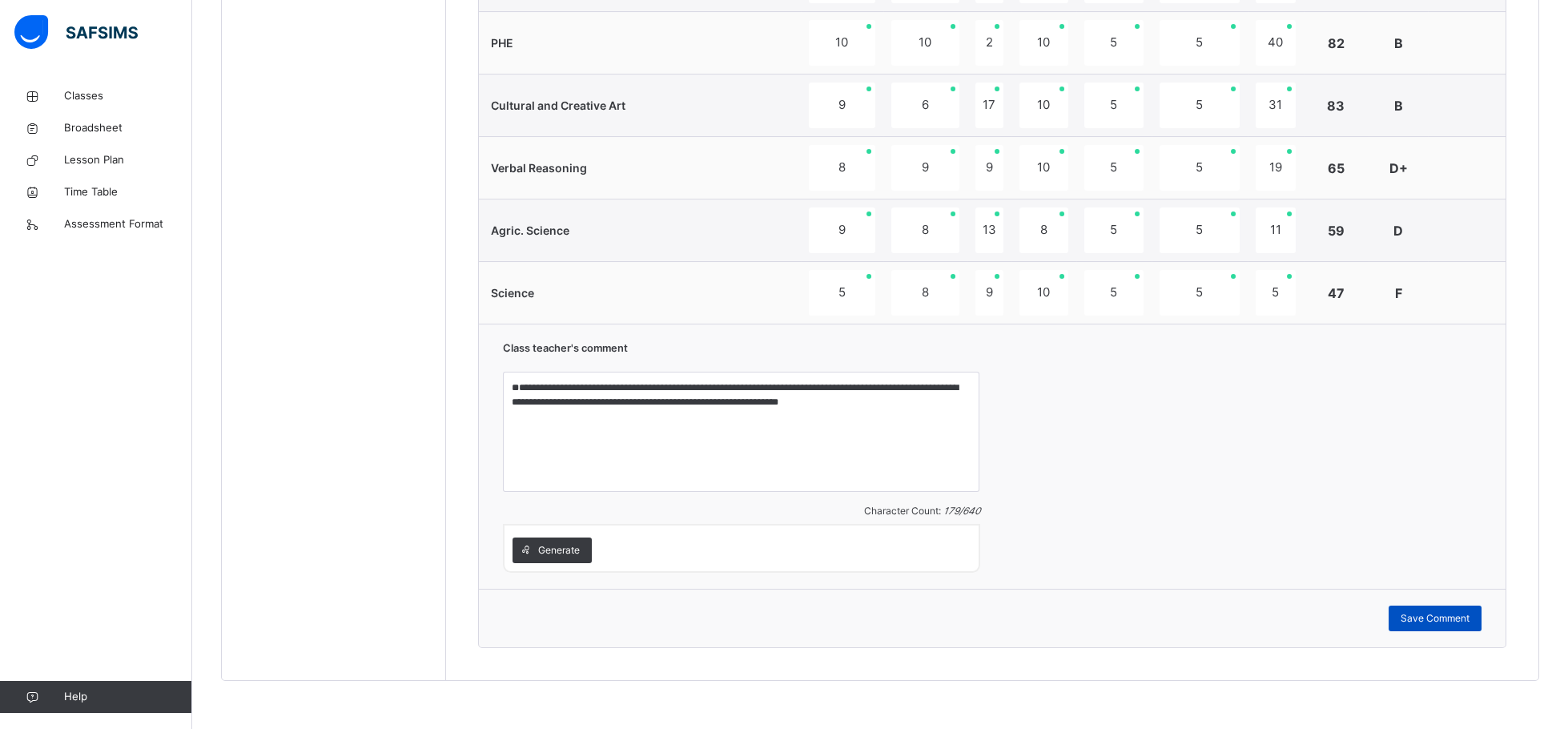 click on "Save Comment" at bounding box center (1435, 618) 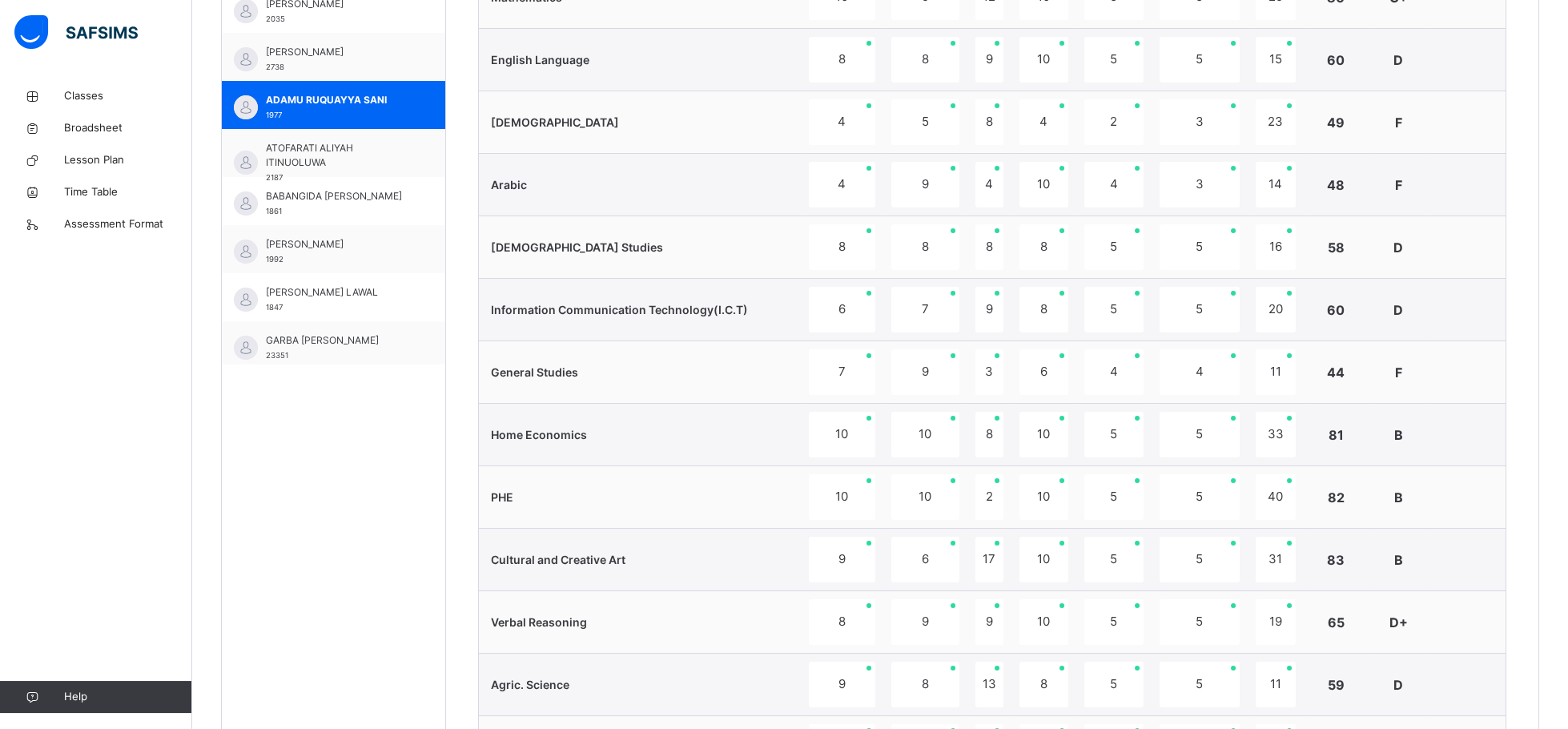 scroll, scrollTop: 610, scrollLeft: 0, axis: vertical 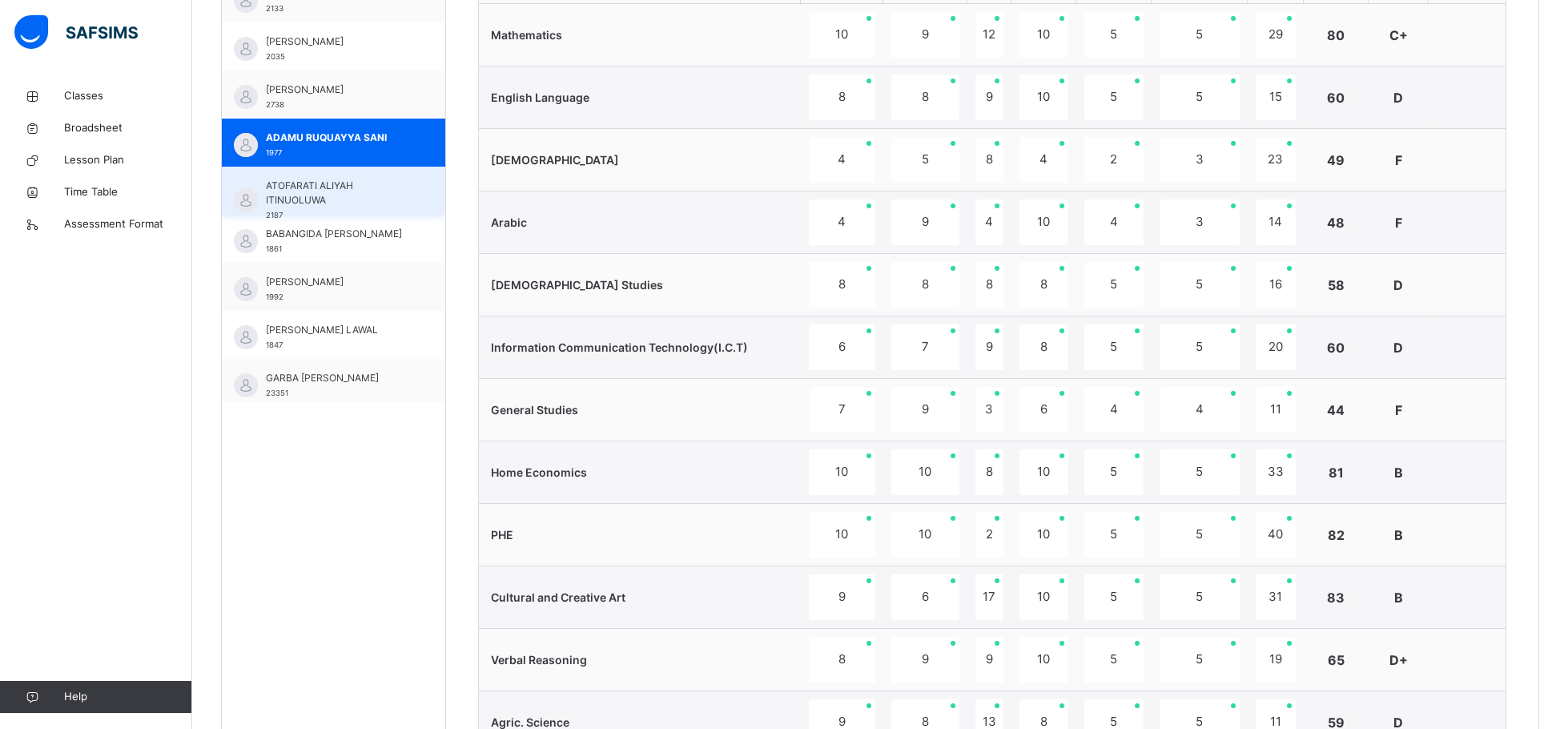 click on "ATOFARATI ALIYAH ITINUOLUWA" at bounding box center [337, 193] 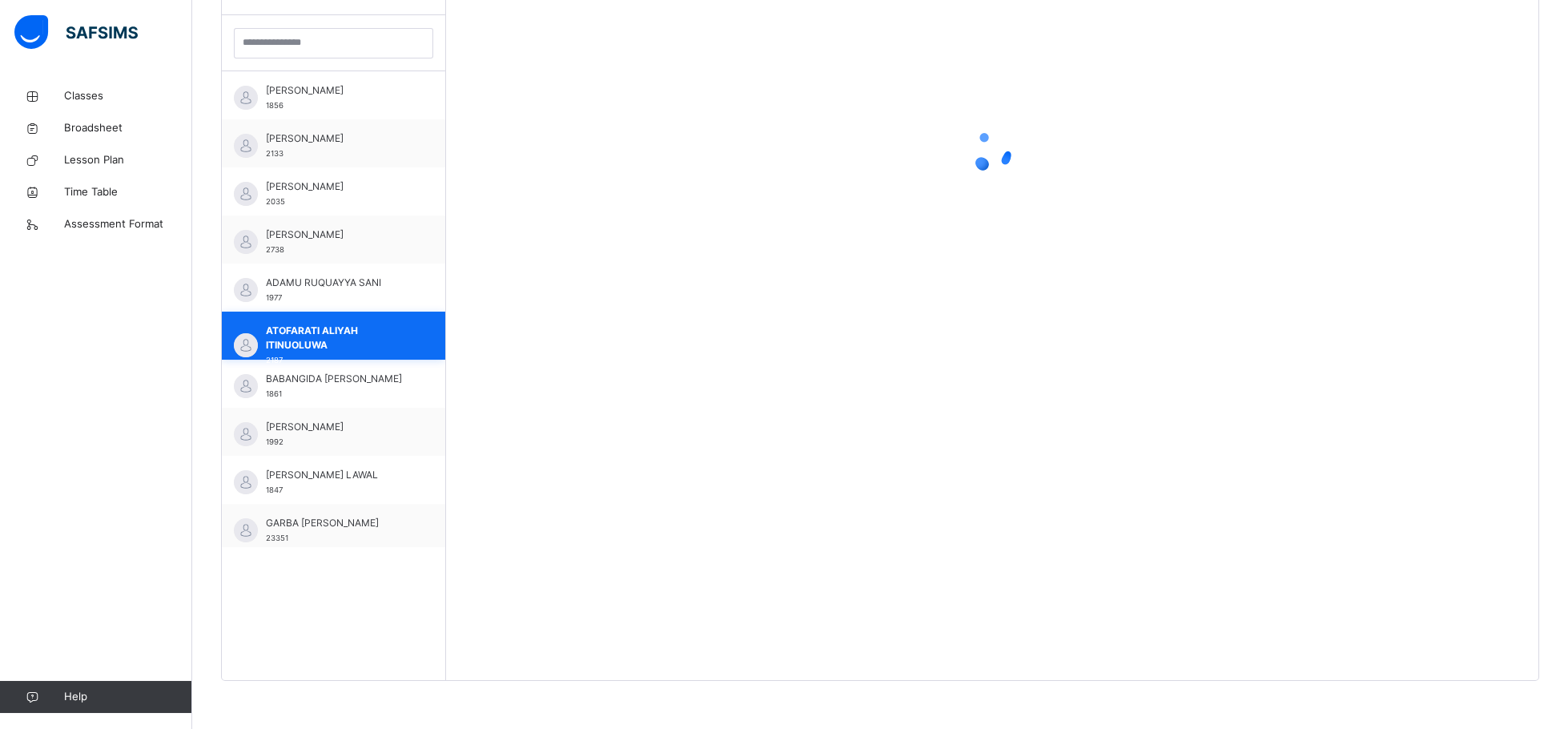 scroll, scrollTop: 467, scrollLeft: 0, axis: vertical 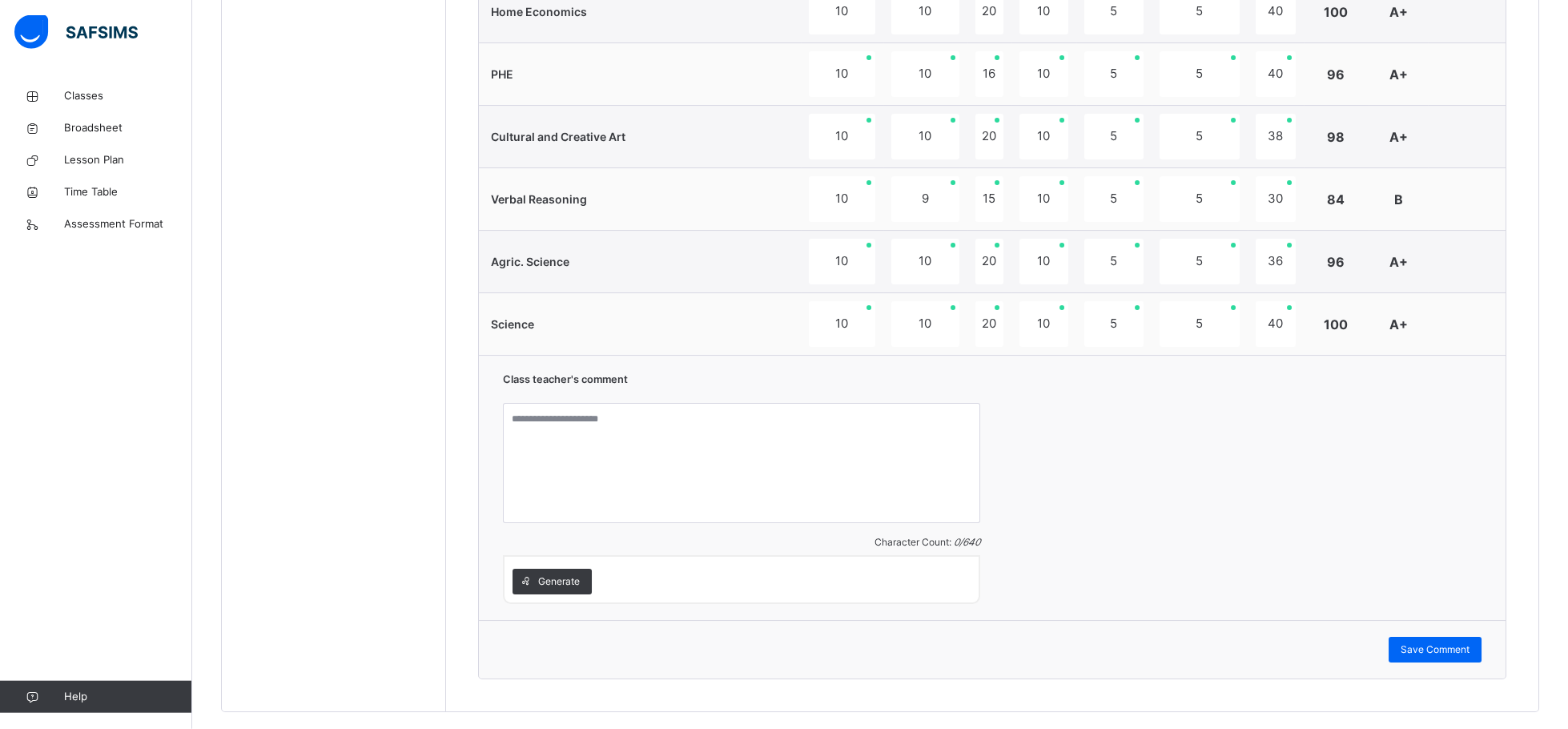 drag, startPoint x: 1563, startPoint y: 719, endPoint x: 1142, endPoint y: 707, distance: 421.171 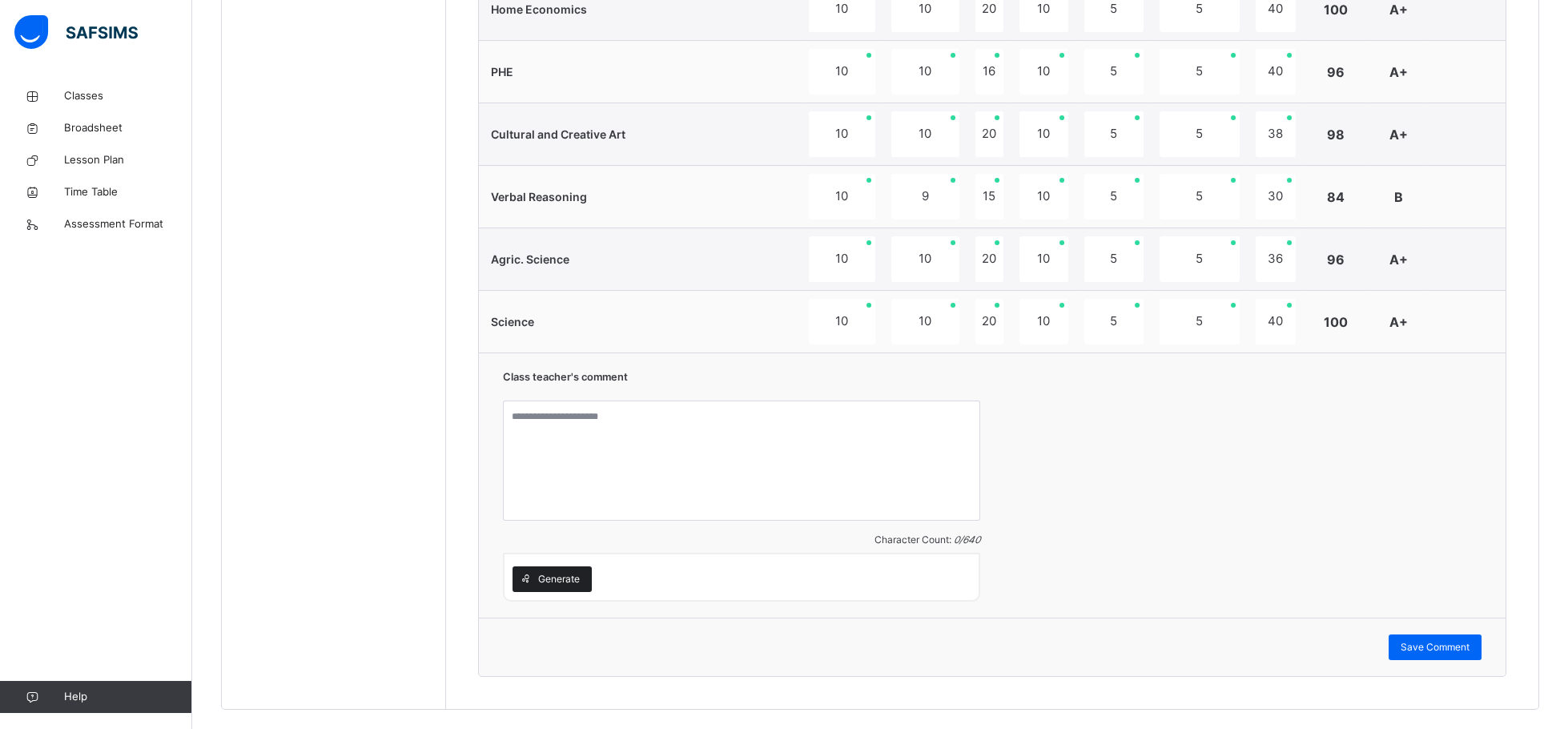 click on "Generate" at bounding box center [559, 579] 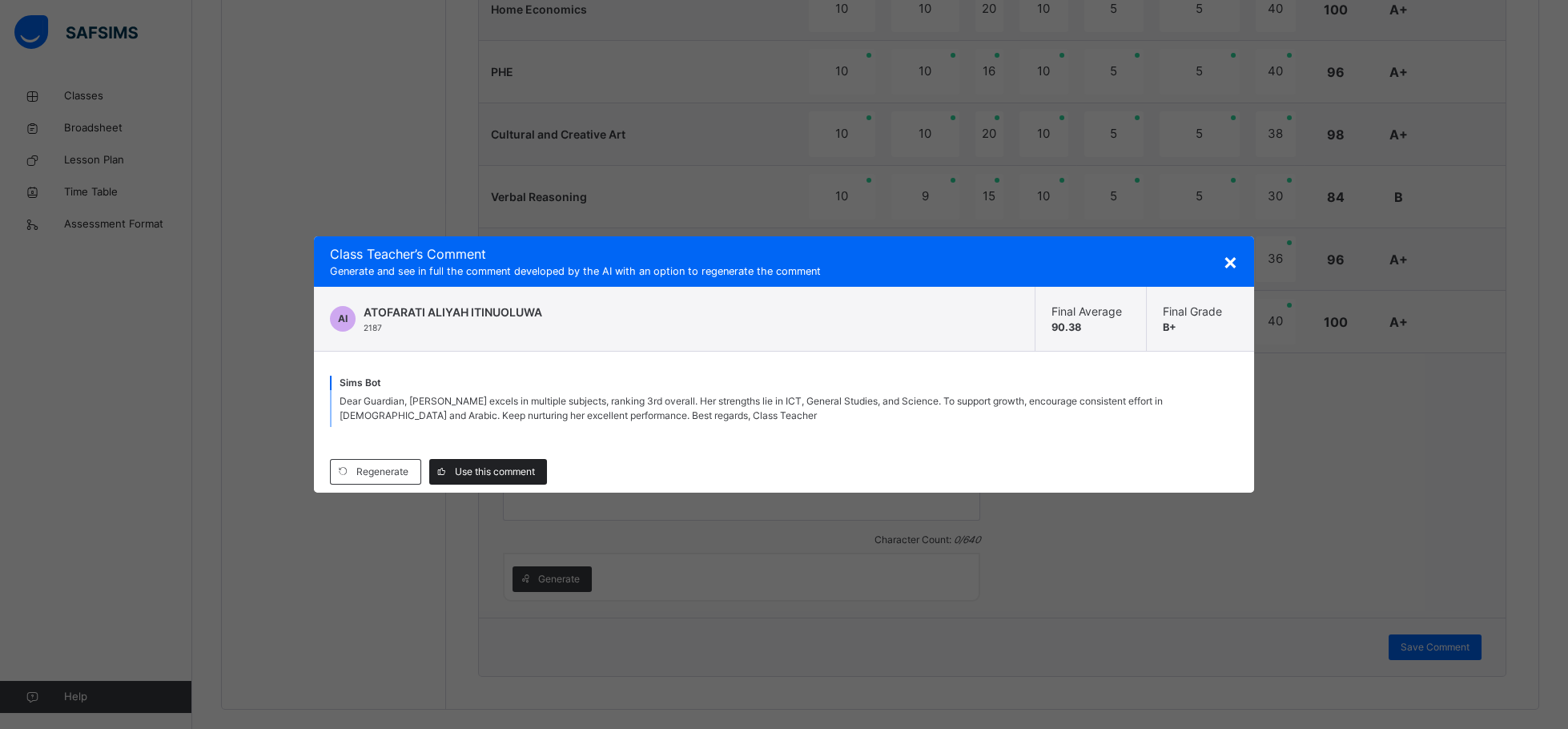 click on "Use this comment" at bounding box center [495, 472] 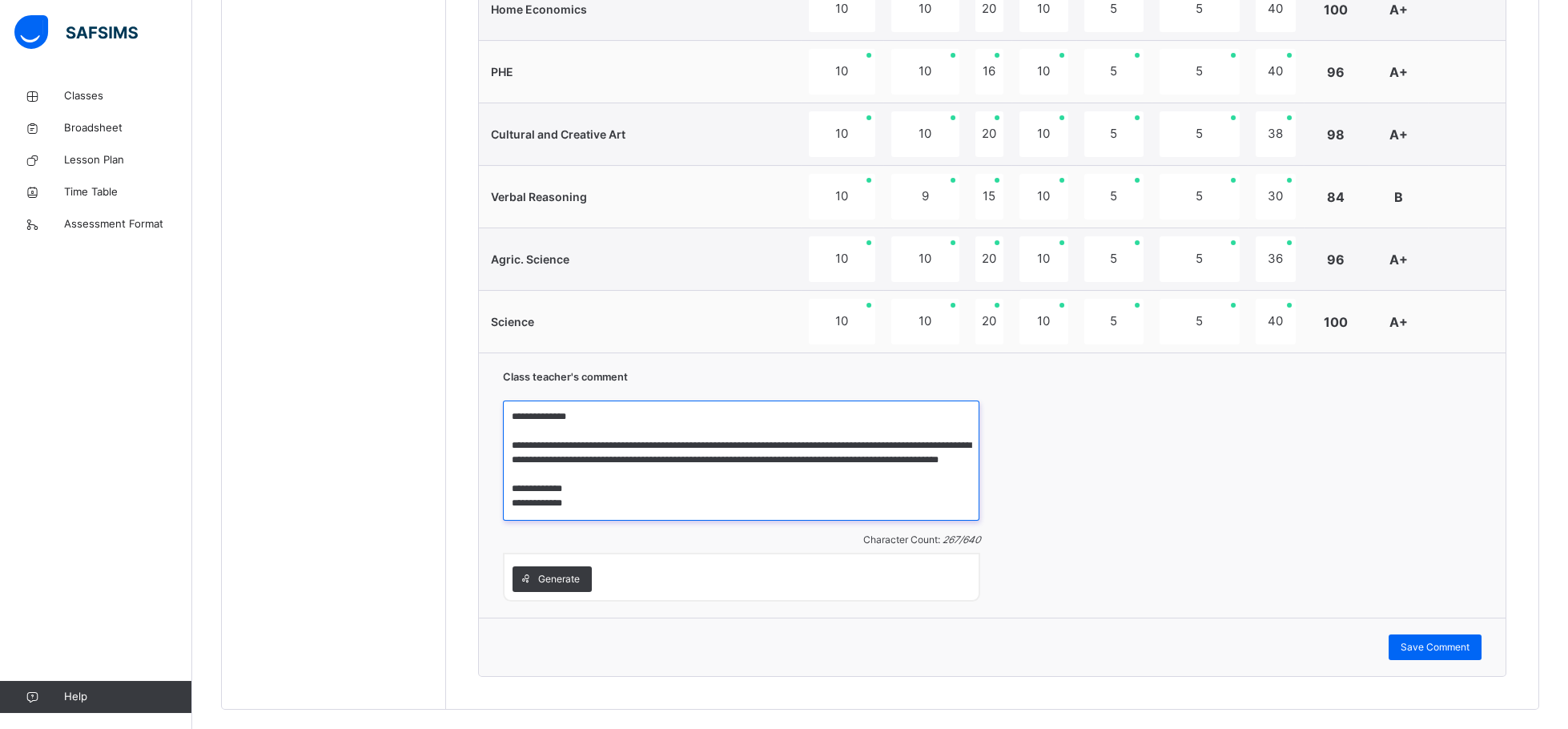 click on "**********" at bounding box center [741, 461] 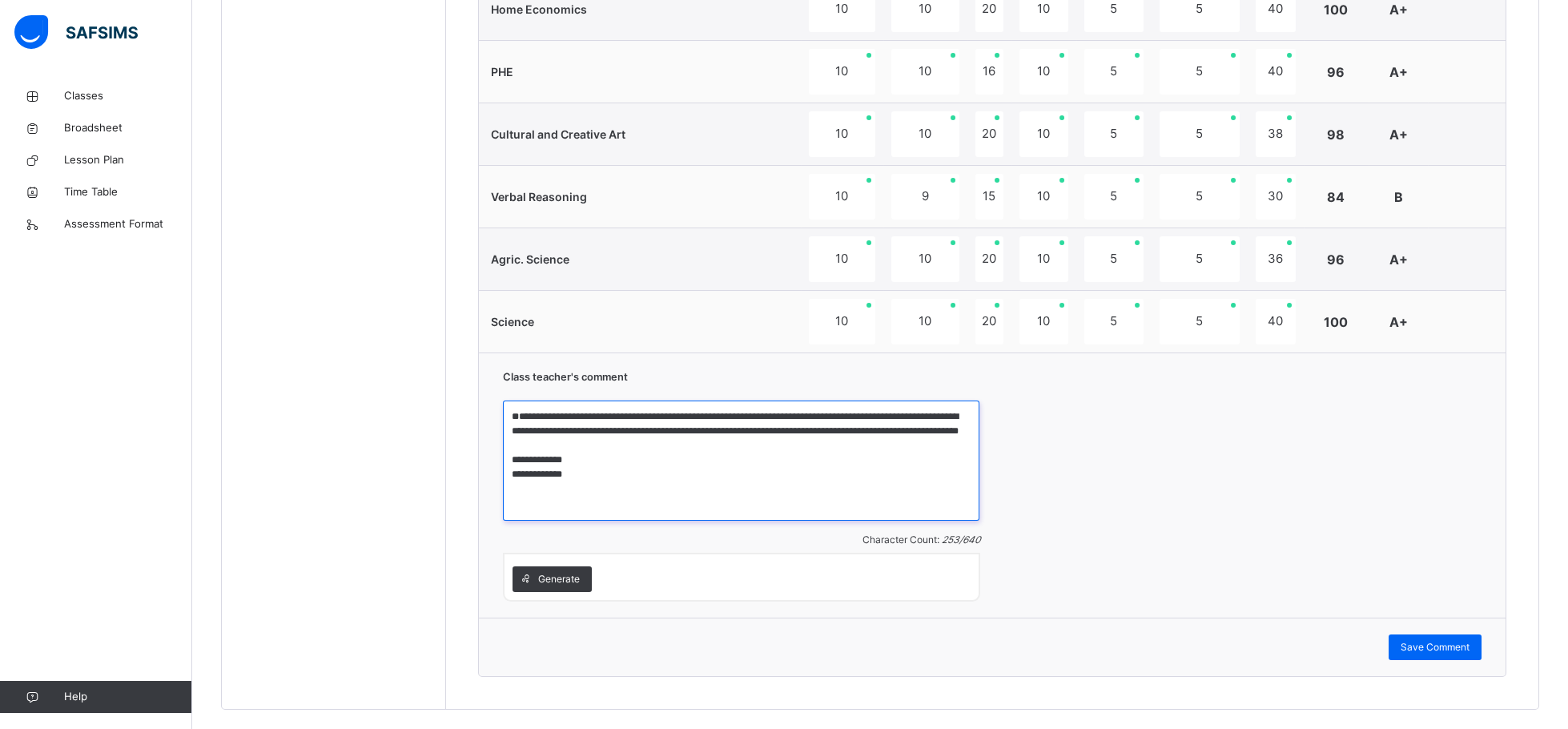 click on "**********" at bounding box center [741, 461] 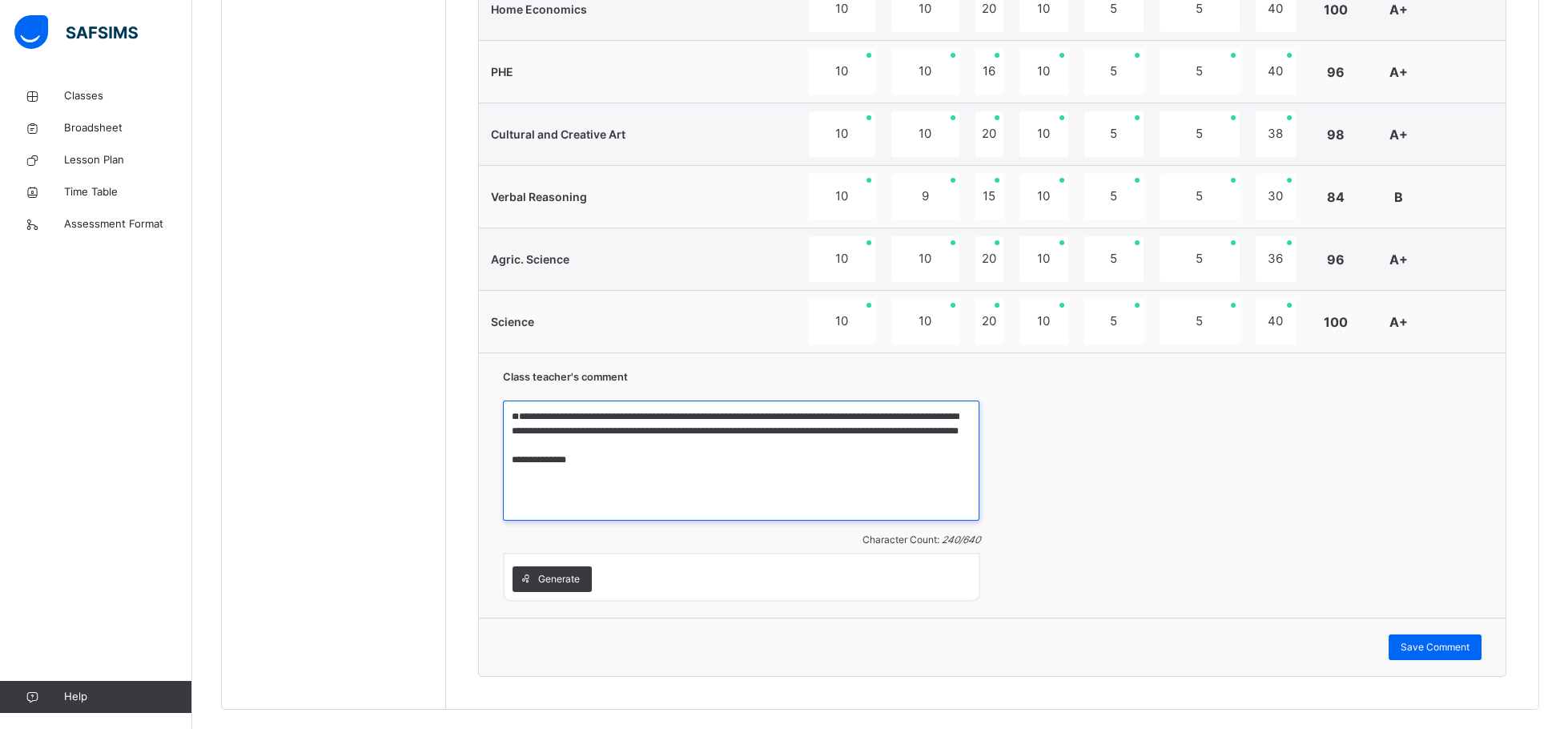 scroll, scrollTop: 0, scrollLeft: 0, axis: both 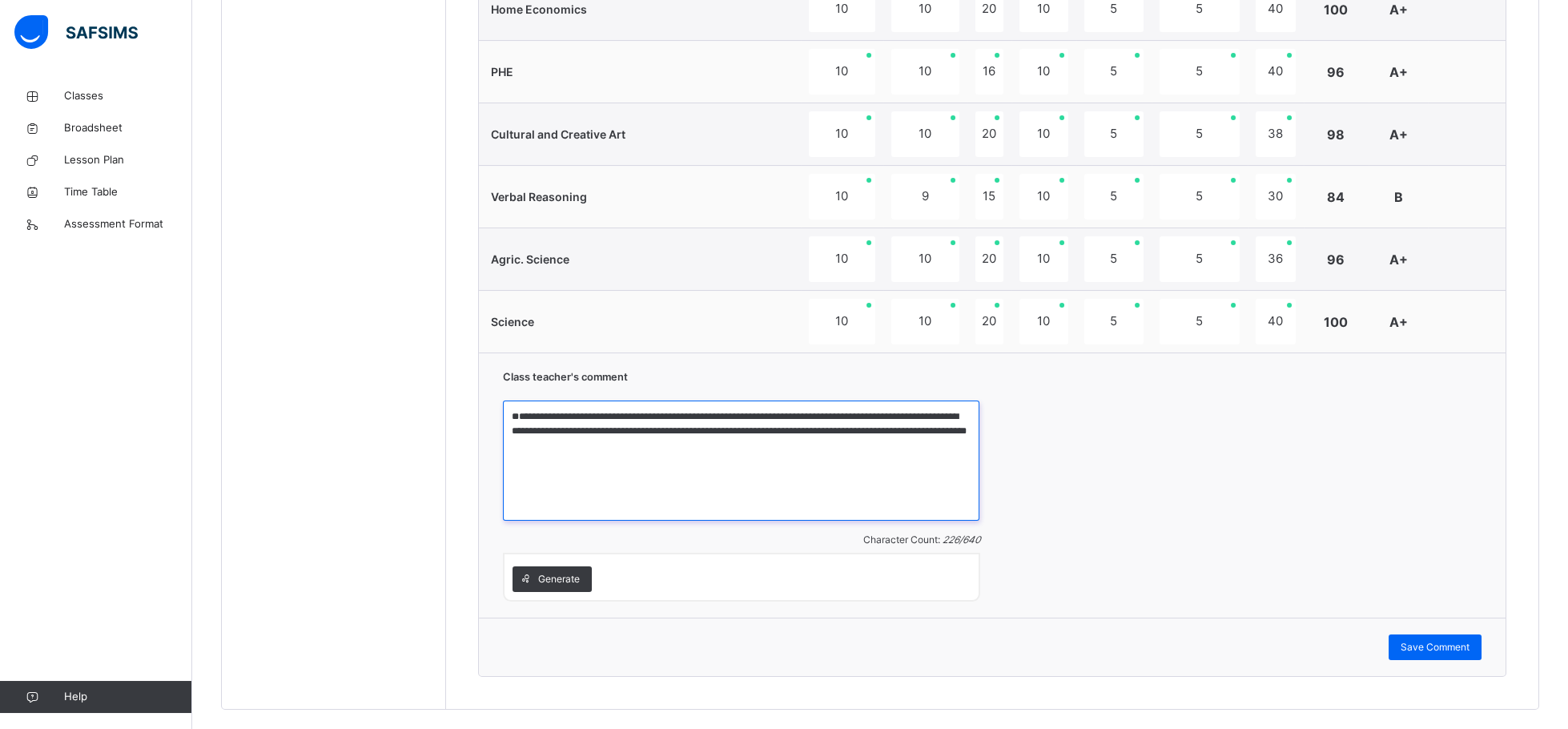 click on "**********" at bounding box center [741, 461] 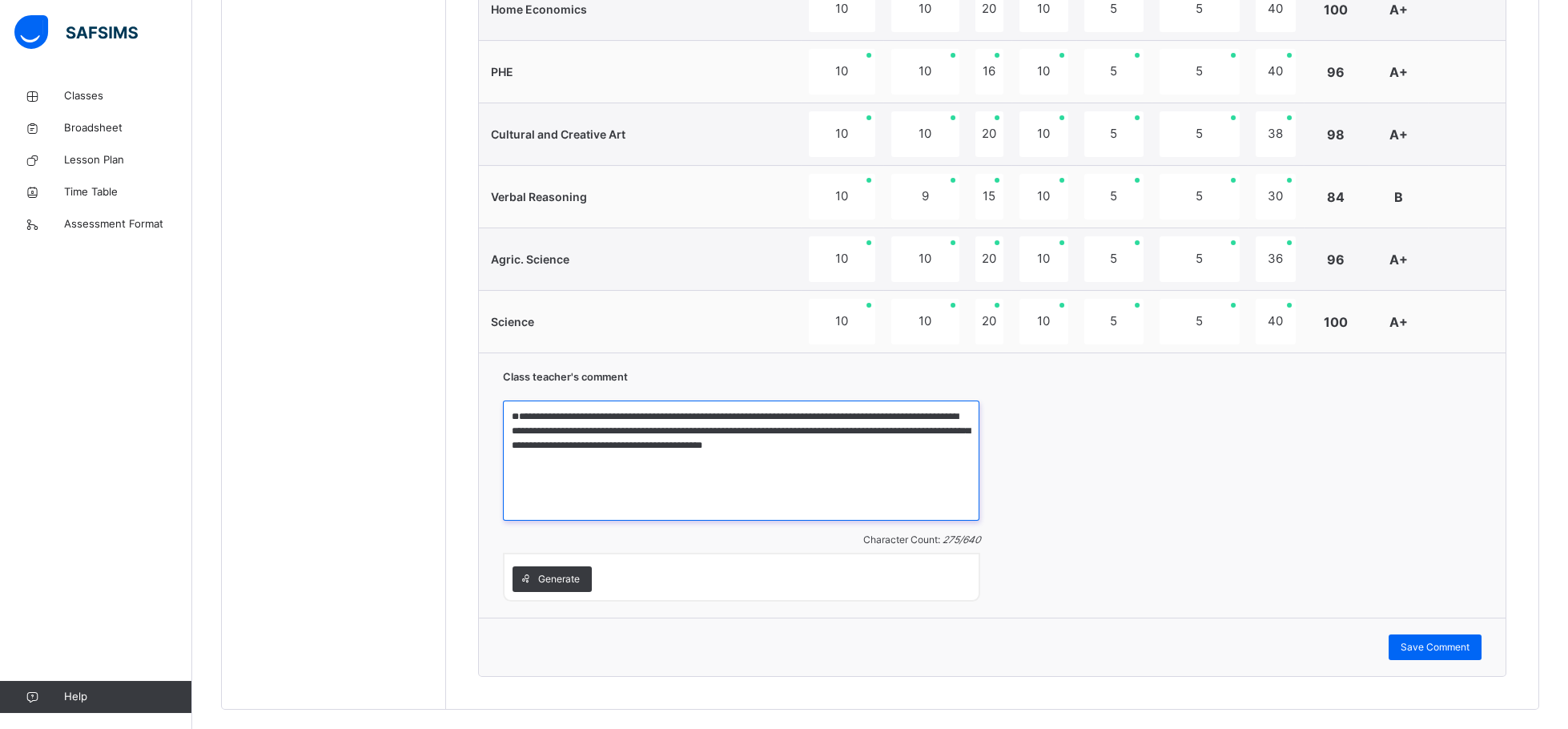 click on "**********" at bounding box center (741, 461) 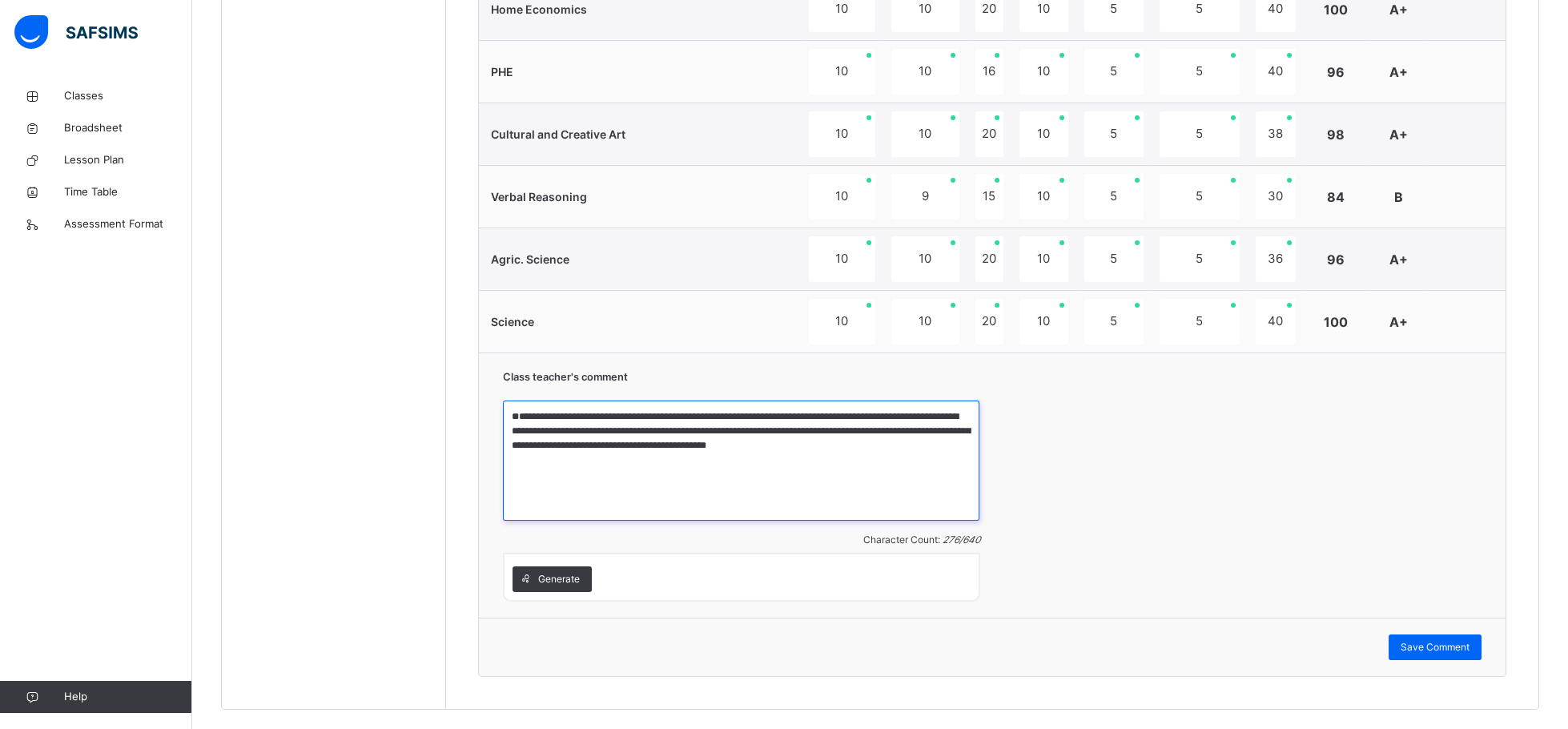 click on "**********" at bounding box center [741, 461] 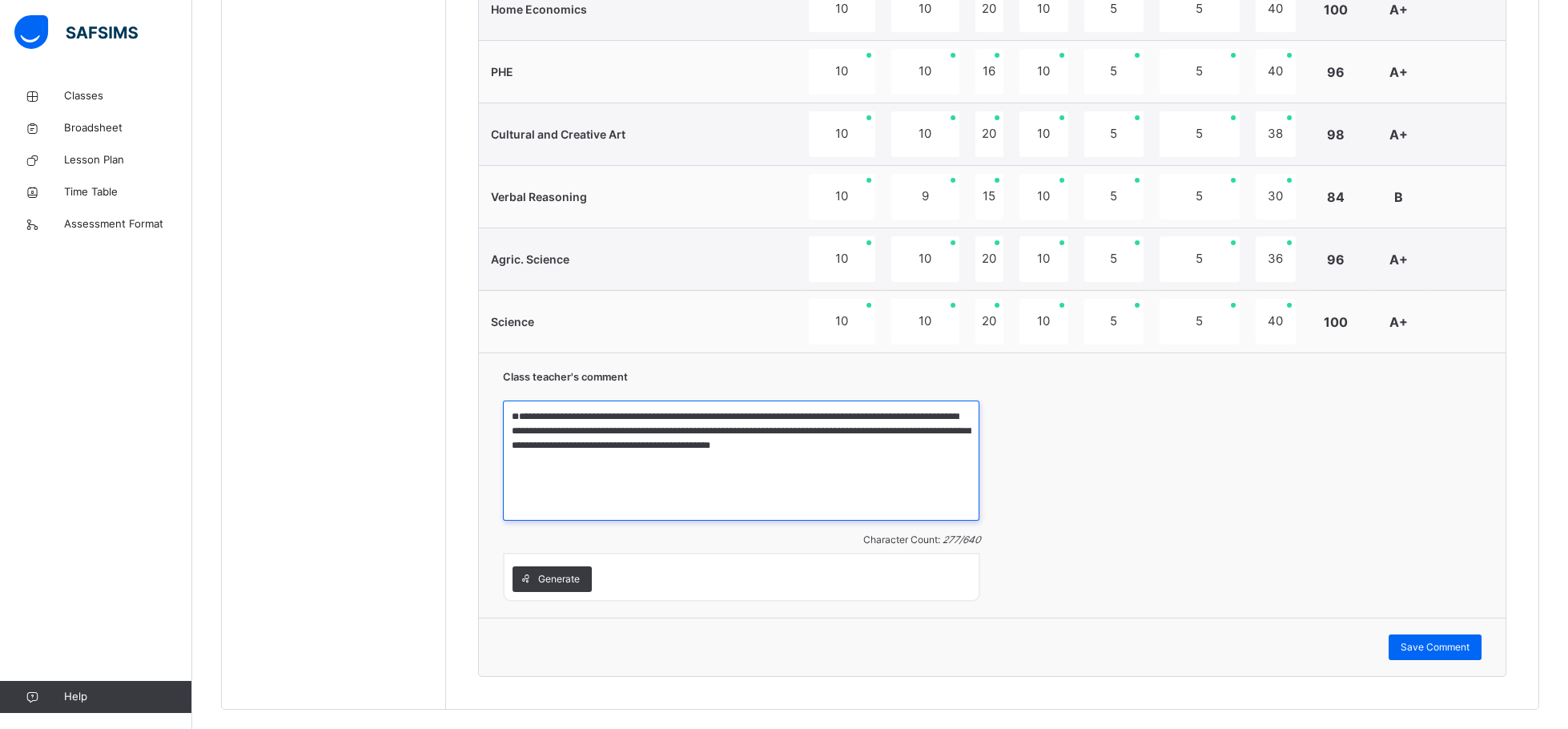 click on "**********" at bounding box center [741, 461] 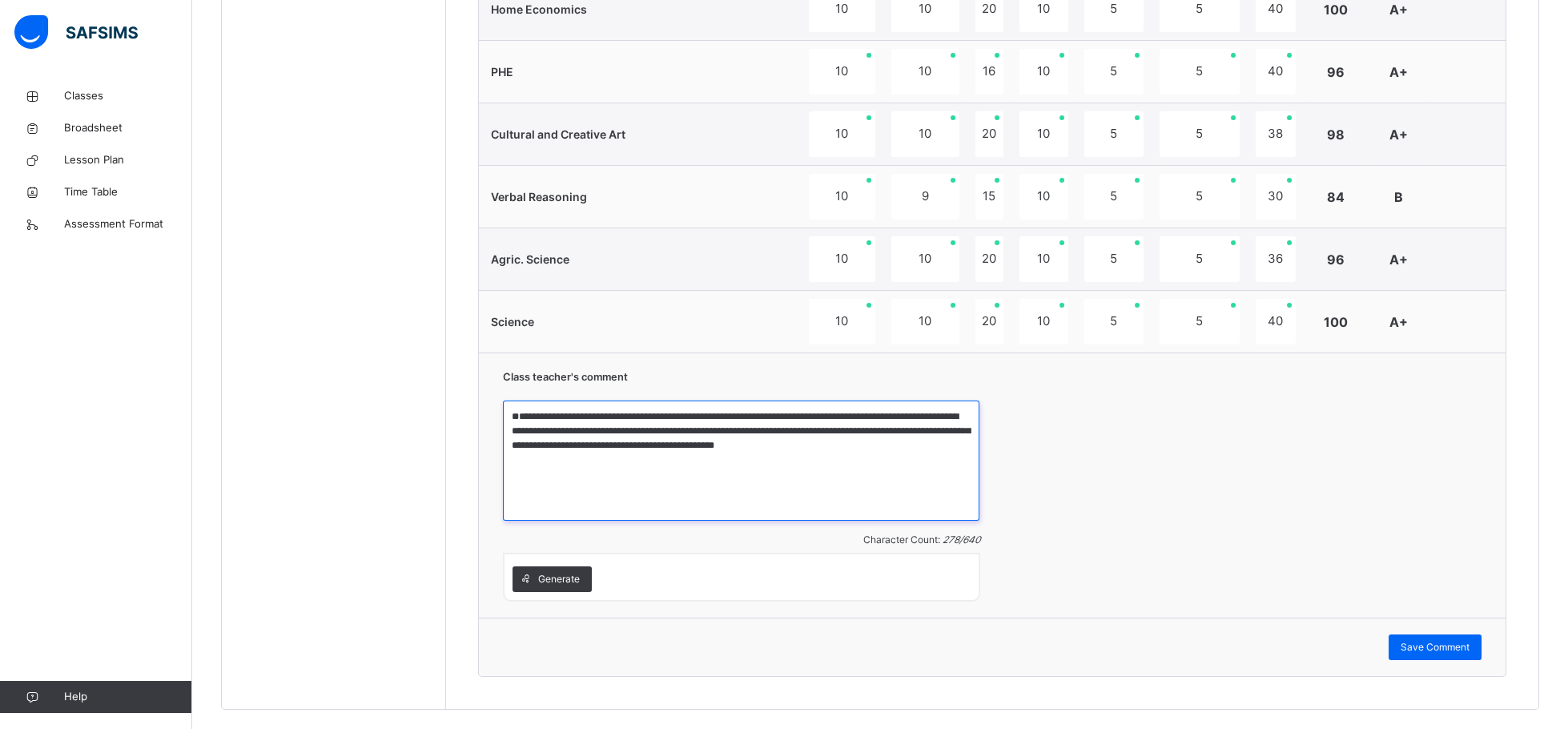 click on "**********" at bounding box center [741, 461] 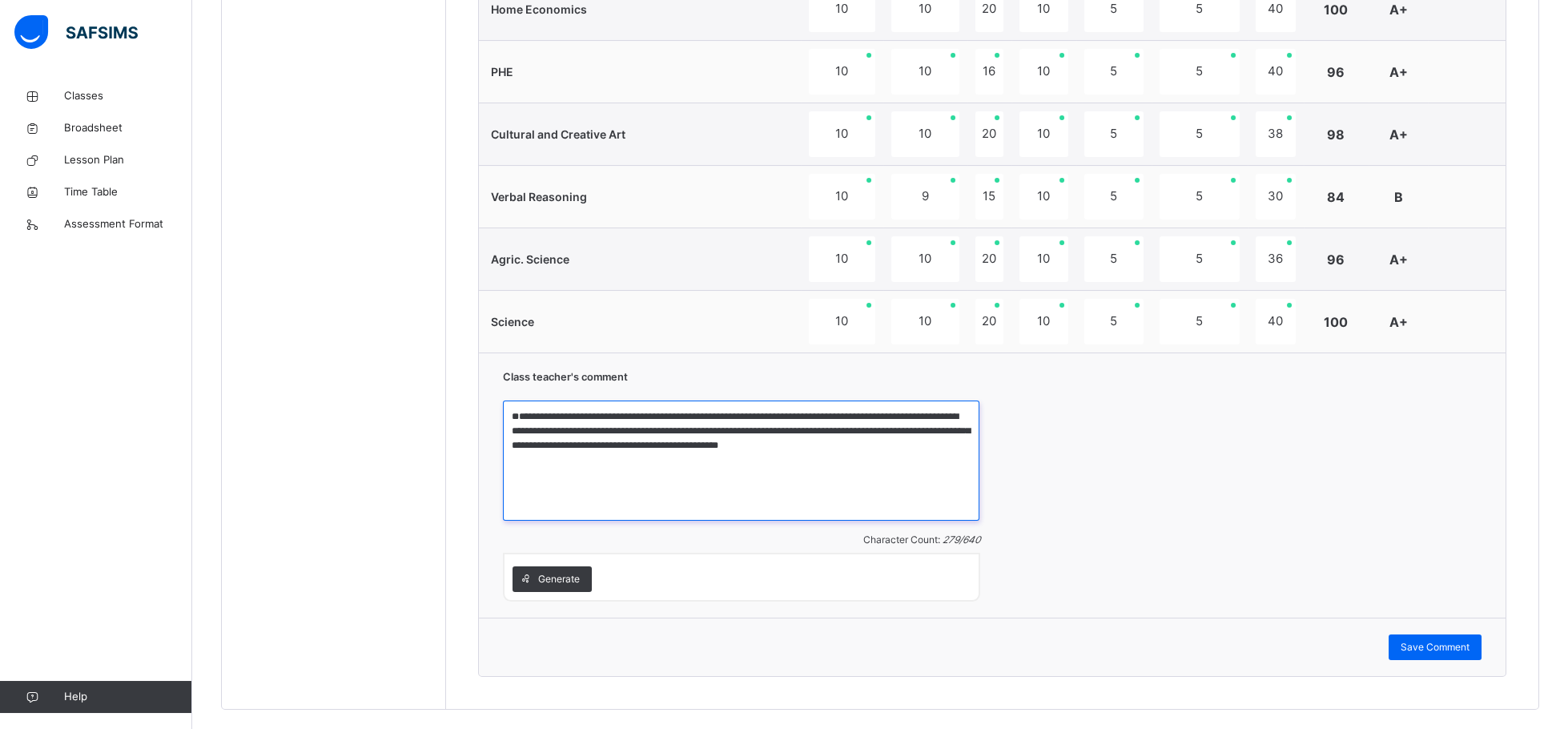 click on "**********" at bounding box center [741, 461] 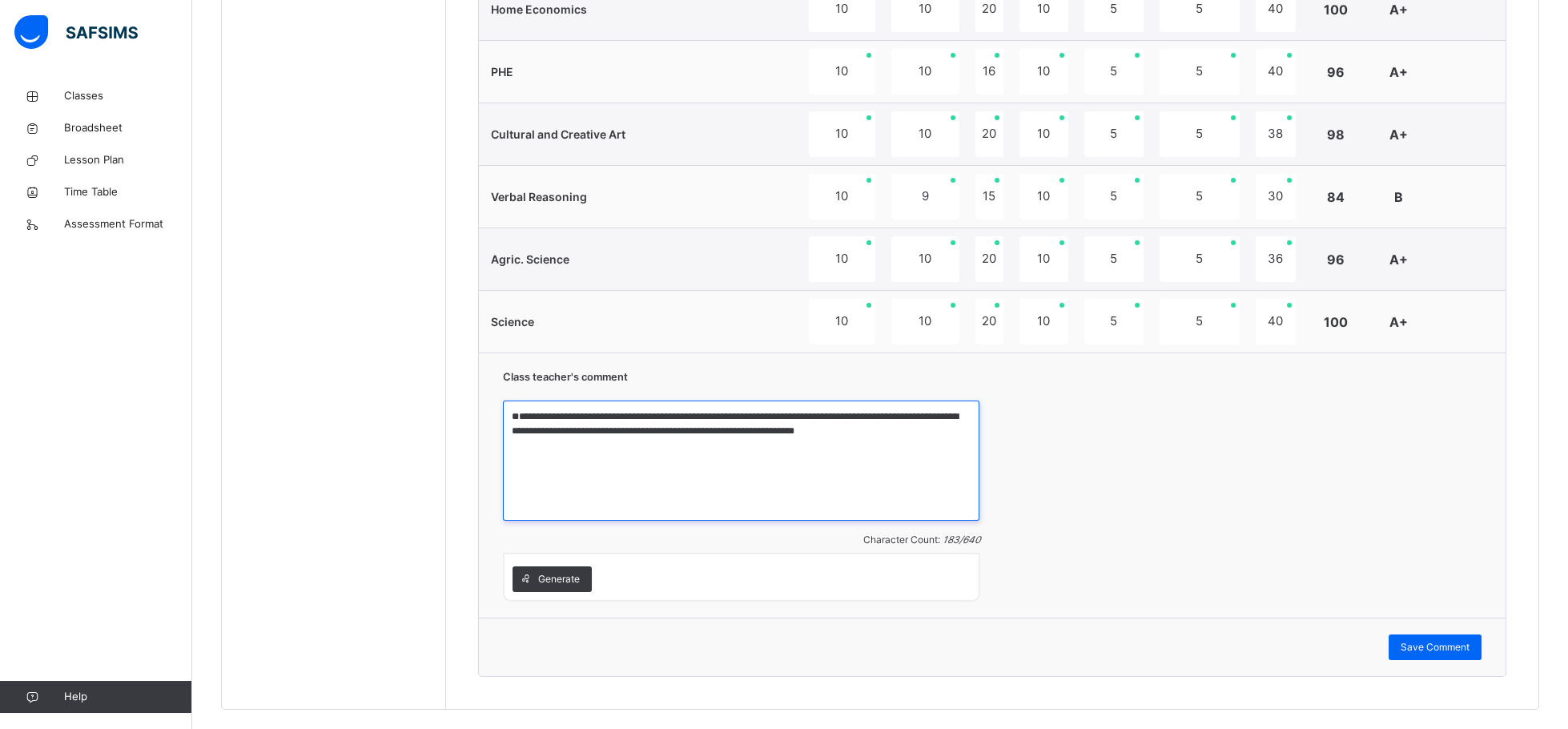 click on "**********" at bounding box center [741, 461] 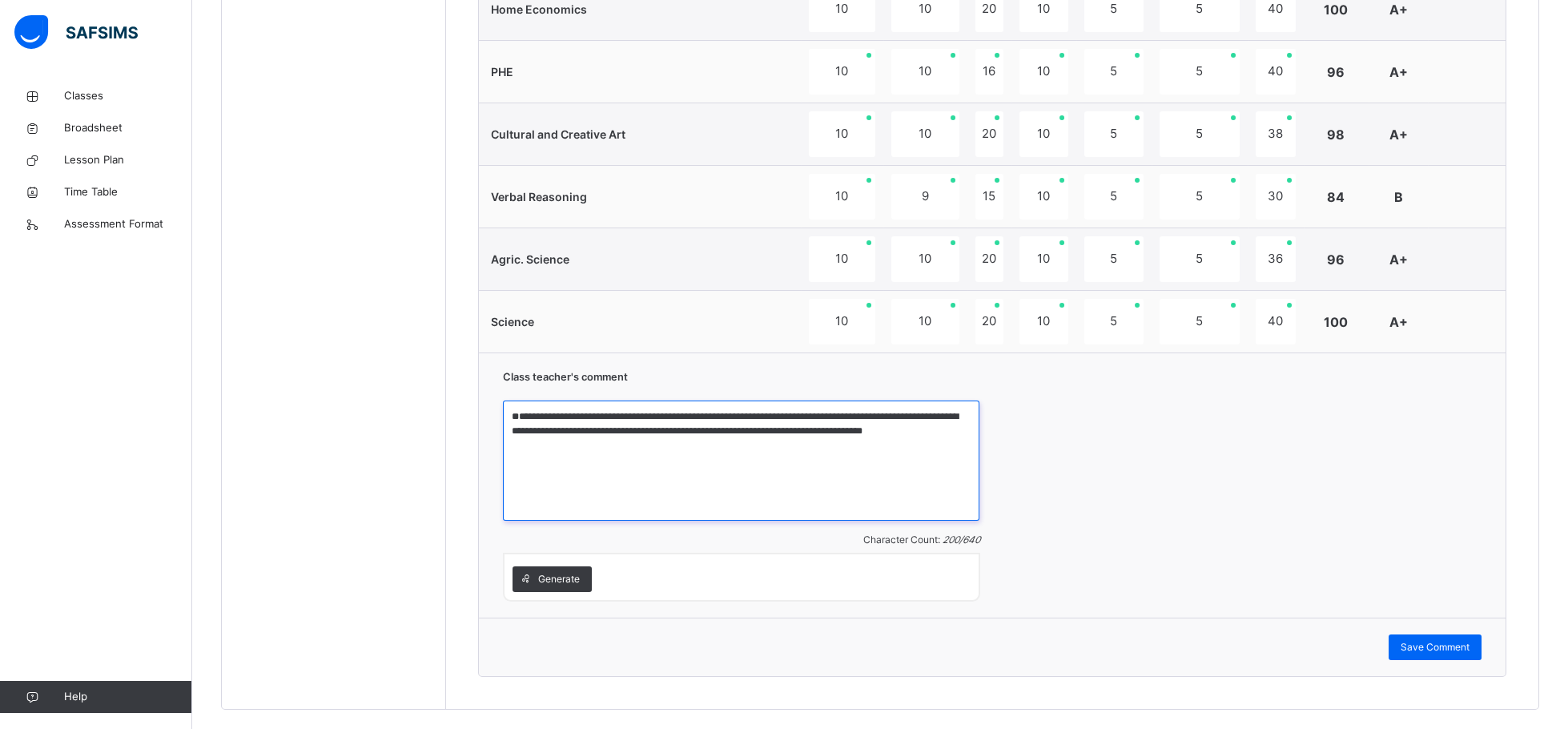 click on "**********" at bounding box center (741, 461) 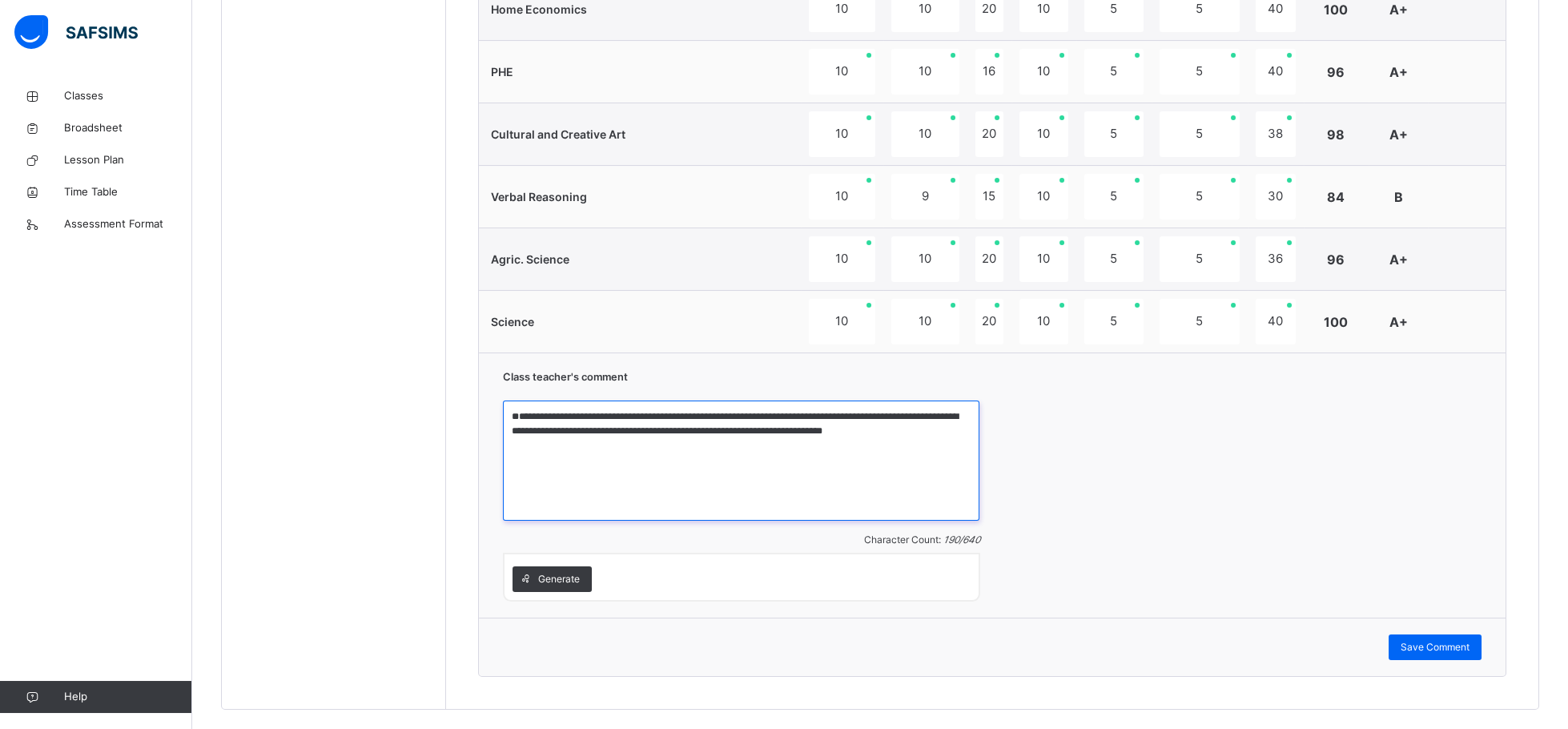 click on "**********" at bounding box center (741, 461) 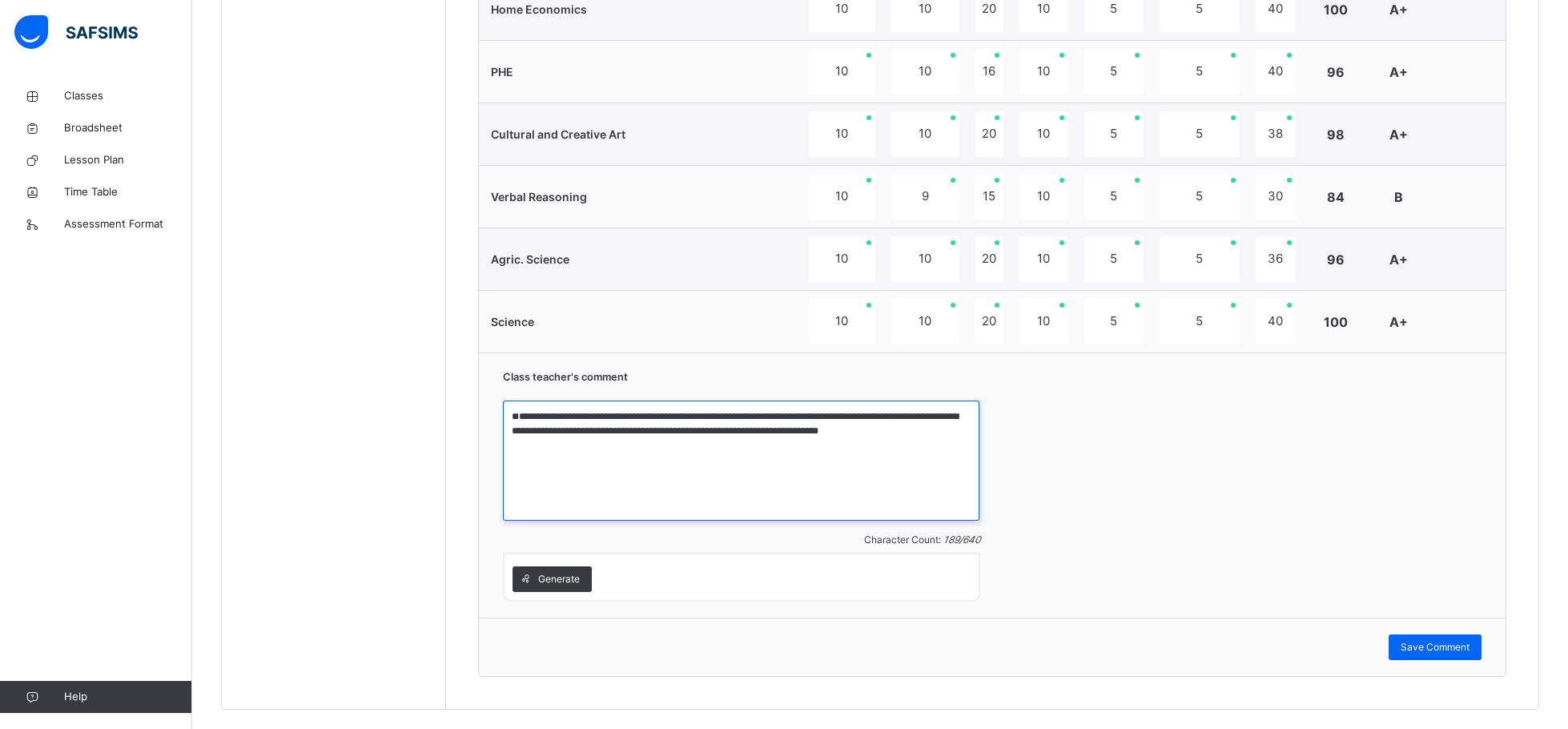 click on "**********" at bounding box center (741, 461) 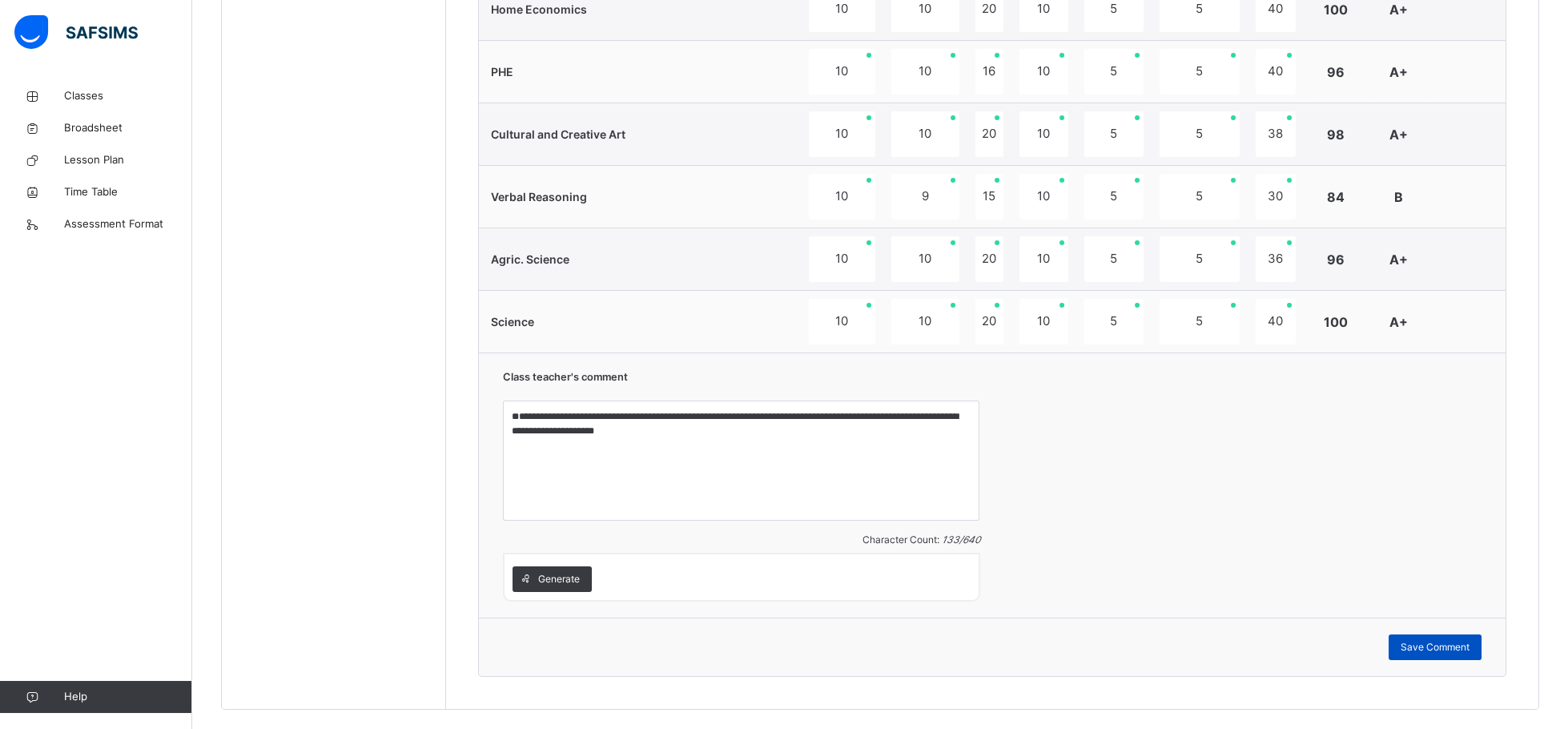 click on "Save Comment" at bounding box center [1435, 647] 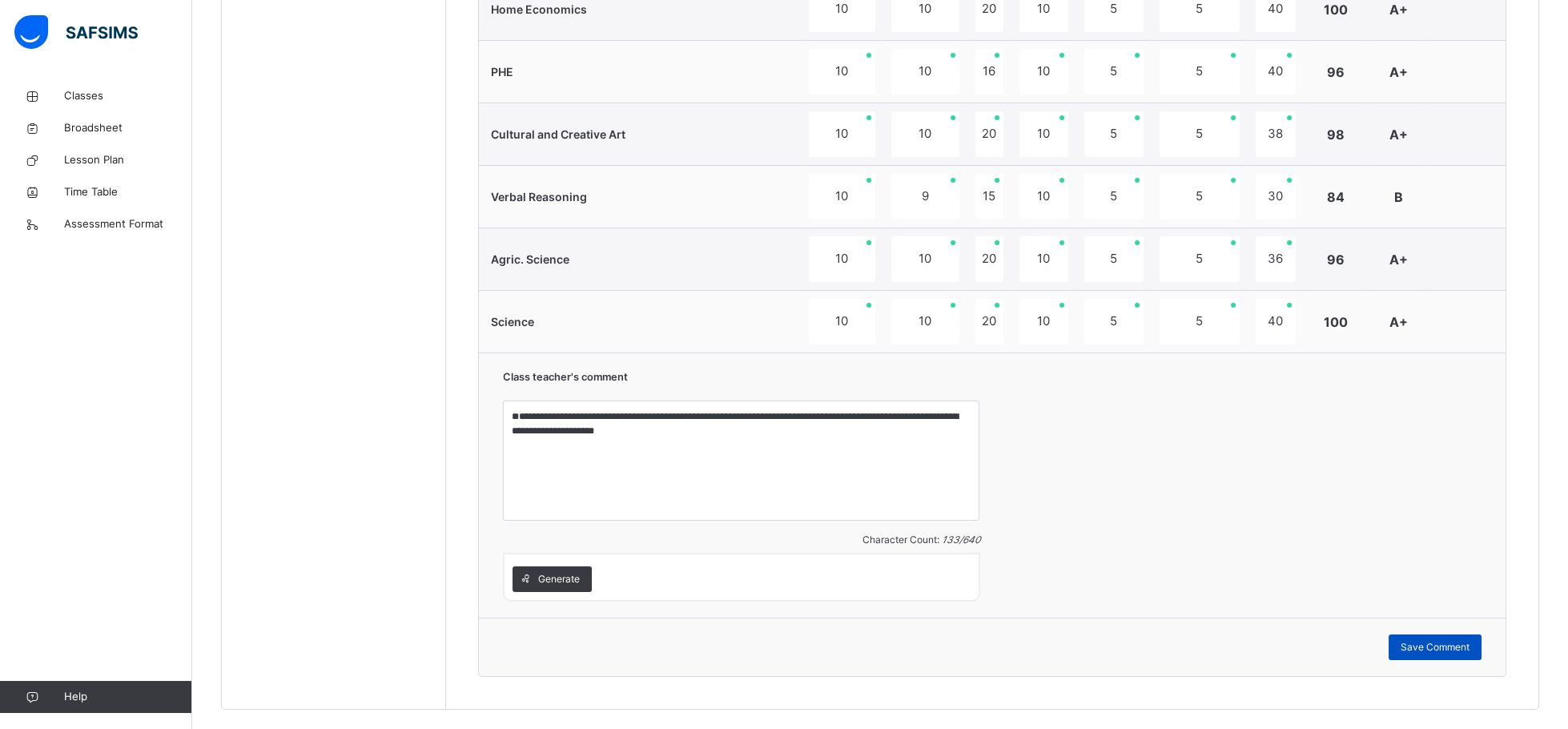 click on "Save Comment" at bounding box center [1435, 647] 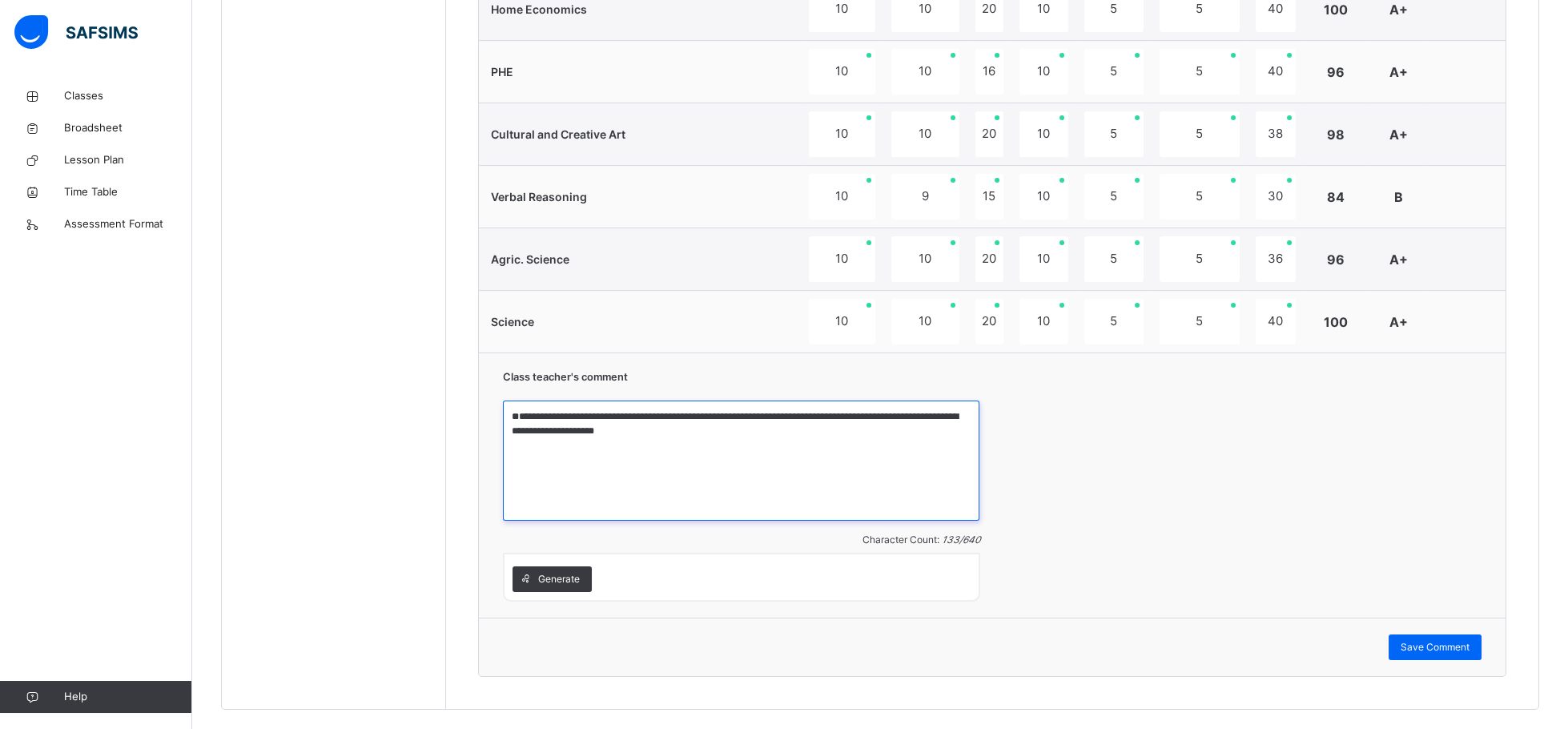 click on "**********" at bounding box center [741, 461] 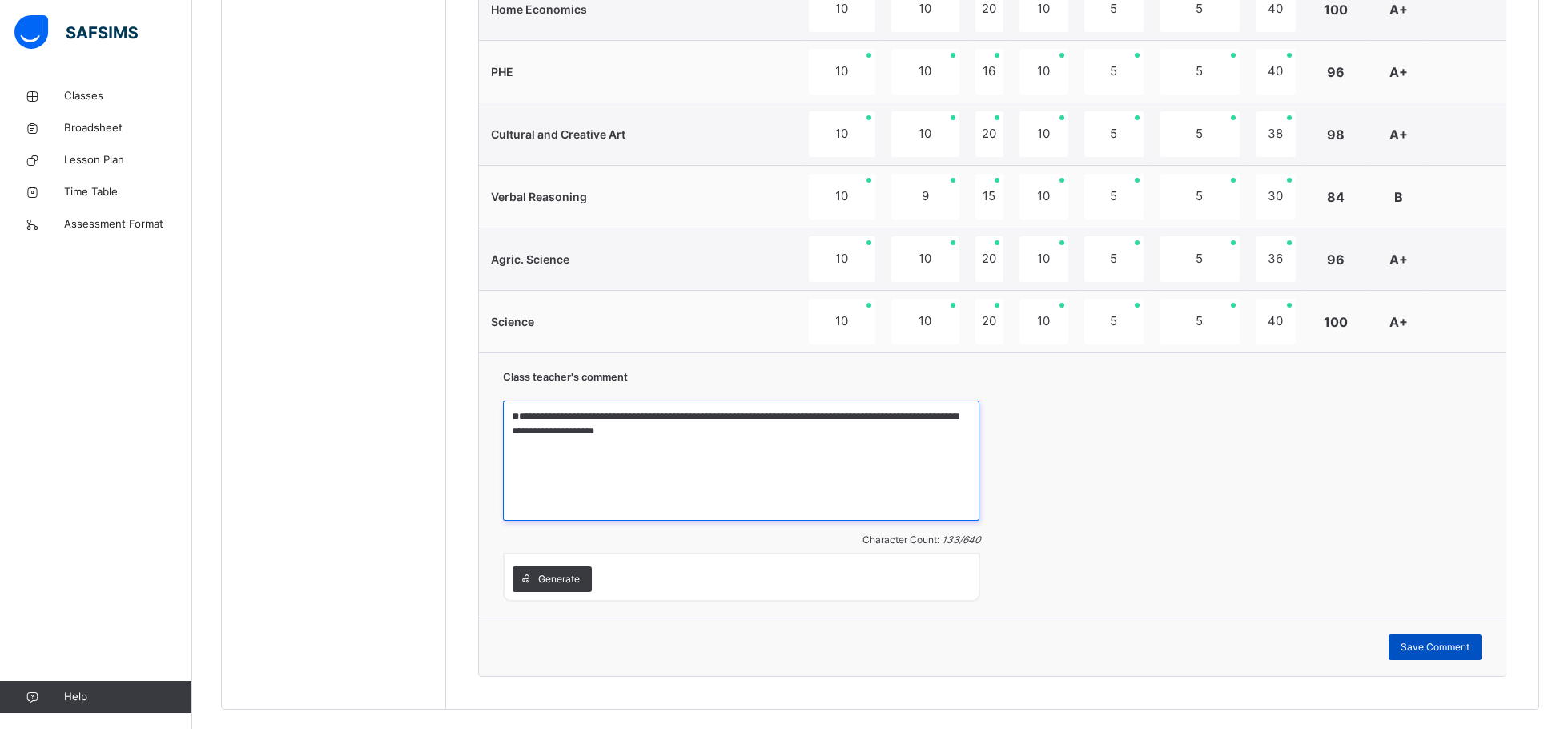 type on "**********" 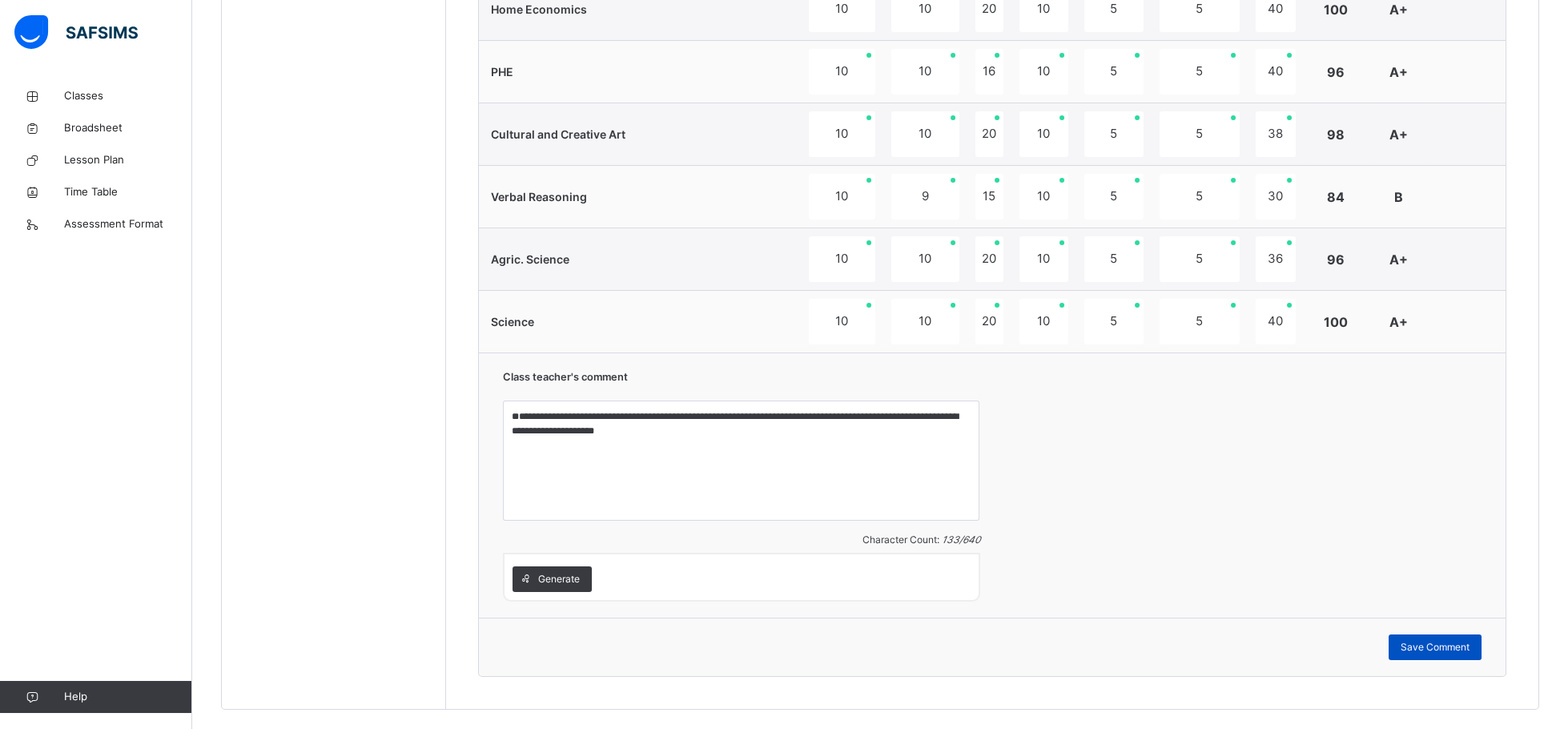 click on "Save Comment" at bounding box center (1435, 647) 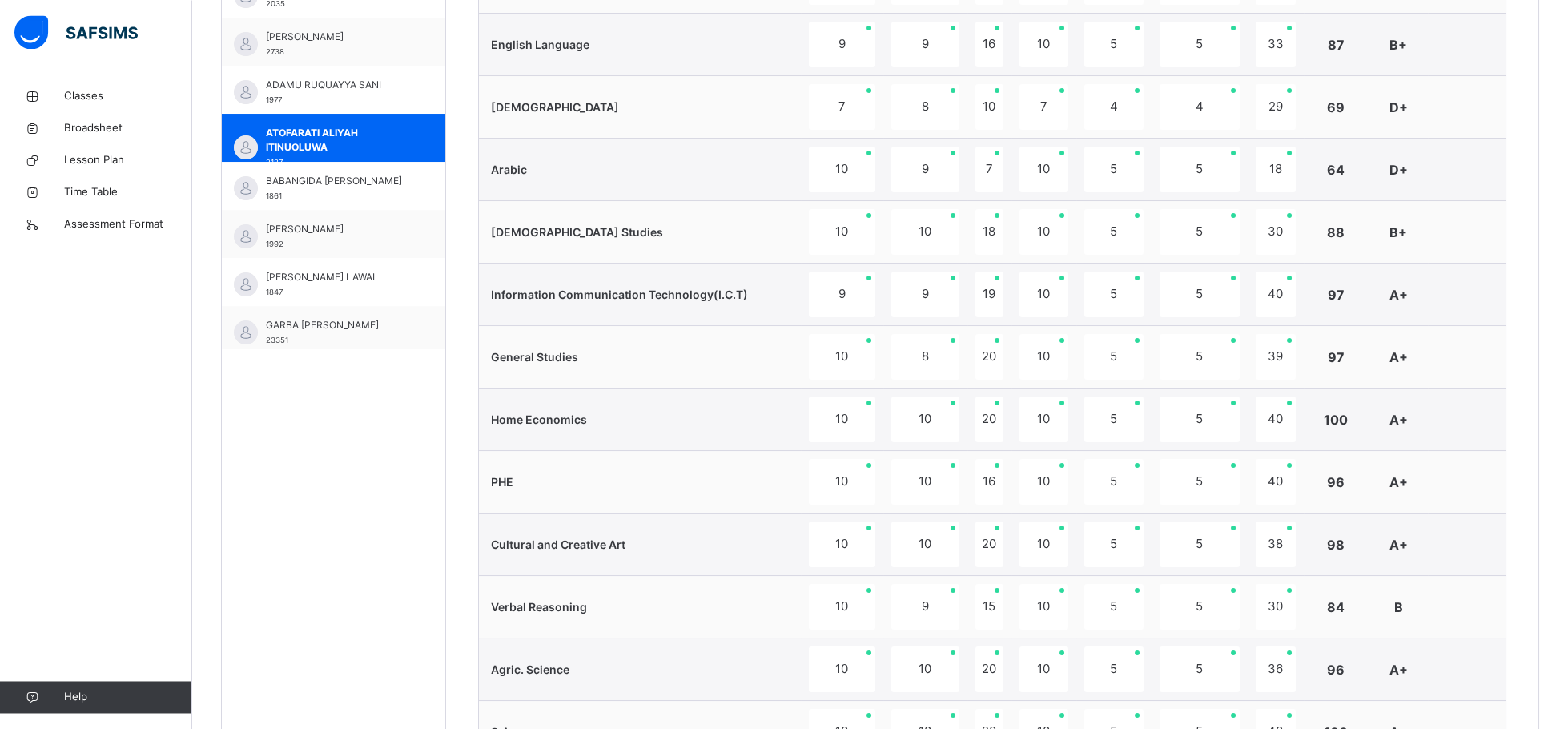 scroll, scrollTop: 660, scrollLeft: 0, axis: vertical 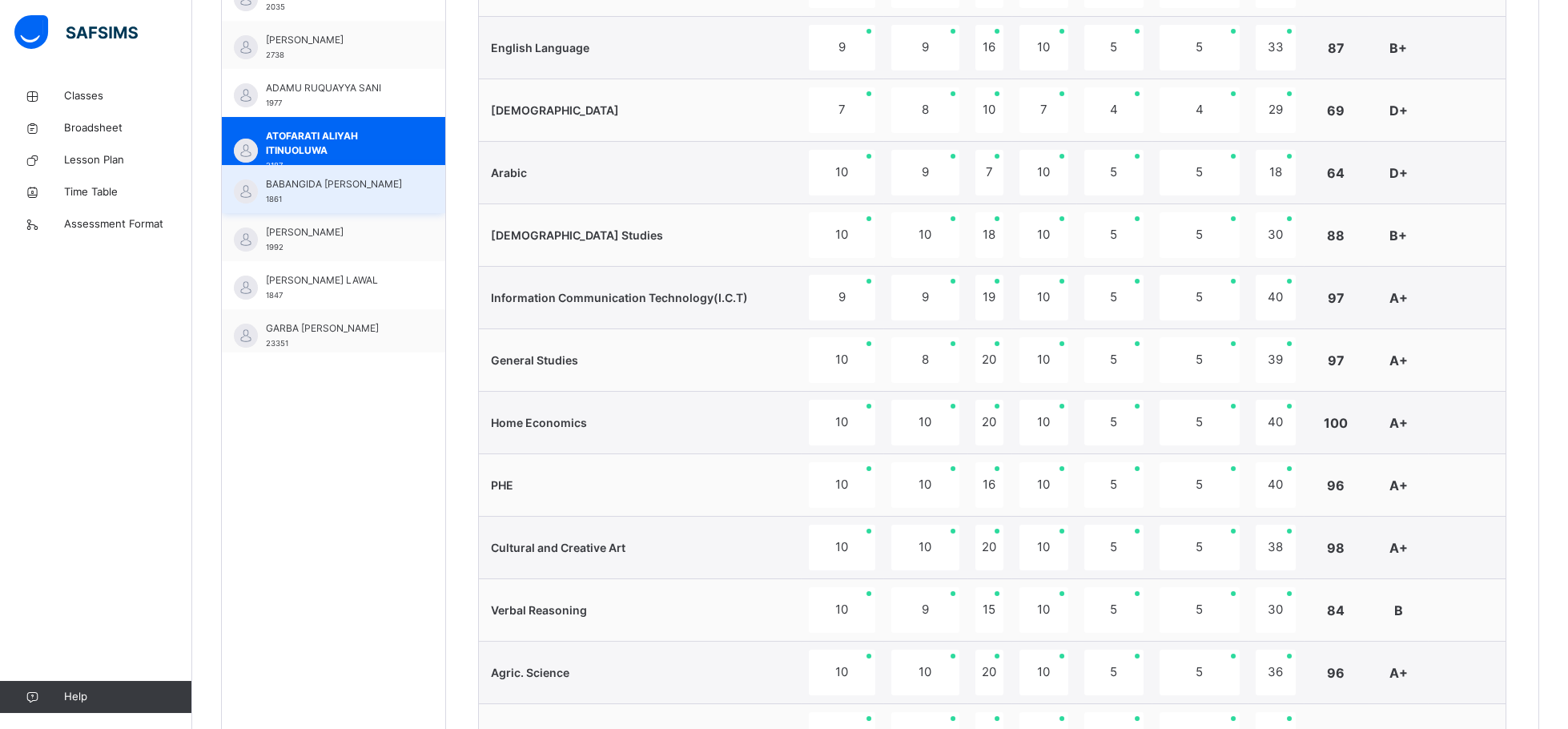click on "BABANGIDA [PERSON_NAME] 1861" at bounding box center [337, 191] 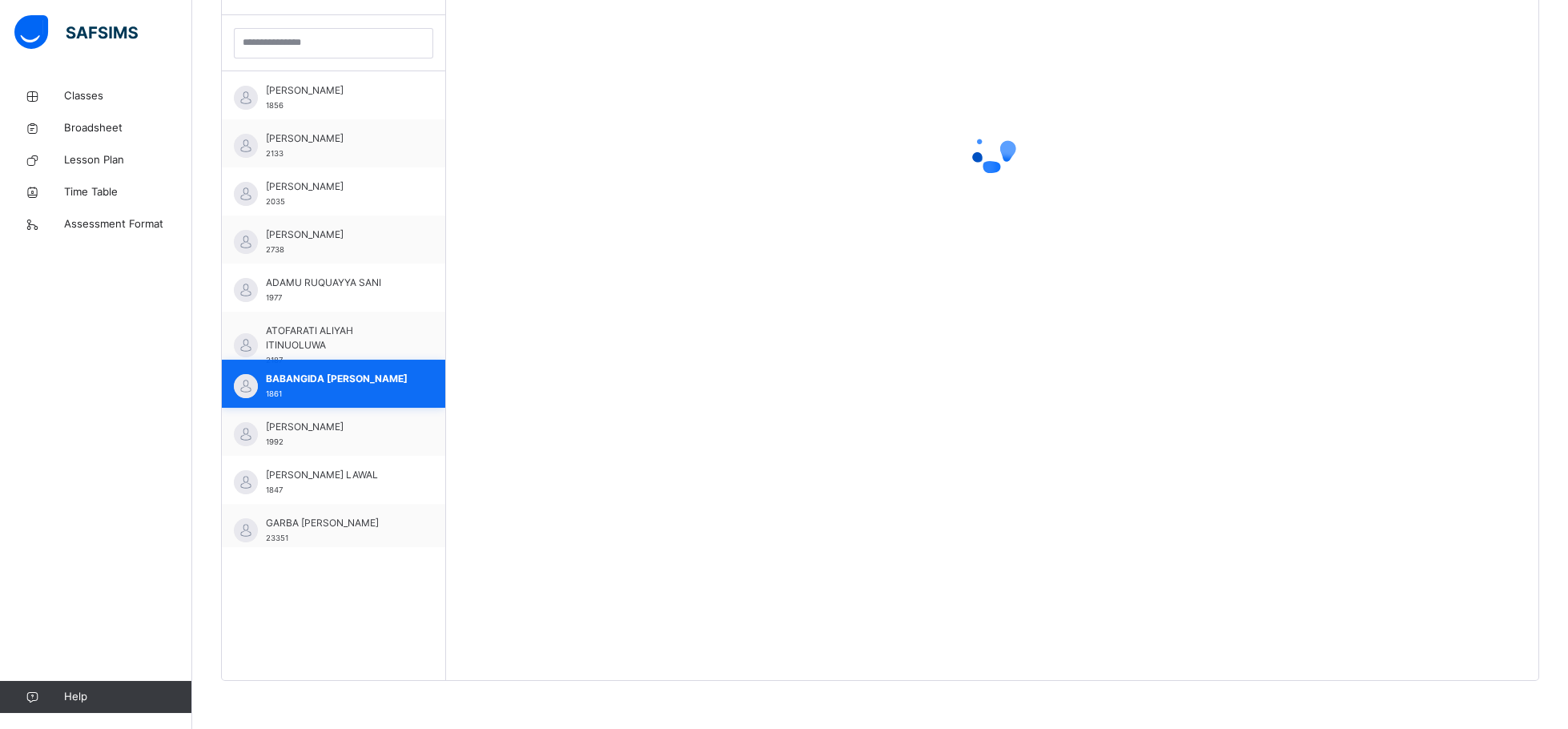 scroll, scrollTop: 467, scrollLeft: 0, axis: vertical 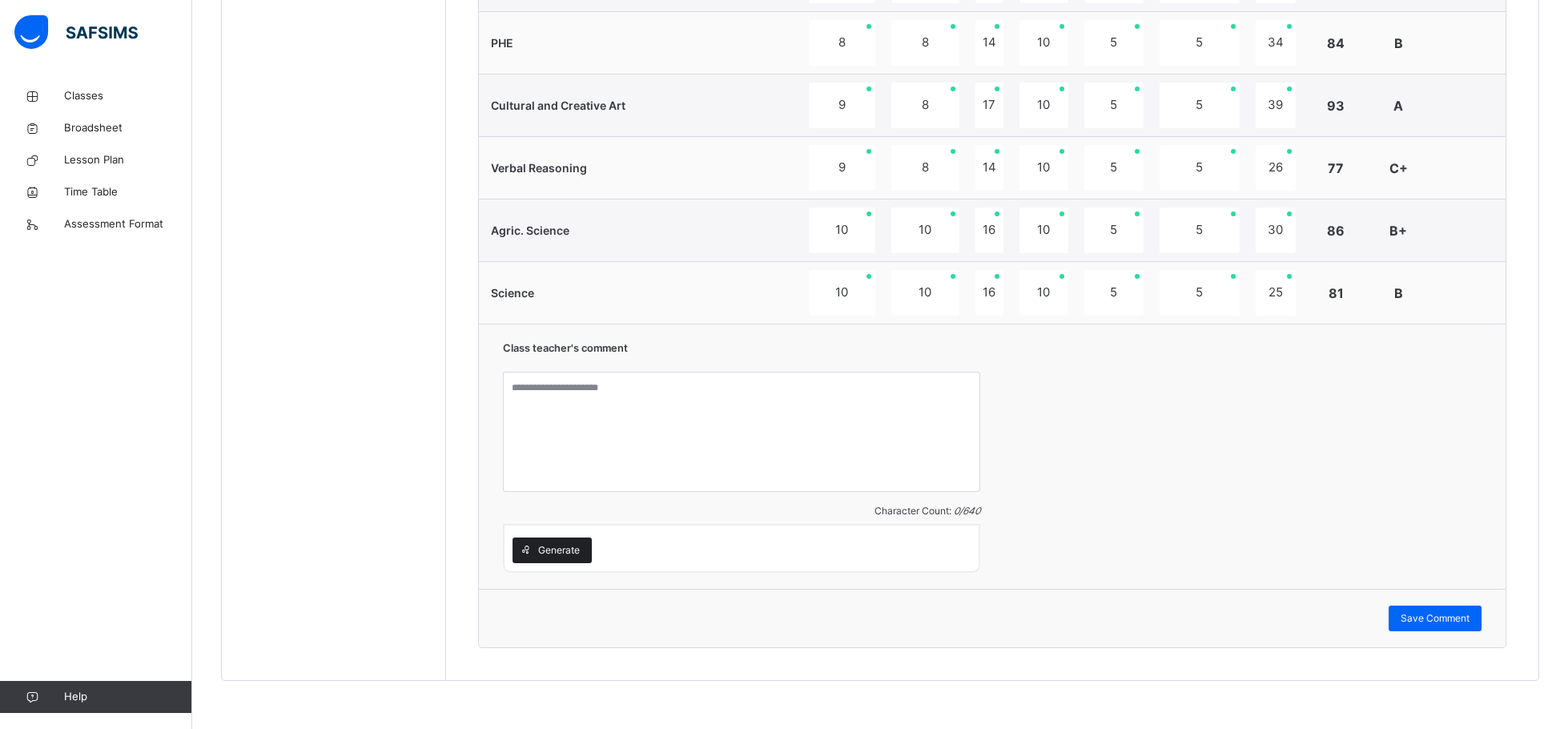 click on "Generate" at bounding box center [559, 550] 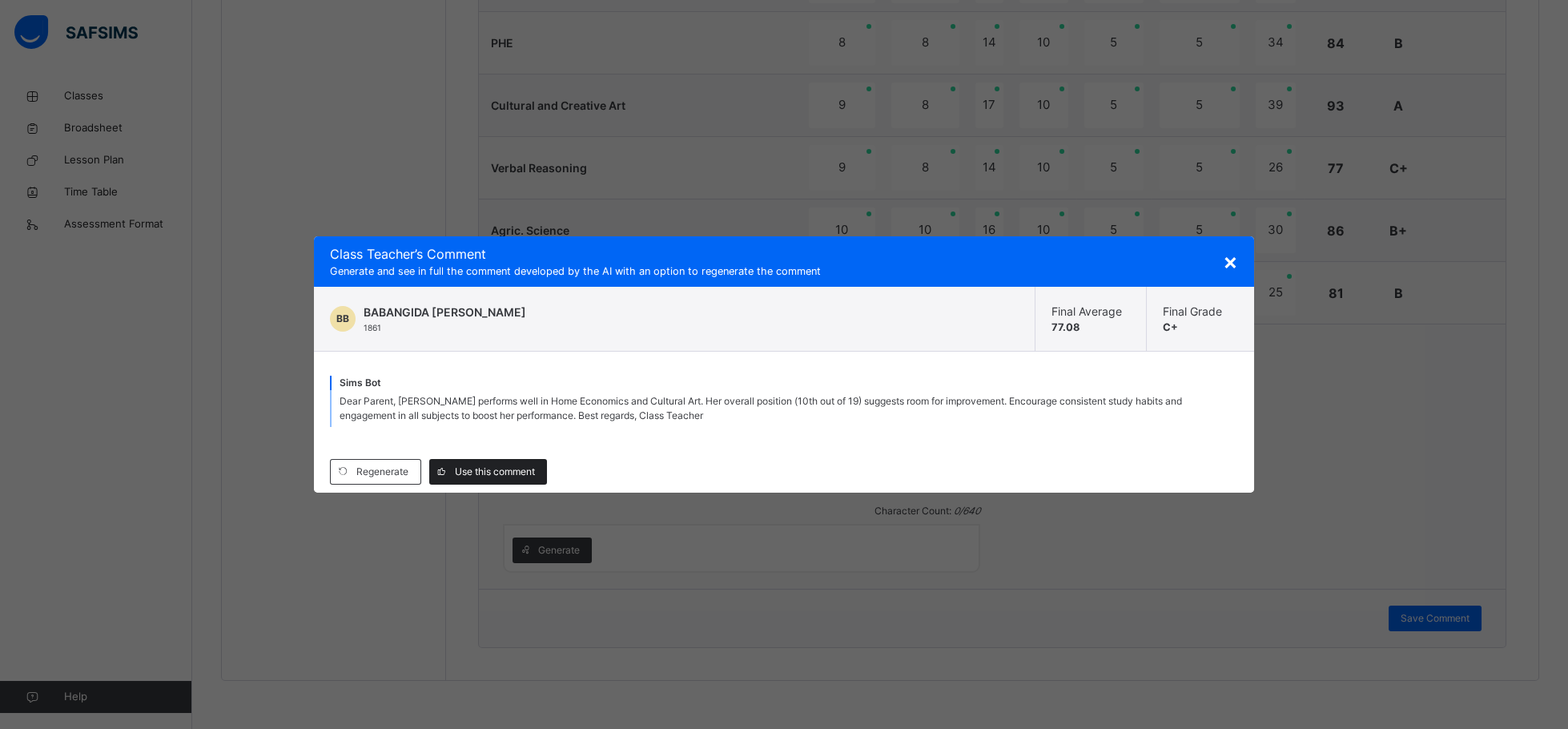 click on "Use this comment" at bounding box center (495, 472) 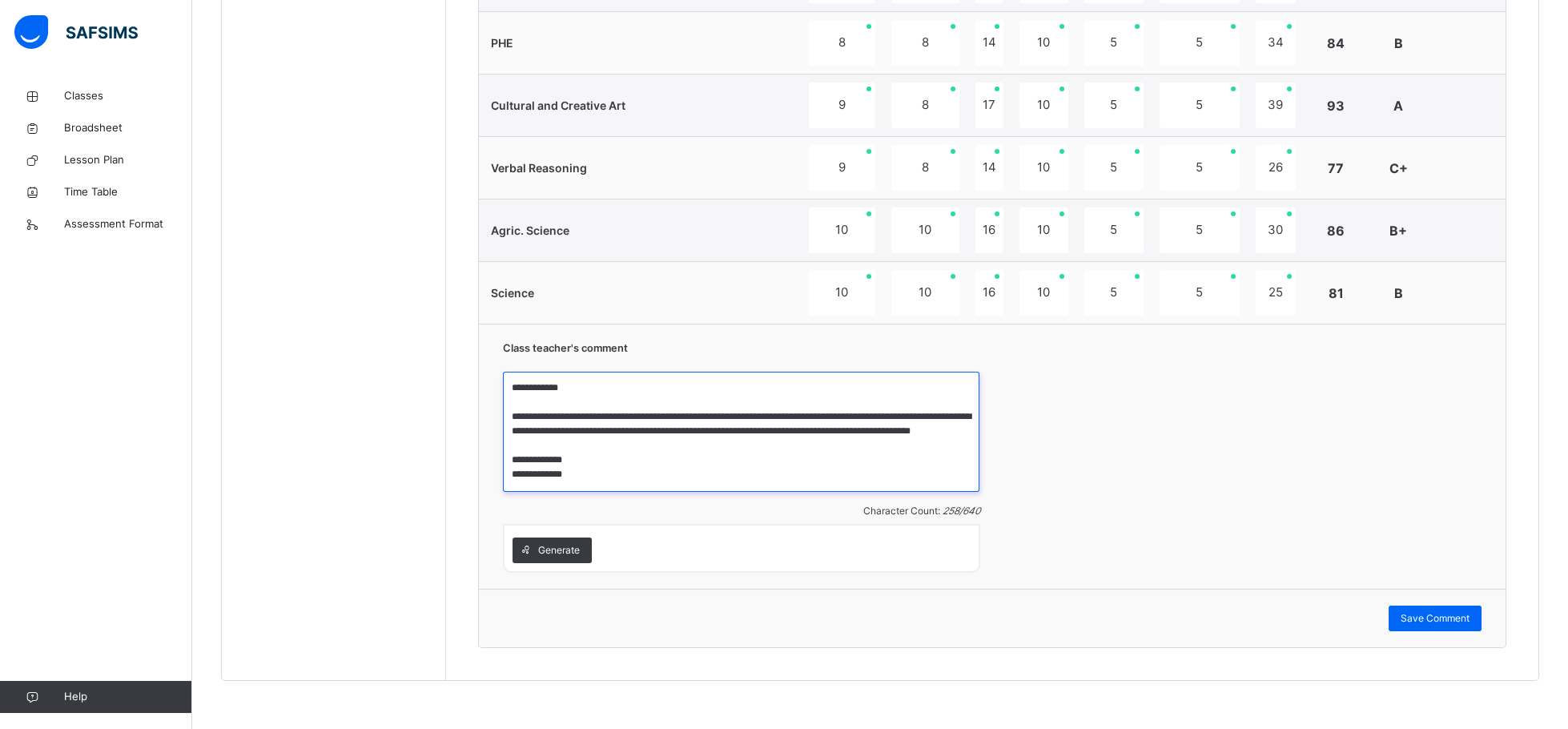 click on "**********" at bounding box center (741, 432) 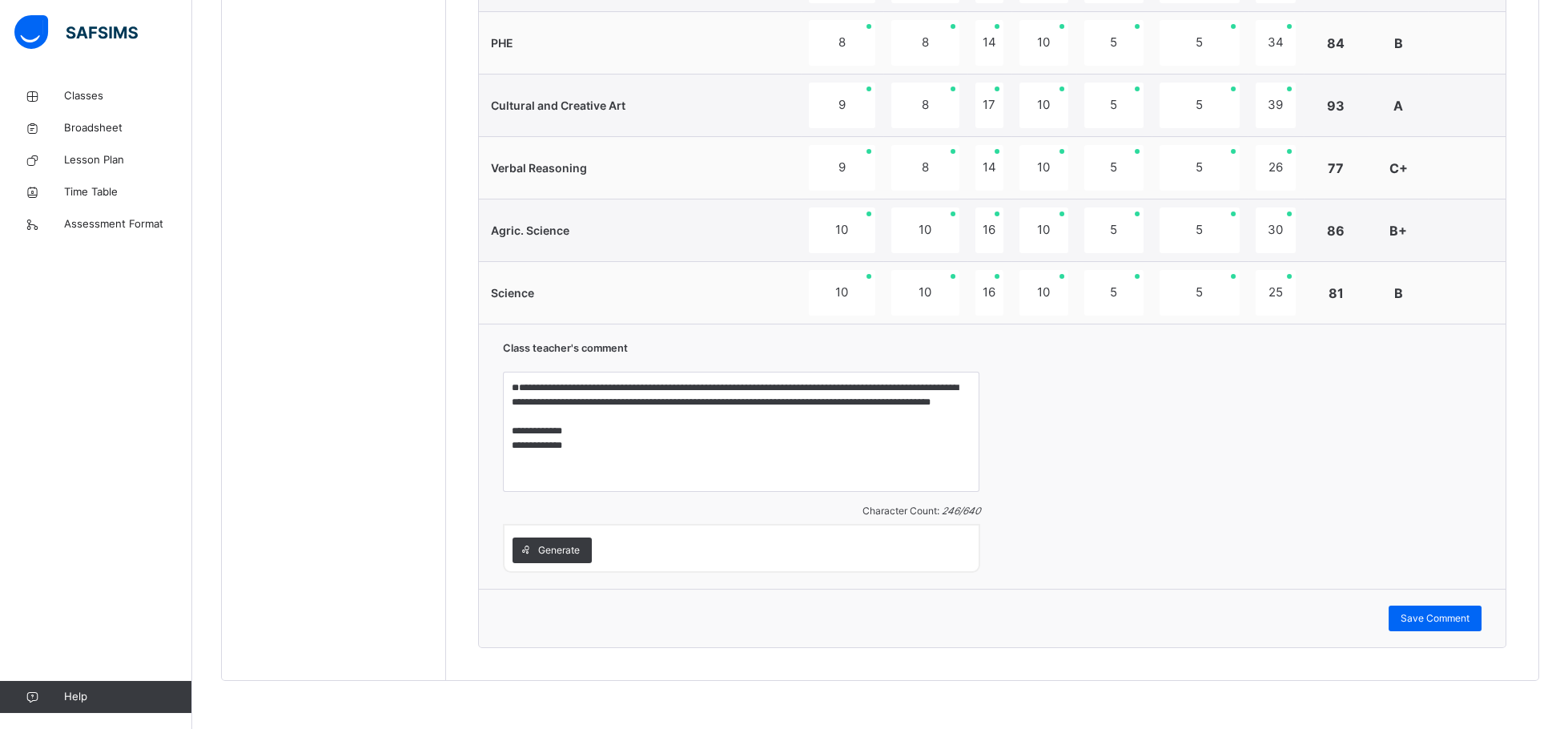 click on "**********" at bounding box center (742, 457) 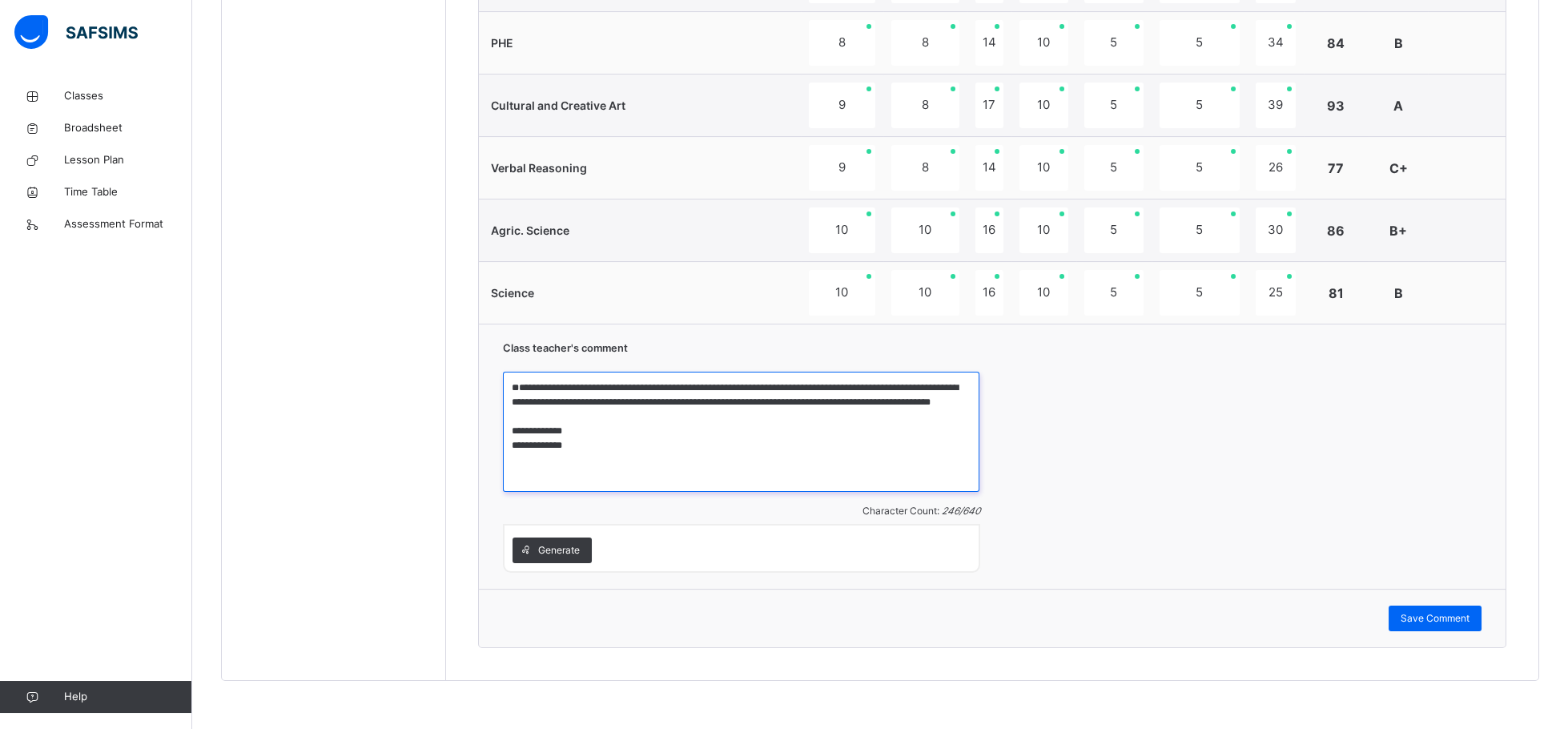 click on "**********" at bounding box center [741, 432] 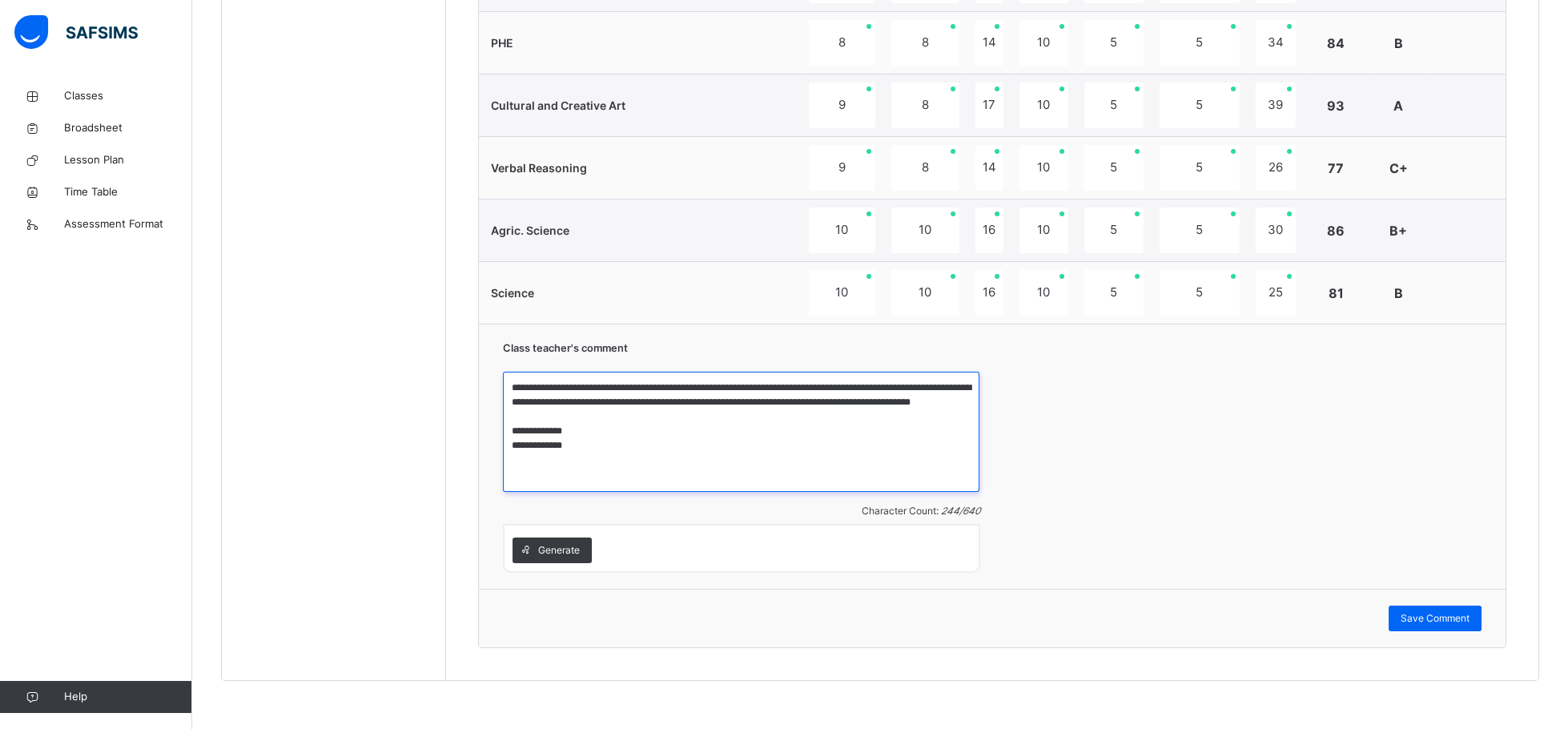 click on "**********" at bounding box center [741, 432] 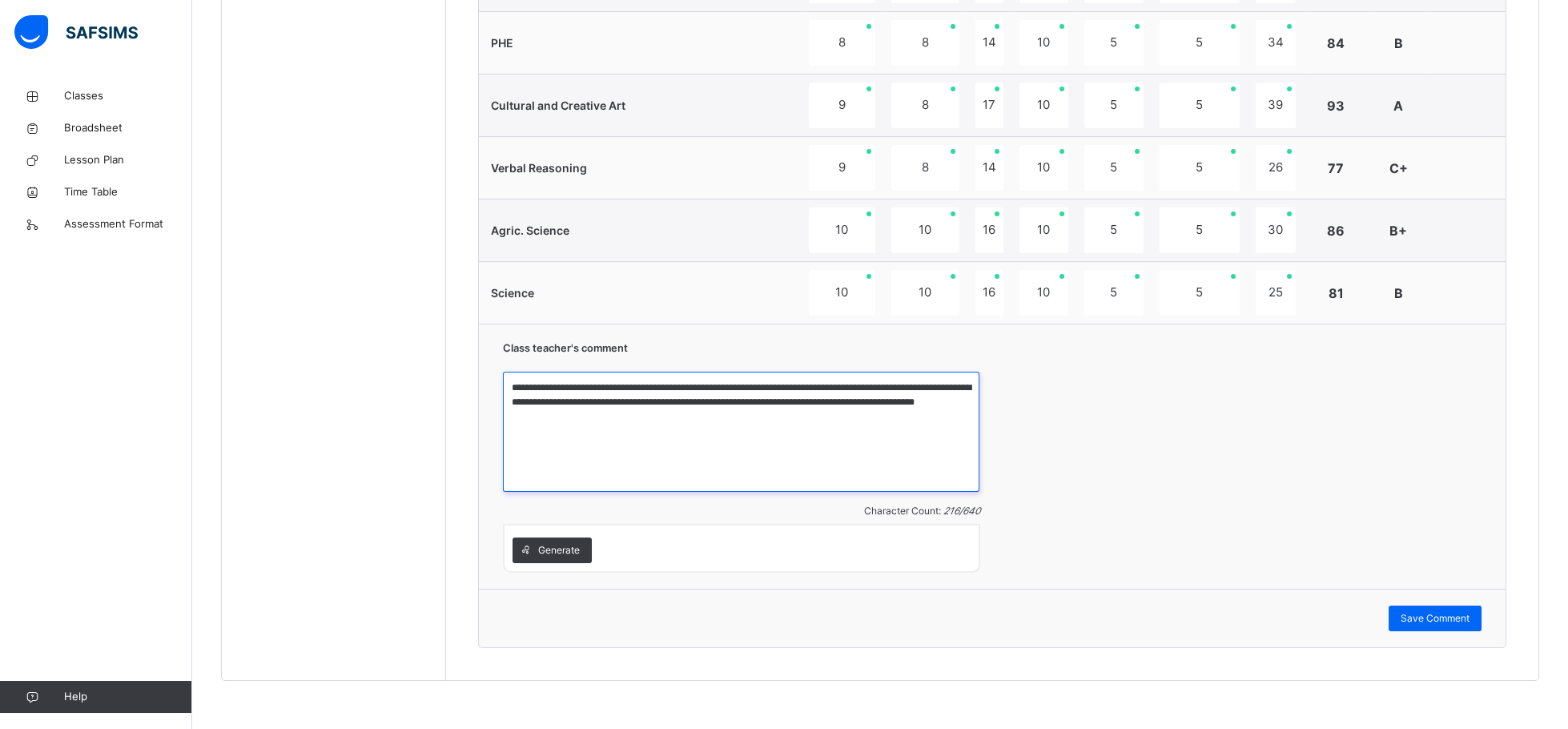 click on "**********" at bounding box center (741, 432) 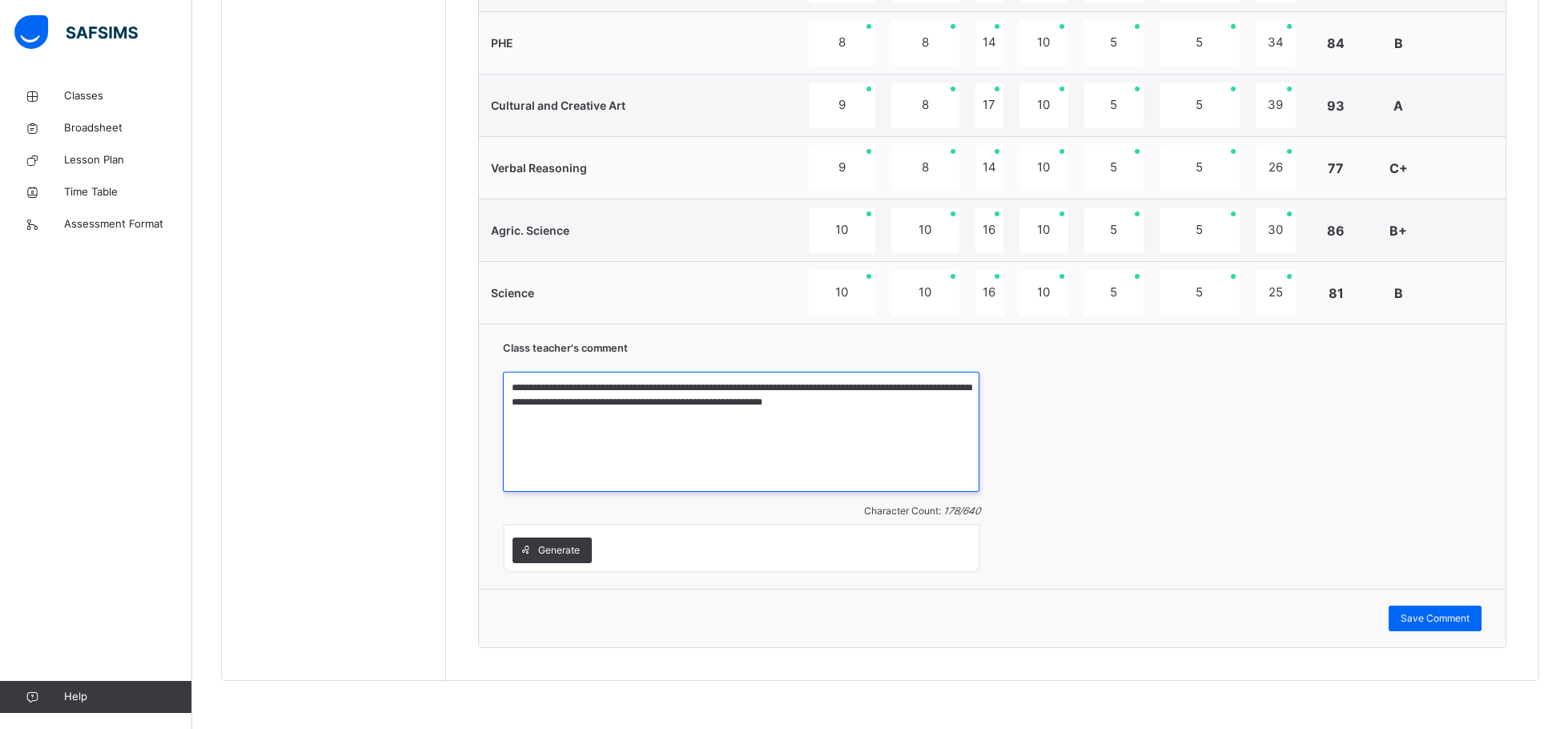 click on "**********" at bounding box center [741, 432] 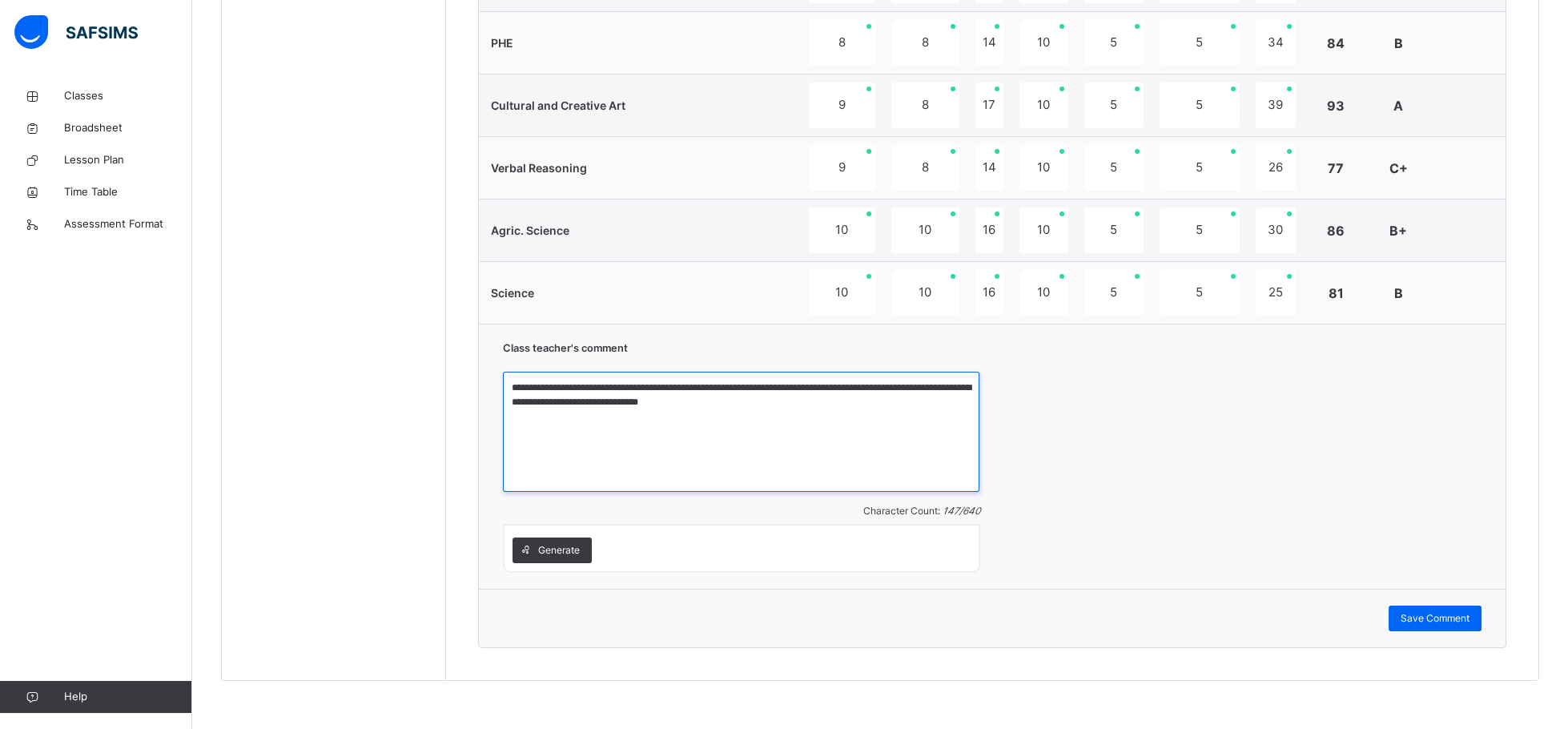 click on "**********" at bounding box center [741, 432] 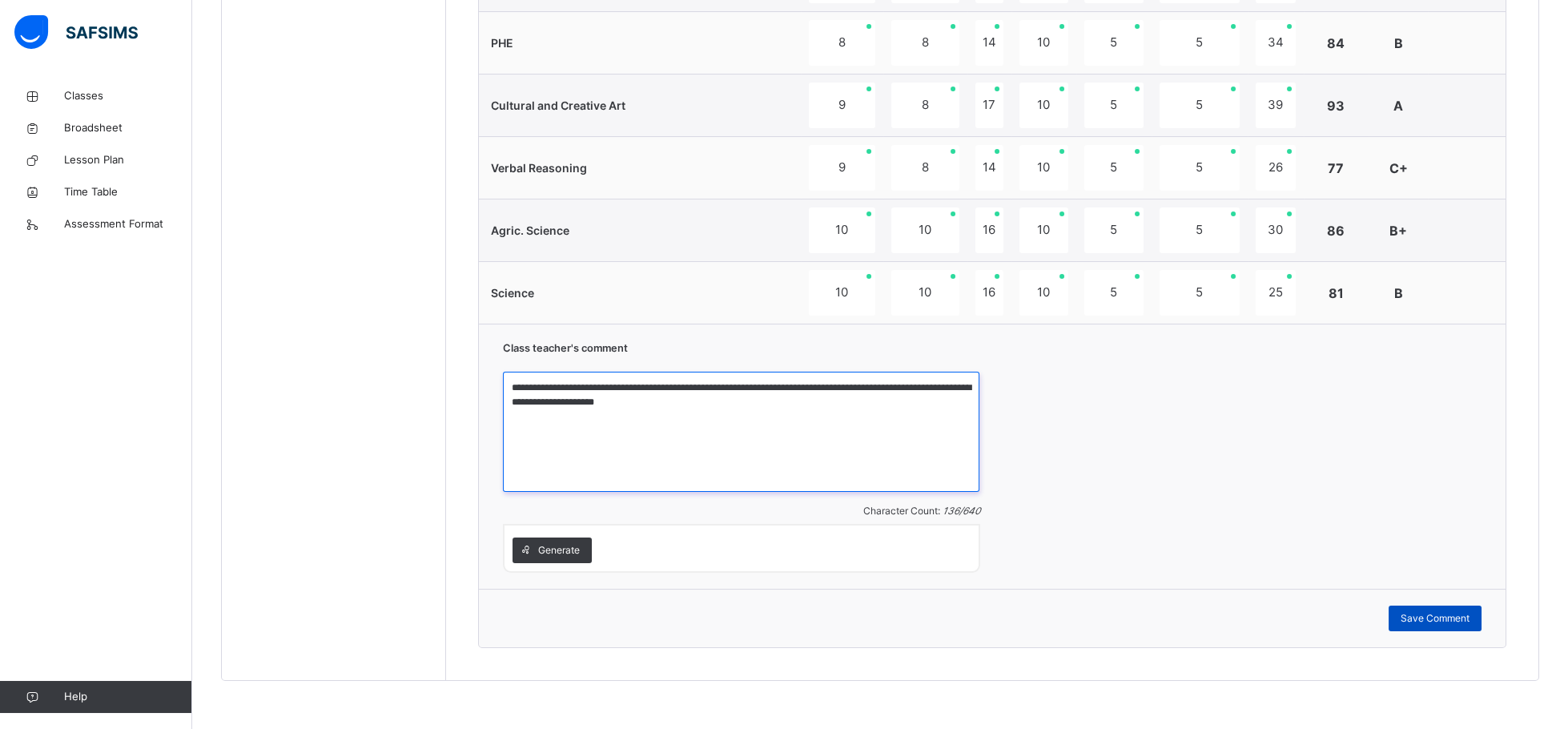 type on "**********" 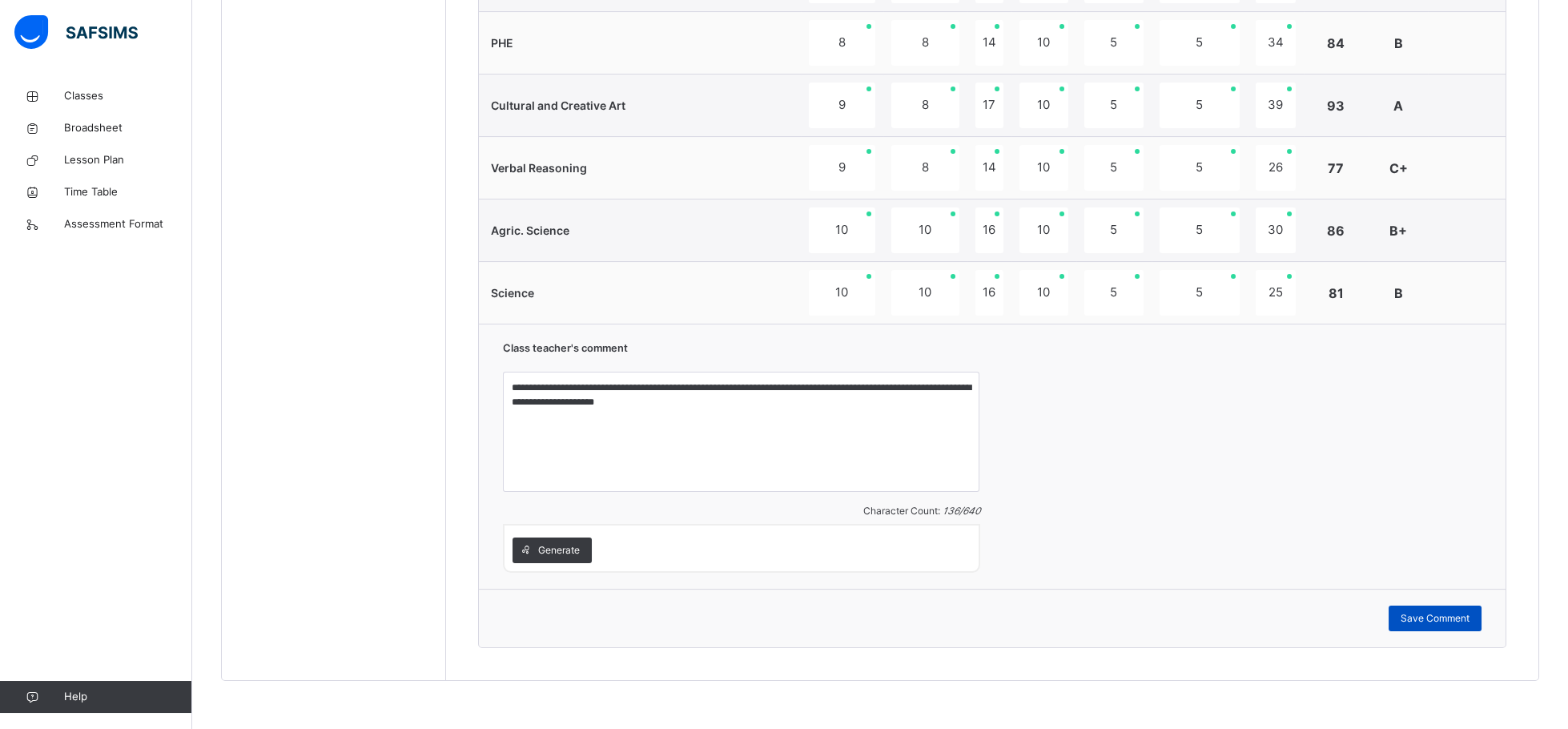 click on "Save Comment" at bounding box center [1435, 618] 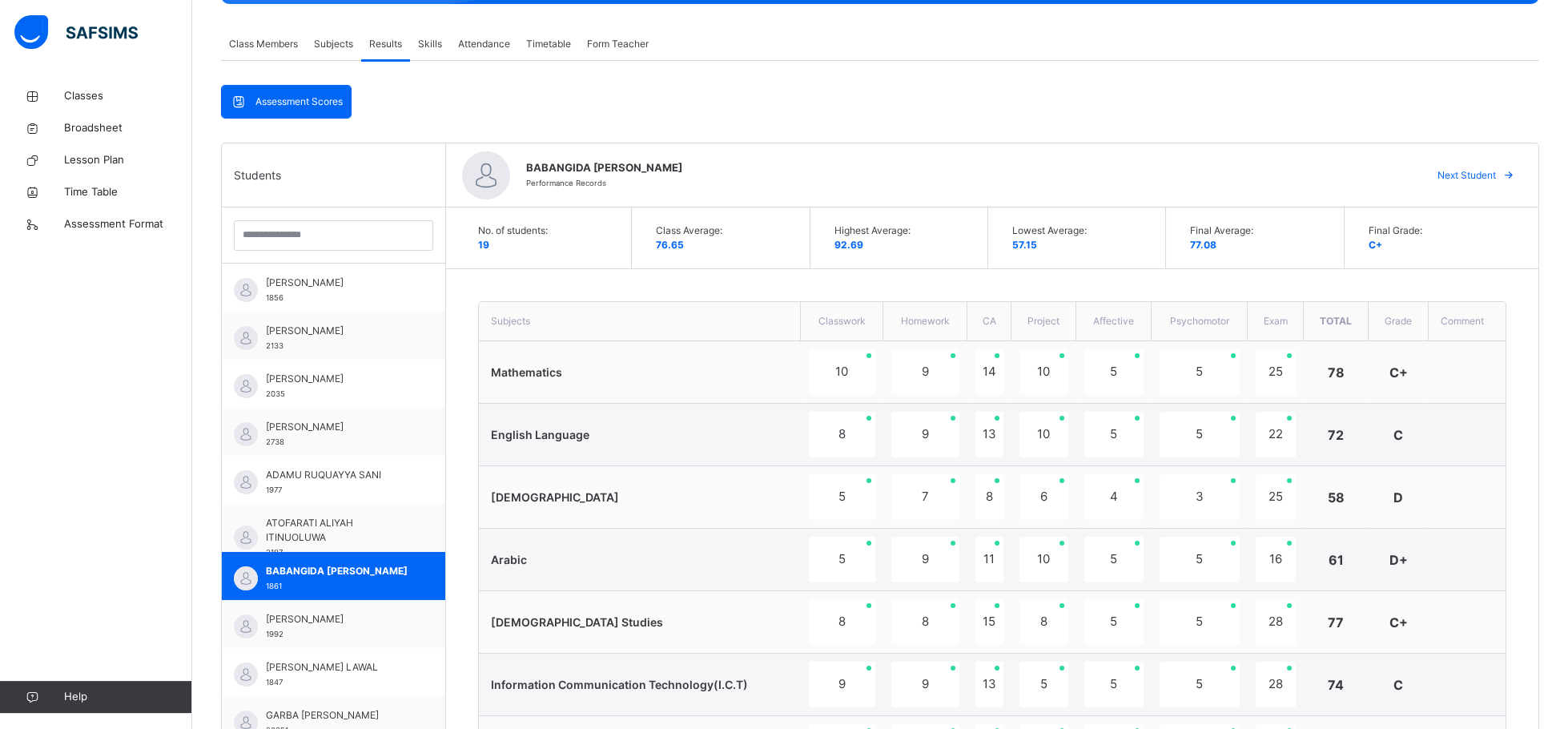 scroll, scrollTop: 197, scrollLeft: 0, axis: vertical 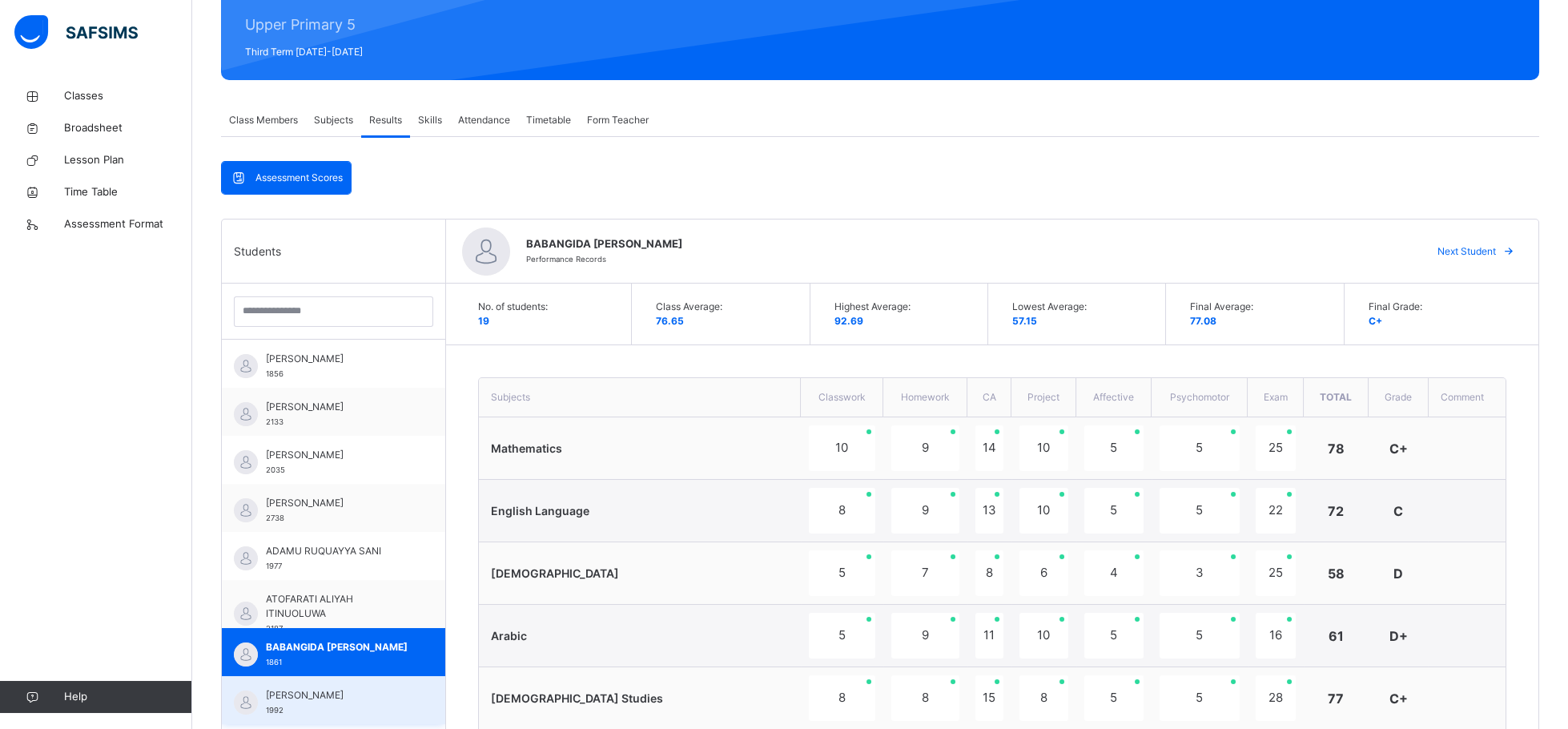 click on "[PERSON_NAME] 1992" at bounding box center (333, 700) 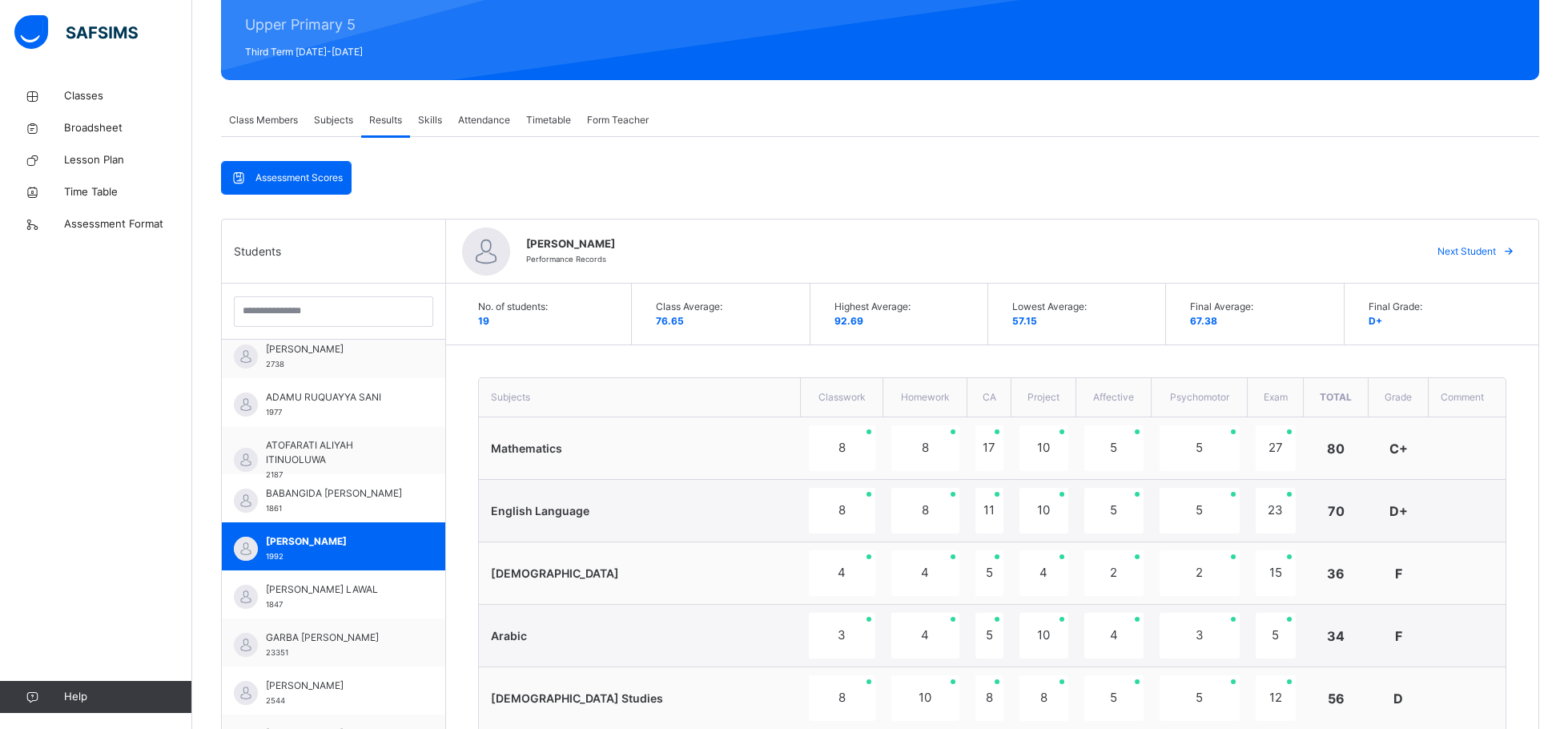 scroll, scrollTop: 172, scrollLeft: 0, axis: vertical 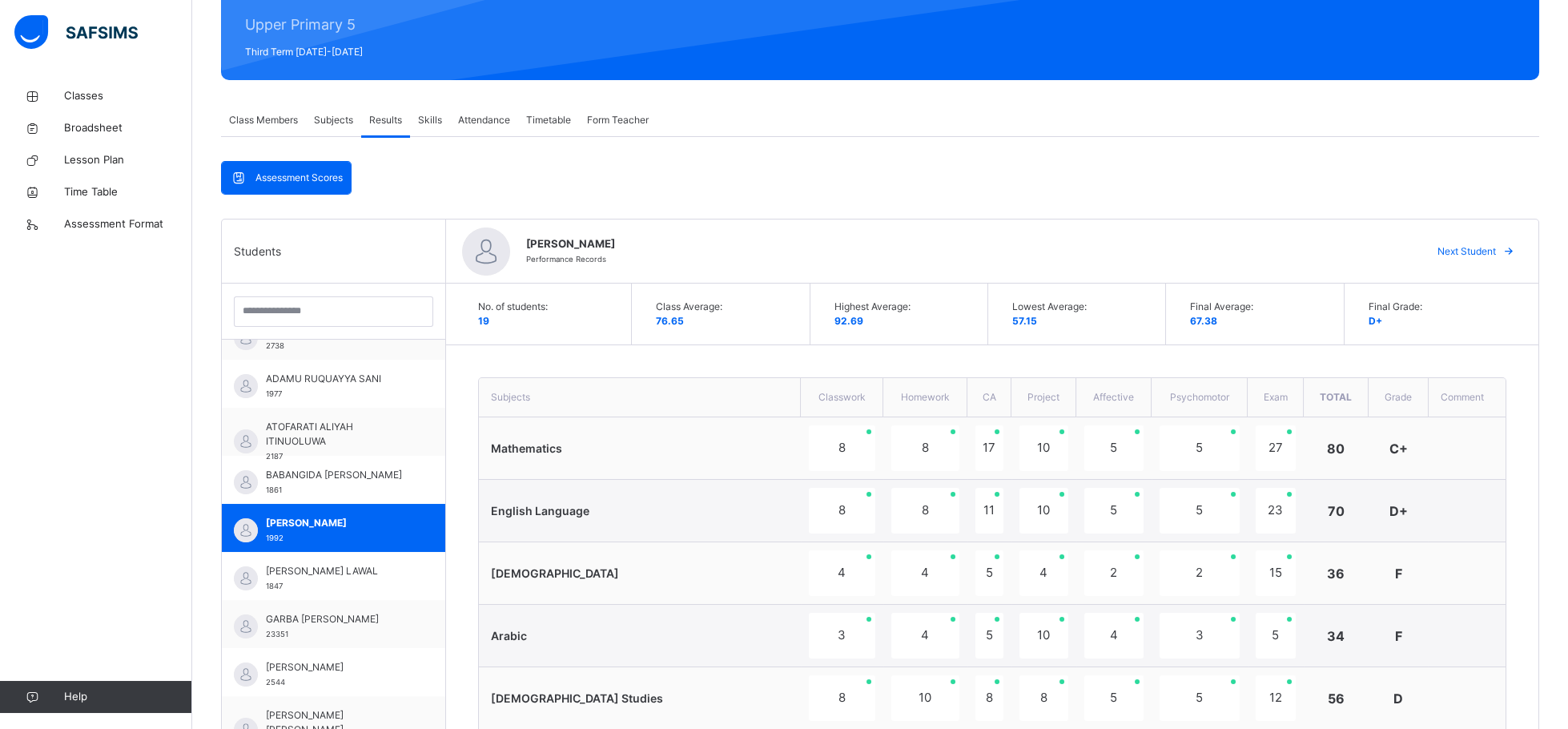 click on "Back  / PRIMARY 5 B PRIMARY 5 B Upper Primary 5 Third Term [DATE]-[DATE] Class Members Subjects Results Skills Attendance Timetable Form Teacher Results More Options   19  Students in class Download Pdf Report Excel Report View subject profile ESTEEM LEARNING CENTRE Date: [DATE] 11:58:41 am Class Members Class:  PRIMARY 5 B Total no. of Students:  19 Term:  Third Term Session:  [DATE]-[DATE] S/NO Admission No. Last Name First Name Other Name 1 1856 [PERSON_NAME] 2 2133 [PERSON_NAME] 3 2035 [PERSON_NAME] 4 2738 [PERSON_NAME] 5 1977 [PERSON_NAME] 6 2187 ATOFARATI ALIYAH ITINUOLUWA 7 1861 BABANGIDA [PERSON_NAME] 8 1992 [PERSON_NAME] 9 1847 GALADIMA HAUWA'U LAWAL 10 23351 [PERSON_NAME] 11 2544 [PERSON_NAME] 12 2501 [PERSON_NAME] [PERSON_NAME] 13 1974 [PERSON_NAME] 14 2481 MUAZU [PERSON_NAME] 15 2539 RAMALLAN SA'[PERSON_NAME] 16 1981 SANUSI [PERSON_NAME] 17 1969 TSADU NANA AISHA 18 2157 USMAN [PERSON_NAME] 19 2067 [PERSON_NAME] Students Actions 1856 ×" at bounding box center (880, 759) 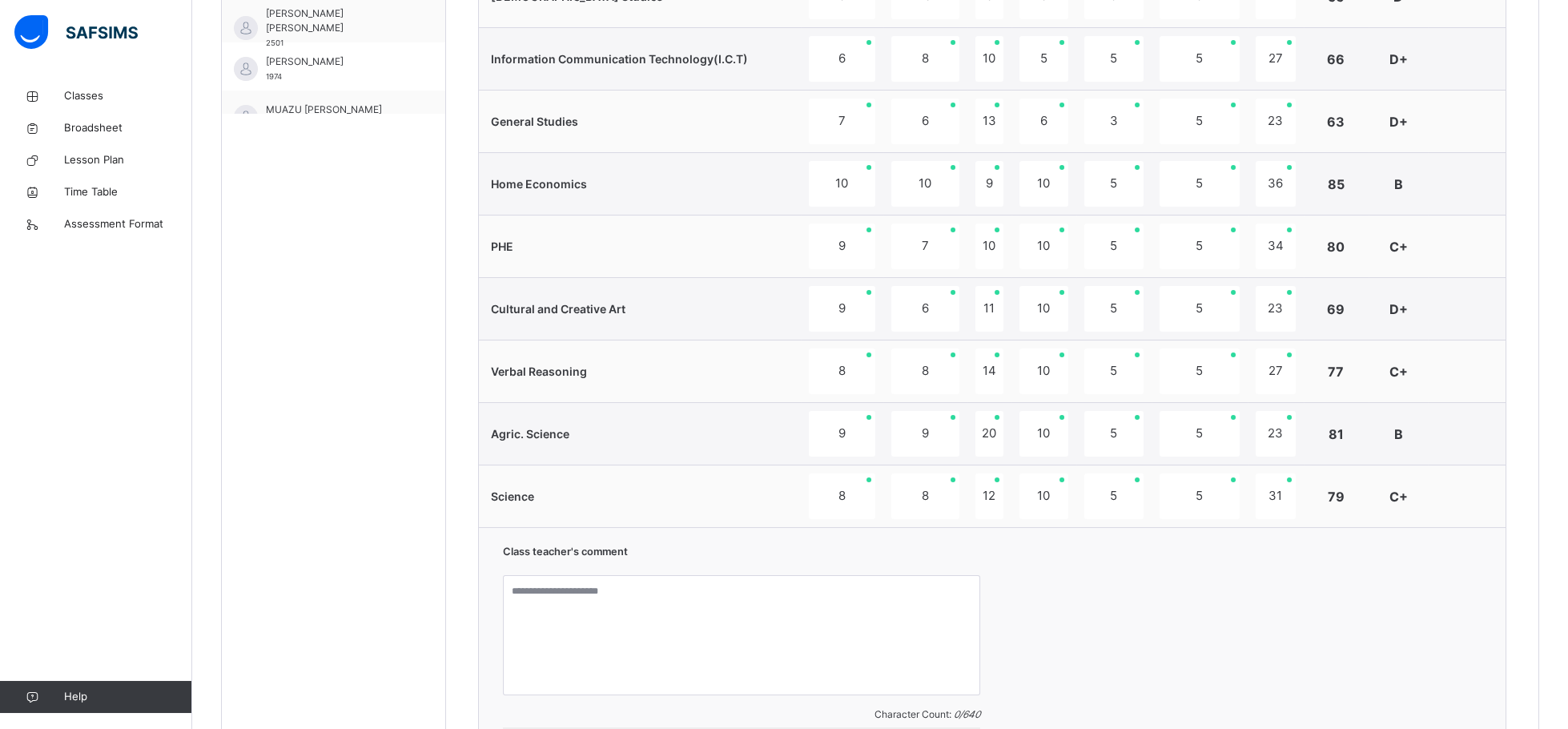 scroll, scrollTop: 1106, scrollLeft: 0, axis: vertical 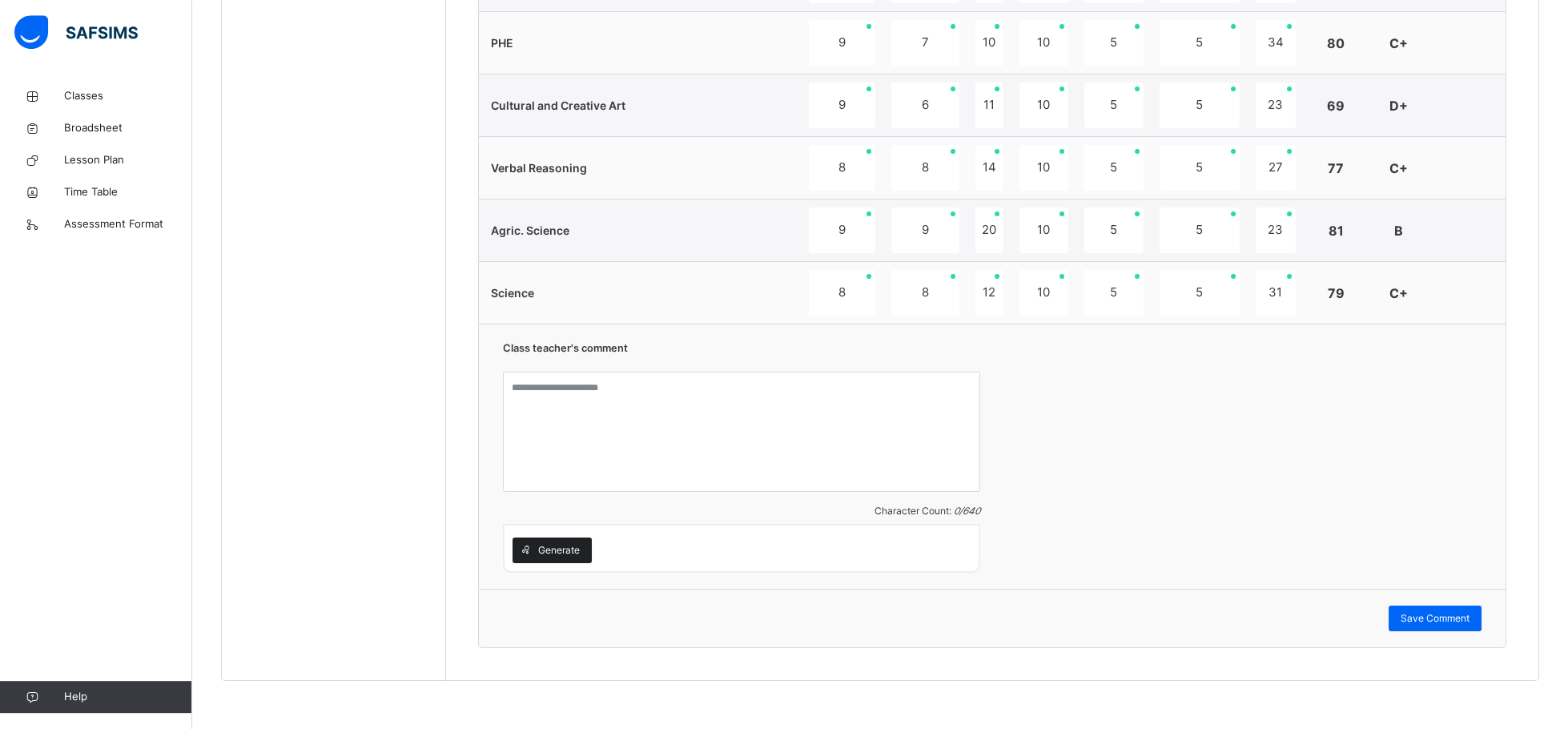 click on "Generate" at bounding box center [559, 550] 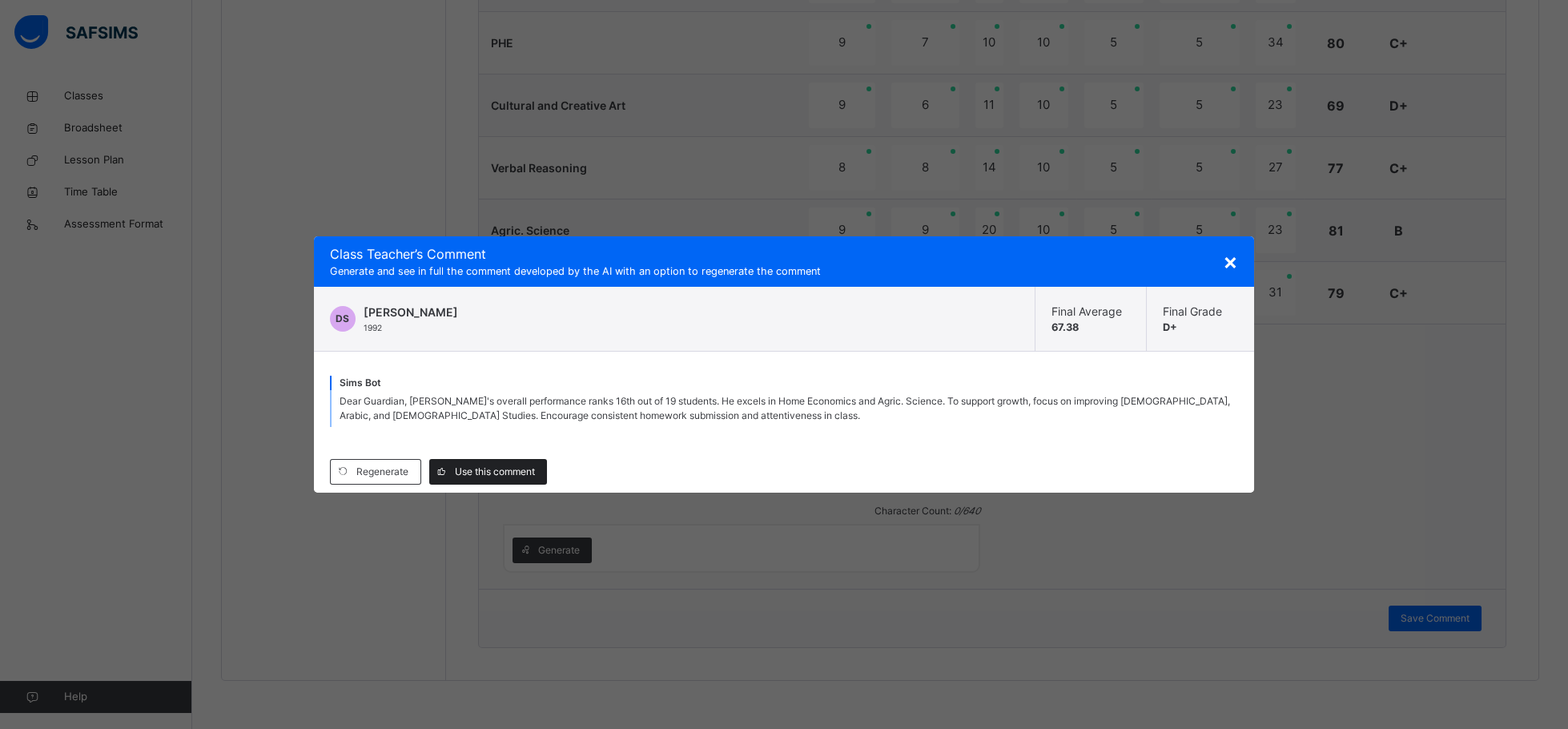 click on "Use this comment" at bounding box center (495, 472) 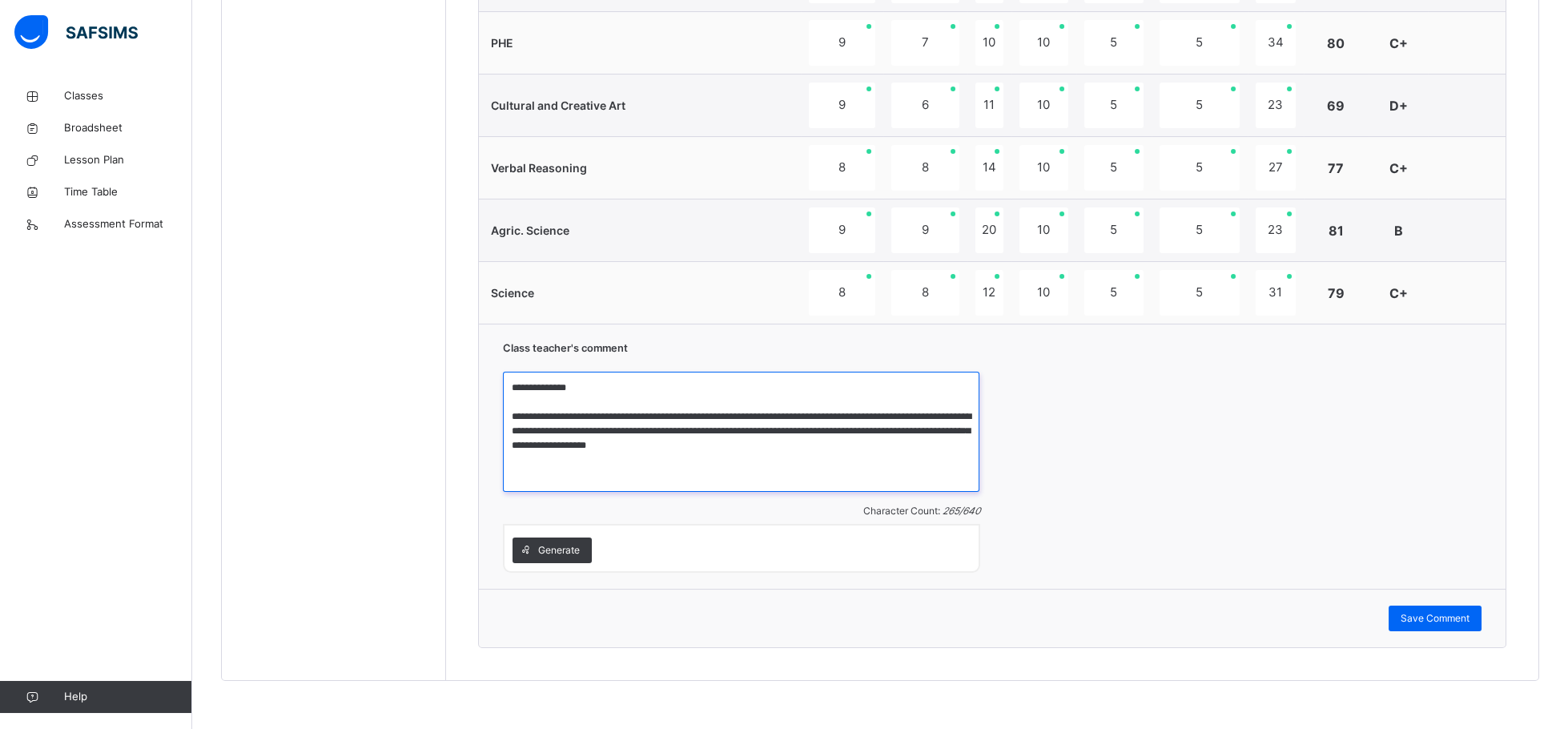 click on "**********" at bounding box center [741, 432] 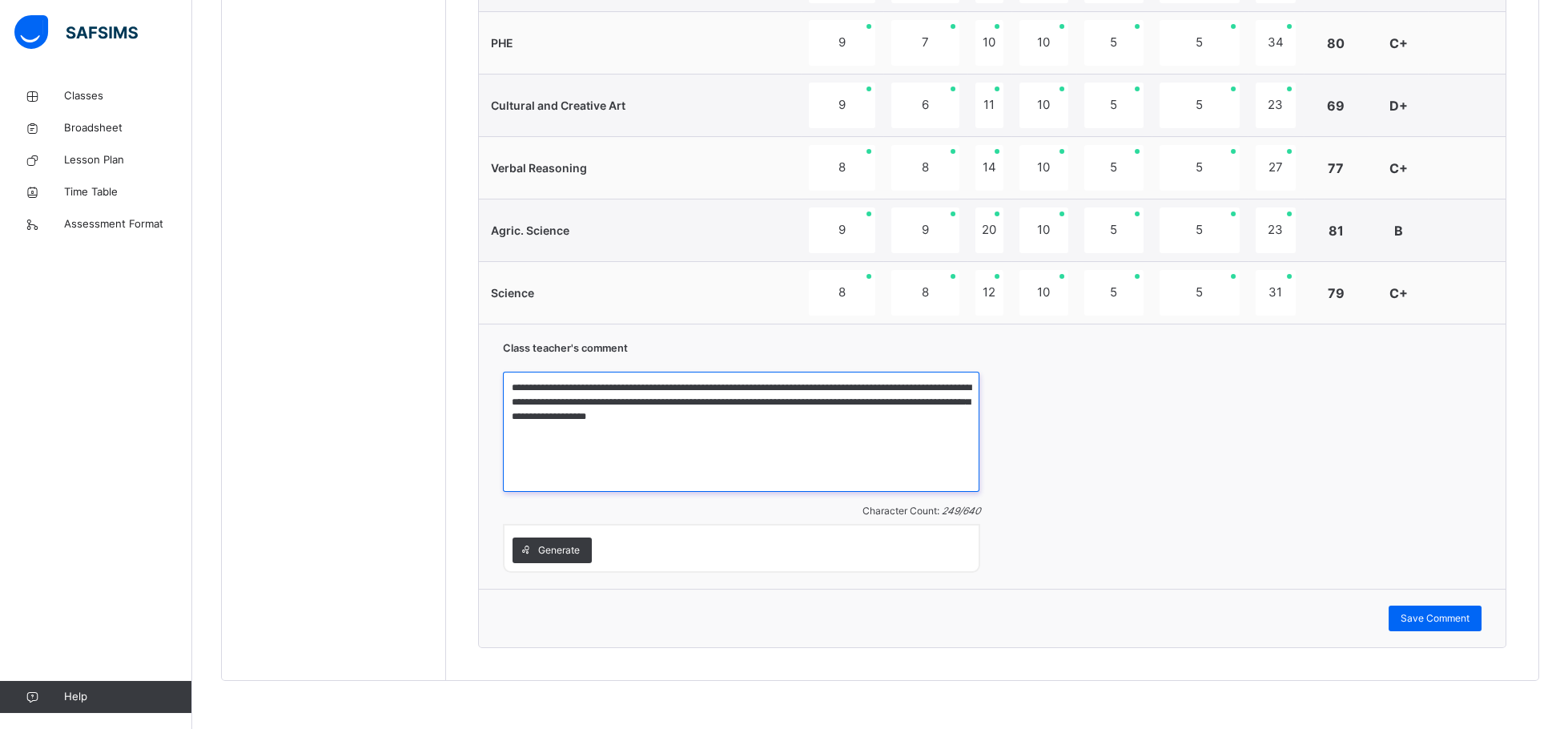 click on "**********" at bounding box center (741, 432) 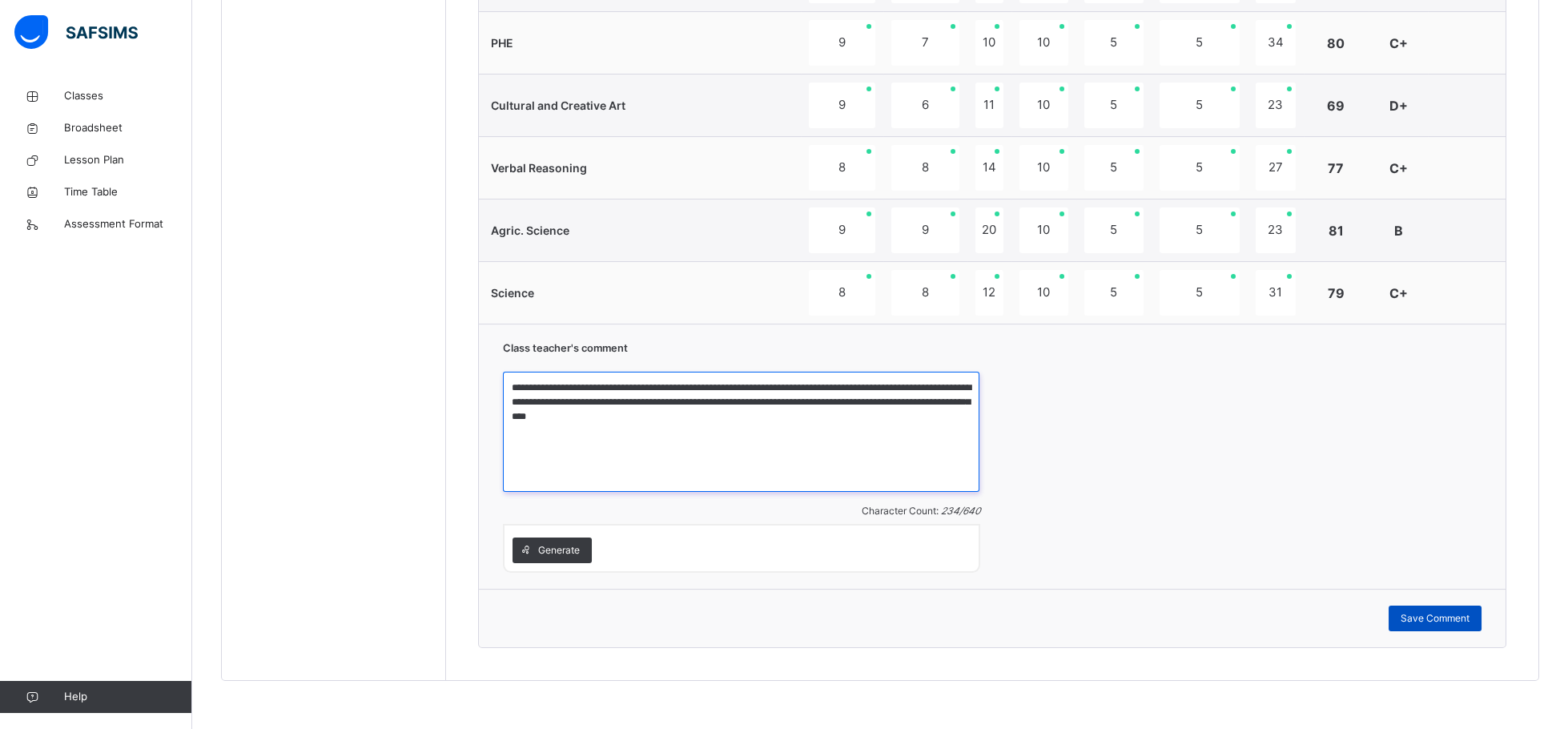 type on "**********" 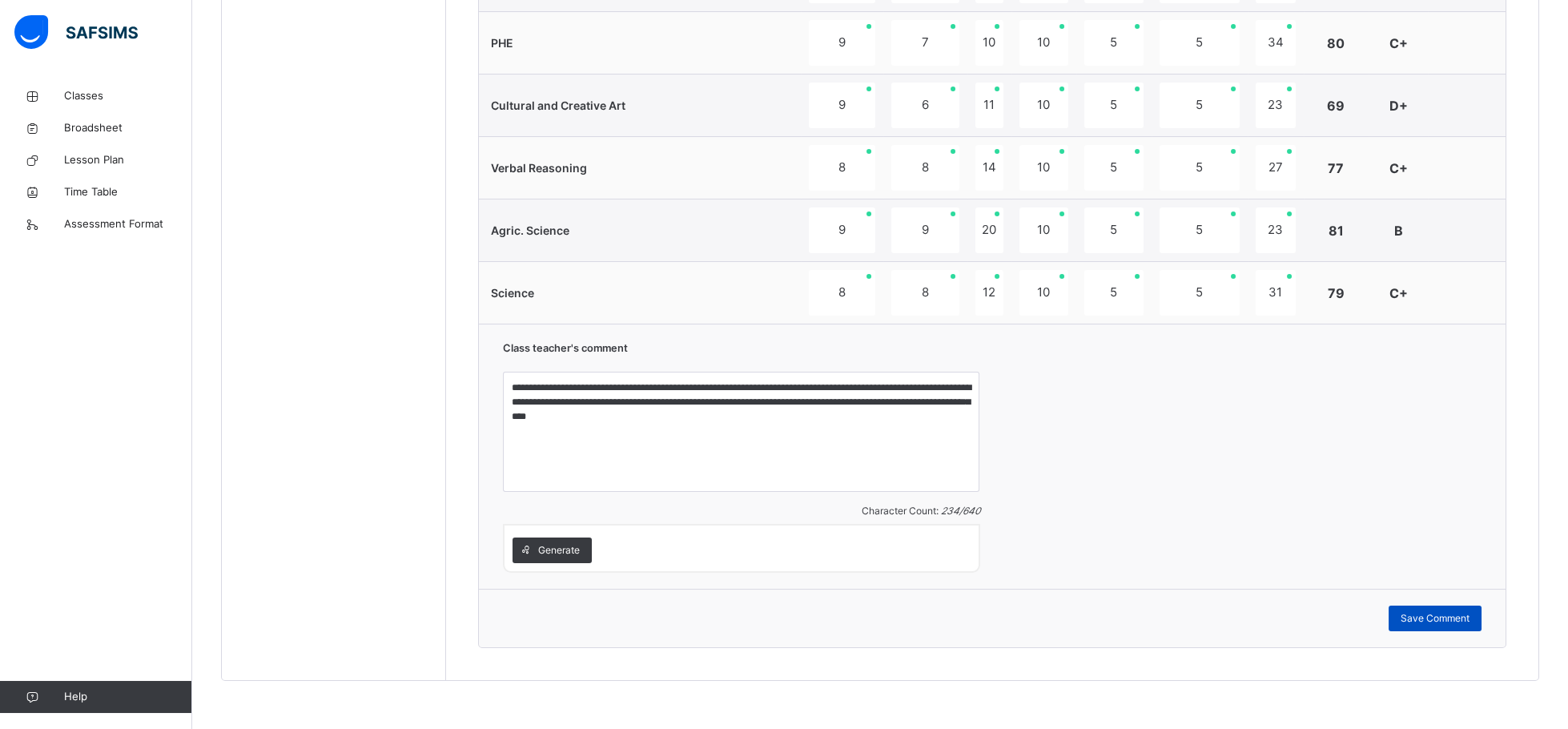 click on "Save Comment" at bounding box center (1435, 618) 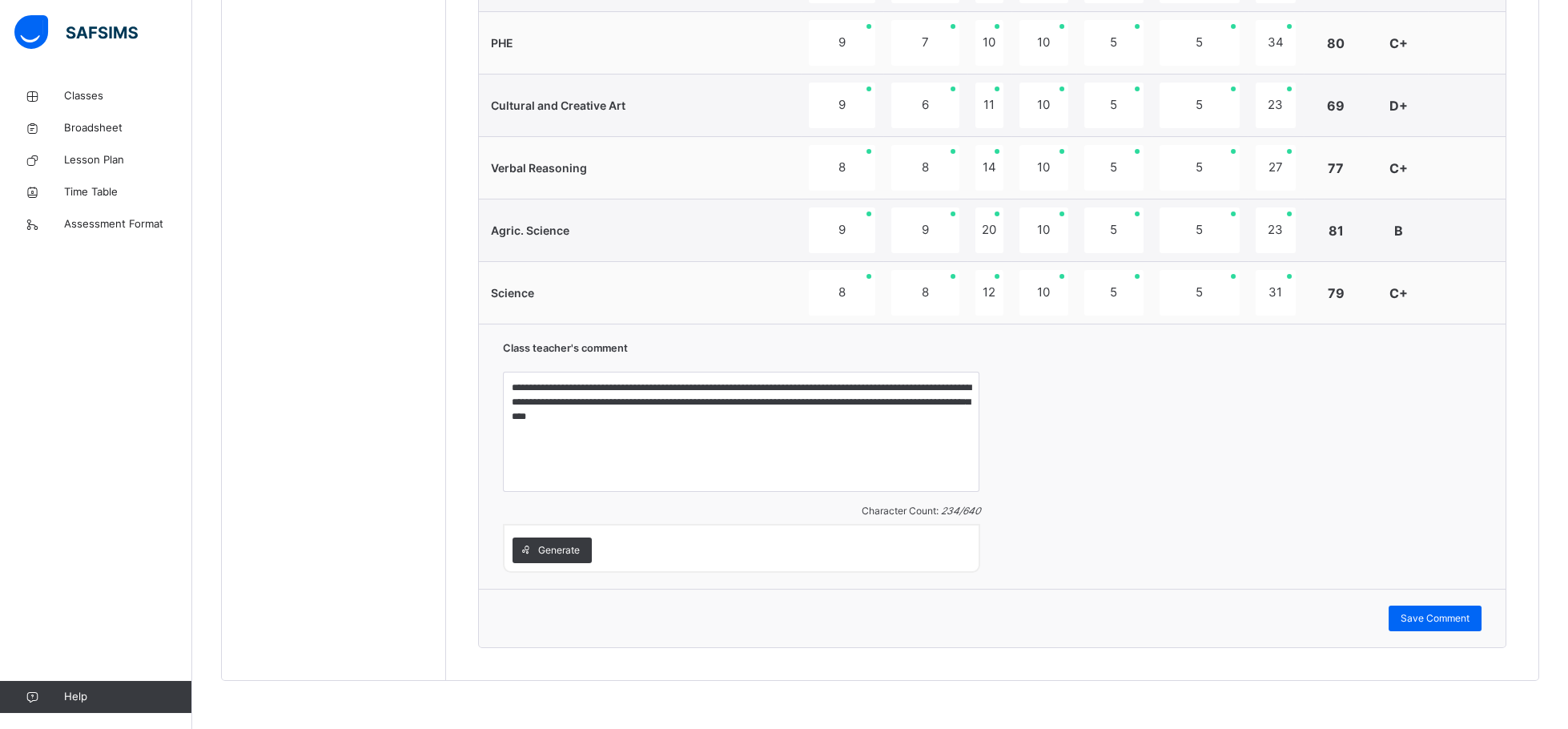 click on "Back  / PRIMARY 5 B PRIMARY 5 B Upper Primary 5 Third Term [DATE]-[DATE] Class Members Subjects Results Skills Attendance Timetable Form Teacher Results More Options   19  Students in class Download Pdf Report Excel Report View subject profile ESTEEM LEARNING CENTRE Date: [DATE] 11:59:55 am Class Members Class:  PRIMARY 5 B Total no. of Students:  19 Term:  Third Term Session:  [DATE]-[DATE] S/NO Admission No. Last Name First Name Other Name 1 1856 [PERSON_NAME] 2 2133 [PERSON_NAME] 3 2035 [PERSON_NAME] 4 2738 [PERSON_NAME] 5 1977 [PERSON_NAME] 6 2187 ATOFARATI ALIYAH ITINUOLUWA 7 1861 BABANGIDA [PERSON_NAME] 8 1992 [PERSON_NAME] 9 1847 GALADIMA HAUWA'U LAWAL 10 23351 [PERSON_NAME] 11 2544 [PERSON_NAME] 12 2501 [PERSON_NAME] [PERSON_NAME] 13 1974 [PERSON_NAME] 14 2481 MUAZU [PERSON_NAME] 15 2539 RAMALLAN SA'[PERSON_NAME] 16 1981 SANUSI [PERSON_NAME] 17 1969 TSADU NANA AISHA 18 2157 USMAN [PERSON_NAME] 19 2067 [PERSON_NAME] Students Actions 1856 ×" at bounding box center [880, -147] 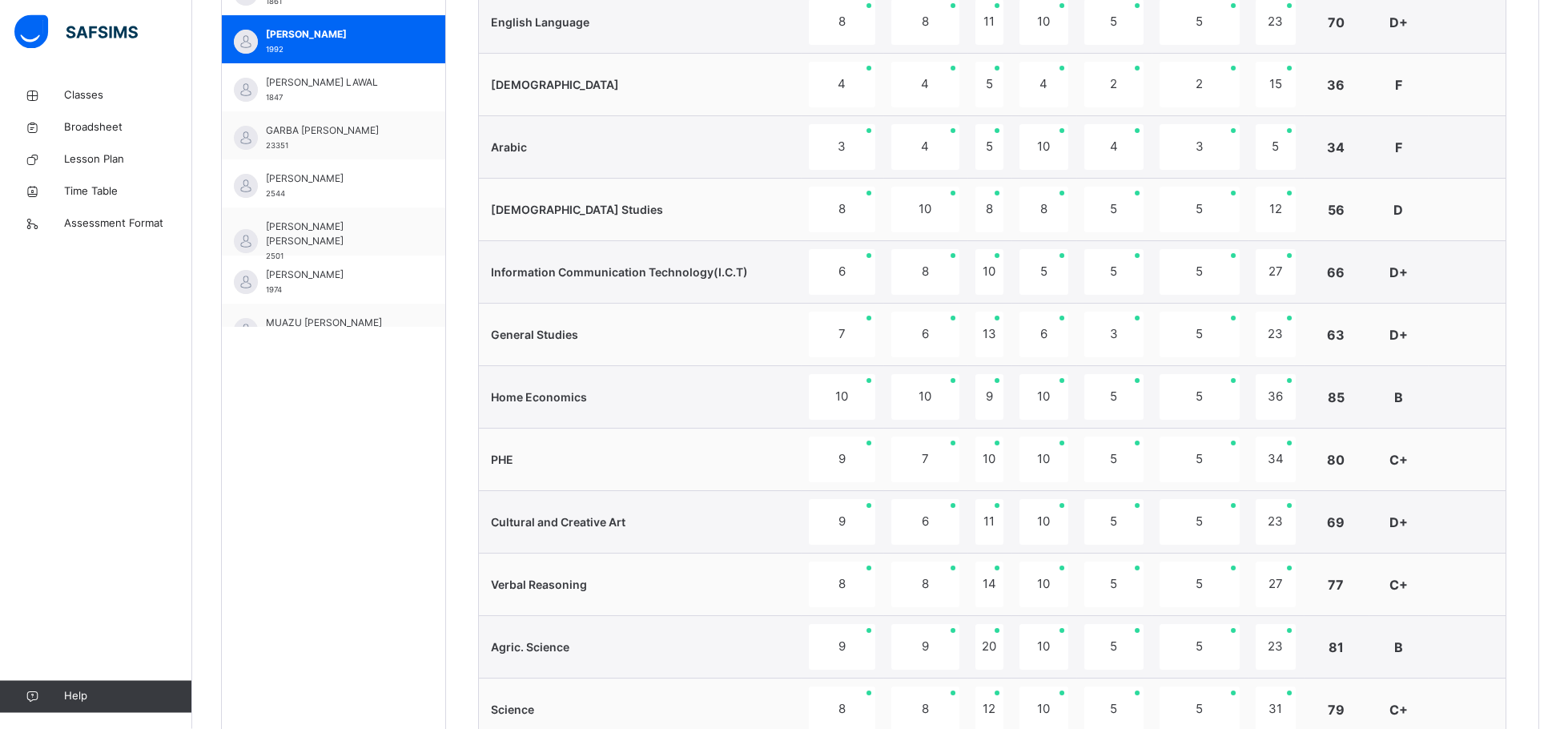 scroll, scrollTop: 652, scrollLeft: 0, axis: vertical 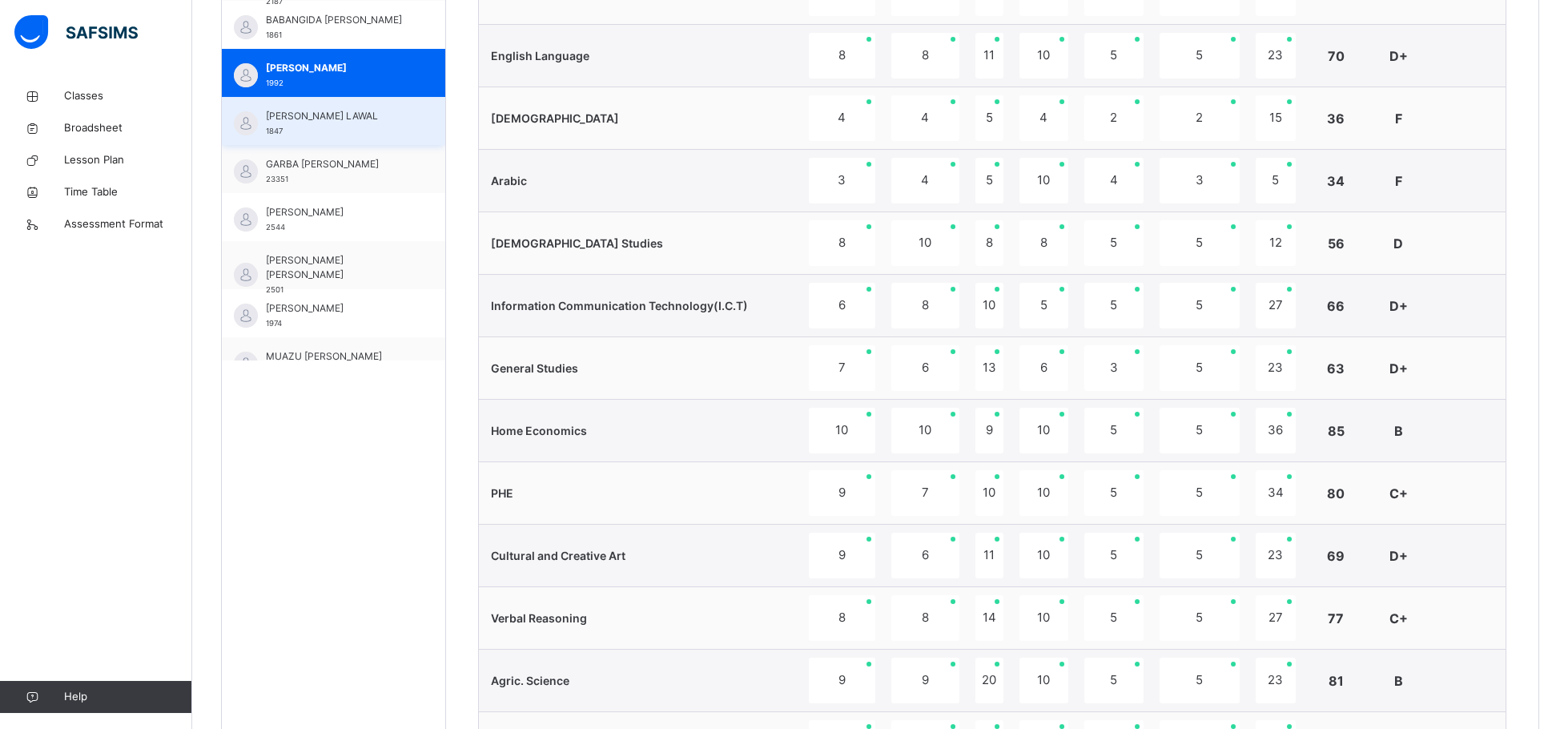 click on "[PERSON_NAME] LAWAL" at bounding box center (337, 116) 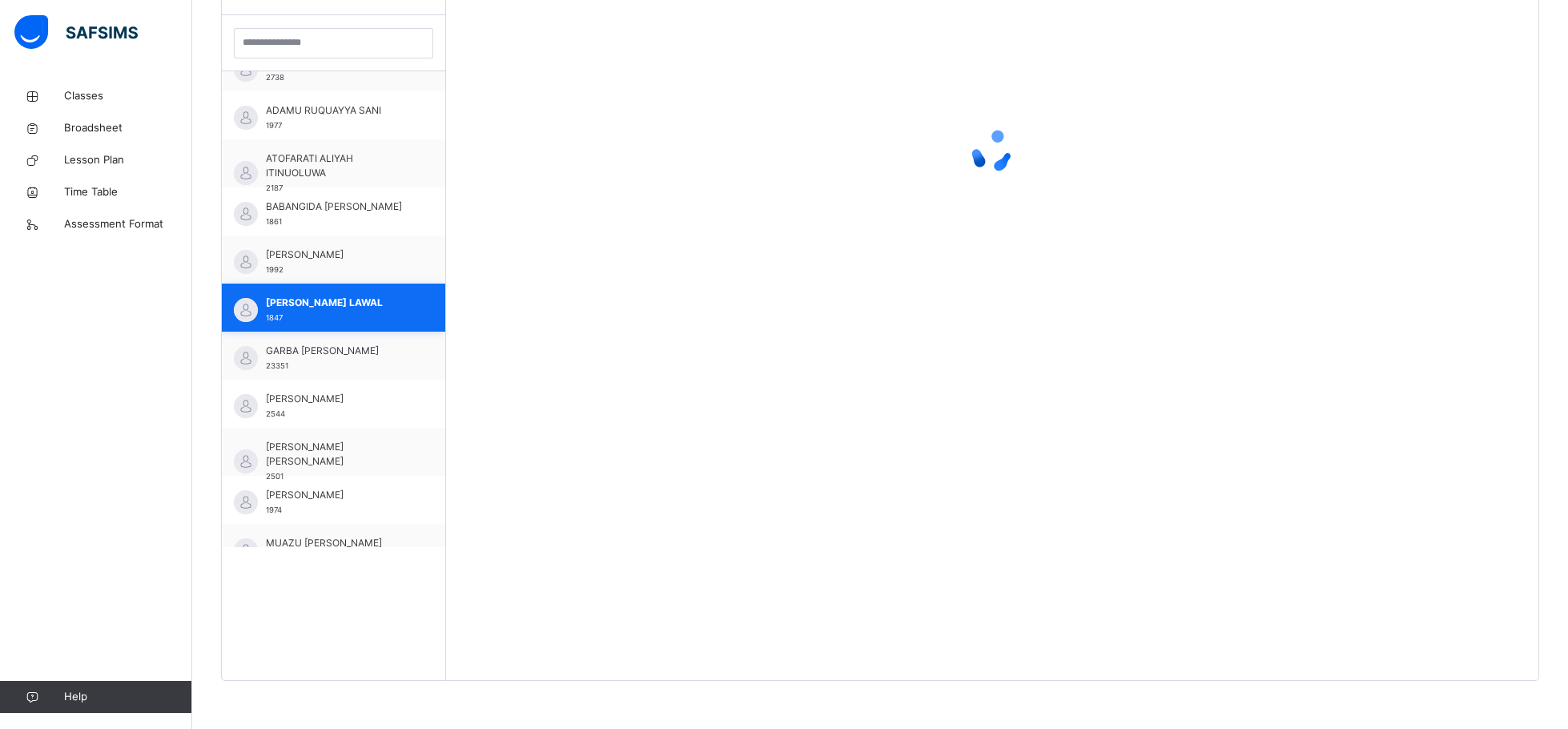 scroll, scrollTop: 467, scrollLeft: 0, axis: vertical 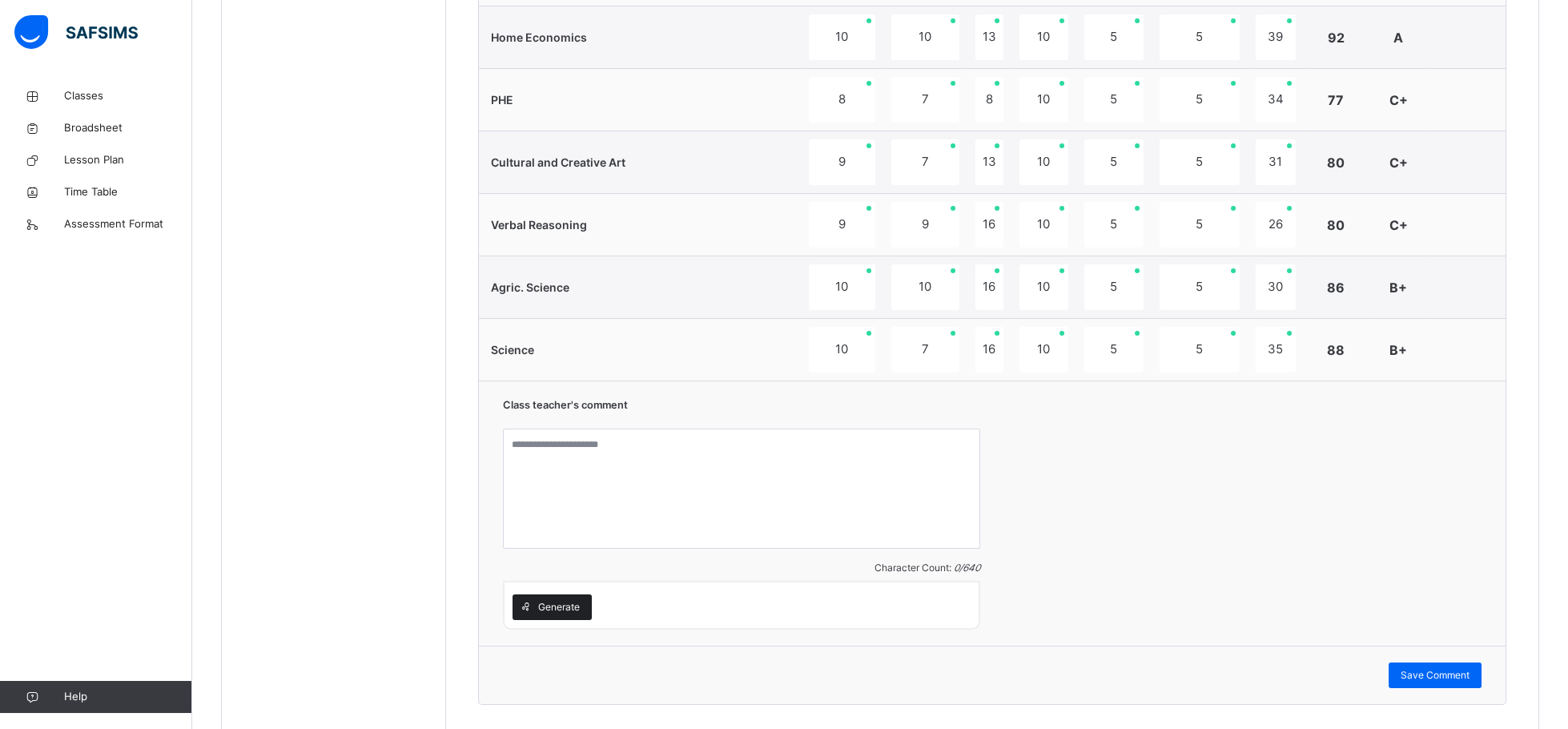 click on "Generate" at bounding box center [552, 607] 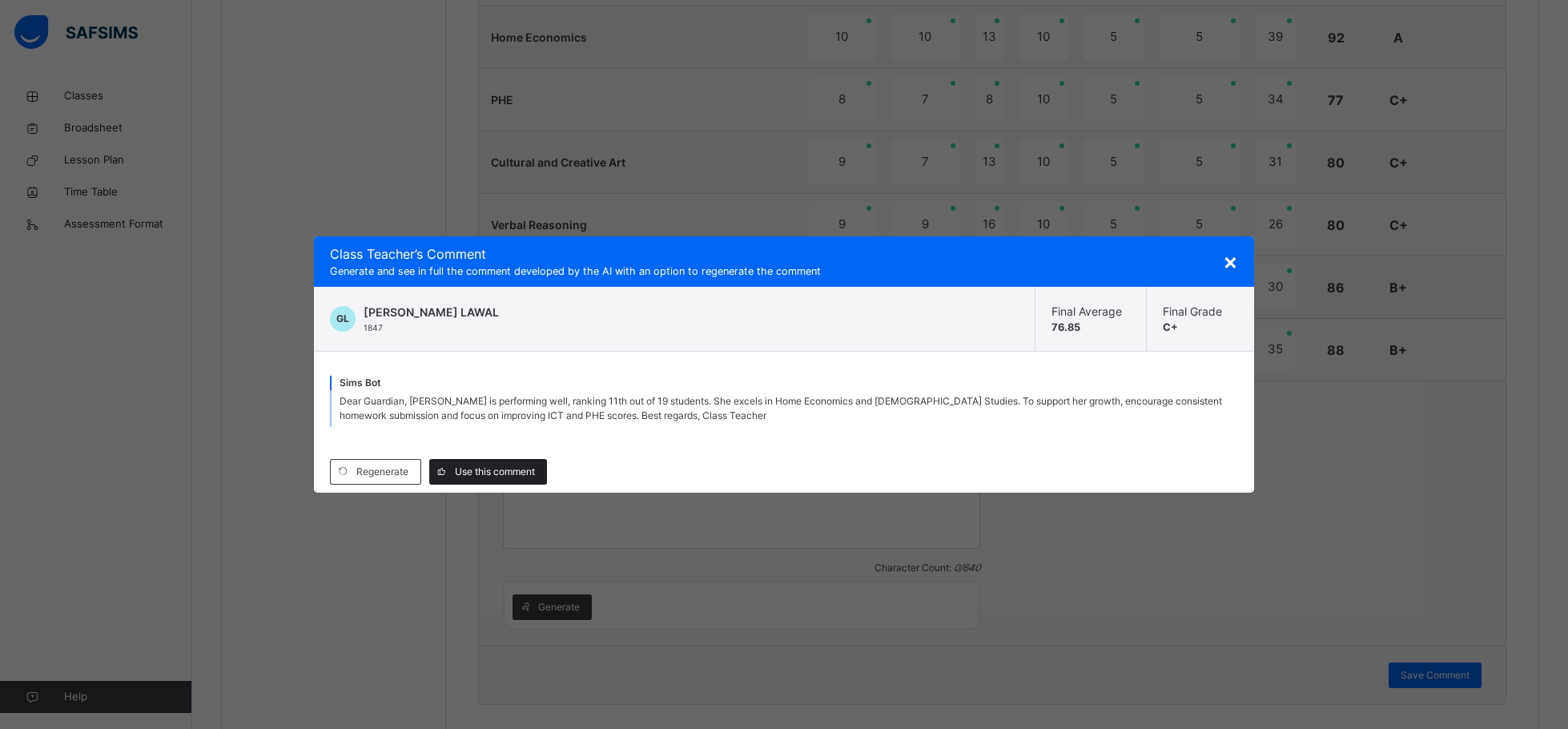 click on "Use this comment" at bounding box center (495, 472) 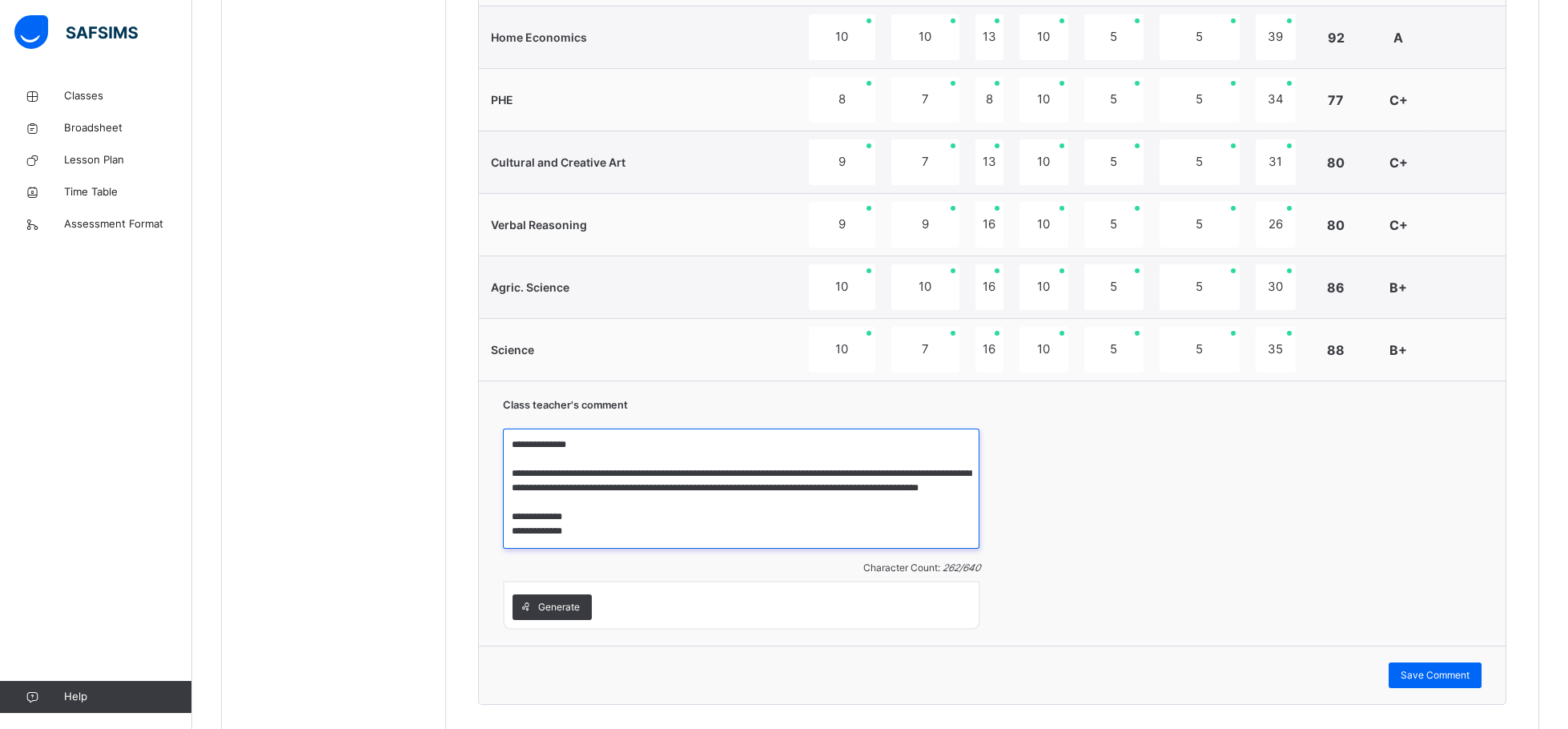 click on "**********" at bounding box center (741, 489) 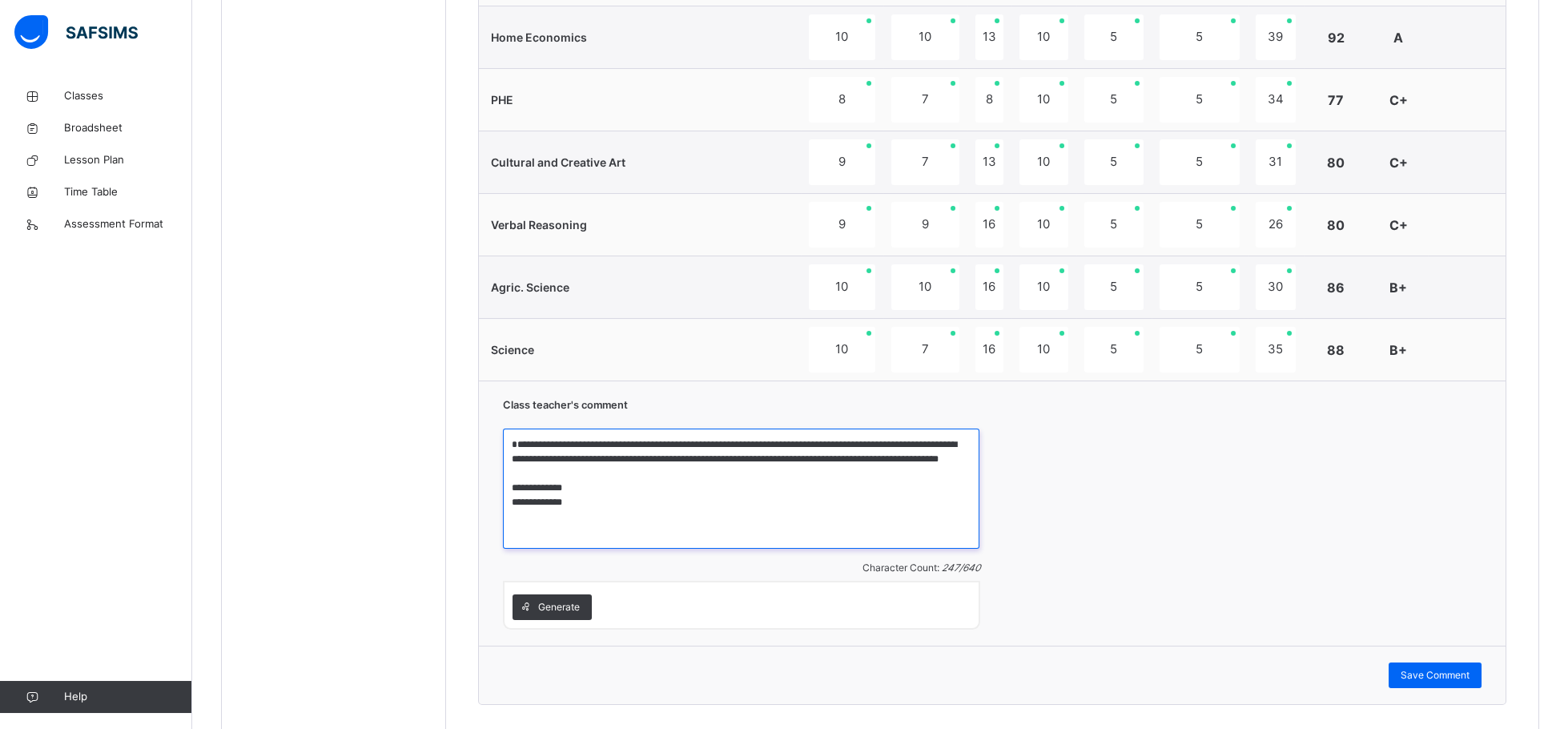 click on "**********" at bounding box center (741, 489) 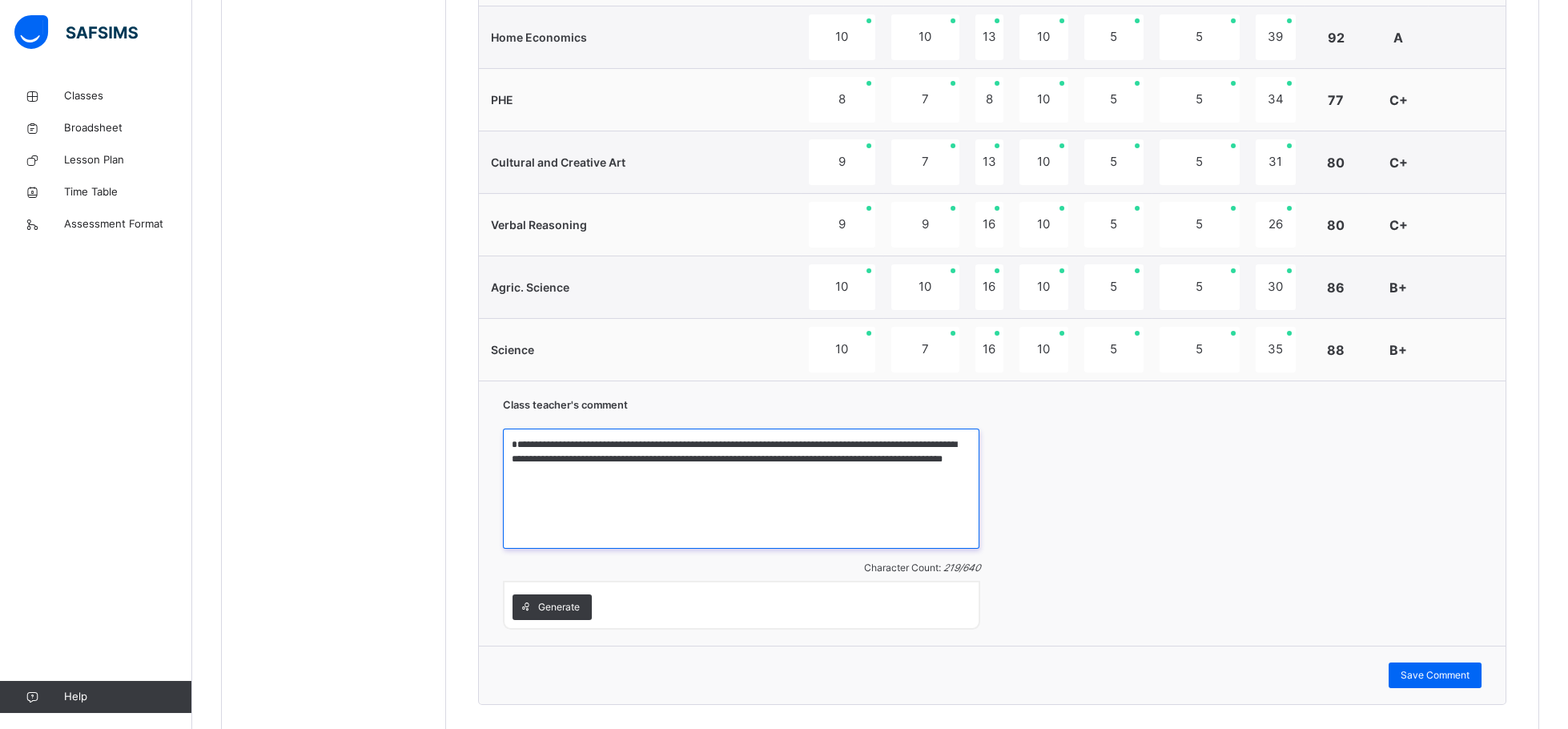 click on "**********" at bounding box center [741, 489] 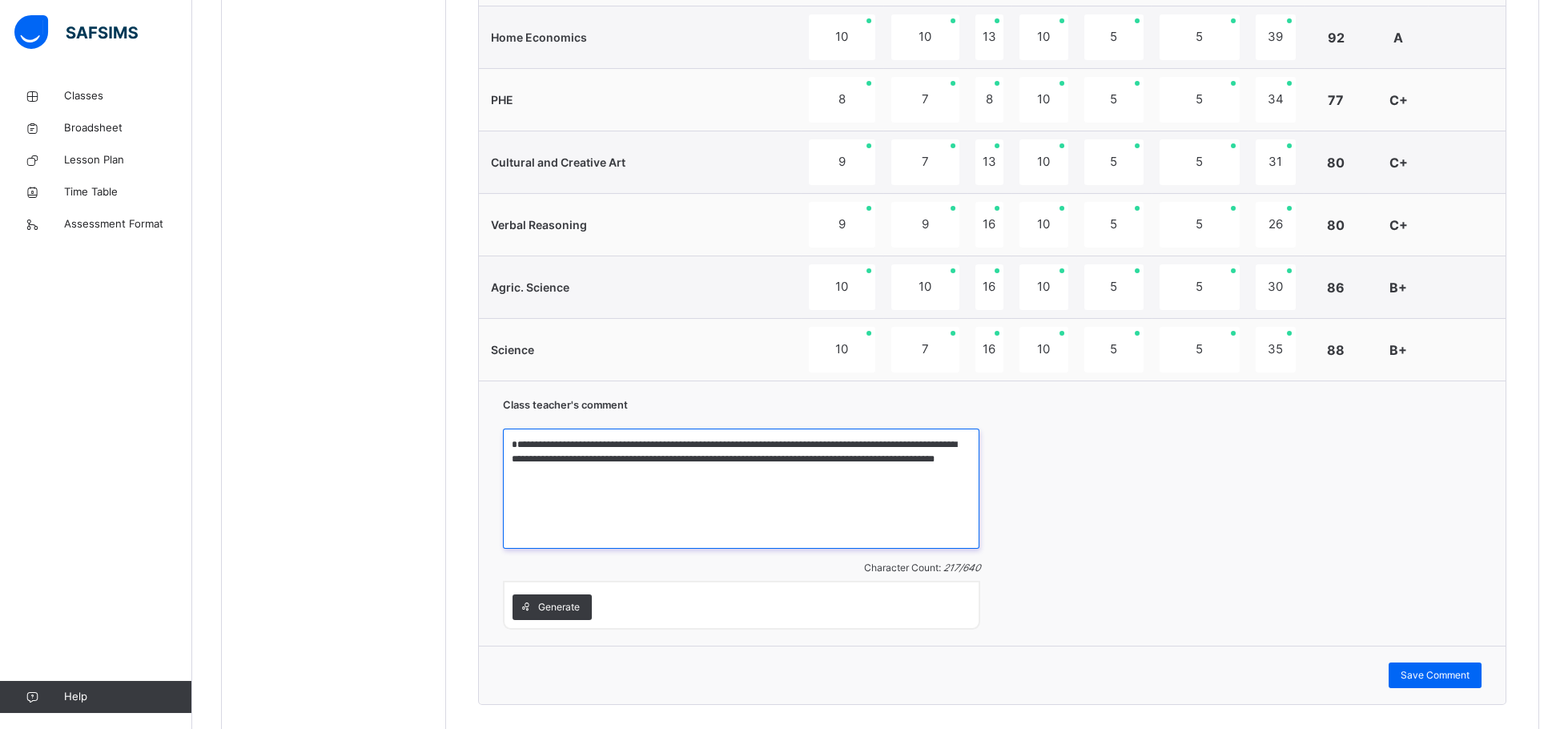 click on "**********" at bounding box center (741, 489) 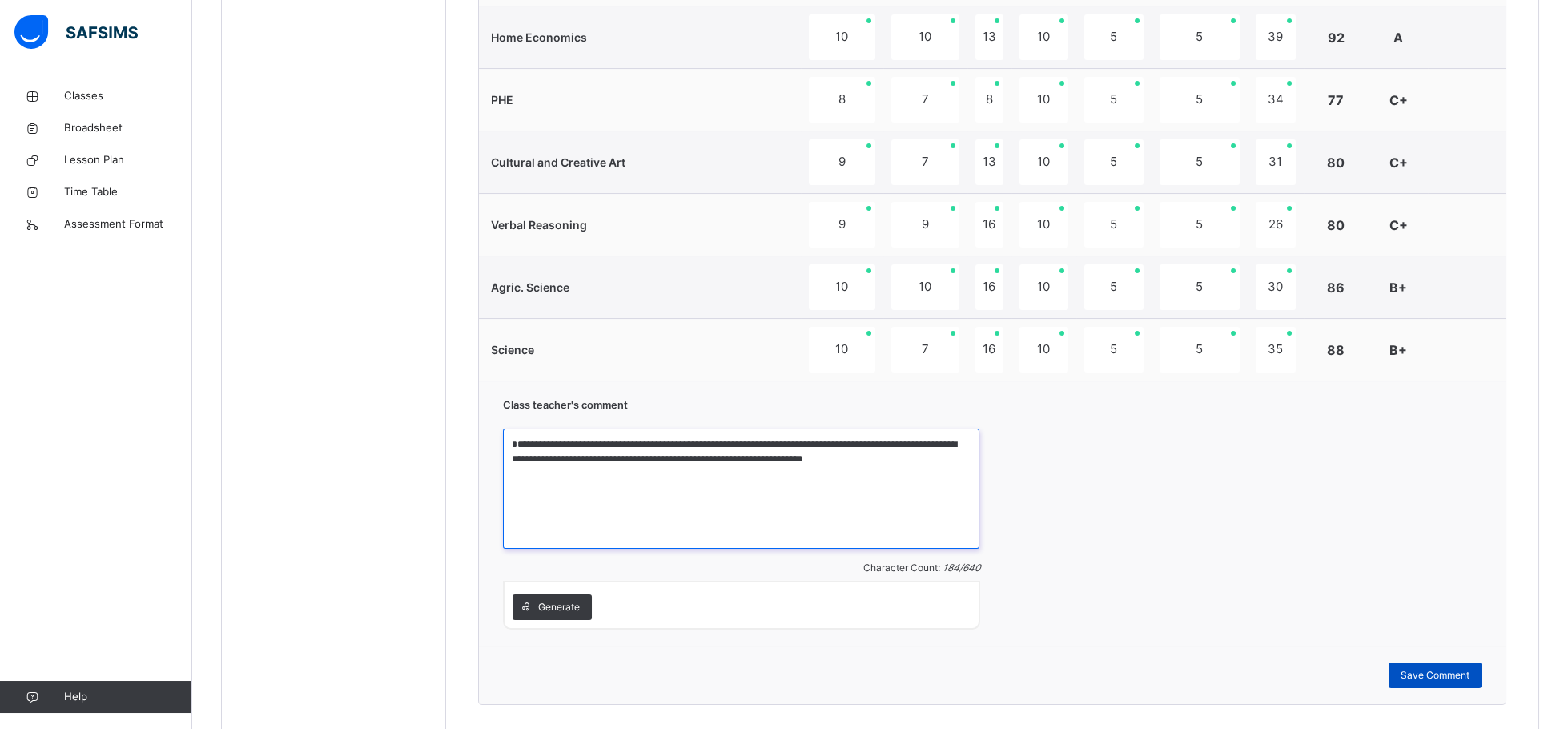 type on "**********" 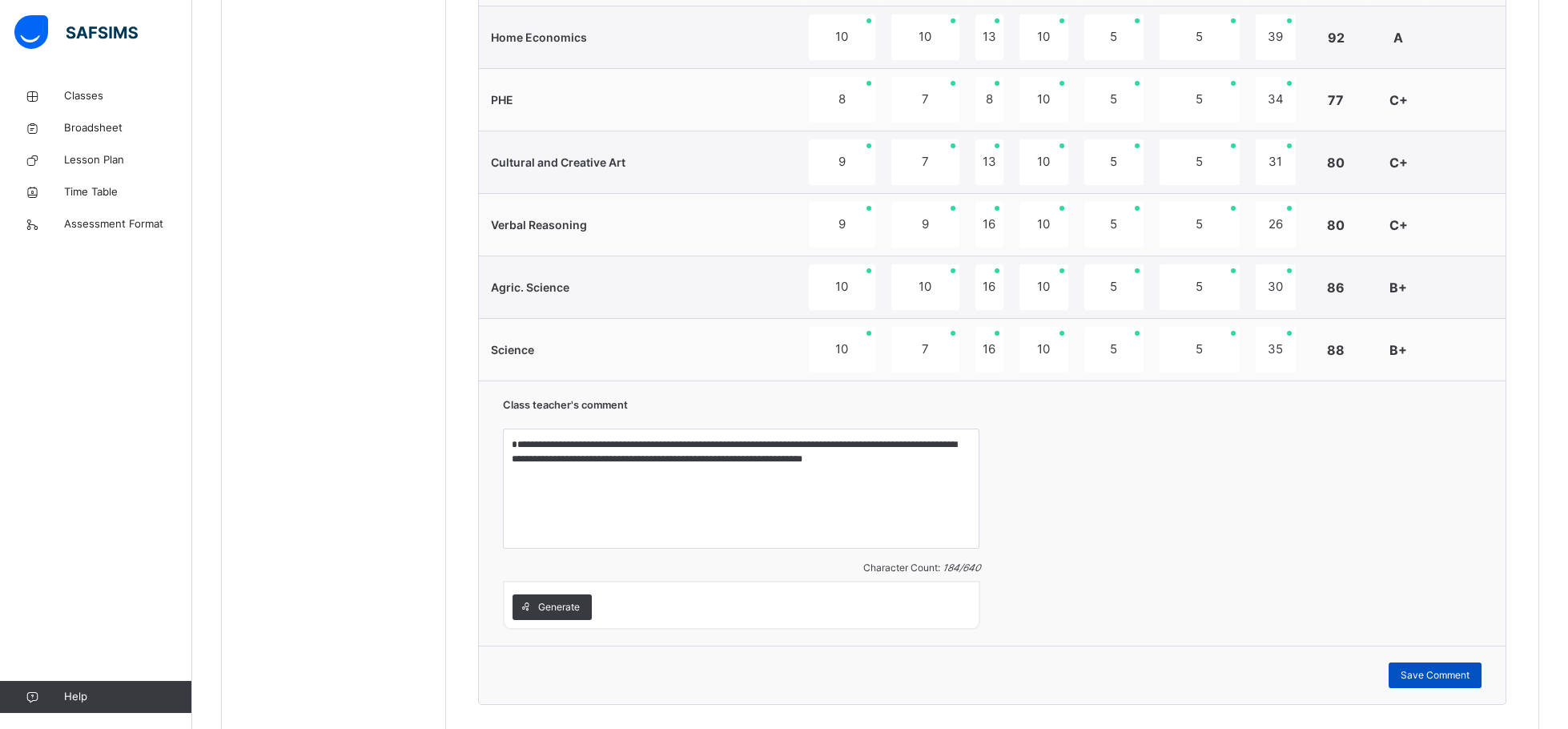 click on "Save Comment" at bounding box center [1435, 675] 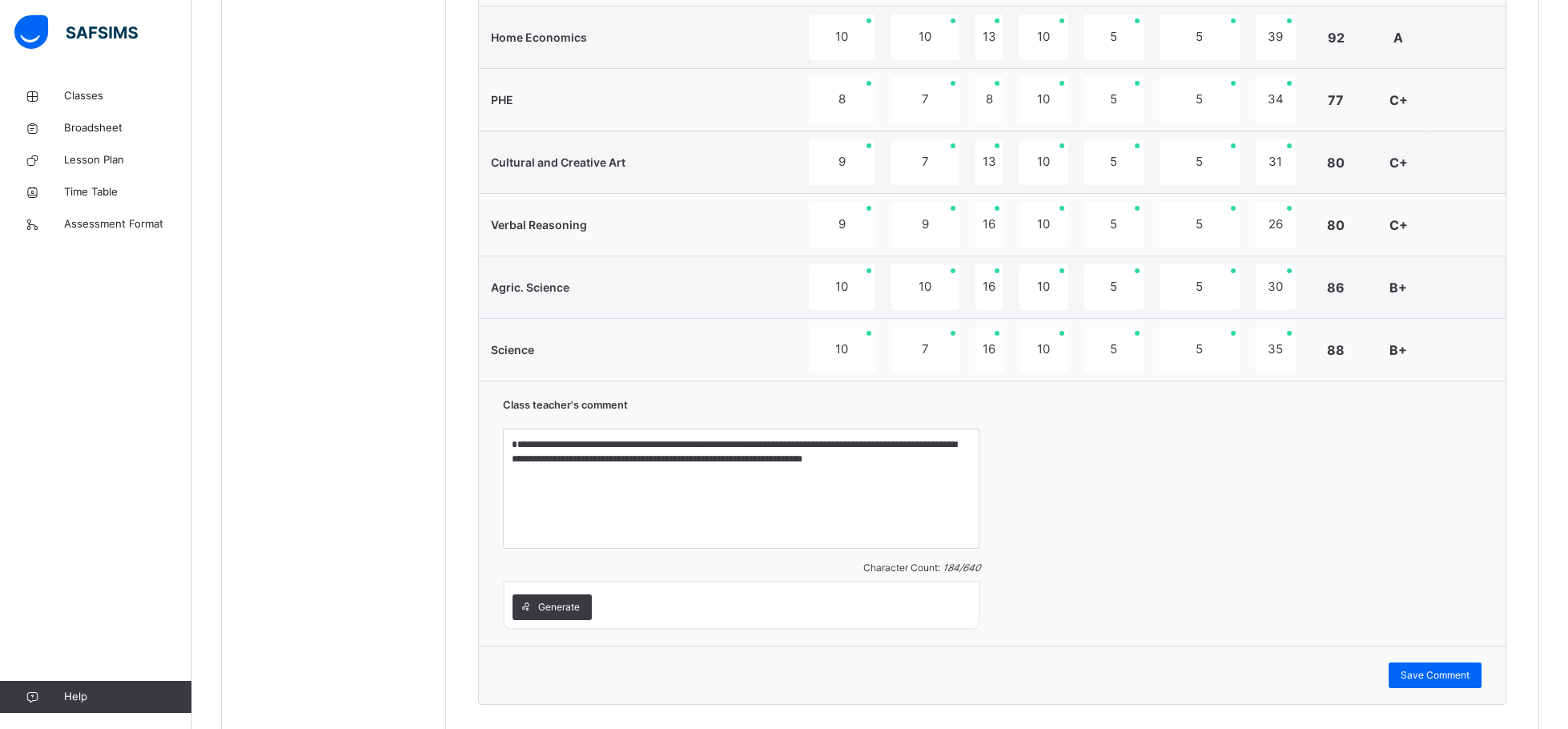 click on "Save Comment" at bounding box center (992, 675) 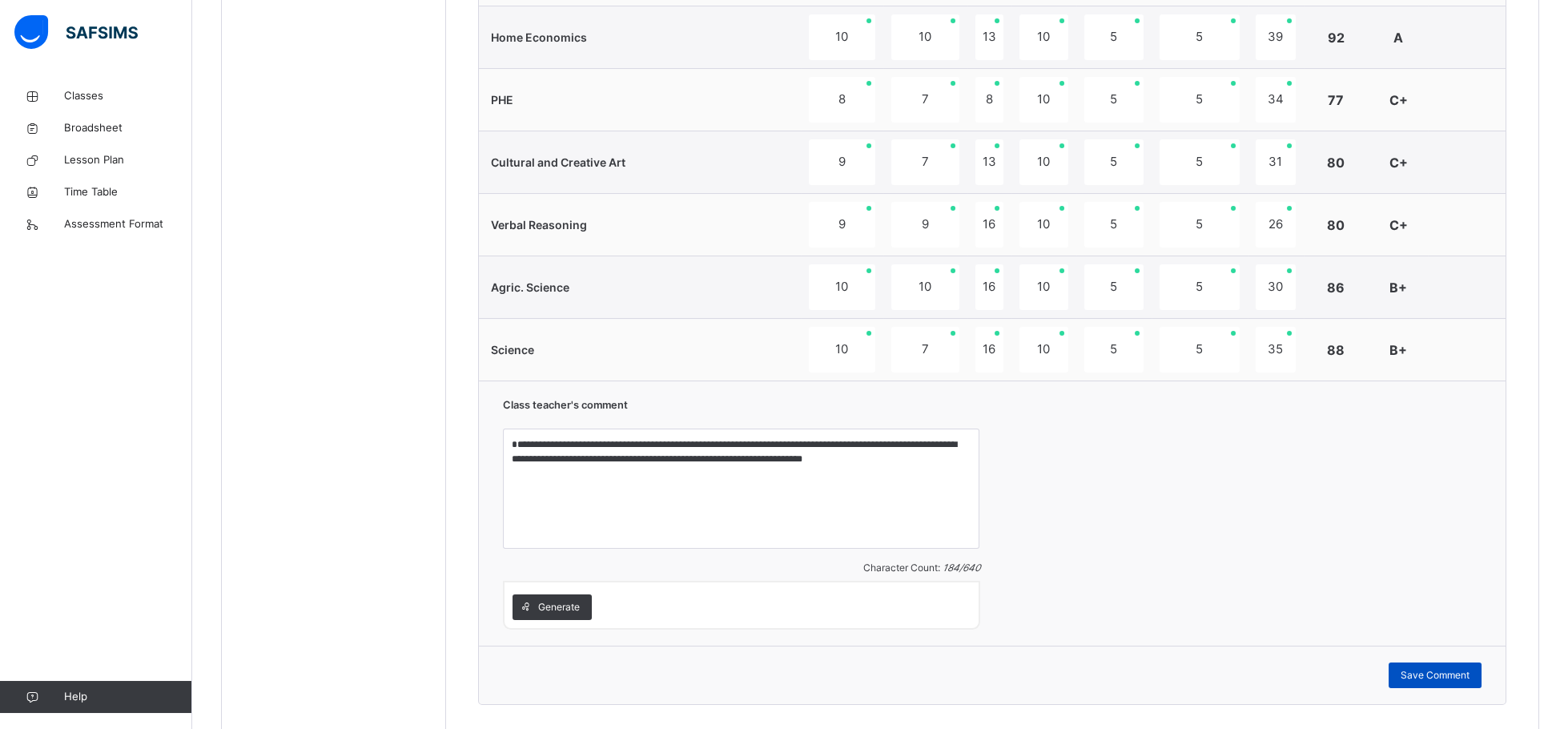 click on "Save Comment" at bounding box center (1435, 675) 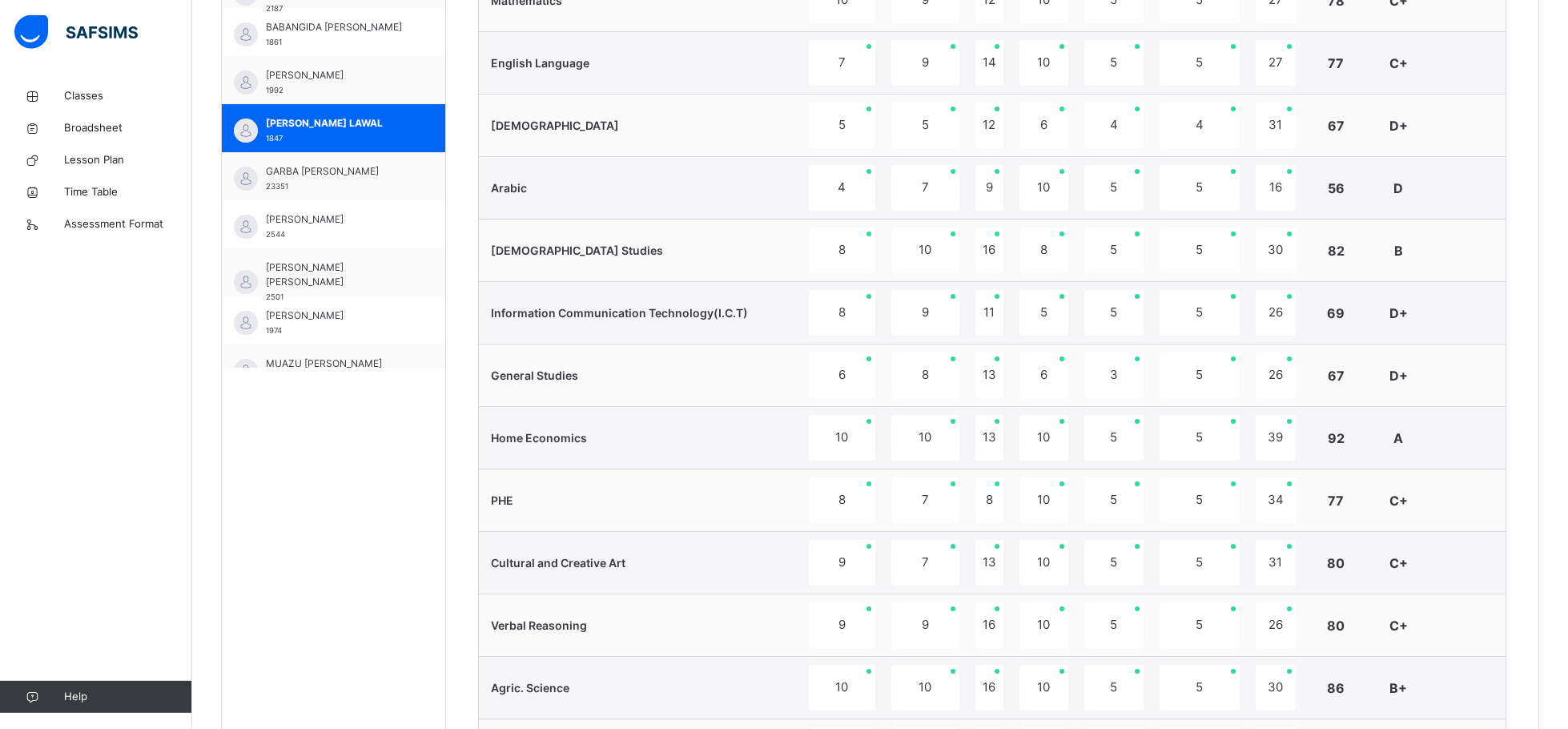scroll, scrollTop: 632, scrollLeft: 0, axis: vertical 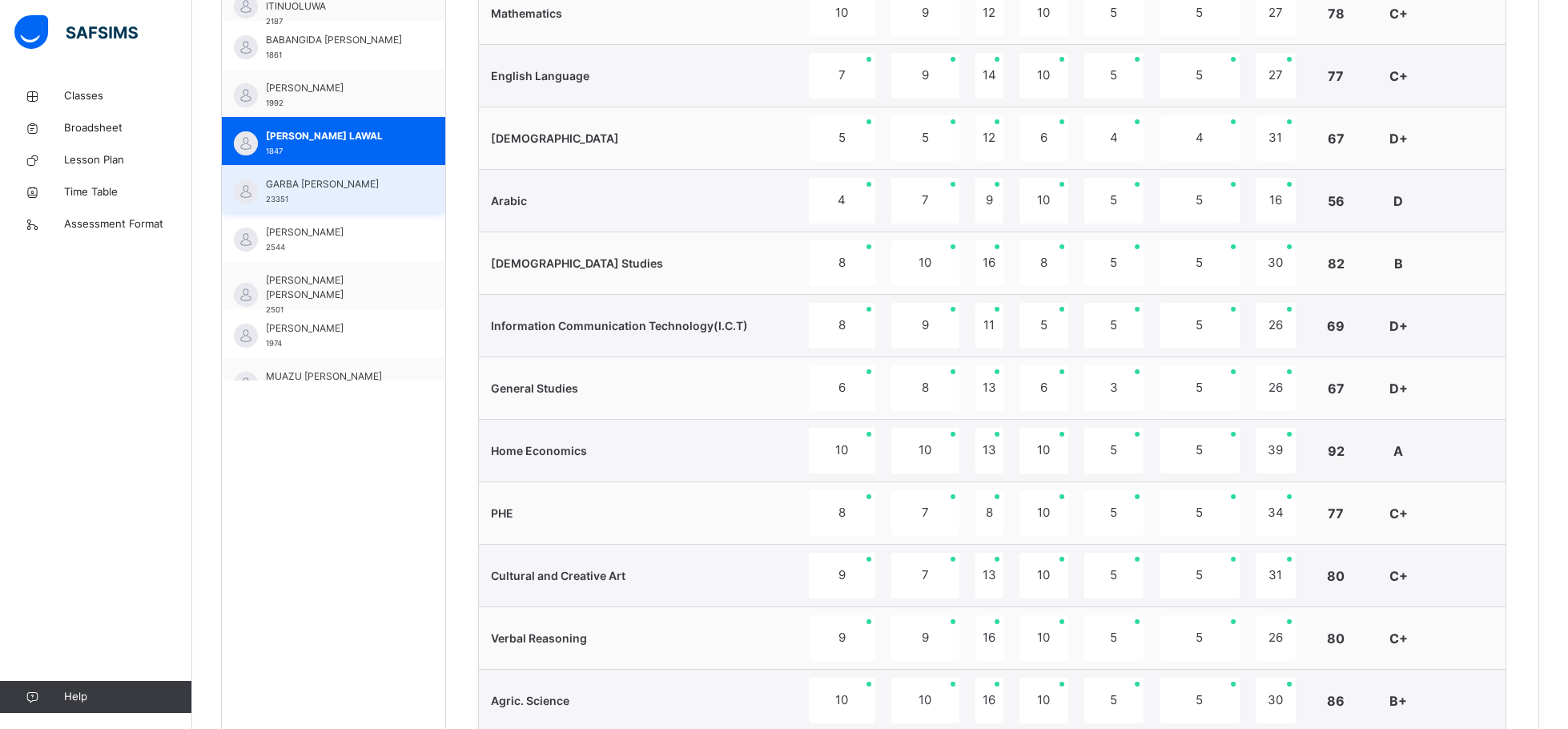 click on "GARBA [PERSON_NAME]" at bounding box center [337, 184] 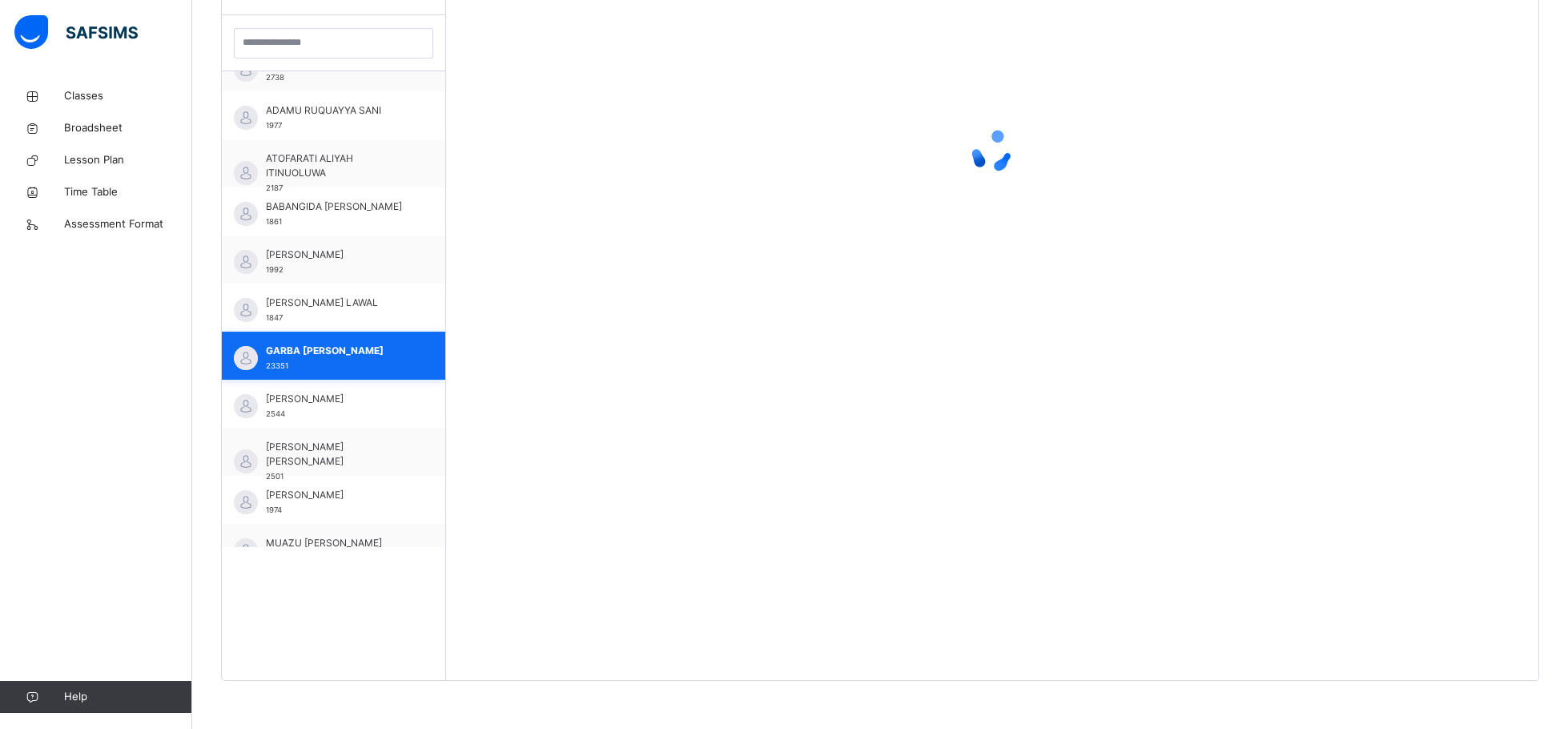 scroll, scrollTop: 467, scrollLeft: 0, axis: vertical 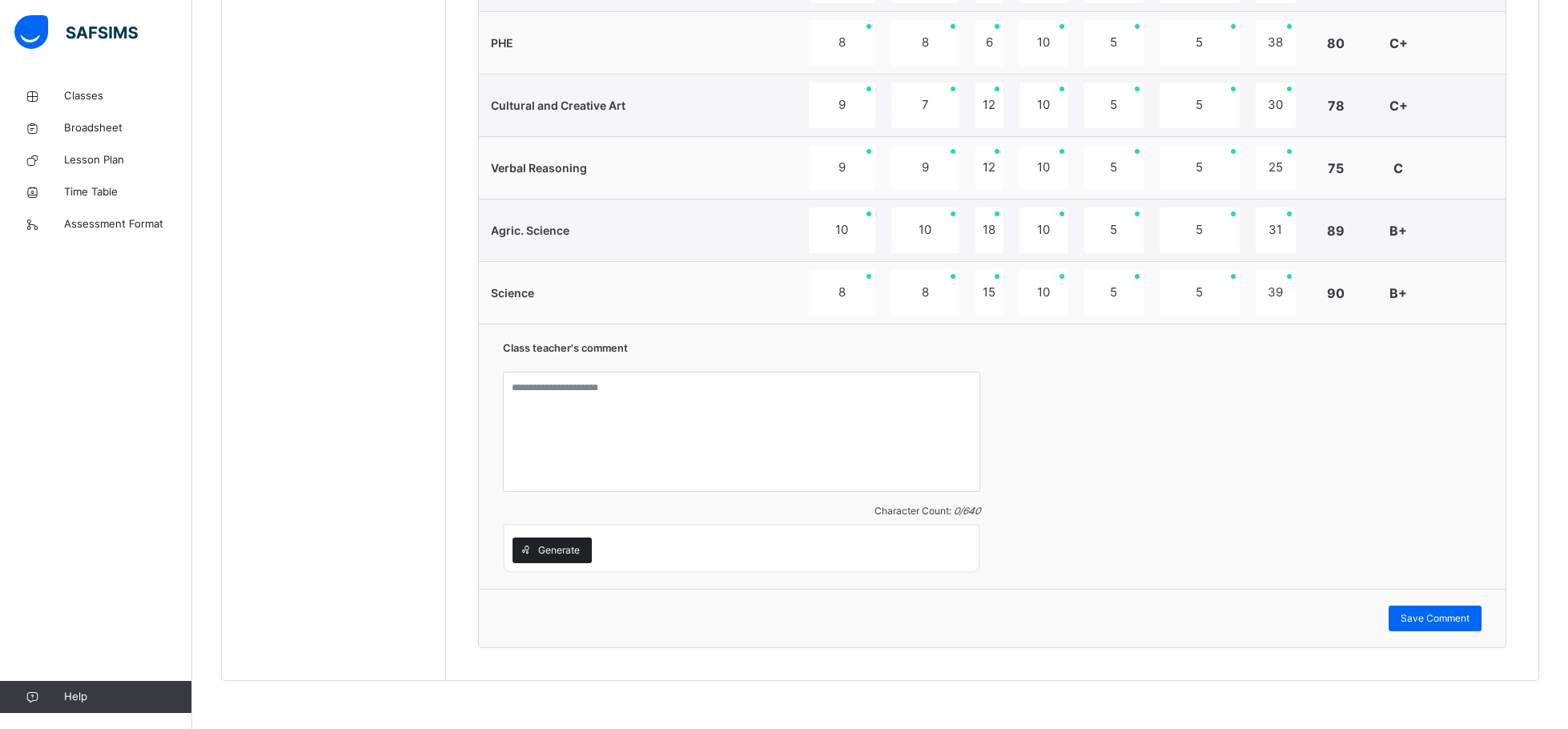 click at bounding box center (525, 550) 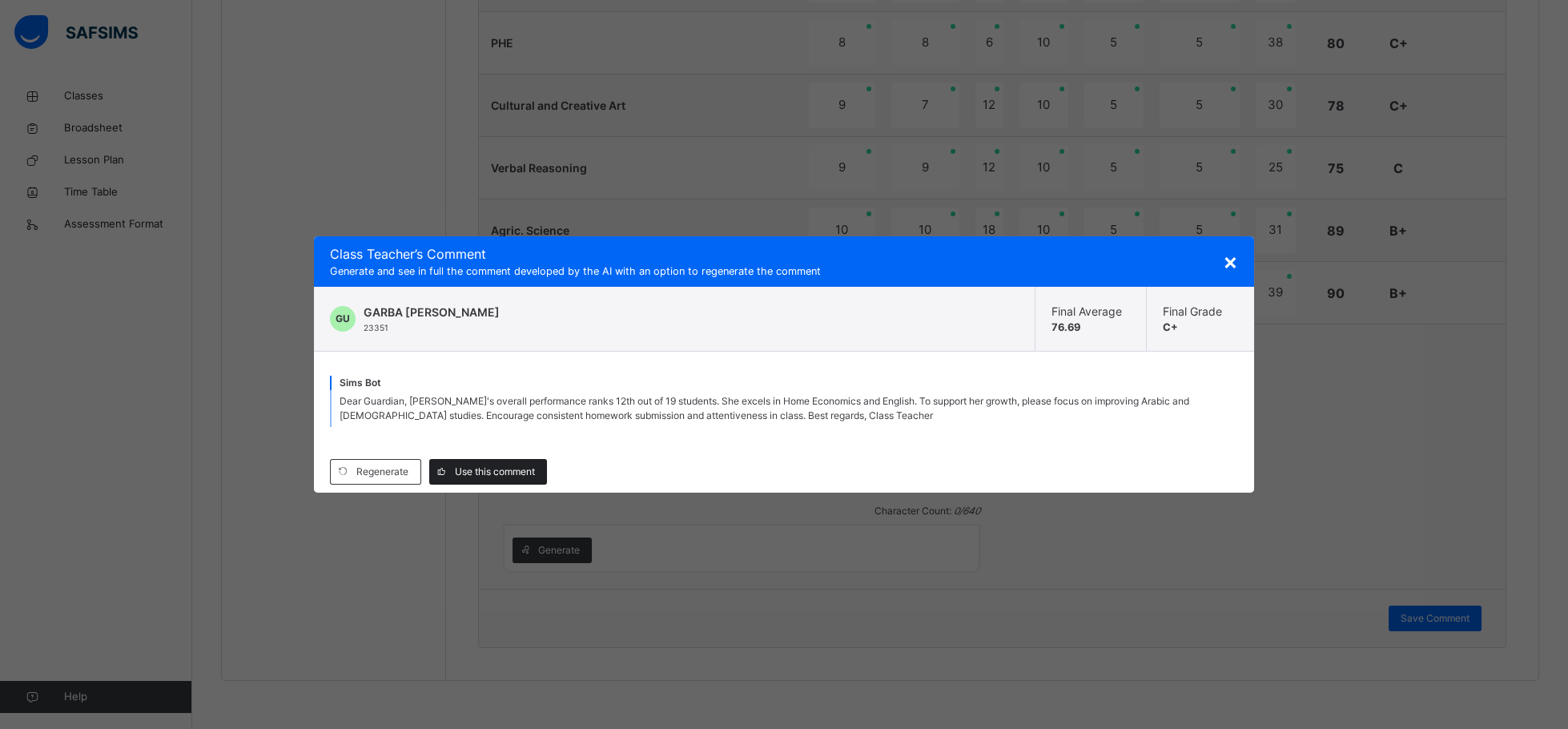 click on "Use this comment" at bounding box center (488, 472) 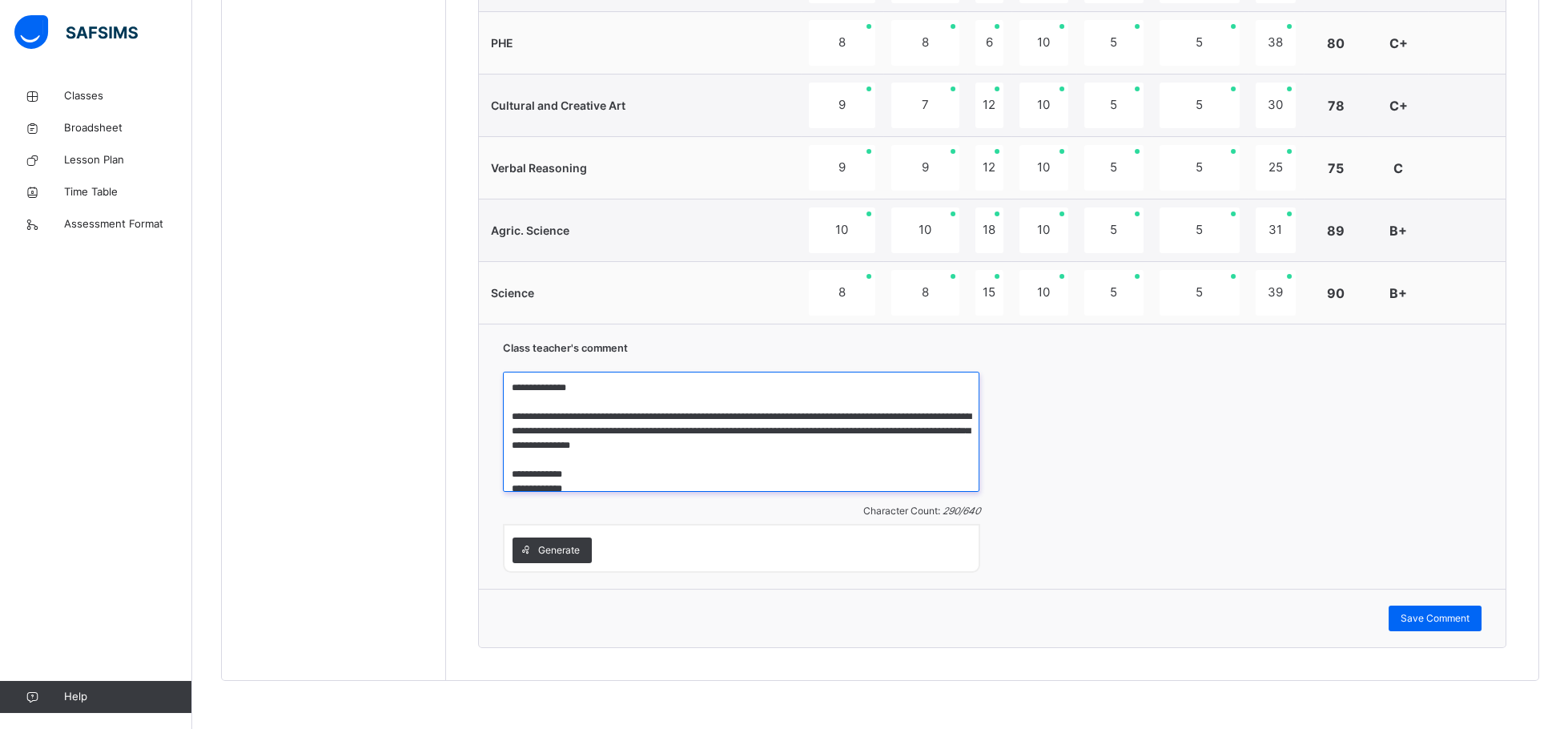 click on "**********" at bounding box center [741, 432] 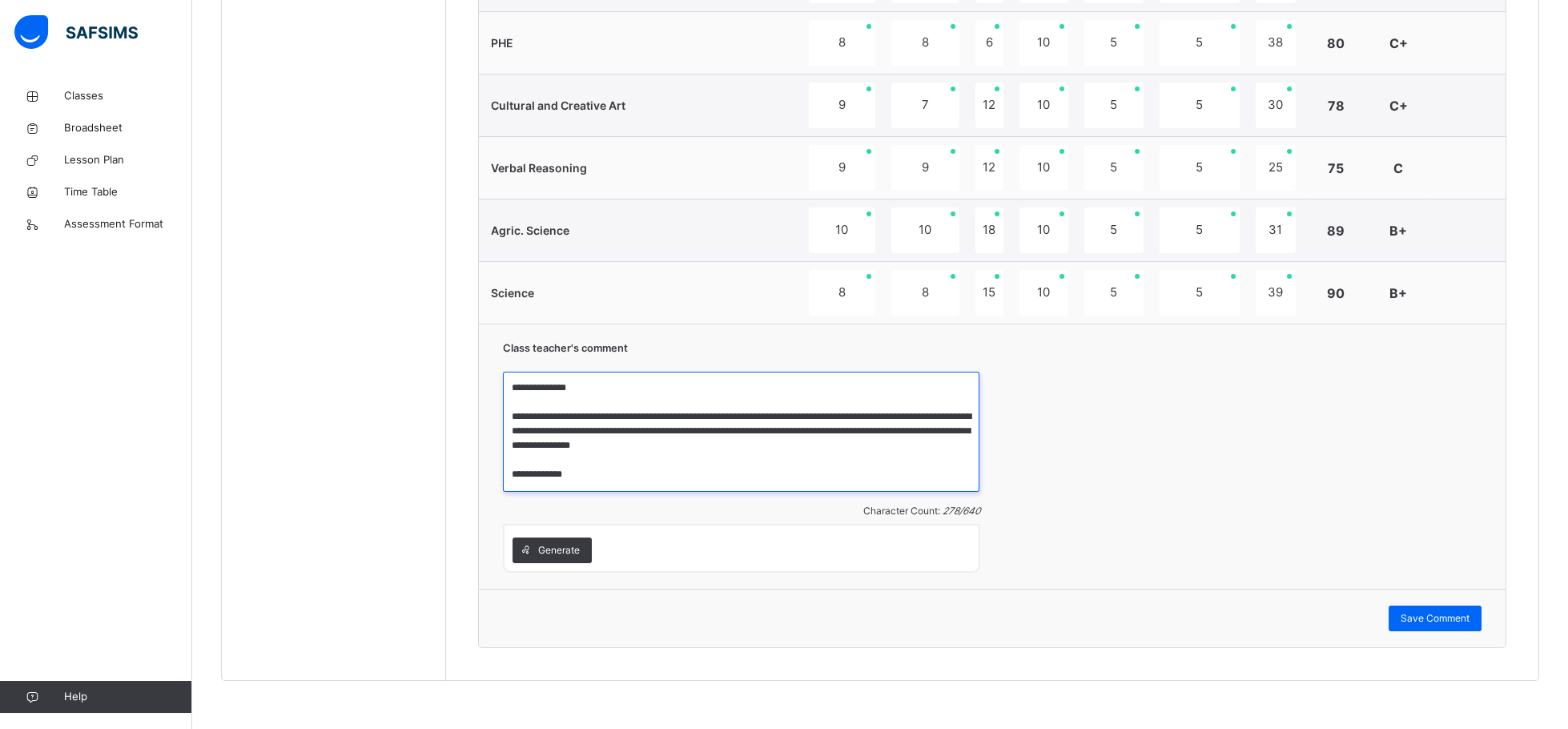 scroll, scrollTop: 0, scrollLeft: 0, axis: both 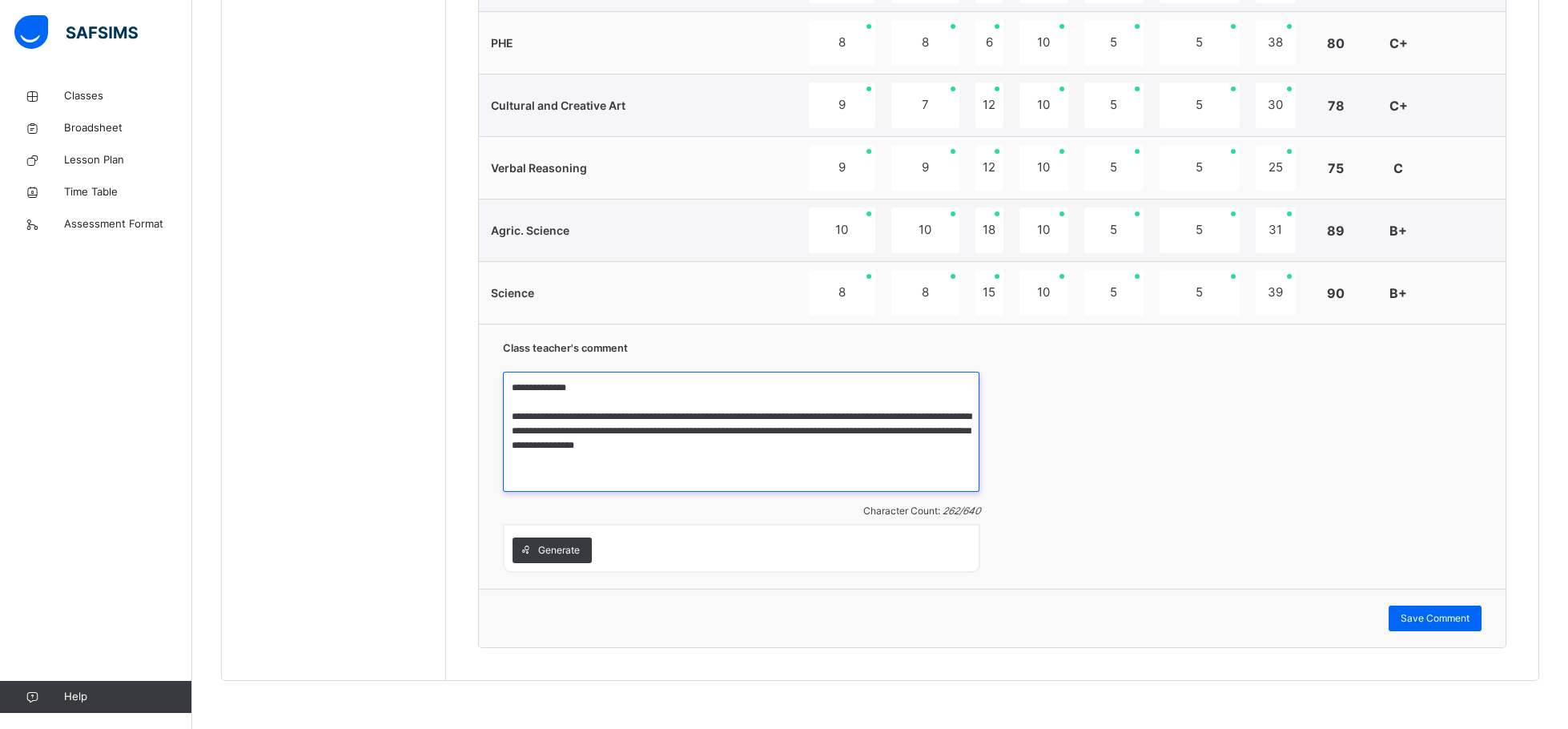 click on "**********" at bounding box center [741, 432] 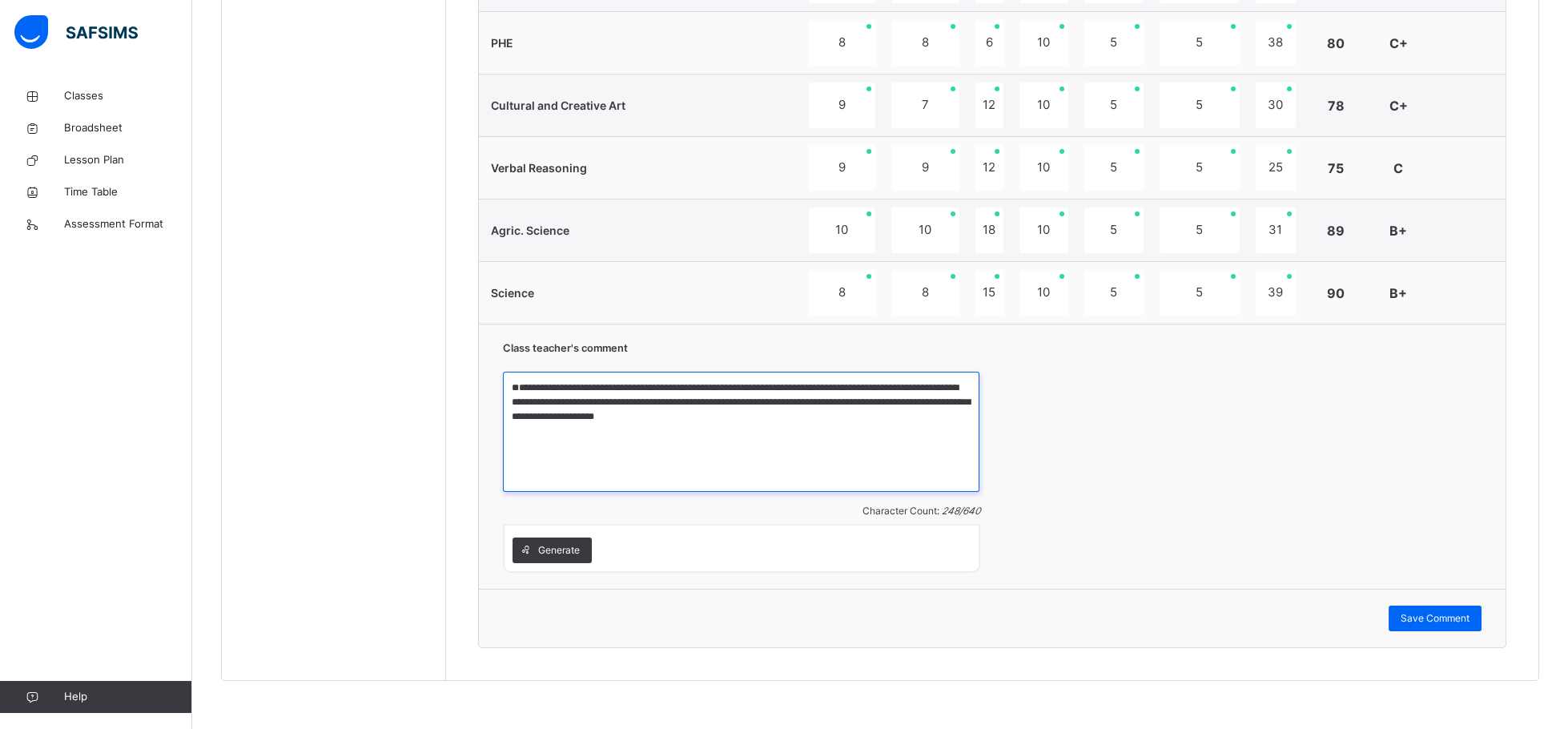 click on "**********" at bounding box center [741, 432] 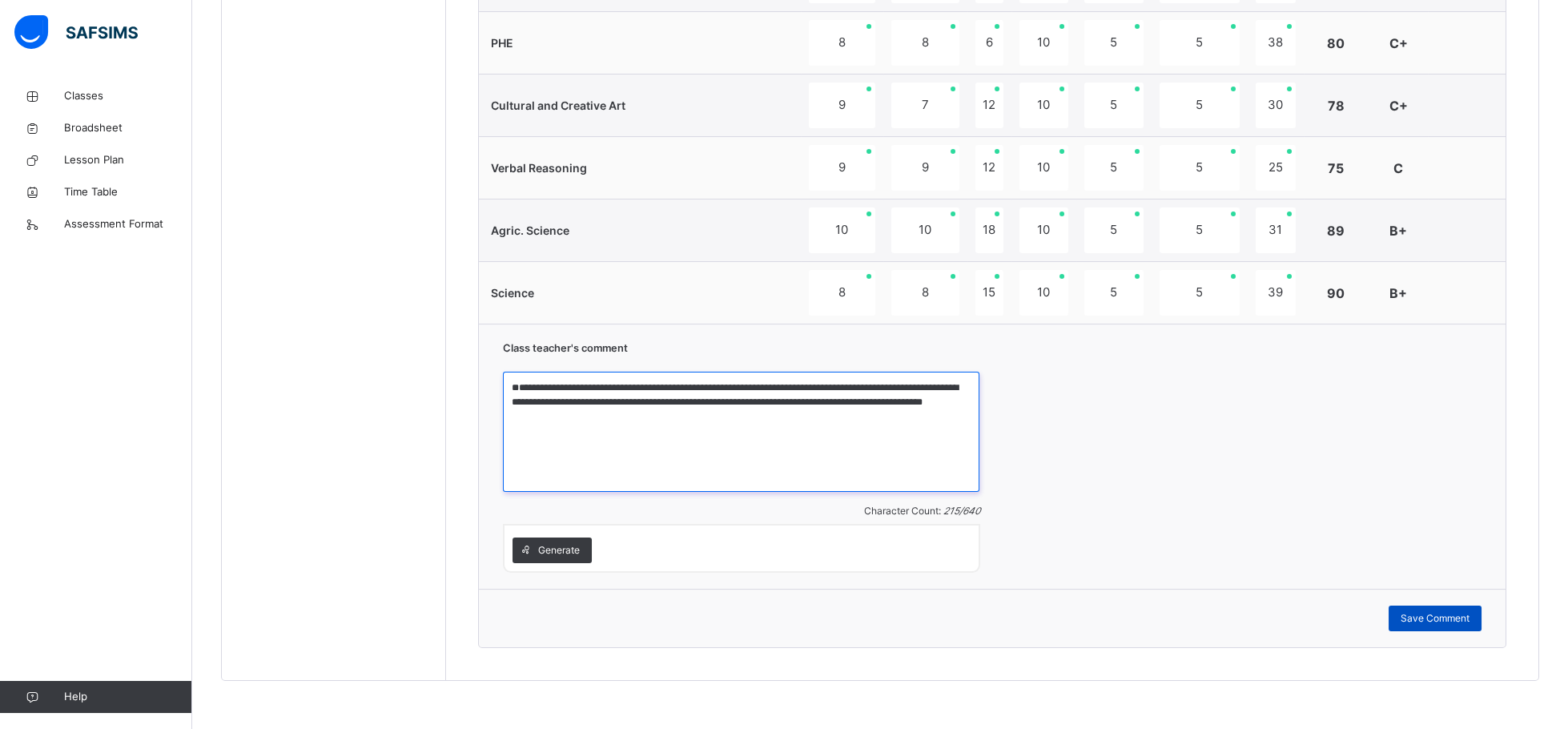 type on "**********" 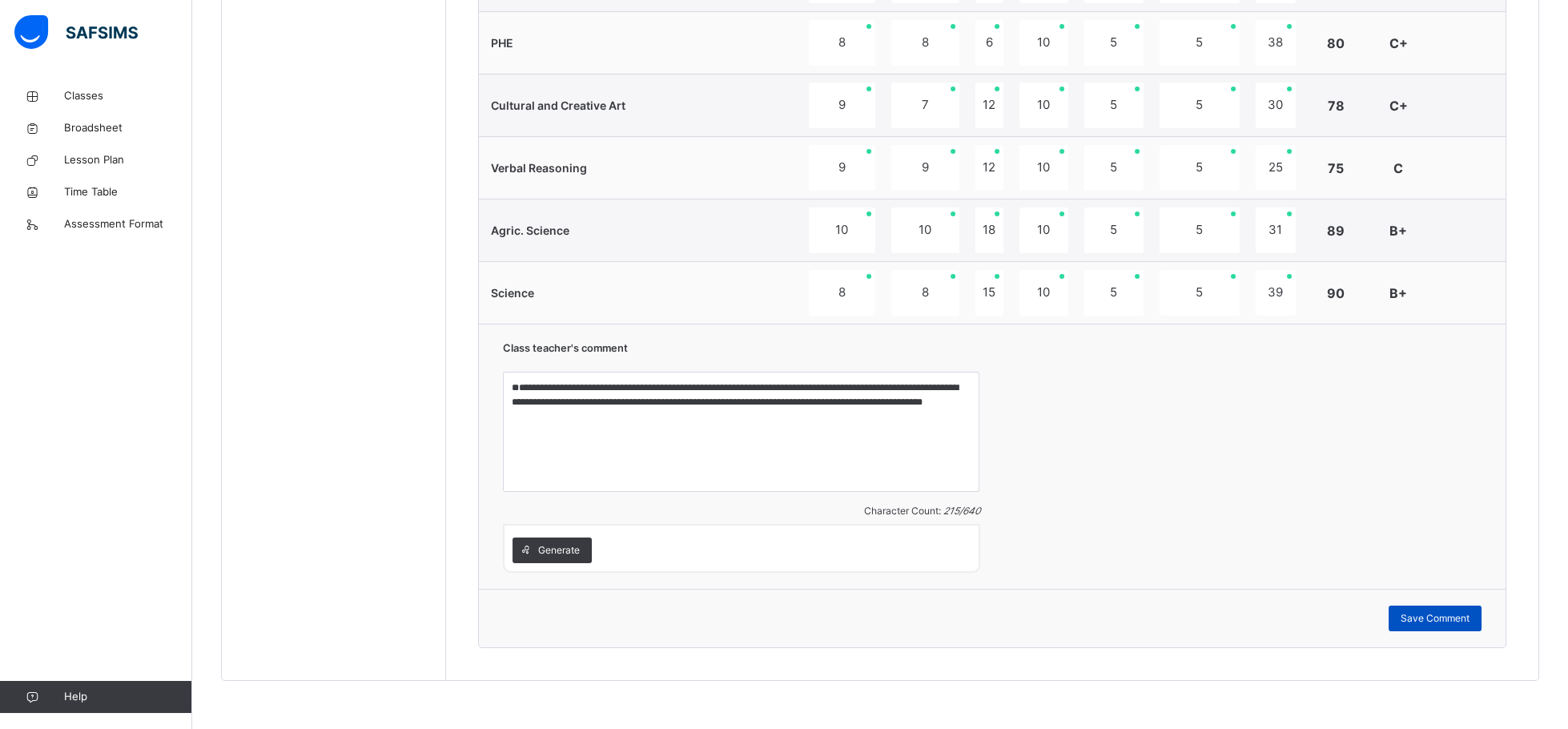 click on "Save Comment" at bounding box center (1435, 618) 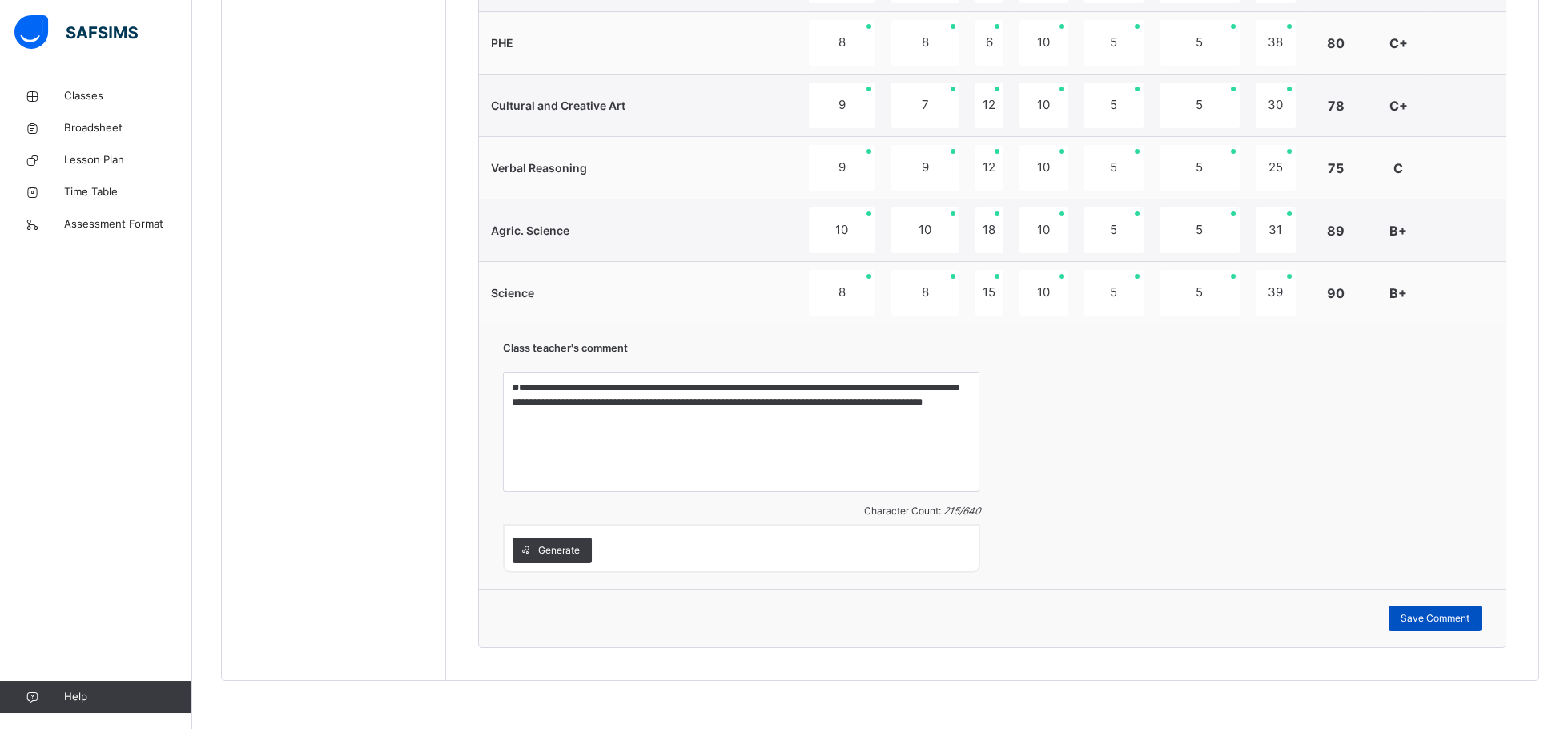 click on "Save Comment" at bounding box center [1435, 618] 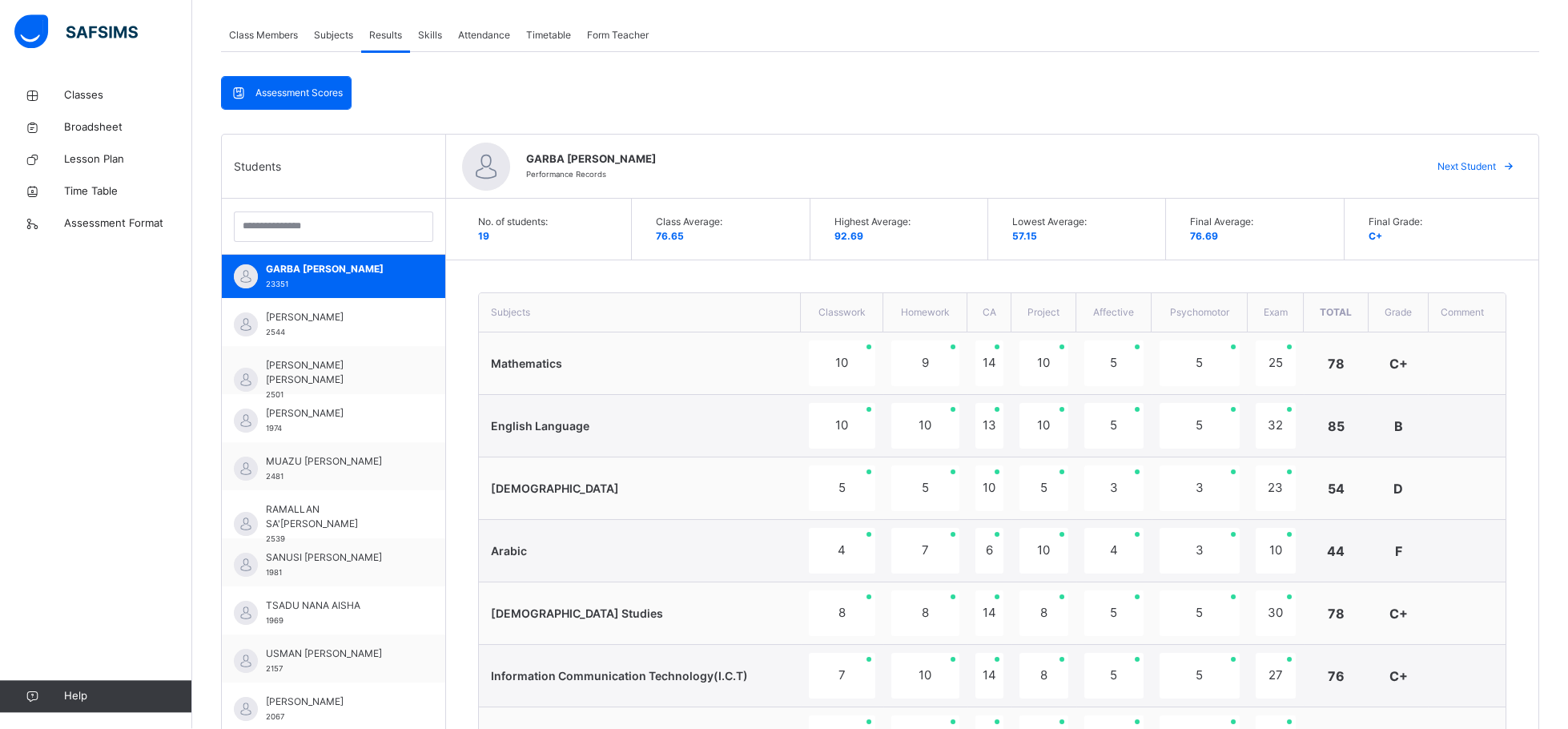 scroll, scrollTop: 197, scrollLeft: 0, axis: vertical 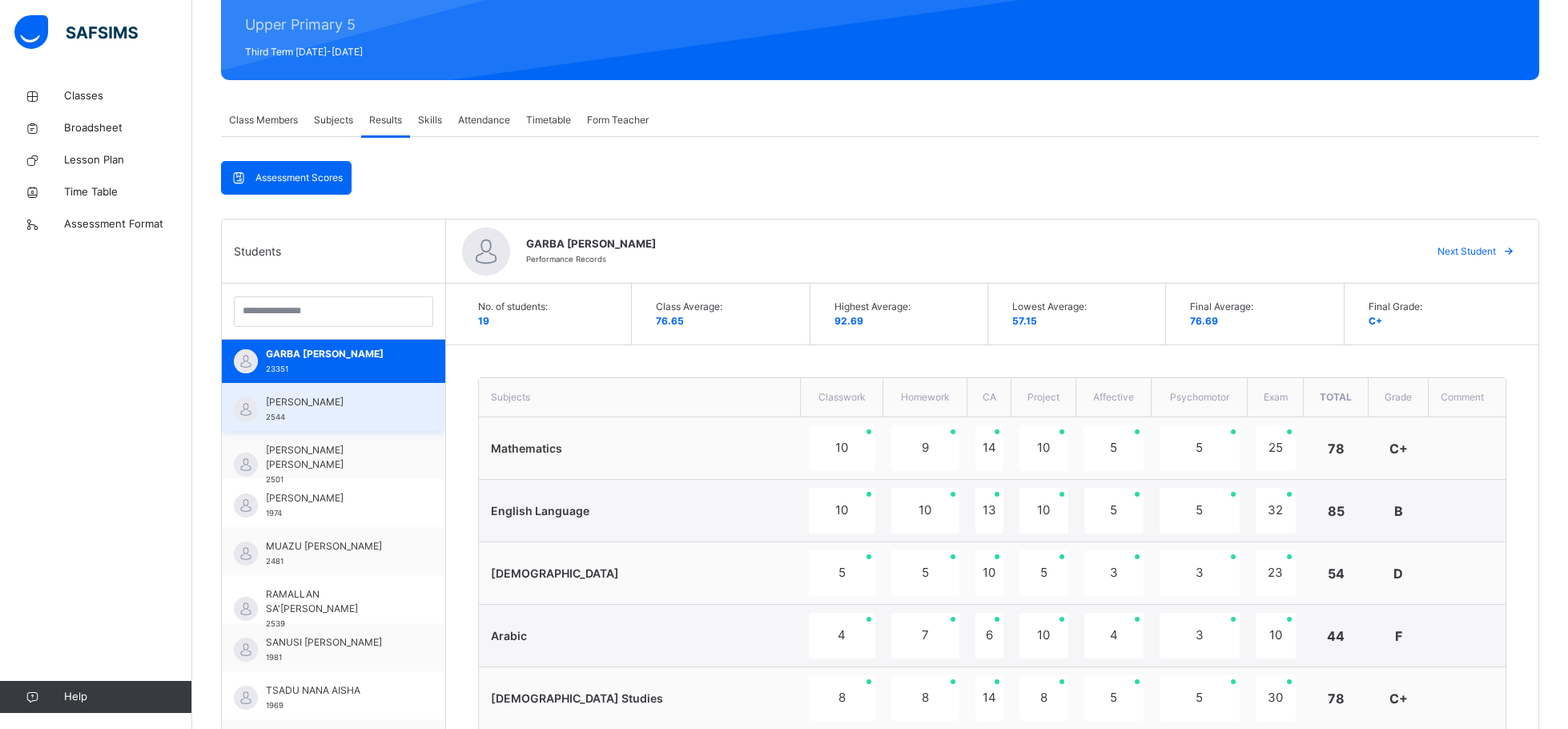 click on "[PERSON_NAME]" at bounding box center [337, 402] 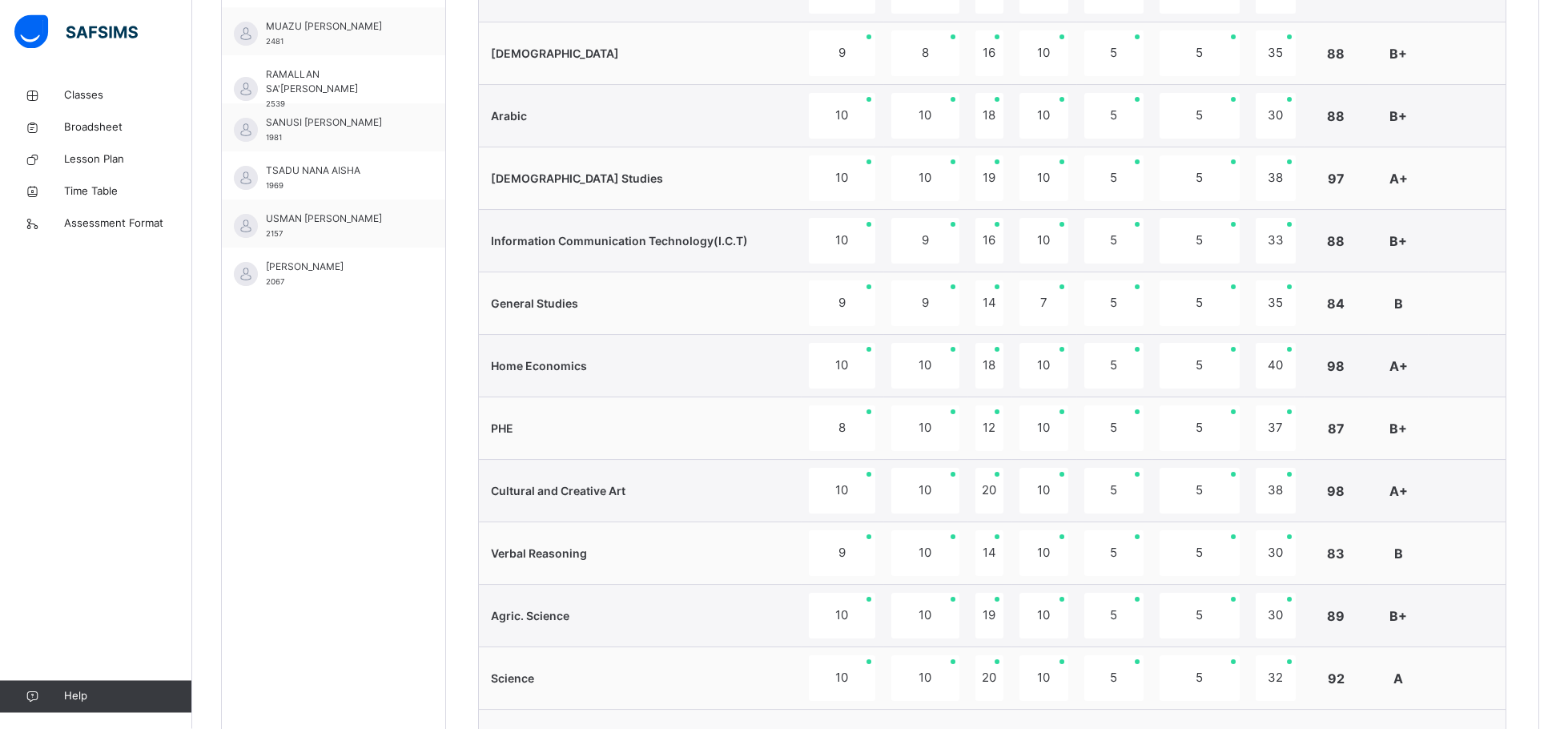 scroll, scrollTop: 1061, scrollLeft: 0, axis: vertical 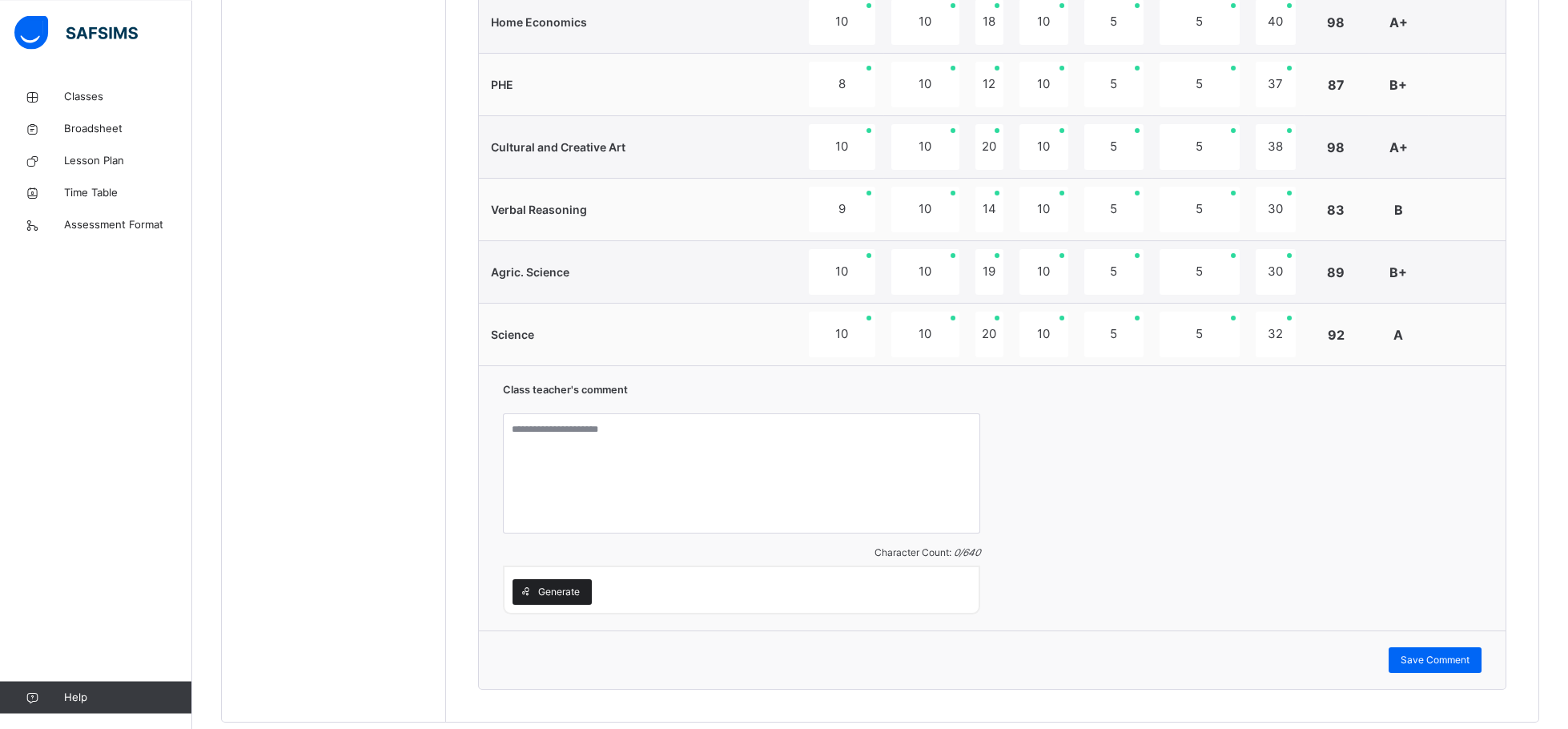 click on "Generate" at bounding box center [559, 592] 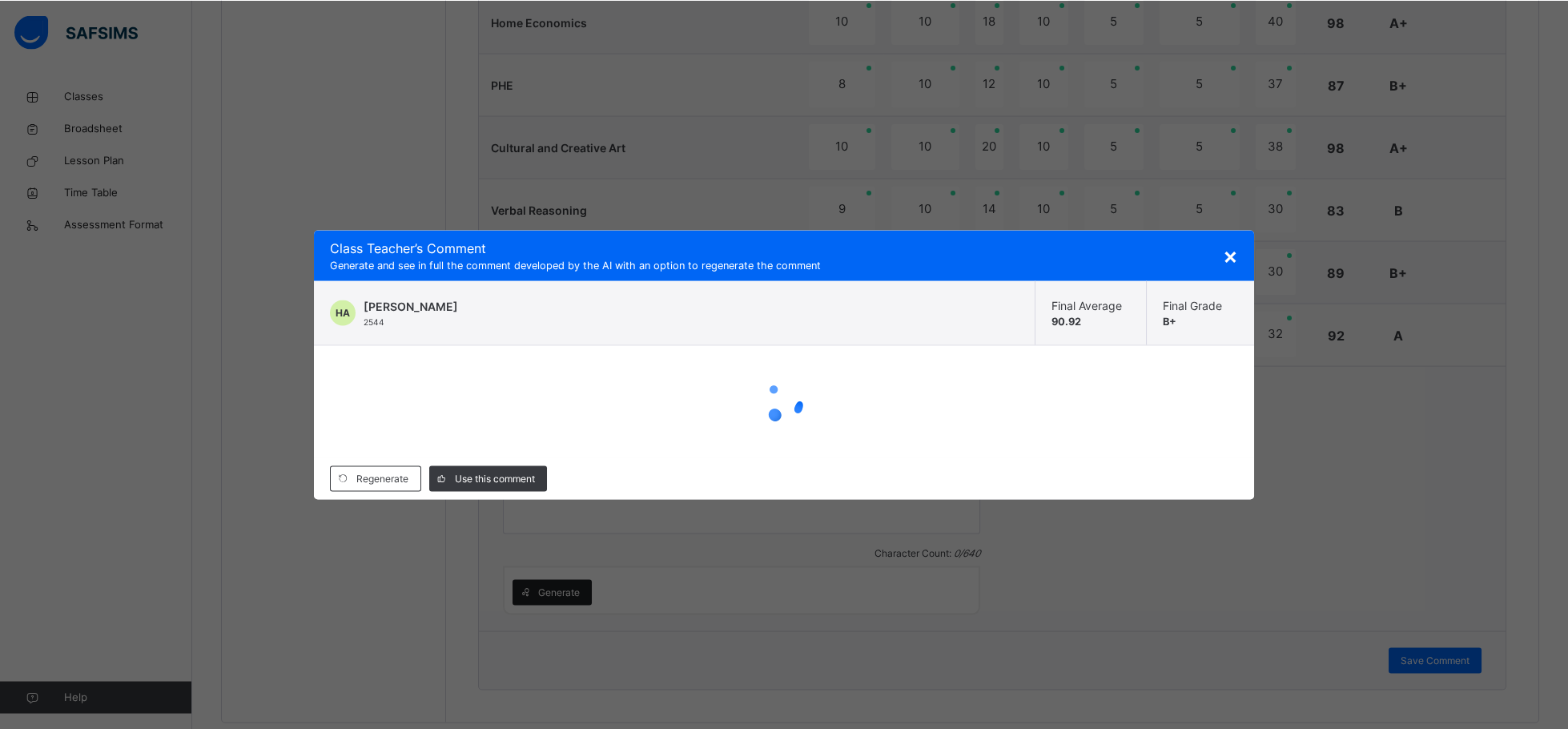 scroll, scrollTop: 0, scrollLeft: 0, axis: both 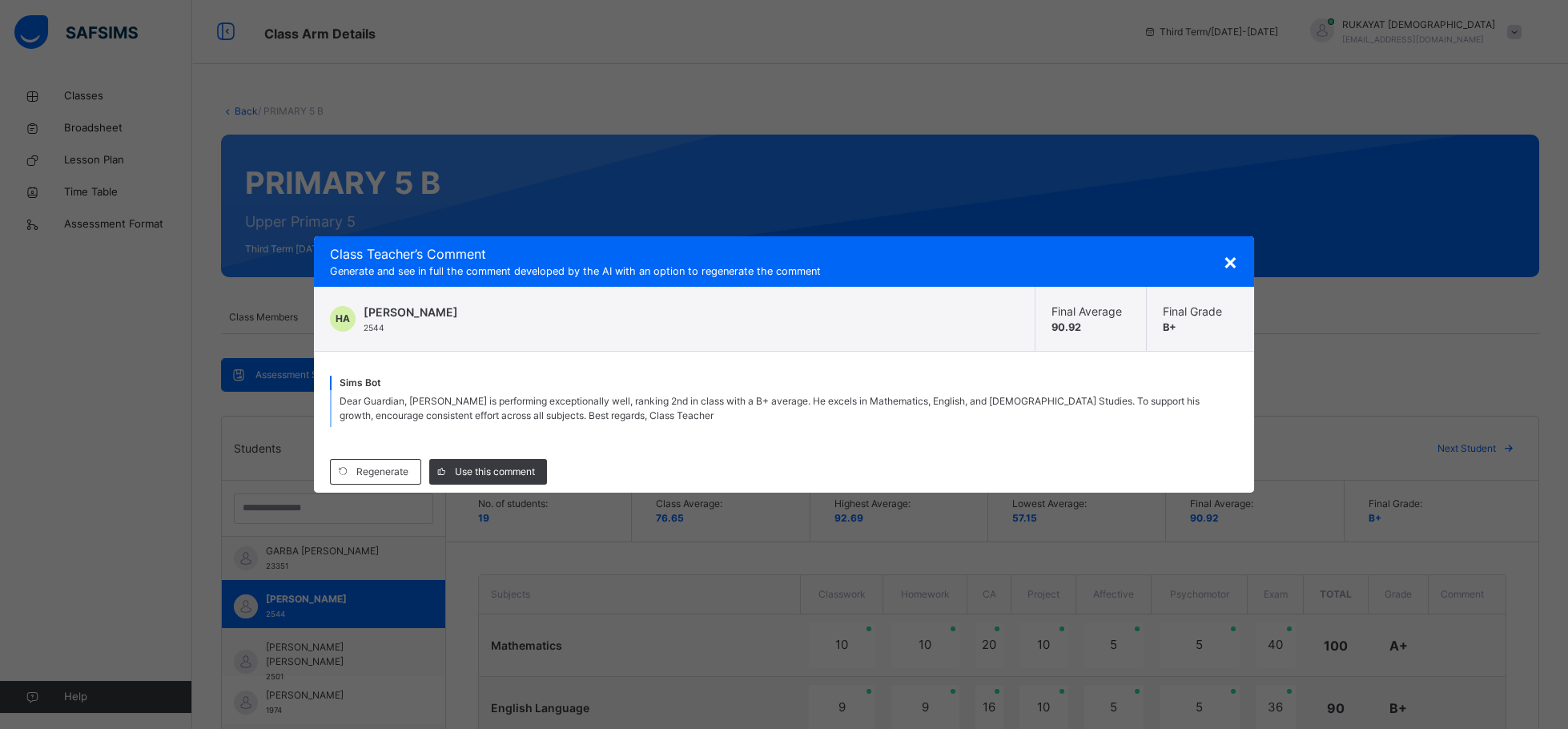 click on "Regenerate     Use this comment" at bounding box center [784, 472] 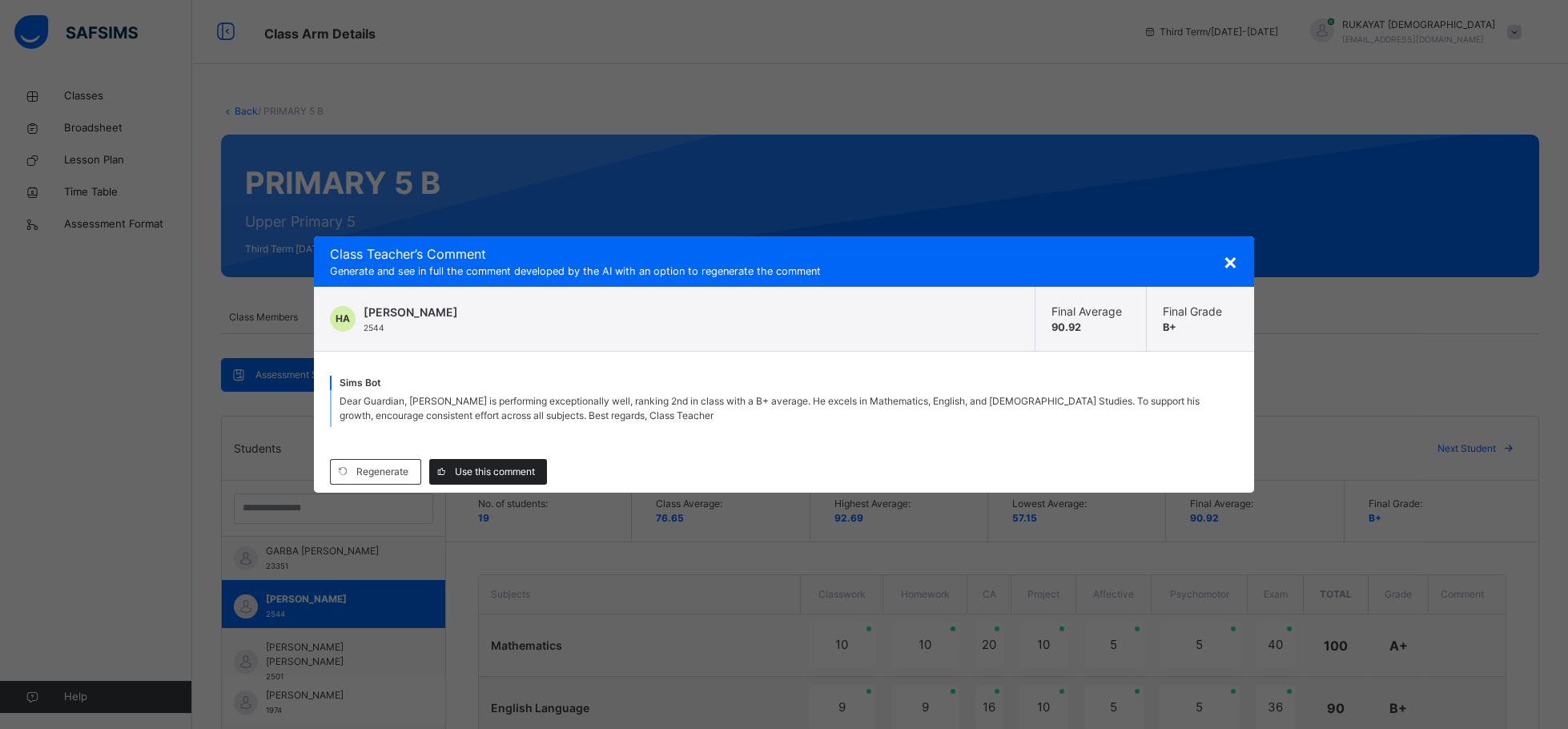 click on "Use this comment" at bounding box center (495, 472) 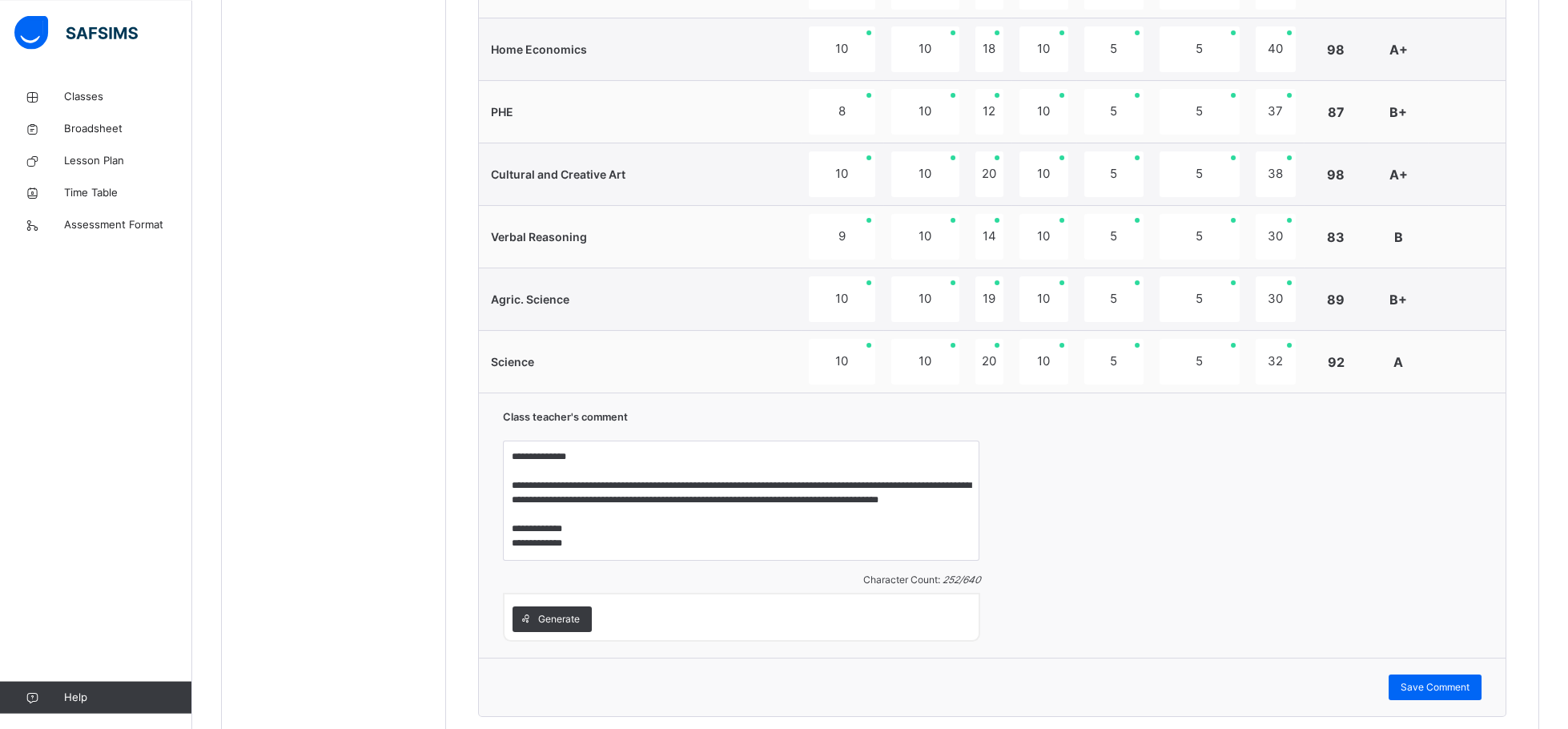 scroll, scrollTop: 1074, scrollLeft: 0, axis: vertical 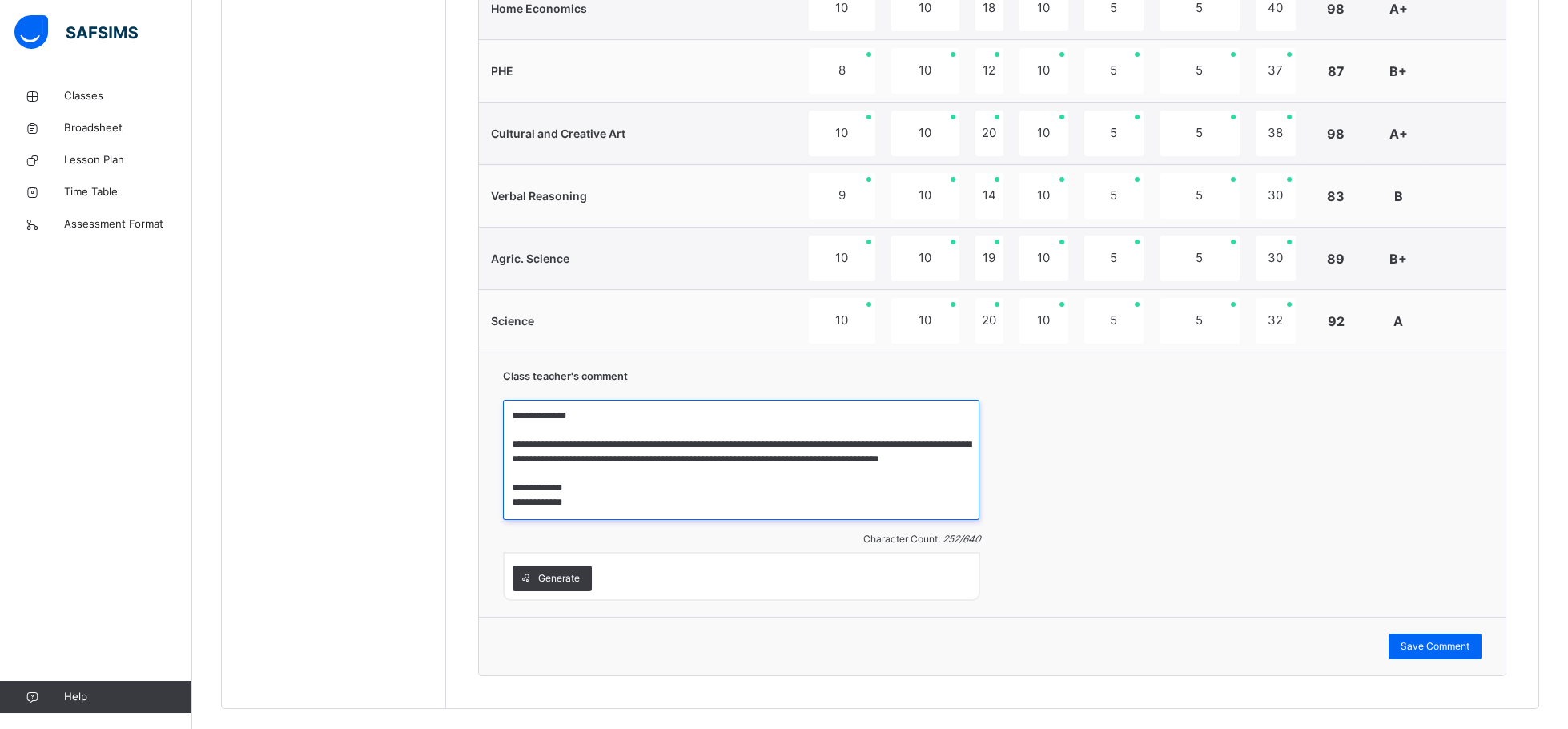 click on "**********" at bounding box center (741, 460) 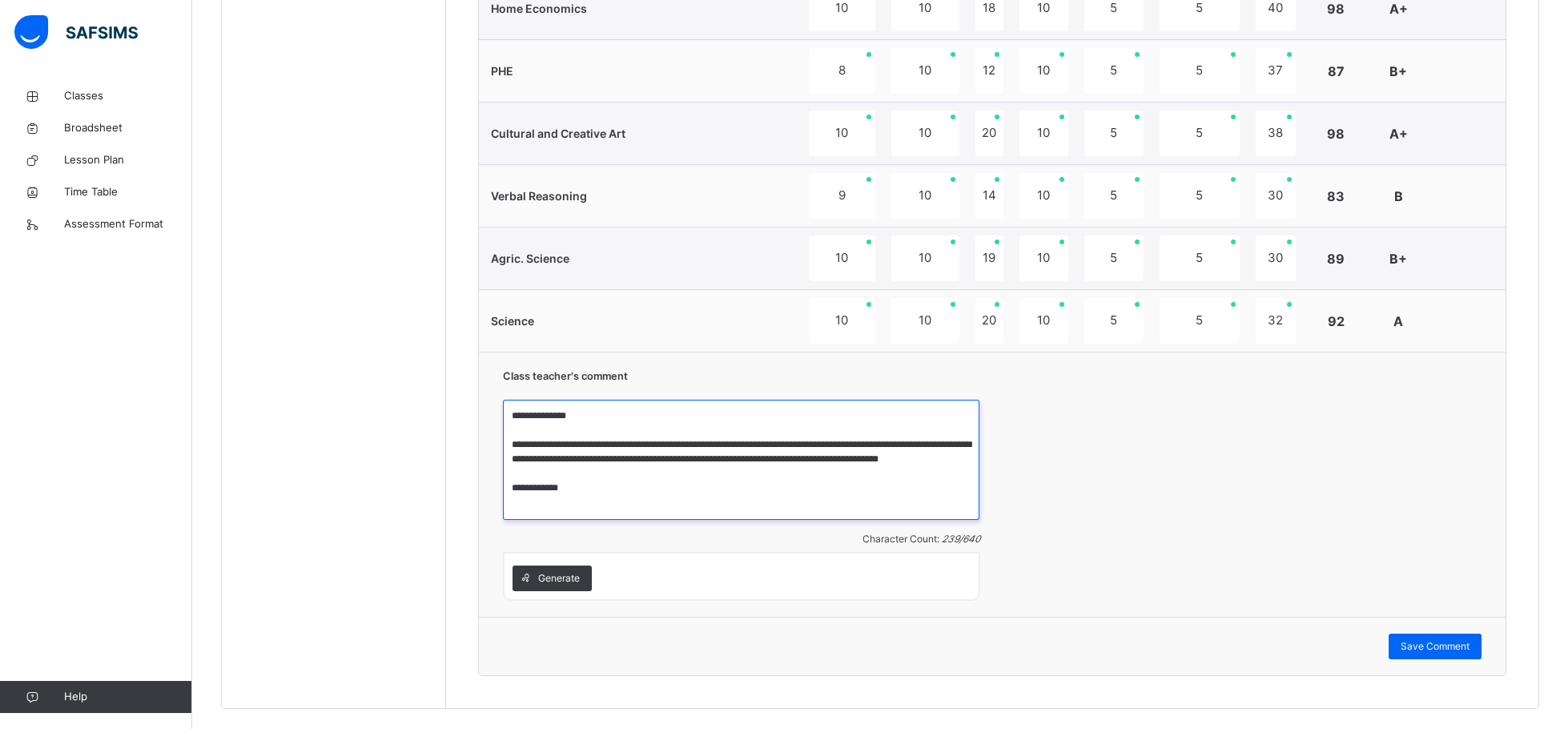 scroll, scrollTop: 0, scrollLeft: 0, axis: both 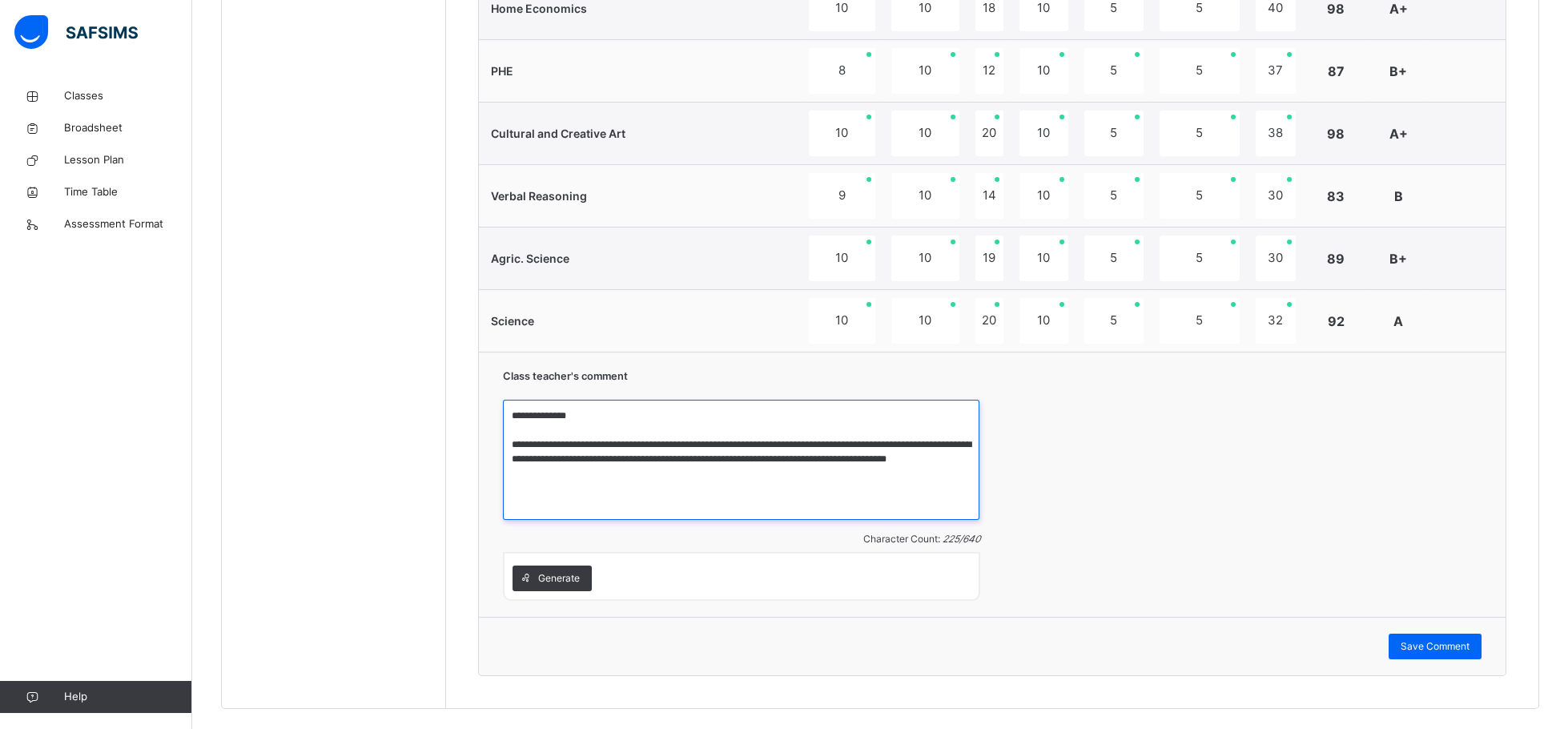 click on "**********" at bounding box center (741, 460) 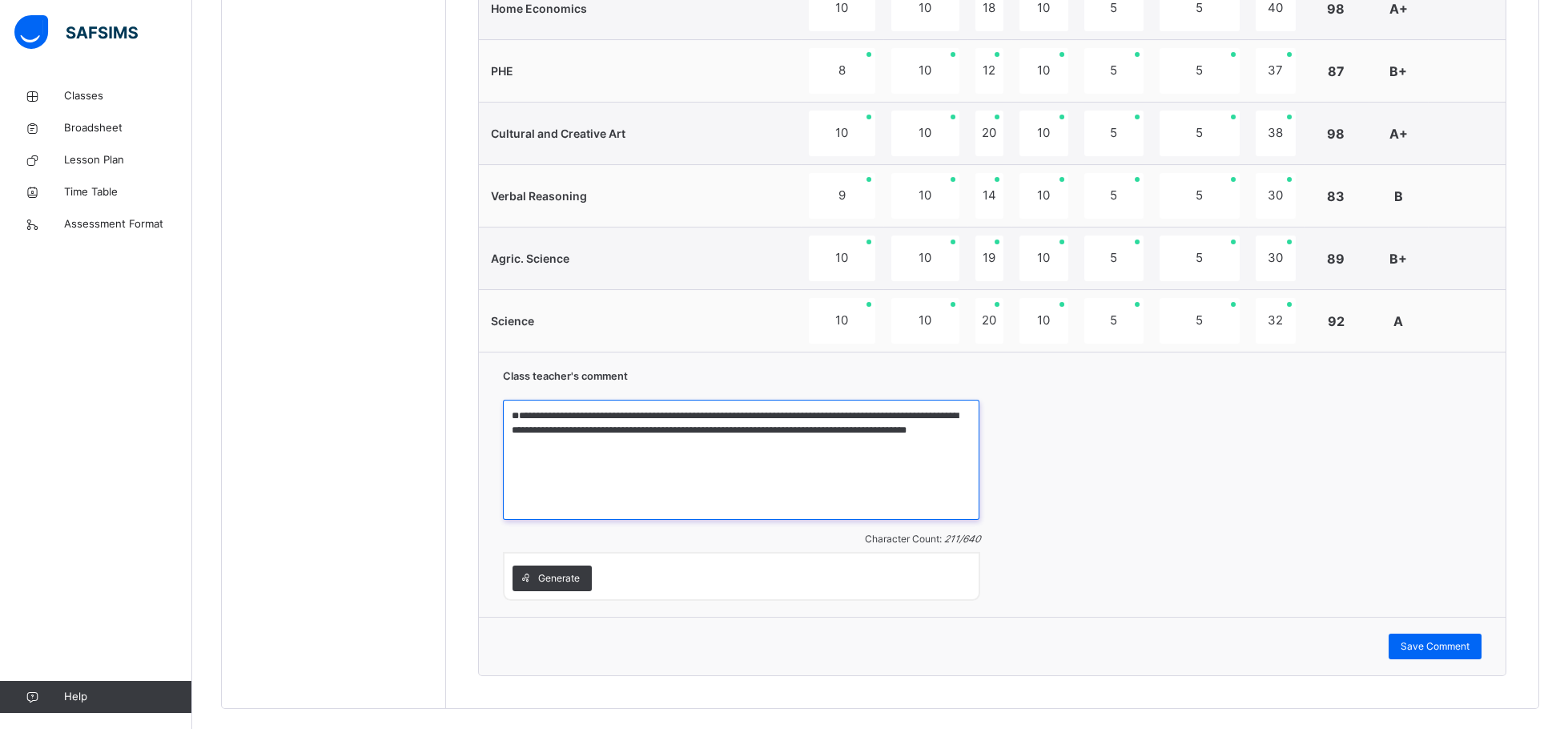 click on "**********" at bounding box center [741, 460] 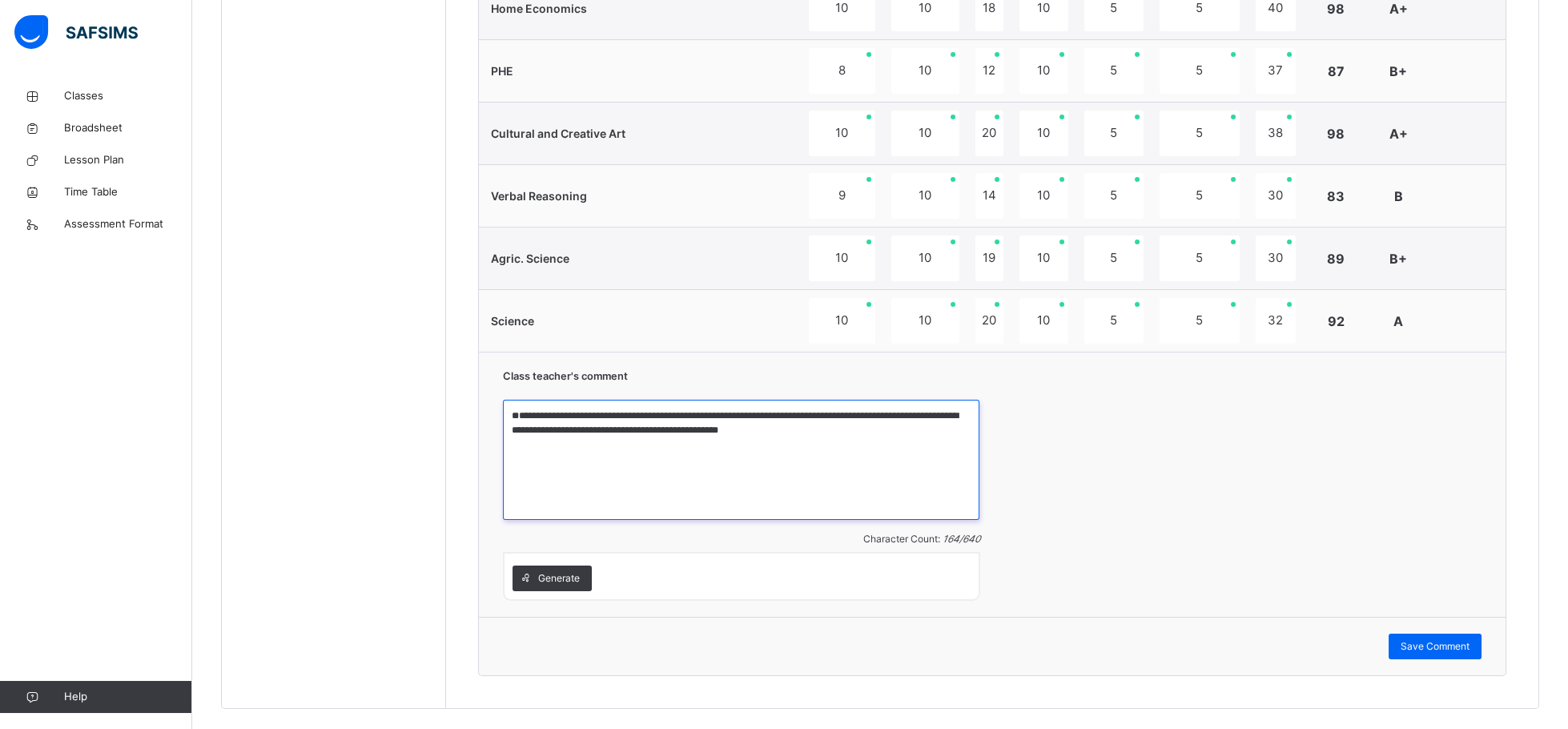 click on "**********" at bounding box center [741, 460] 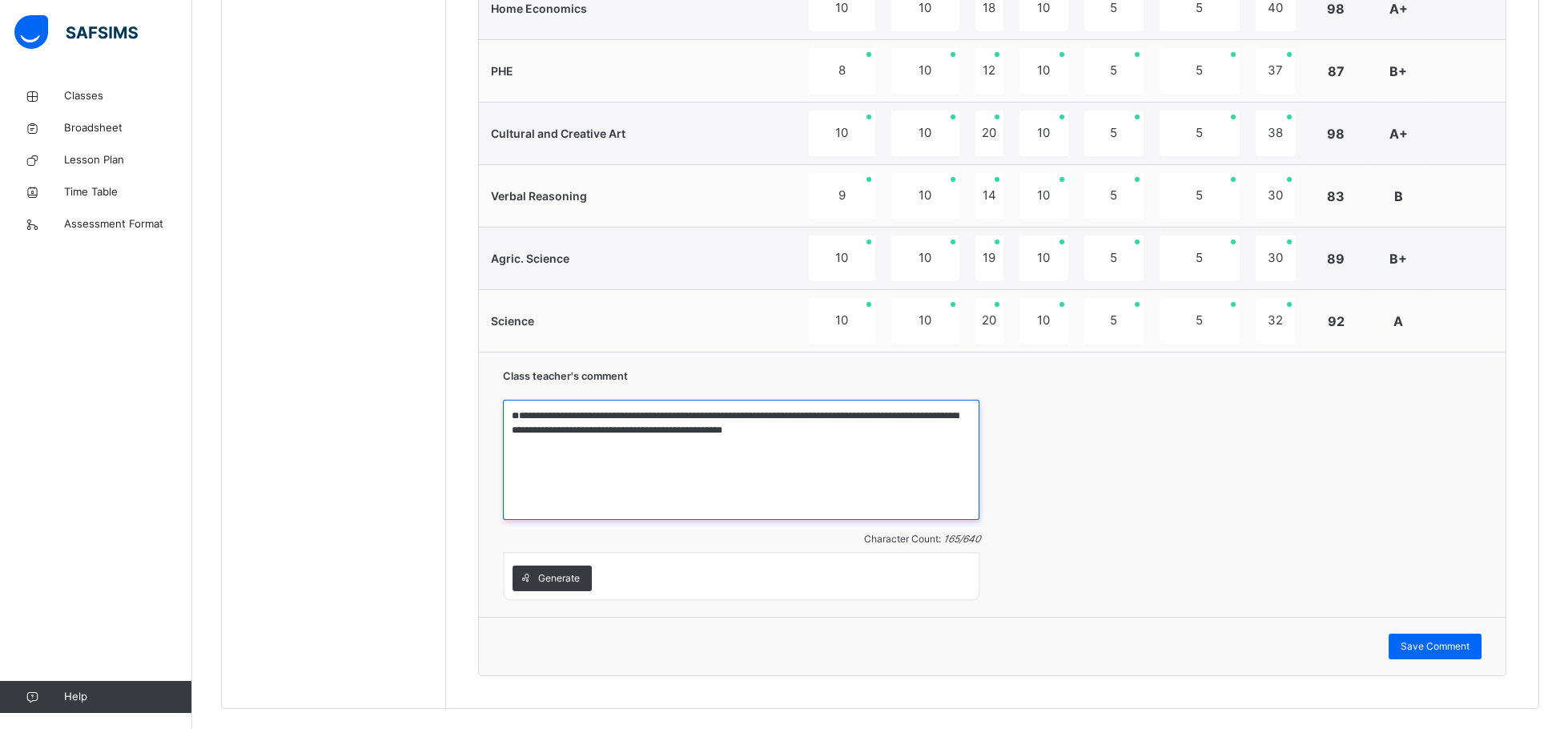 click on "**********" at bounding box center (741, 460) 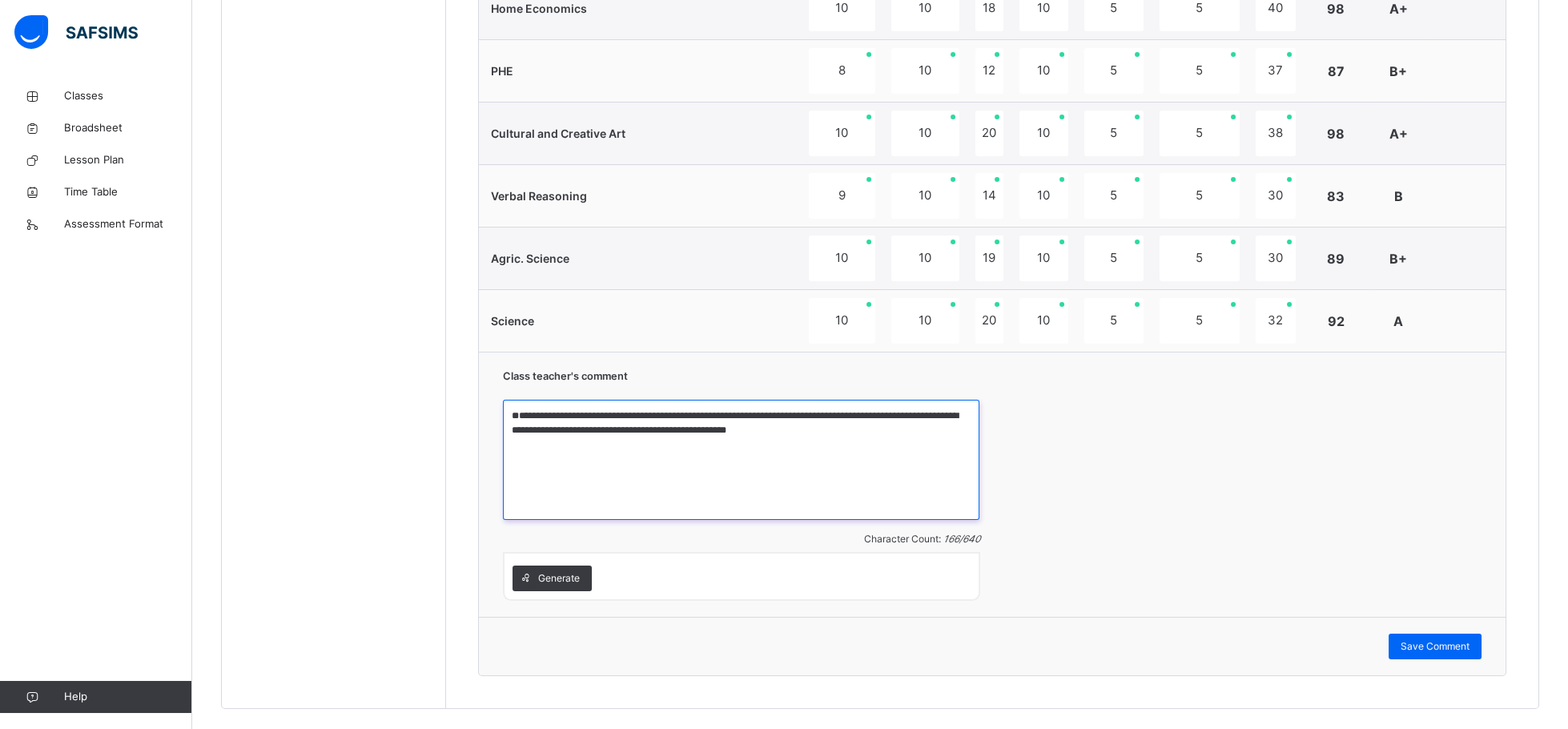 click on "**********" at bounding box center [741, 460] 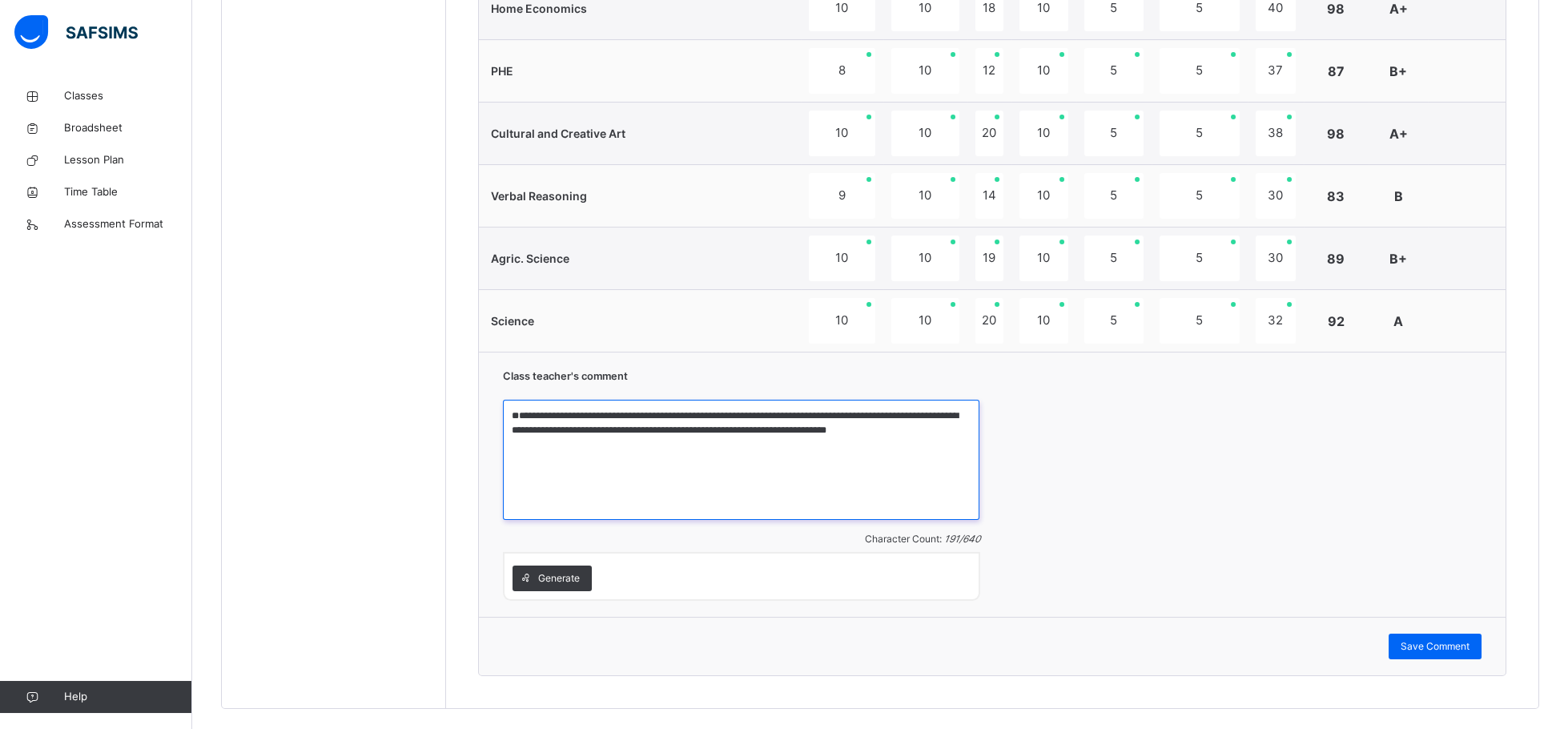 click on "**********" at bounding box center (741, 460) 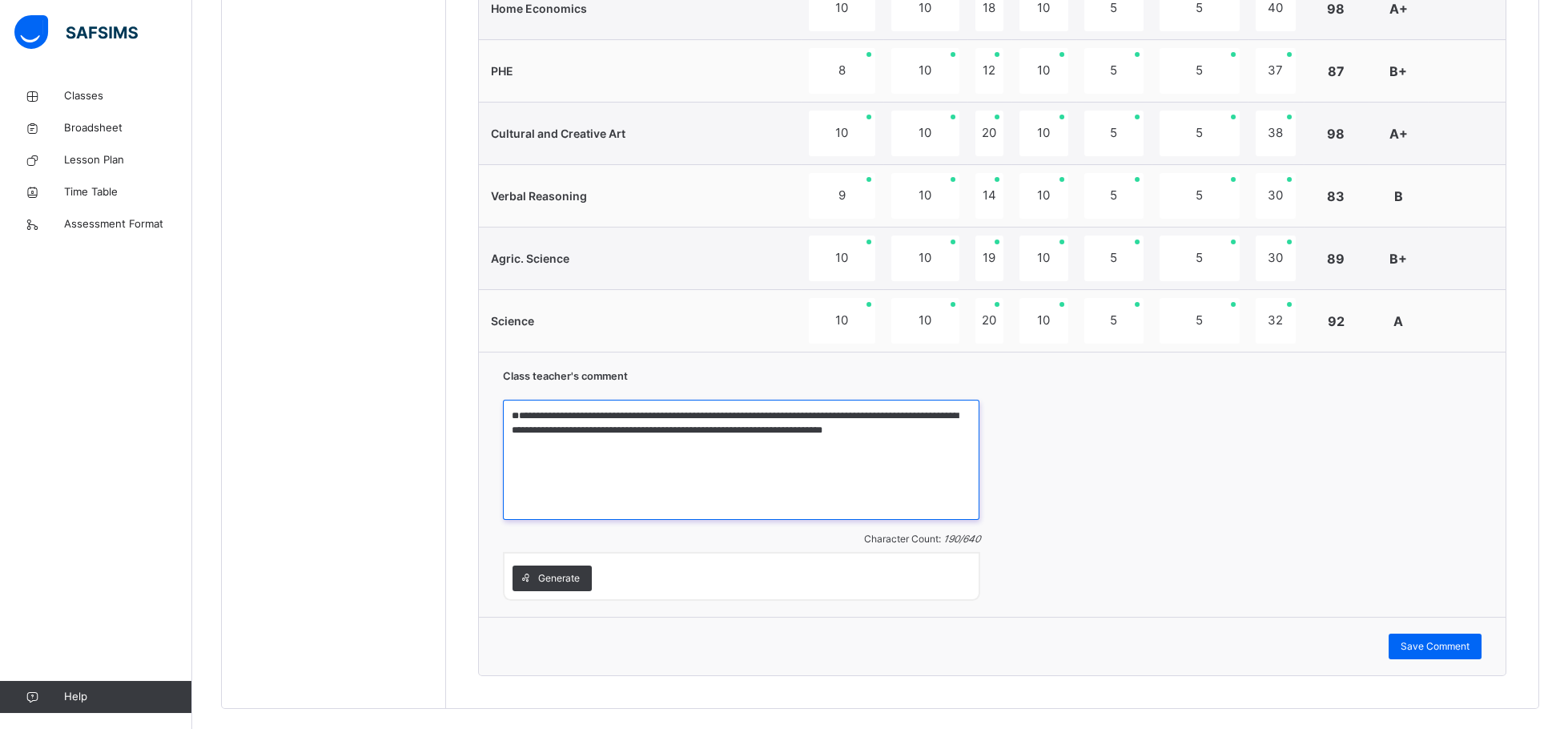 click on "**********" at bounding box center (741, 460) 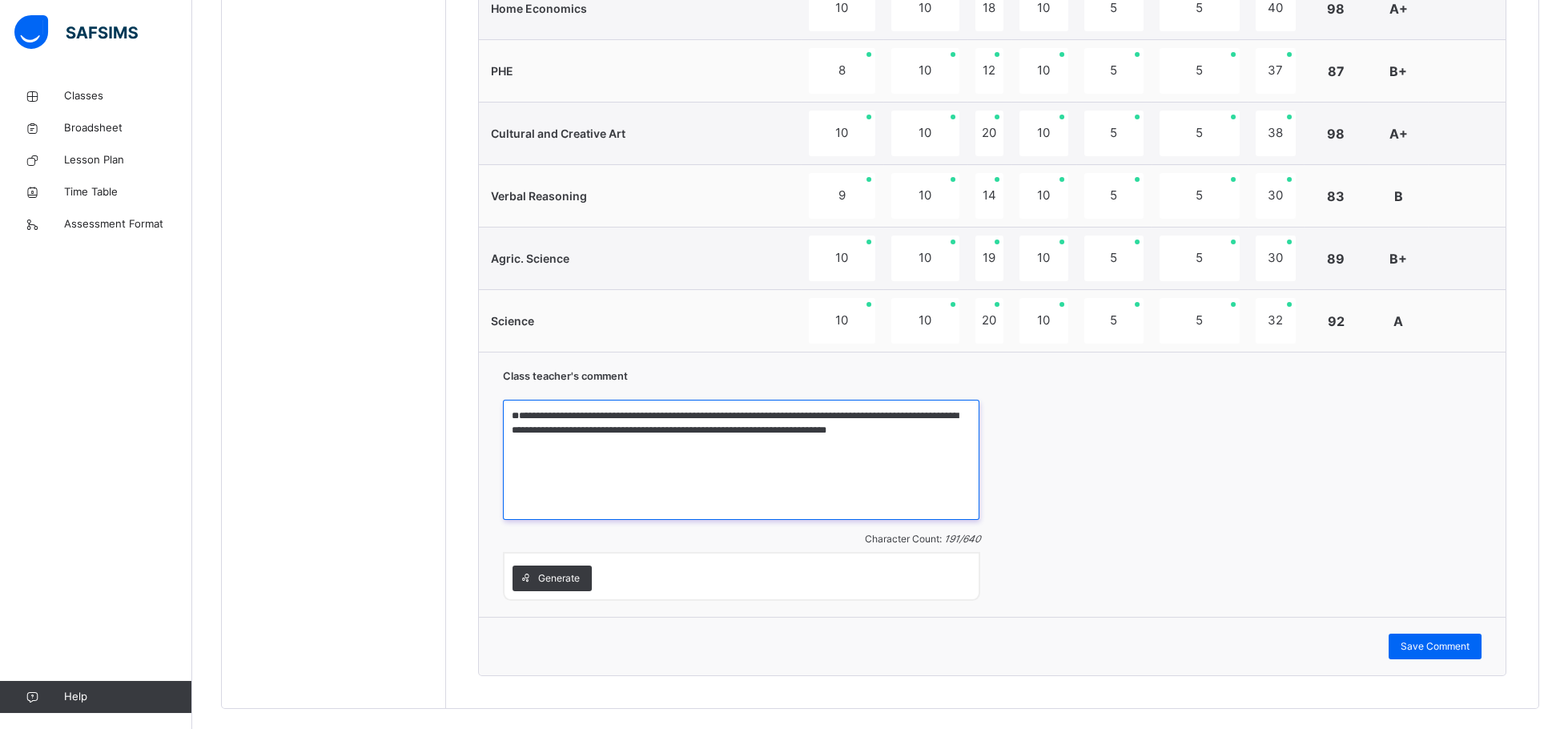click on "**********" at bounding box center (741, 460) 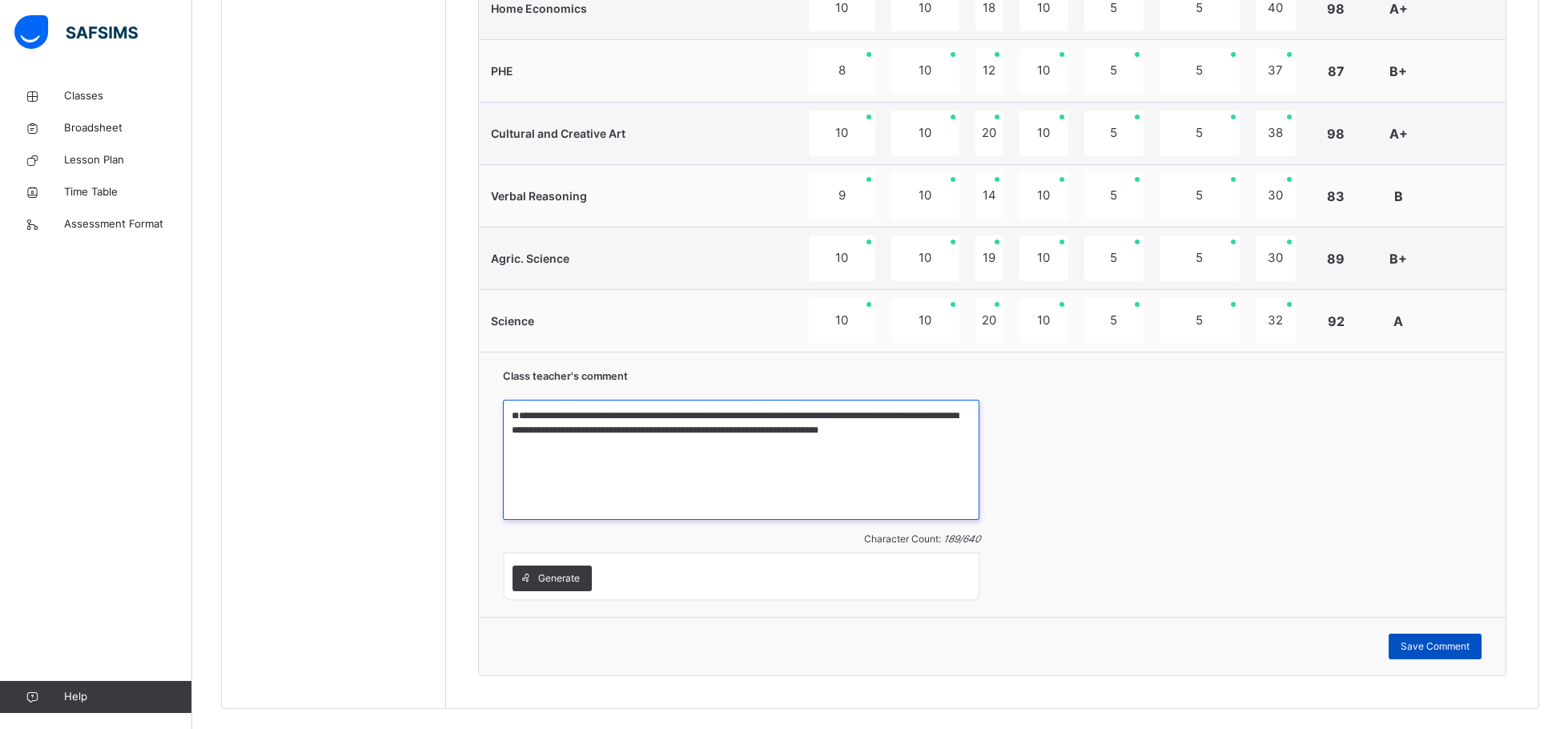 type on "**********" 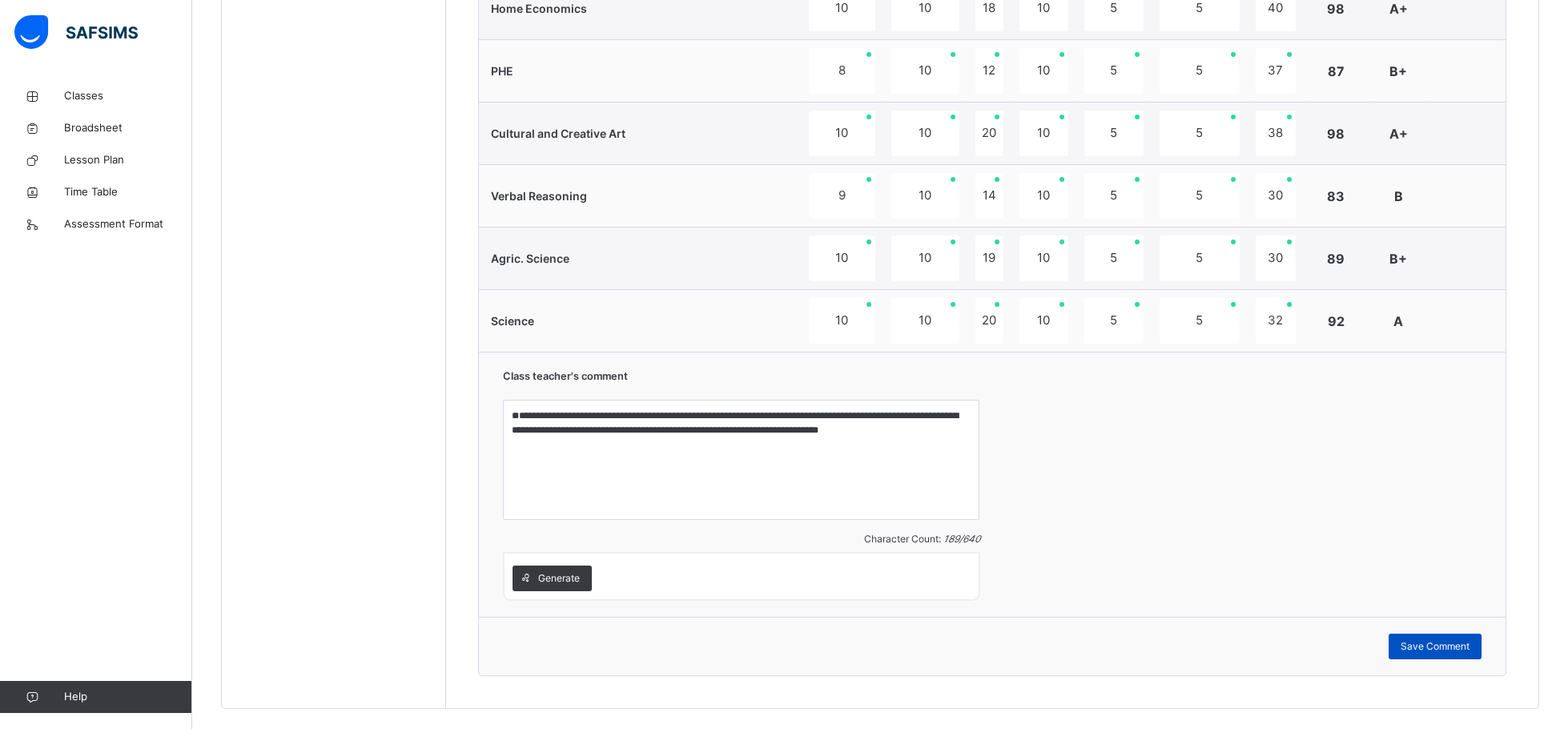 click on "Save Comment" at bounding box center [1435, 646] 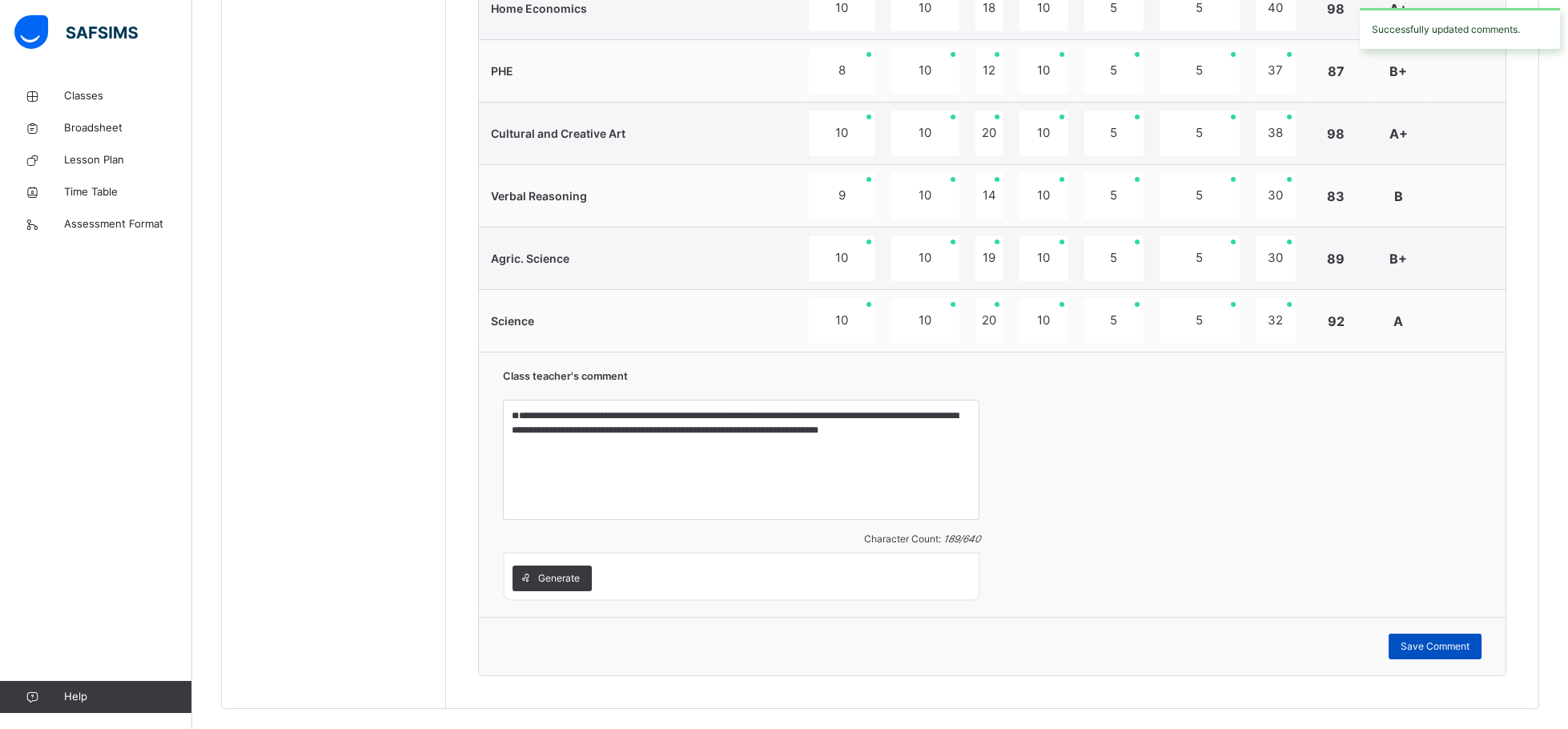 click on "Save Comment" at bounding box center (1435, 646) 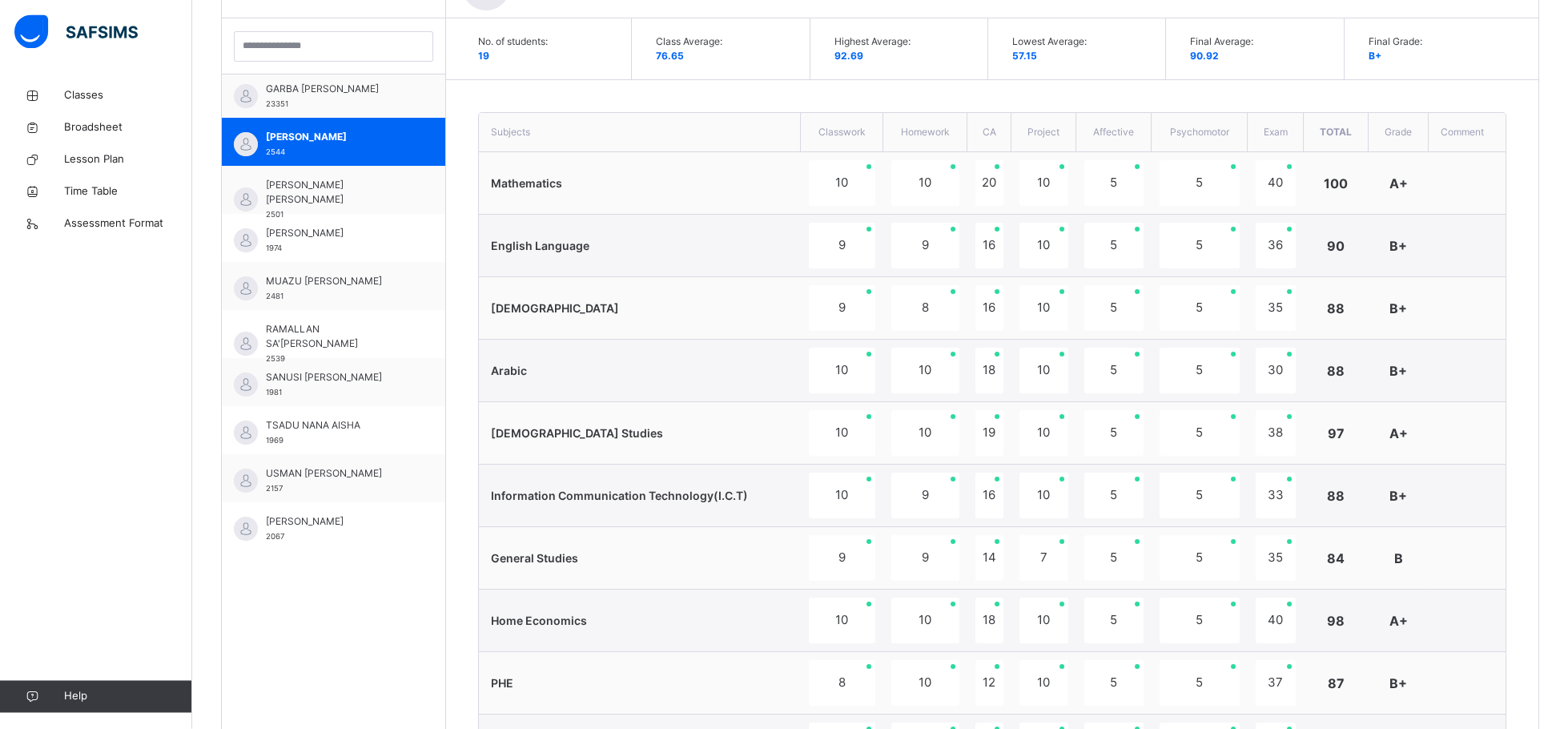 scroll, scrollTop: 454, scrollLeft: 0, axis: vertical 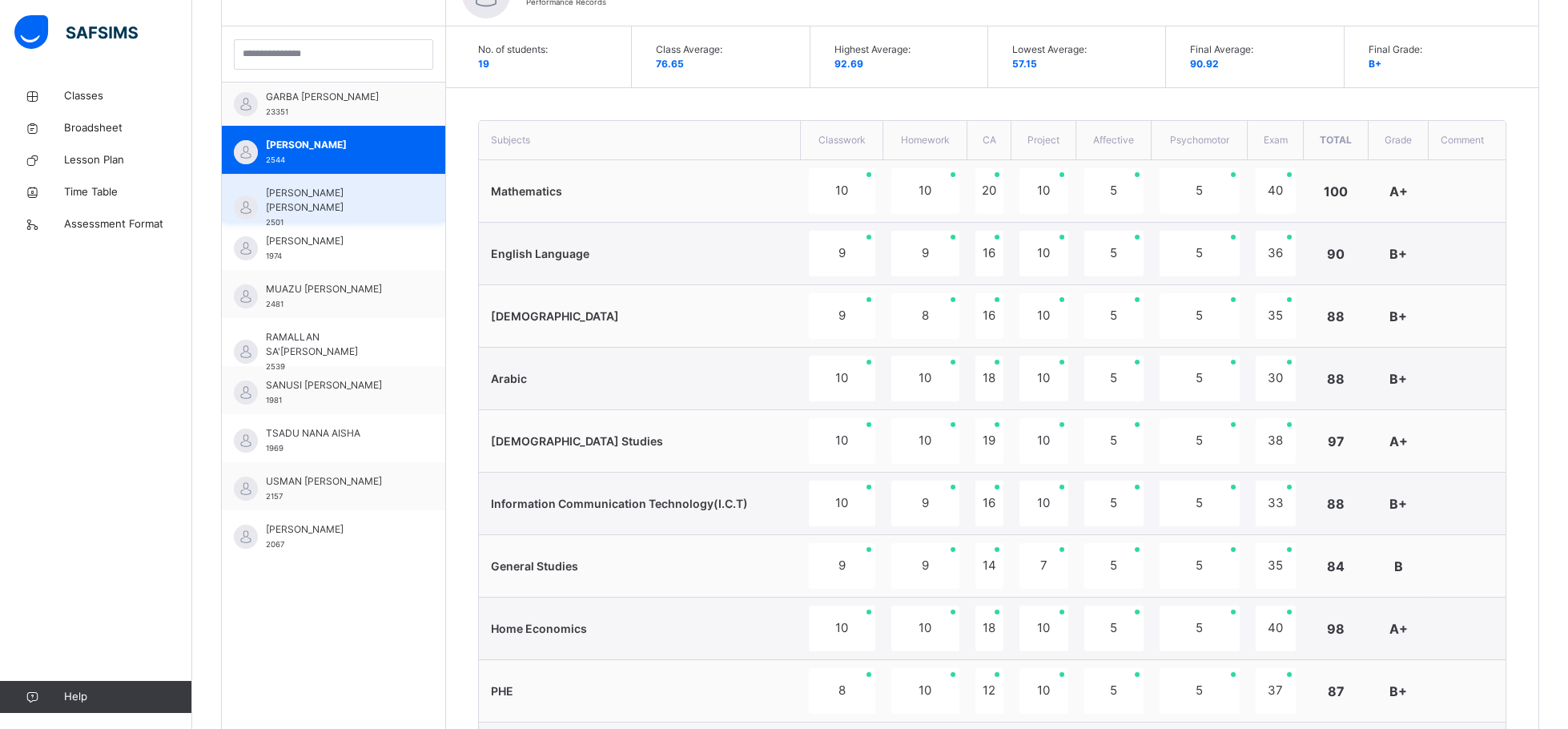 click on "[PERSON_NAME] [PERSON_NAME]" at bounding box center (337, 200) 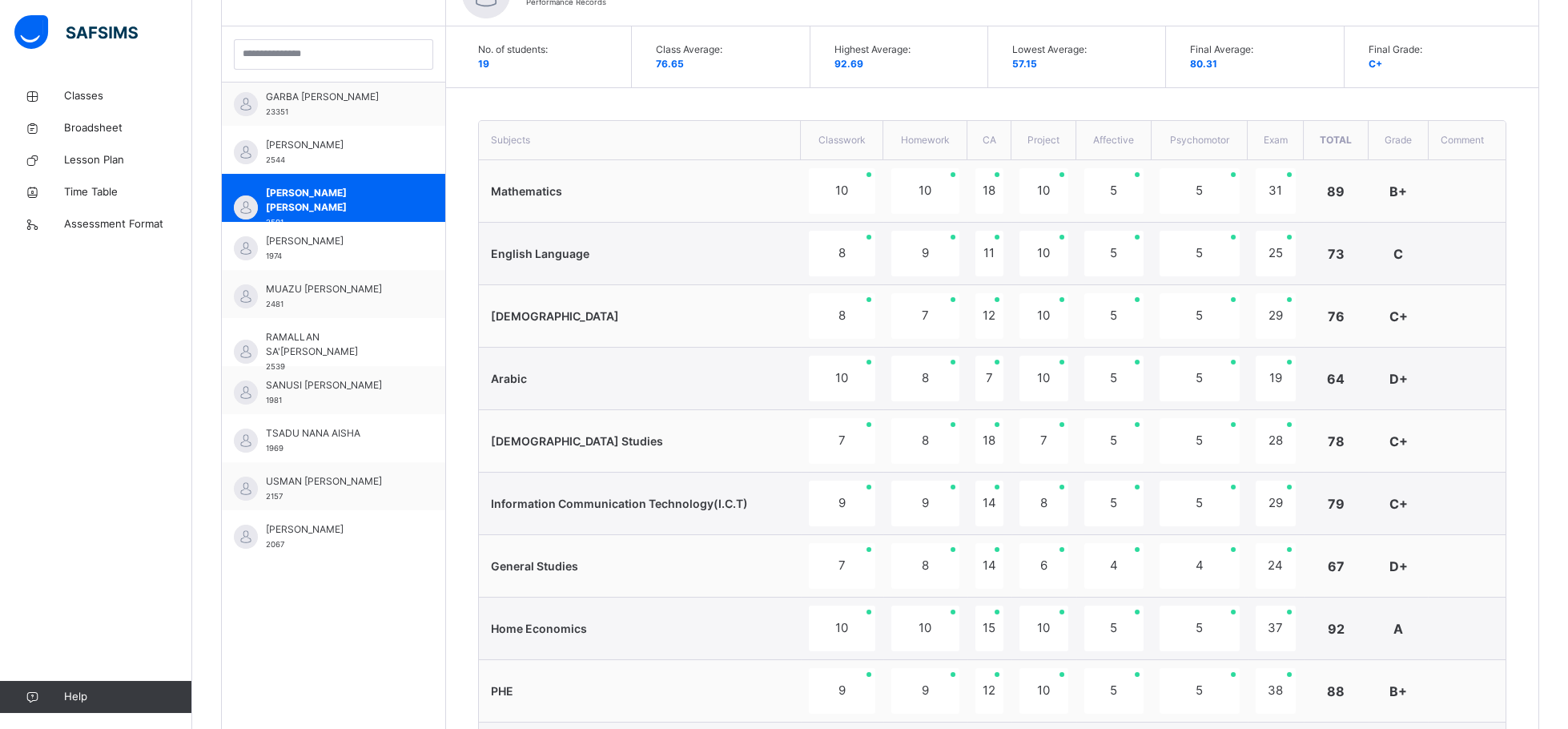 scroll, scrollTop: 1094, scrollLeft: 0, axis: vertical 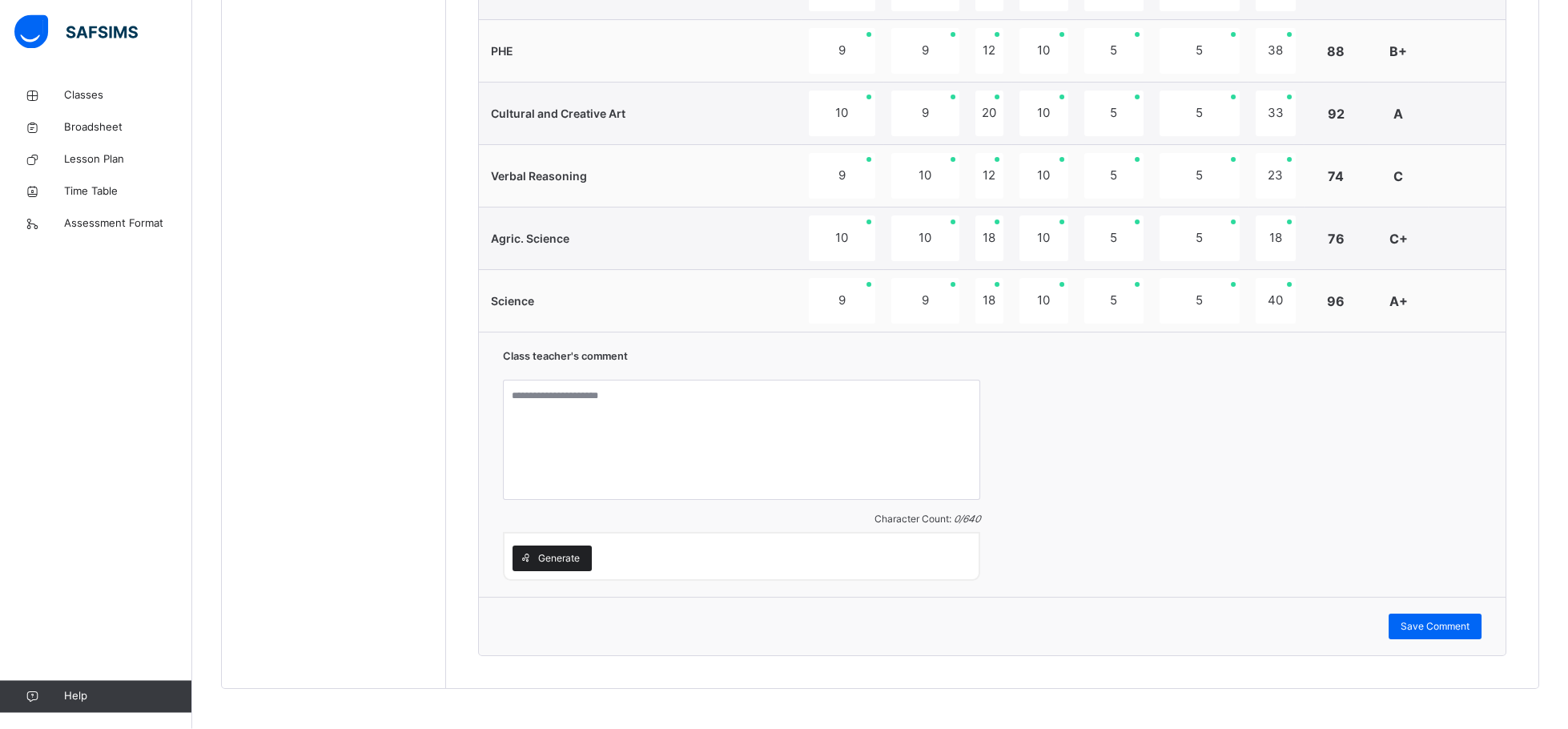 click on "Generate" at bounding box center [559, 559] 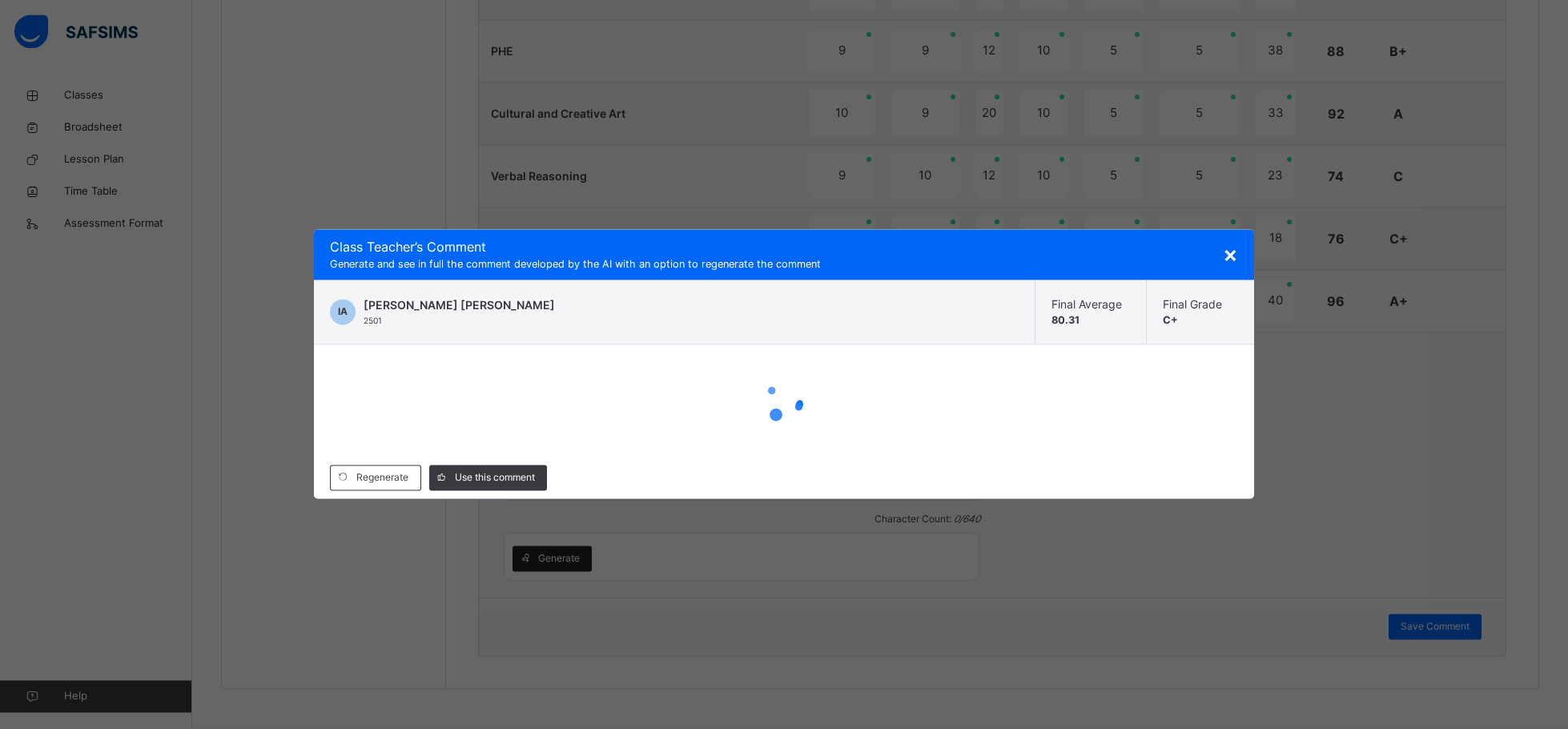 scroll, scrollTop: 1106, scrollLeft: 0, axis: vertical 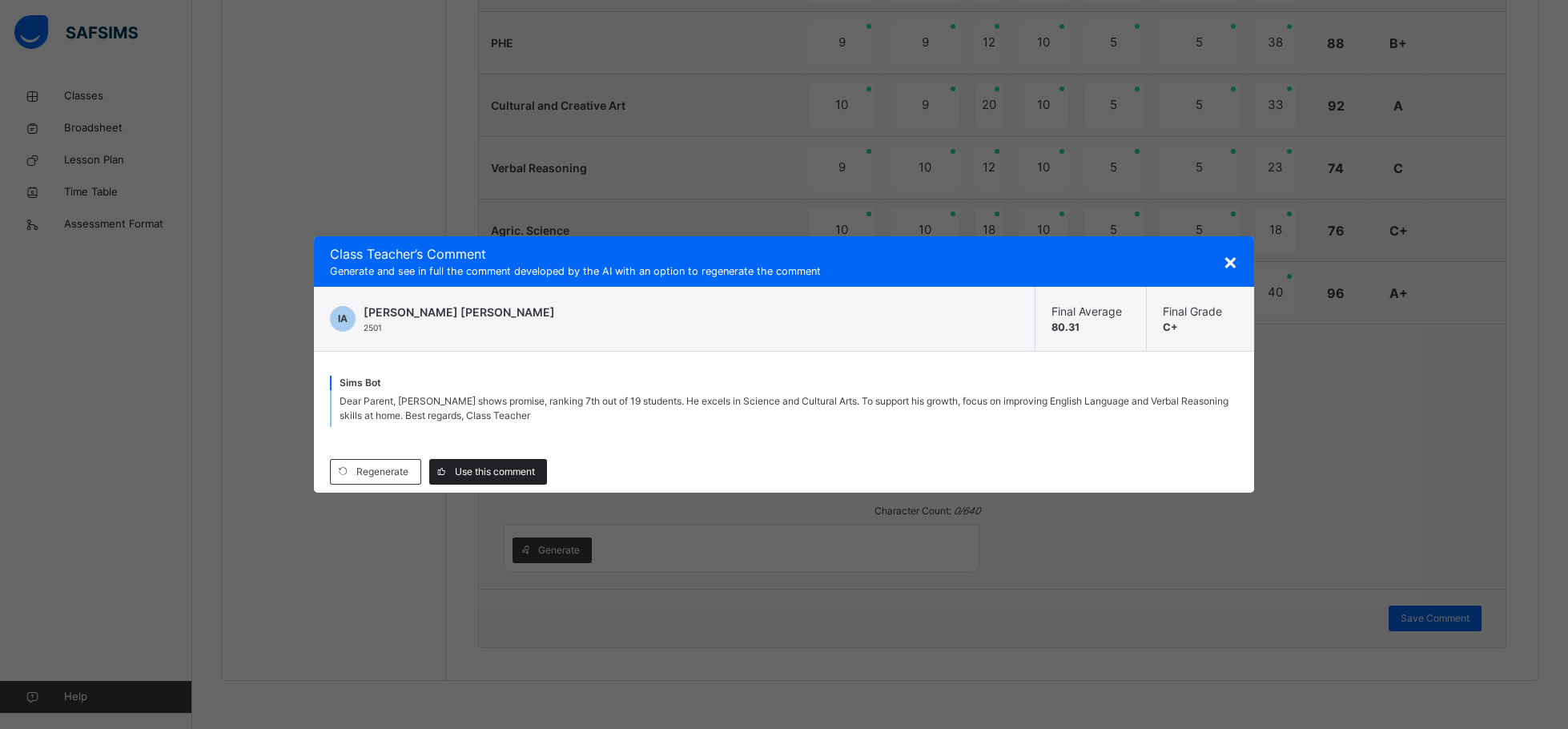 click on "Use this comment" at bounding box center (495, 472) 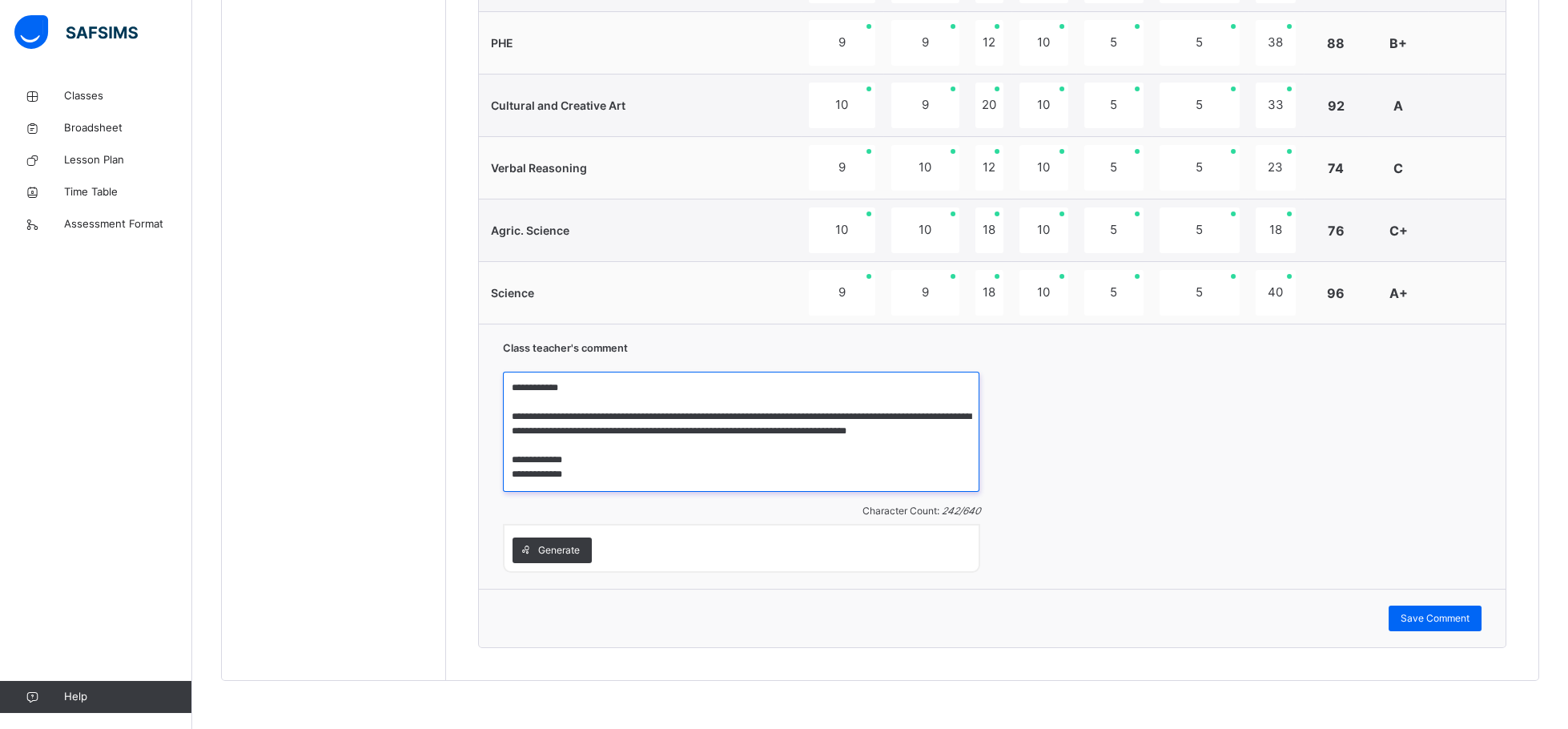 click on "**********" at bounding box center (741, 432) 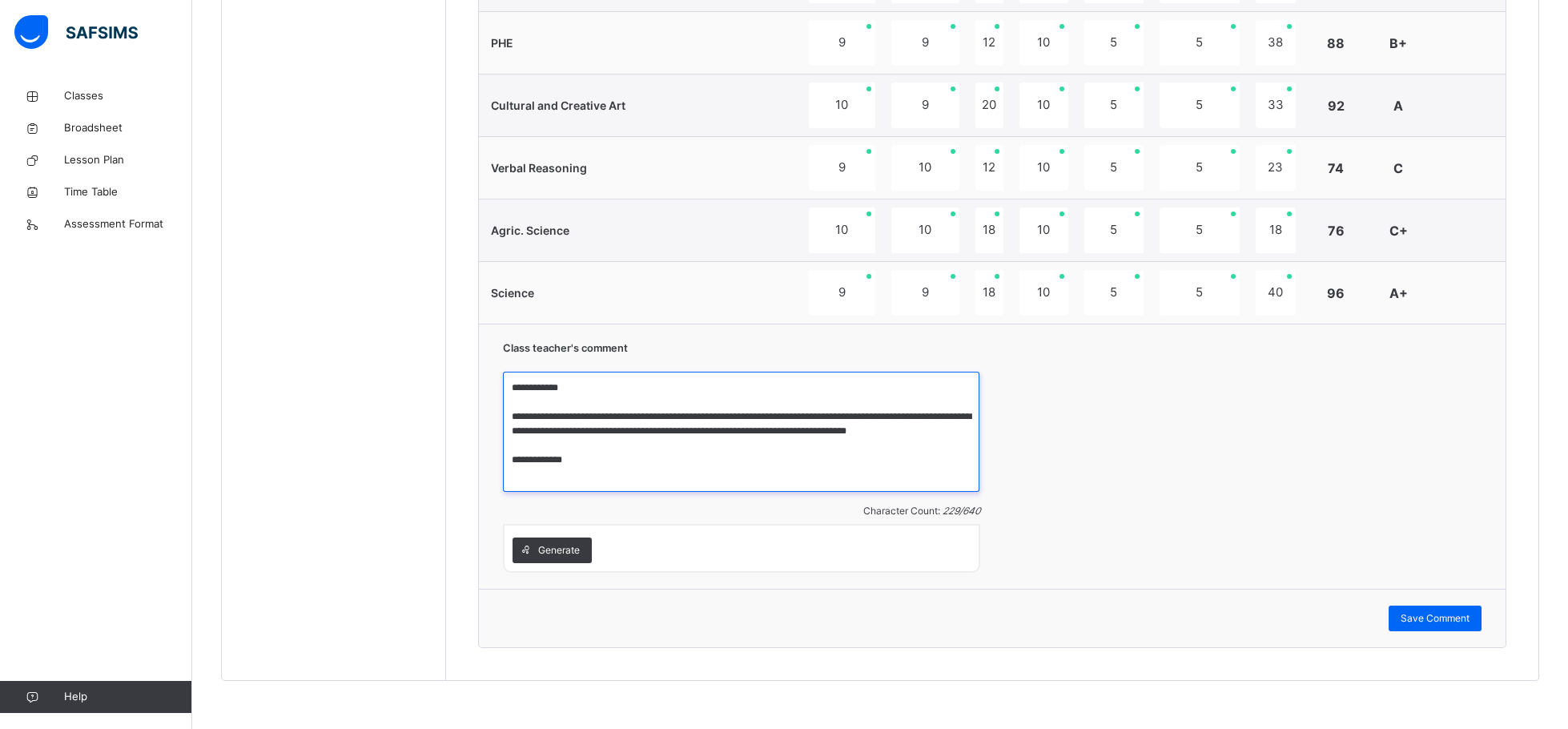 scroll, scrollTop: 0, scrollLeft: 0, axis: both 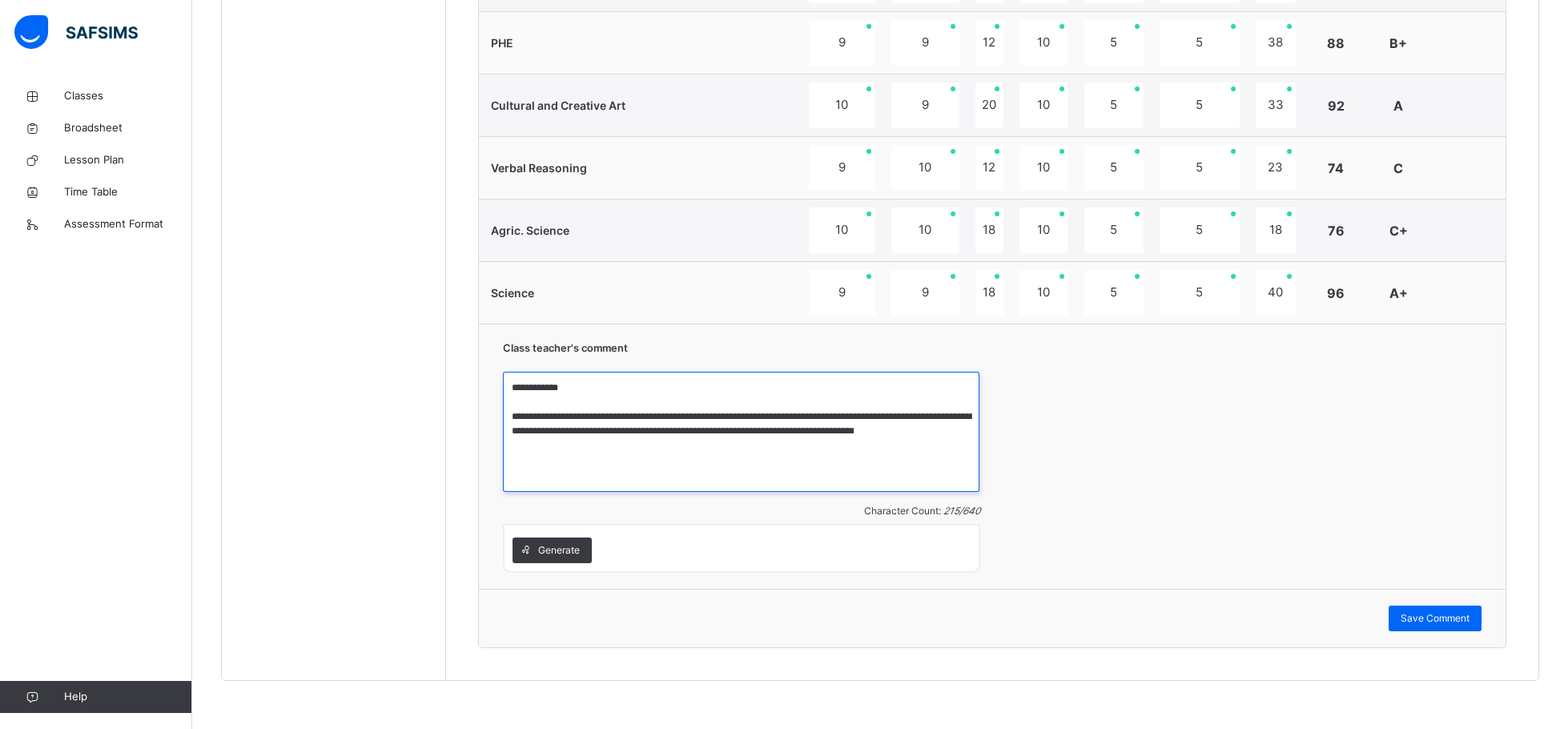 click on "**********" at bounding box center (741, 432) 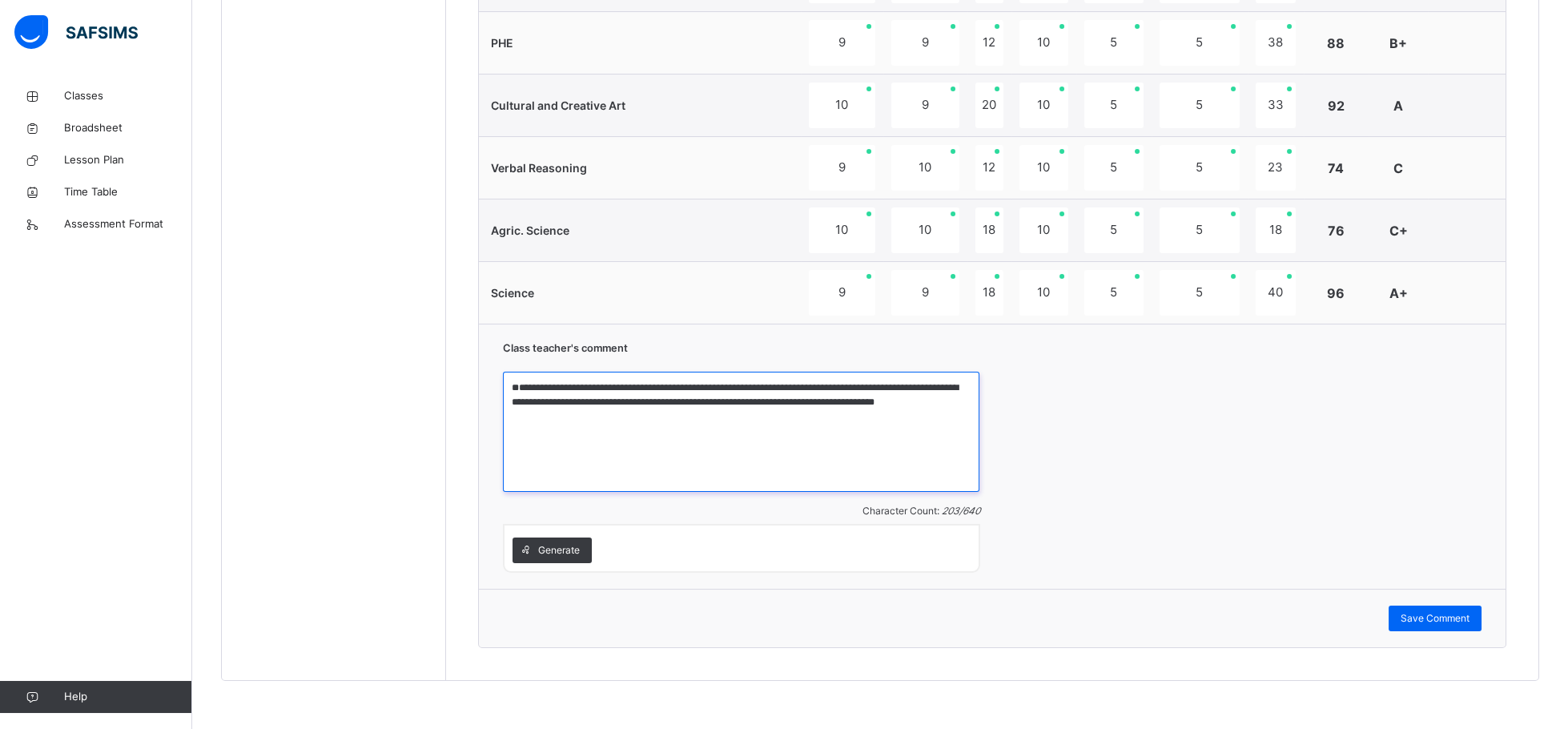 click on "**********" at bounding box center (741, 432) 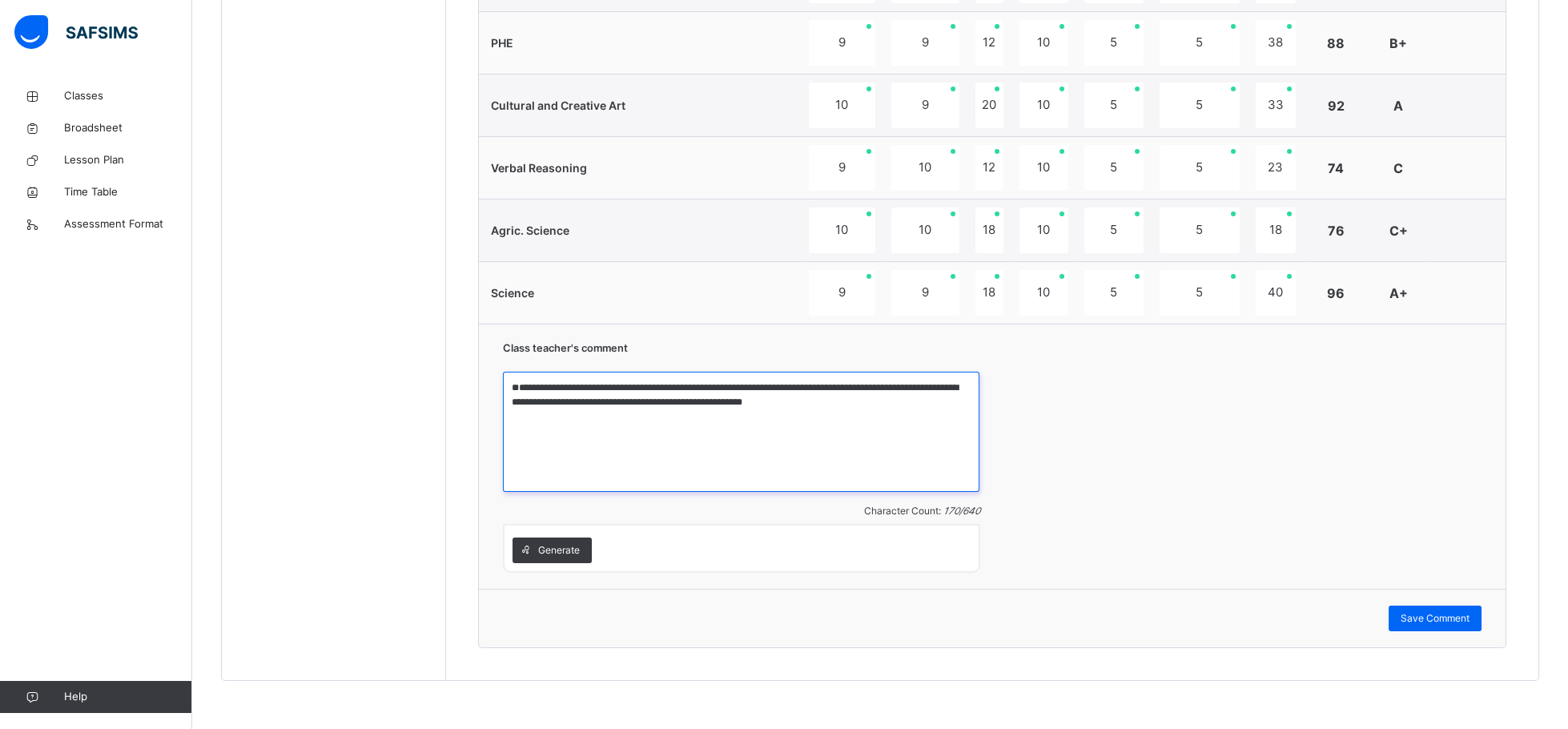 click on "**********" at bounding box center (741, 432) 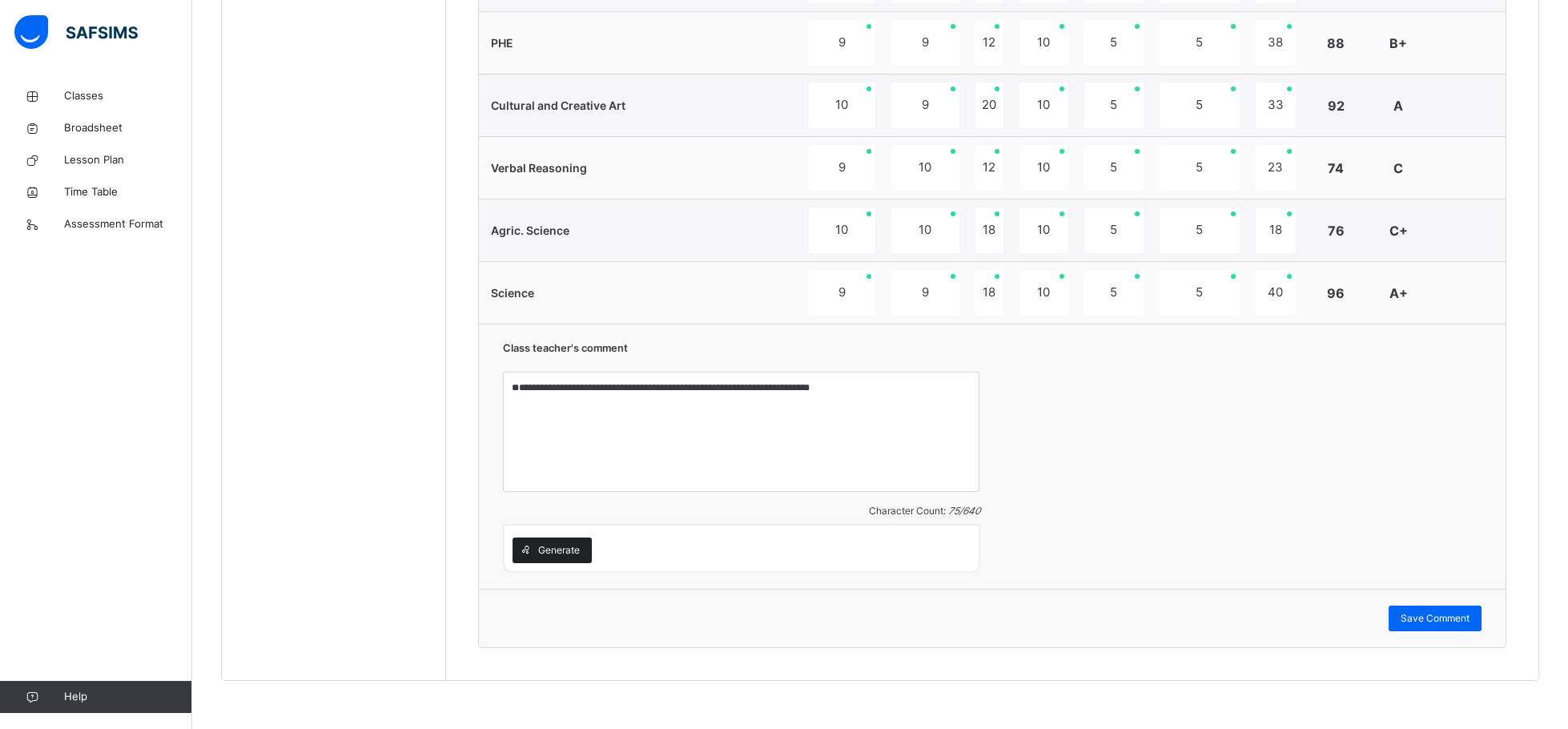 click on "Generate" at bounding box center (559, 550) 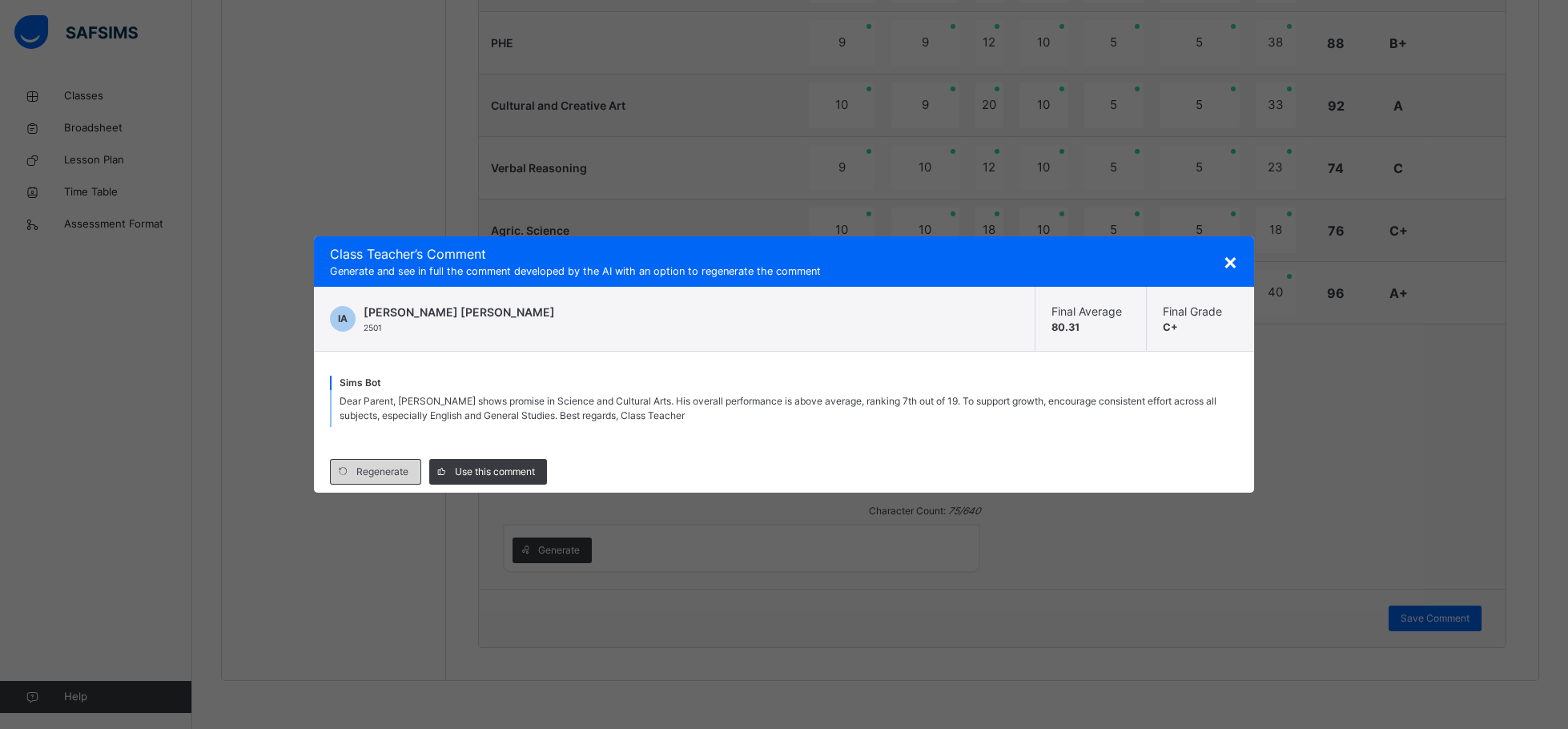 click on "Regenerate" at bounding box center [382, 472] 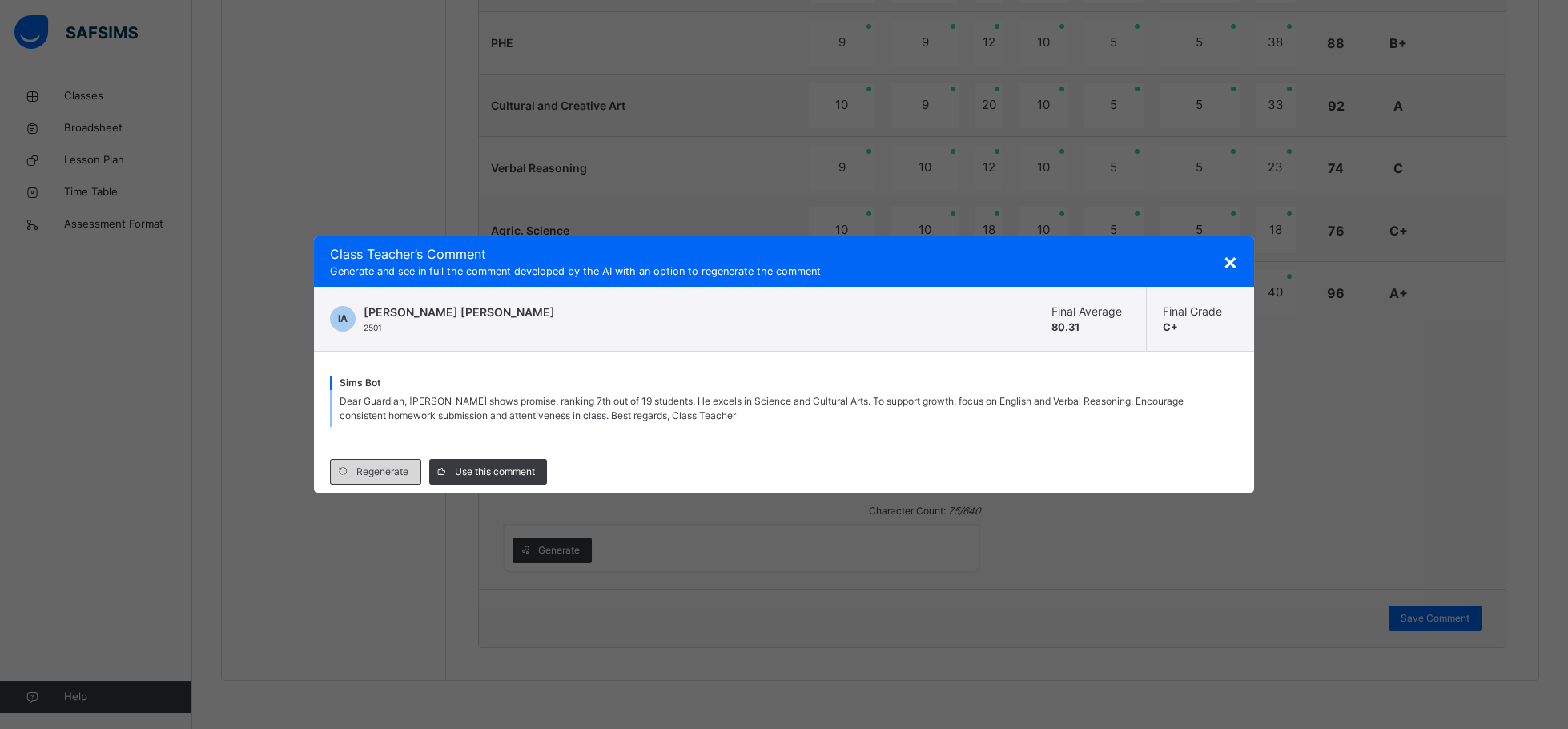 click on "Regenerate" at bounding box center [382, 472] 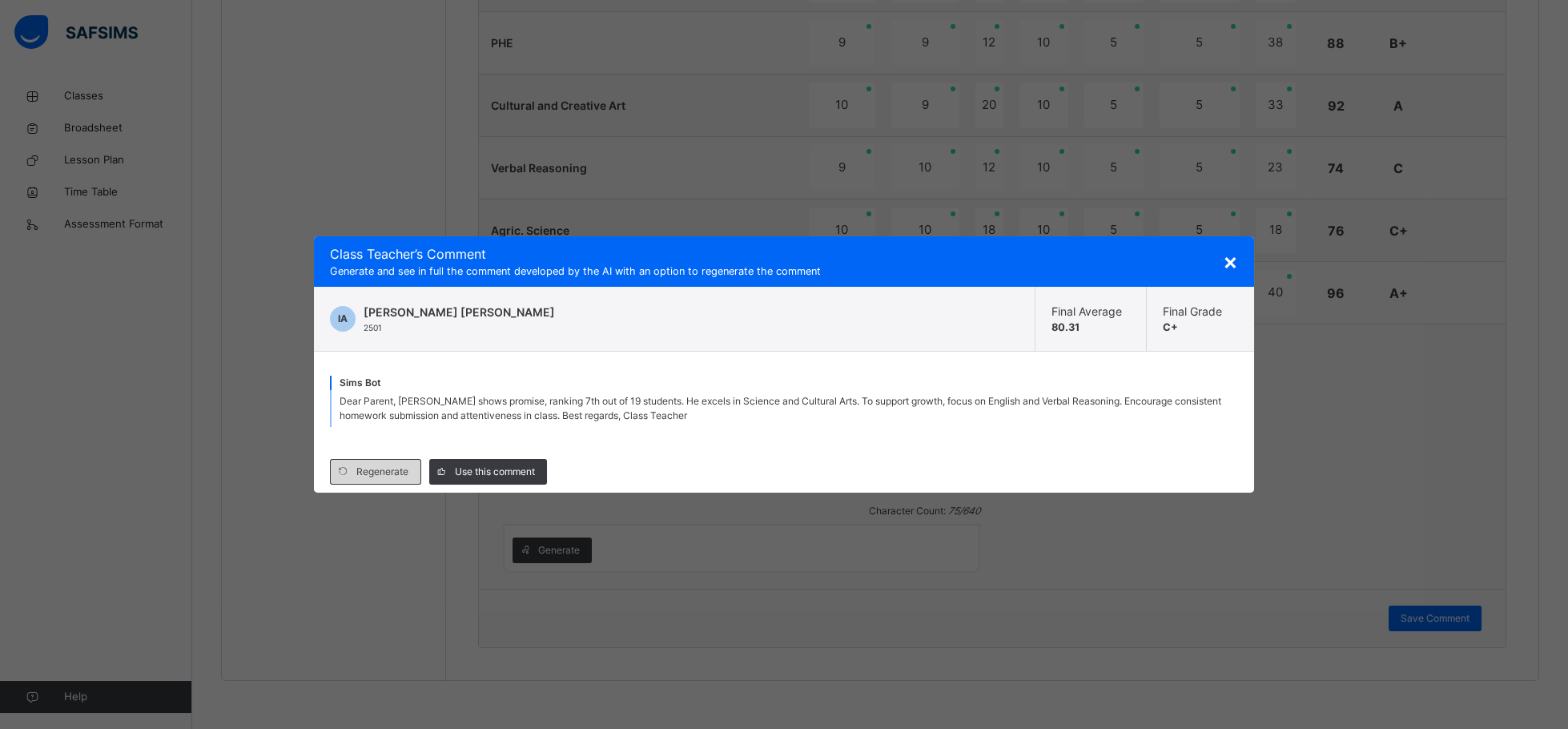 click on "Regenerate" at bounding box center [382, 472] 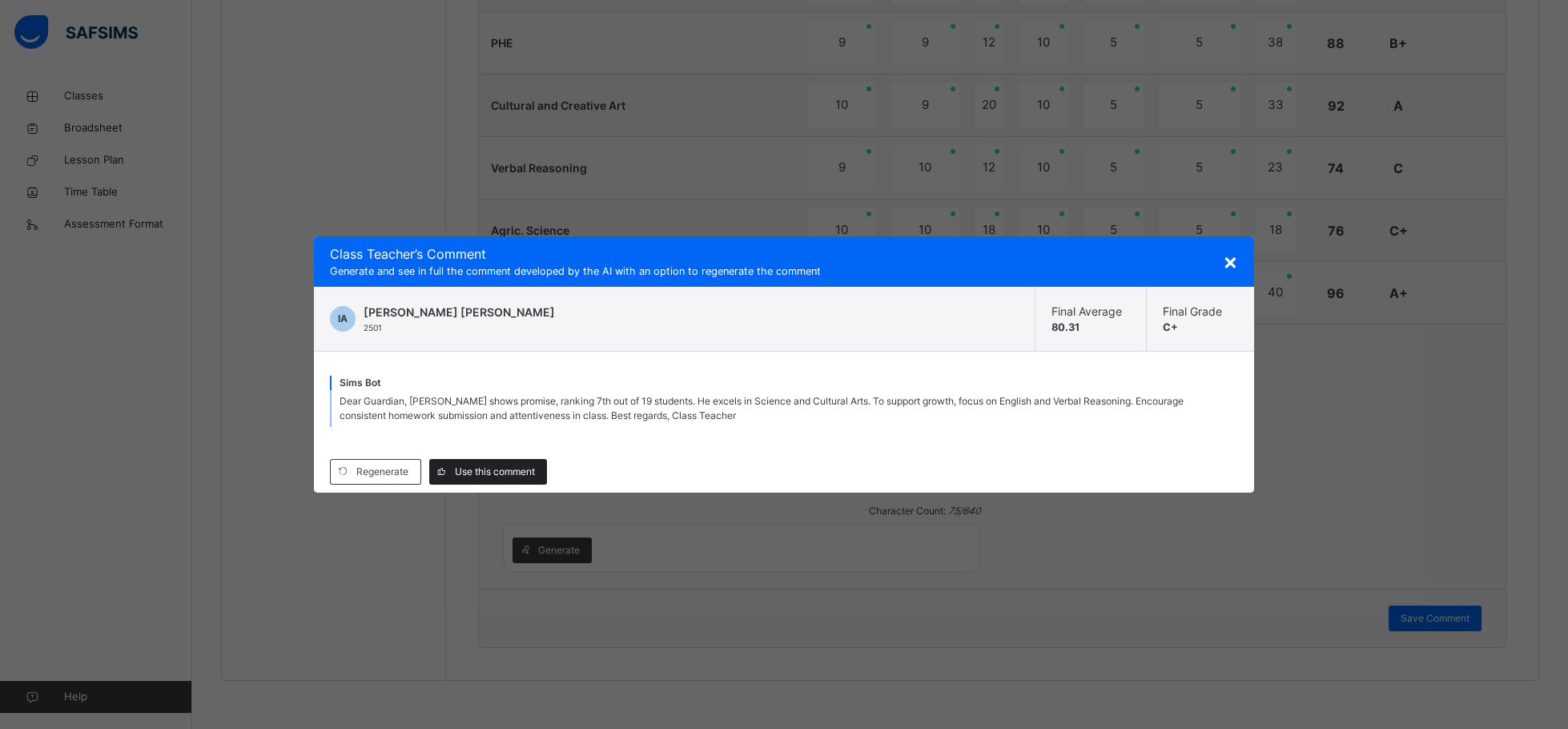 click on "Use this comment" at bounding box center (495, 472) 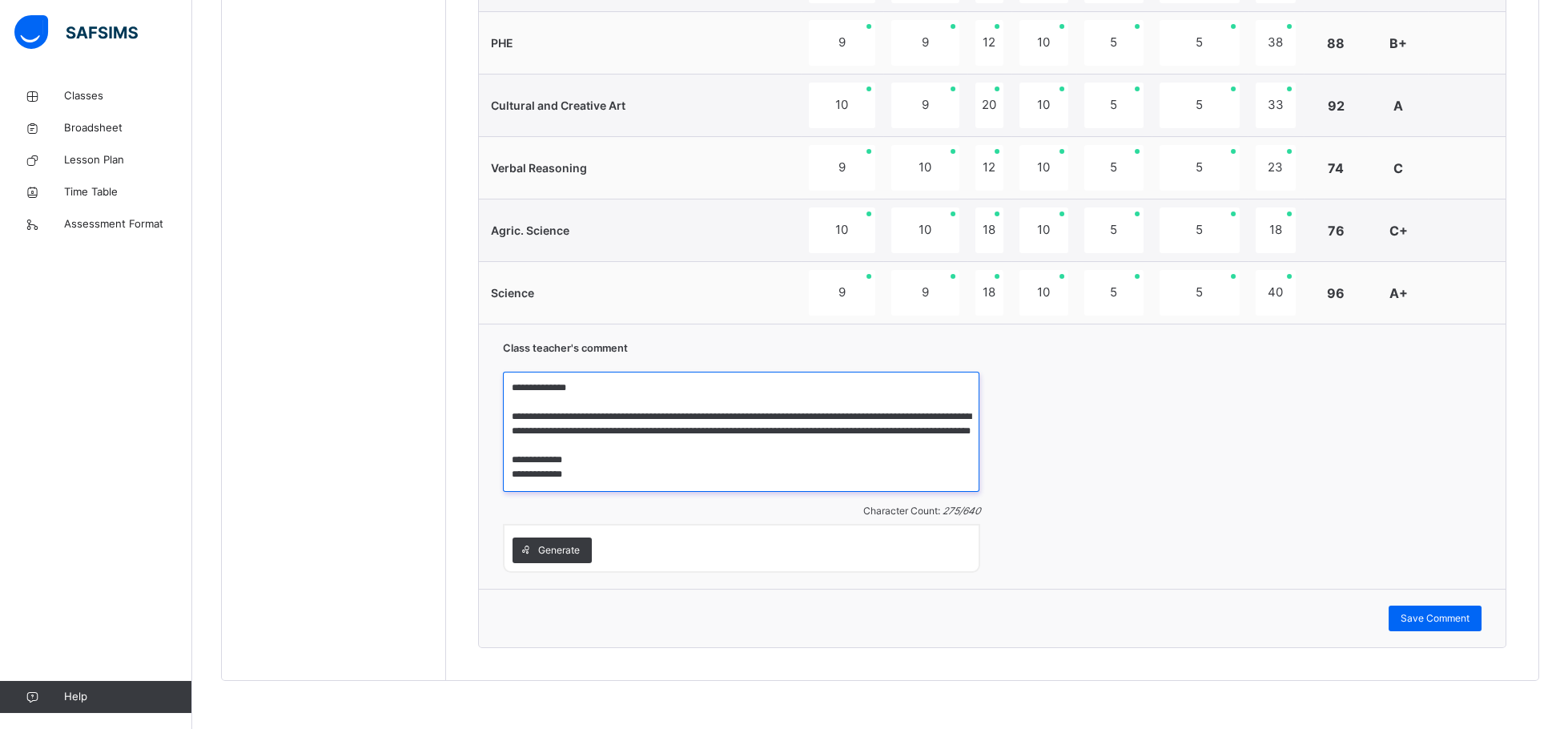 click on "**********" at bounding box center (741, 432) 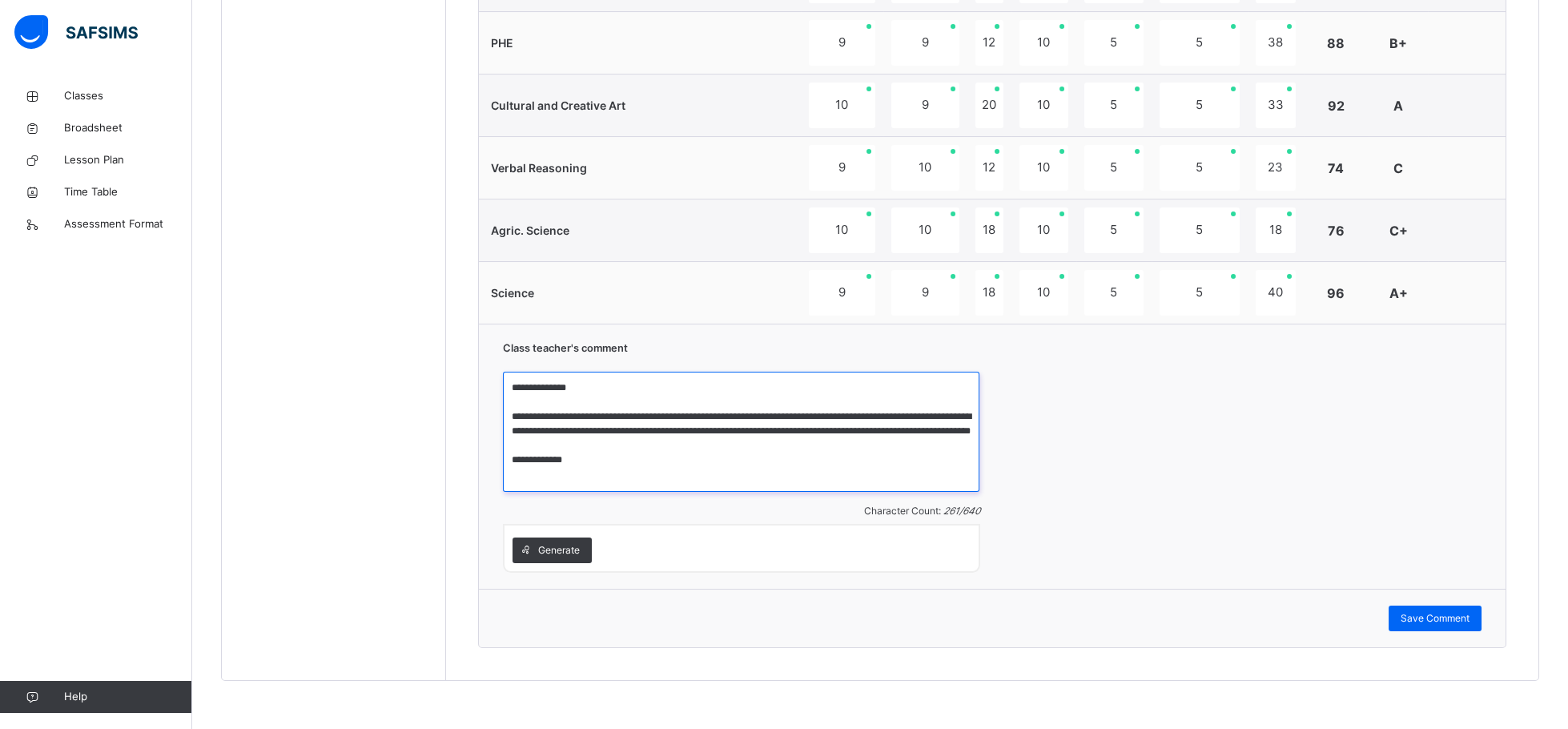 scroll, scrollTop: 0, scrollLeft: 0, axis: both 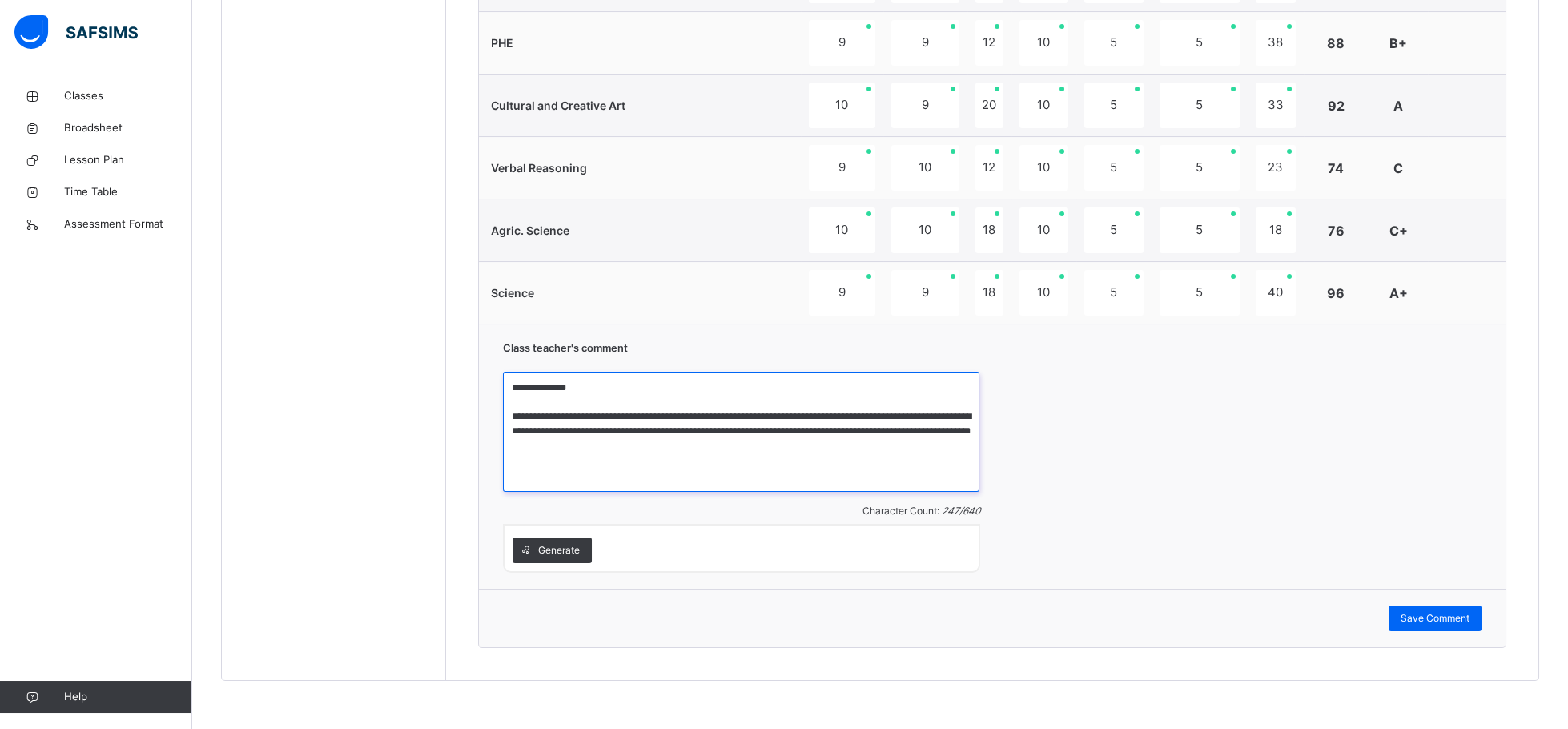 click on "**********" at bounding box center (741, 432) 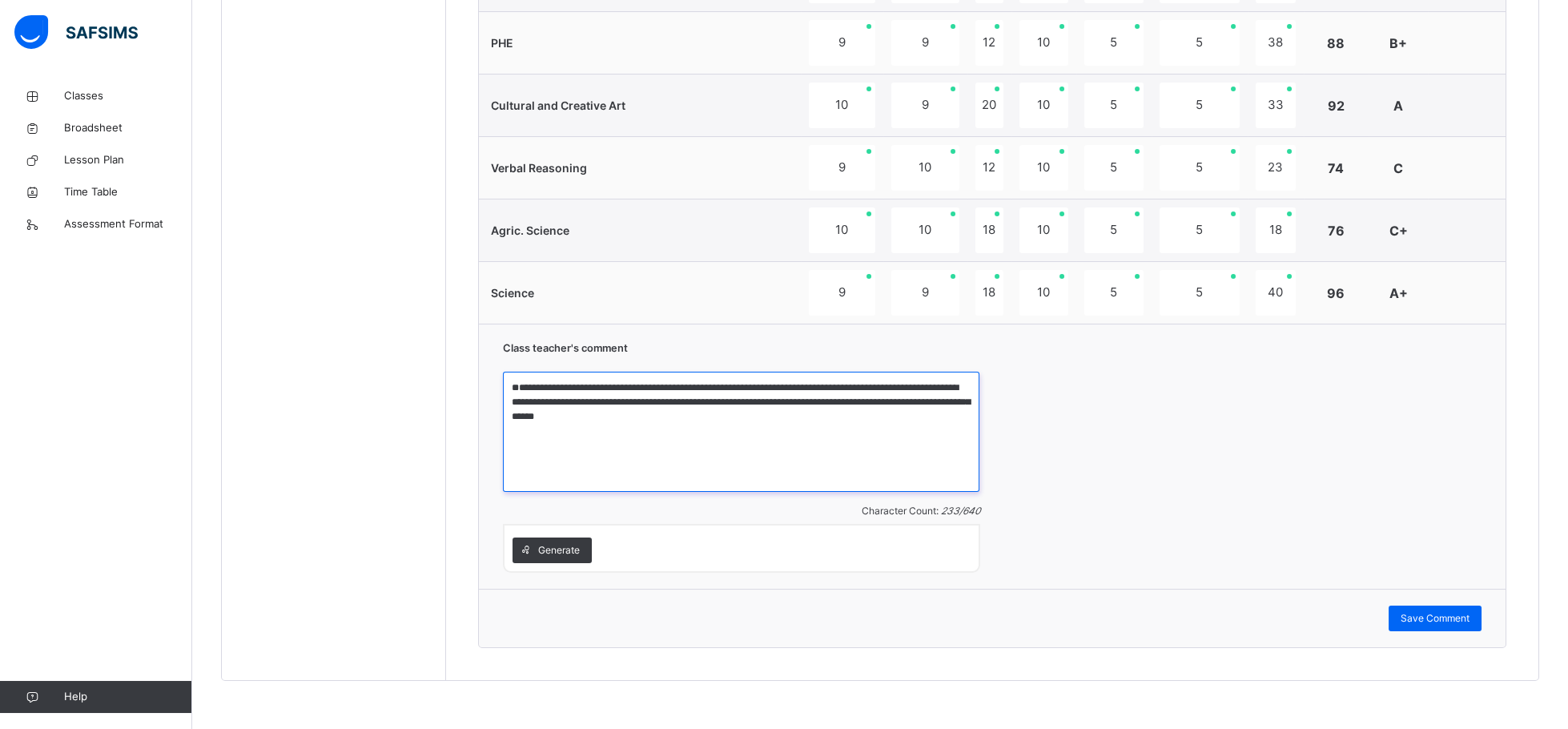 click on "**********" at bounding box center (741, 432) 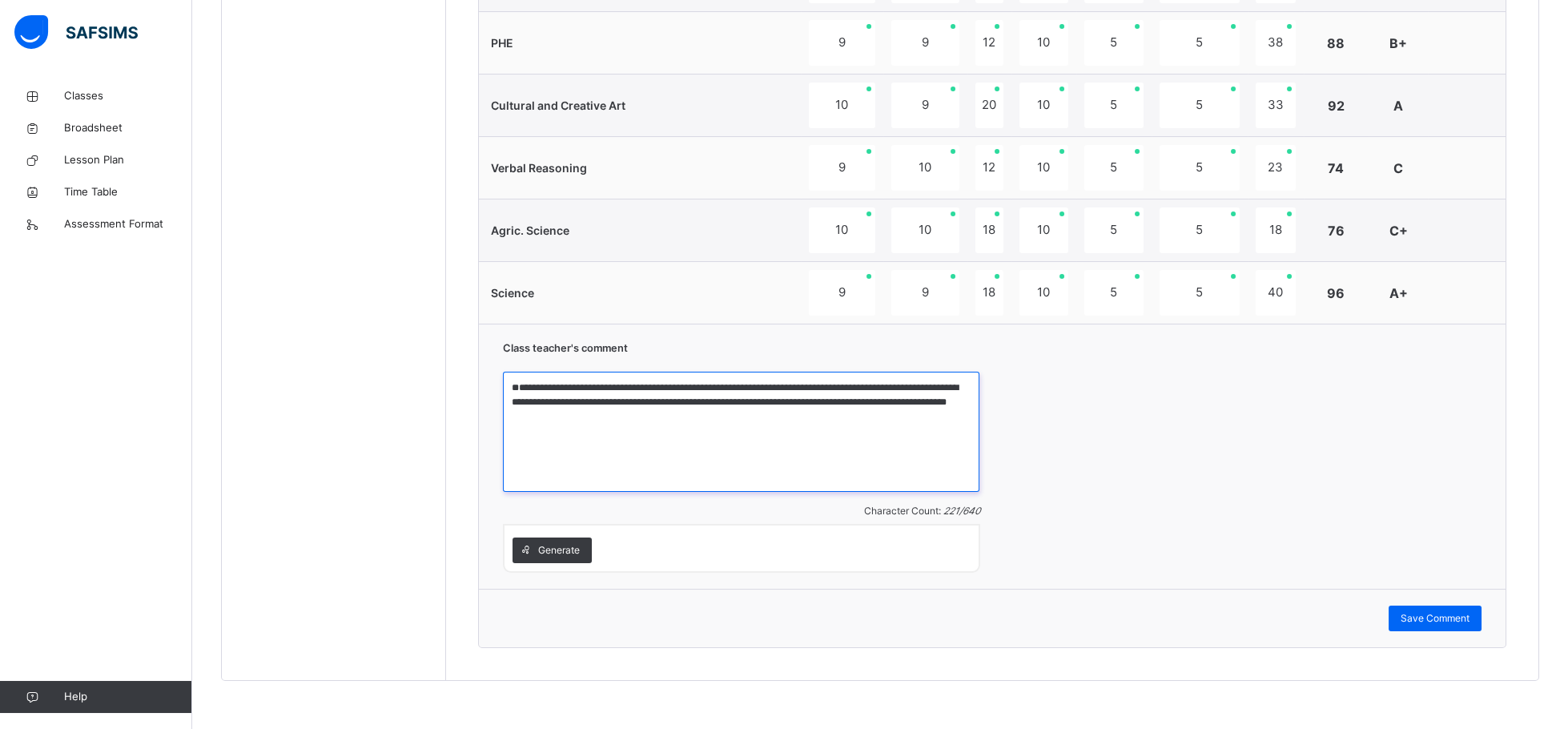 click on "**********" at bounding box center (741, 432) 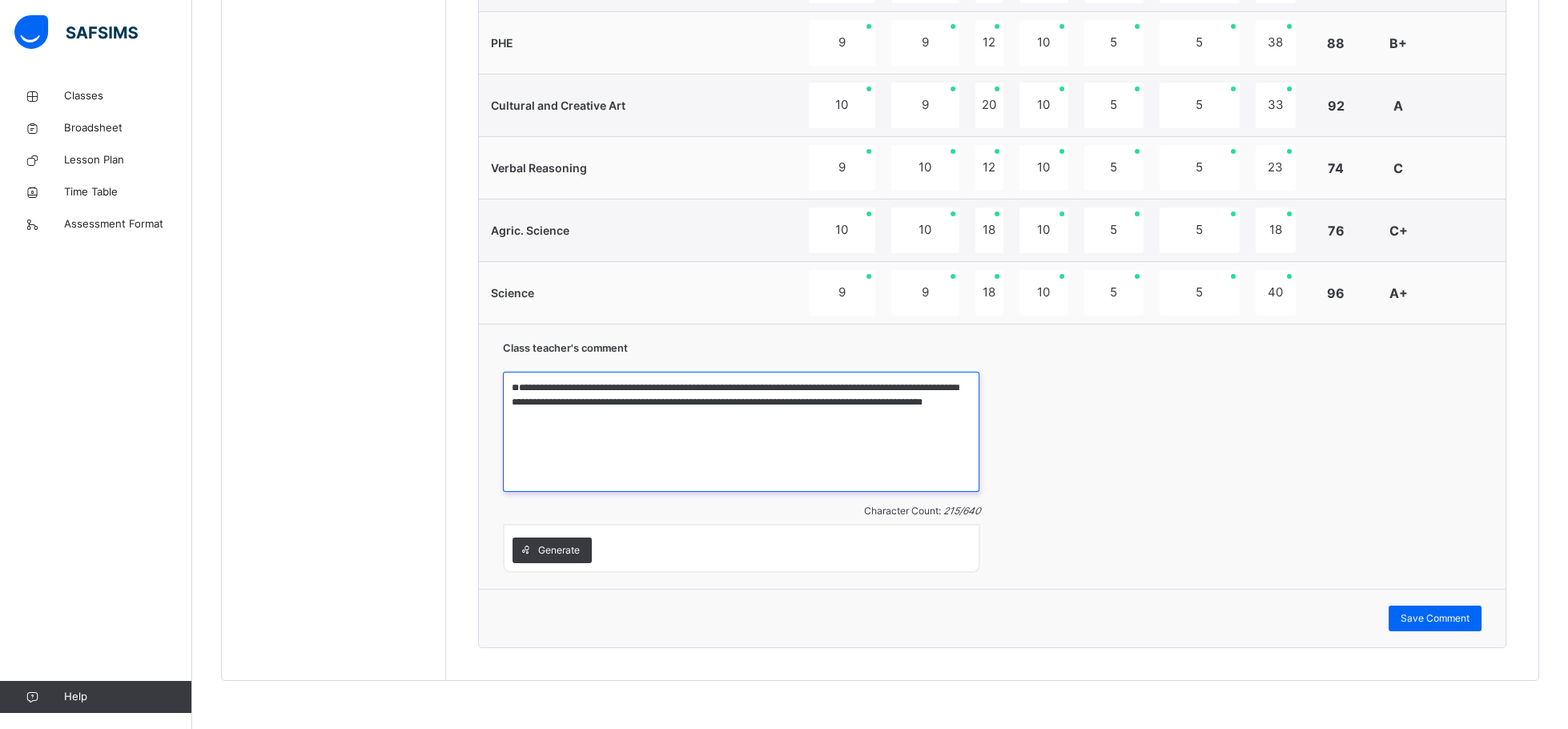 click on "**********" at bounding box center [741, 432] 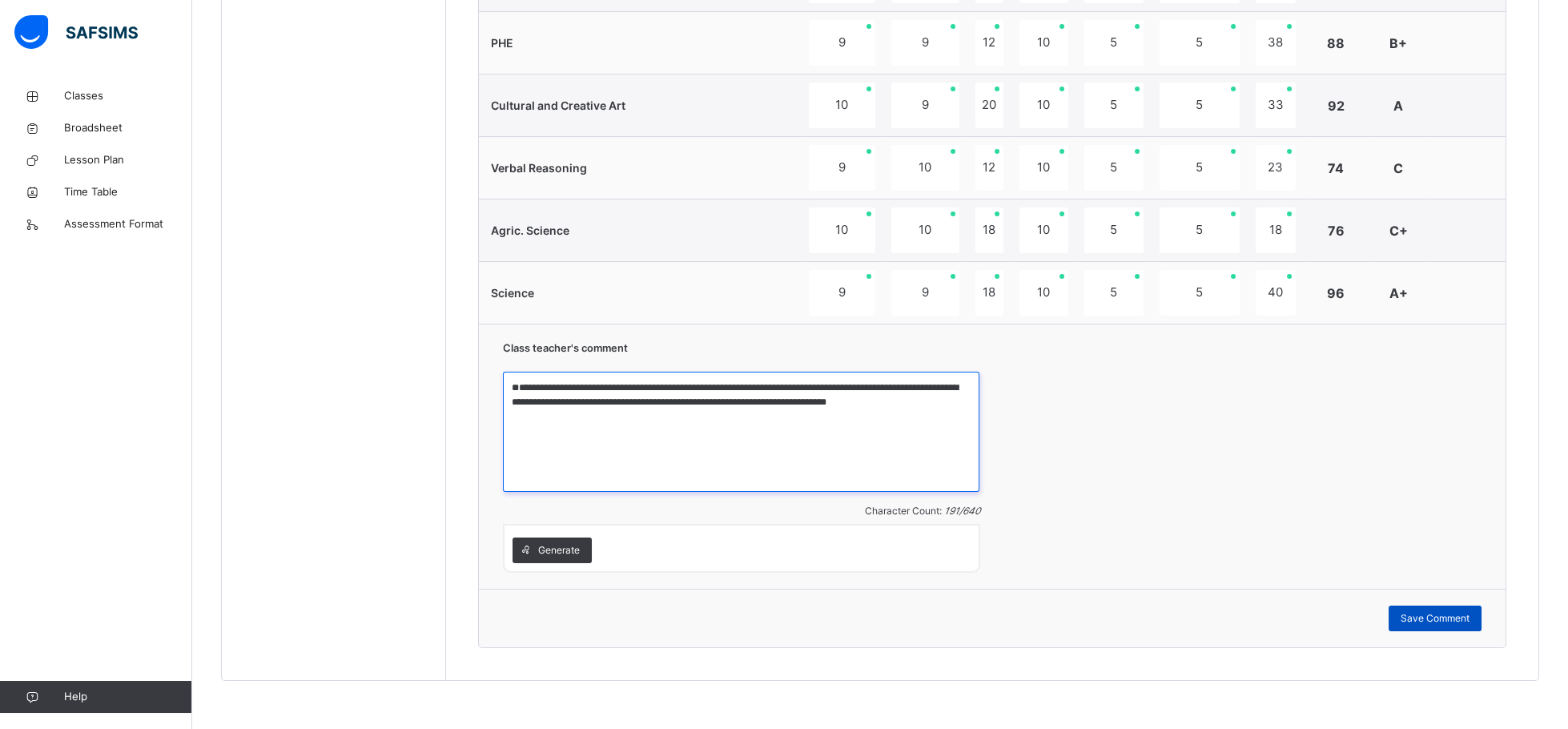 type on "**********" 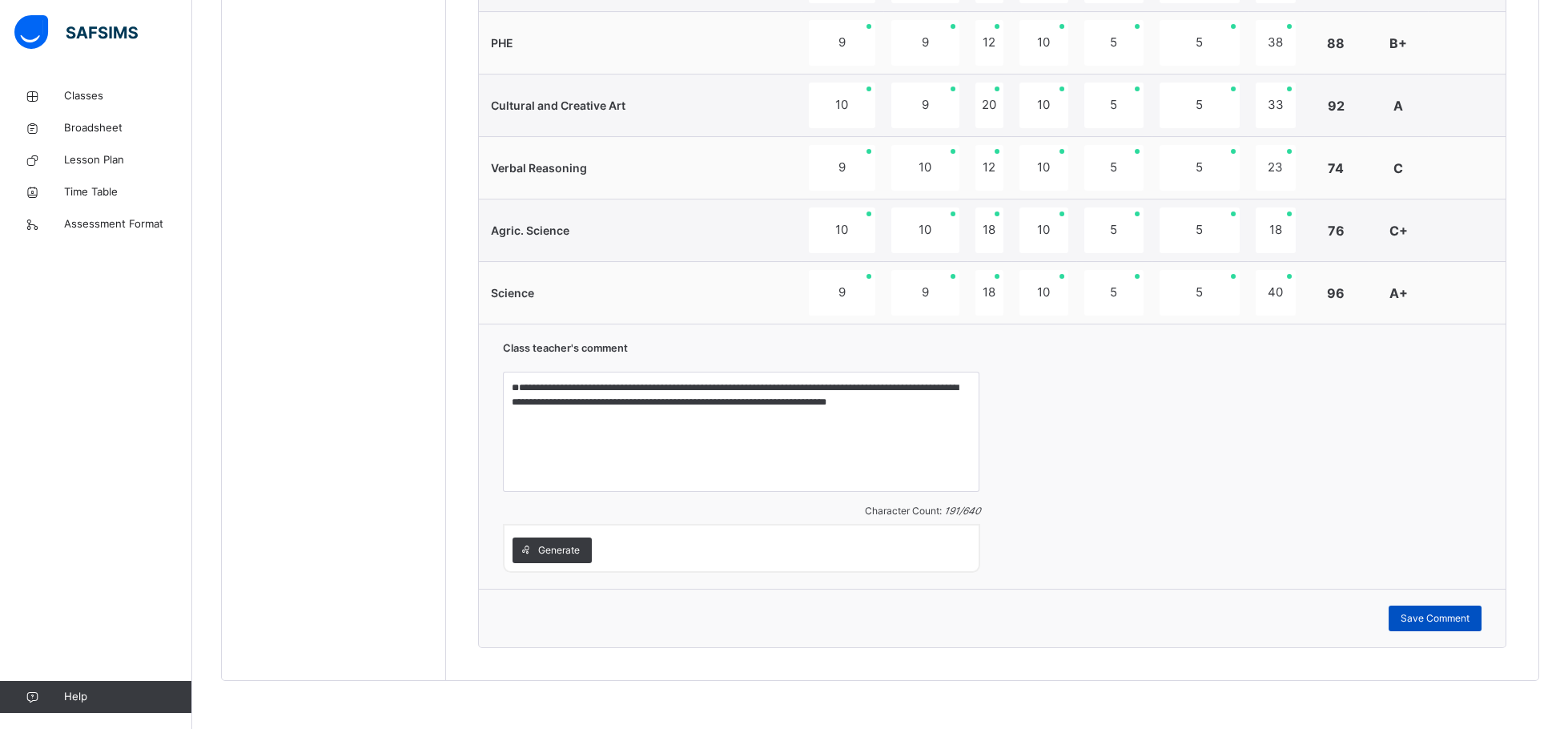 click on "Save Comment" at bounding box center (1435, 618) 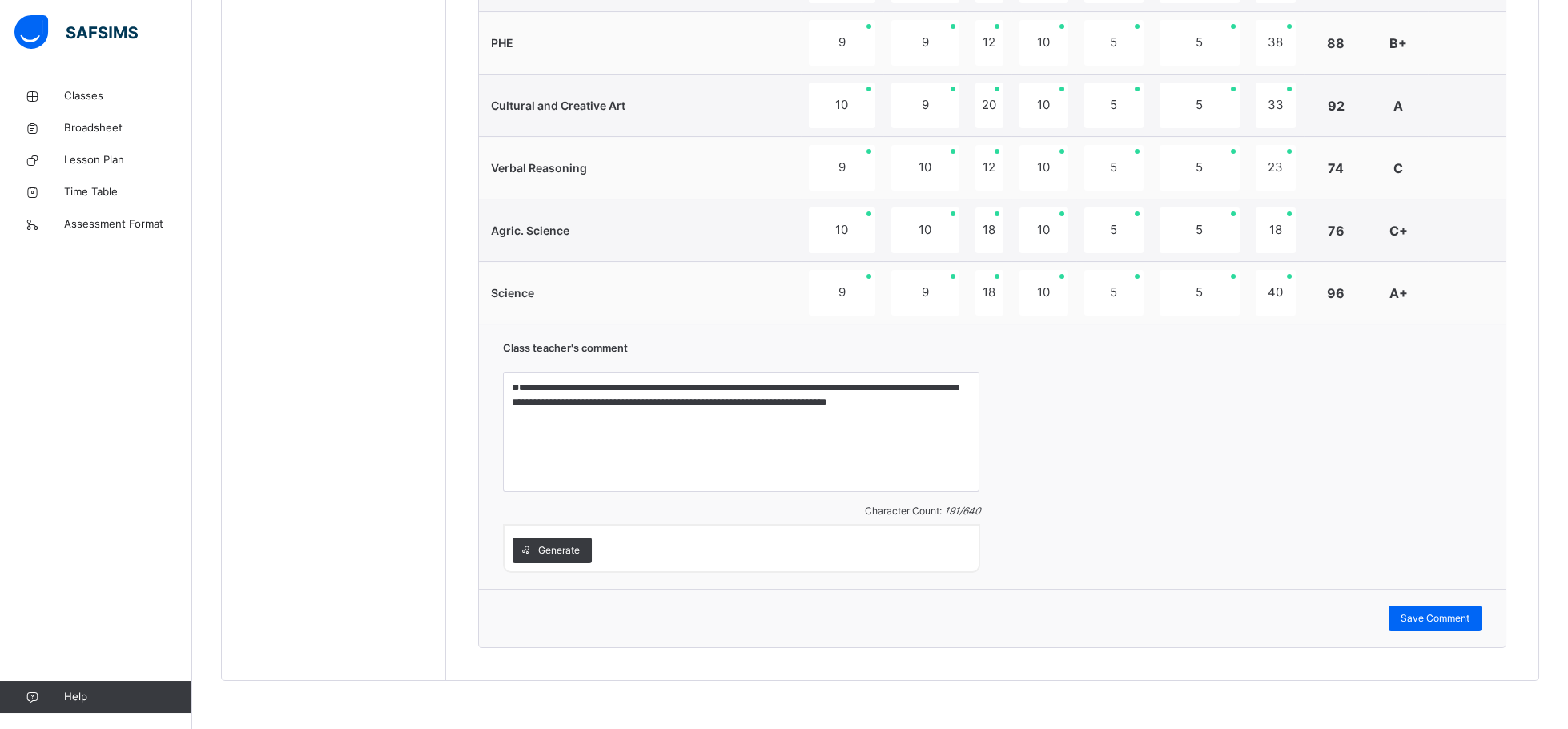 click on "Back  / PRIMARY 5 B PRIMARY 5 B Upper Primary 5 Third Term [DATE]-[DATE] Class Members Subjects Results Skills Attendance Timetable Form Teacher Results More Options   19  Students in class Download Pdf Report Excel Report View subject profile ESTEEM LEARNING CENTRE Date: [DATE] 12:14:21 pm Class Members Class:  PRIMARY 5 B Total no. of Students:  19 Term:  Third Term Session:  [DATE]-[DATE] S/NO Admission No. Last Name First Name Other Name 1 1856 [PERSON_NAME] 2 2133 [PERSON_NAME] 3 2035 [PERSON_NAME] 4 2738 [PERSON_NAME] 5 1977 [PERSON_NAME] 6 2187 ATOFARATI ALIYAH ITINUOLUWA 7 1861 BABANGIDA [PERSON_NAME] 8 1992 [PERSON_NAME] 9 1847 GALADIMA HAUWA'U LAWAL 10 23351 [PERSON_NAME] 11 2544 [PERSON_NAME] 12 2501 [PERSON_NAME] [PERSON_NAME] 13 1974 [PERSON_NAME] 14 2481 MUAZU [PERSON_NAME] 15 2539 RAMALLAN SA'[PERSON_NAME] 16 1981 SANUSI [PERSON_NAME] 17 1969 TSADU NANA AISHA 18 2157 USMAN [PERSON_NAME] 19 2067 [PERSON_NAME] Students Actions 1856 ×" at bounding box center (880, -147) 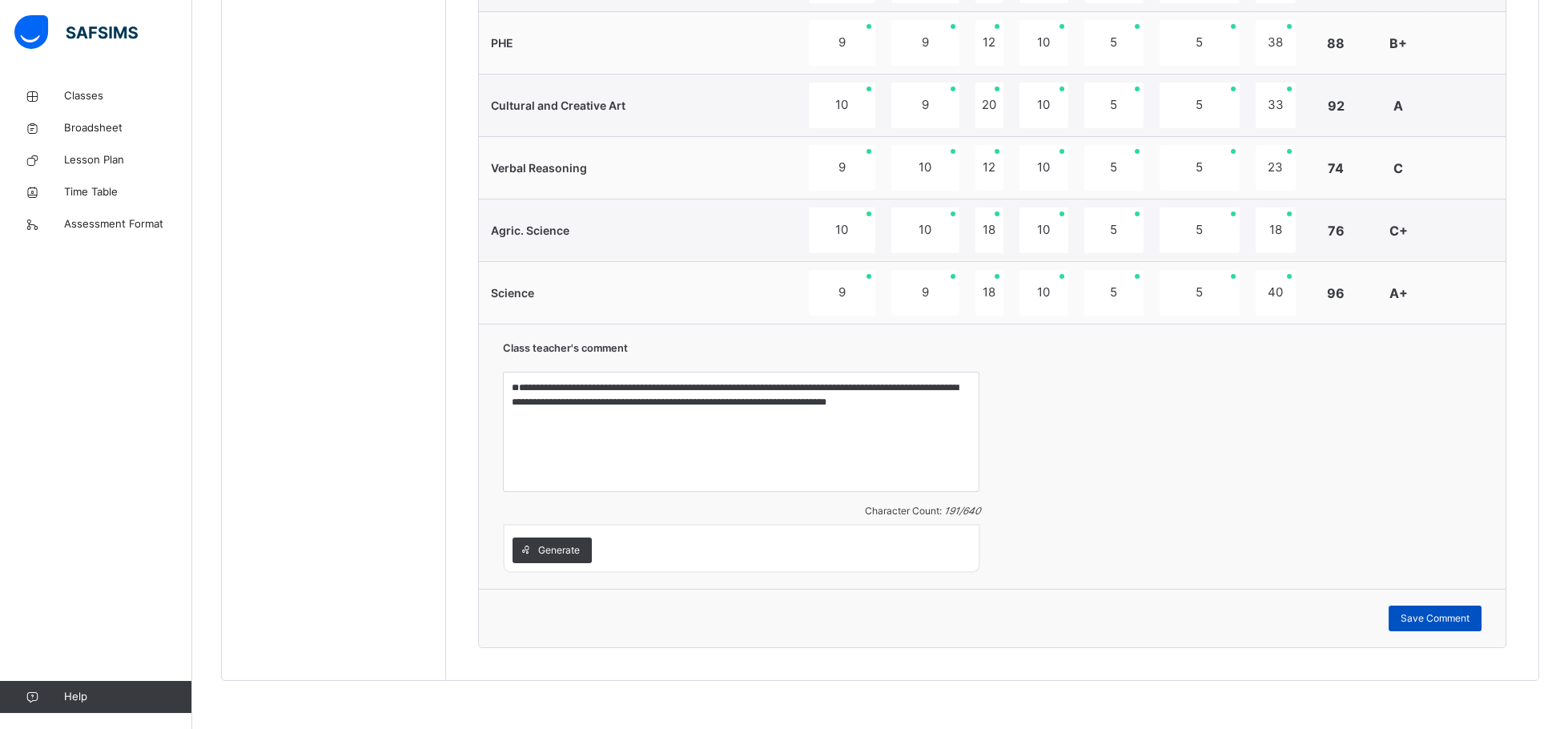 click on "Save Comment" at bounding box center (1435, 618) 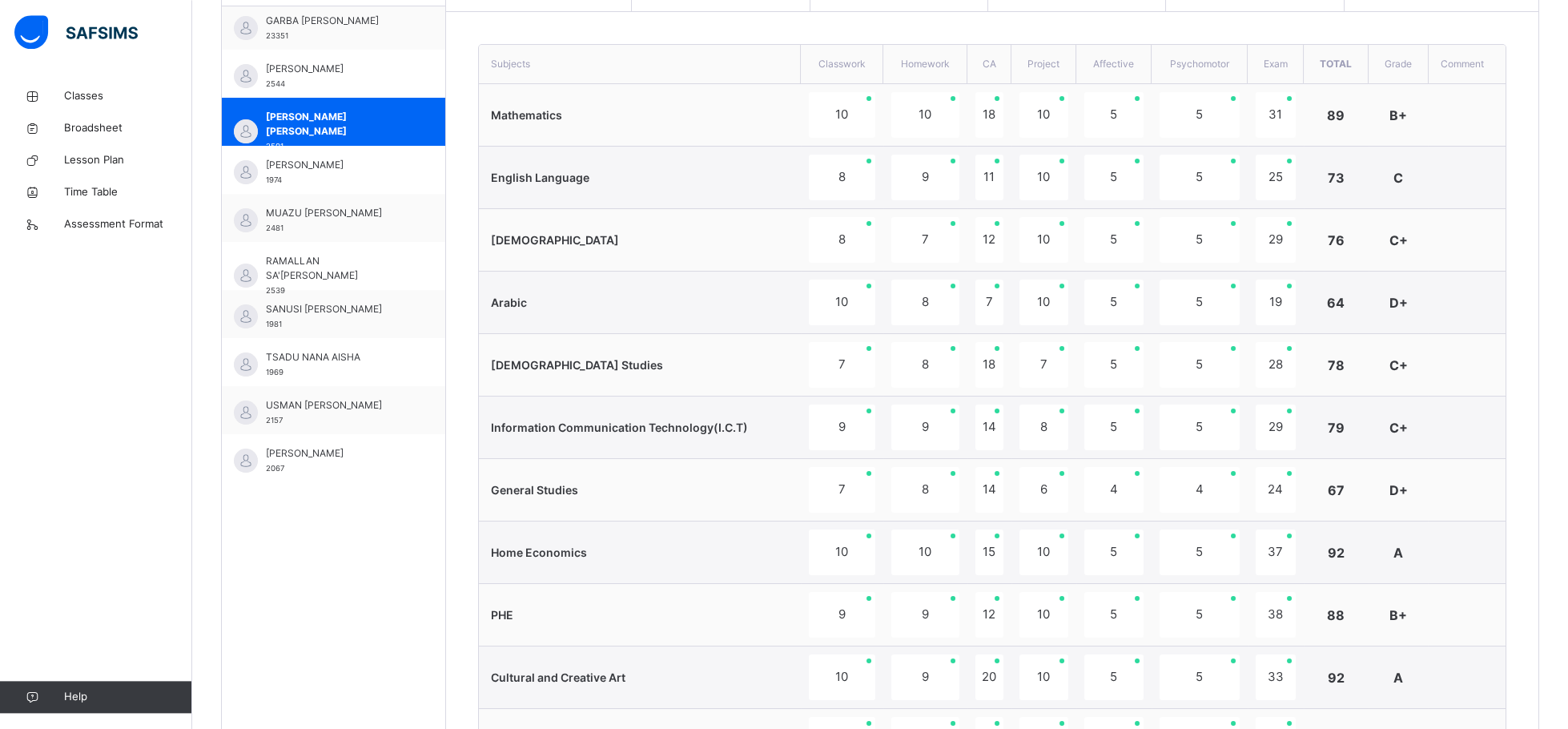 scroll, scrollTop: 528, scrollLeft: 0, axis: vertical 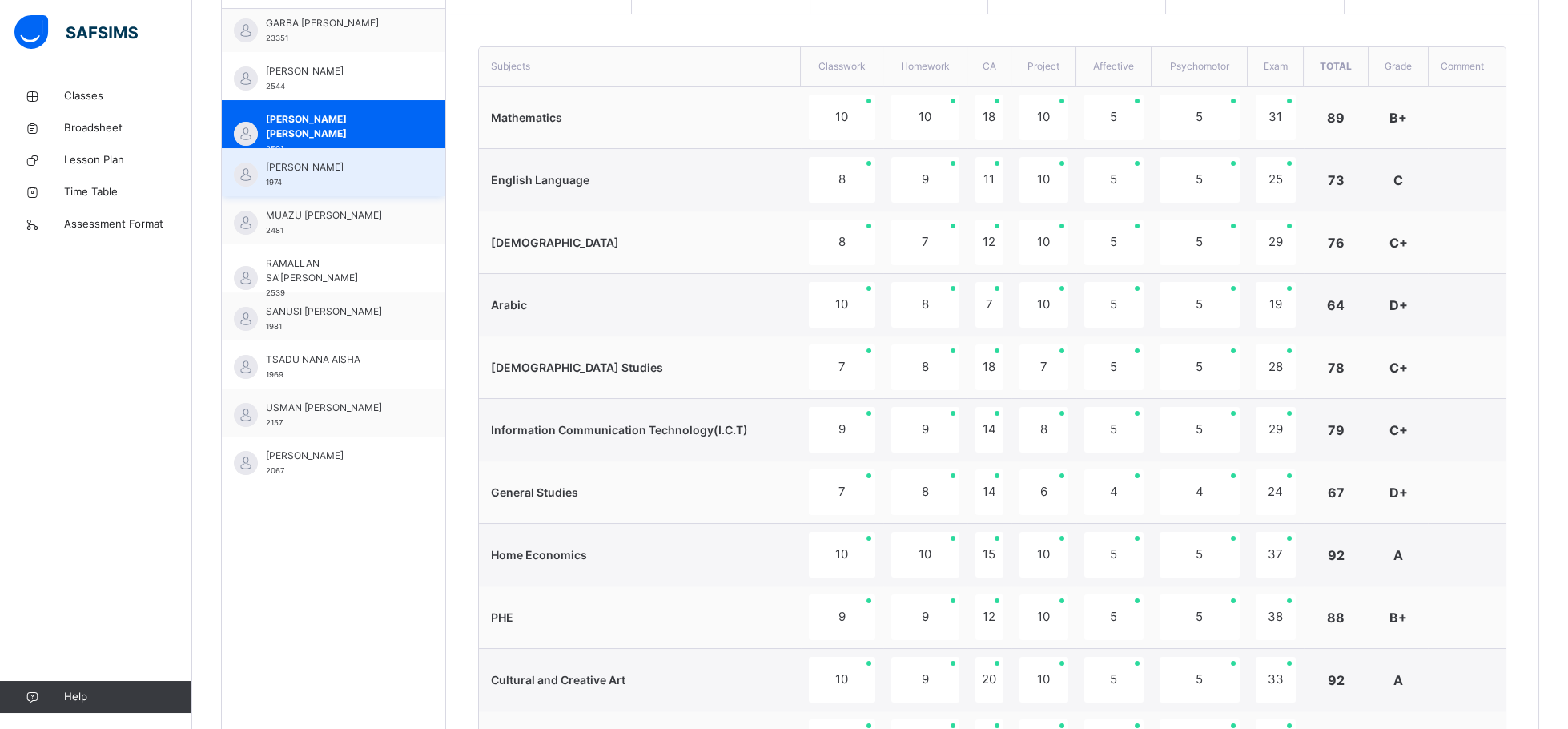 click on "[PERSON_NAME]  1974" at bounding box center (333, 172) 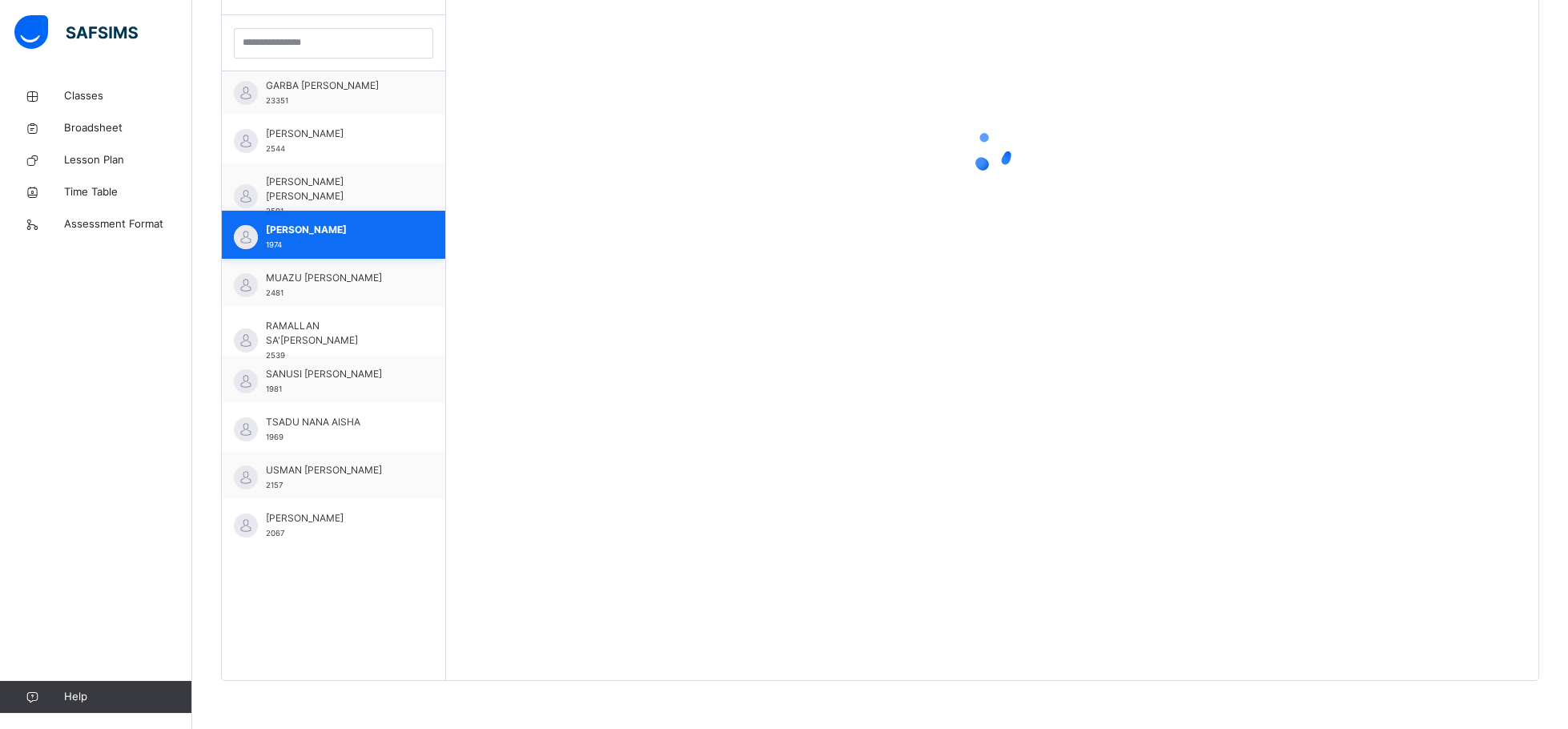 scroll, scrollTop: 467, scrollLeft: 0, axis: vertical 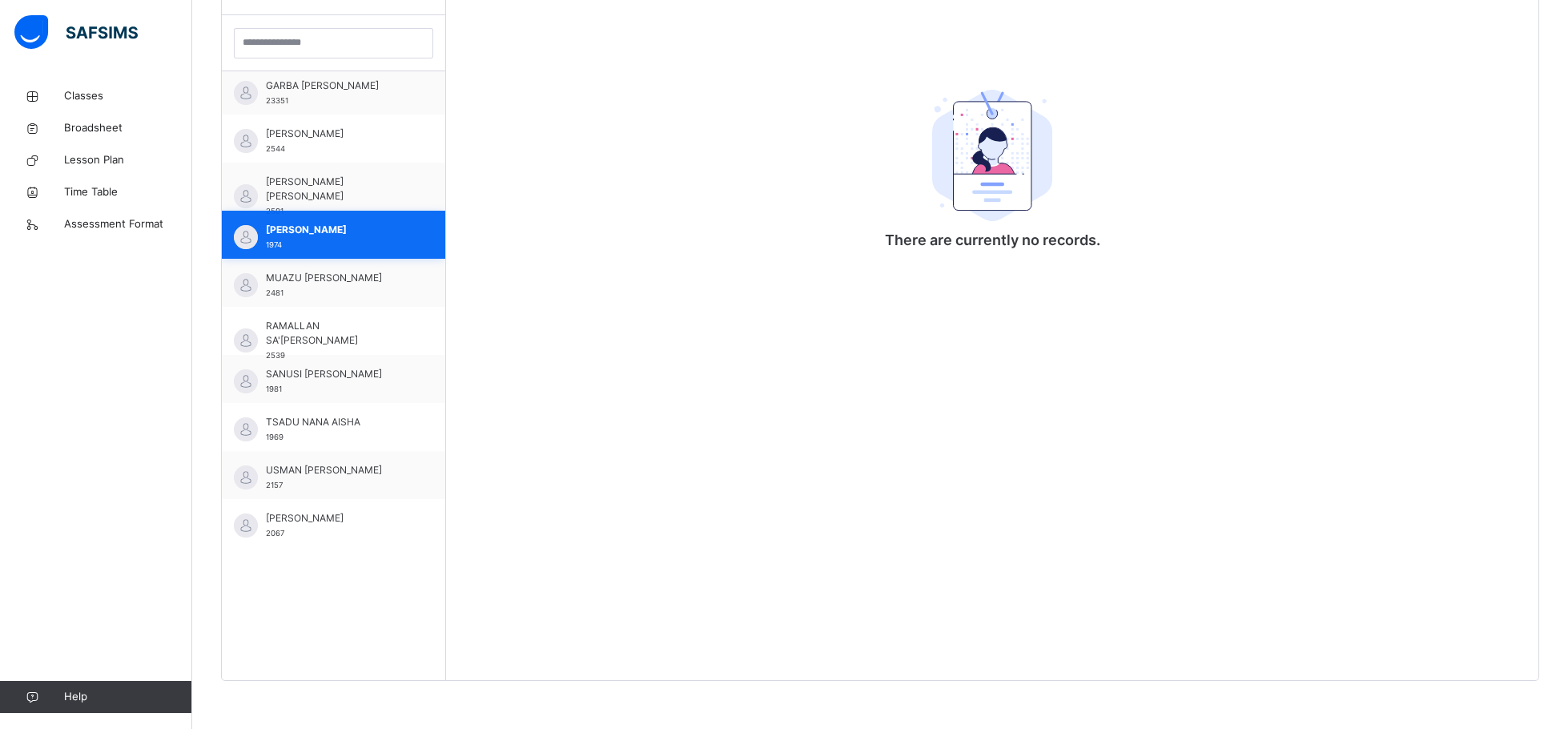 click on "[PERSON_NAME]  1974" at bounding box center (337, 237) 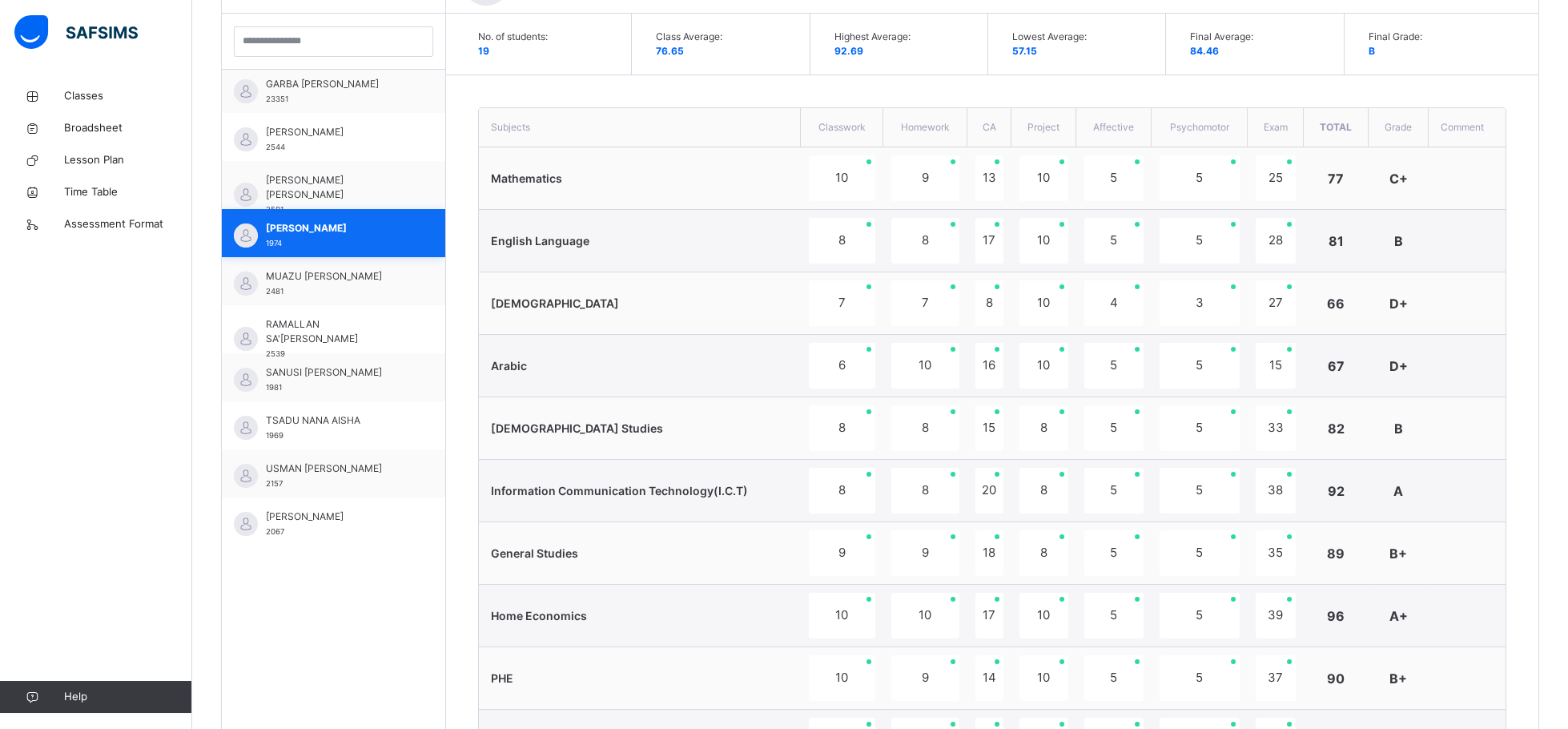 click on "[PERSON_NAME]  1974" at bounding box center (337, 236) 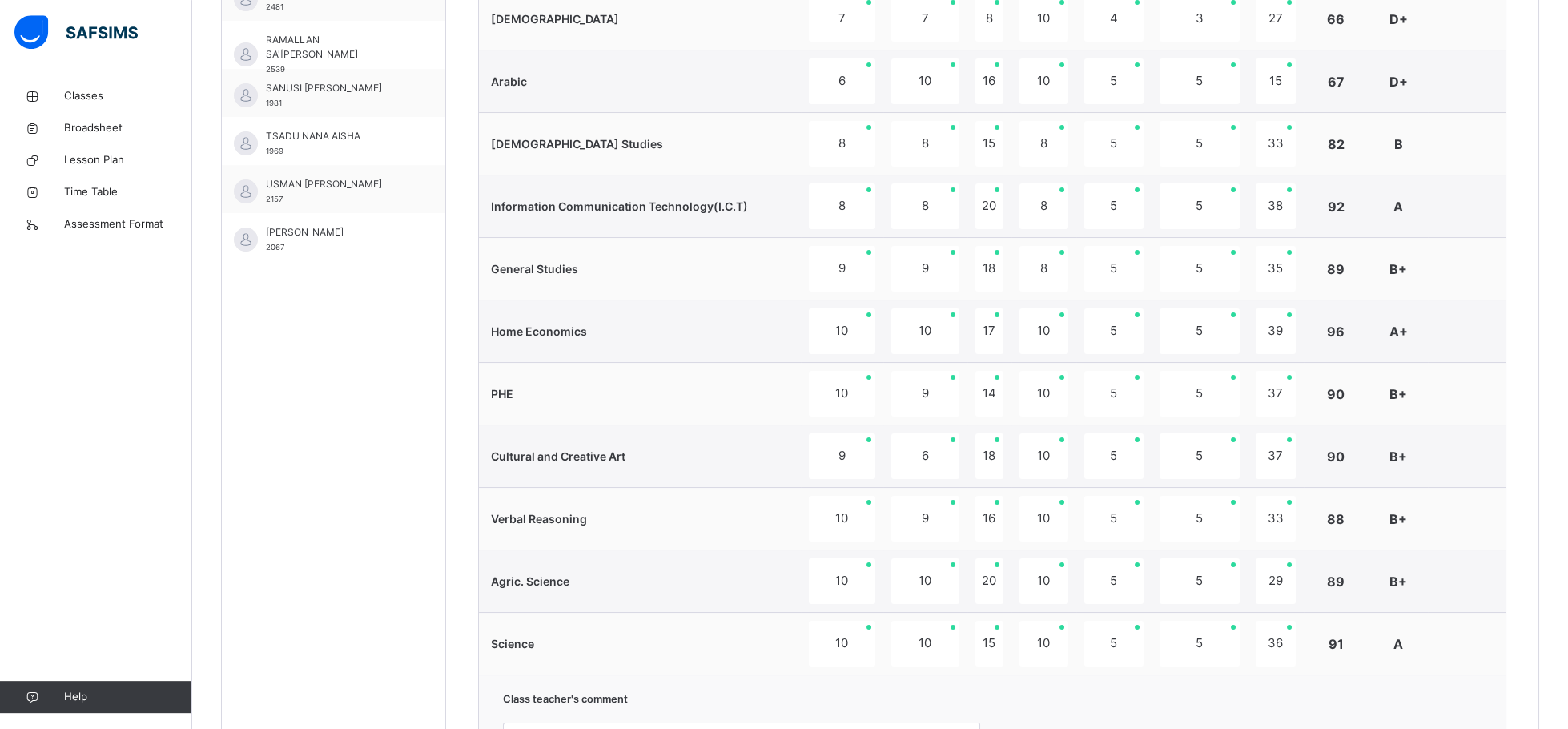 scroll, scrollTop: 756, scrollLeft: 0, axis: vertical 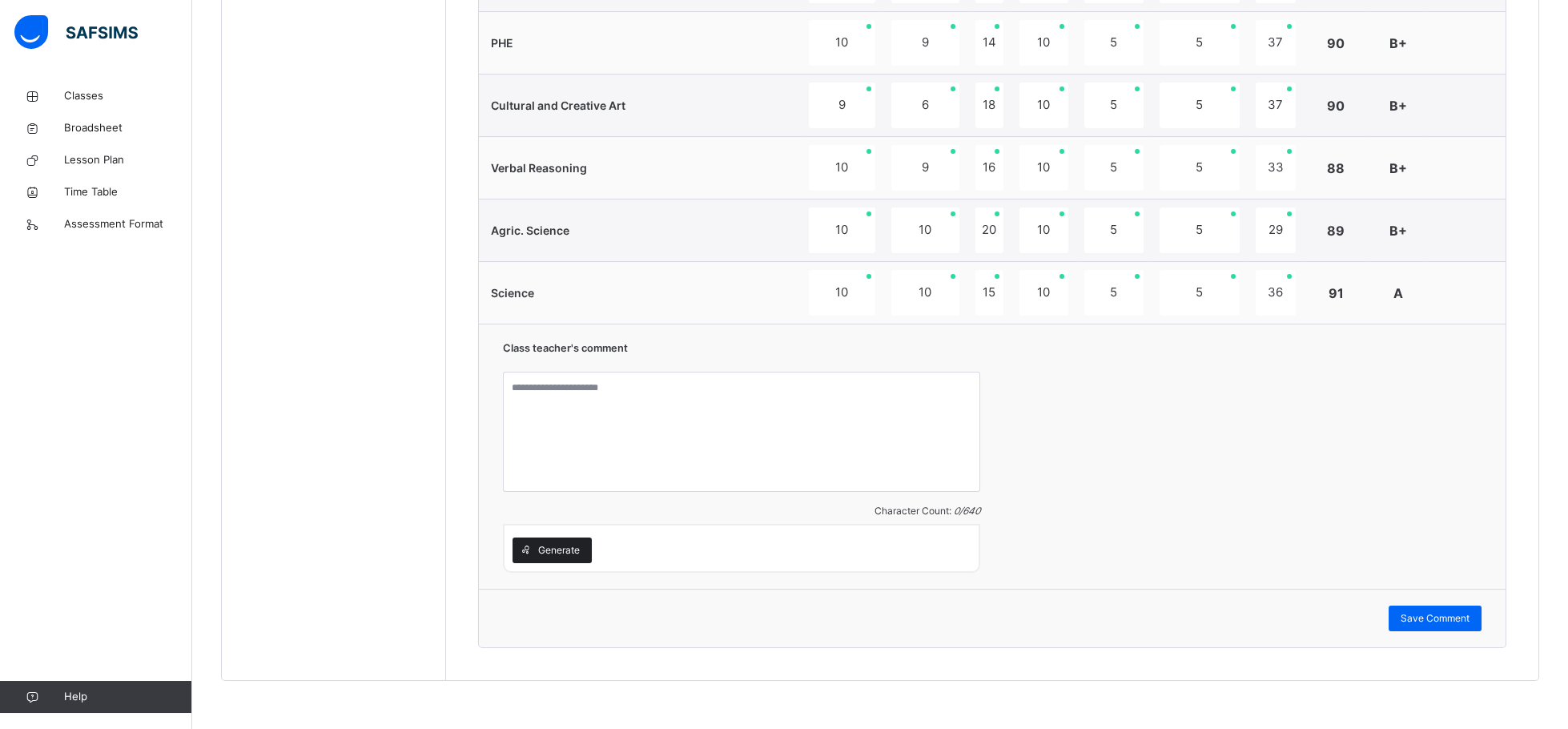 click on "Generate" at bounding box center (559, 550) 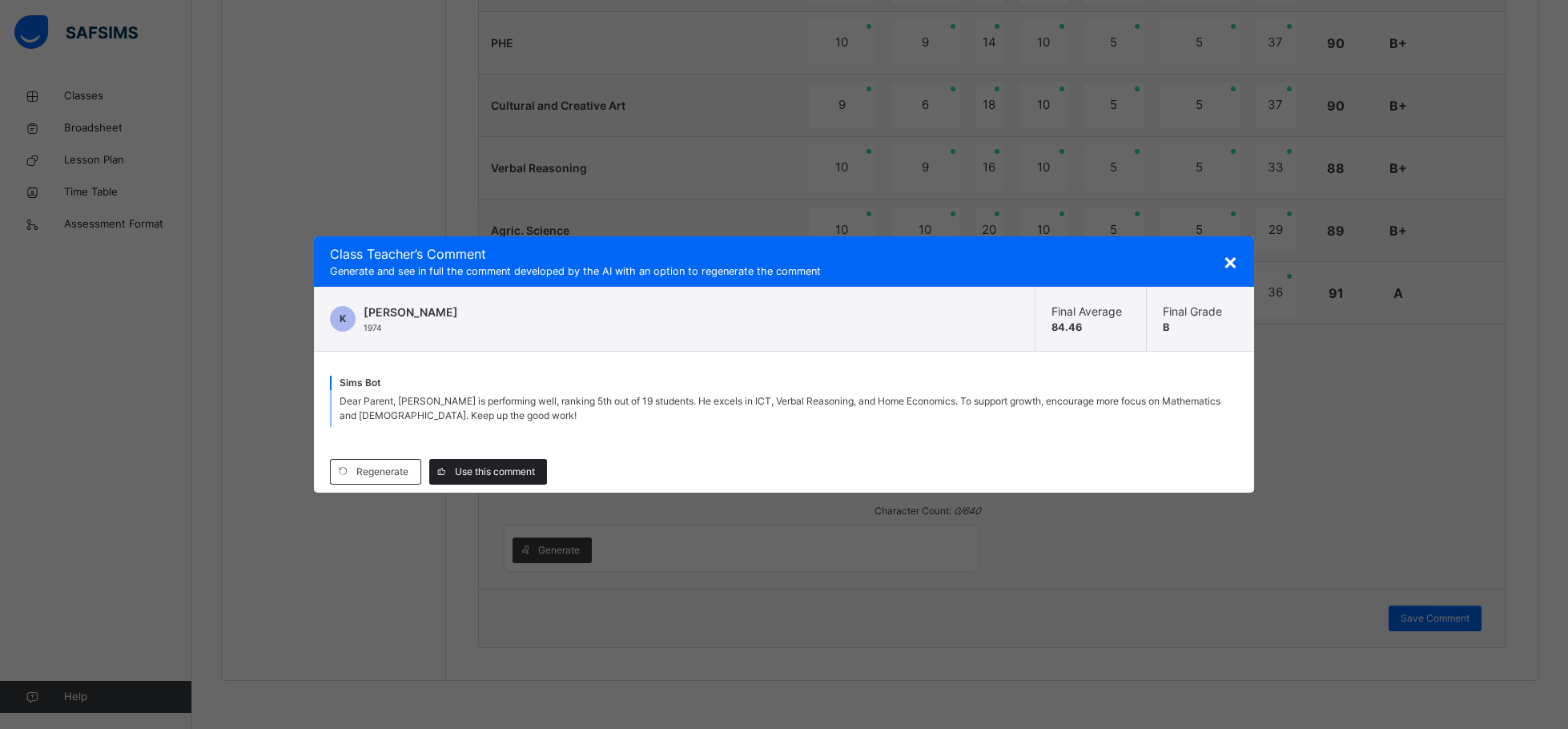 click on "Use this comment" at bounding box center [495, 472] 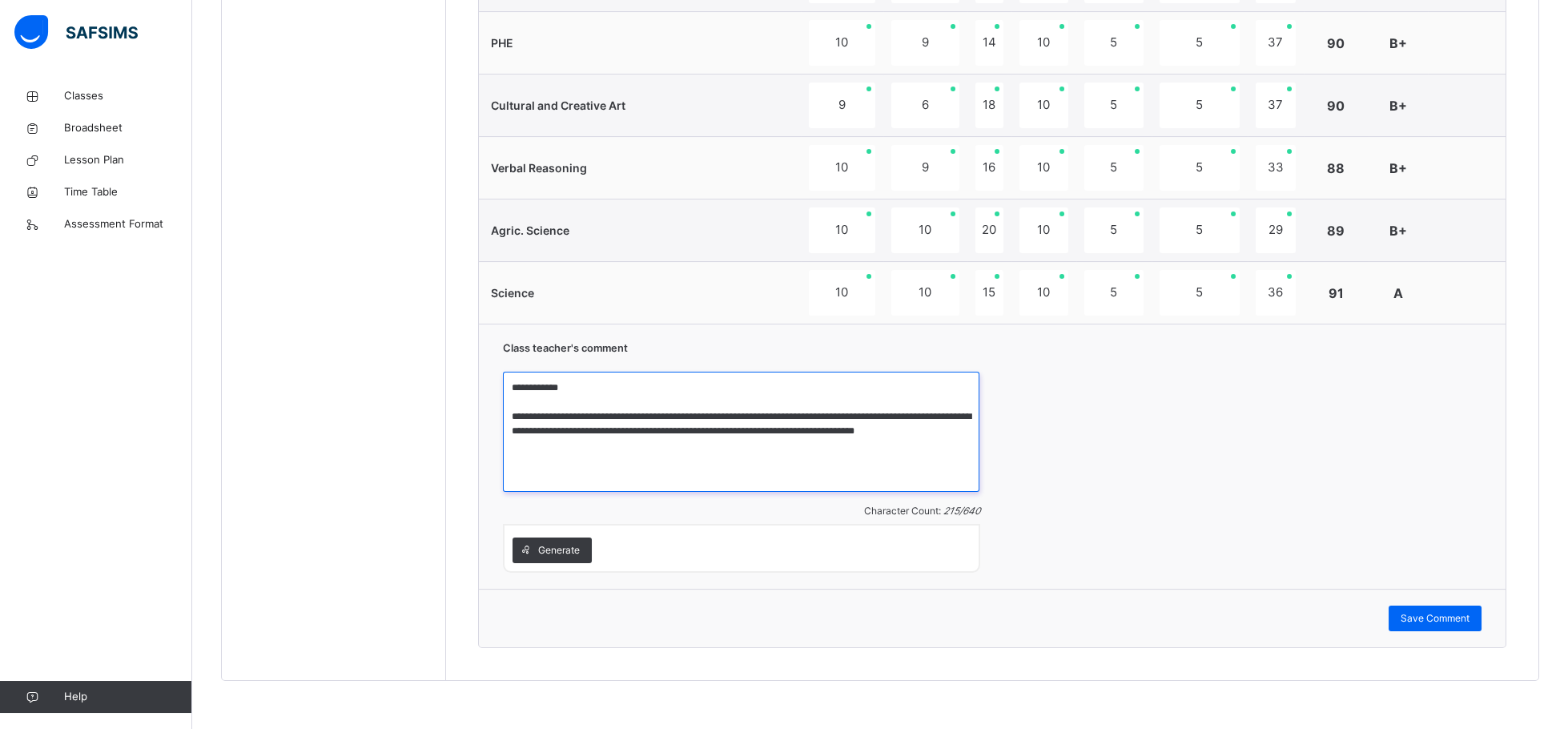 click on "**********" at bounding box center [741, 432] 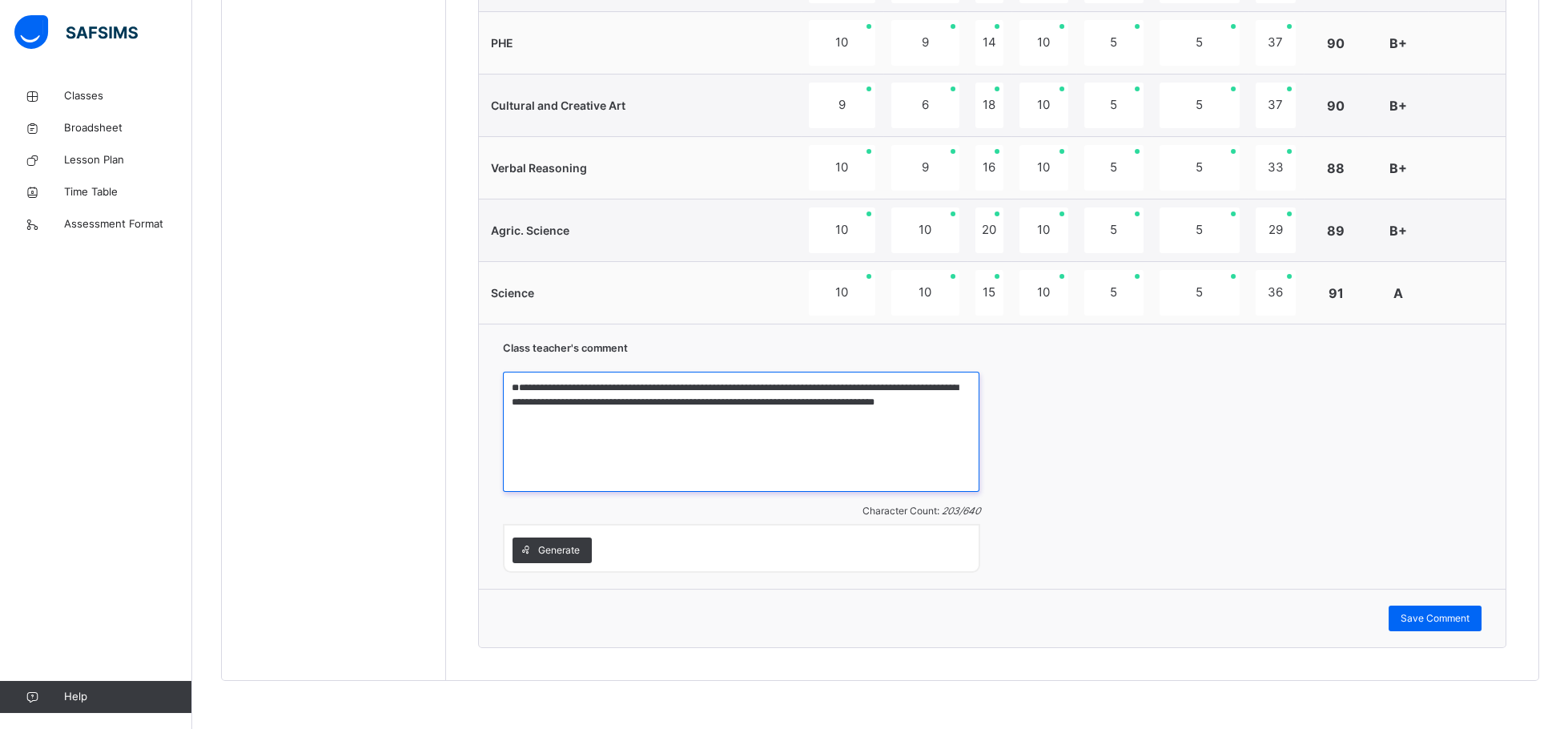 click on "**********" at bounding box center (741, 432) 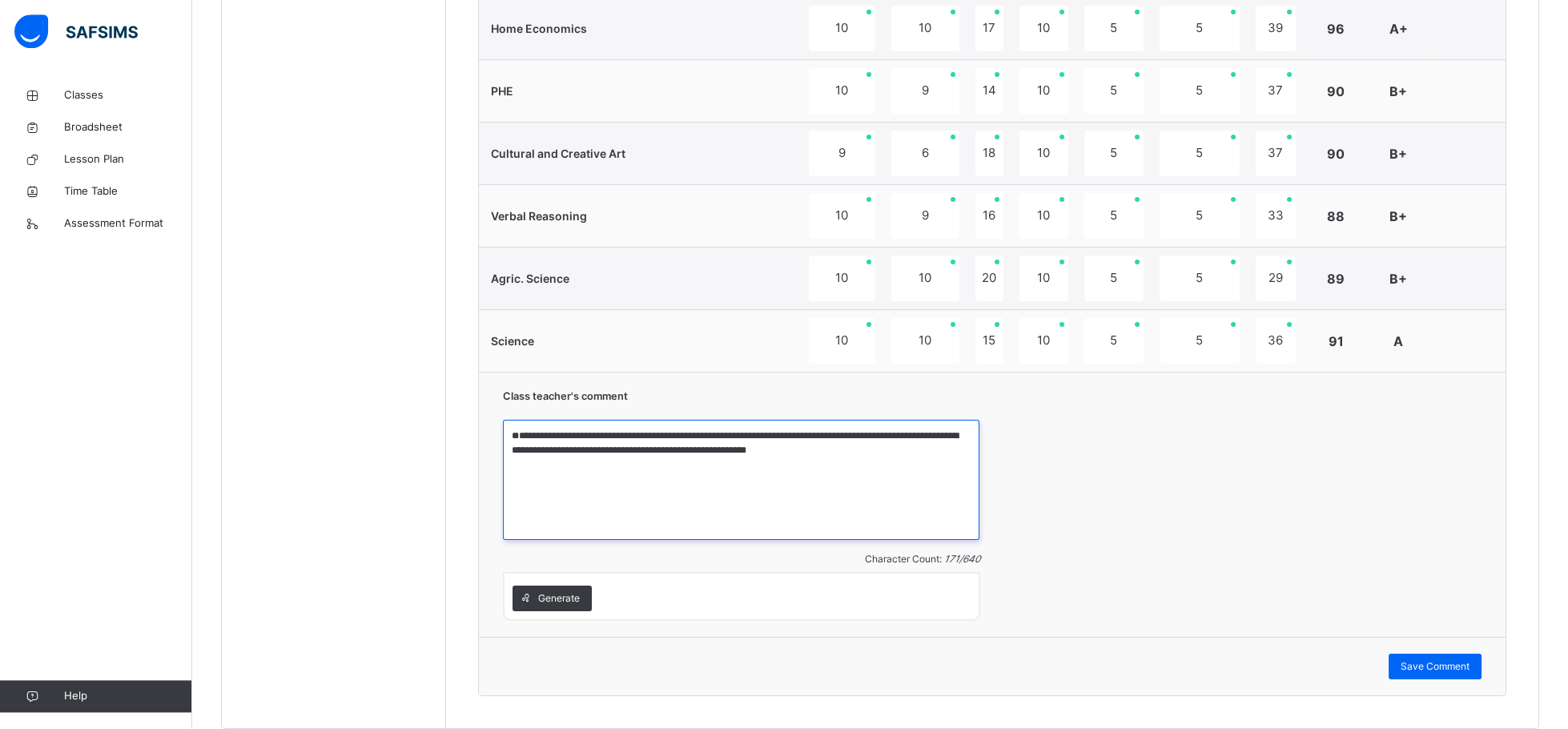 scroll, scrollTop: 1106, scrollLeft: 0, axis: vertical 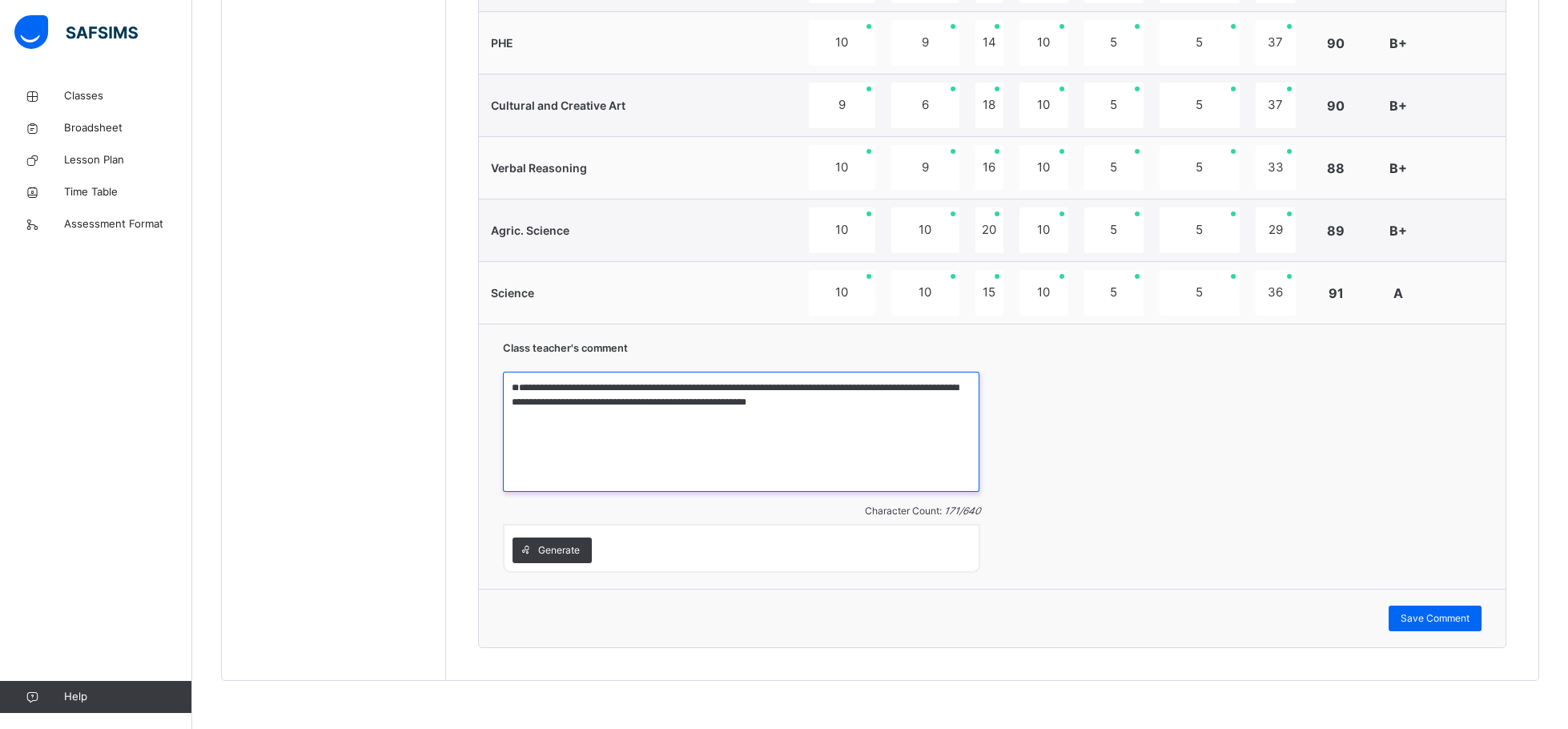 click on "**********" at bounding box center (741, 432) 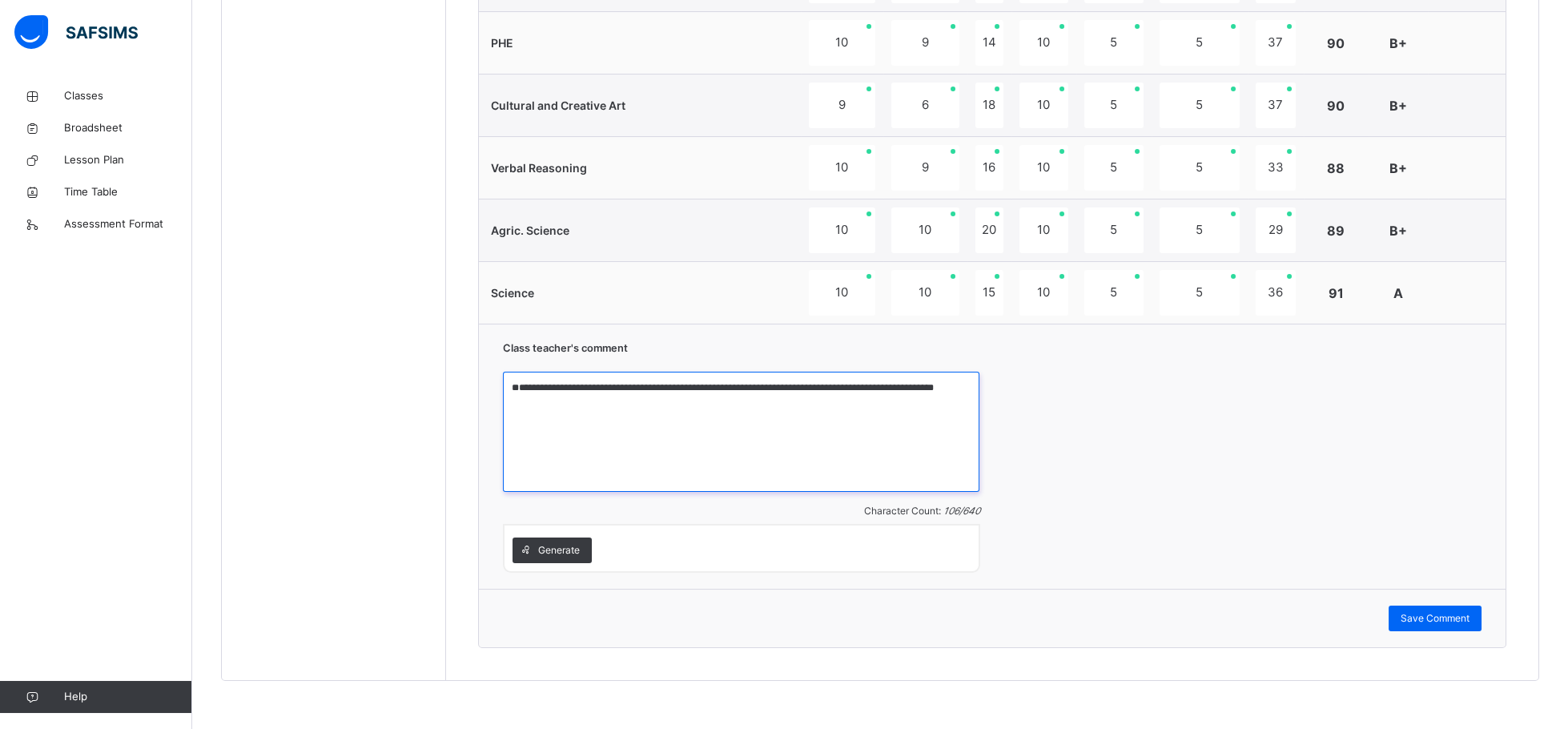 click on "**********" at bounding box center [741, 432] 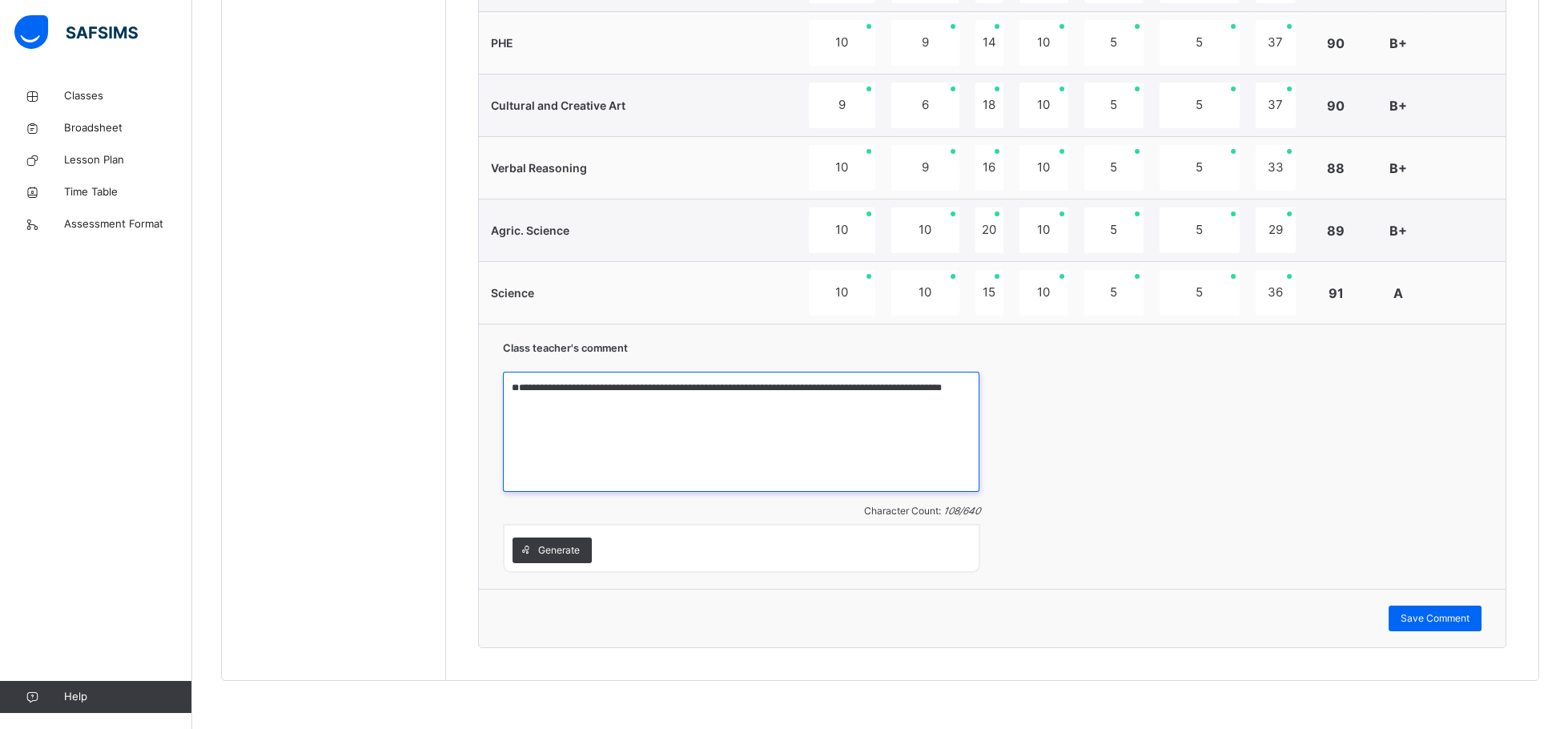 click on "**********" at bounding box center [741, 432] 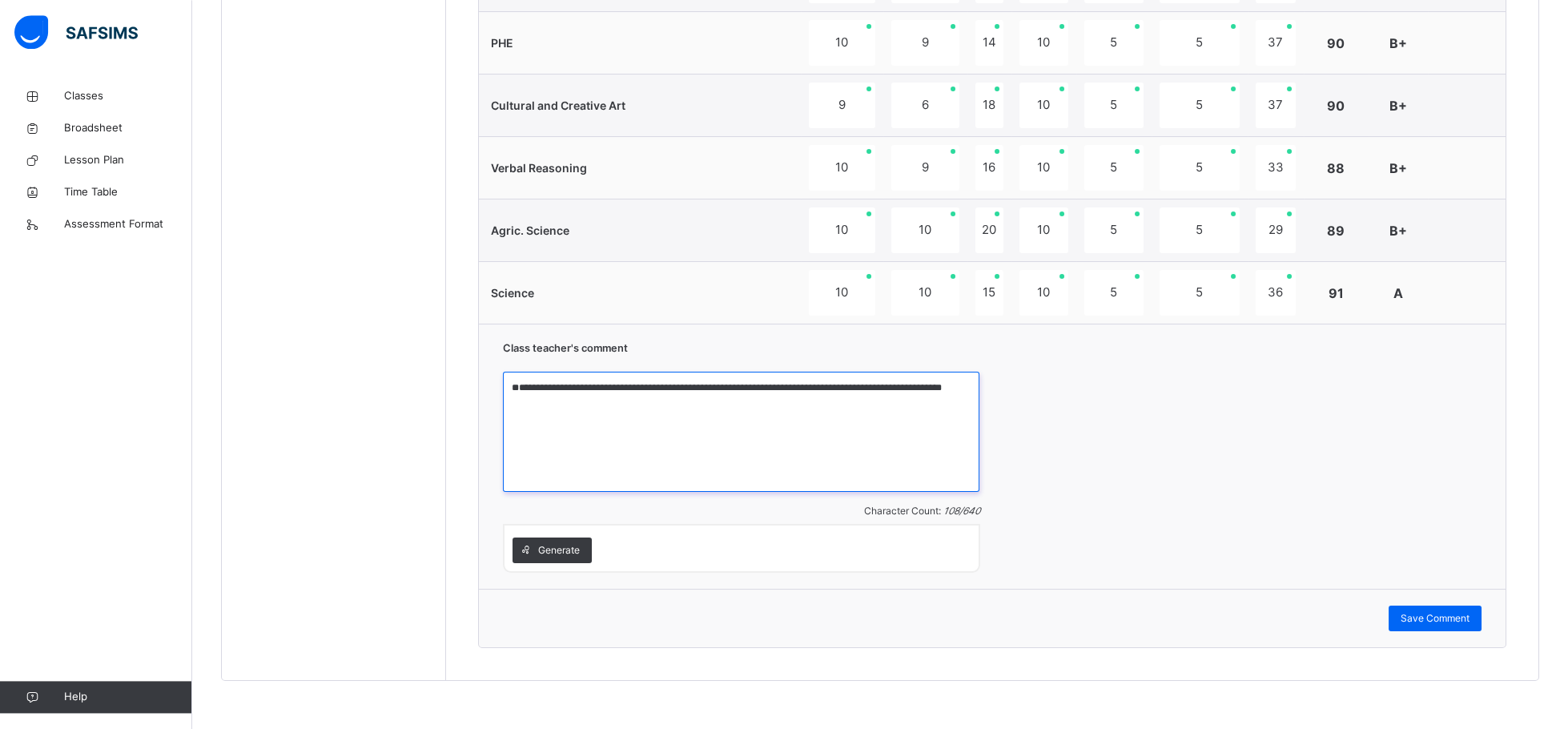 scroll, scrollTop: 1106, scrollLeft: 0, axis: vertical 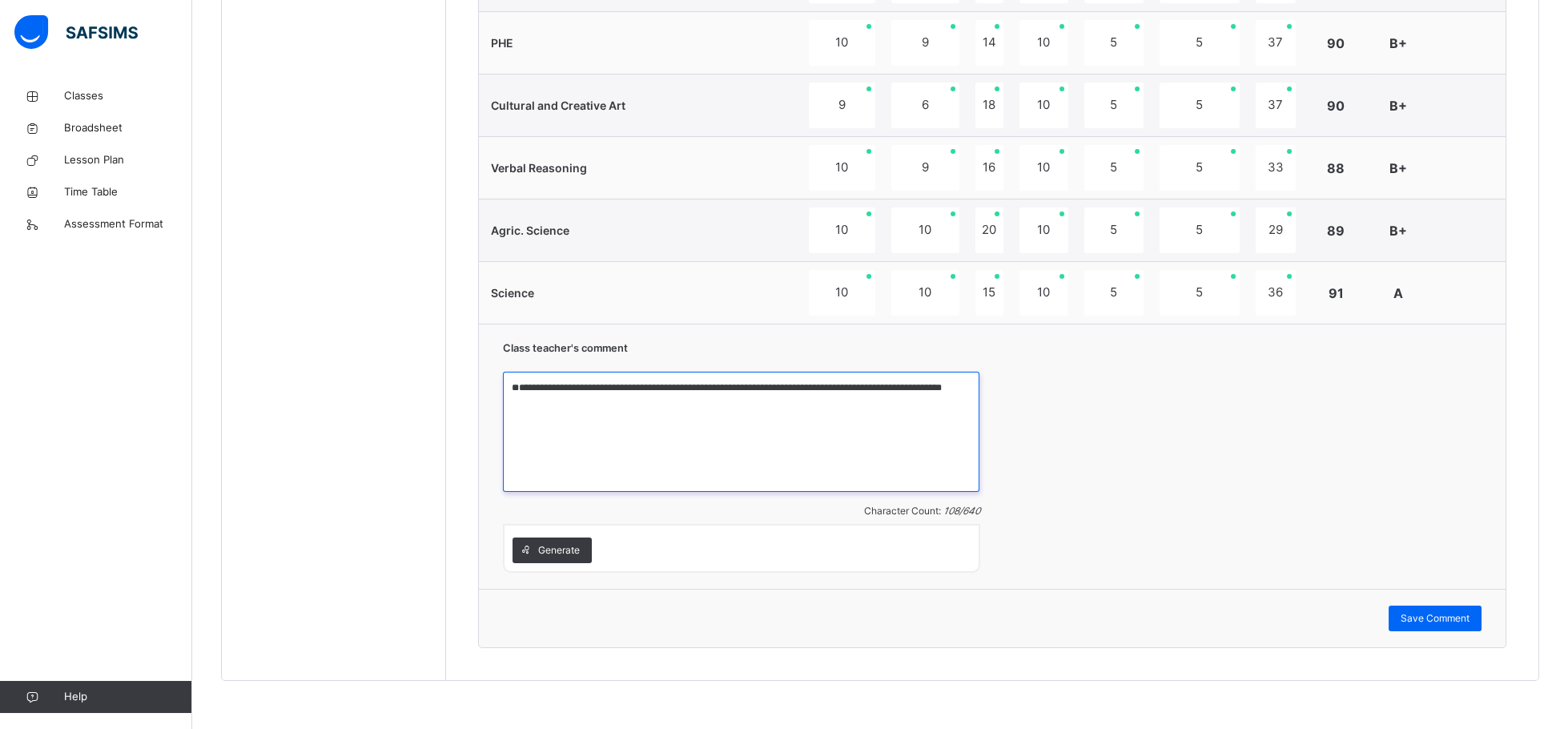 click on "**********" at bounding box center (741, 432) 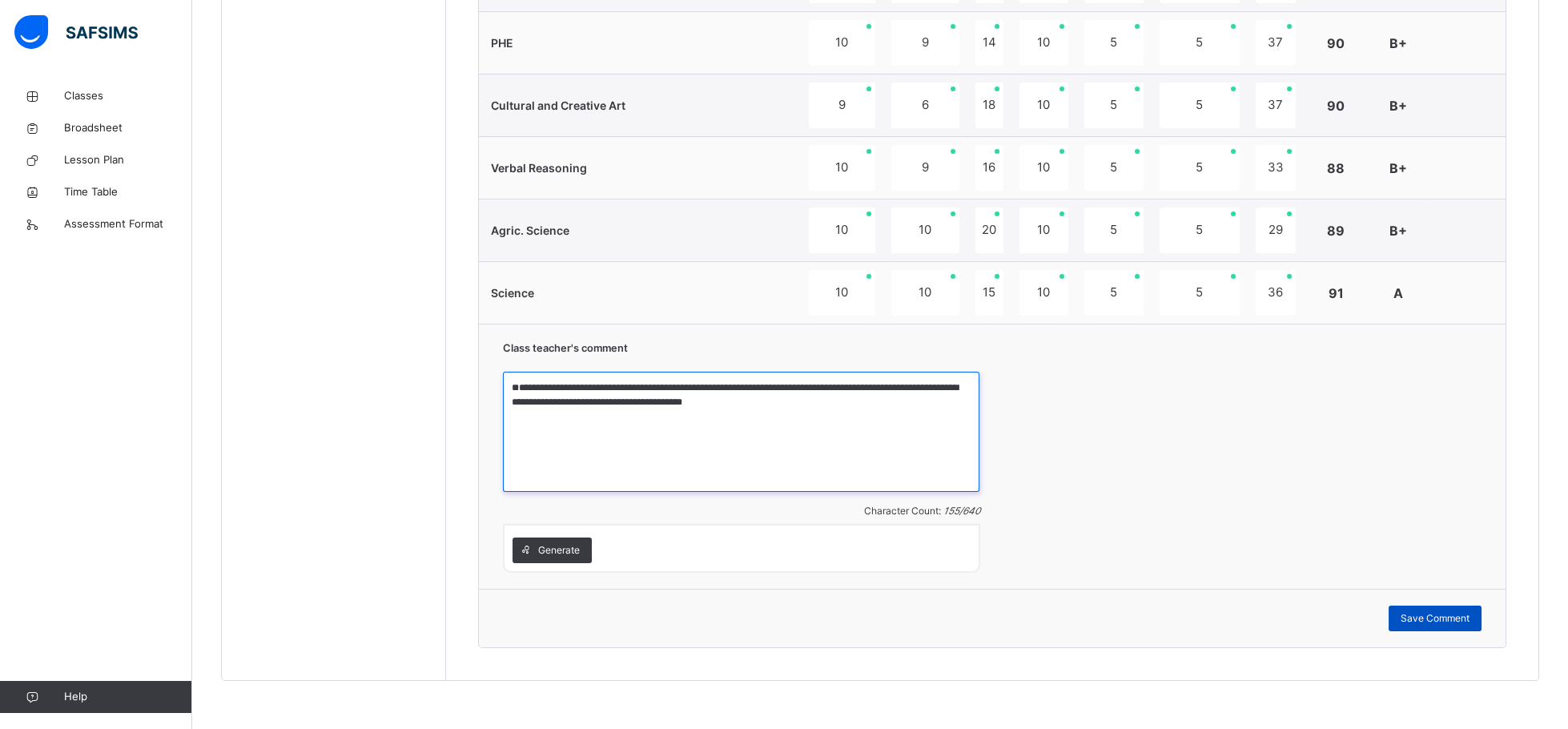 type on "**********" 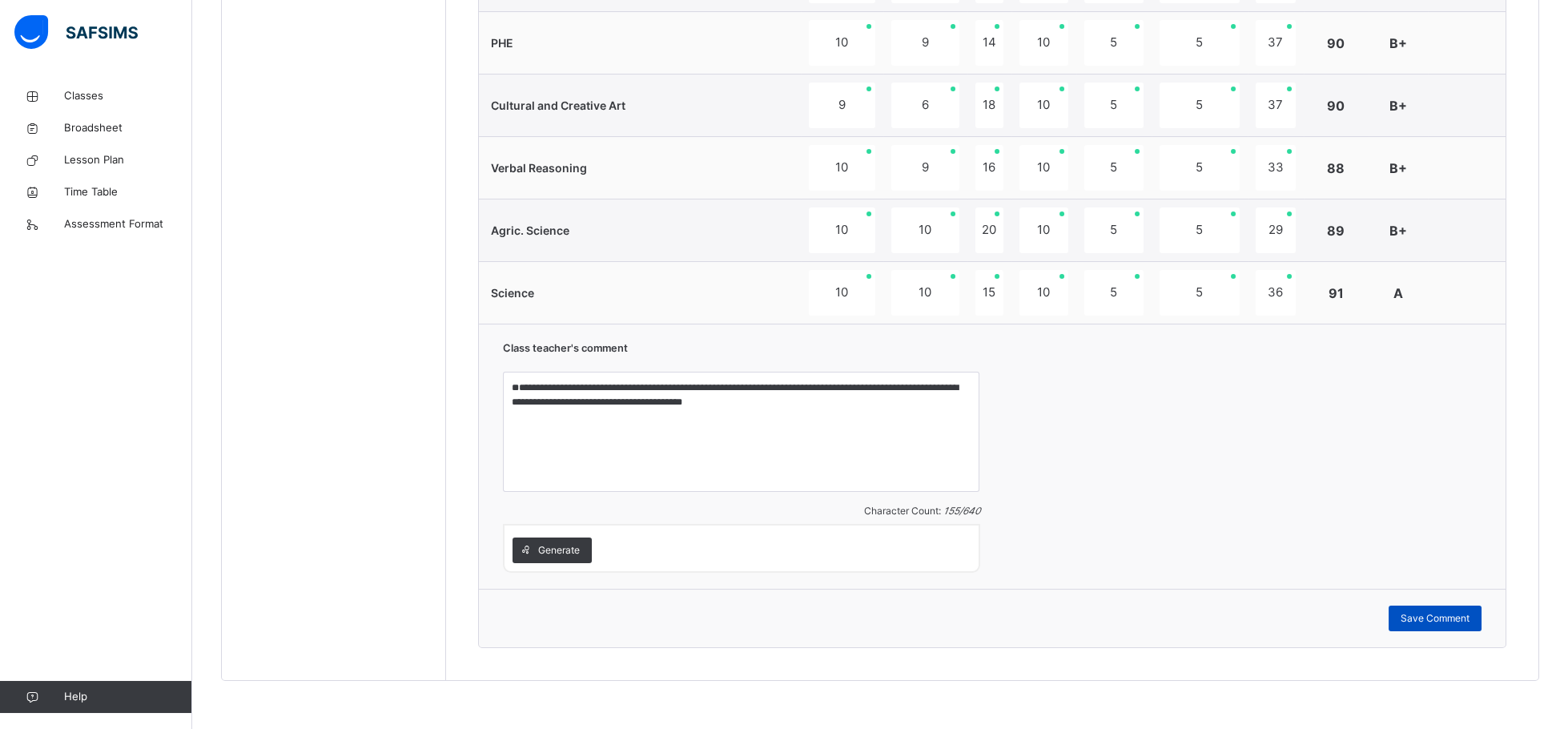 click on "Save Comment" at bounding box center [1435, 618] 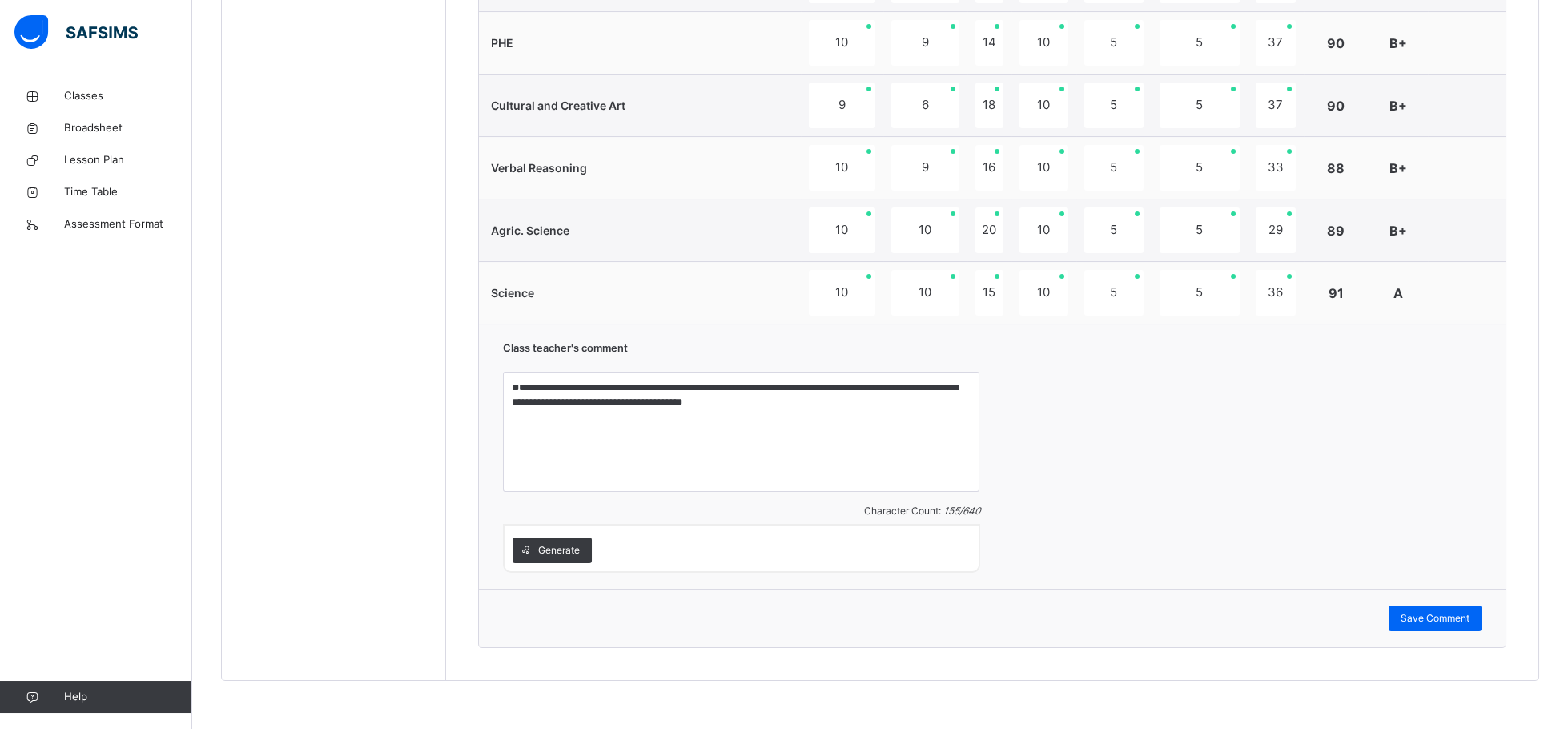 click on "Back  / PRIMARY 5 B PRIMARY 5 B Upper Primary 5 Third Term [DATE]-[DATE] Class Members Subjects Results Skills Attendance Timetable Form Teacher Results More Options   19  Students in class Download Pdf Report Excel Report View subject profile ESTEEM LEARNING CENTRE Date: [DATE] 12:22:41 pm Class Members Class:  PRIMARY 5 B Total no. of Students:  19 Term:  Third Term Session:  [DATE]-[DATE] S/NO Admission No. Last Name First Name Other Name 1 1856 [PERSON_NAME] 2 2133 [PERSON_NAME] 3 2035 [PERSON_NAME] 4 2738 [PERSON_NAME] 5 1977 [PERSON_NAME] 6 2187 ATOFARATI ALIYAH ITINUOLUWA 7 1861 BABANGIDA [PERSON_NAME] 8 1992 [PERSON_NAME] 9 1847 GALADIMA HAUWA'U LAWAL 10 23351 [PERSON_NAME] 11 2544 [PERSON_NAME] 12 2501 [PERSON_NAME] [PERSON_NAME] 13 1974 [PERSON_NAME] 14 2481 MUAZU [PERSON_NAME] 15 2539 RAMALLAN SA'[PERSON_NAME] 16 1981 SANUSI [PERSON_NAME] 17 1969 TSADU NANA AISHA 18 2157 USMAN [PERSON_NAME] 19 2067 [PERSON_NAME] Students Actions 1856 ×" at bounding box center (880, -147) 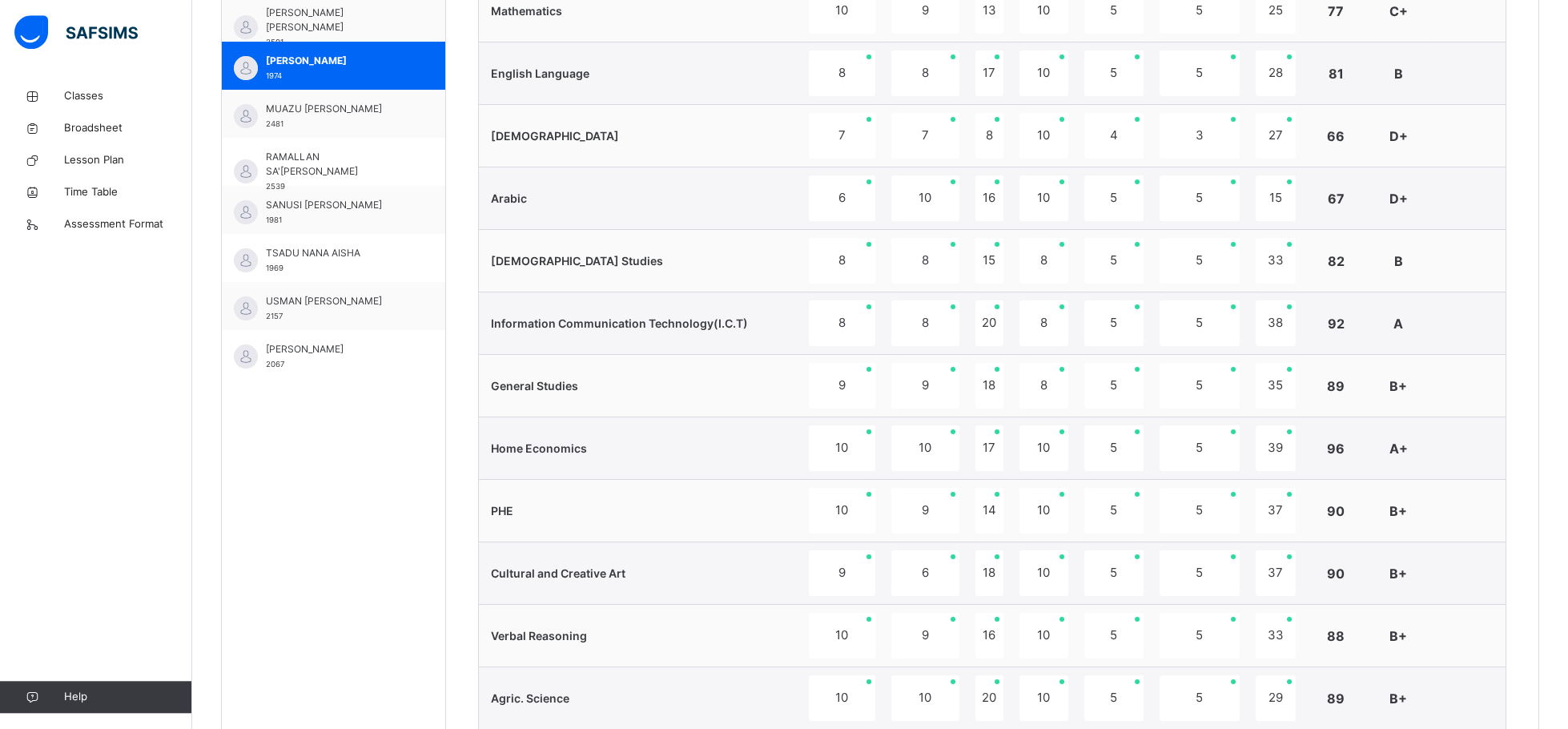 scroll, scrollTop: 569, scrollLeft: 0, axis: vertical 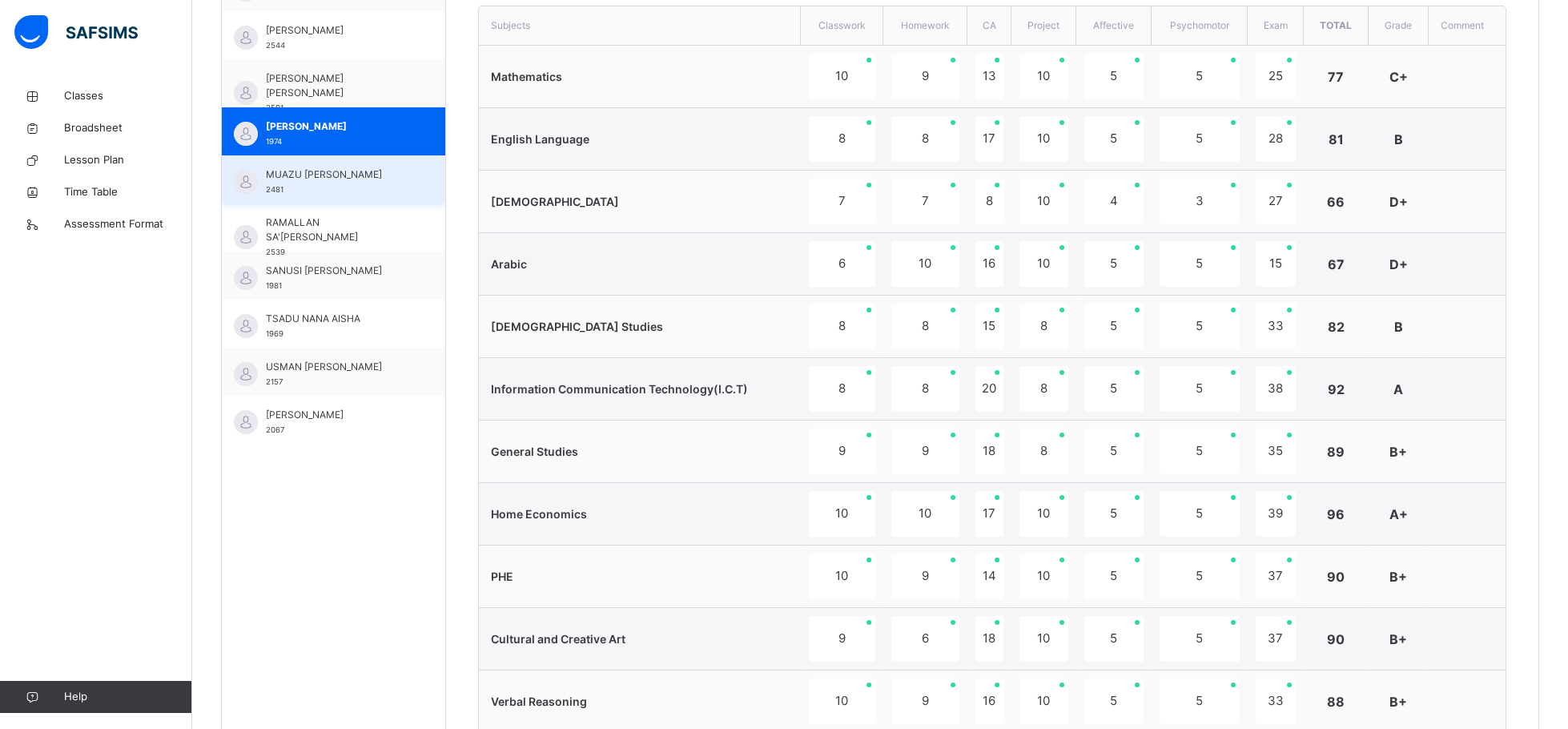 click on "MUAZU [PERSON_NAME]" at bounding box center [337, 175] 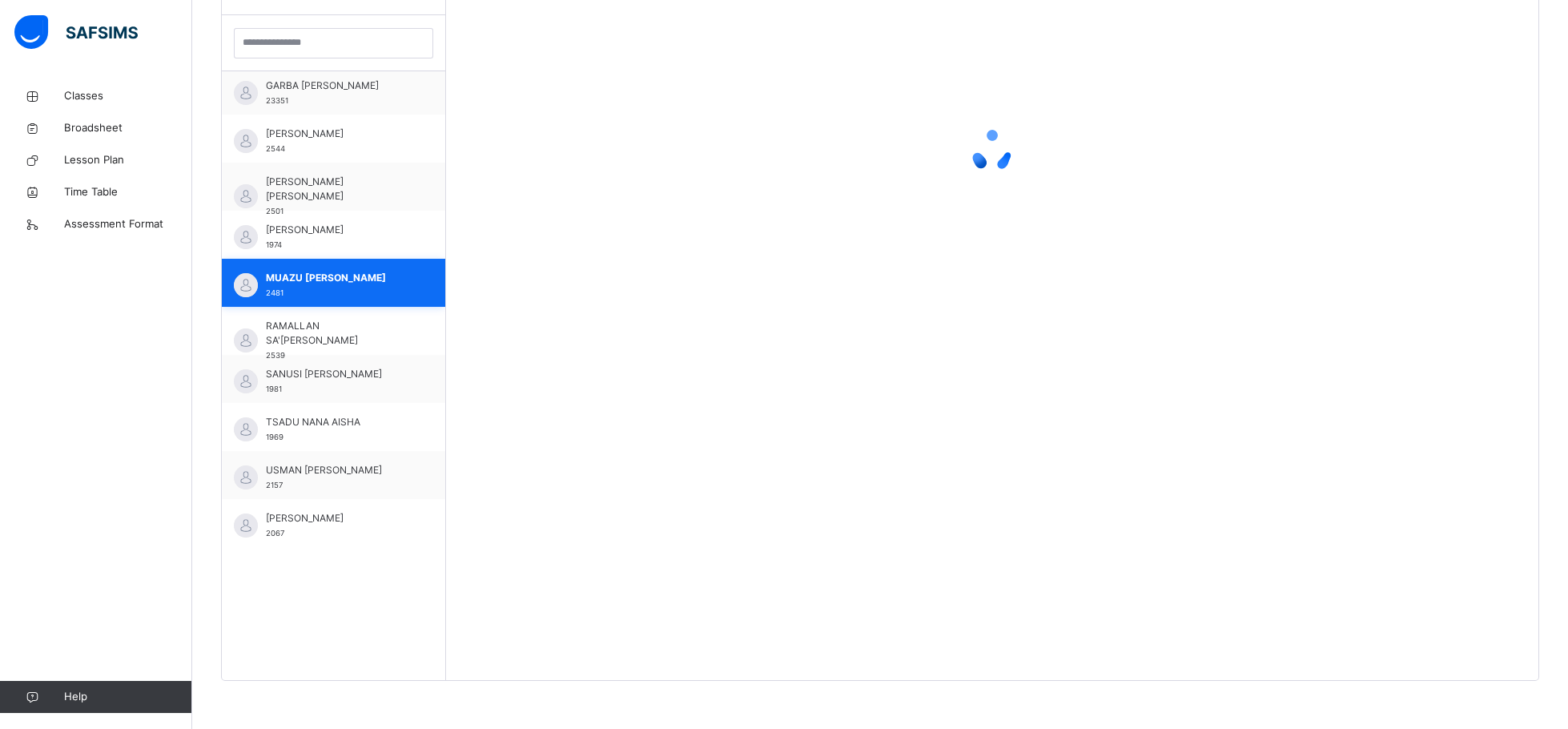 scroll, scrollTop: 467, scrollLeft: 0, axis: vertical 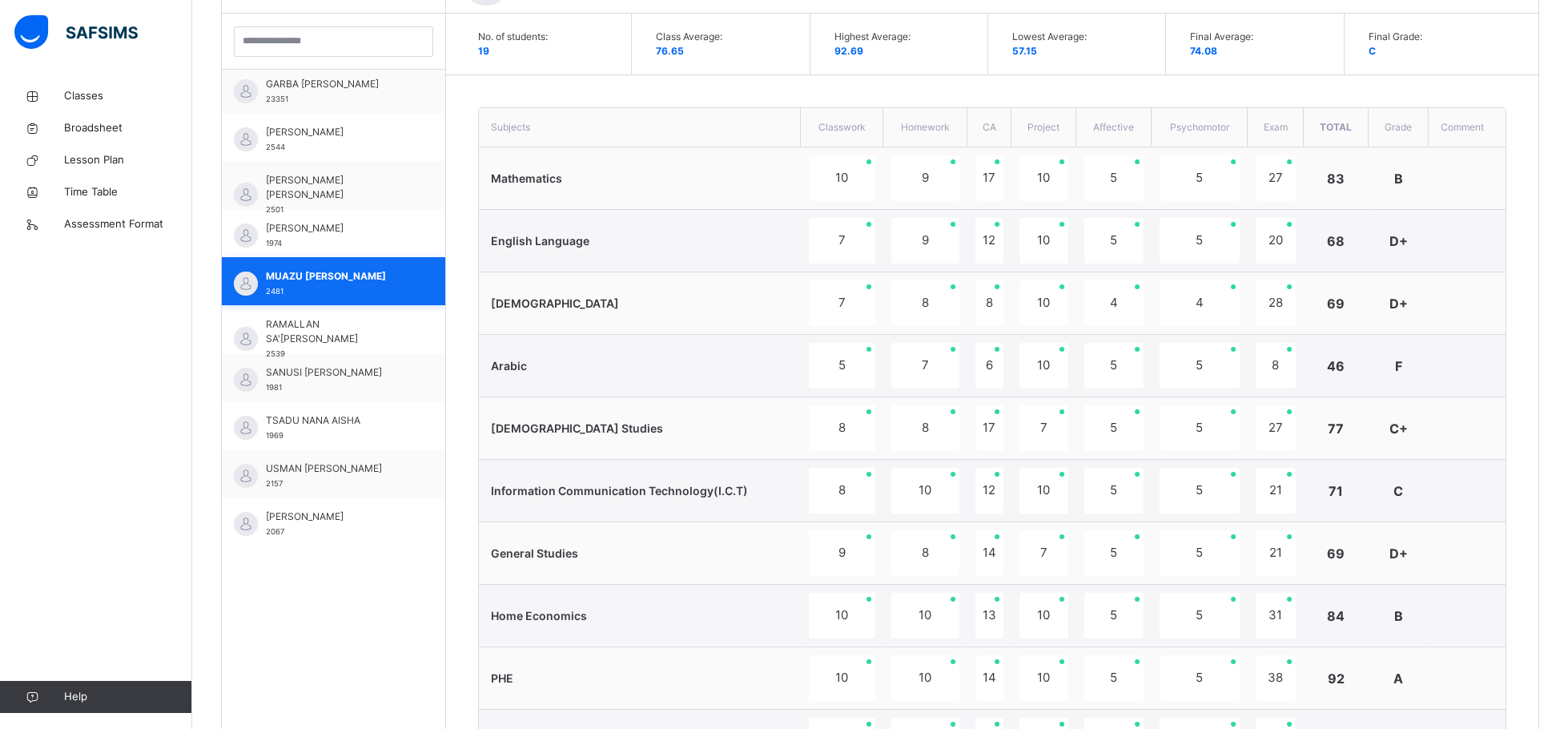 click on "[PERSON_NAME] [PERSON_NAME]" at bounding box center (337, 187) 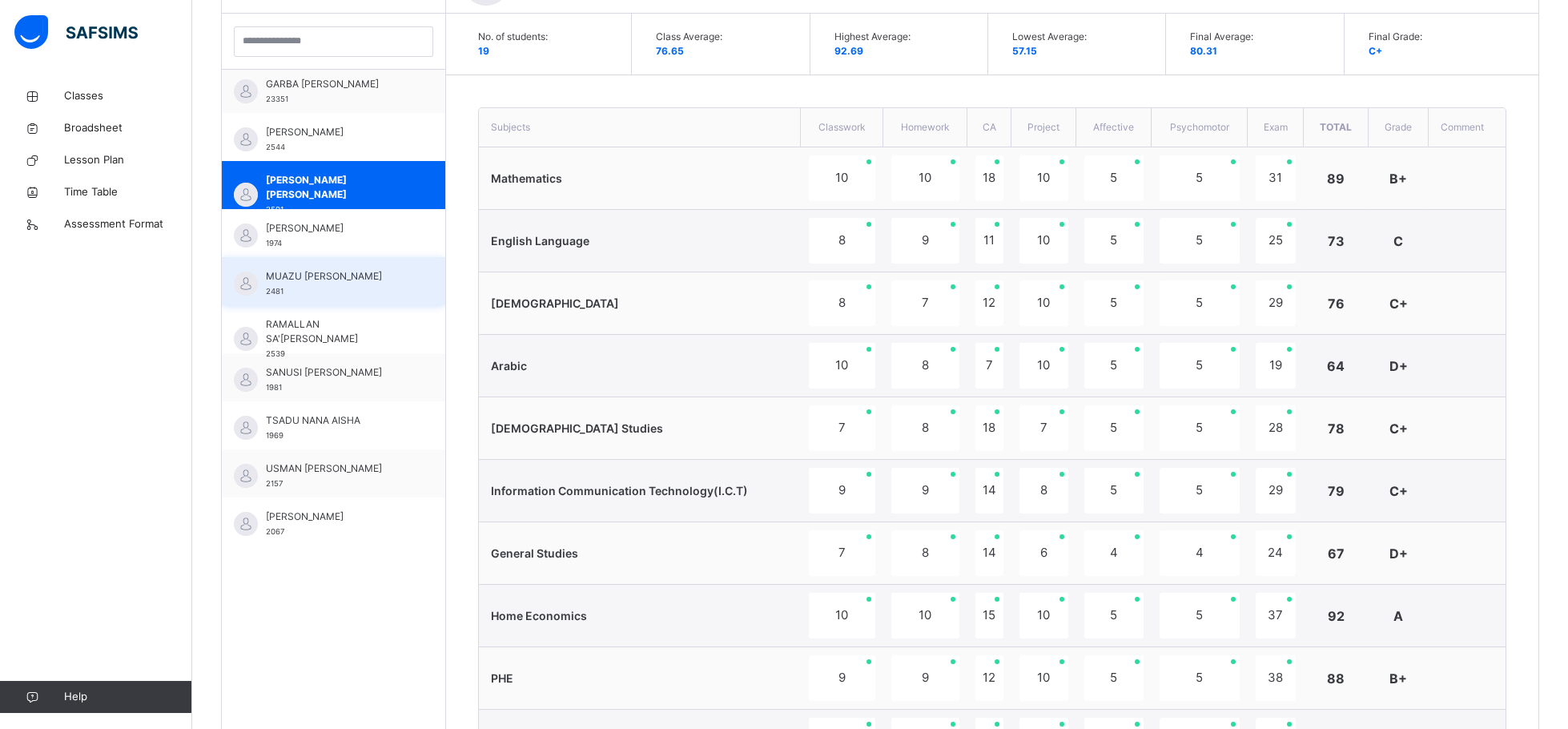 click on "MUAZU [PERSON_NAME]" at bounding box center (337, 276) 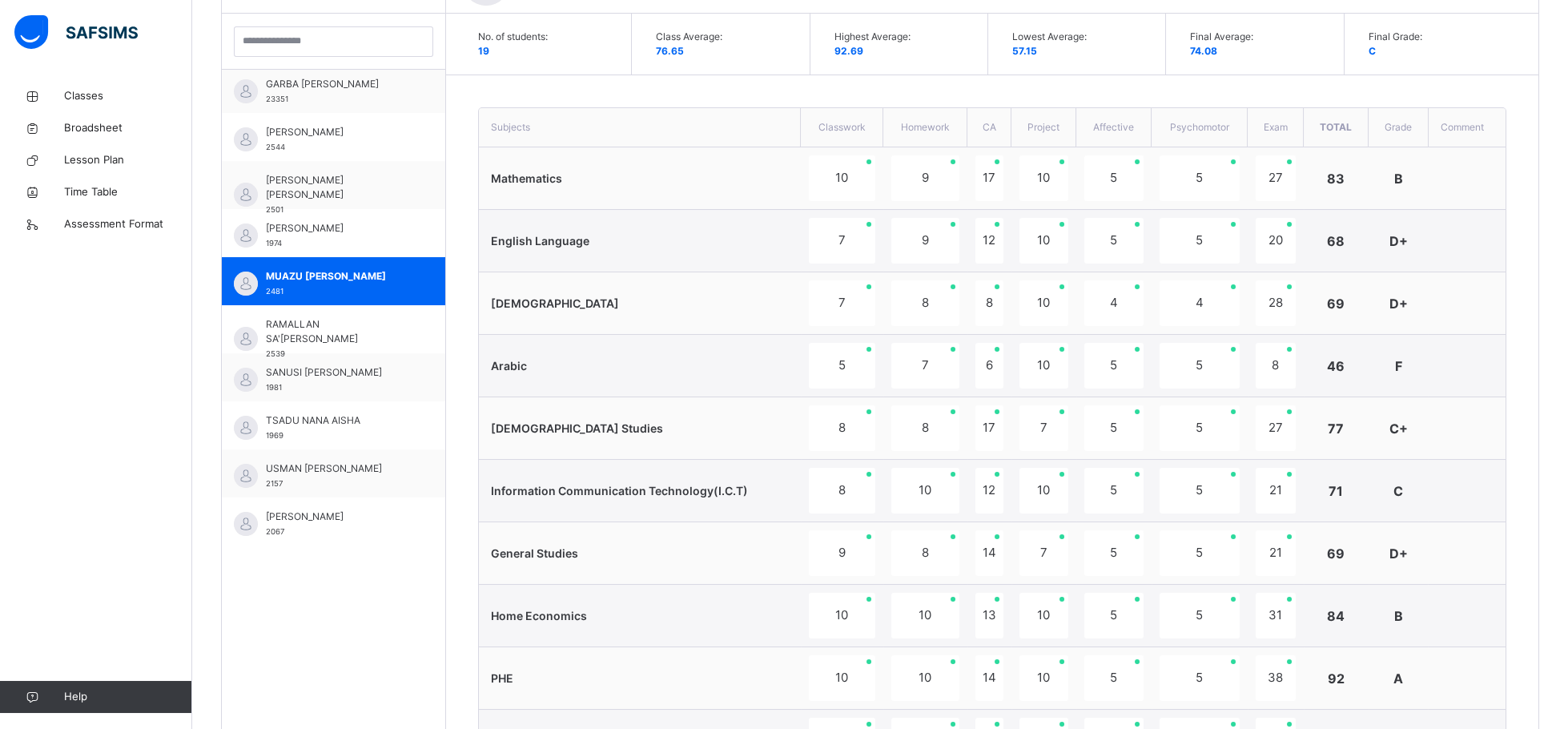scroll, scrollTop: 1106, scrollLeft: 0, axis: vertical 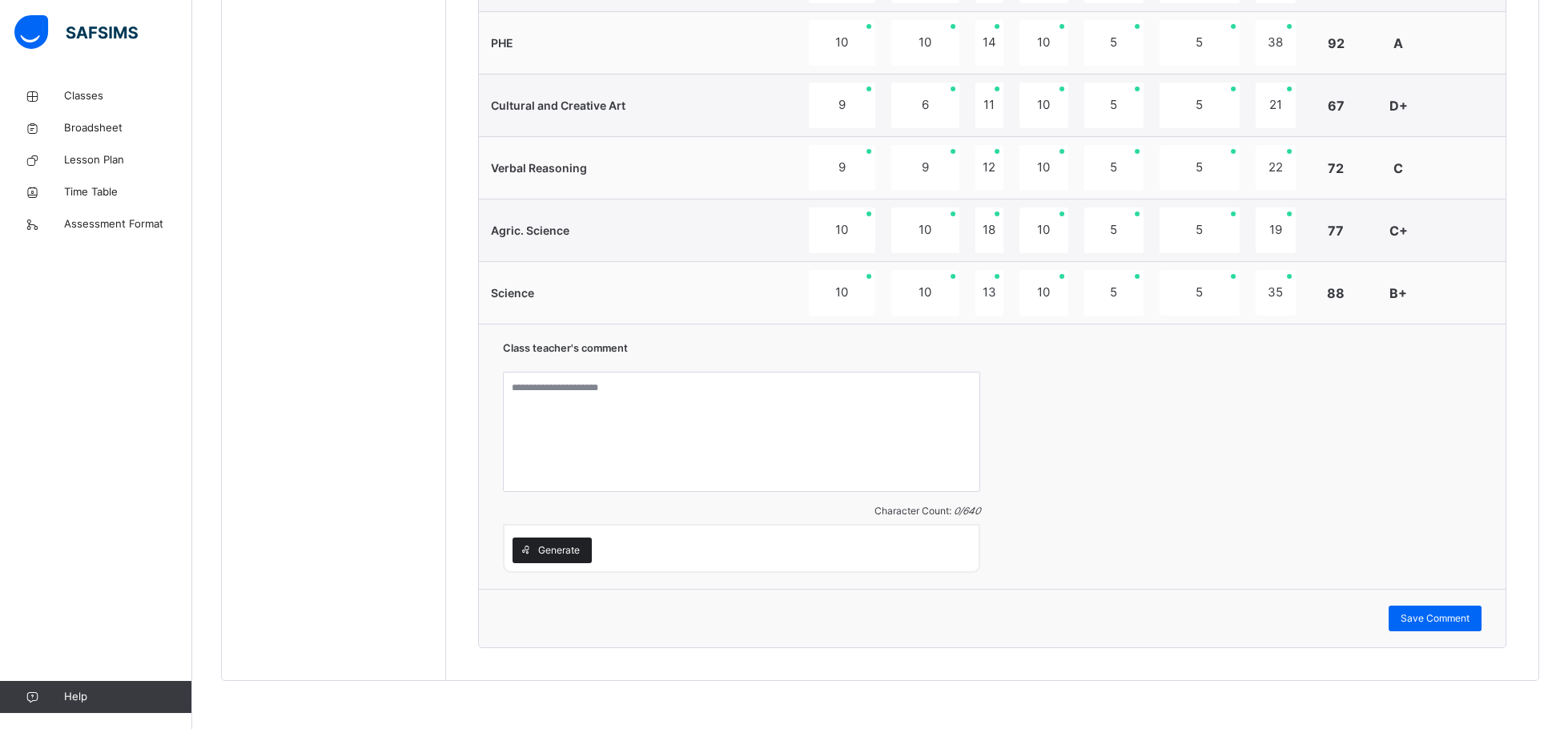 click on "Generate" at bounding box center [559, 550] 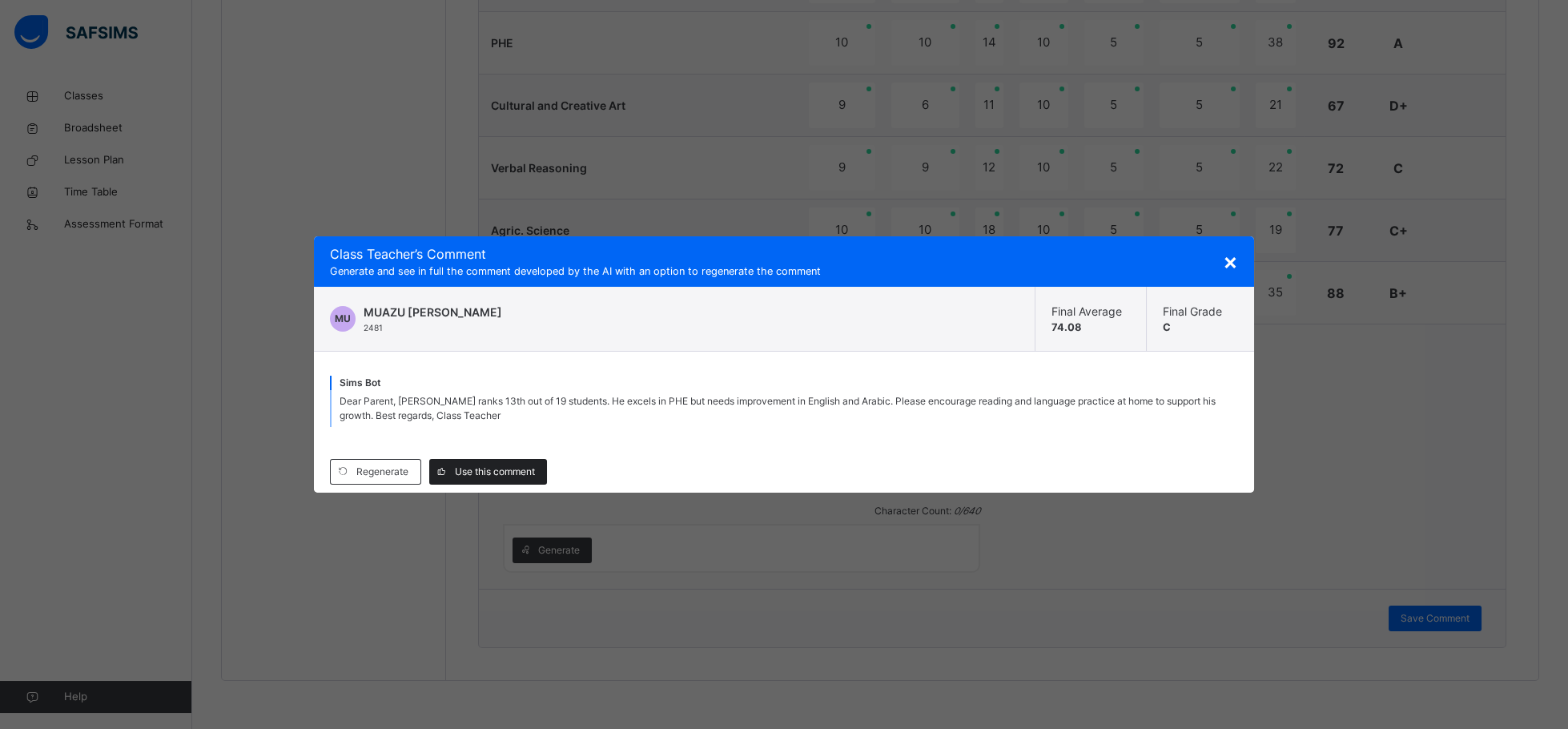 click on "Use this comment" at bounding box center (495, 472) 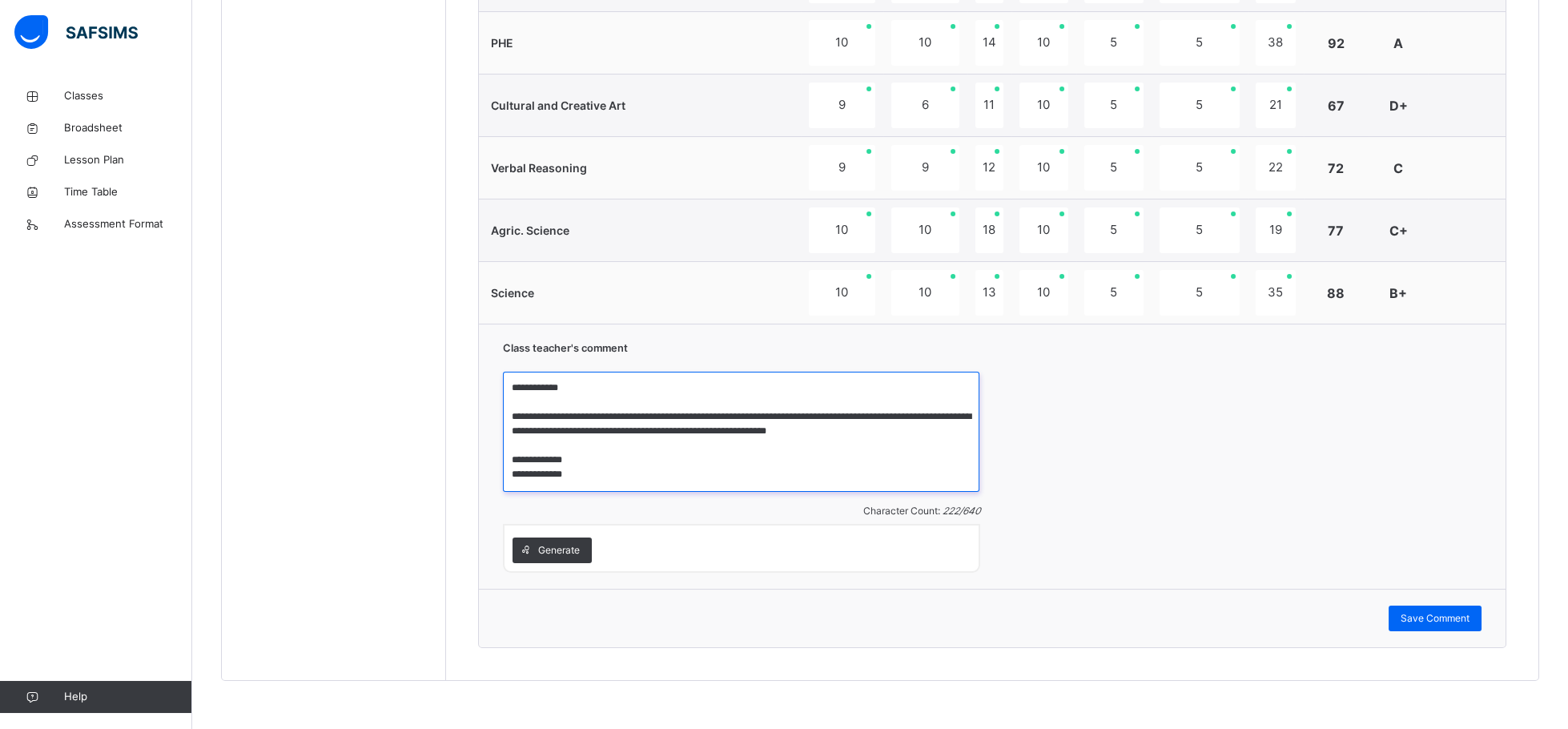 click on "**********" at bounding box center [741, 432] 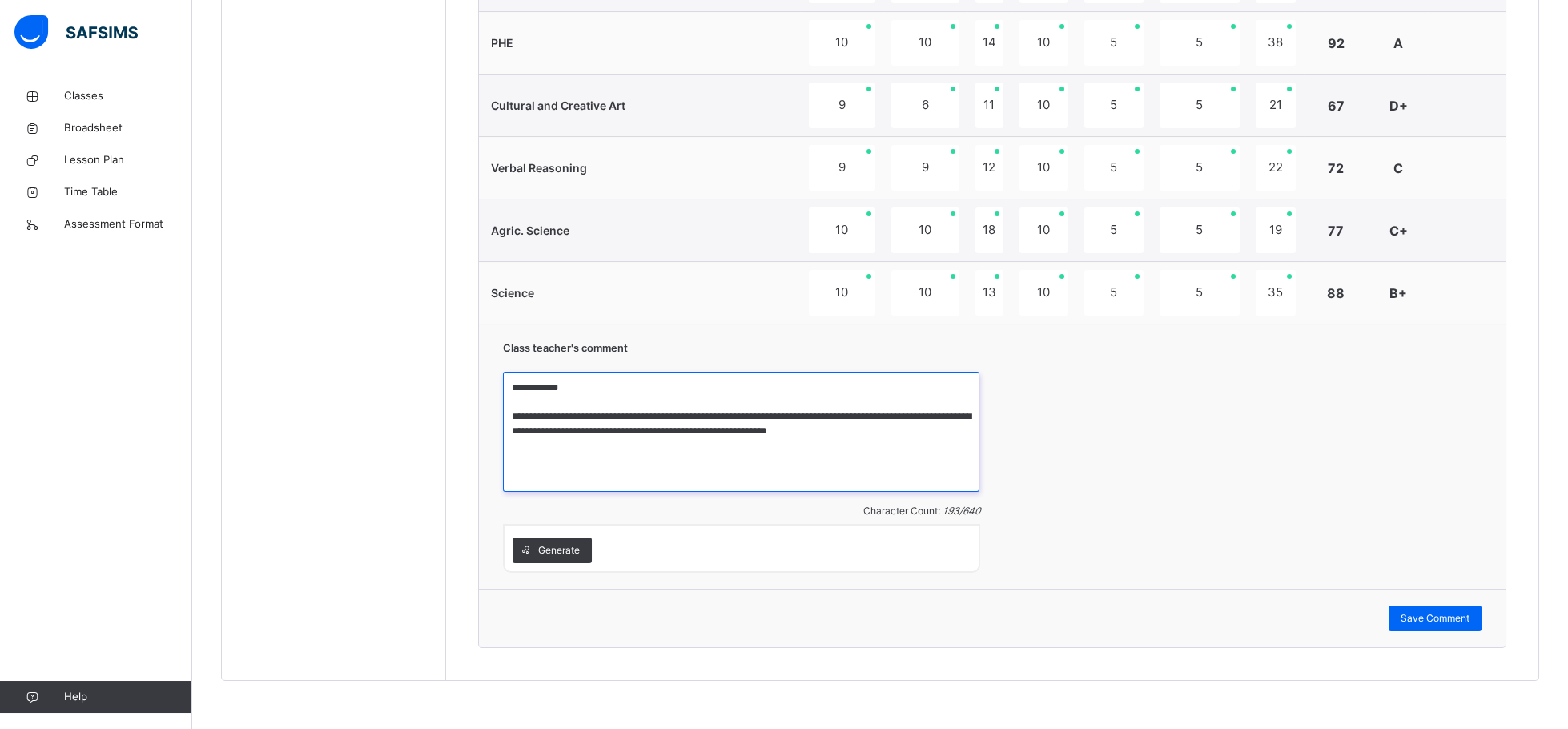 click on "**********" at bounding box center (741, 432) 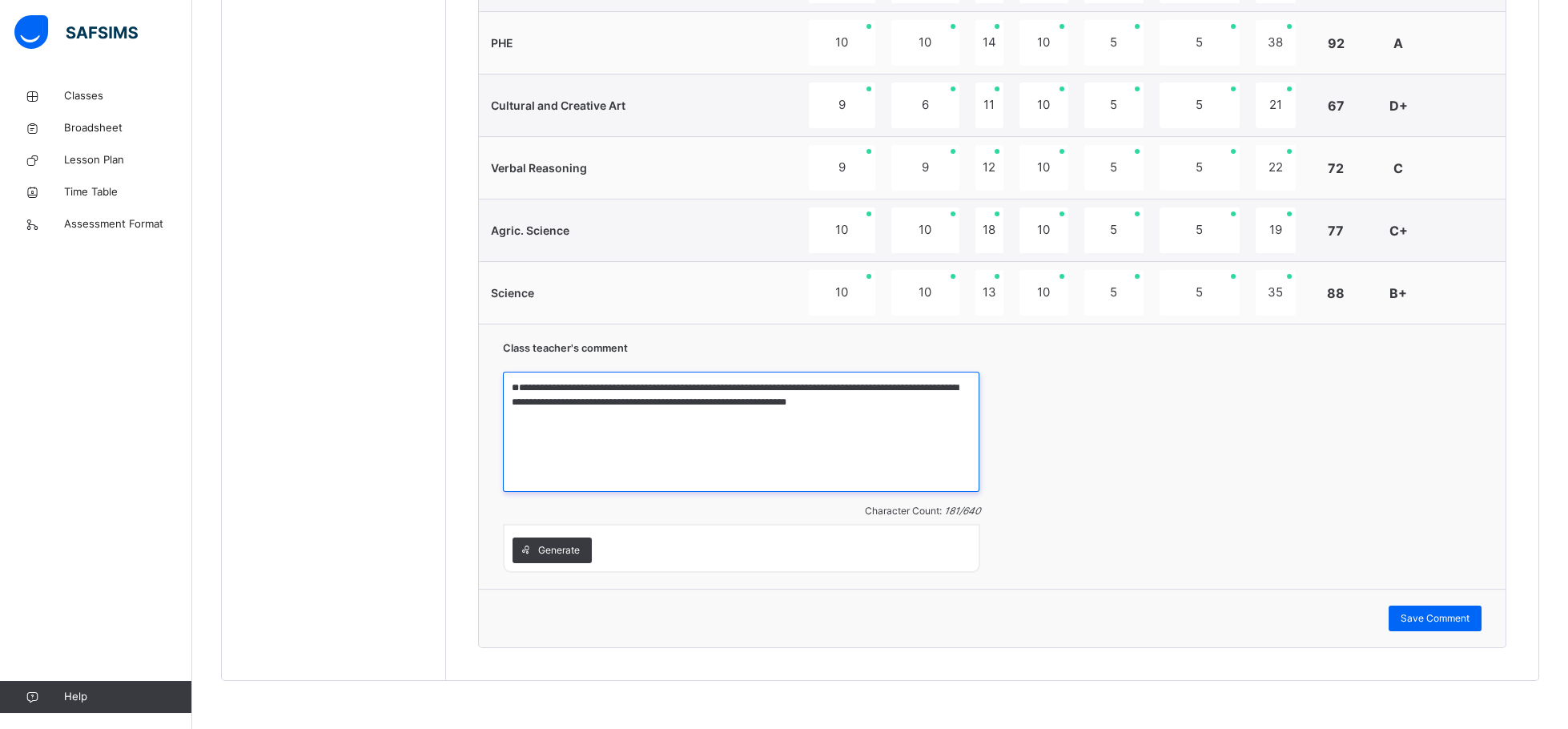 click on "**********" at bounding box center [741, 432] 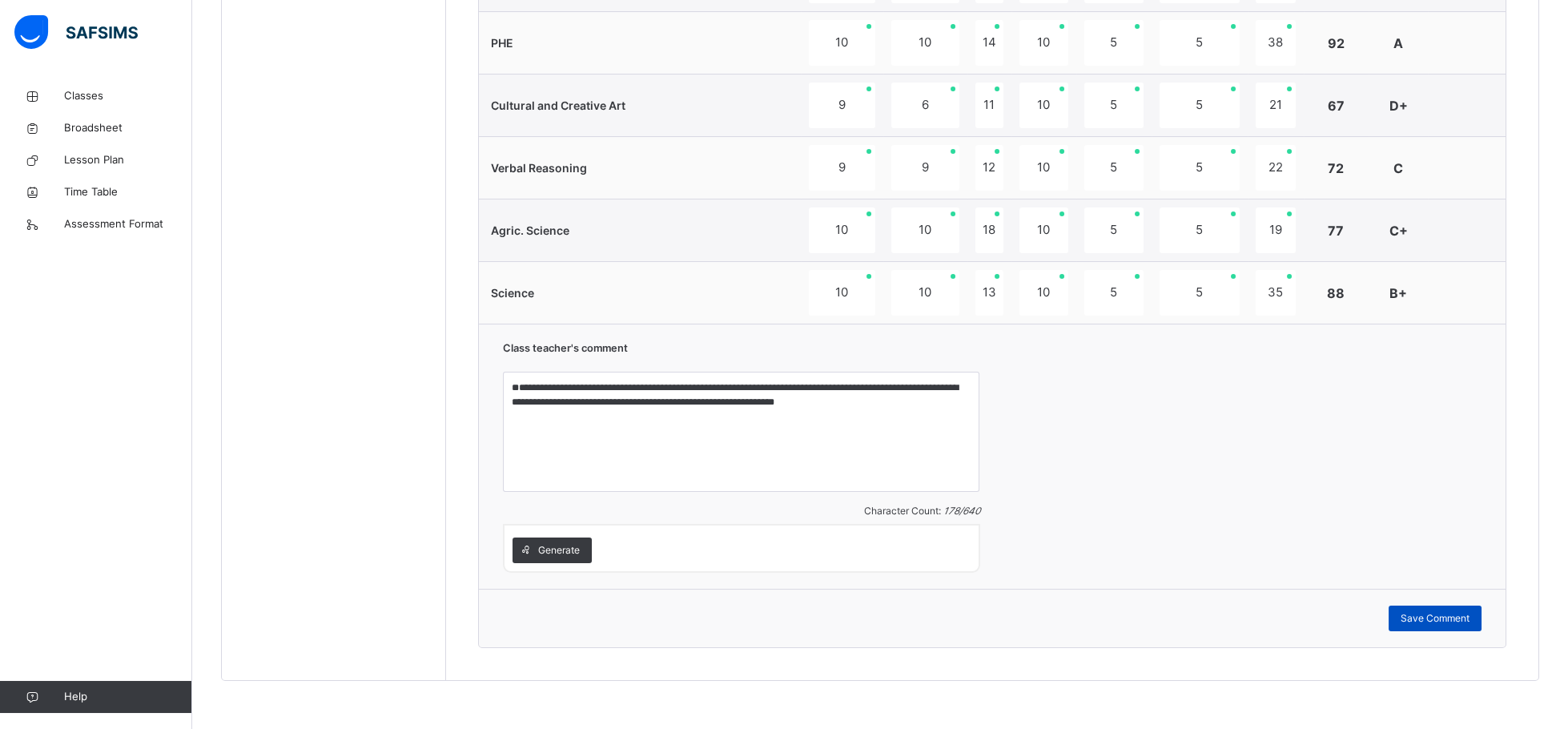 click on "Save Comment" at bounding box center [1435, 618] 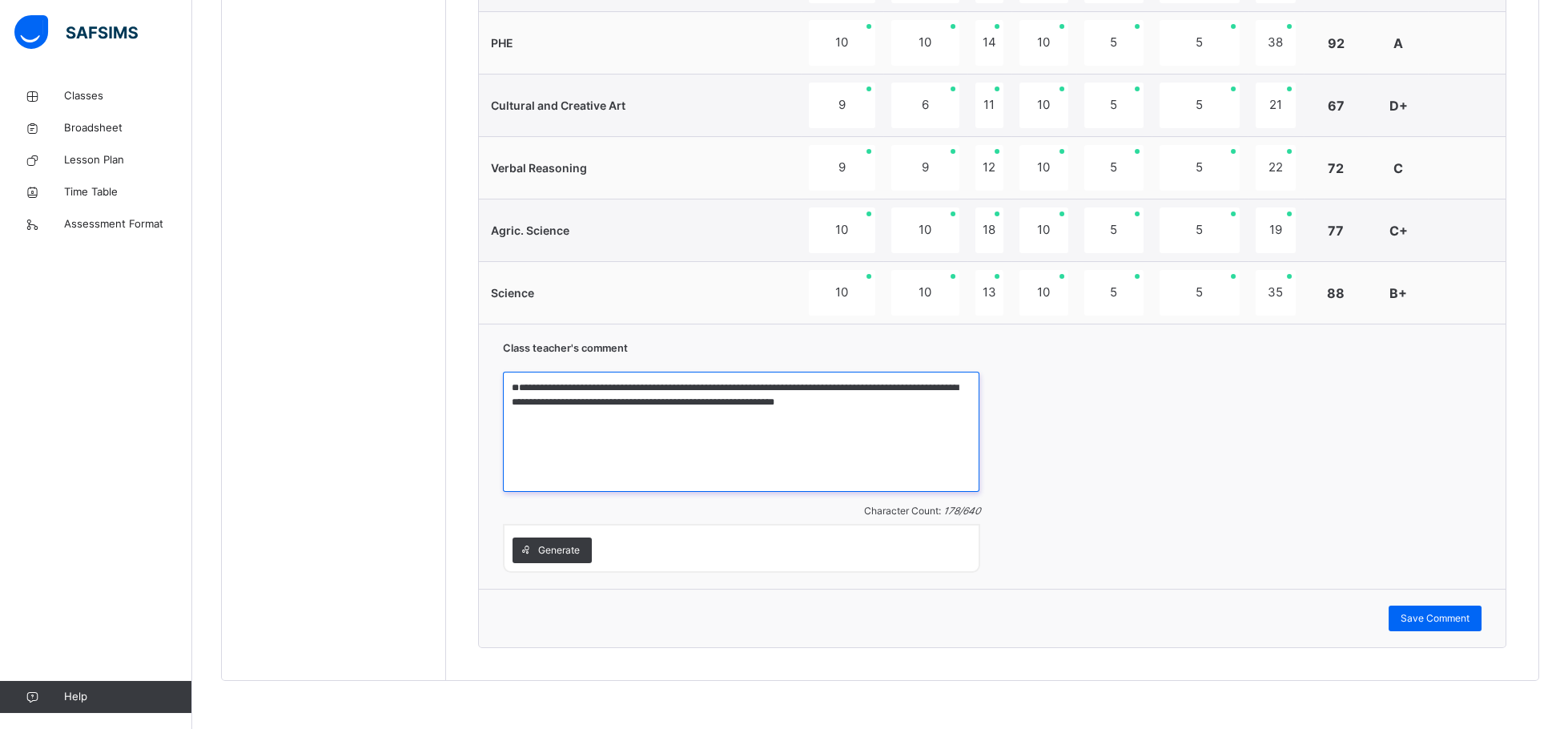 click on "**********" at bounding box center (741, 432) 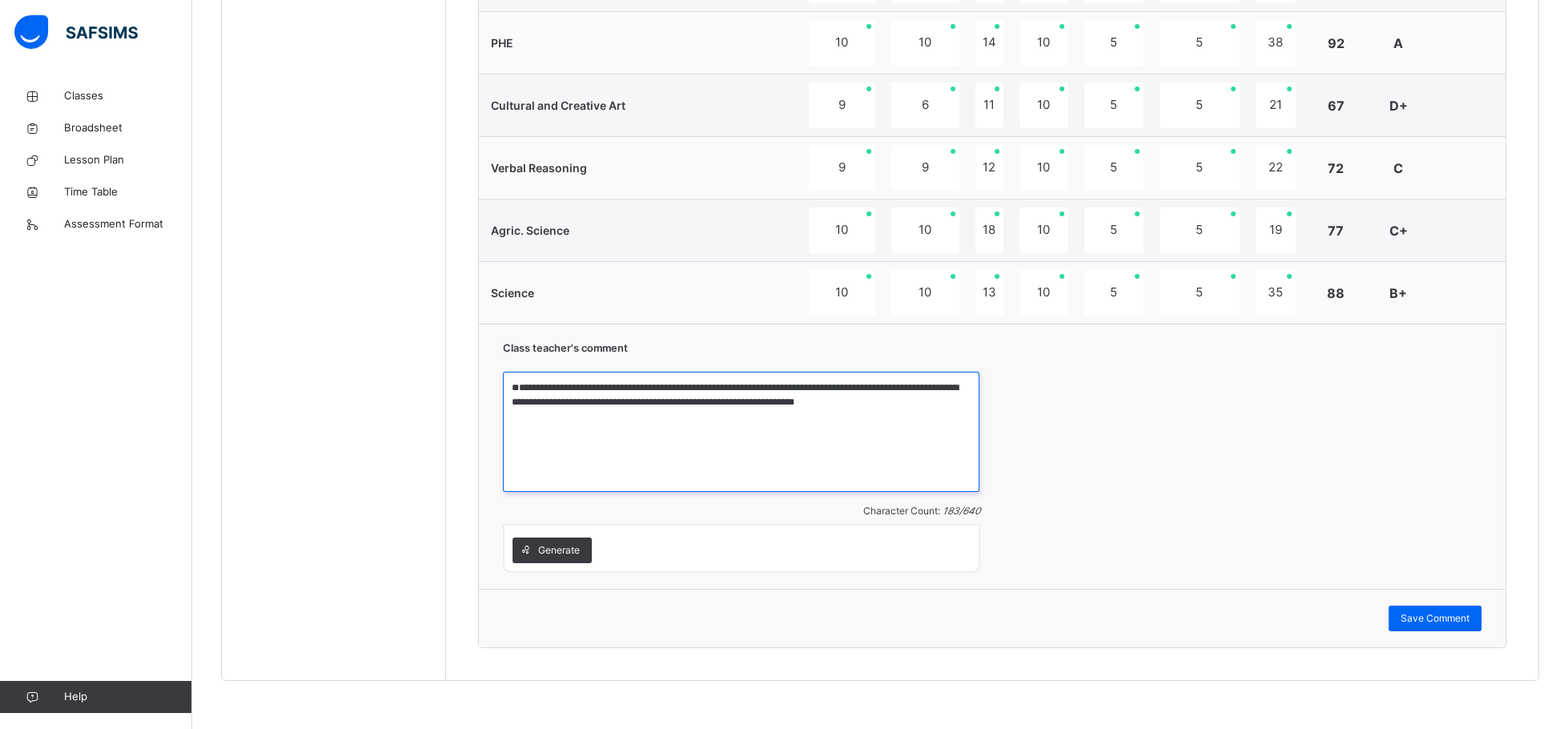 click on "**********" at bounding box center [741, 432] 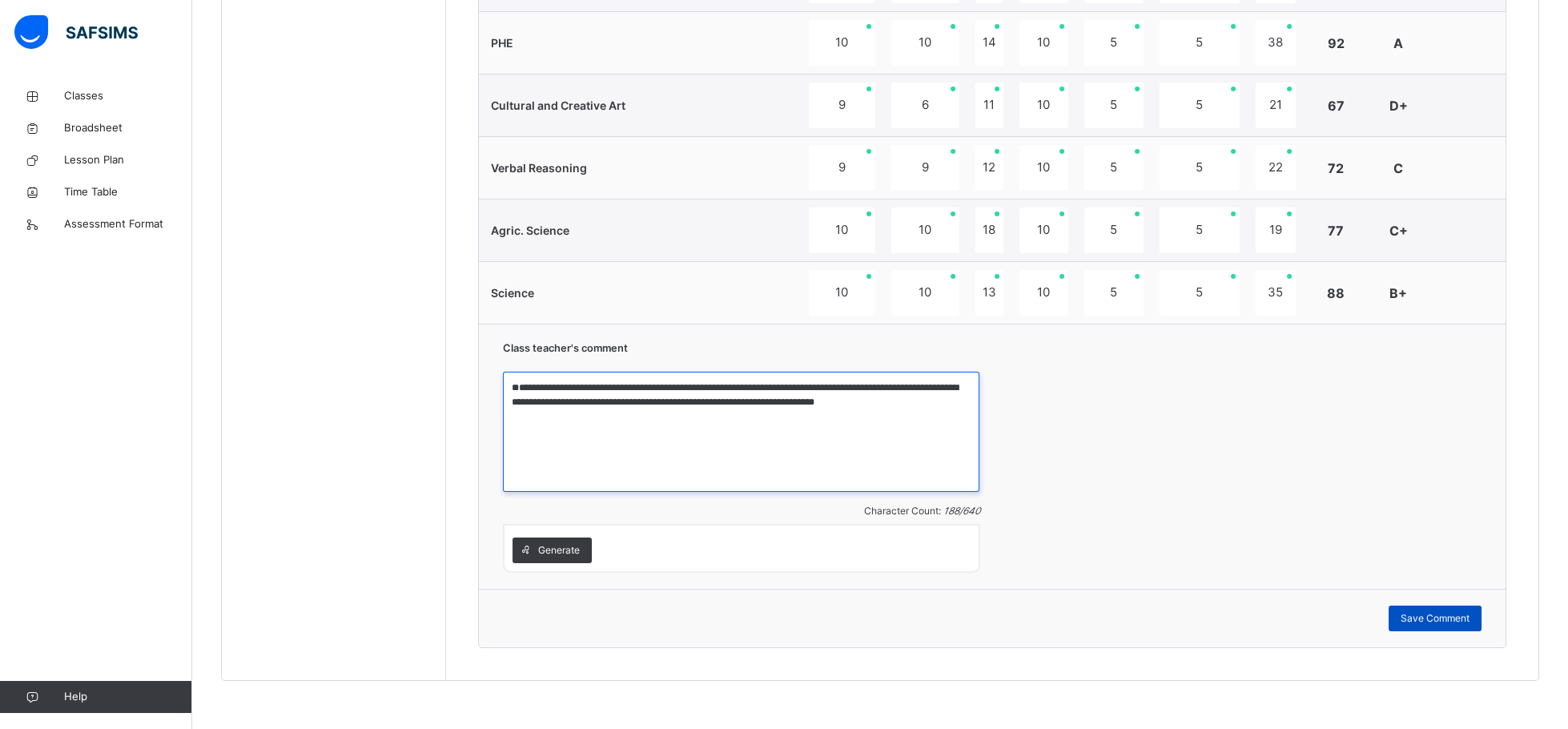 type on "**********" 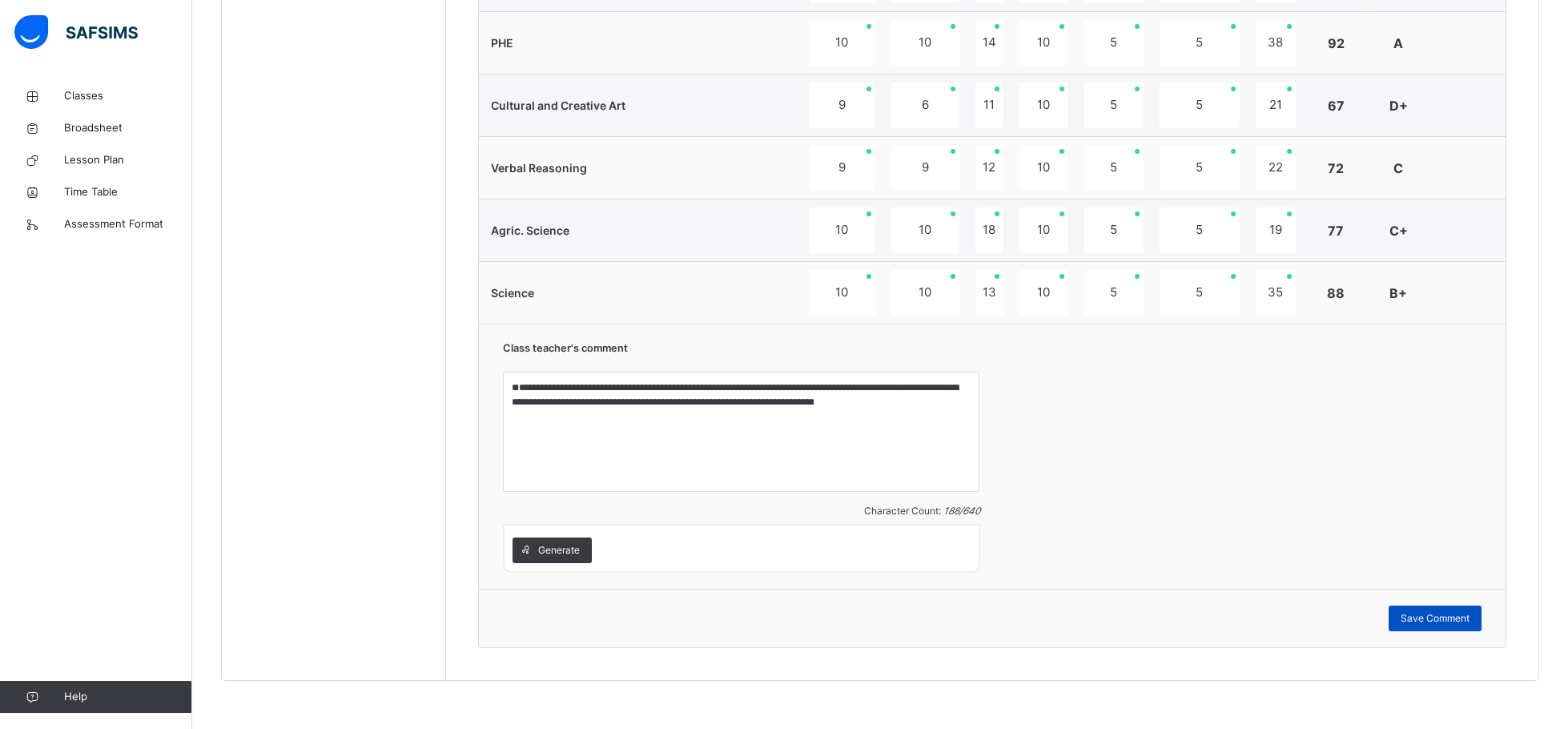 click on "Save Comment" at bounding box center (1435, 618) 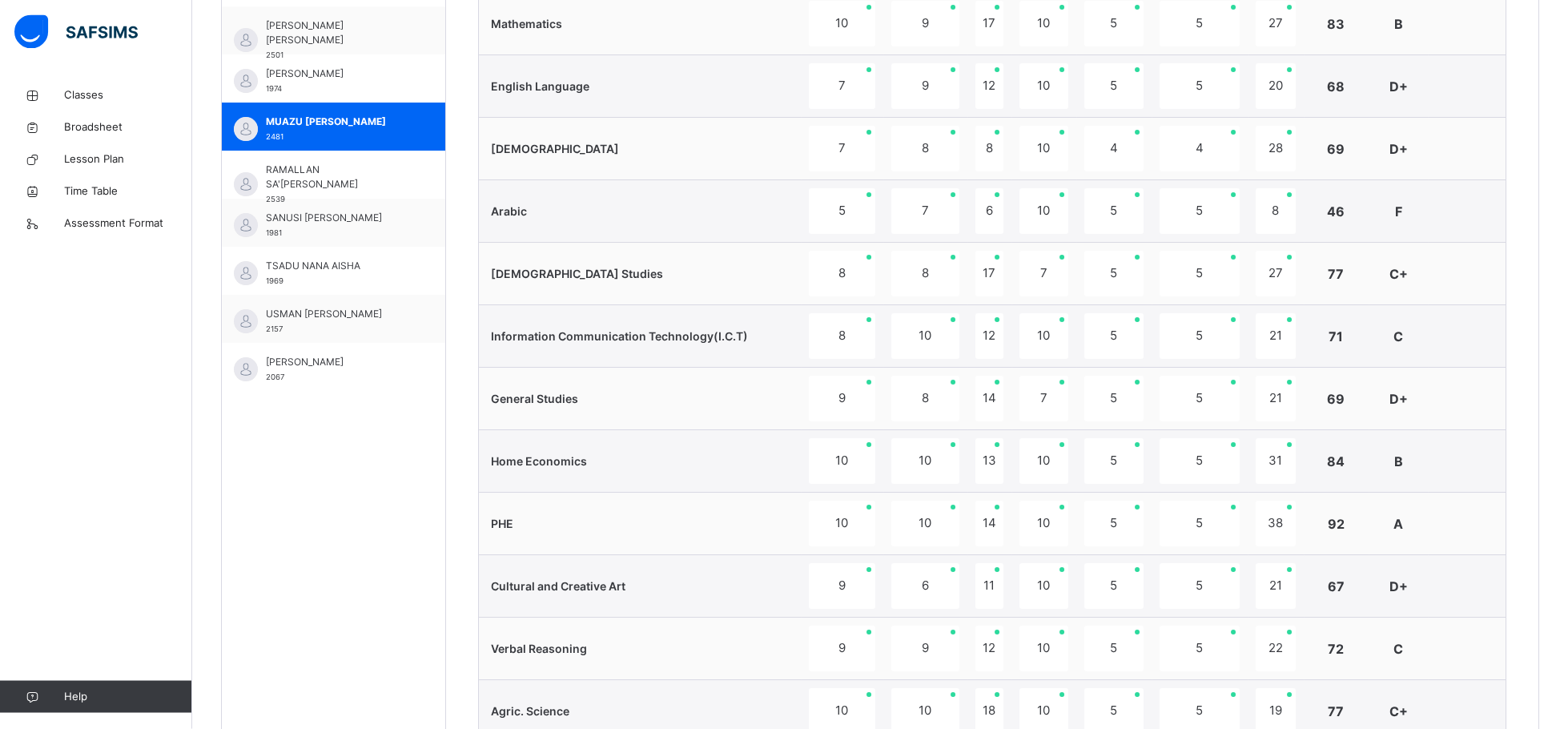 scroll, scrollTop: 610, scrollLeft: 0, axis: vertical 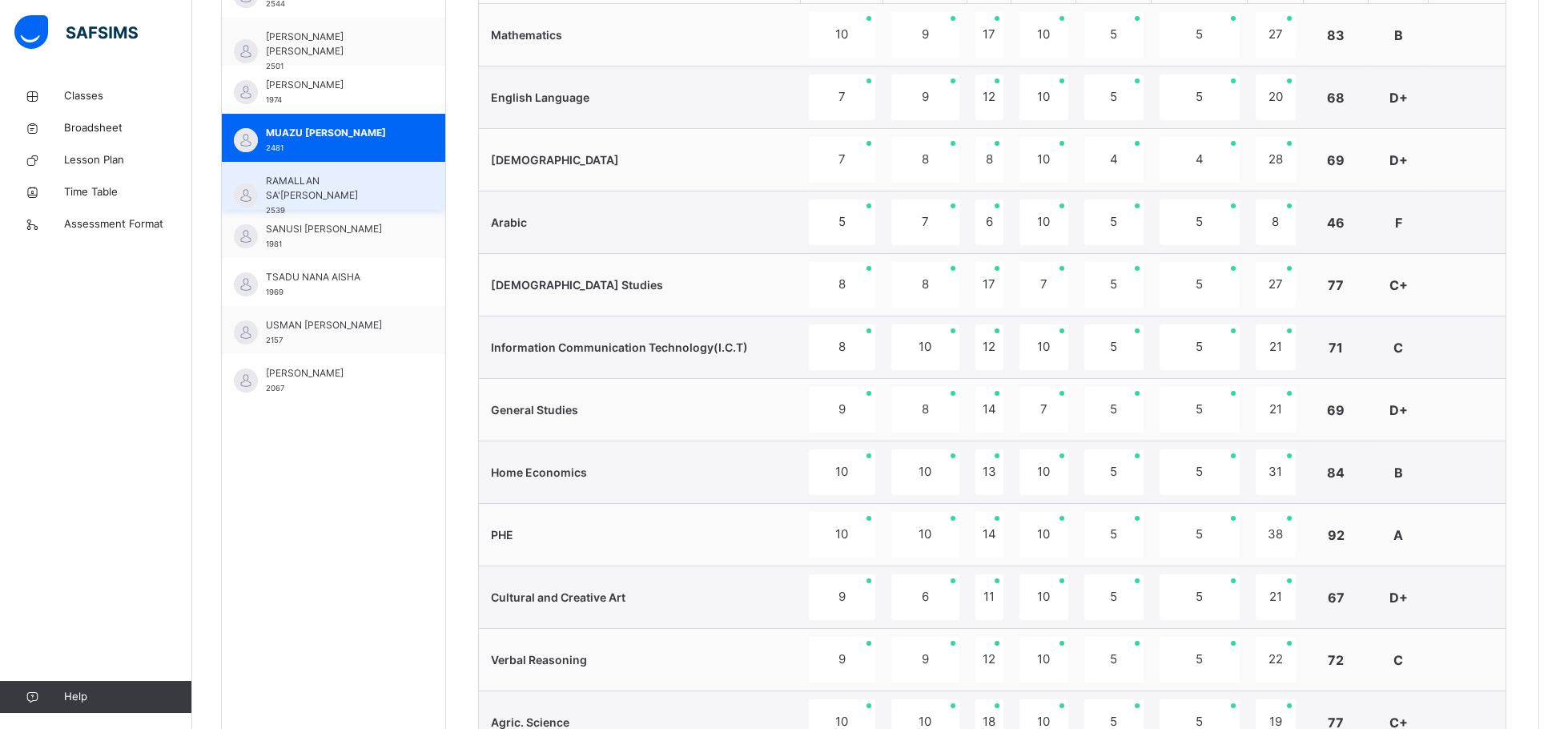 click on "RAMALLAN SA'[PERSON_NAME]  2539" at bounding box center [333, 186] 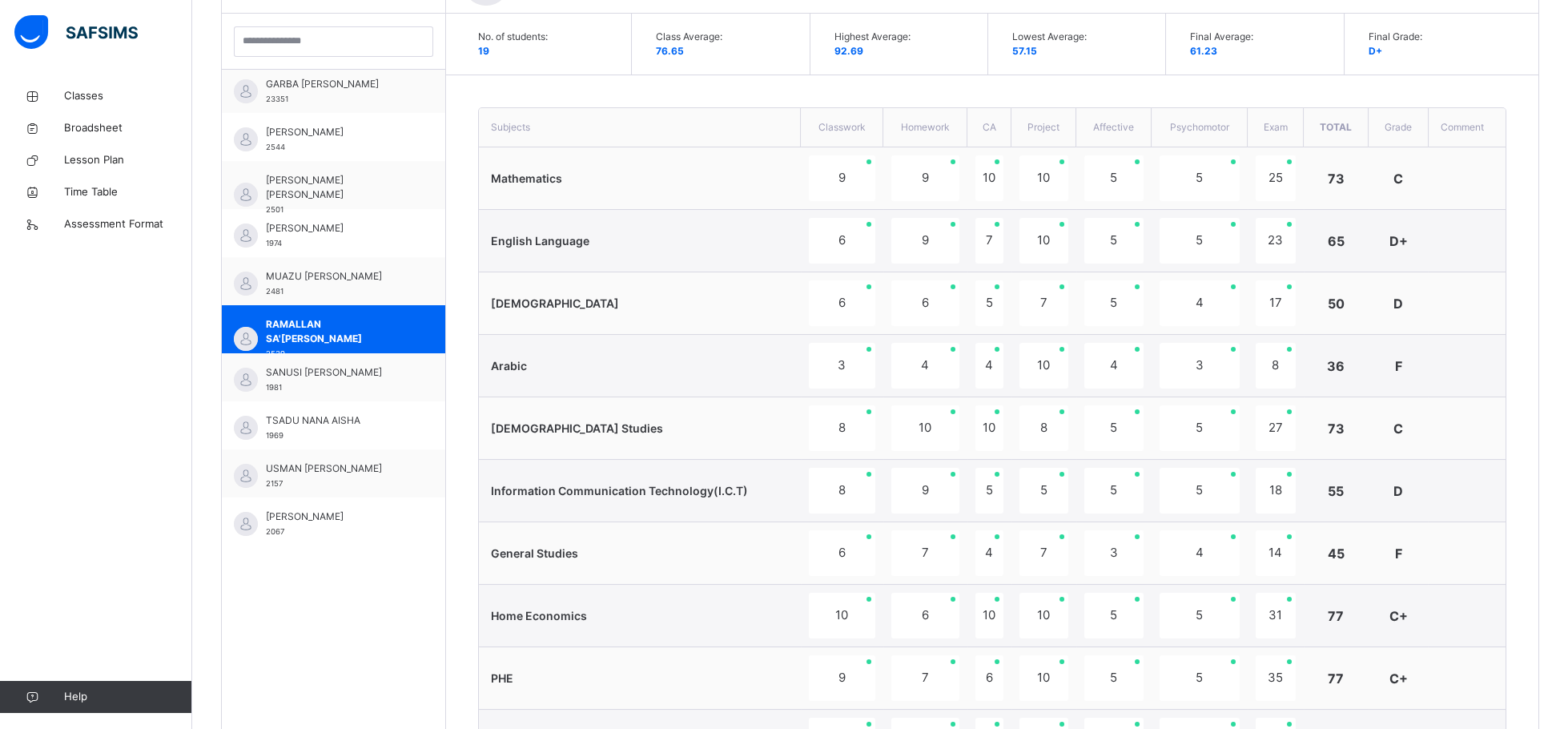 scroll, scrollTop: 1106, scrollLeft: 0, axis: vertical 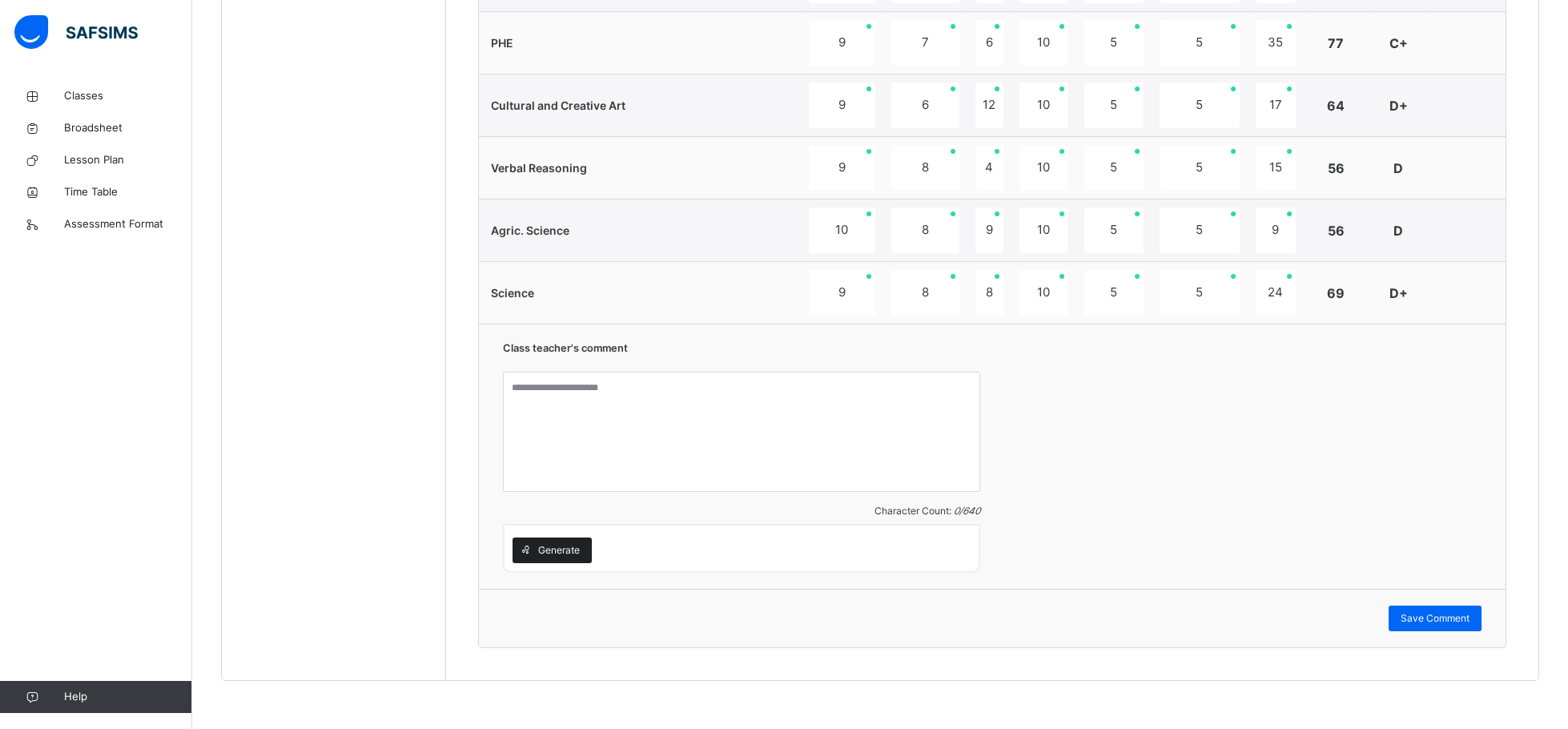 click on "Generate" at bounding box center [559, 550] 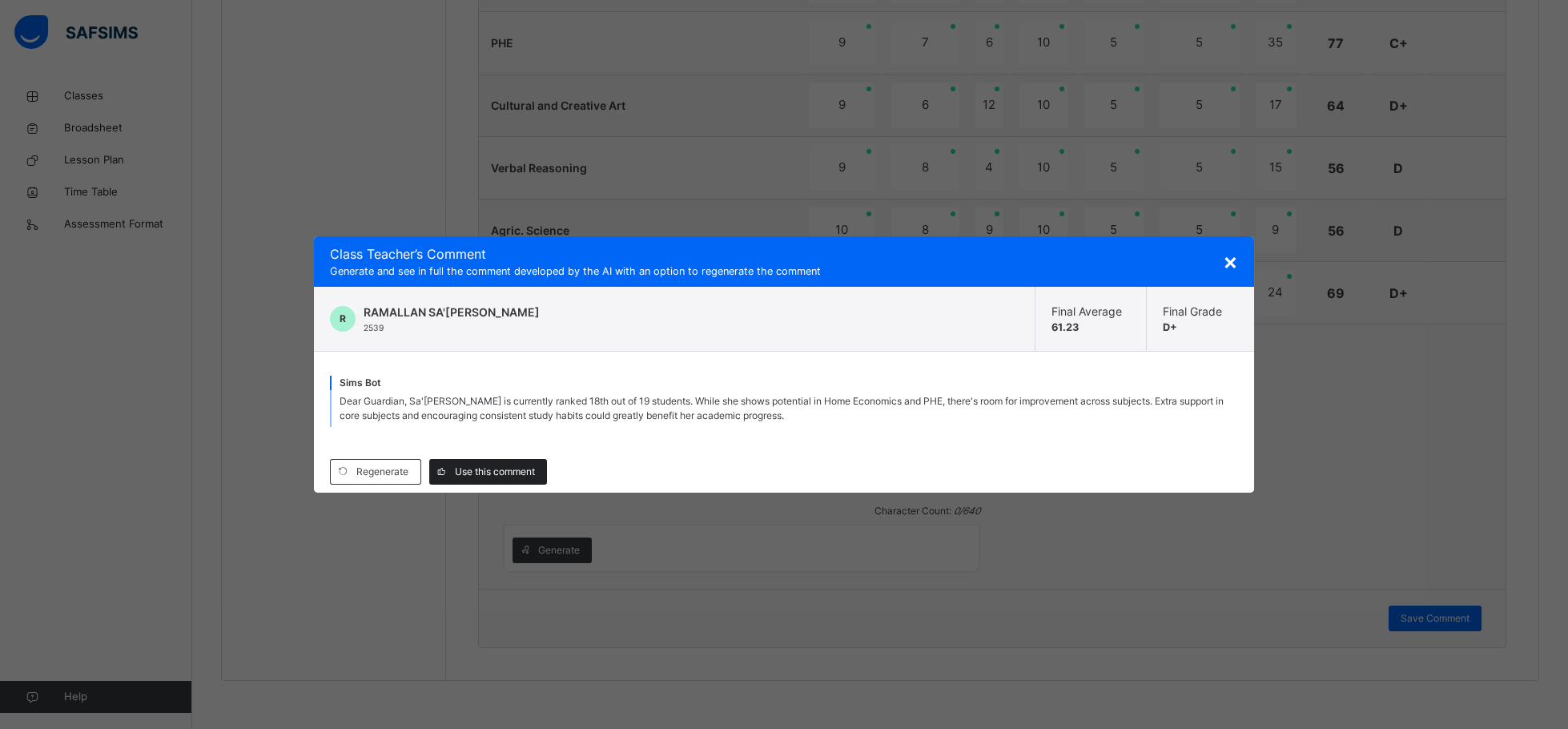 click on "Use this comment" at bounding box center (488, 472) 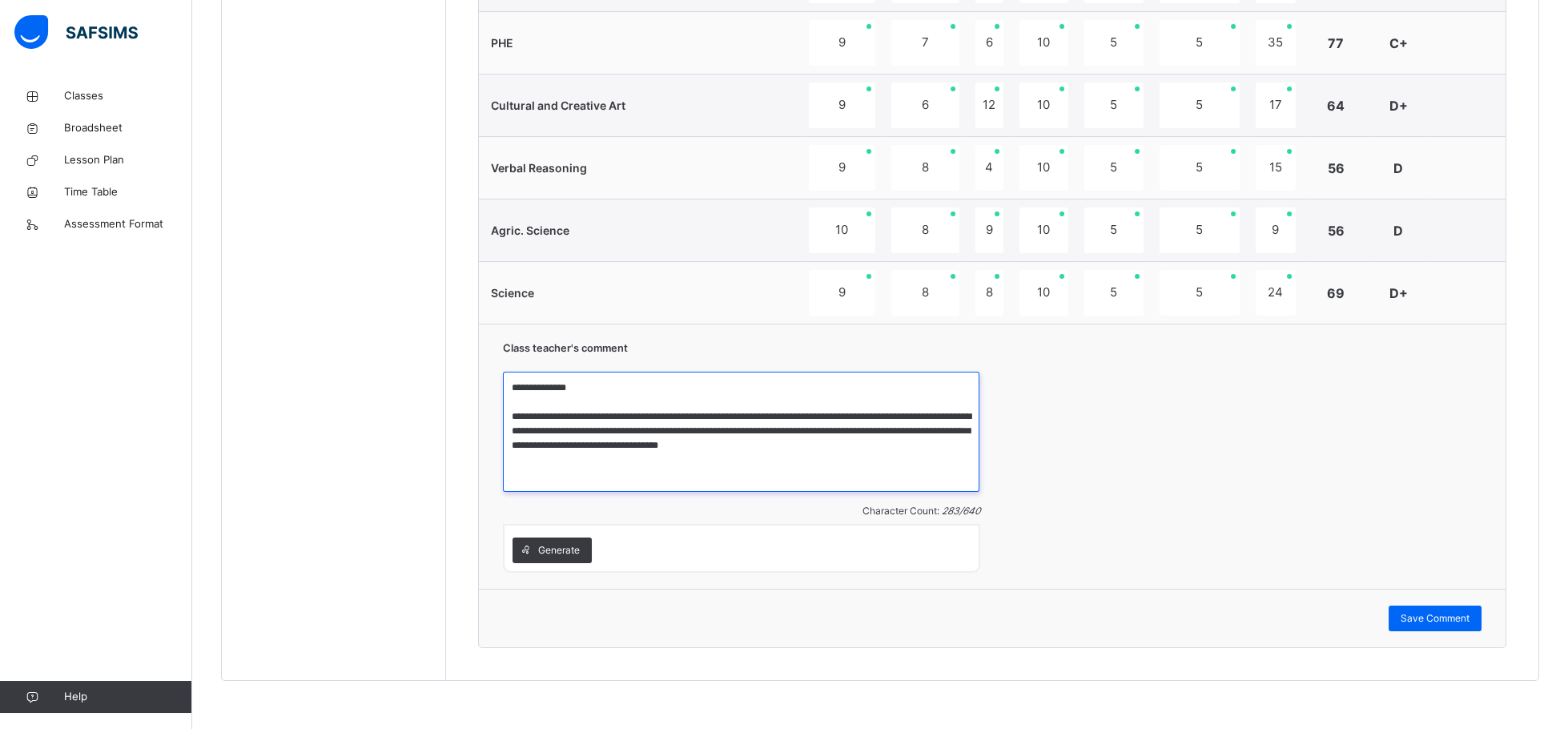 click on "**********" at bounding box center [741, 432] 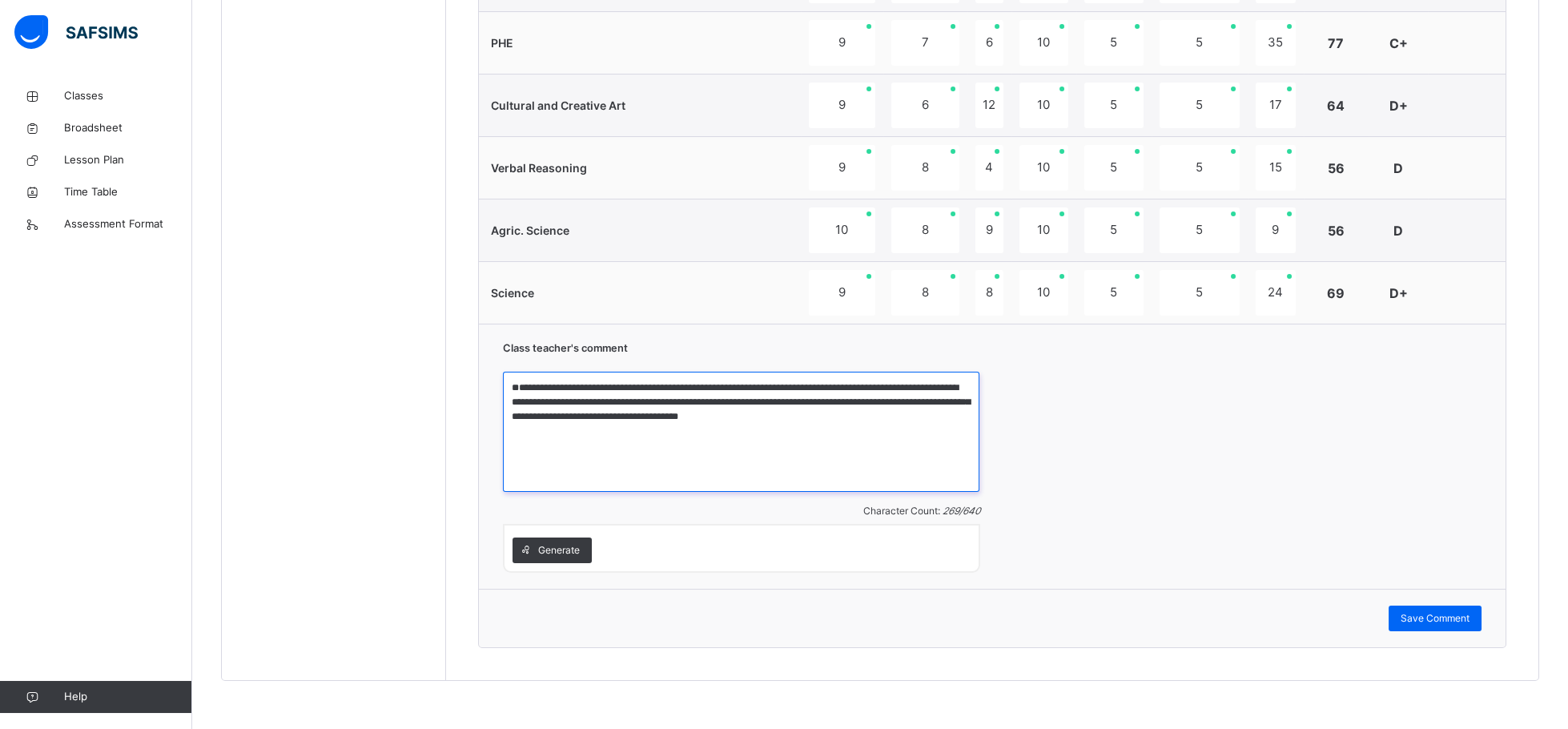 click on "**********" at bounding box center (741, 432) 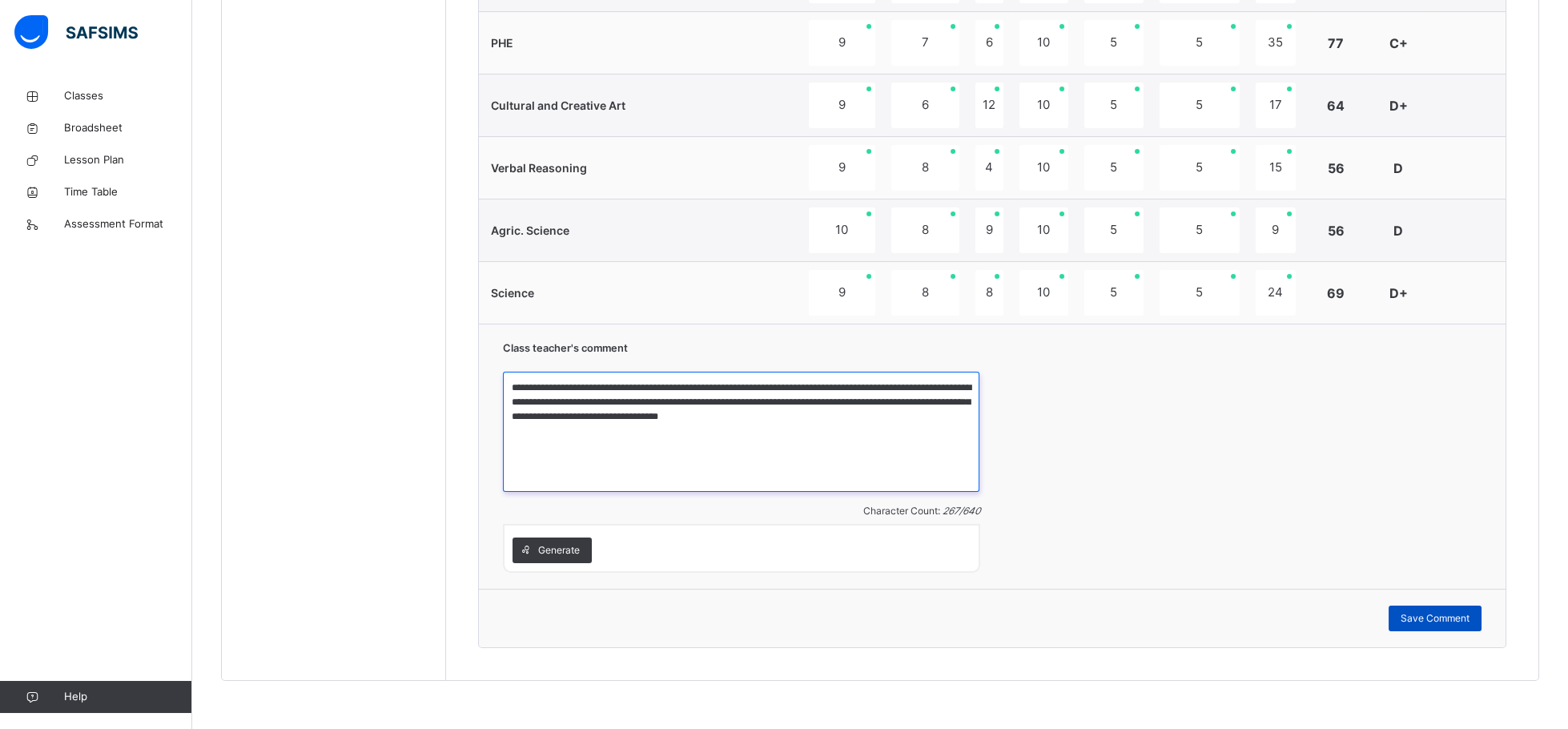 type on "**********" 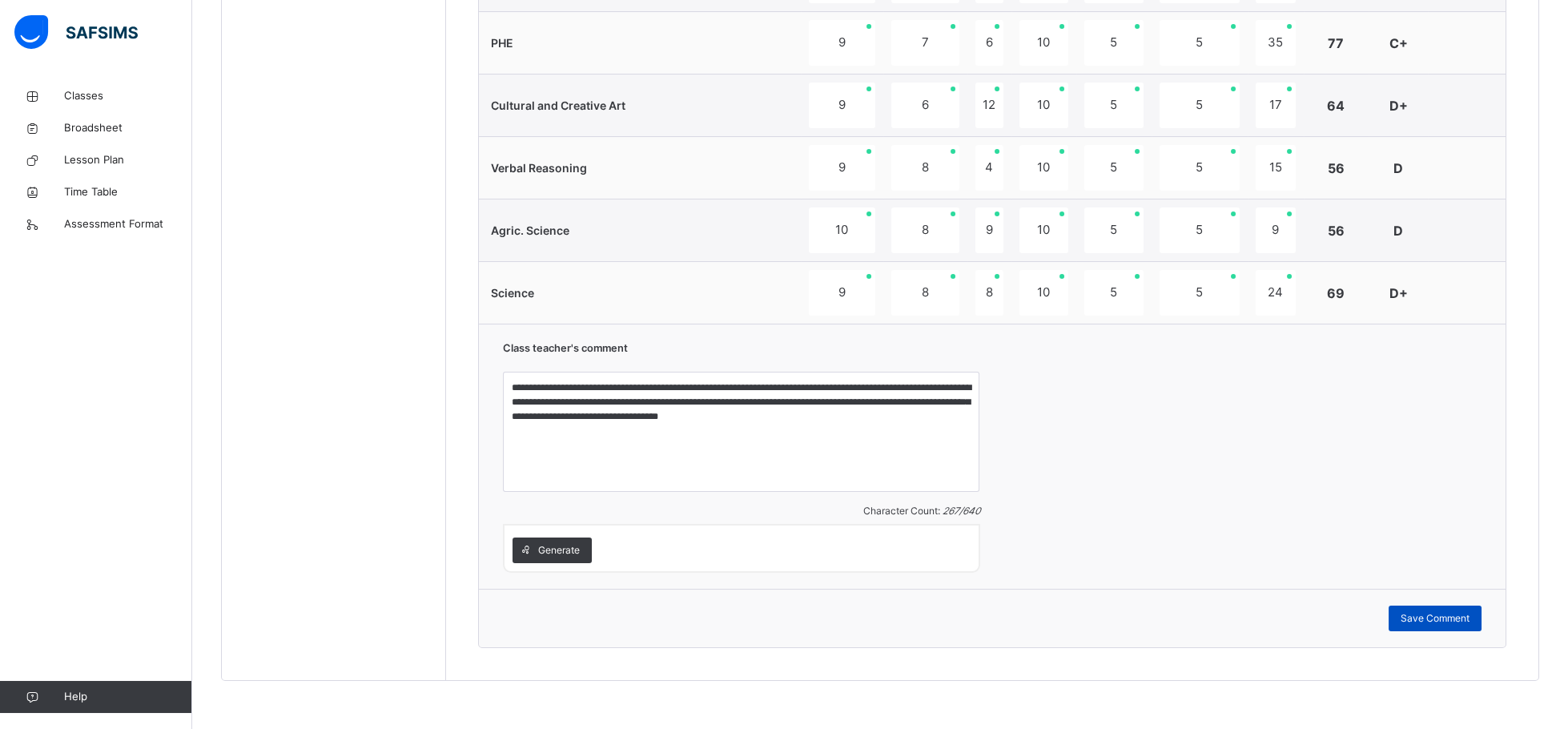 click on "Save Comment" at bounding box center (1435, 618) 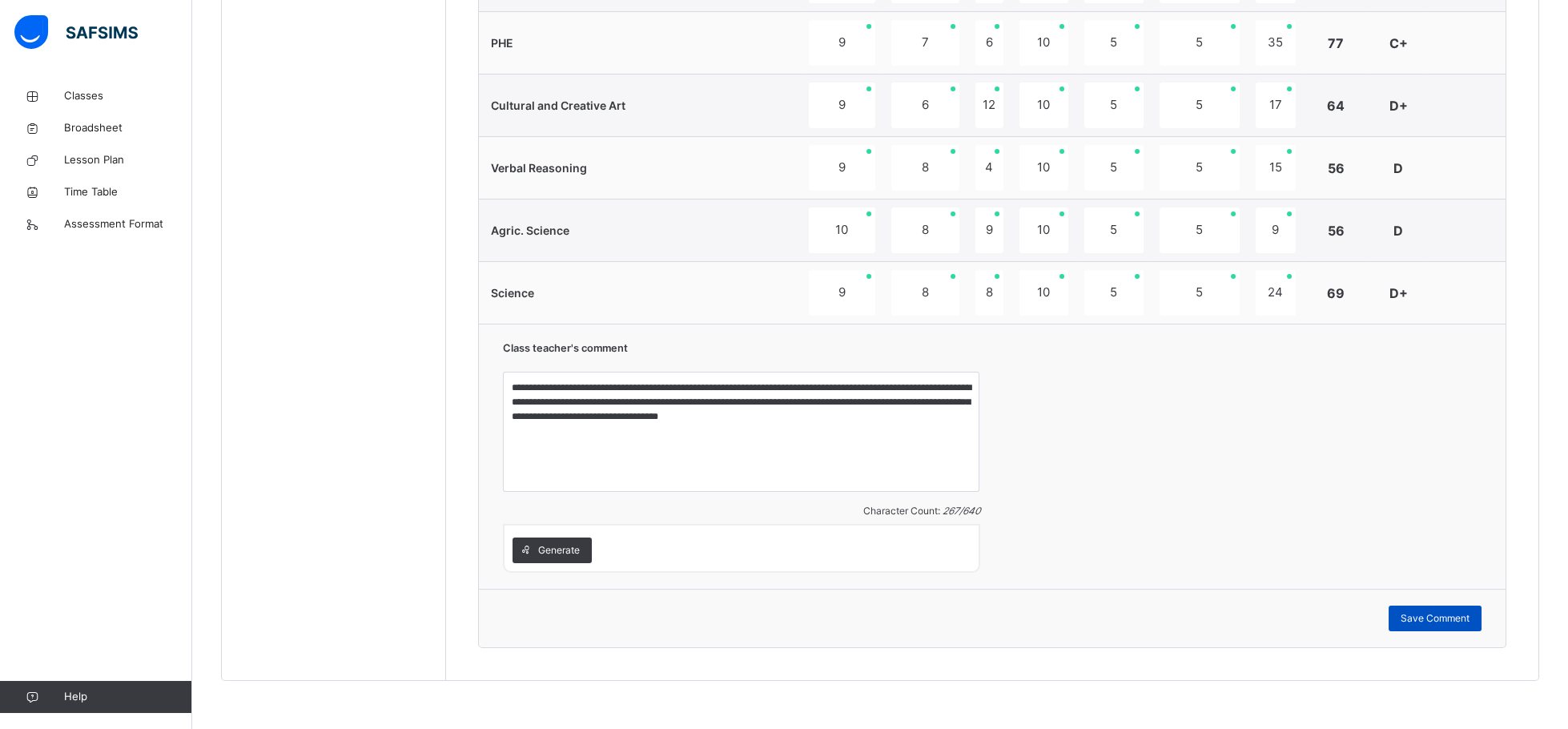 click on "Save Comment" at bounding box center [1435, 618] 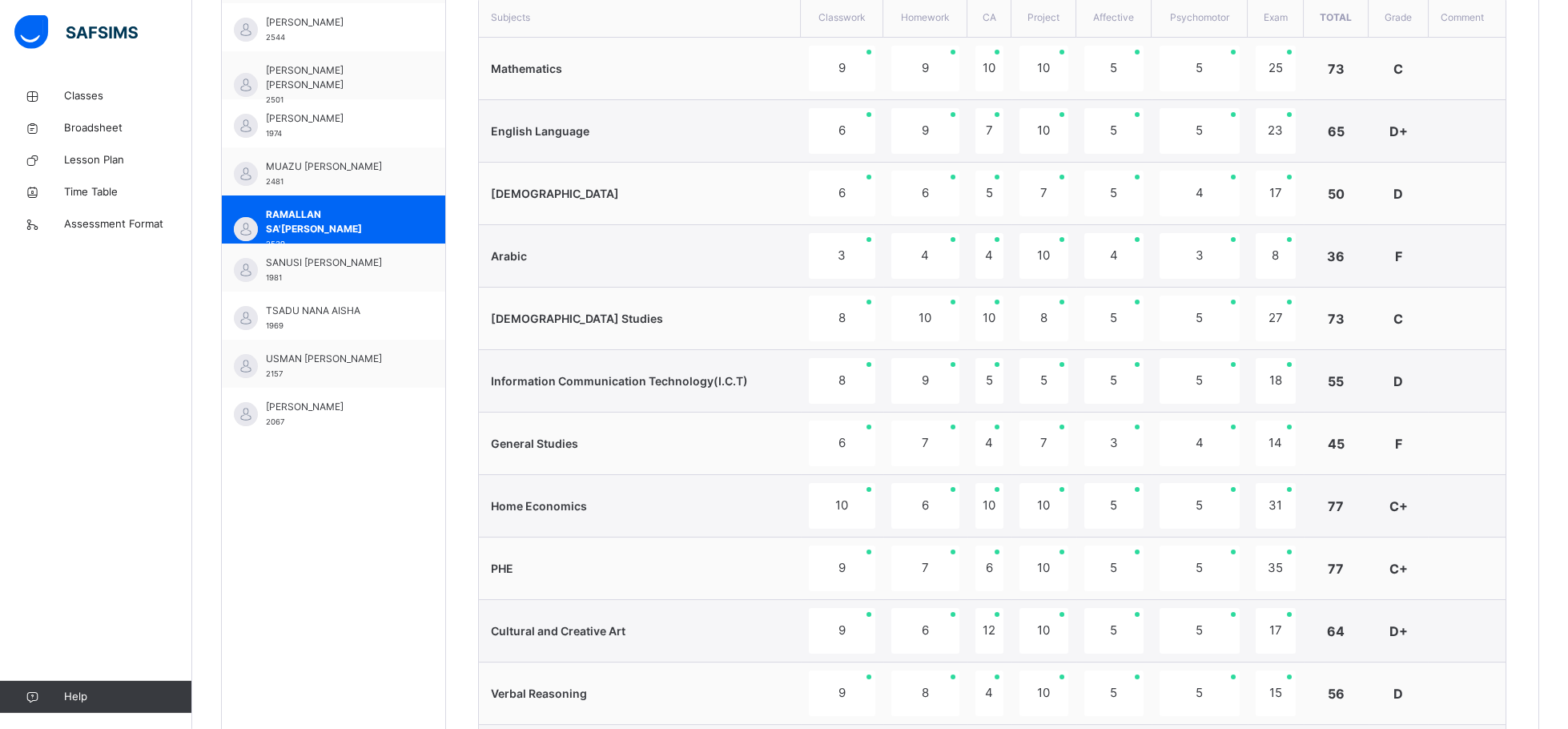 scroll, scrollTop: 569, scrollLeft: 0, axis: vertical 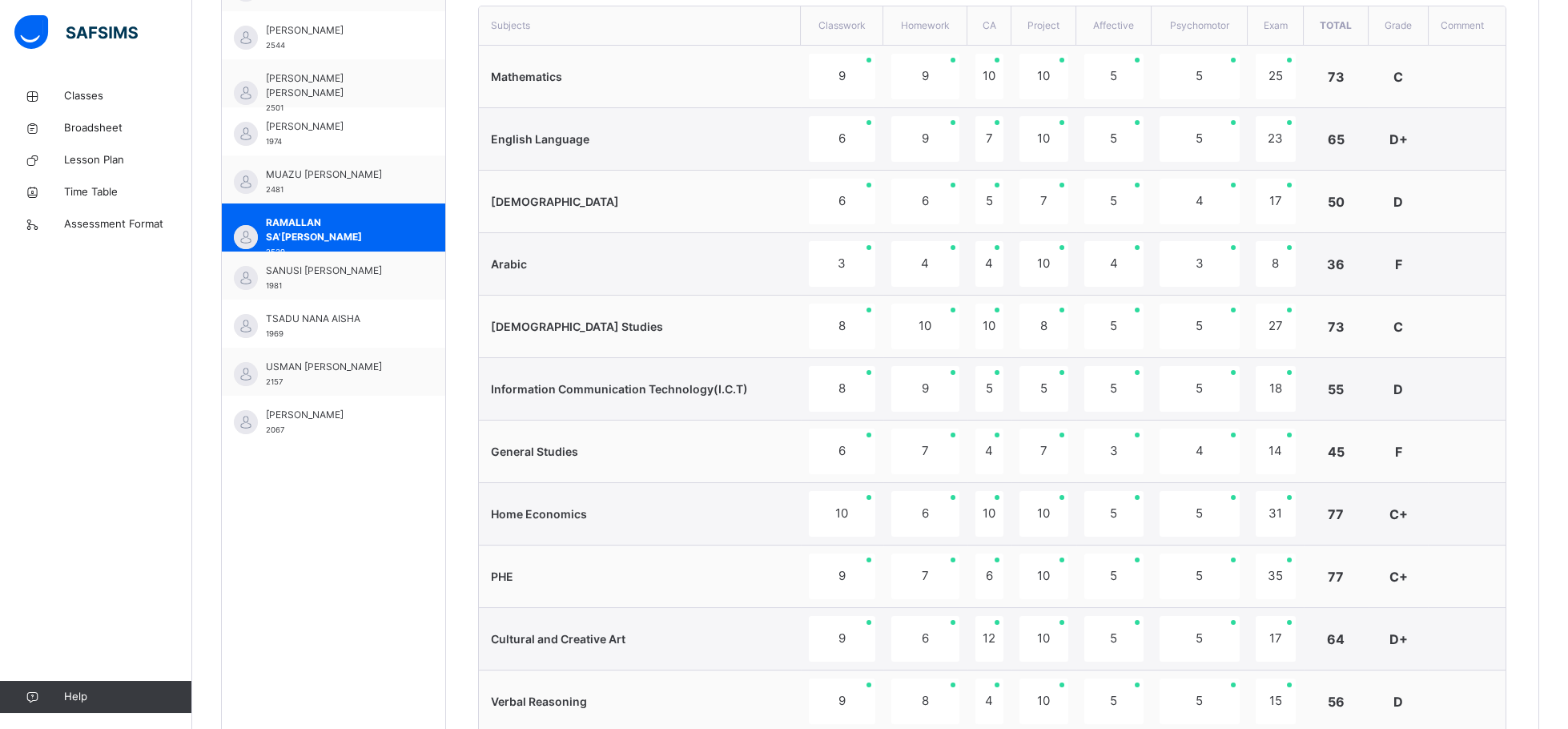 drag, startPoint x: 1561, startPoint y: 9, endPoint x: 895, endPoint y: 143, distance: 679.3467 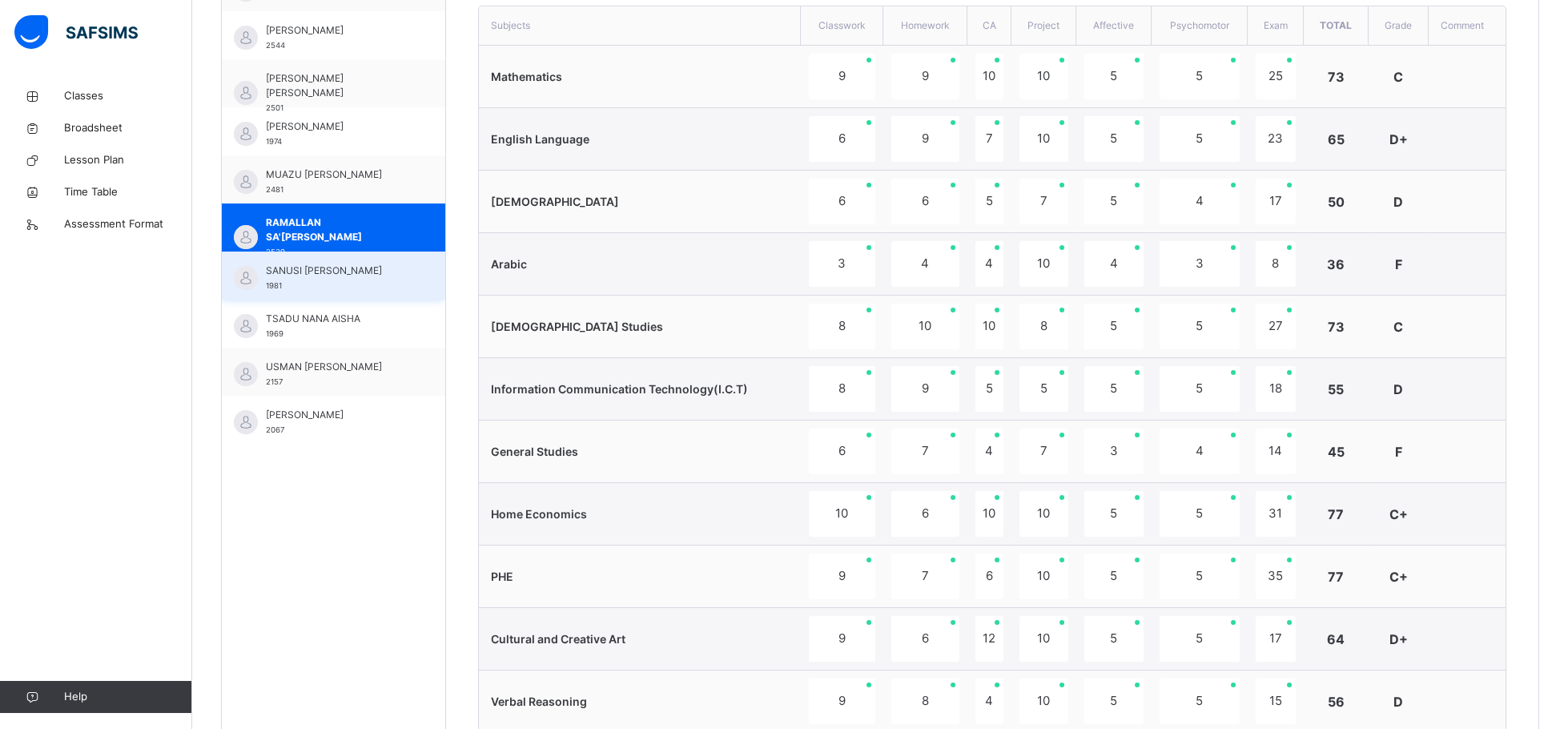 click on "SANUSI [PERSON_NAME]" at bounding box center (337, 271) 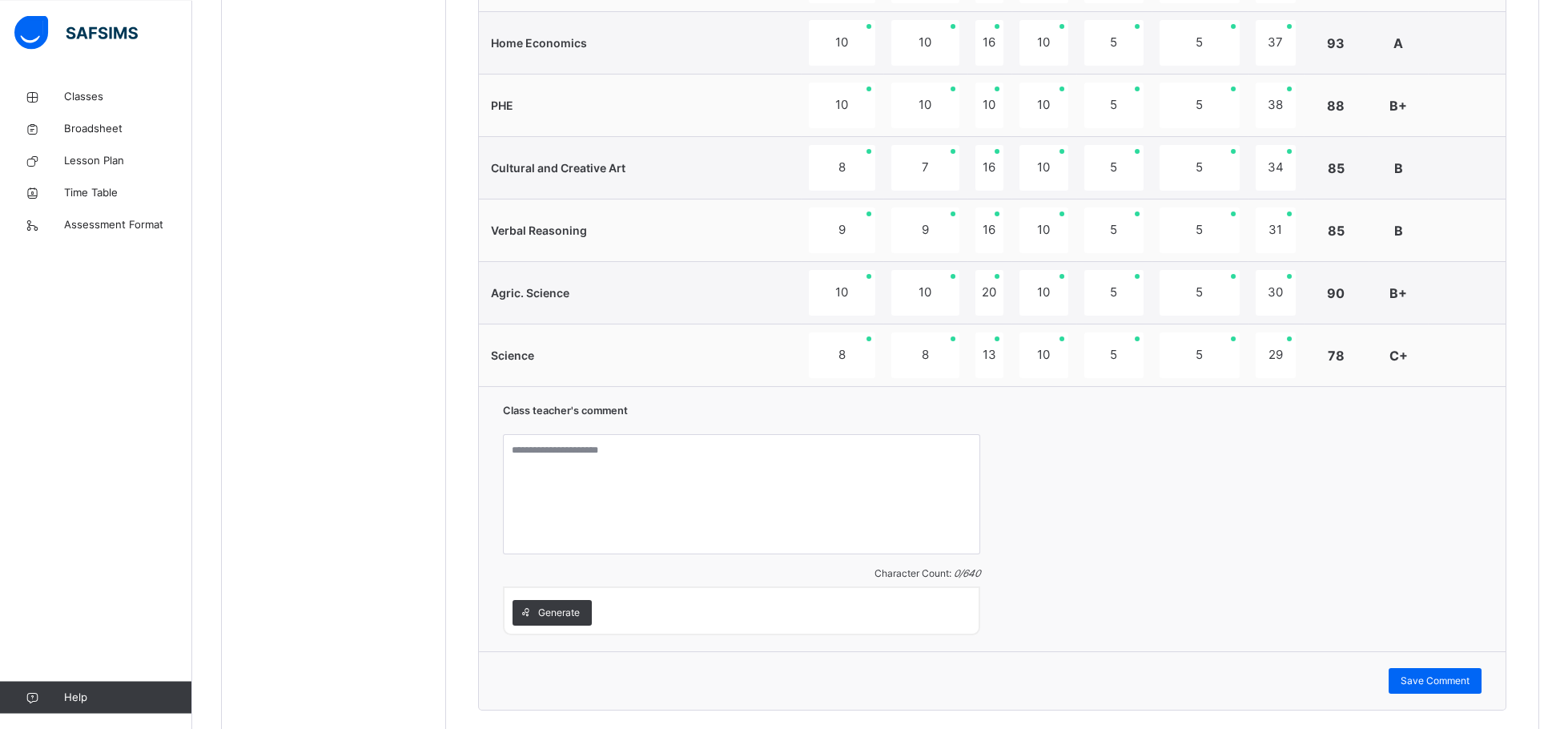 scroll, scrollTop: 1106, scrollLeft: 0, axis: vertical 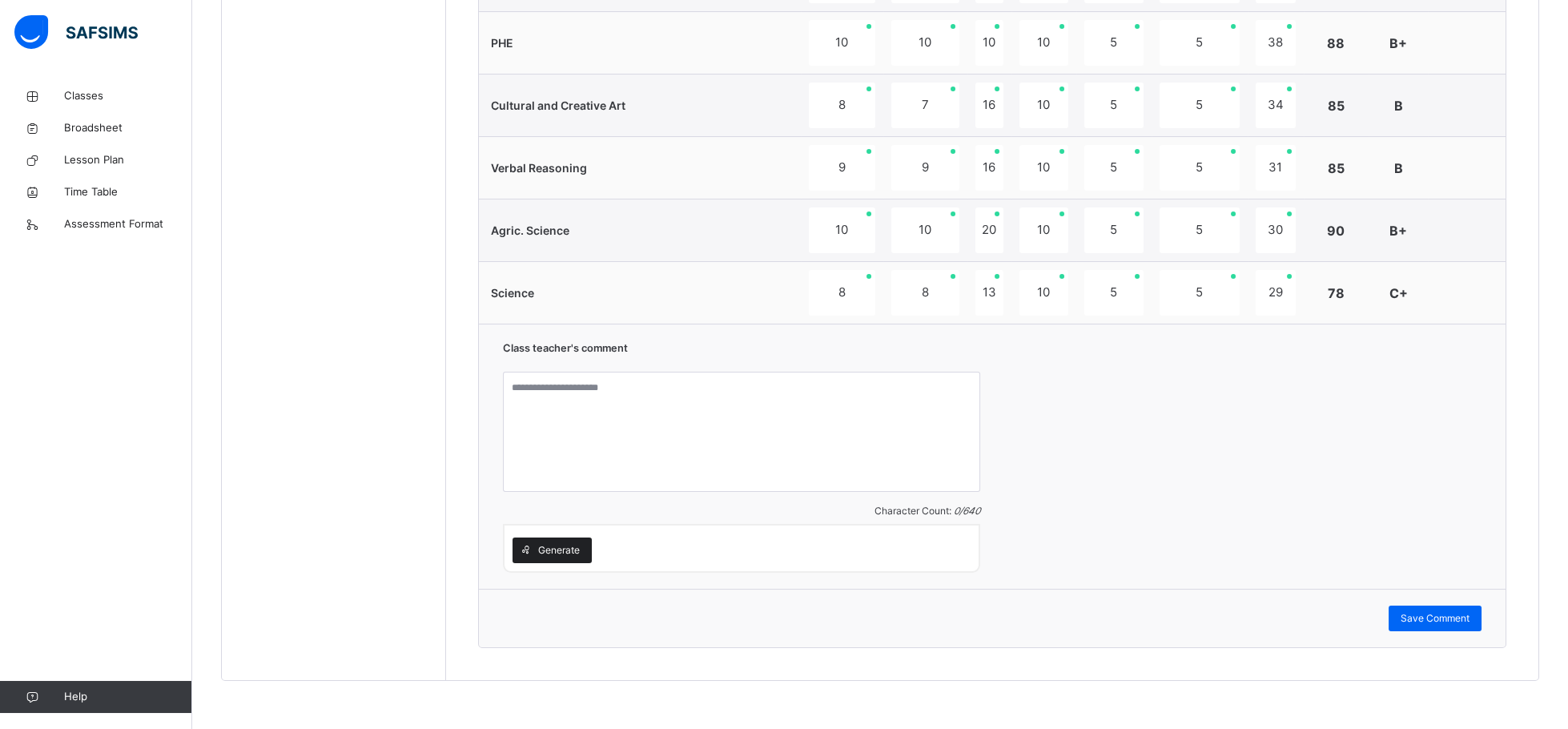 click on "Generate" at bounding box center [559, 550] 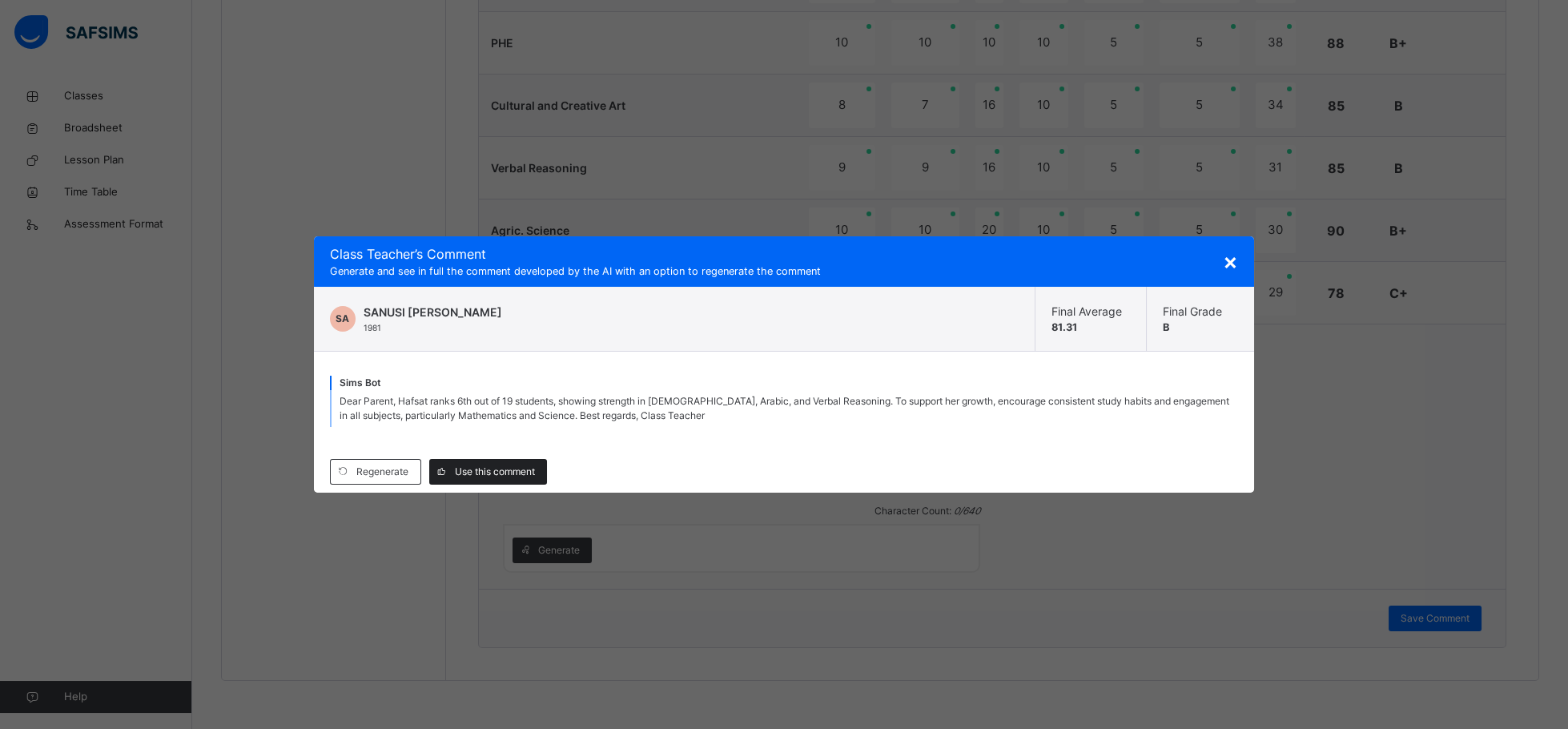 click on "Use this comment" at bounding box center [495, 472] 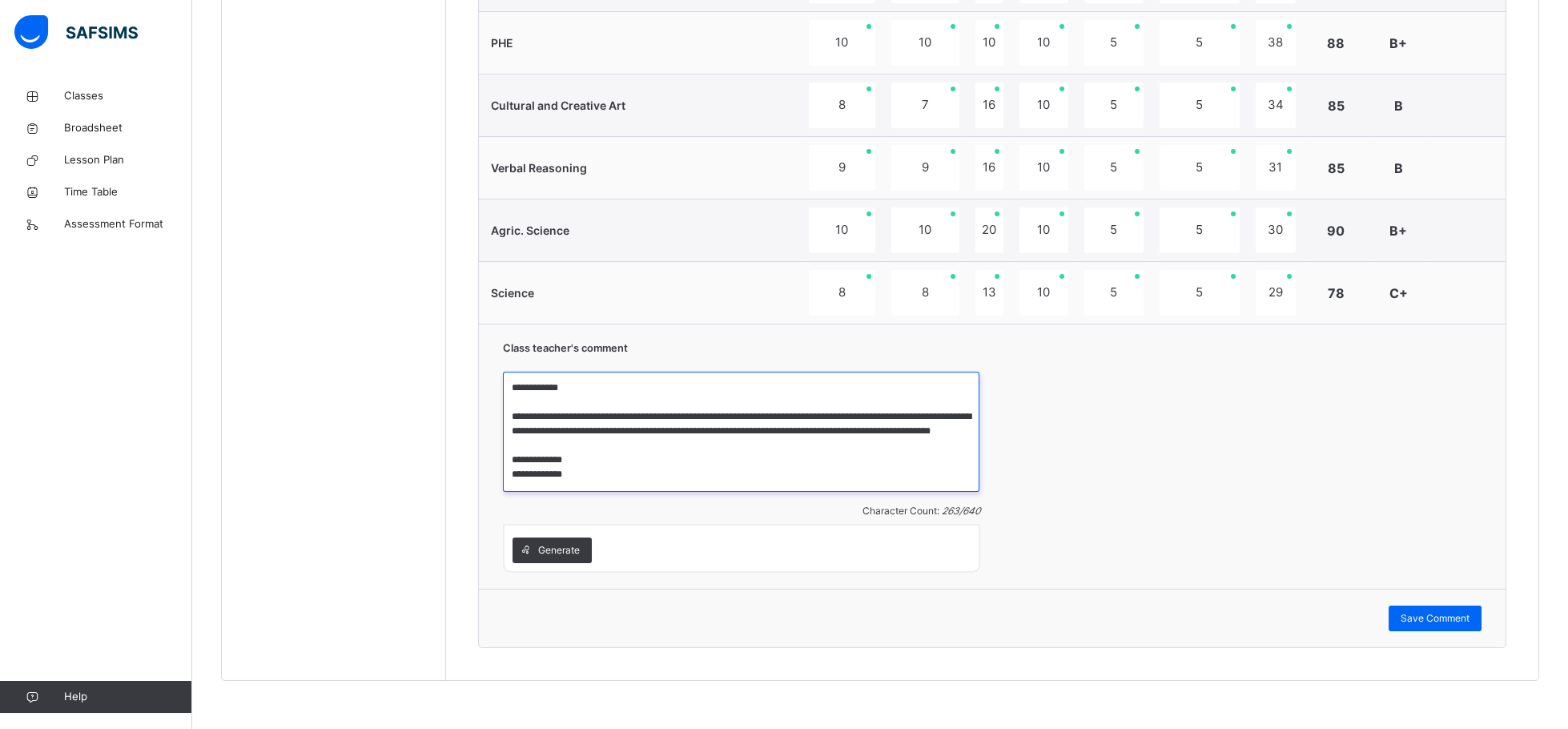 click on "**********" at bounding box center [741, 432] 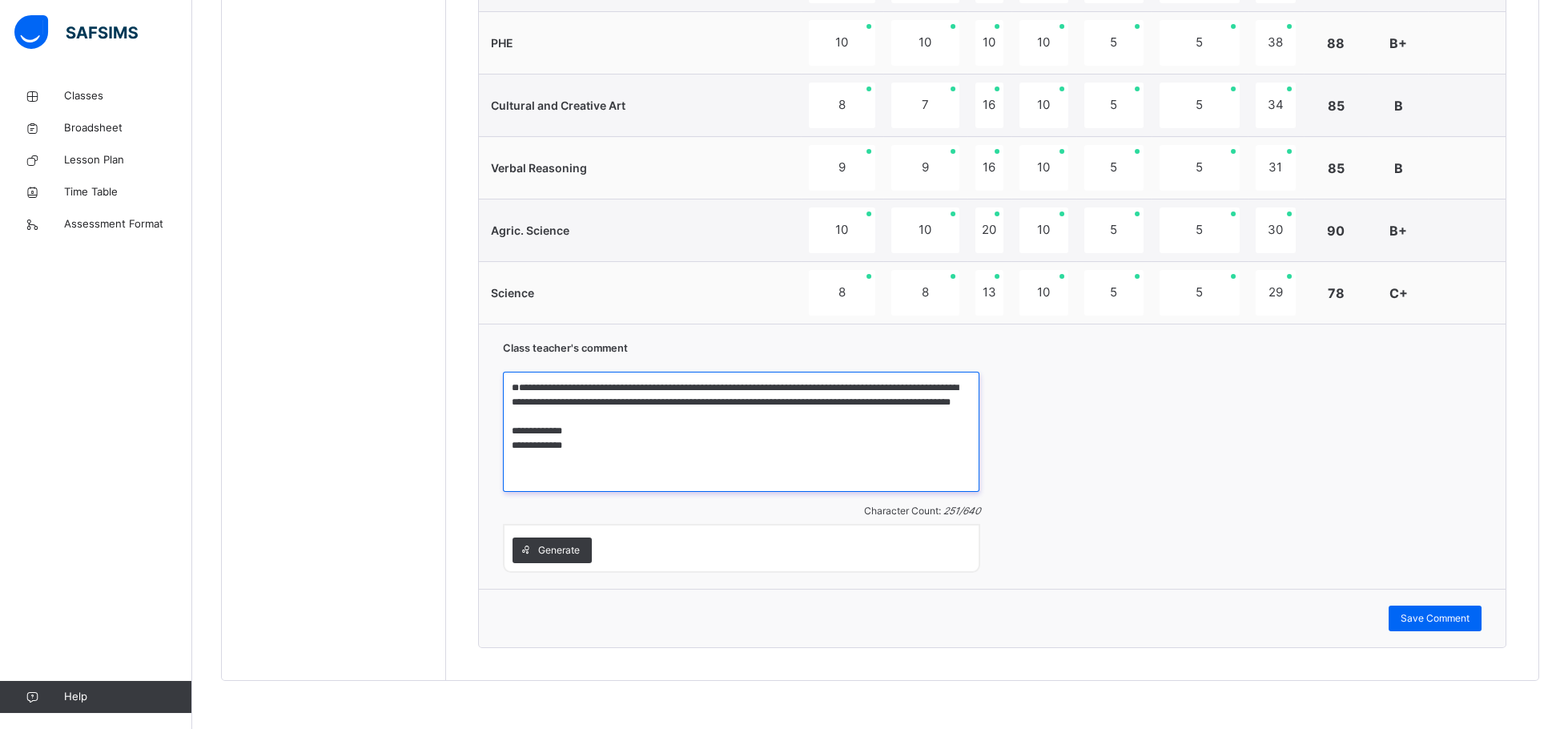 click on "**********" at bounding box center (741, 432) 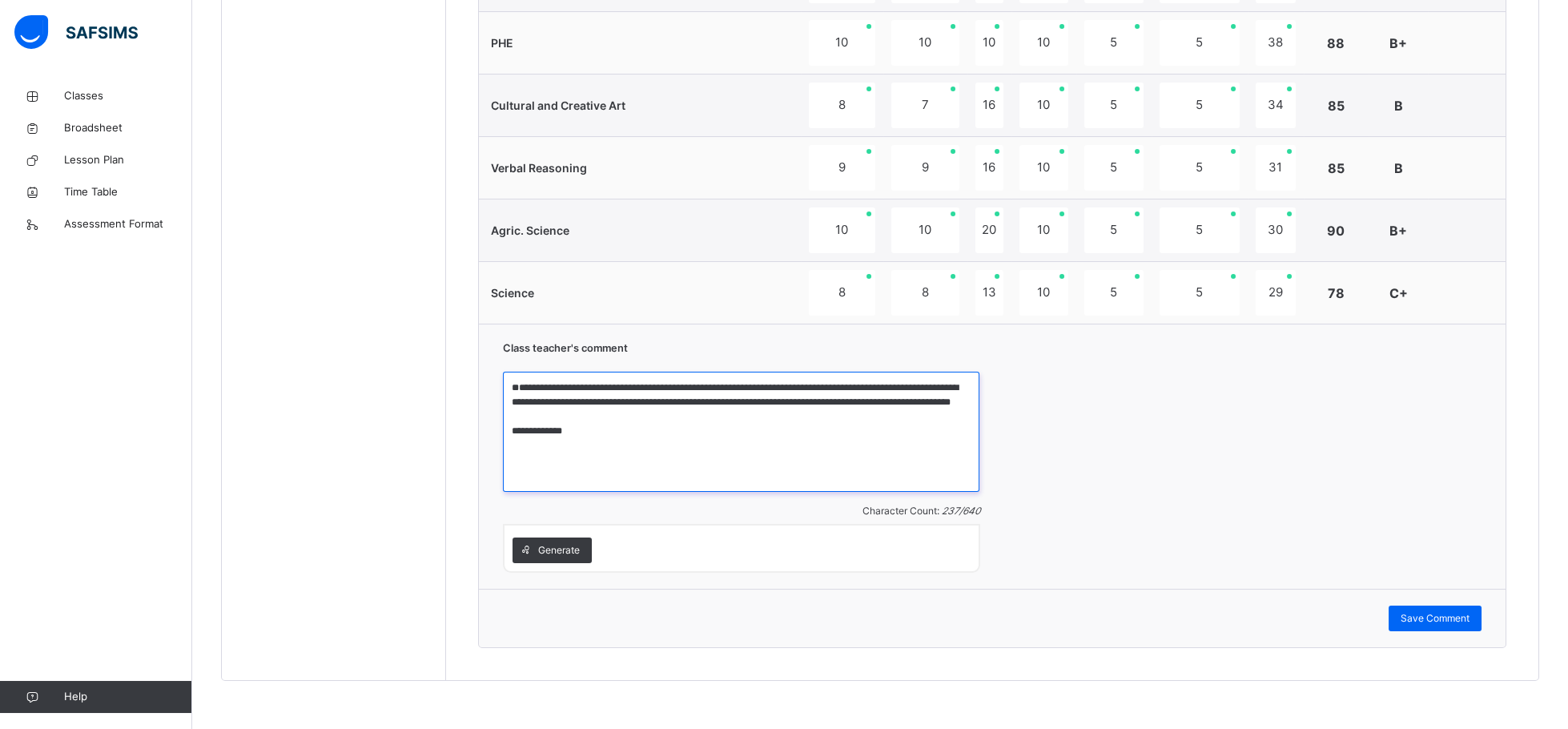 scroll, scrollTop: 0, scrollLeft: 0, axis: both 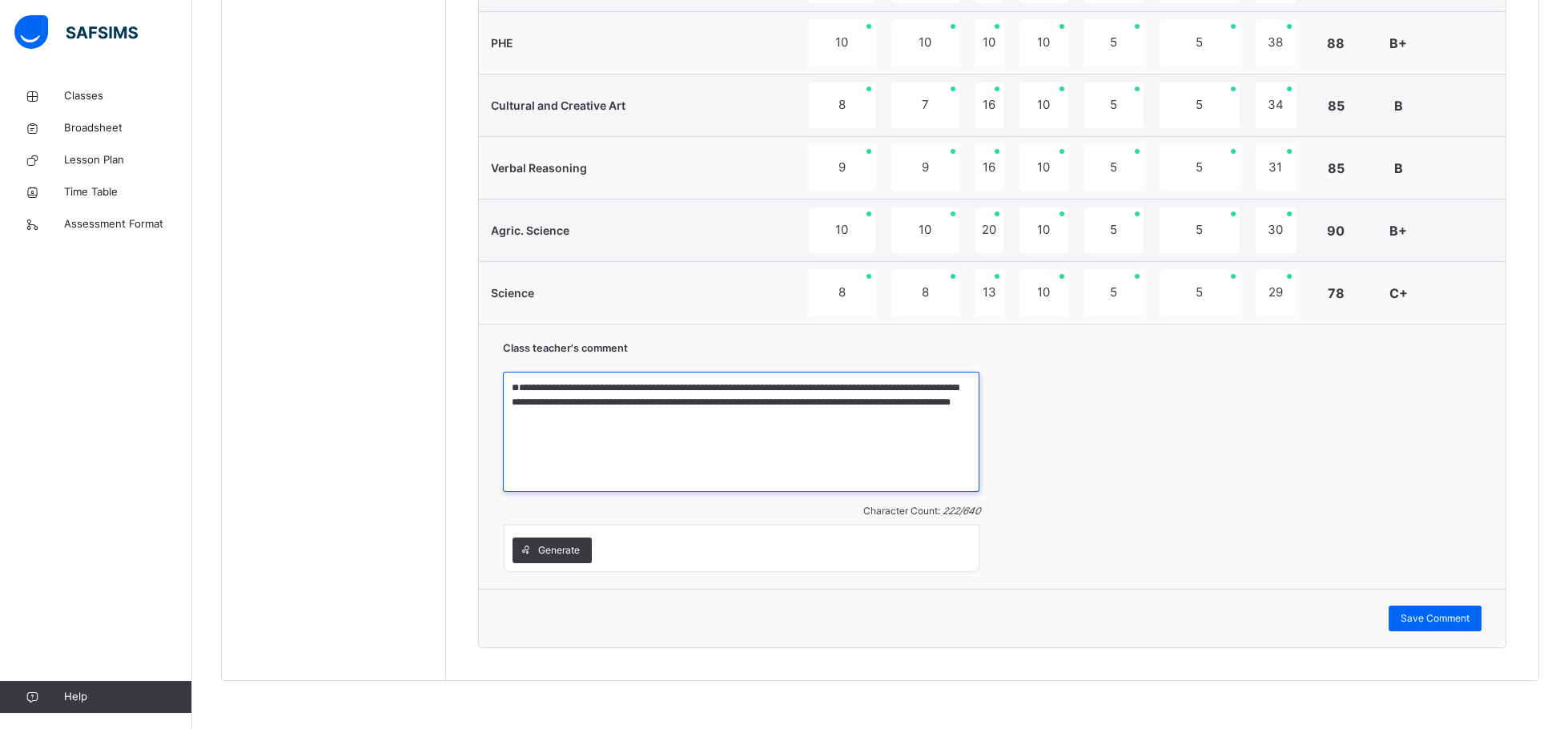 click on "**********" at bounding box center [741, 432] 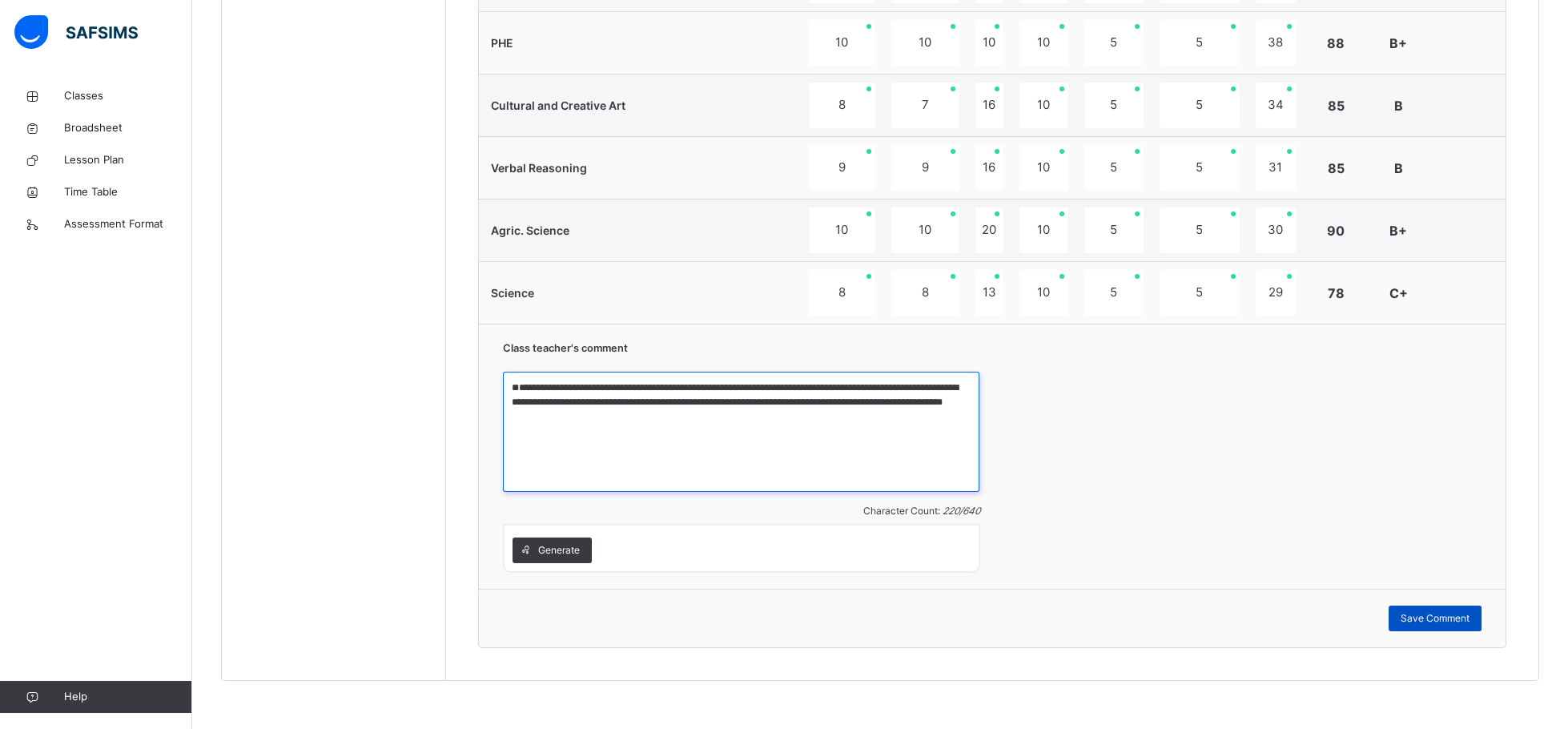 type on "**********" 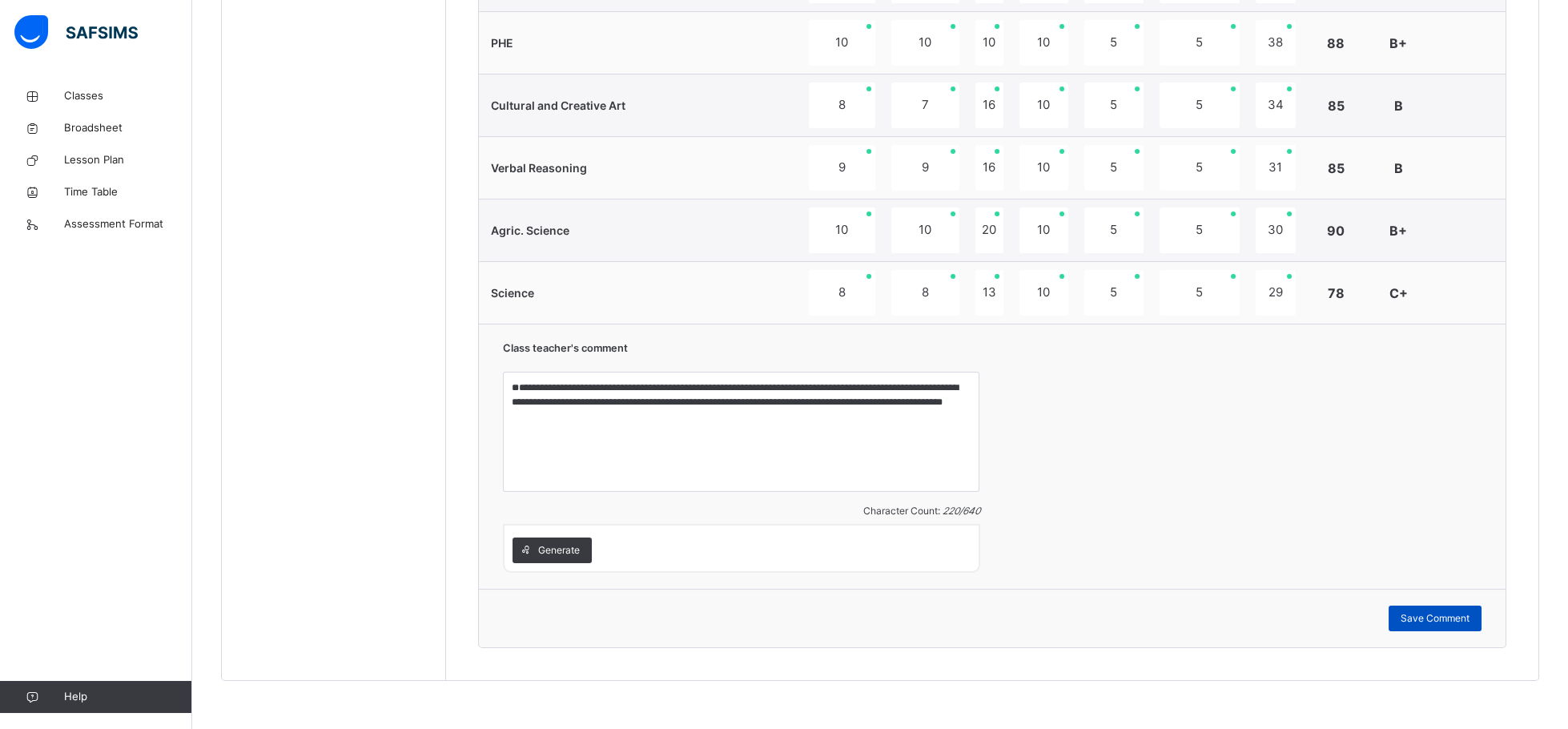 click on "Save Comment" at bounding box center (1435, 618) 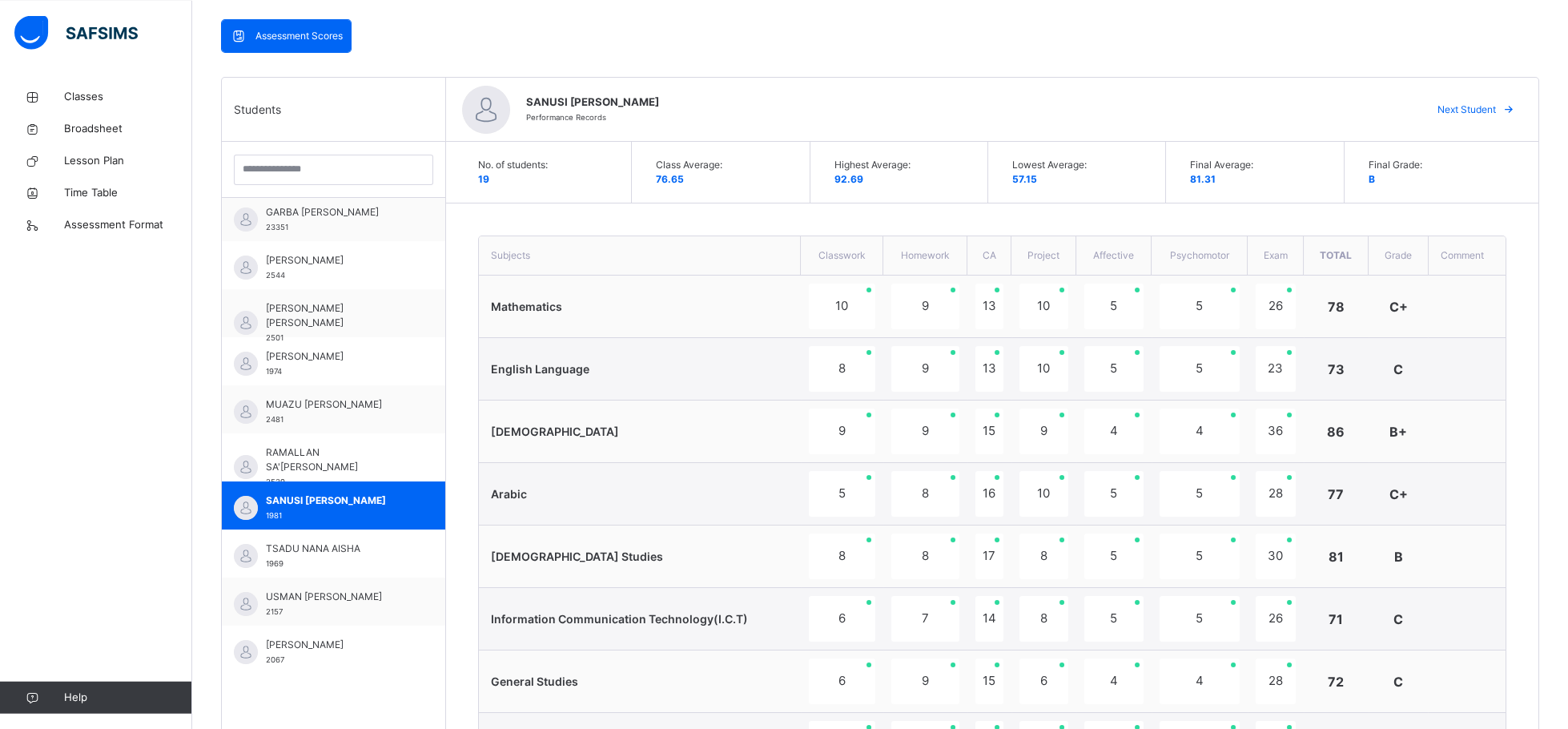 scroll, scrollTop: 321, scrollLeft: 0, axis: vertical 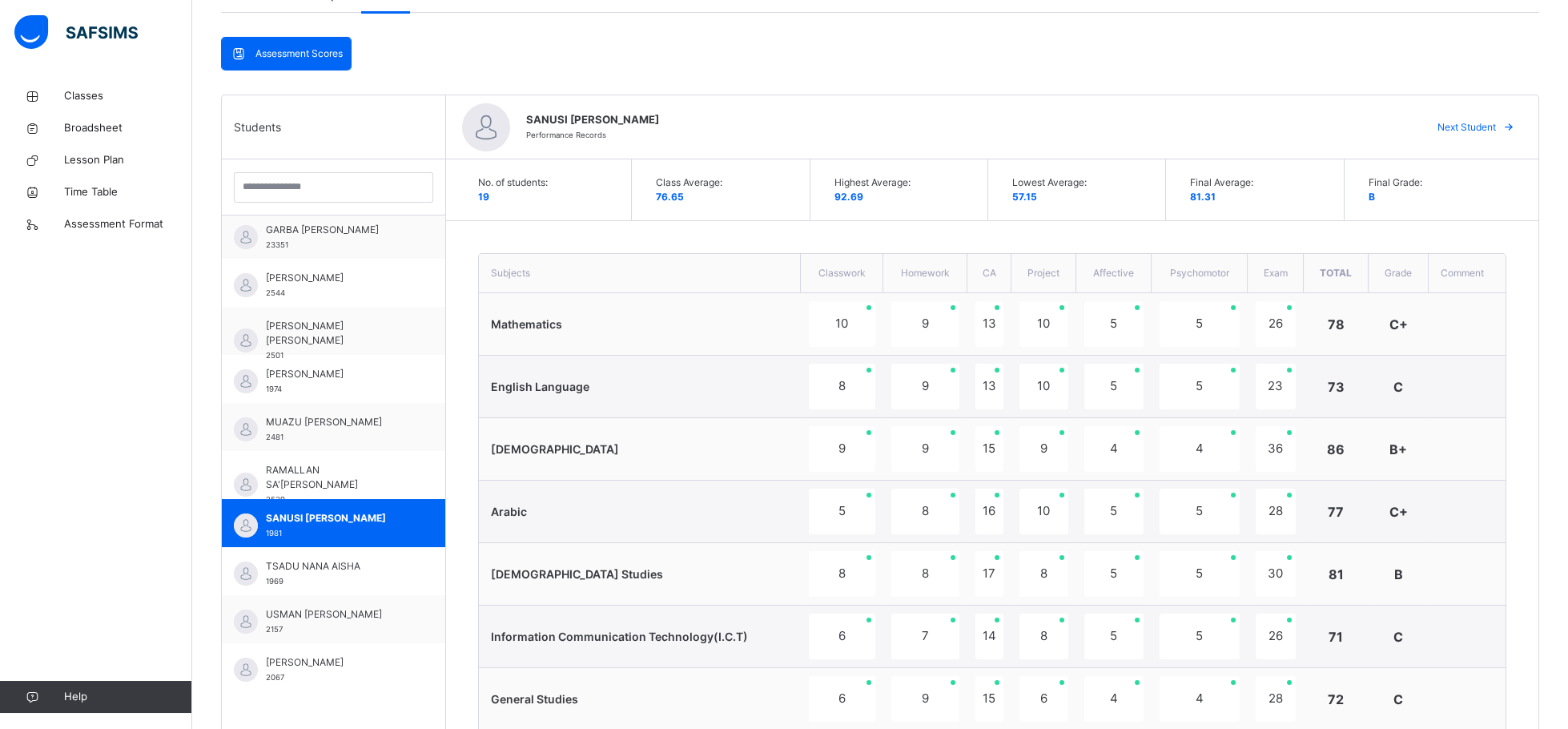 click at bounding box center (1509, 127) 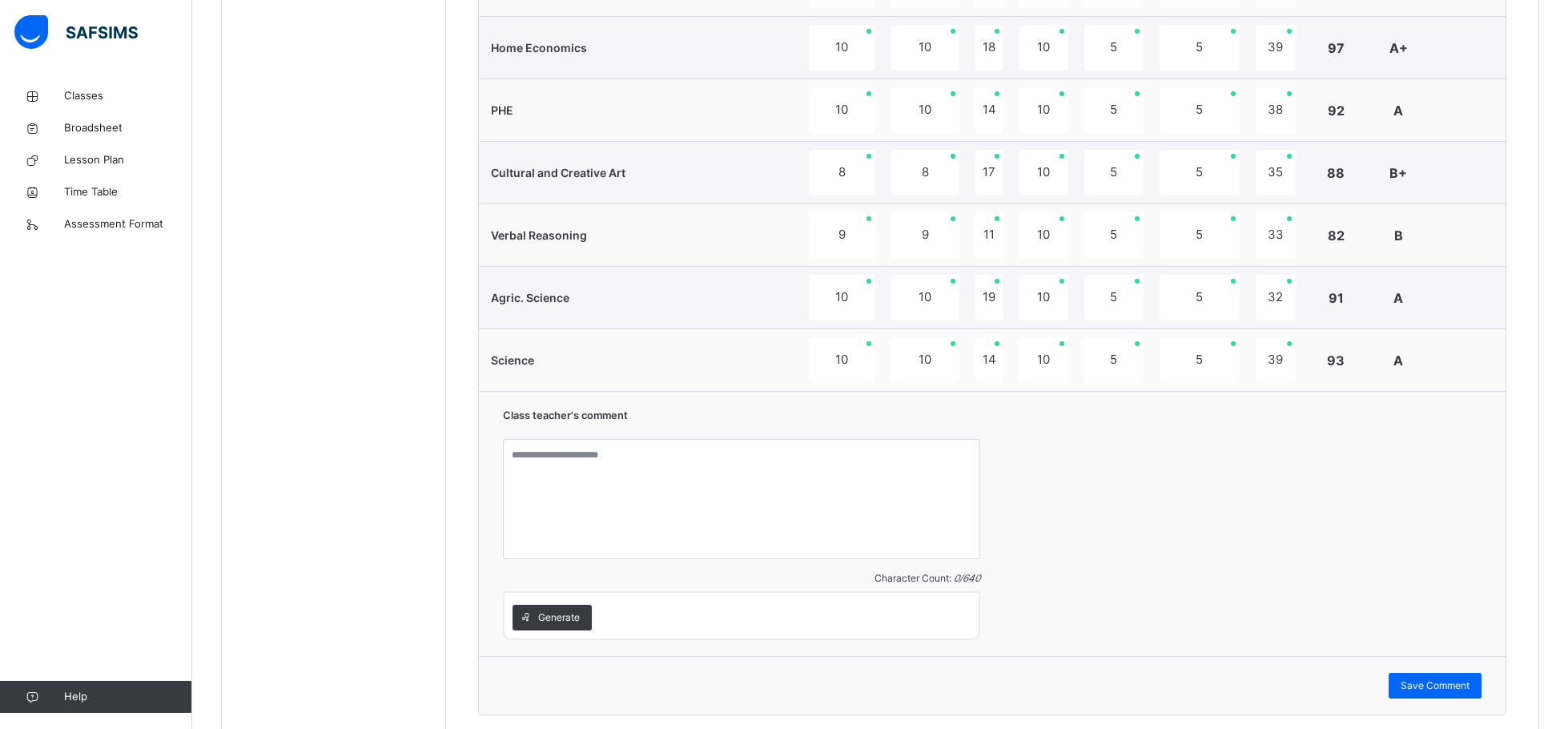 scroll, scrollTop: 1106, scrollLeft: 0, axis: vertical 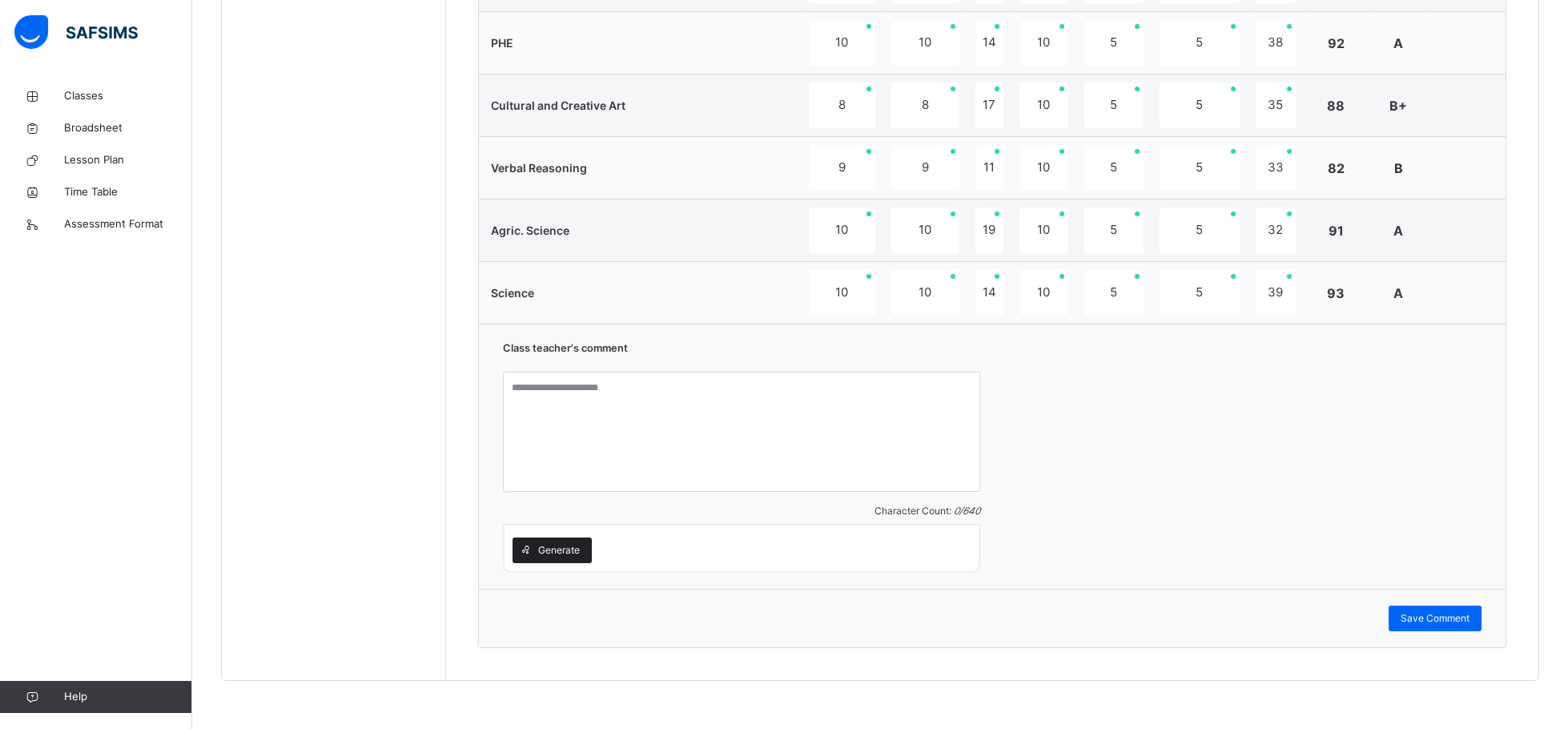 click at bounding box center (525, 550) 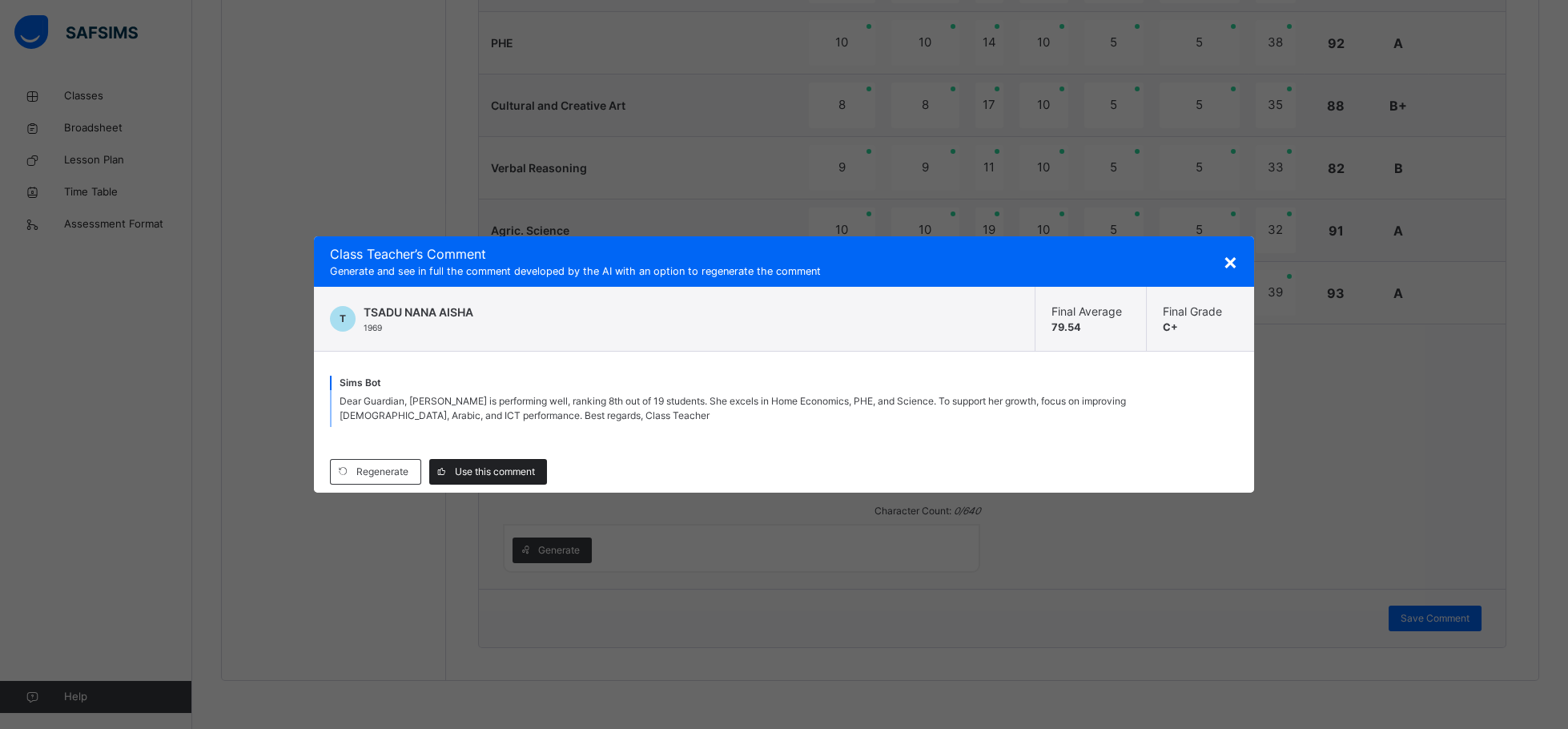click on "Use this comment" at bounding box center (495, 472) 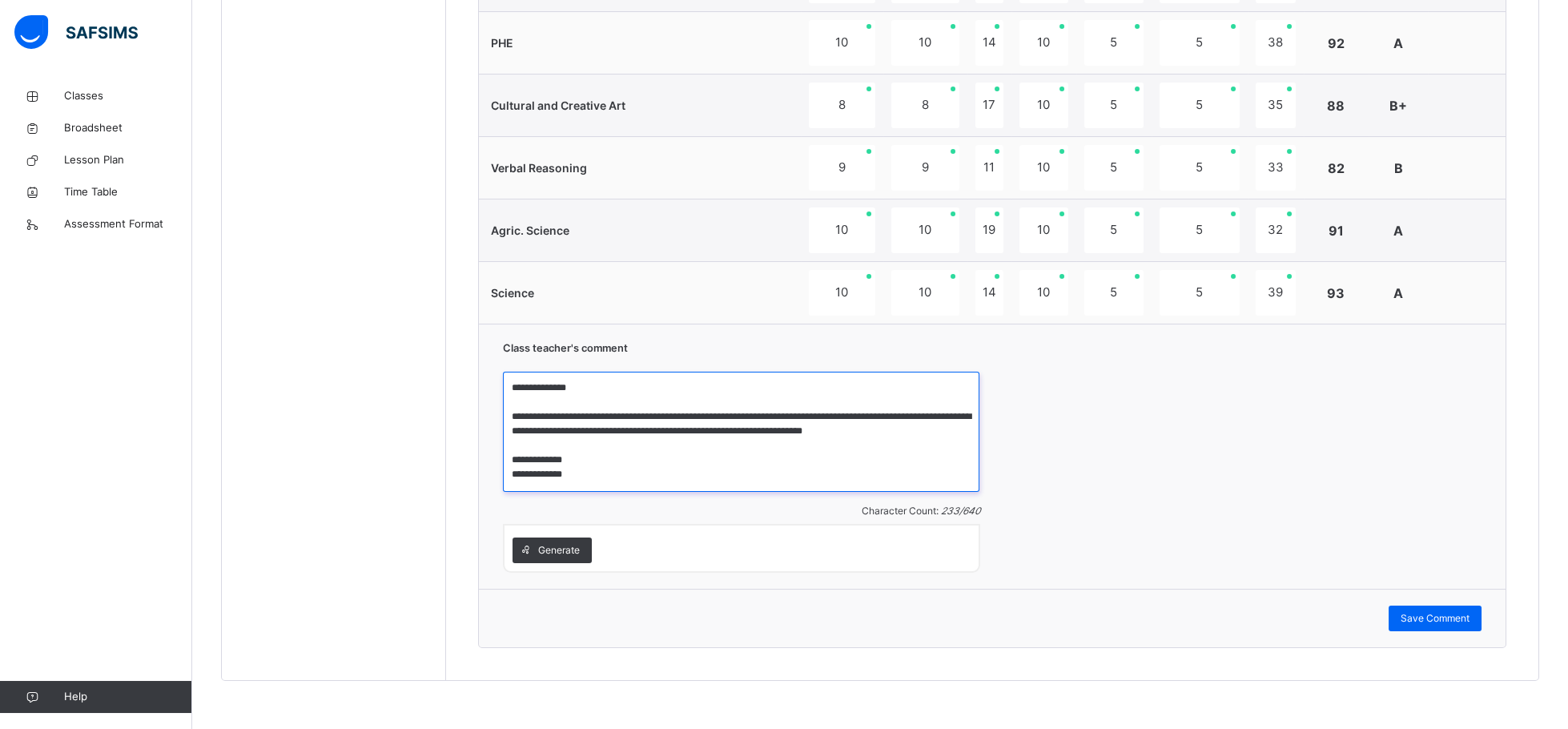 click on "**********" at bounding box center [741, 432] 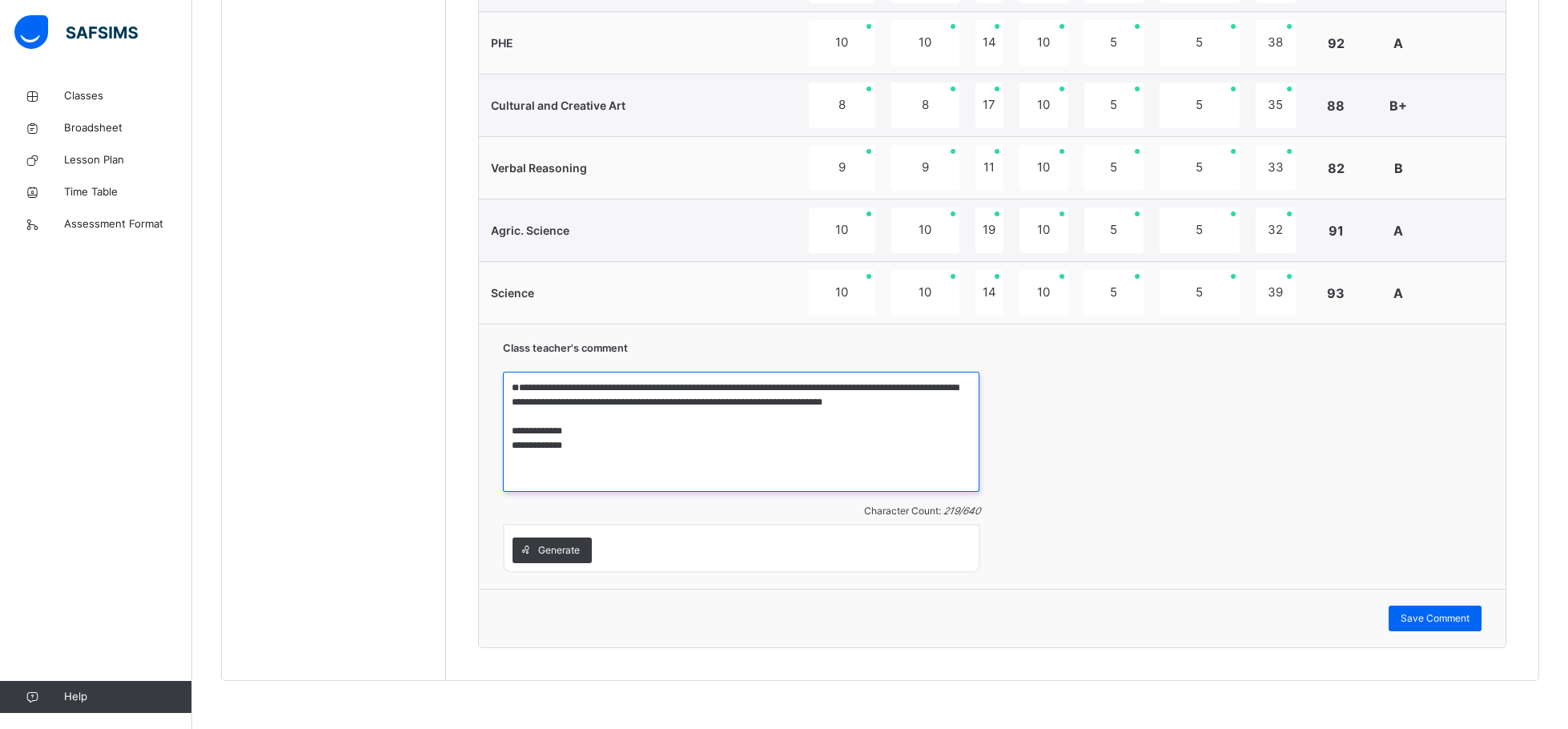 click on "**********" at bounding box center [741, 432] 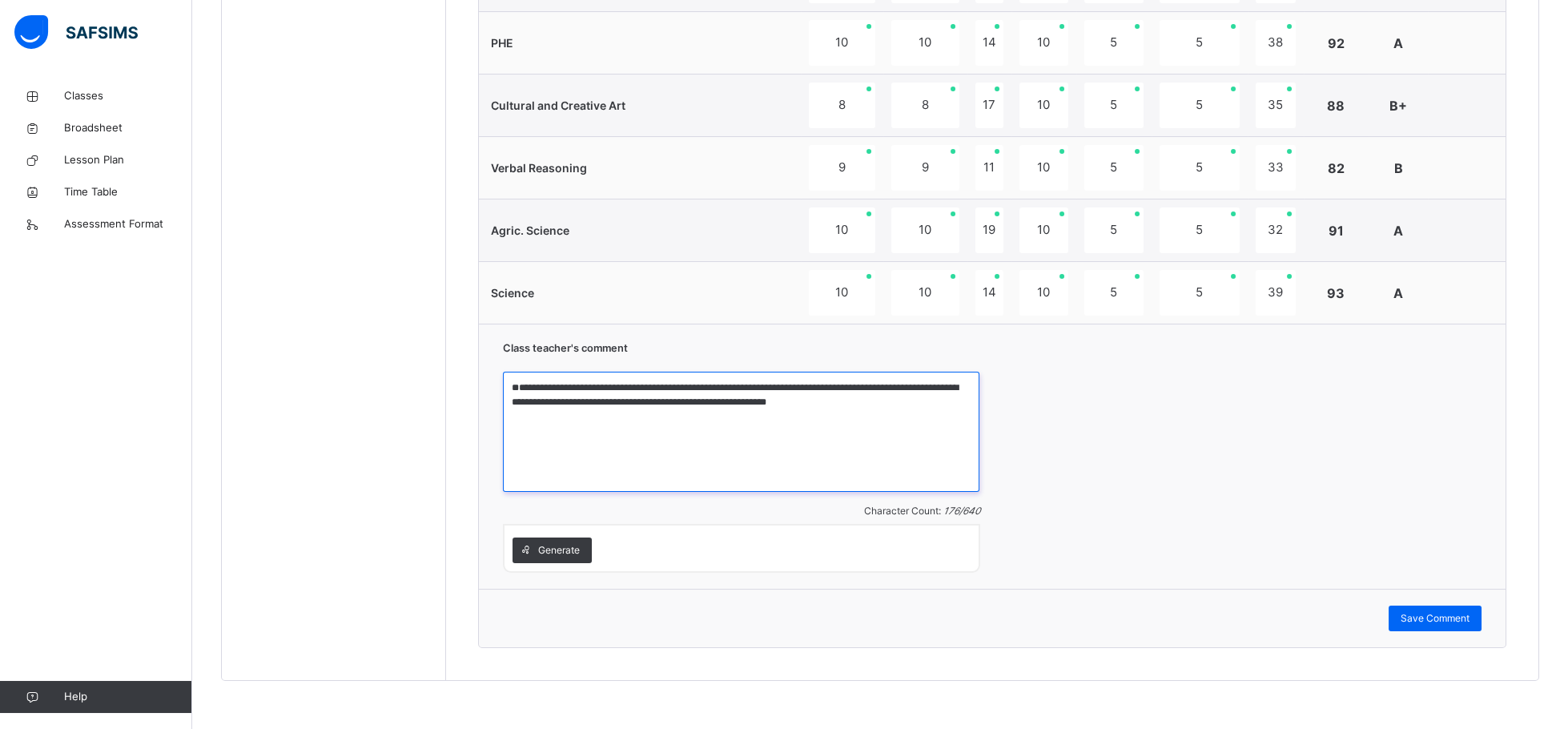 click on "**********" at bounding box center (741, 432) 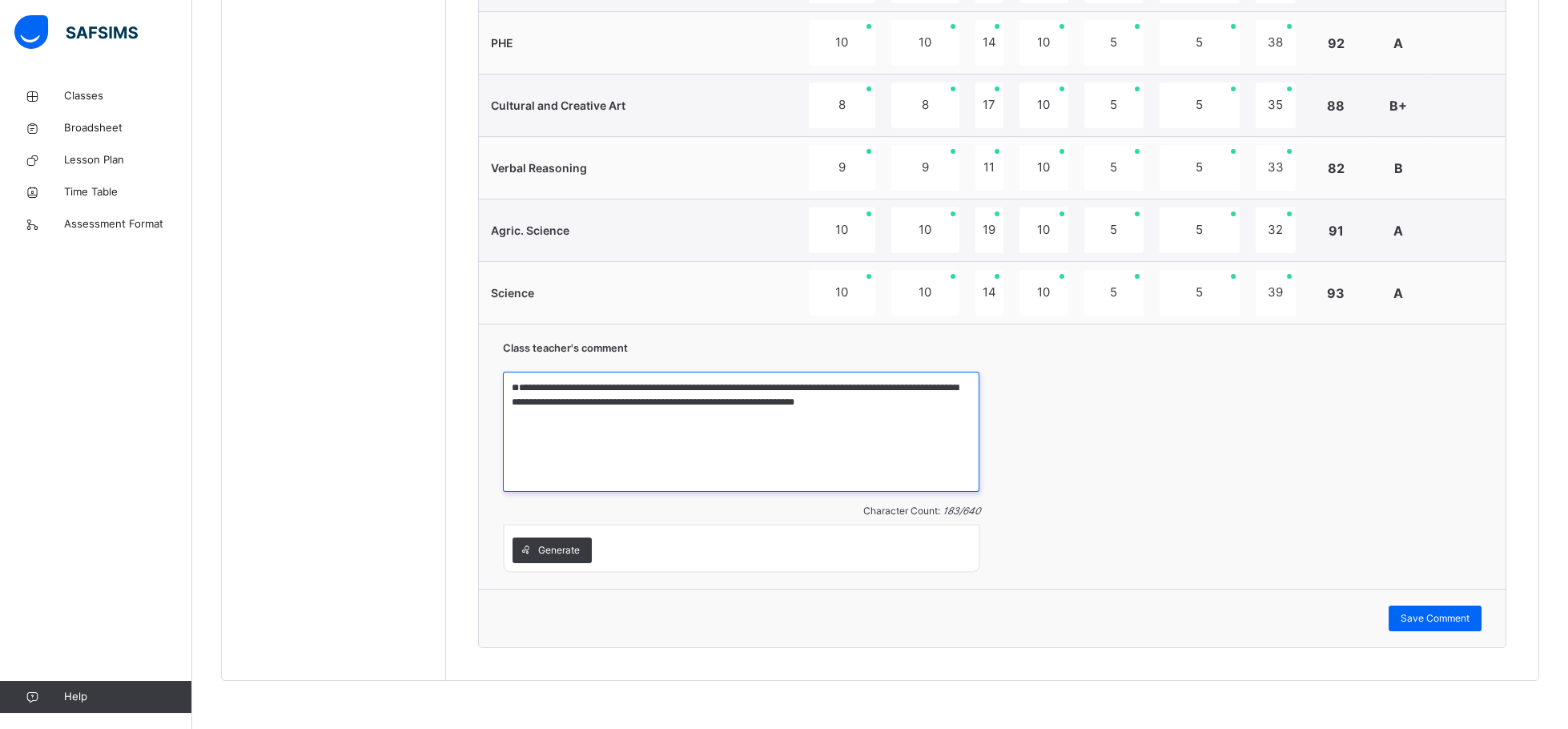 click on "**********" at bounding box center (741, 432) 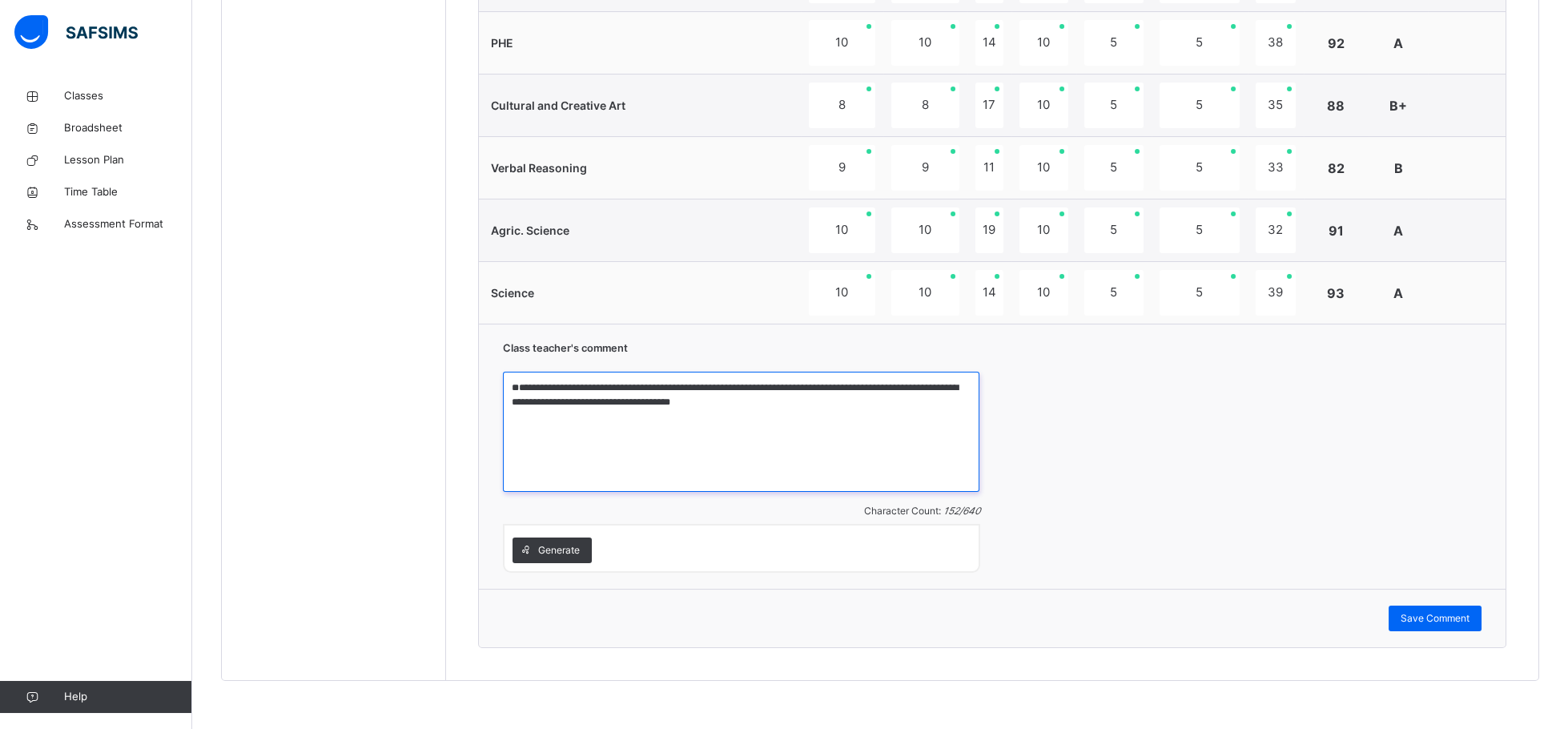 click on "**********" at bounding box center (741, 432) 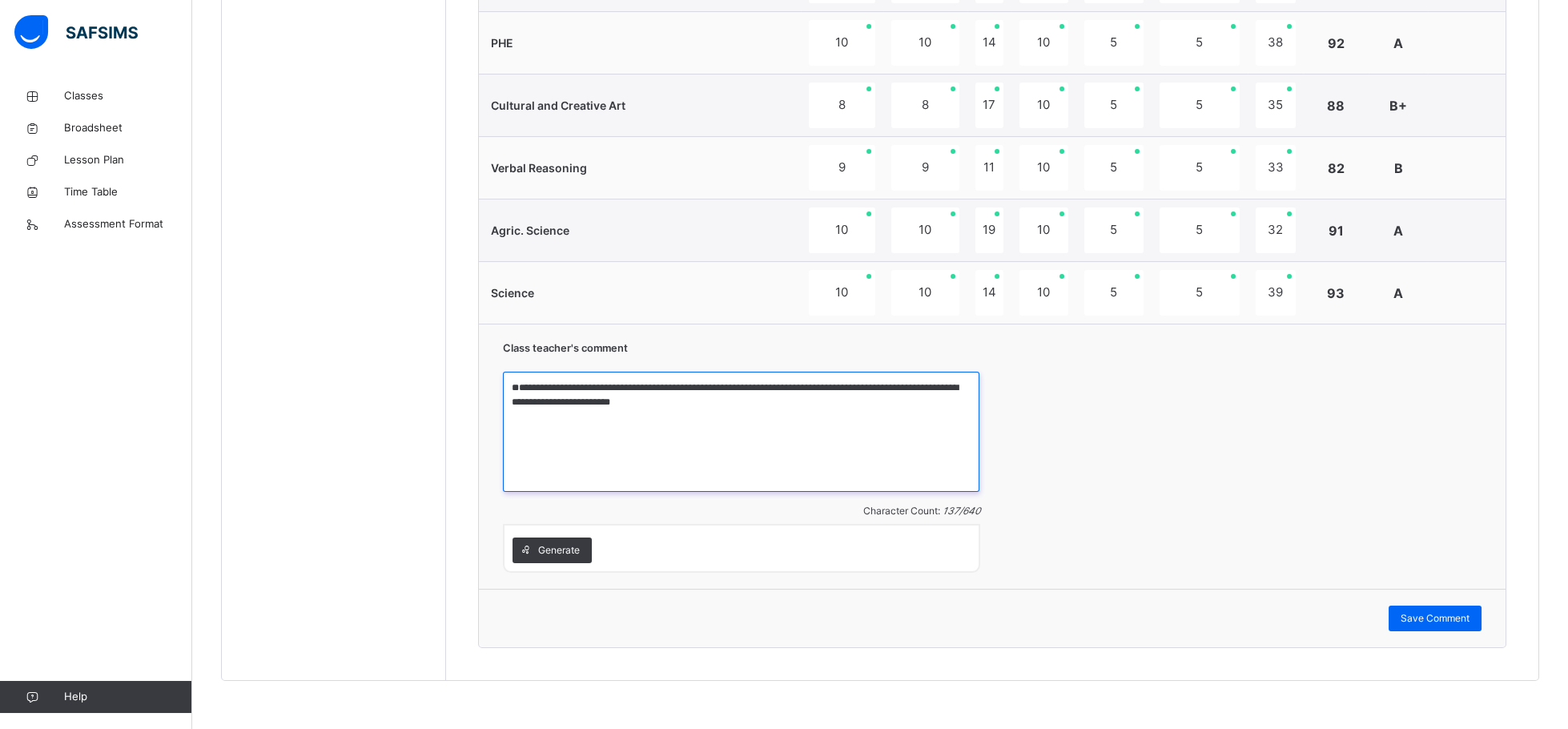 click on "**********" at bounding box center (741, 432) 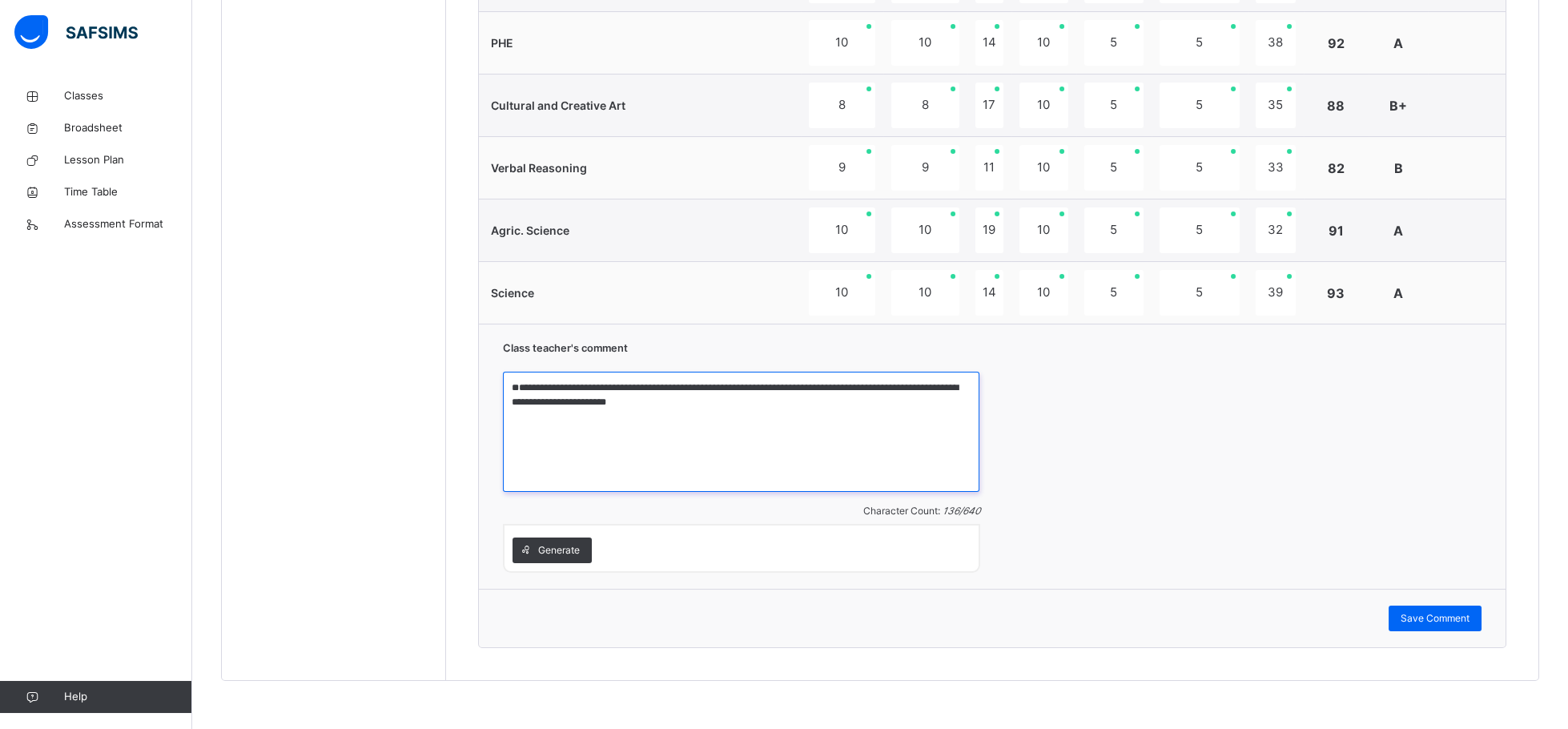 click on "**********" at bounding box center [741, 432] 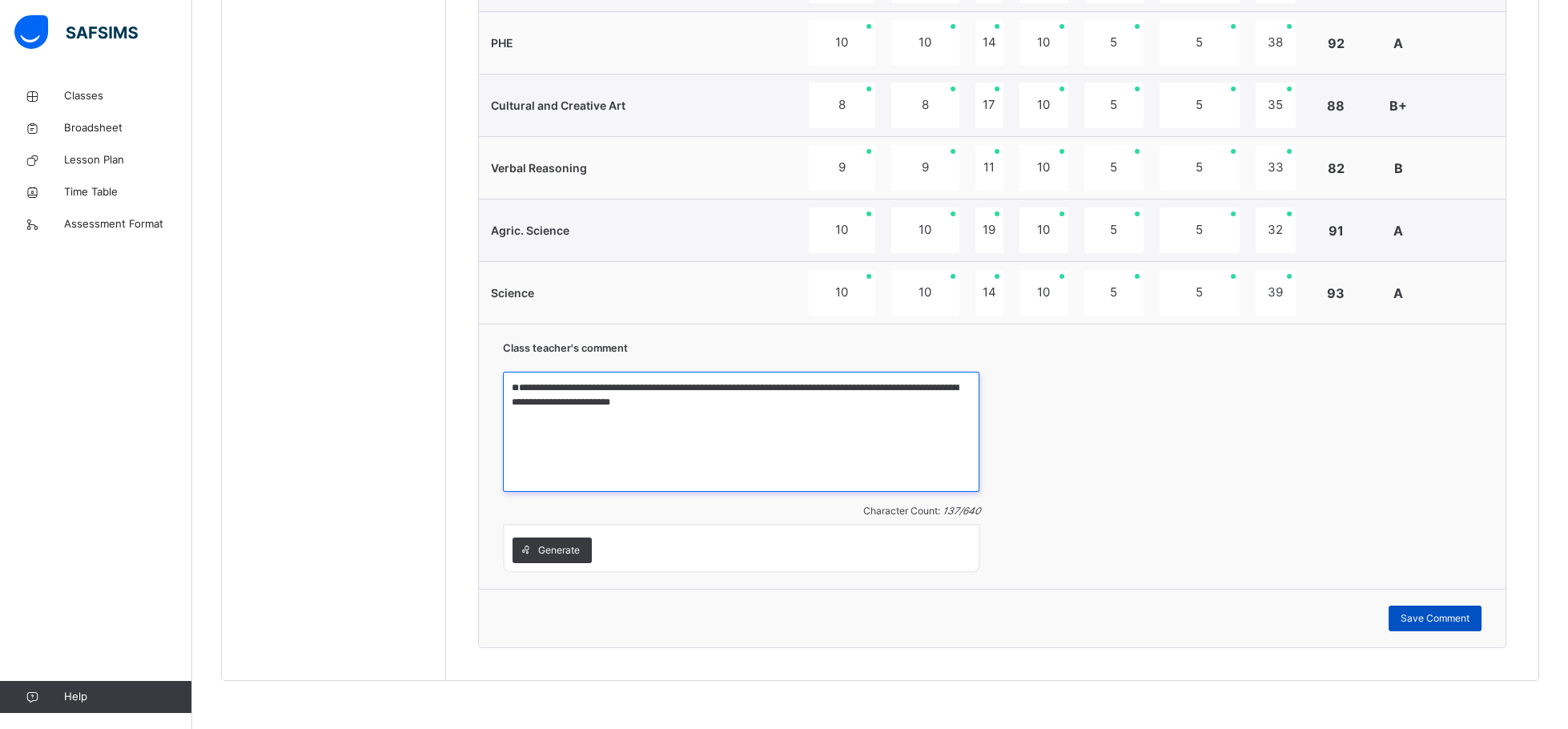 type on "**********" 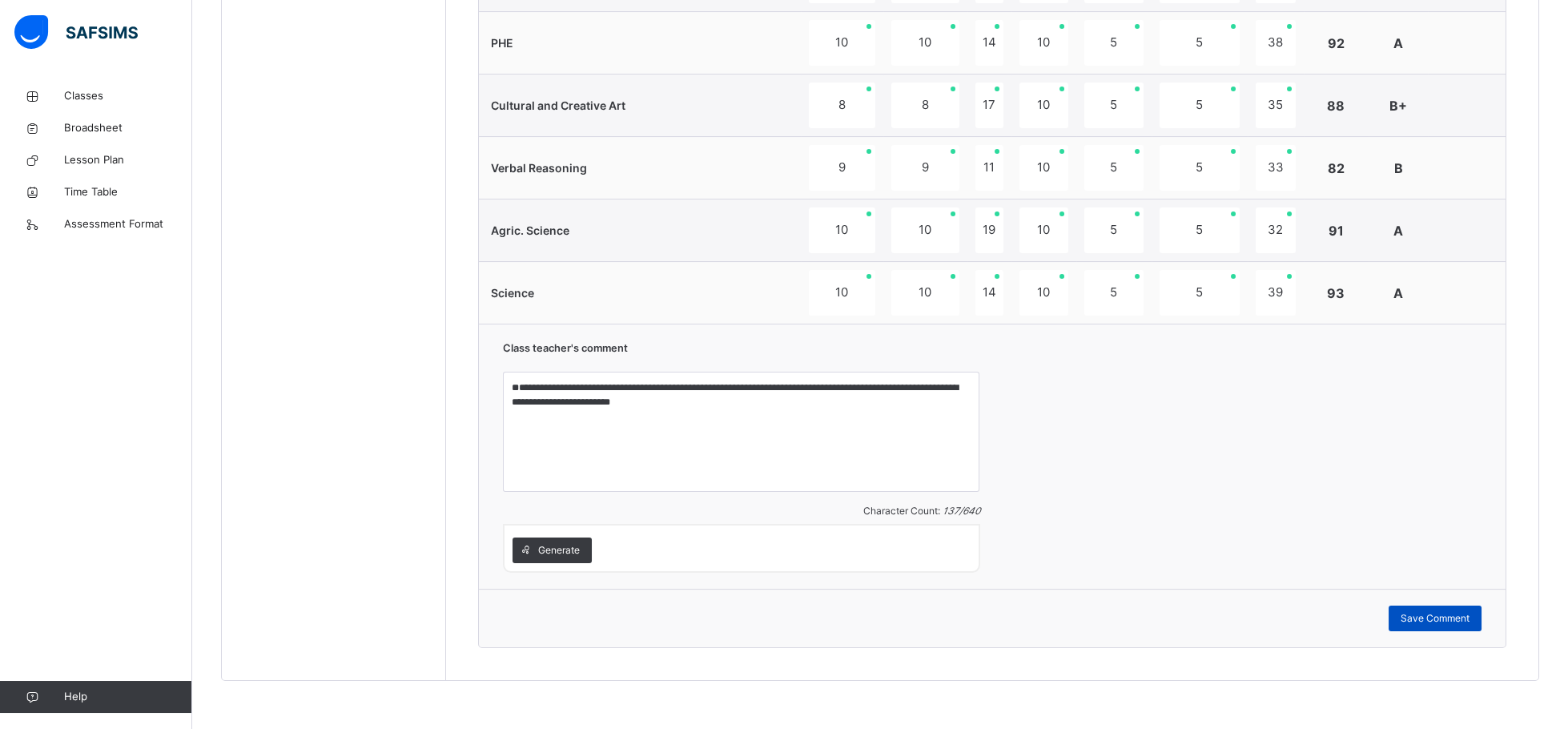 click on "Save Comment" at bounding box center [1435, 618] 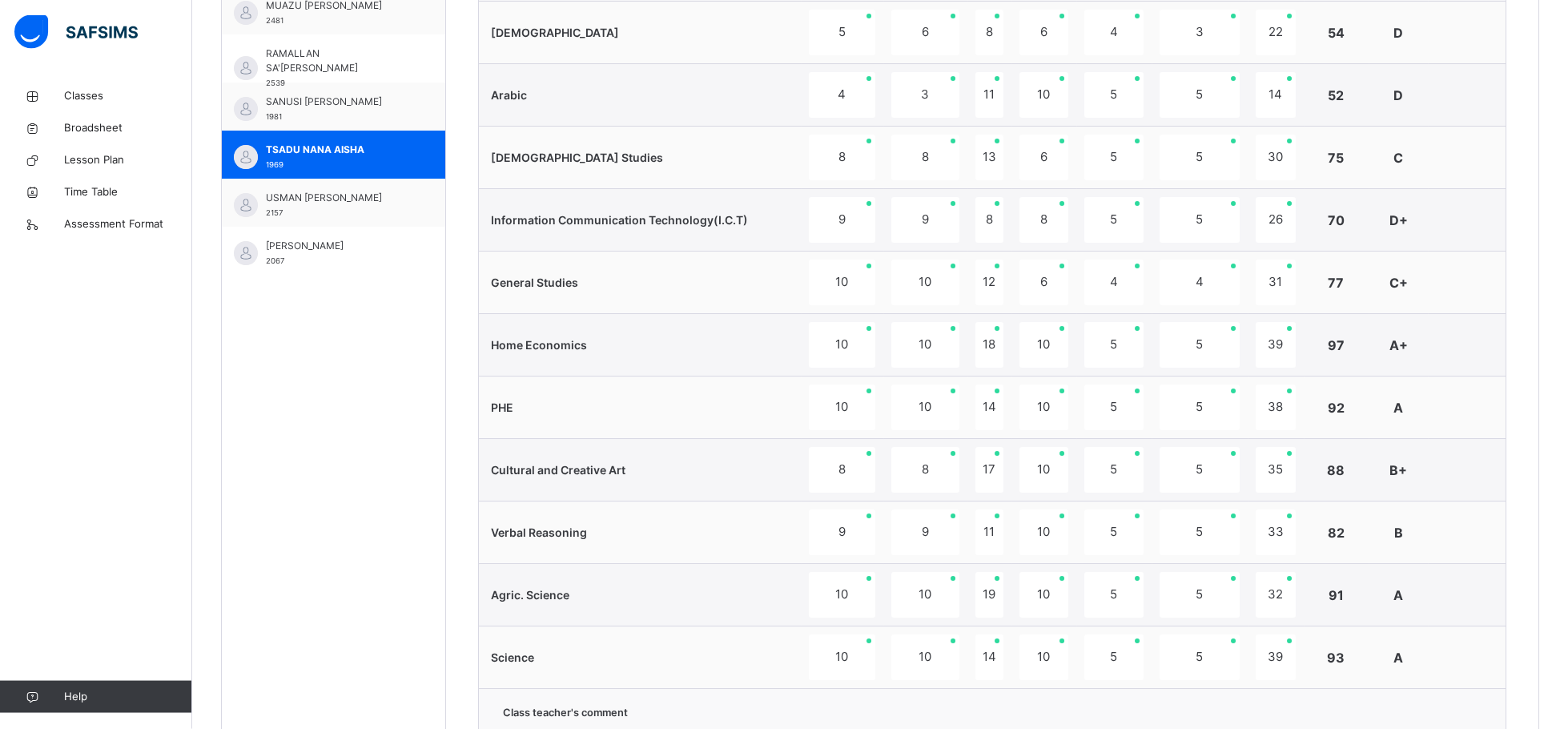 scroll, scrollTop: 735, scrollLeft: 0, axis: vertical 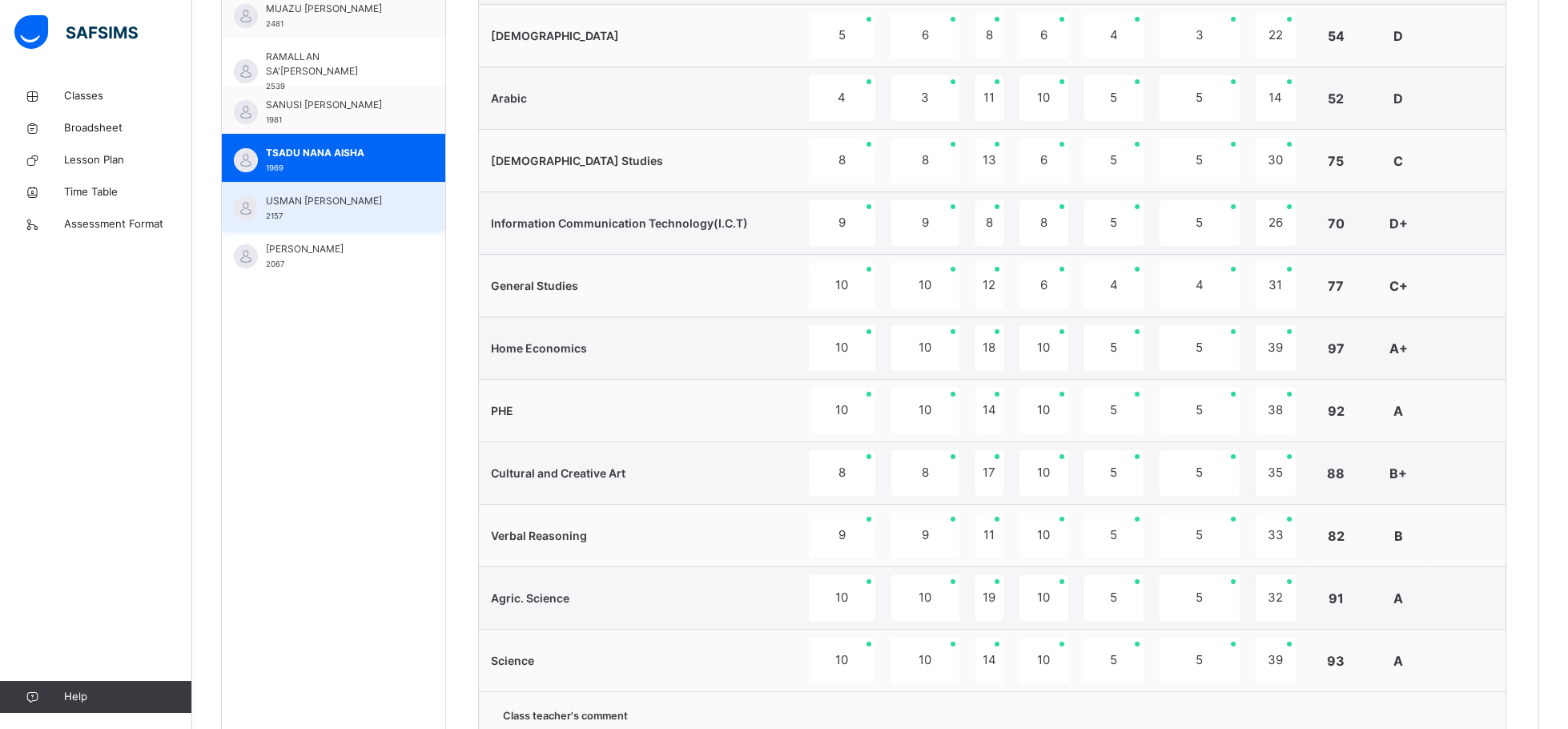 click on "USMAN [PERSON_NAME]" at bounding box center (337, 201) 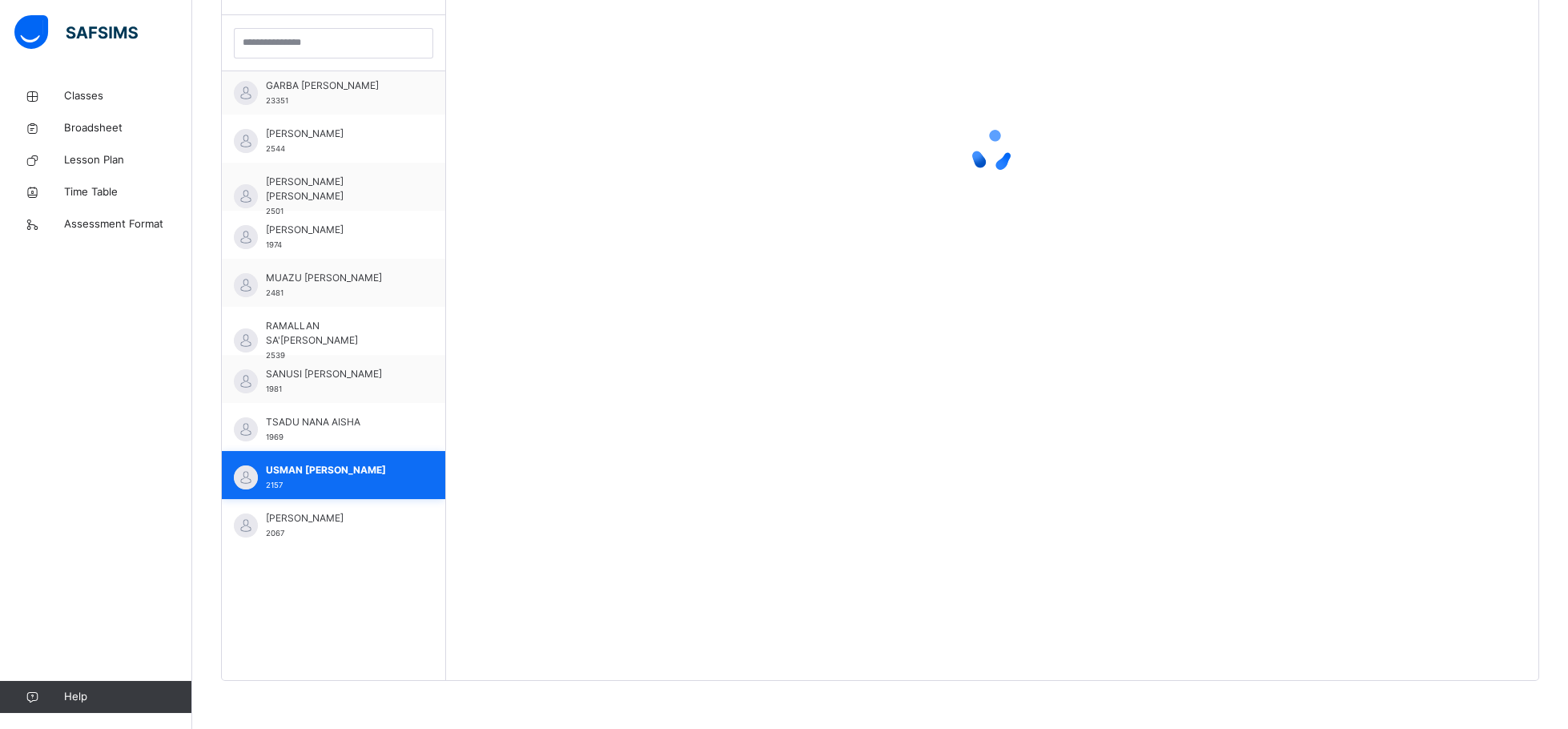 scroll, scrollTop: 467, scrollLeft: 0, axis: vertical 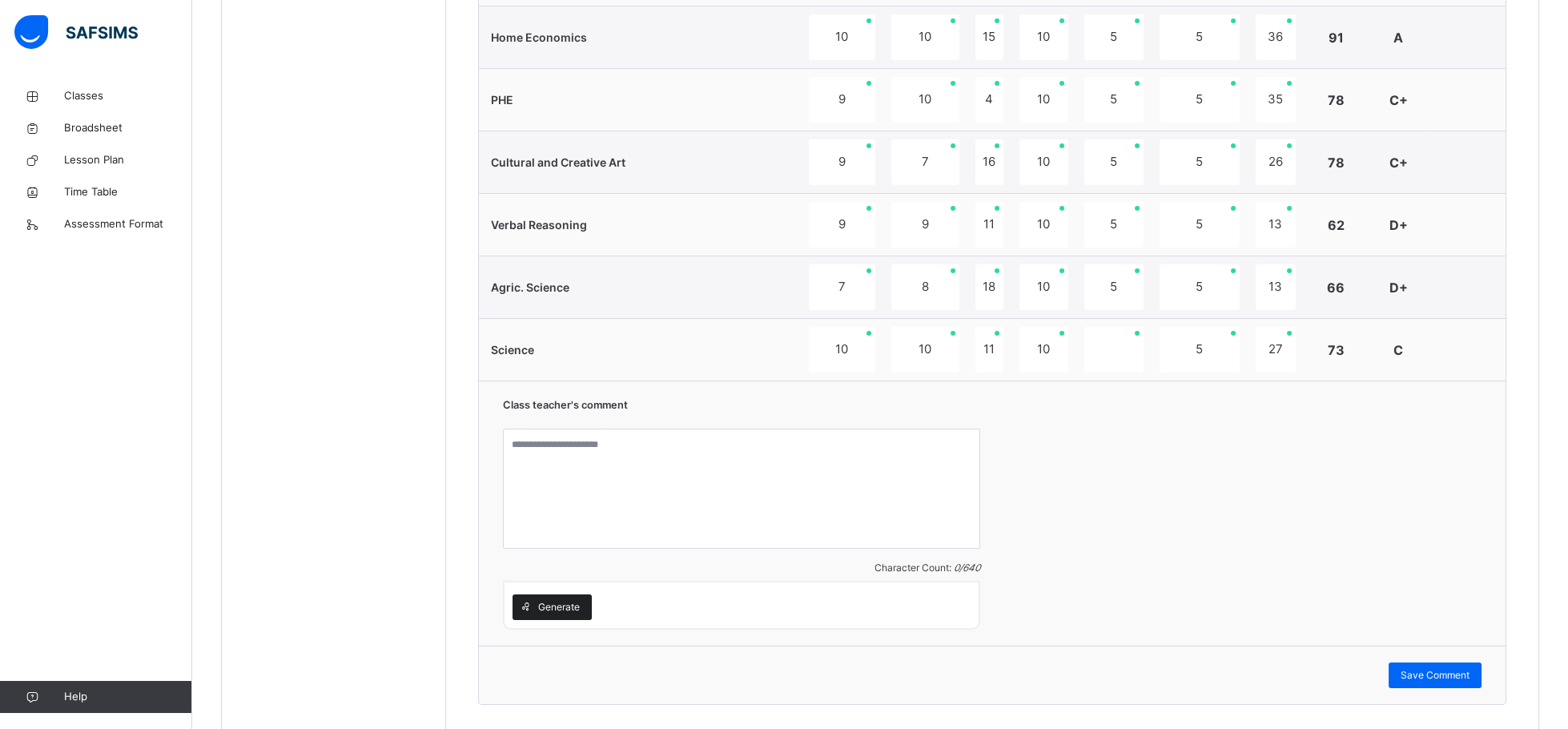 click on "Generate" at bounding box center (559, 607) 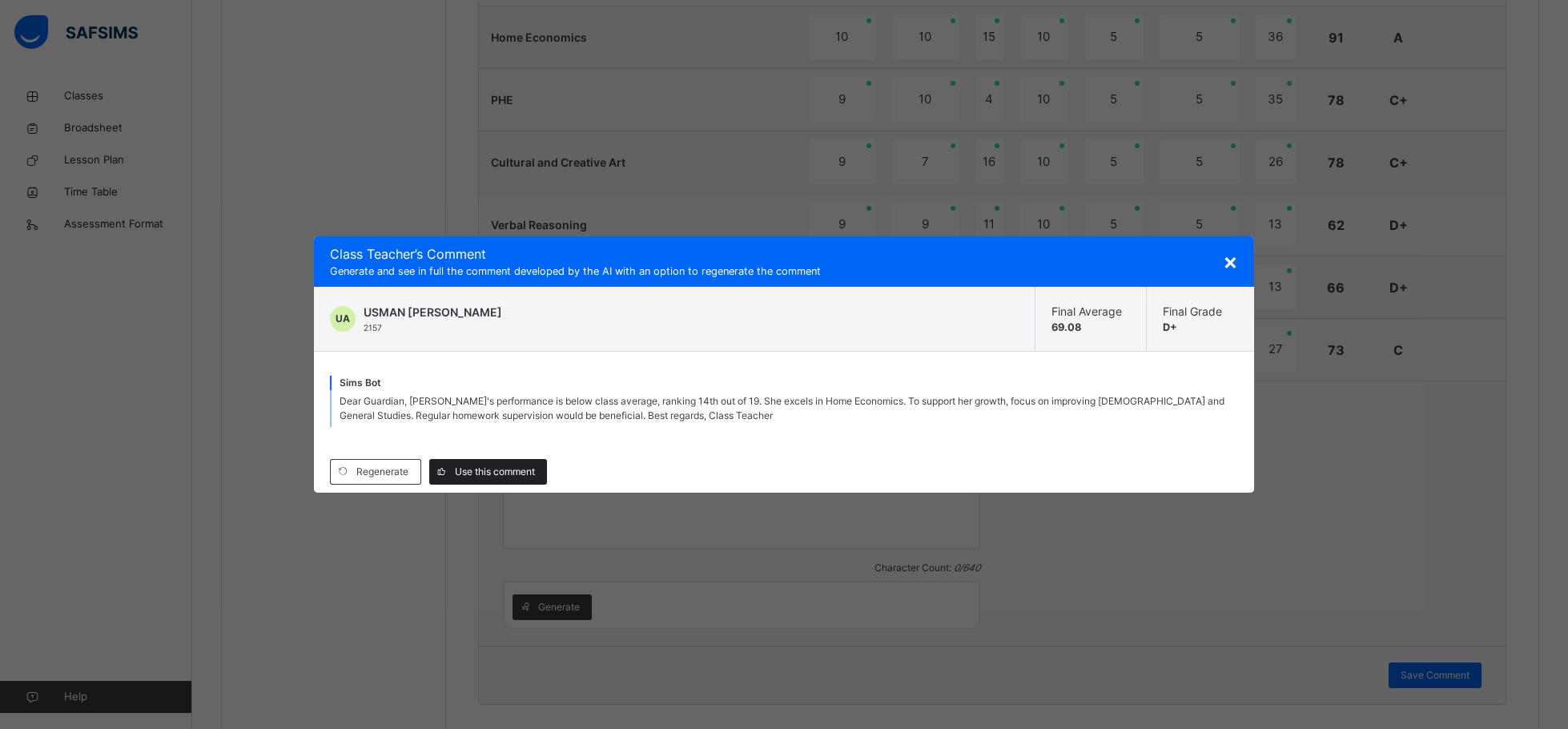 click on "Use this comment" at bounding box center (488, 472) 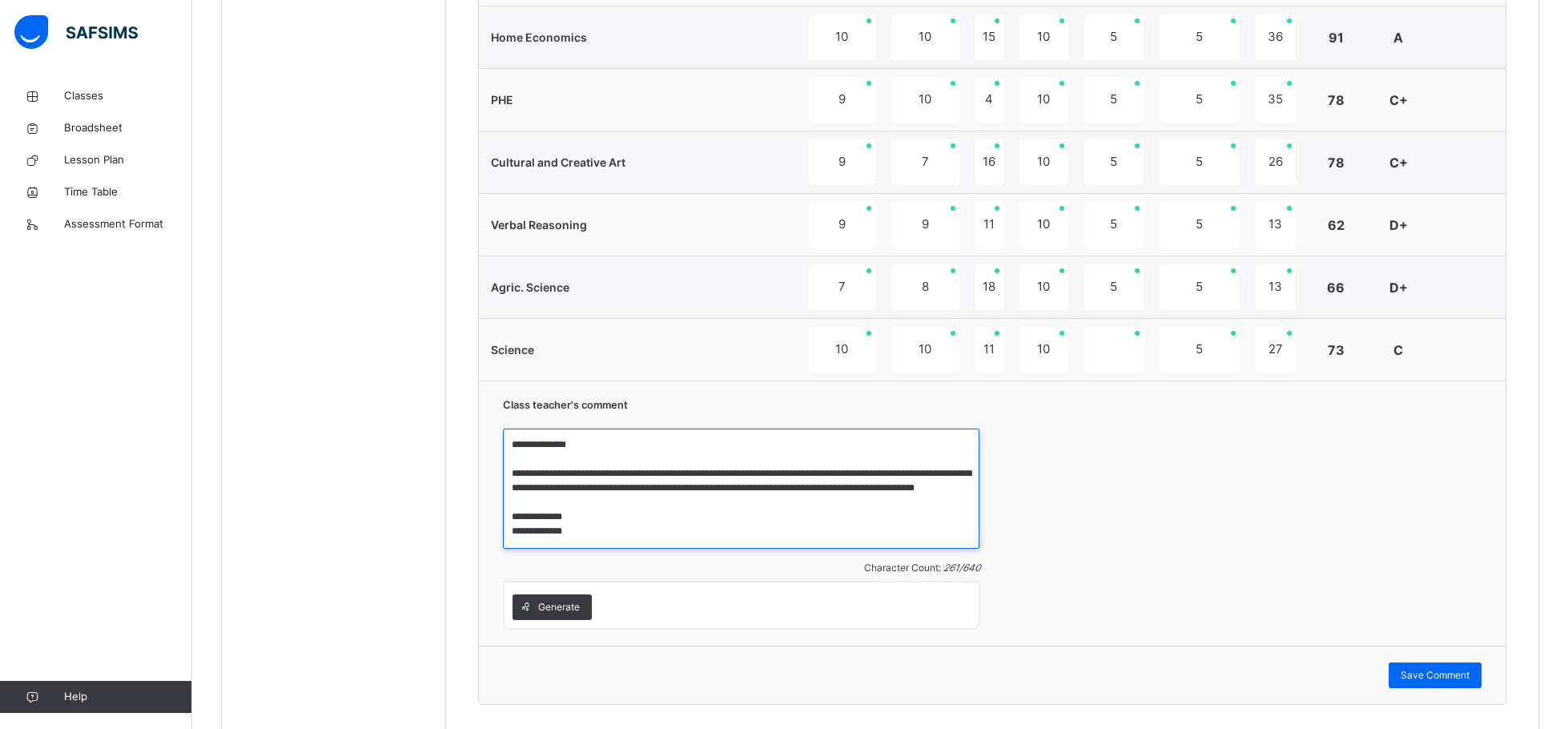 click on "**********" at bounding box center [741, 489] 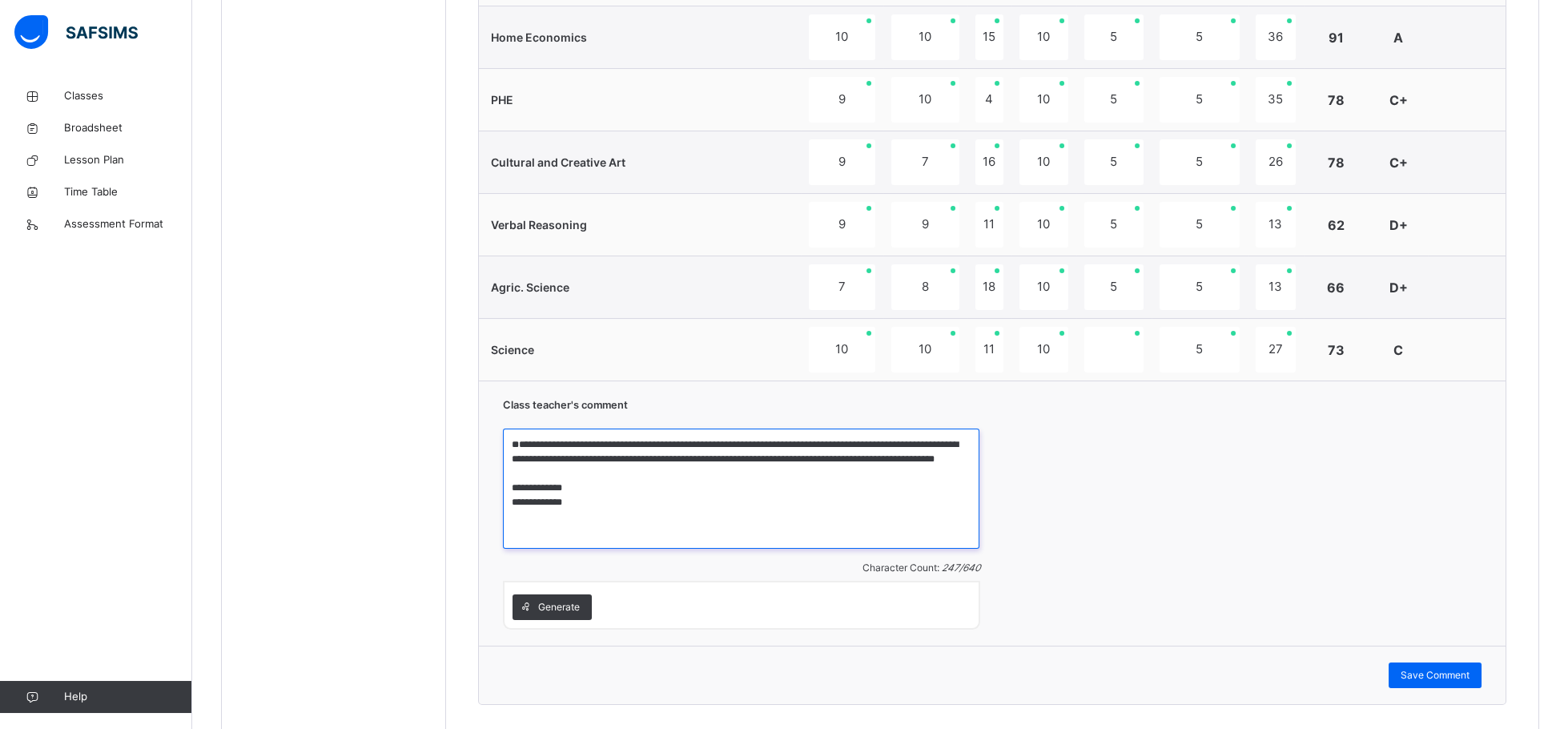 click on "**********" at bounding box center [741, 489] 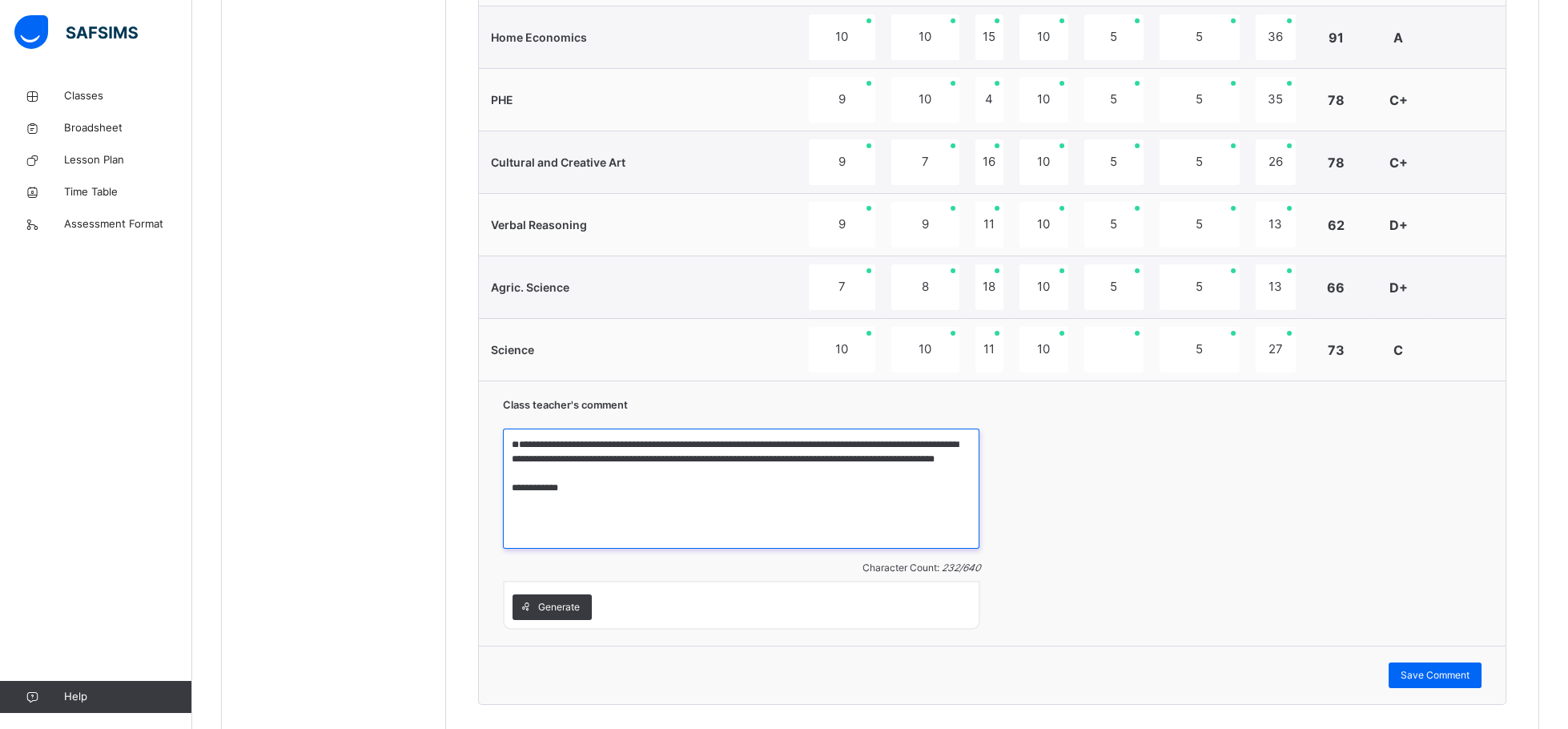 scroll, scrollTop: 0, scrollLeft: 0, axis: both 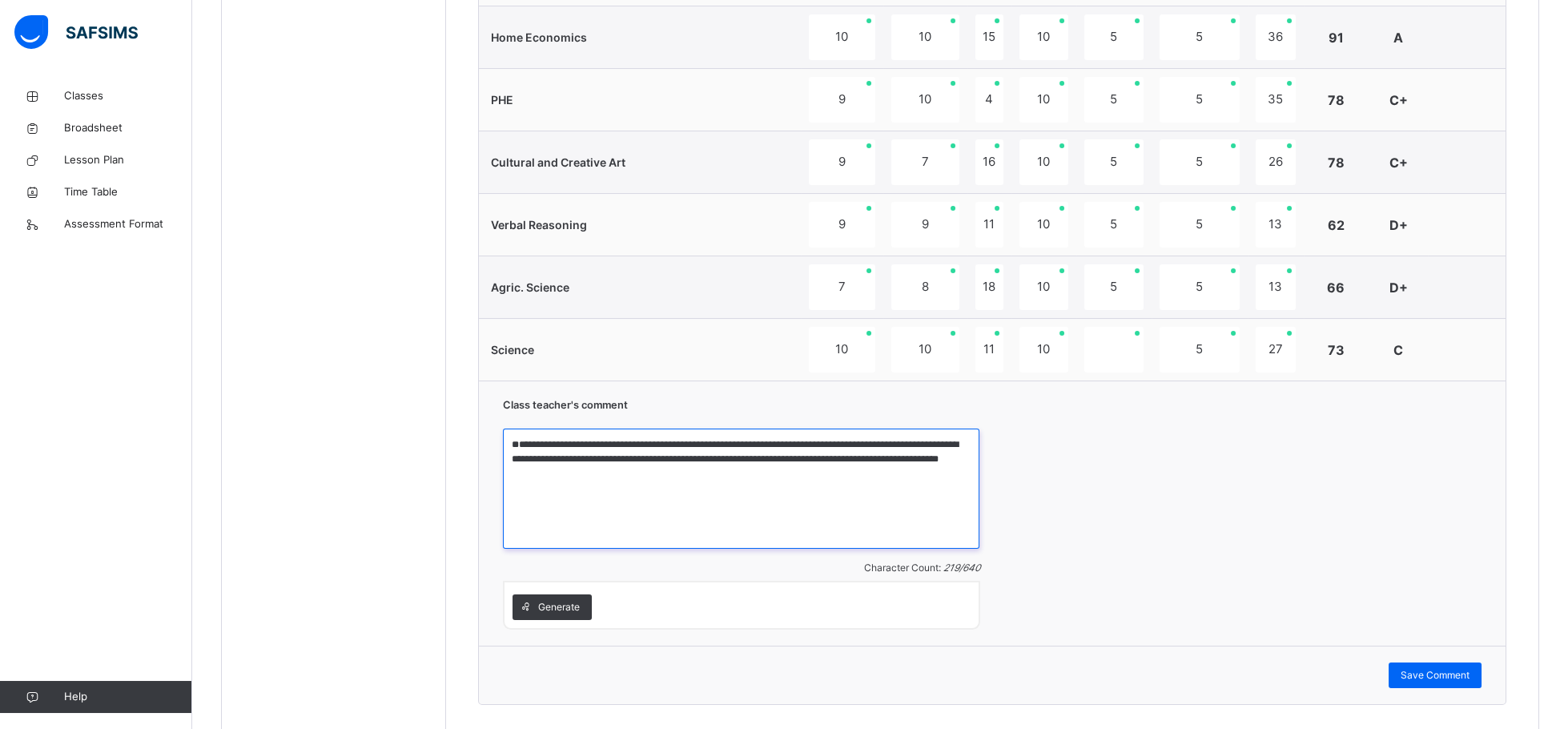 click on "**********" at bounding box center (741, 489) 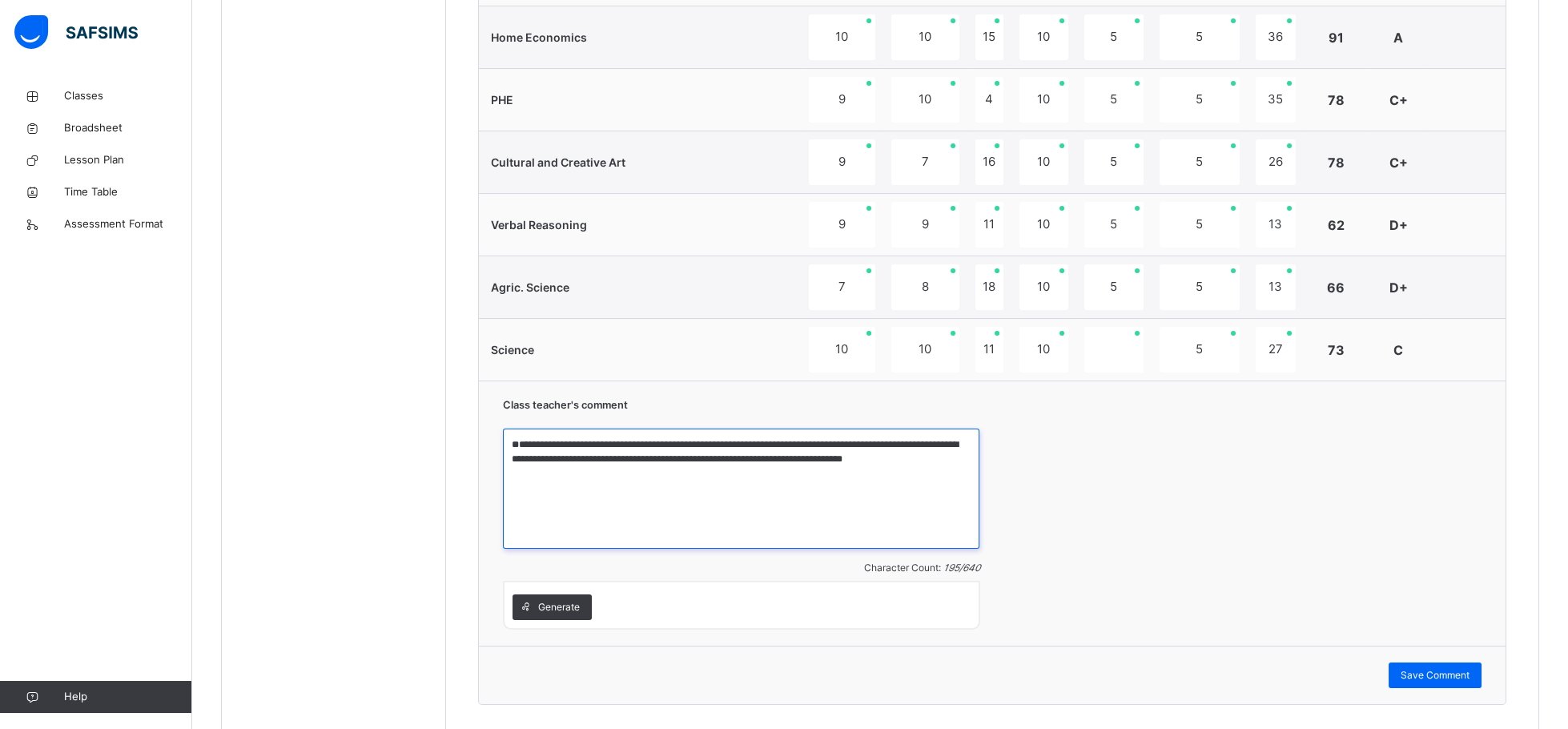 click on "**********" at bounding box center (741, 489) 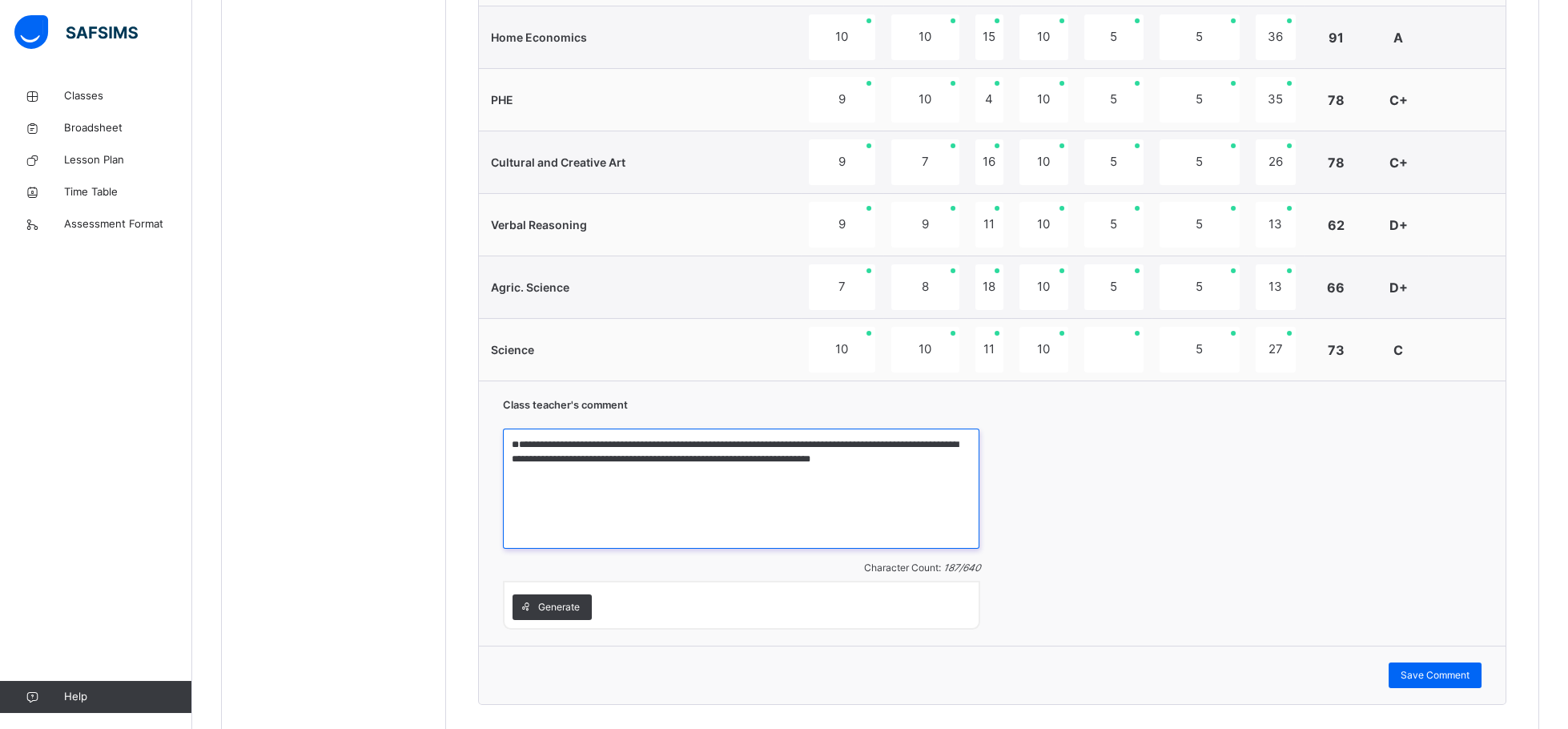 click on "**********" at bounding box center (741, 489) 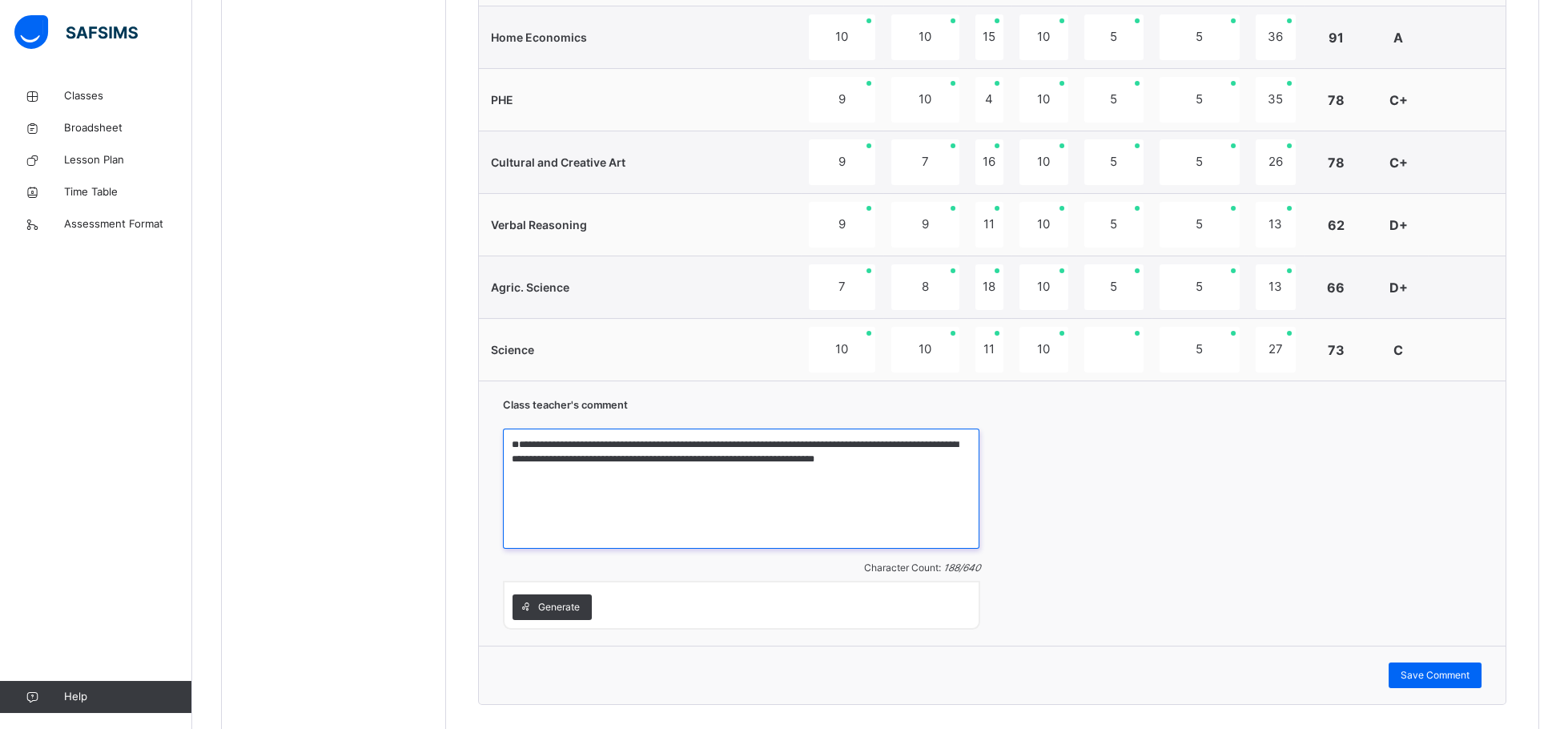 click on "**********" at bounding box center (741, 489) 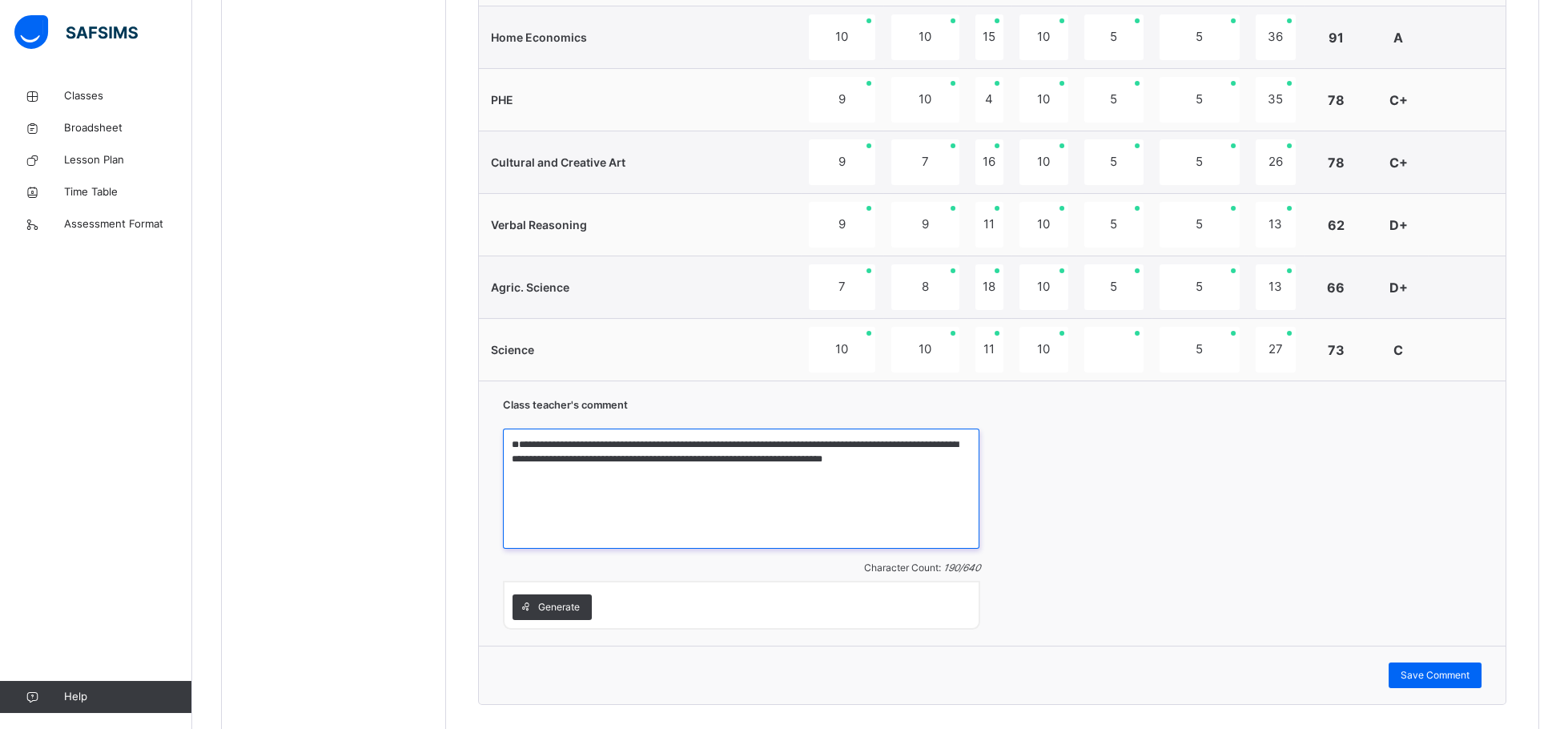 click on "**********" at bounding box center [741, 489] 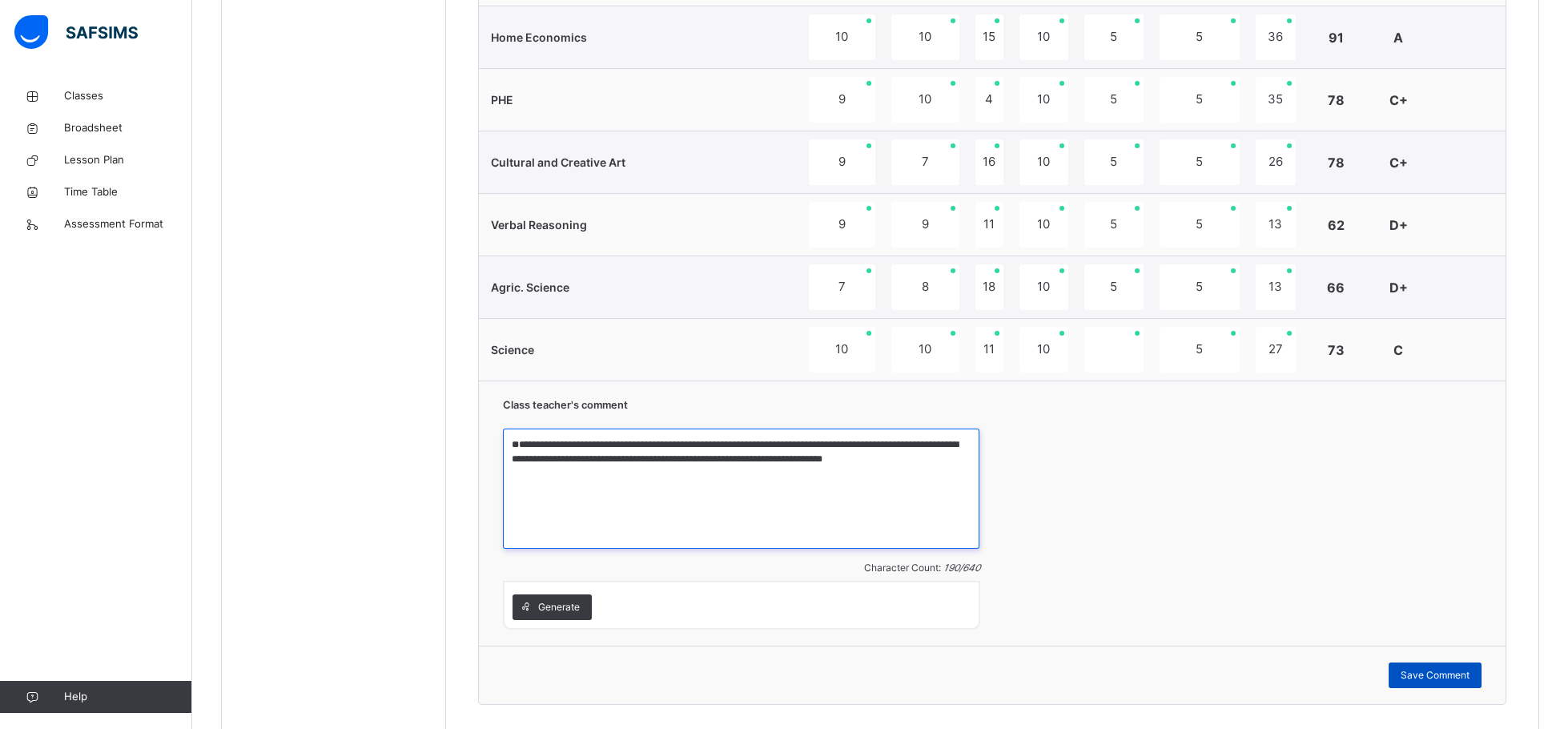 type on "**********" 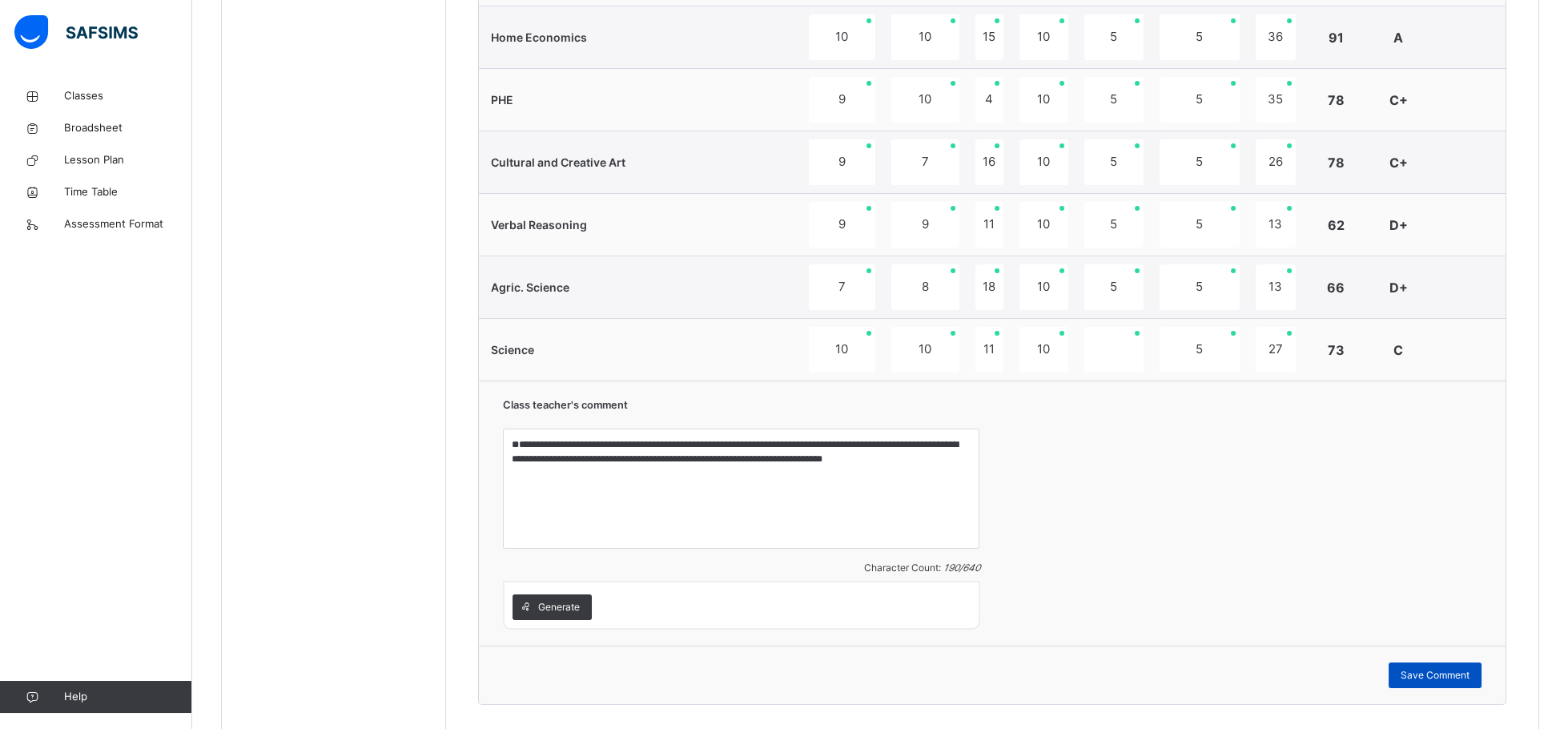 click on "Save Comment" at bounding box center [1435, 675] 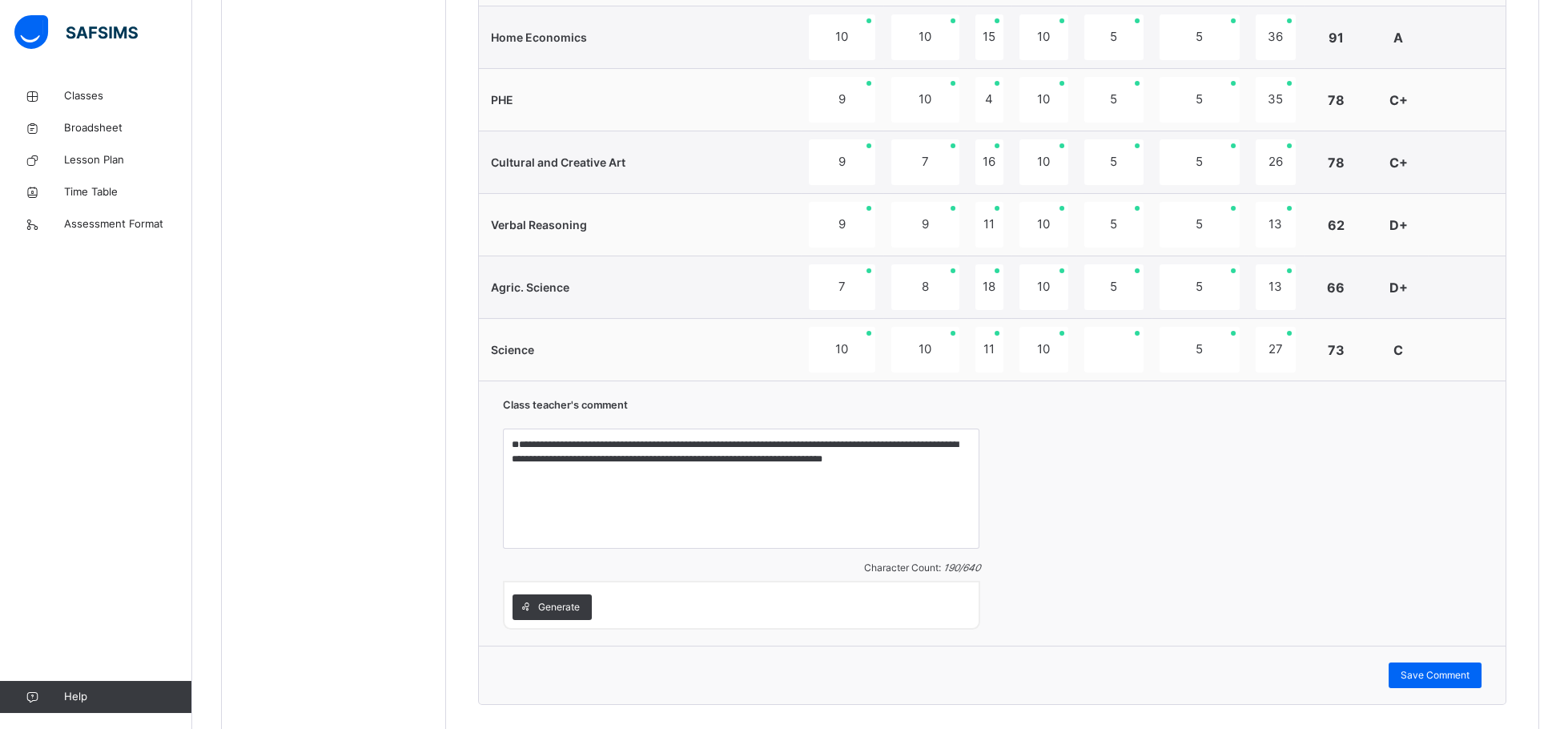 click on "**********" at bounding box center (992, 86) 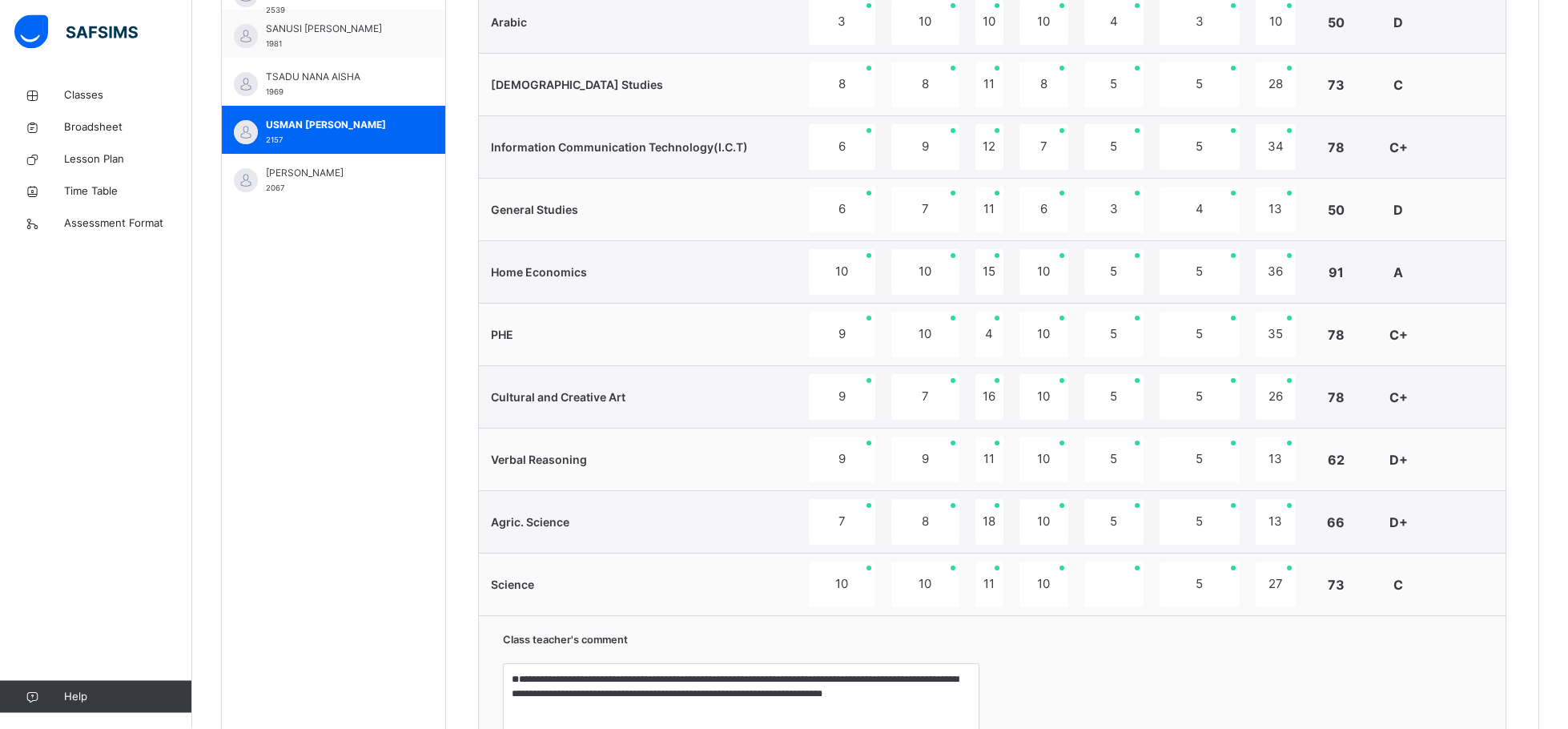 scroll, scrollTop: 798, scrollLeft: 0, axis: vertical 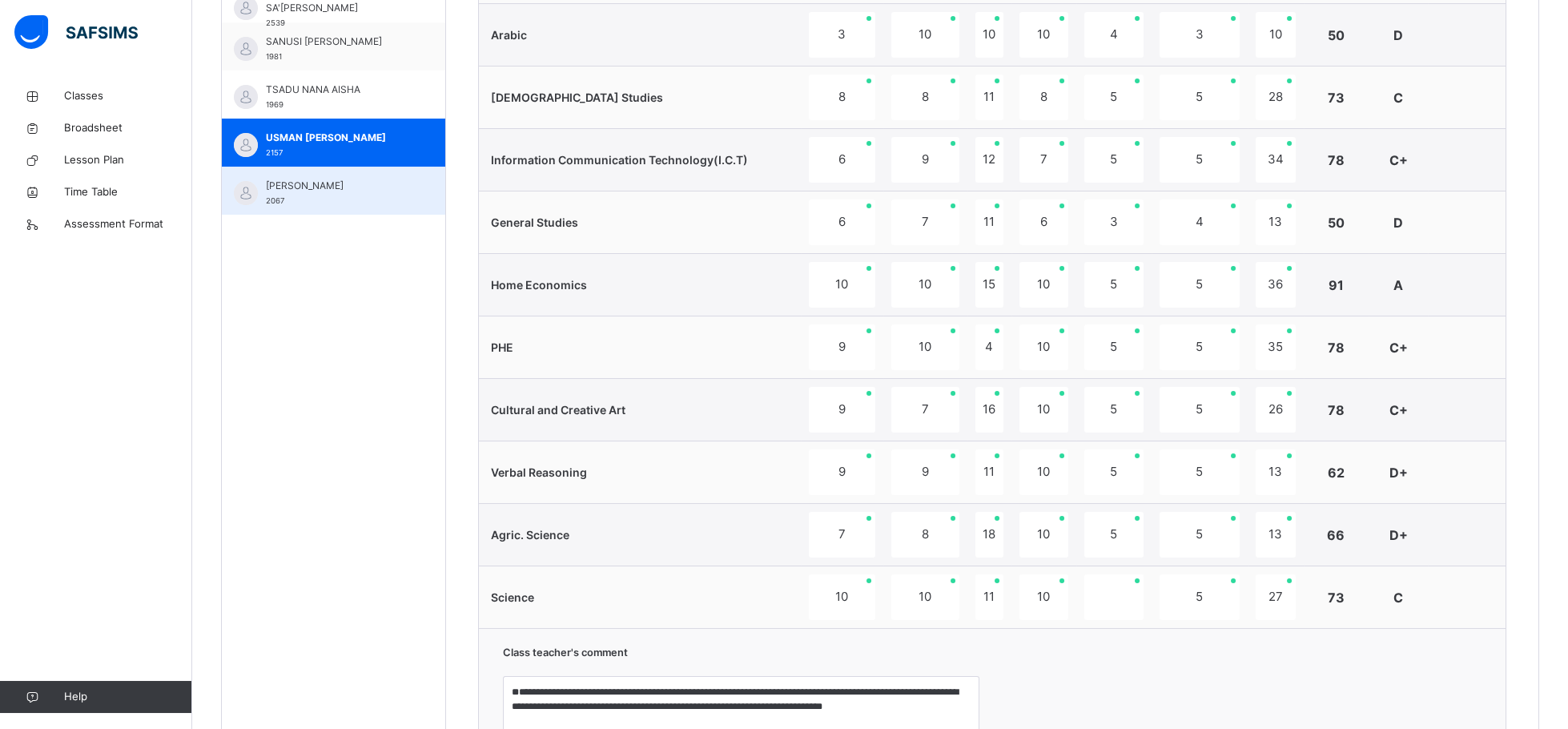 click on "[PERSON_NAME]" at bounding box center [337, 186] 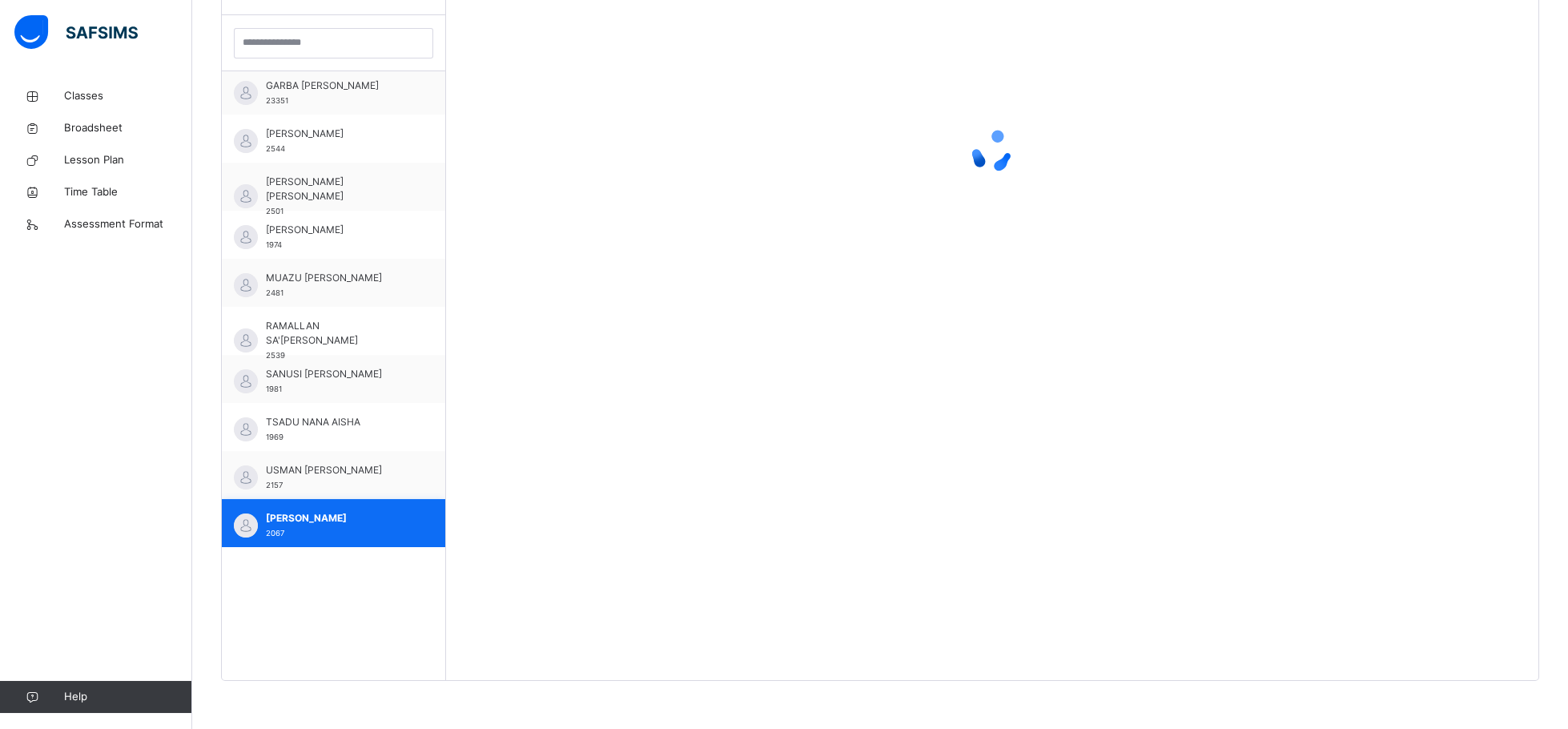 scroll, scrollTop: 467, scrollLeft: 0, axis: vertical 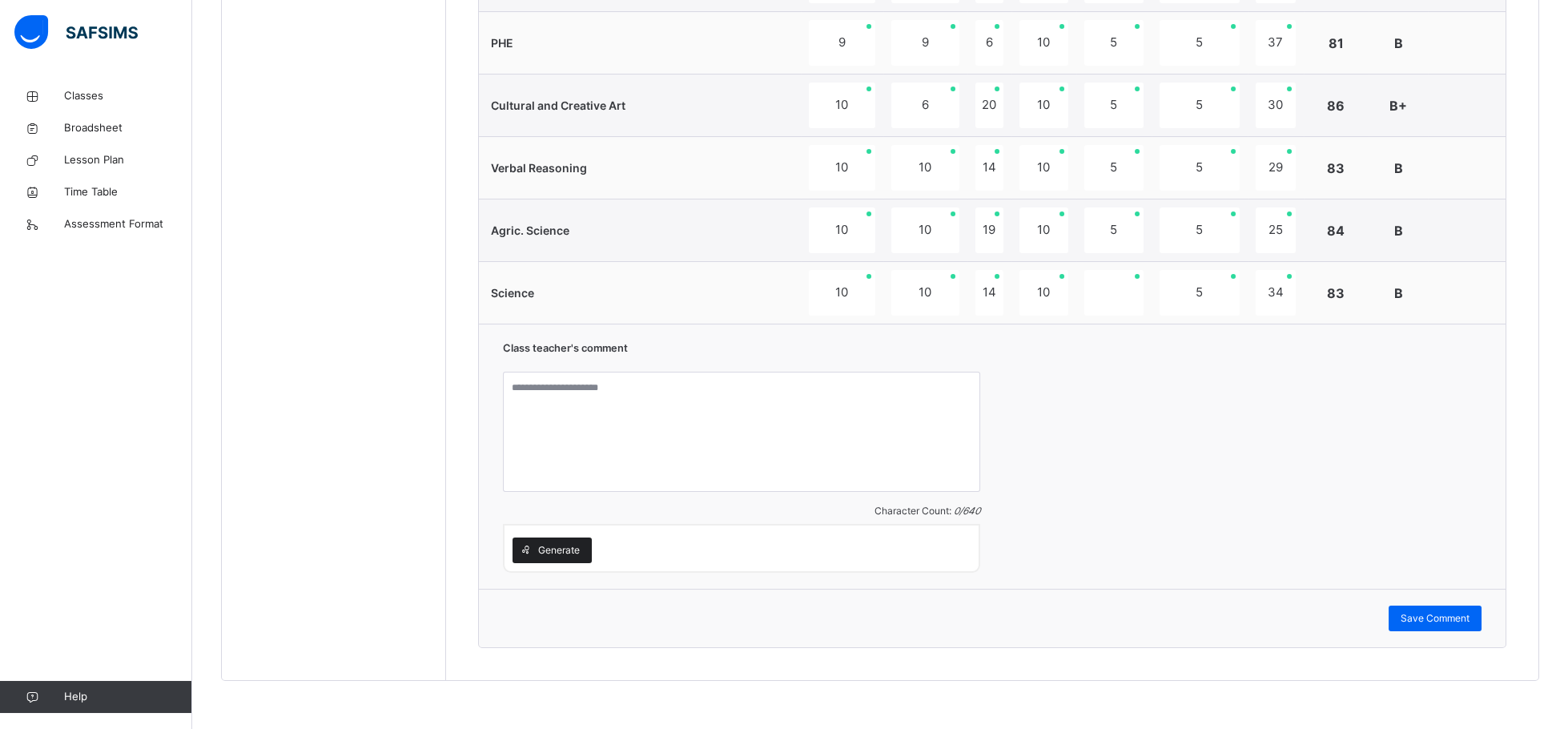 click on "Generate" at bounding box center (559, 550) 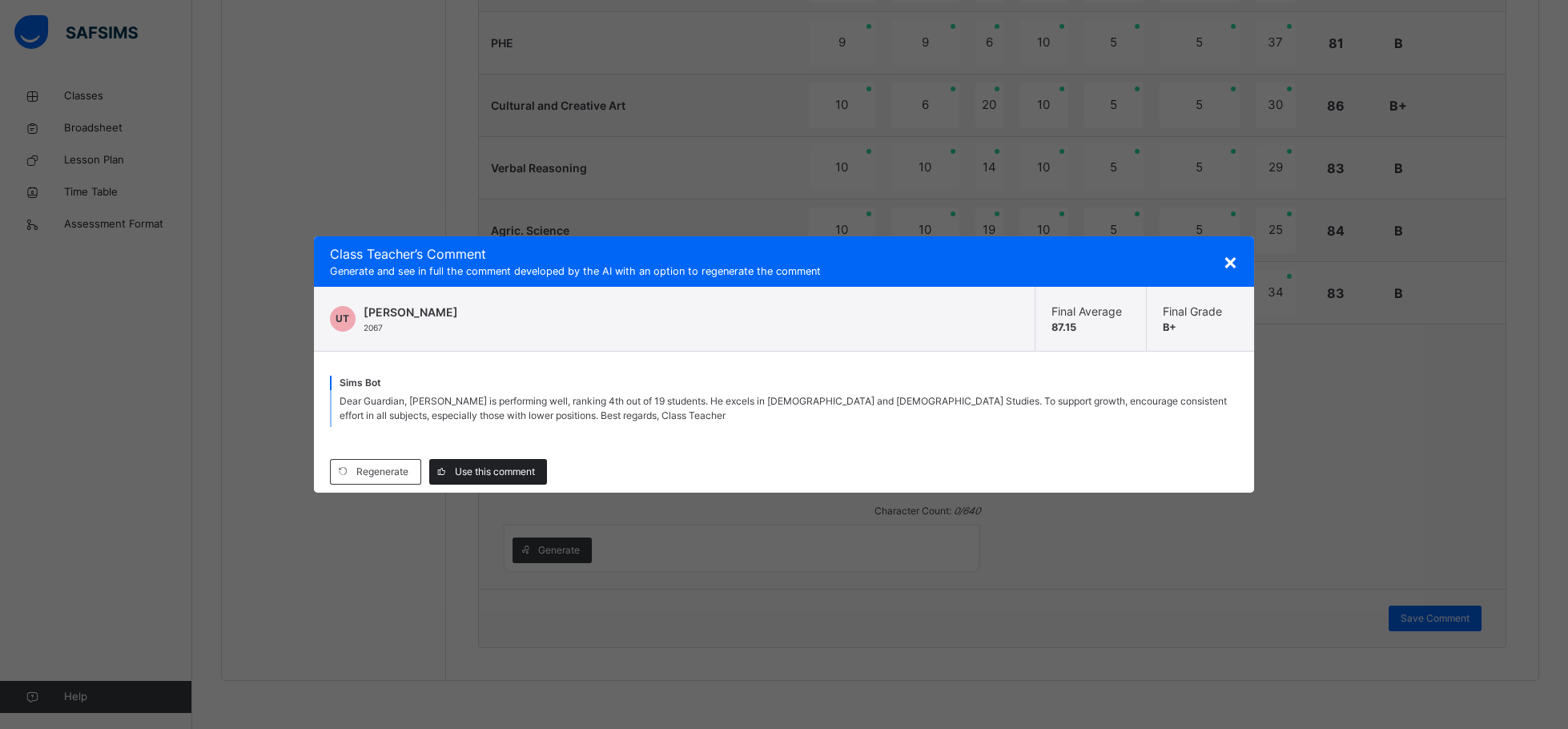 click on "Use this comment" at bounding box center [495, 472] 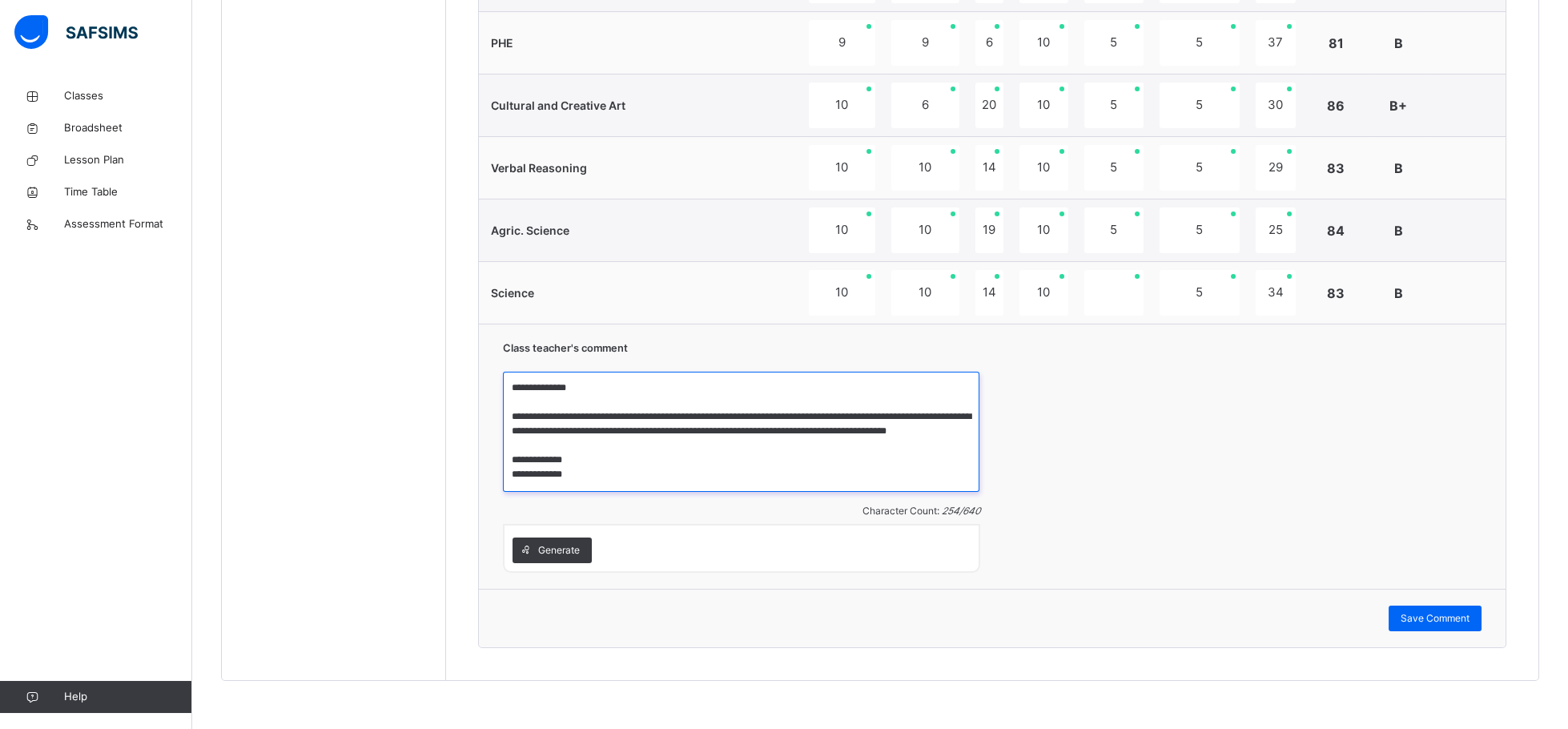 click on "**********" at bounding box center (741, 432) 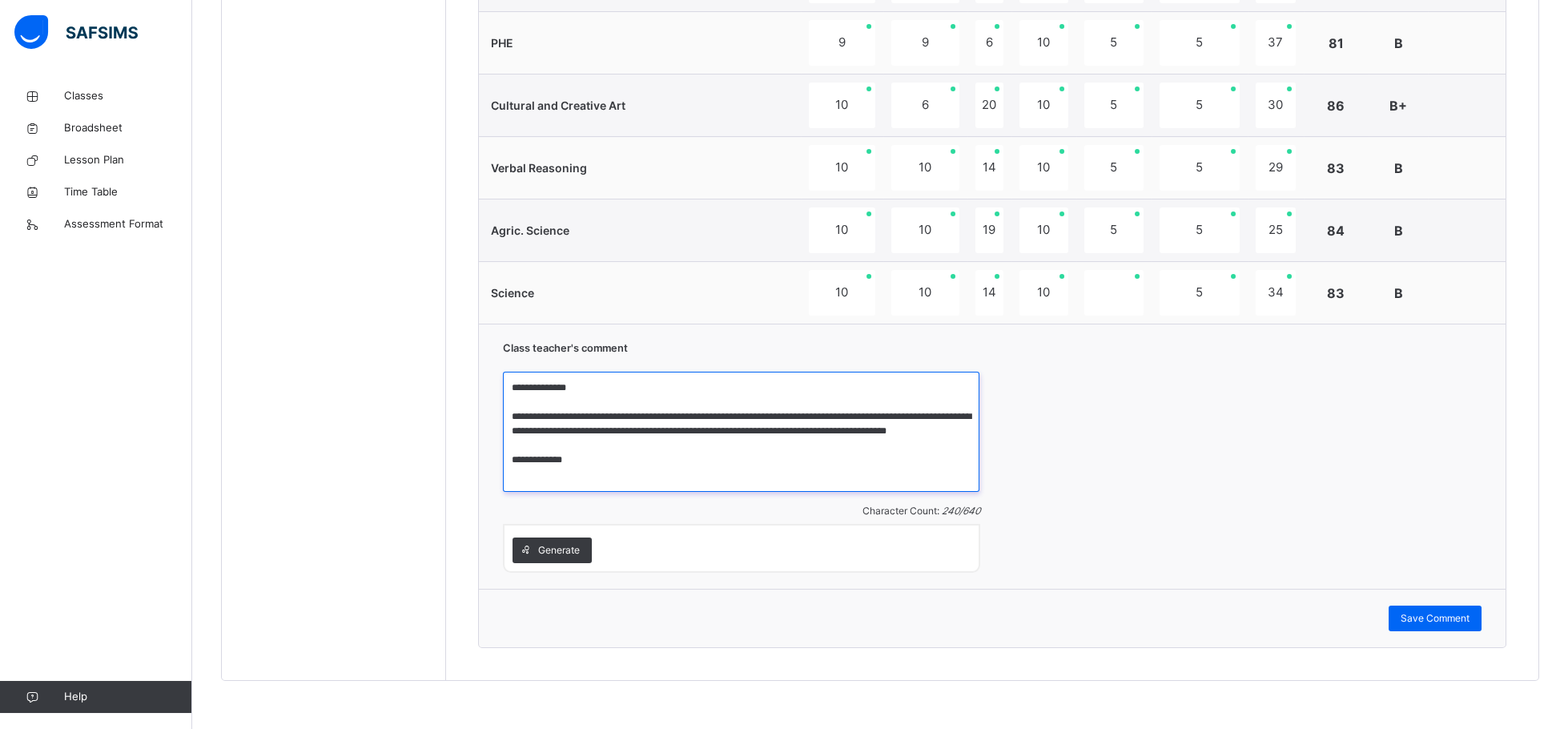 scroll, scrollTop: 0, scrollLeft: 0, axis: both 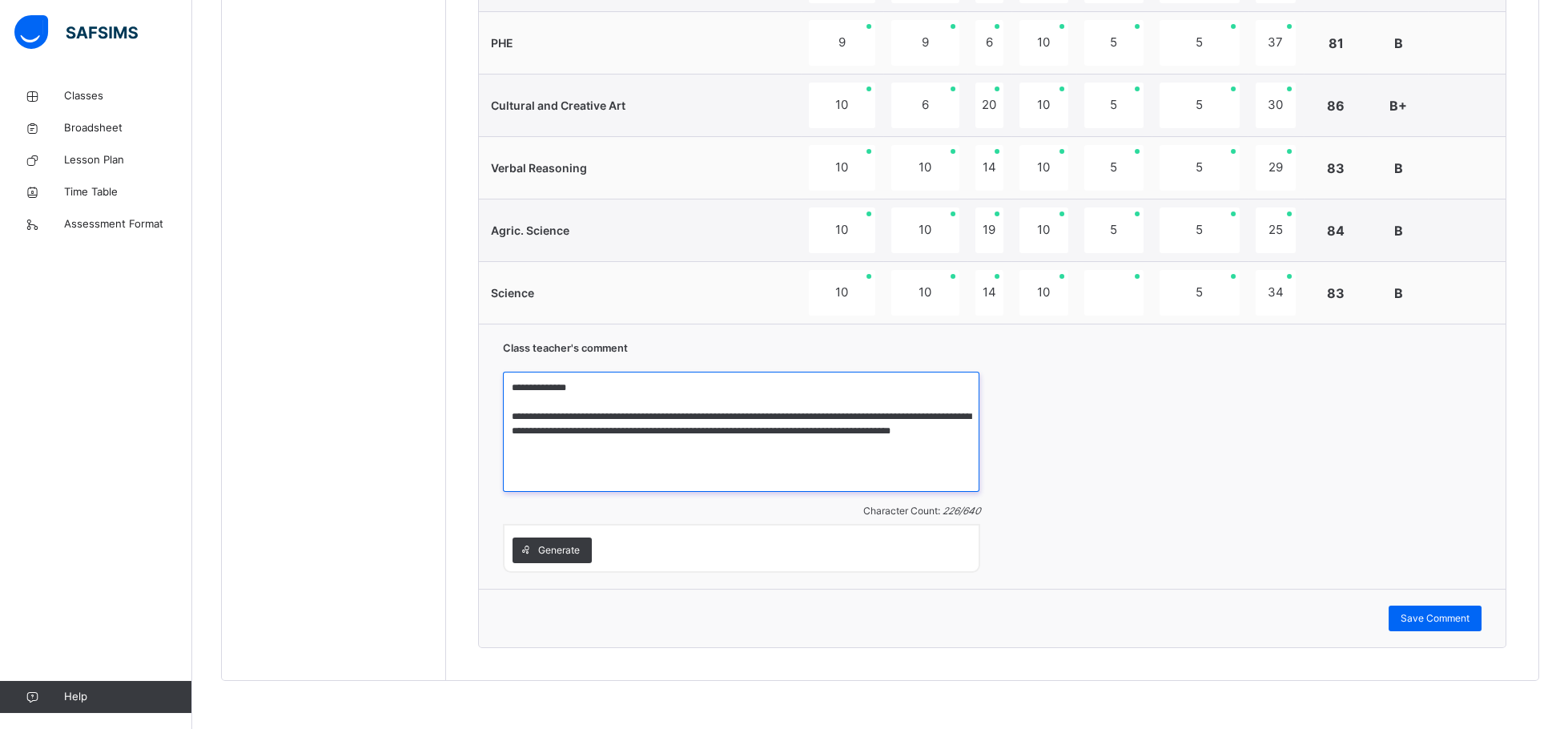 click on "**********" at bounding box center [741, 432] 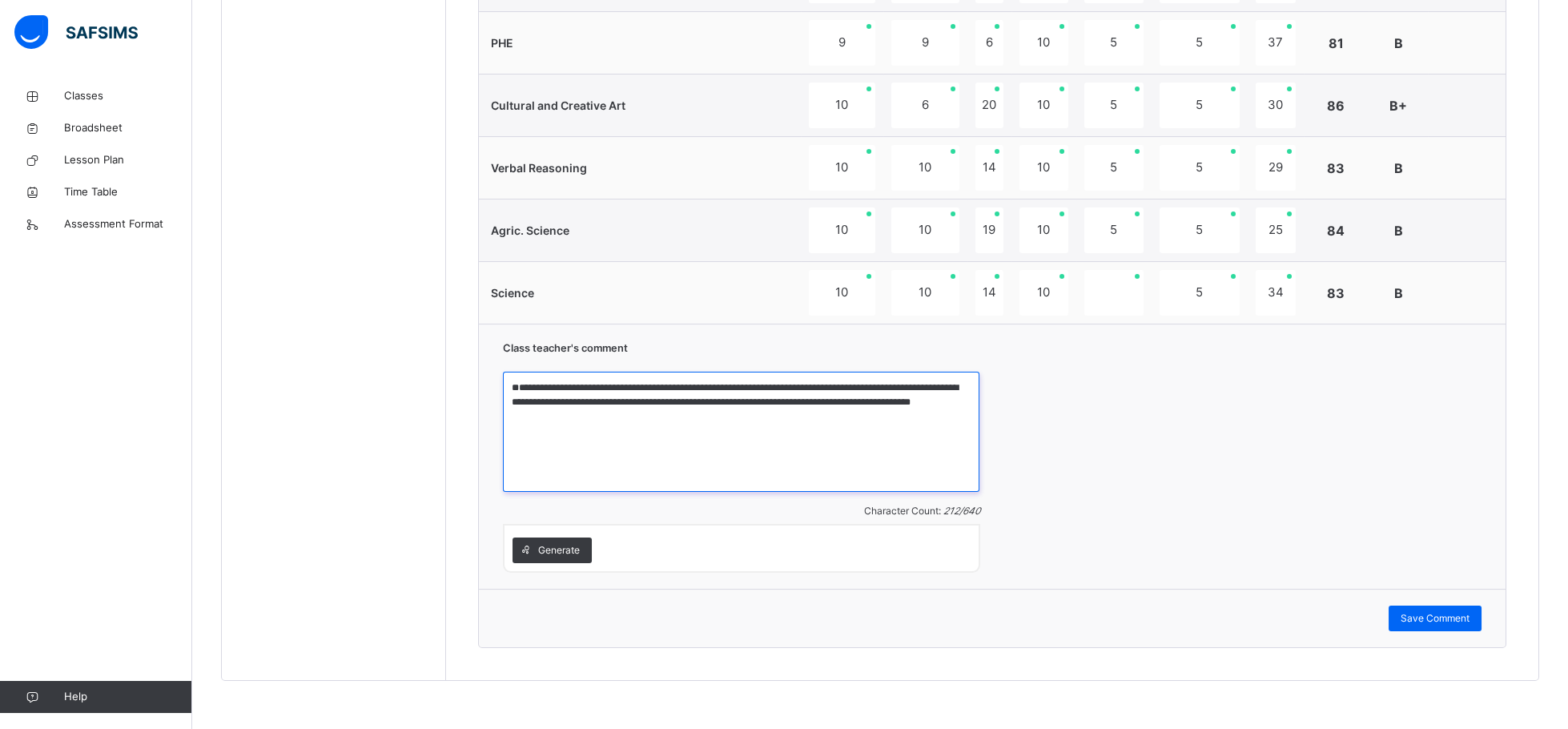 click on "**********" at bounding box center (741, 432) 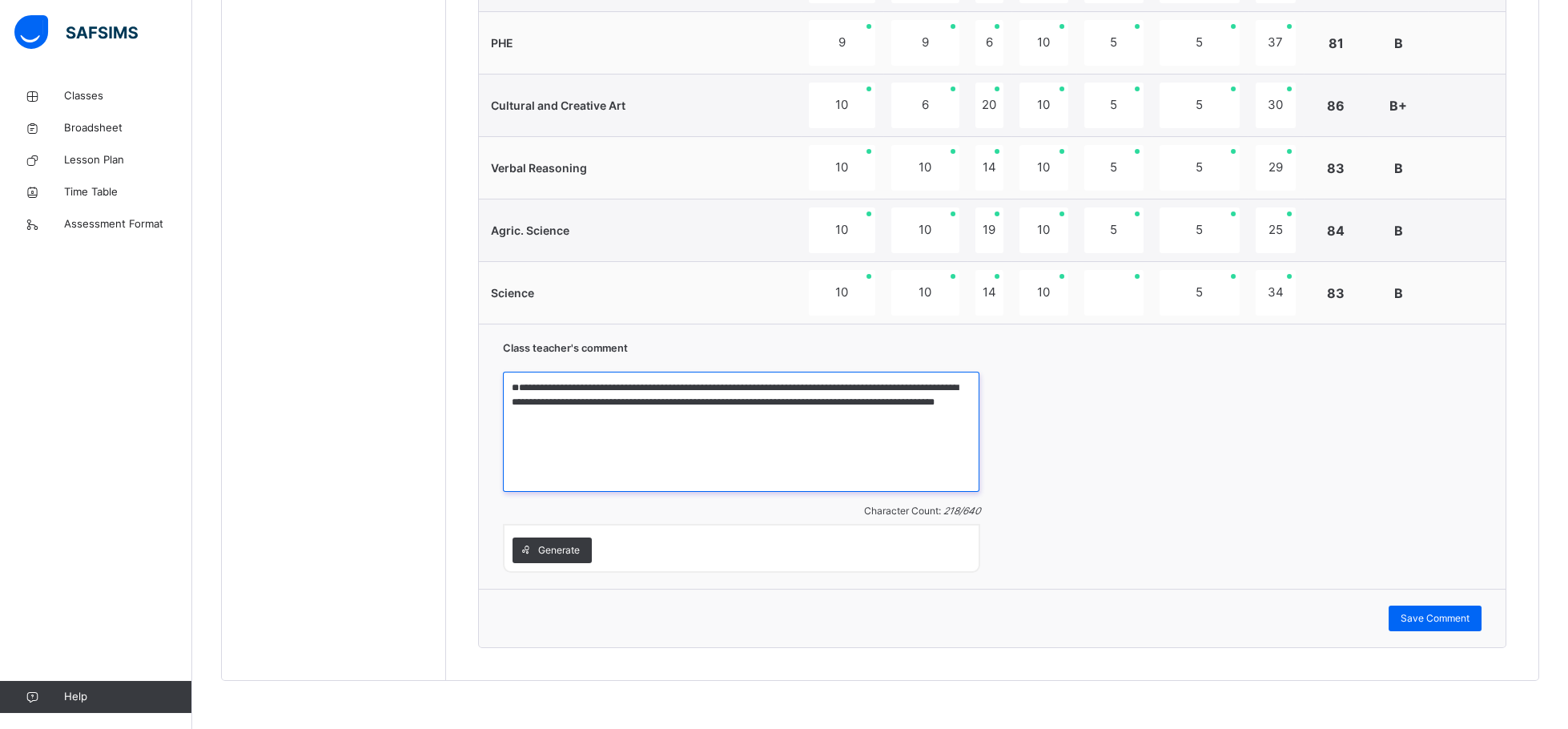click on "**********" at bounding box center [741, 432] 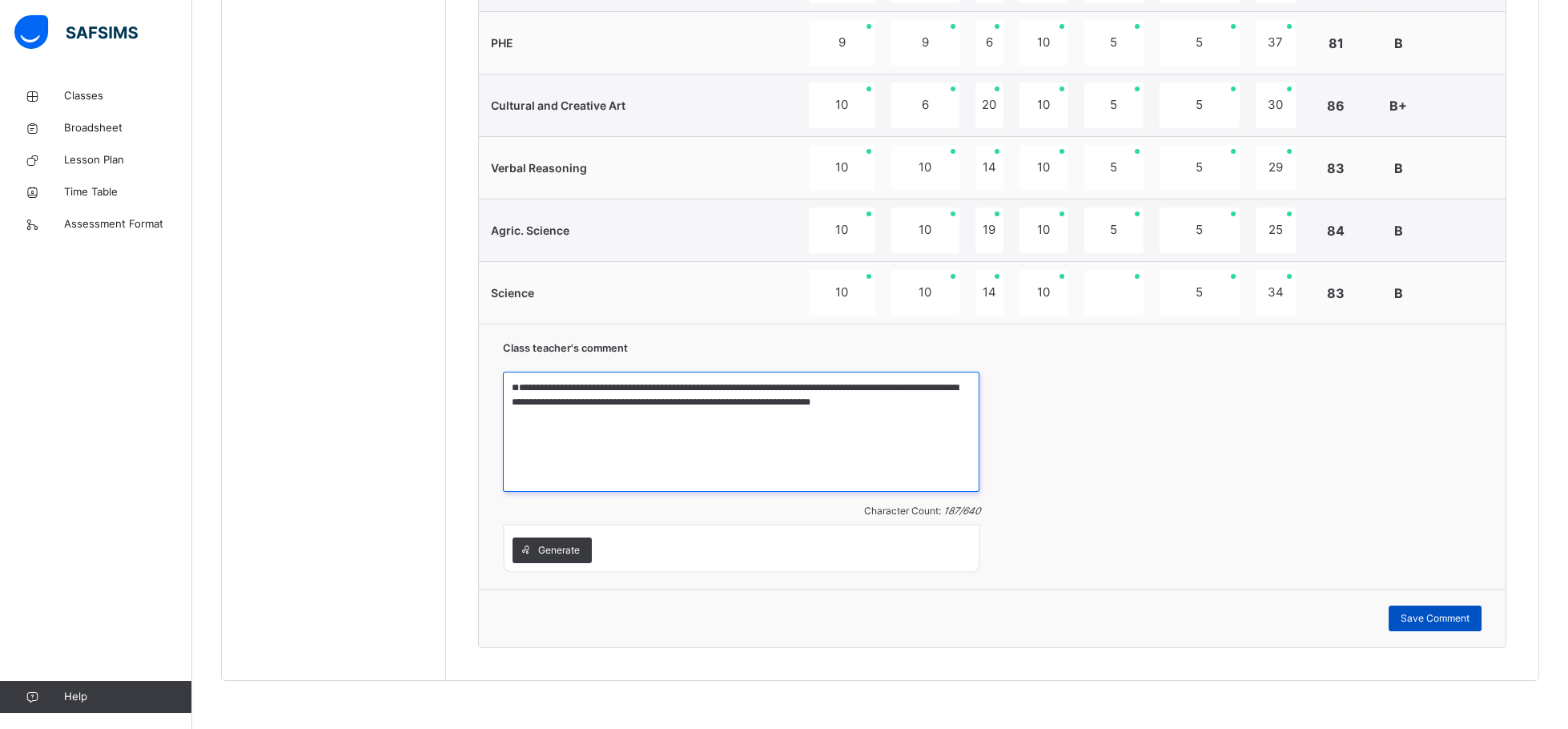 type on "**********" 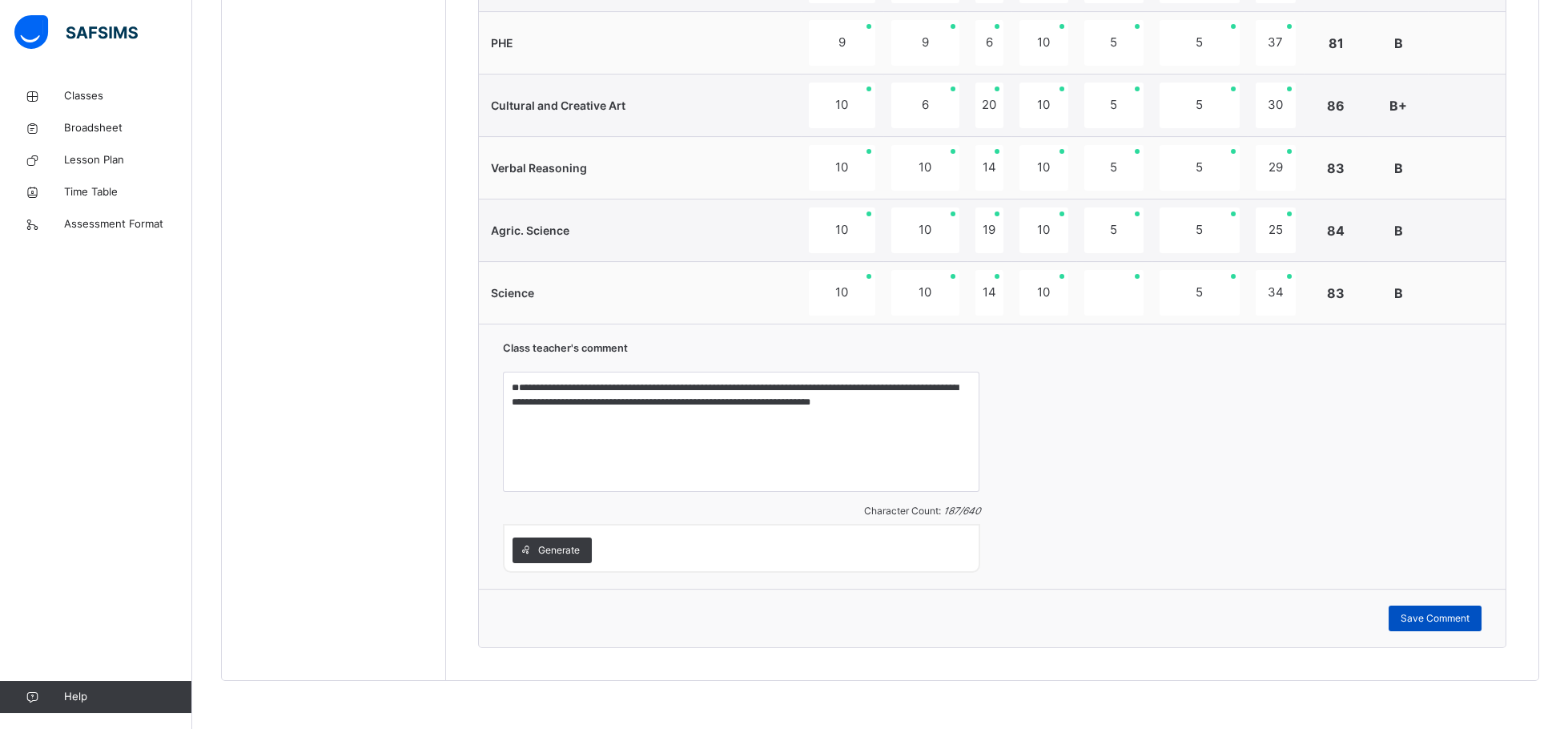 click on "Save Comment" at bounding box center (1435, 618) 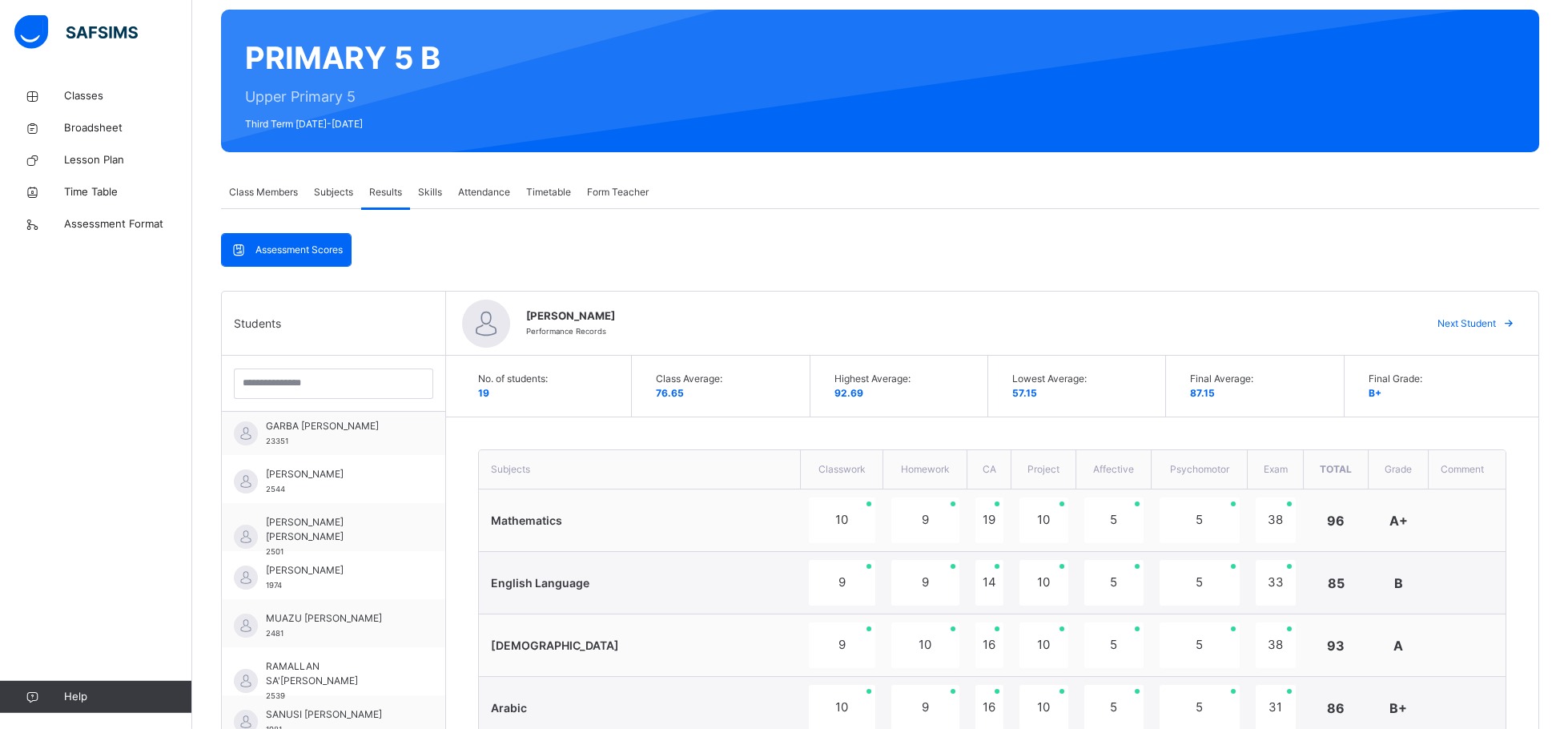 scroll, scrollTop: 115, scrollLeft: 0, axis: vertical 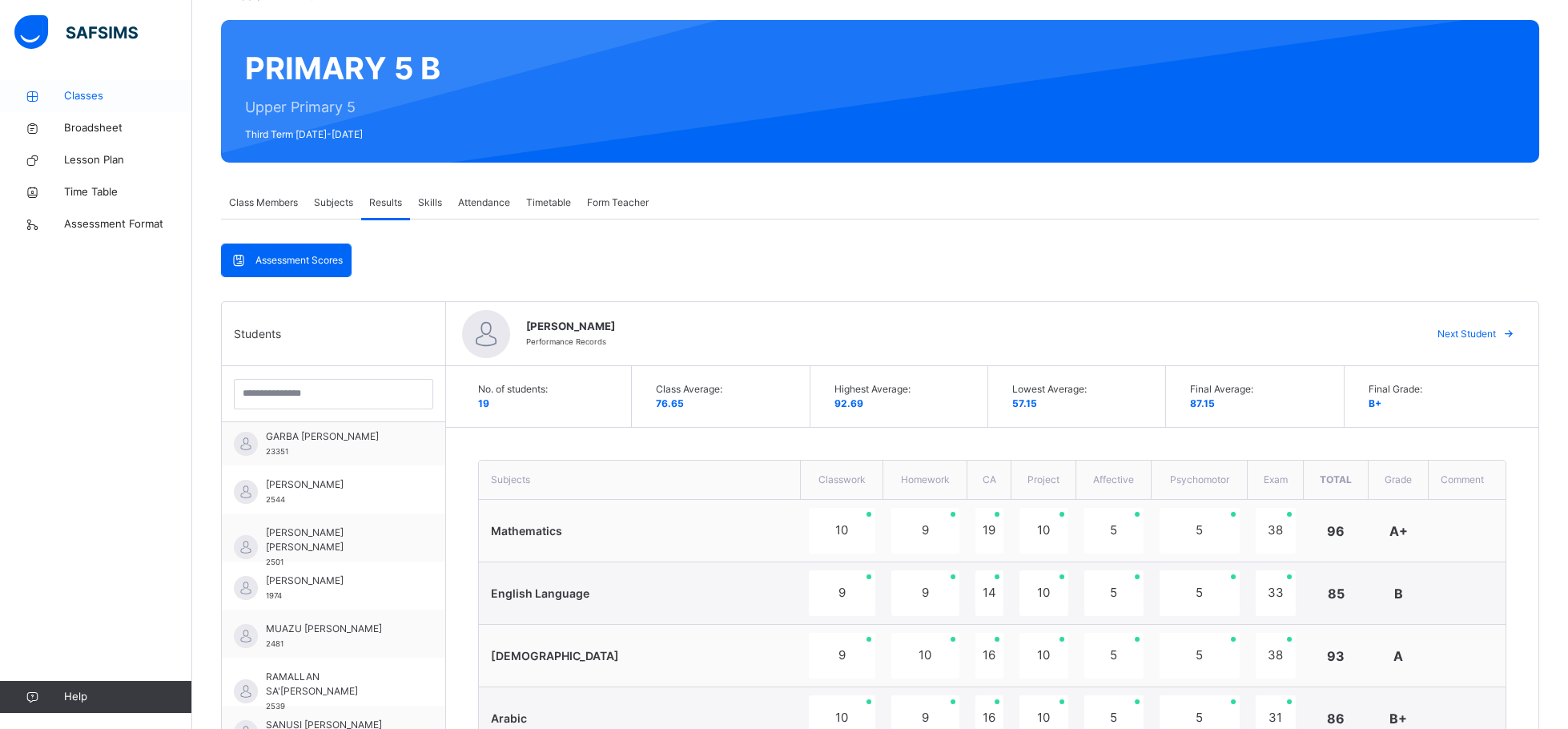 click on "Classes" at bounding box center (128, 96) 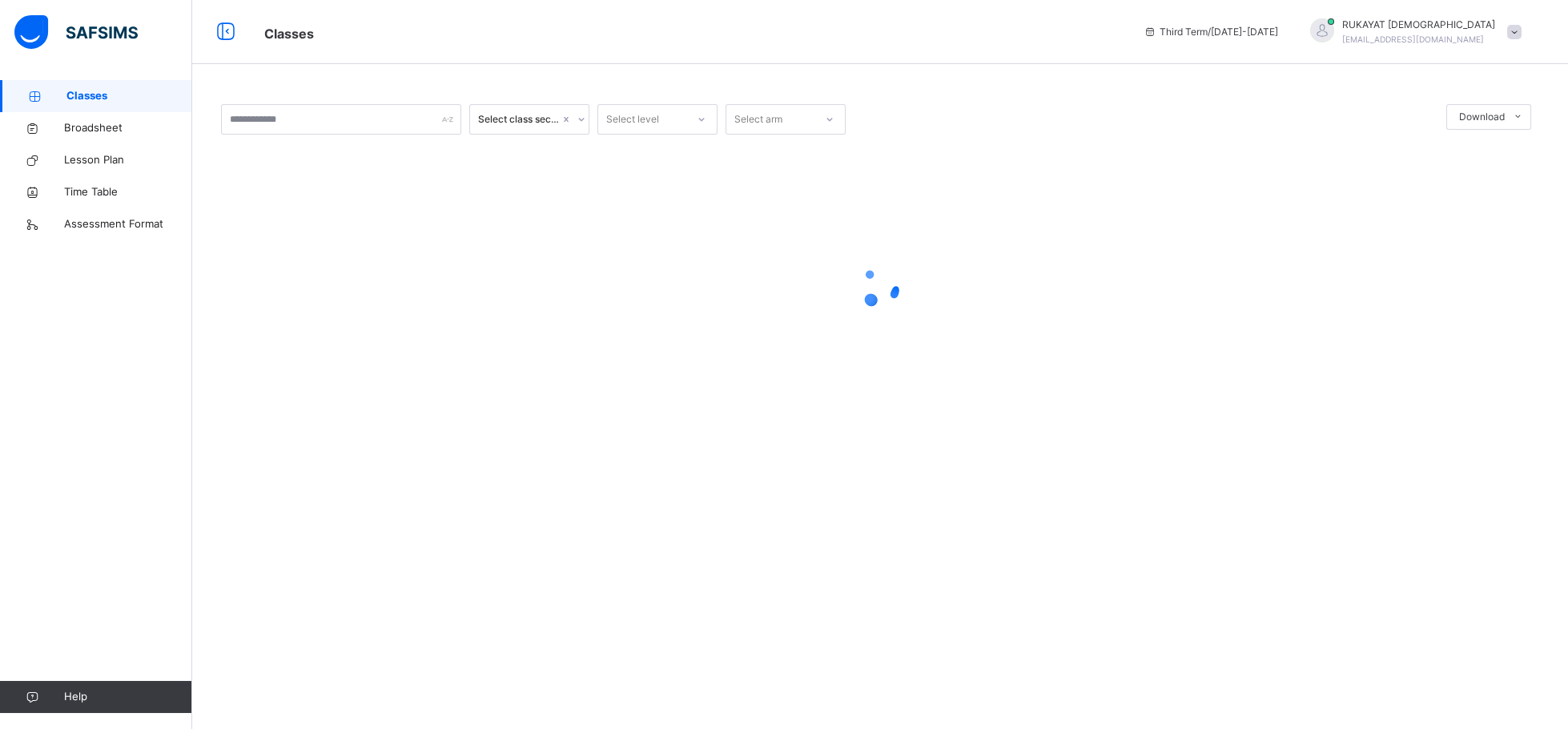 scroll, scrollTop: 0, scrollLeft: 0, axis: both 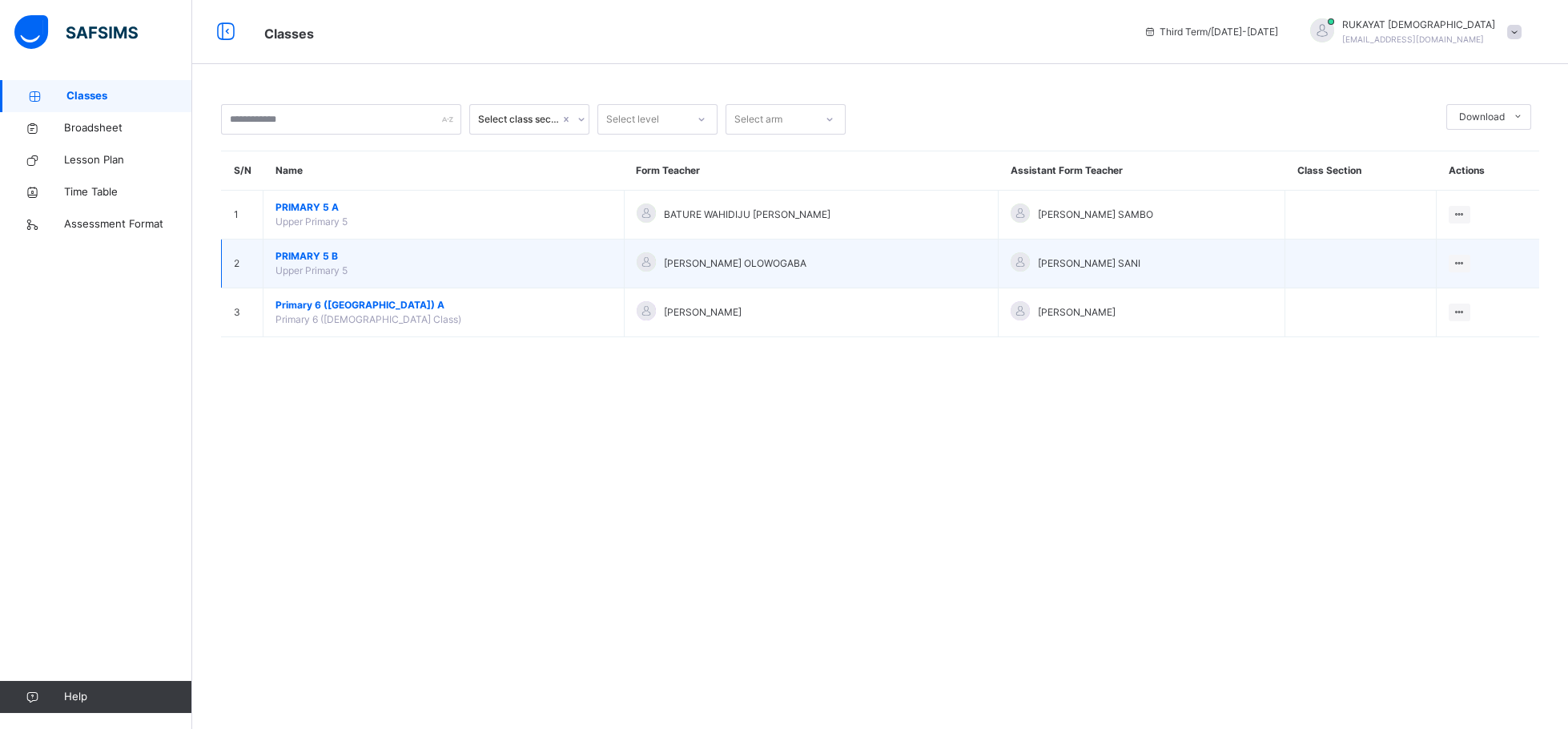 click on "PRIMARY 5   B" at bounding box center (444, 256) 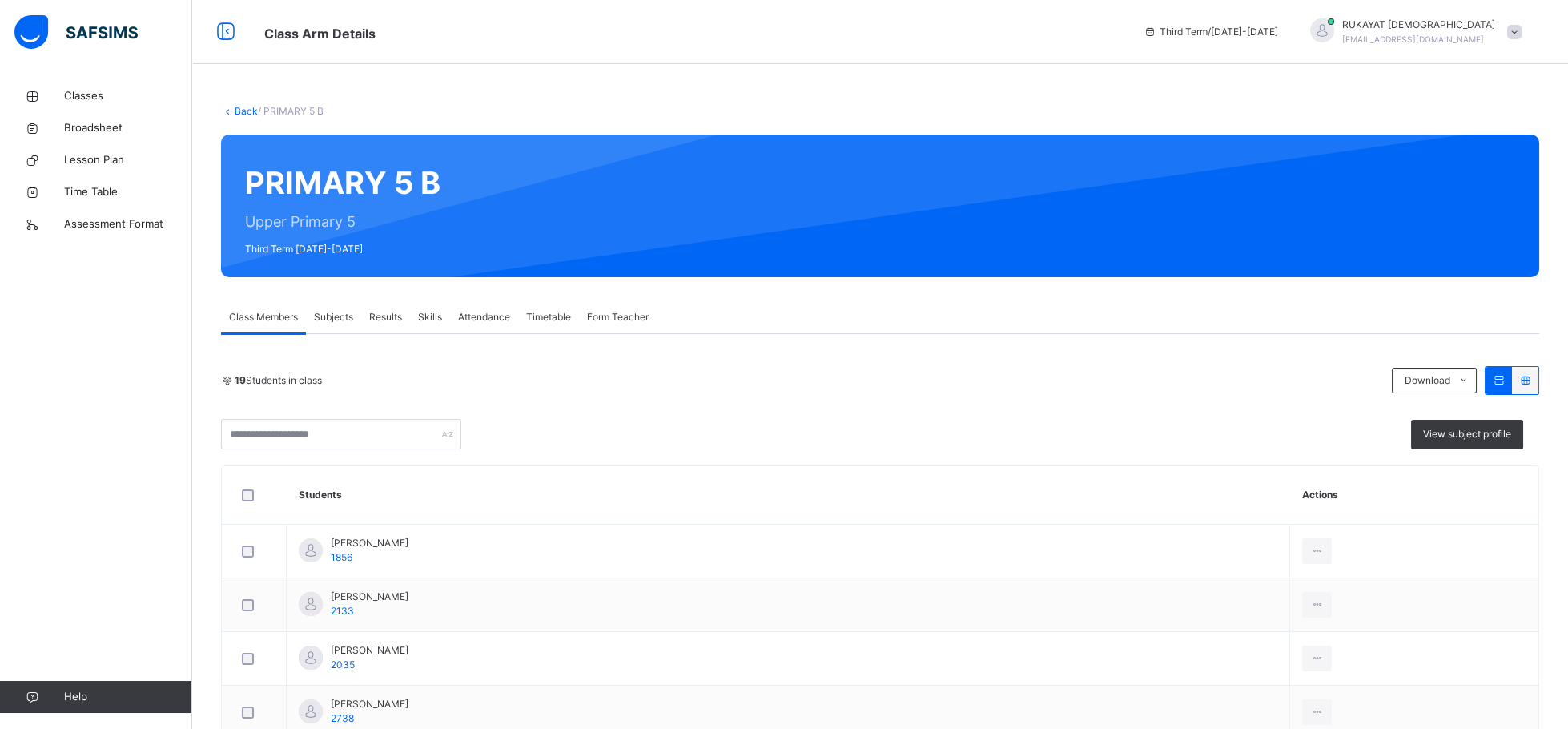 click on "Subjects" at bounding box center (333, 317) 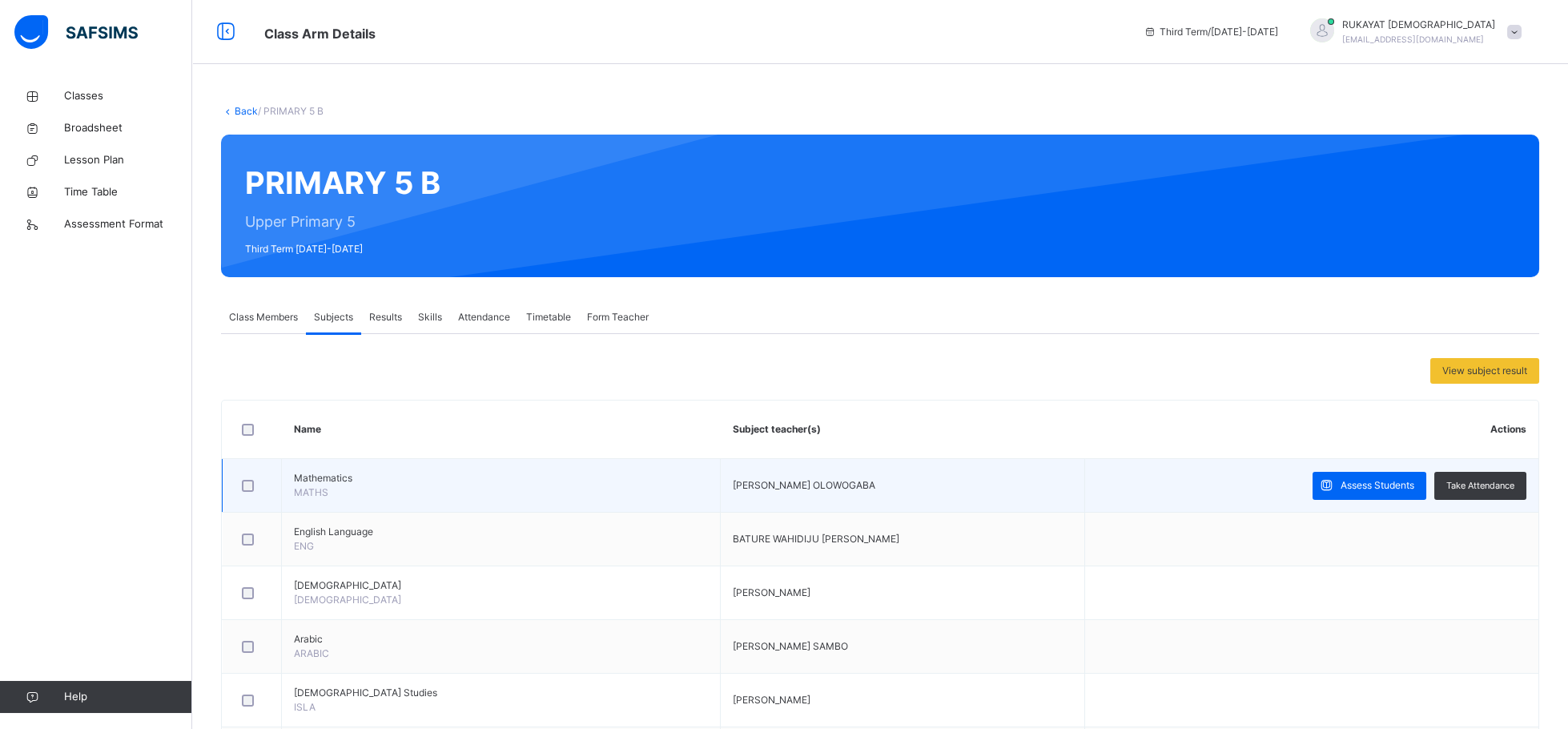 click at bounding box center [251, 485] 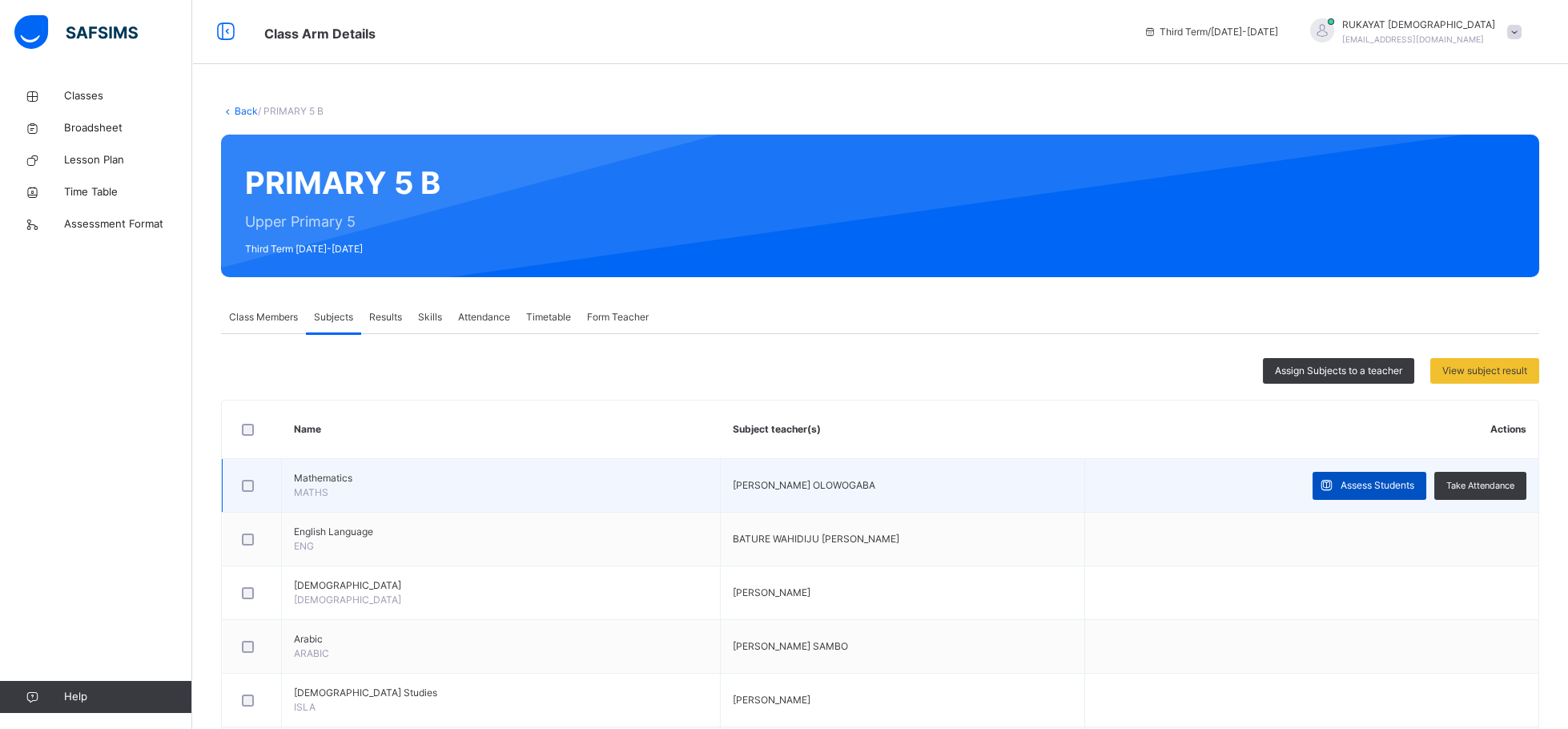 click on "Assess Students" at bounding box center [1377, 485] 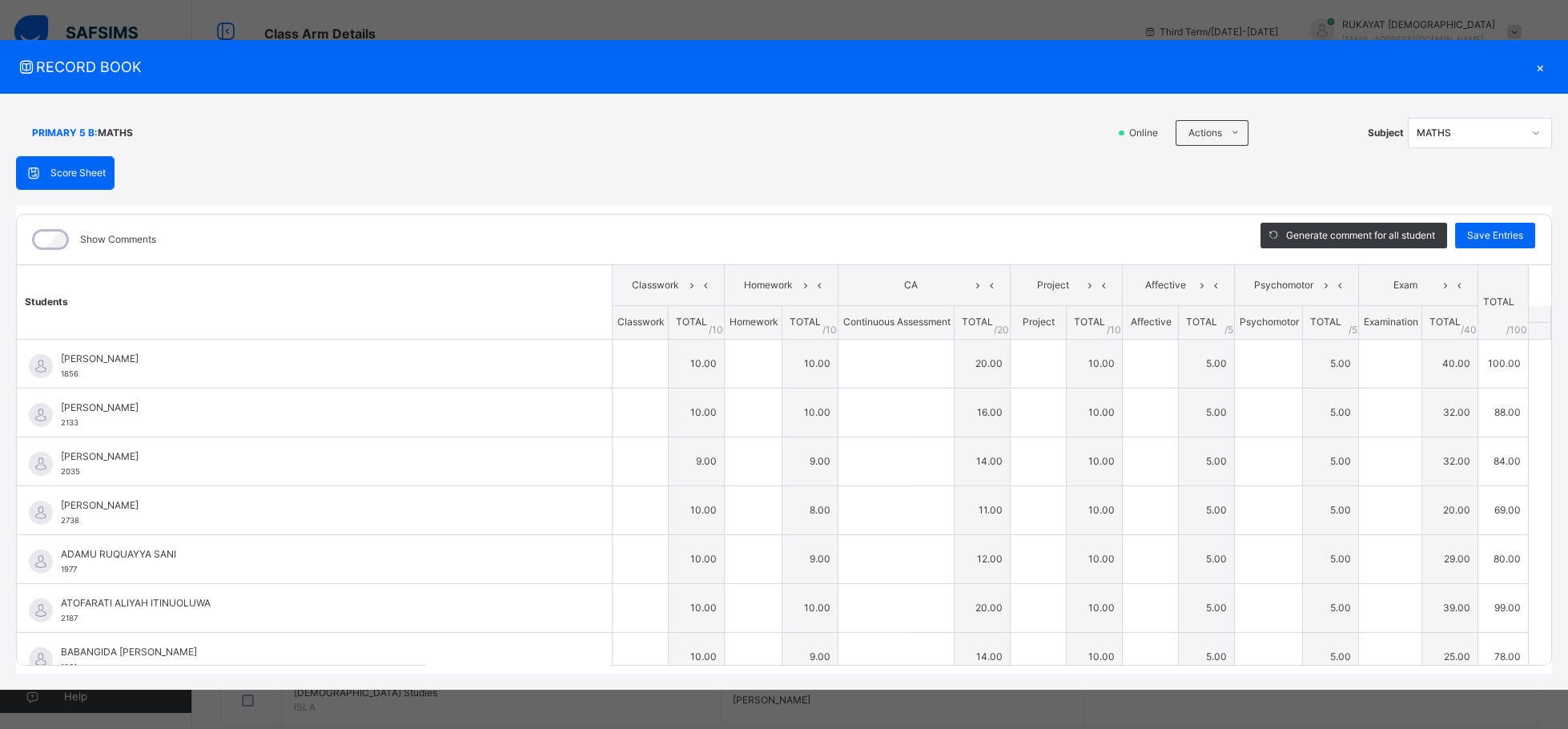type on "**" 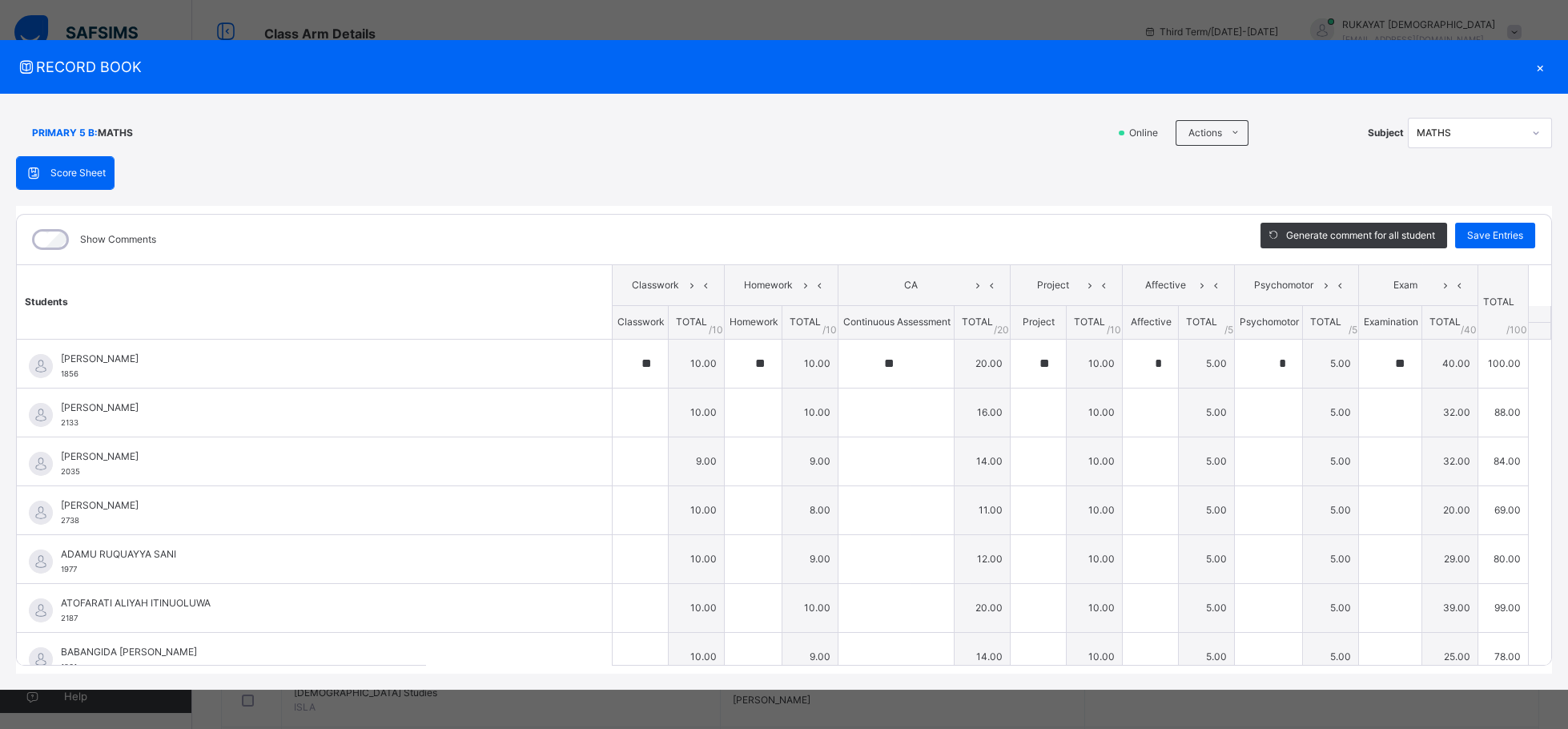 type on "**" 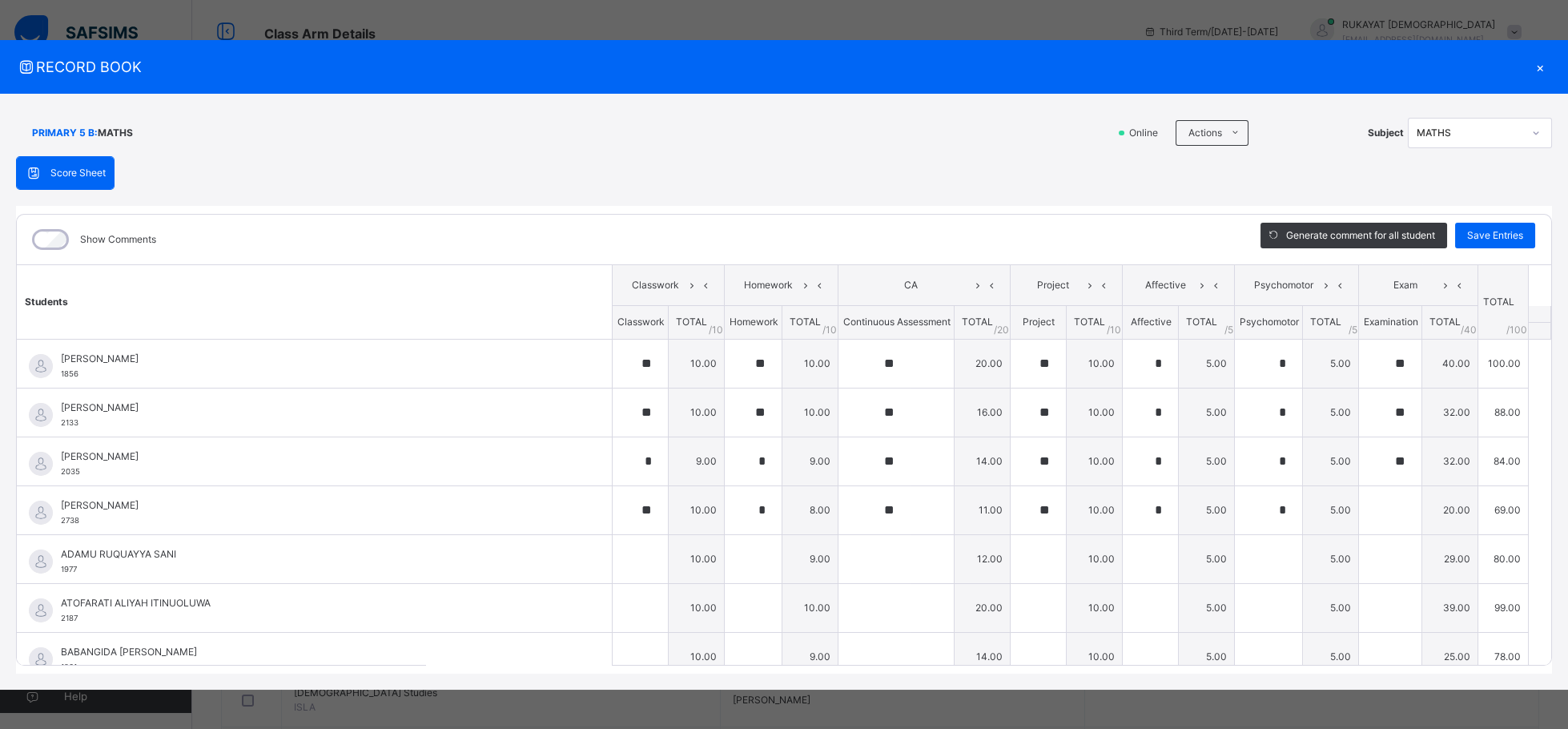 type on "**" 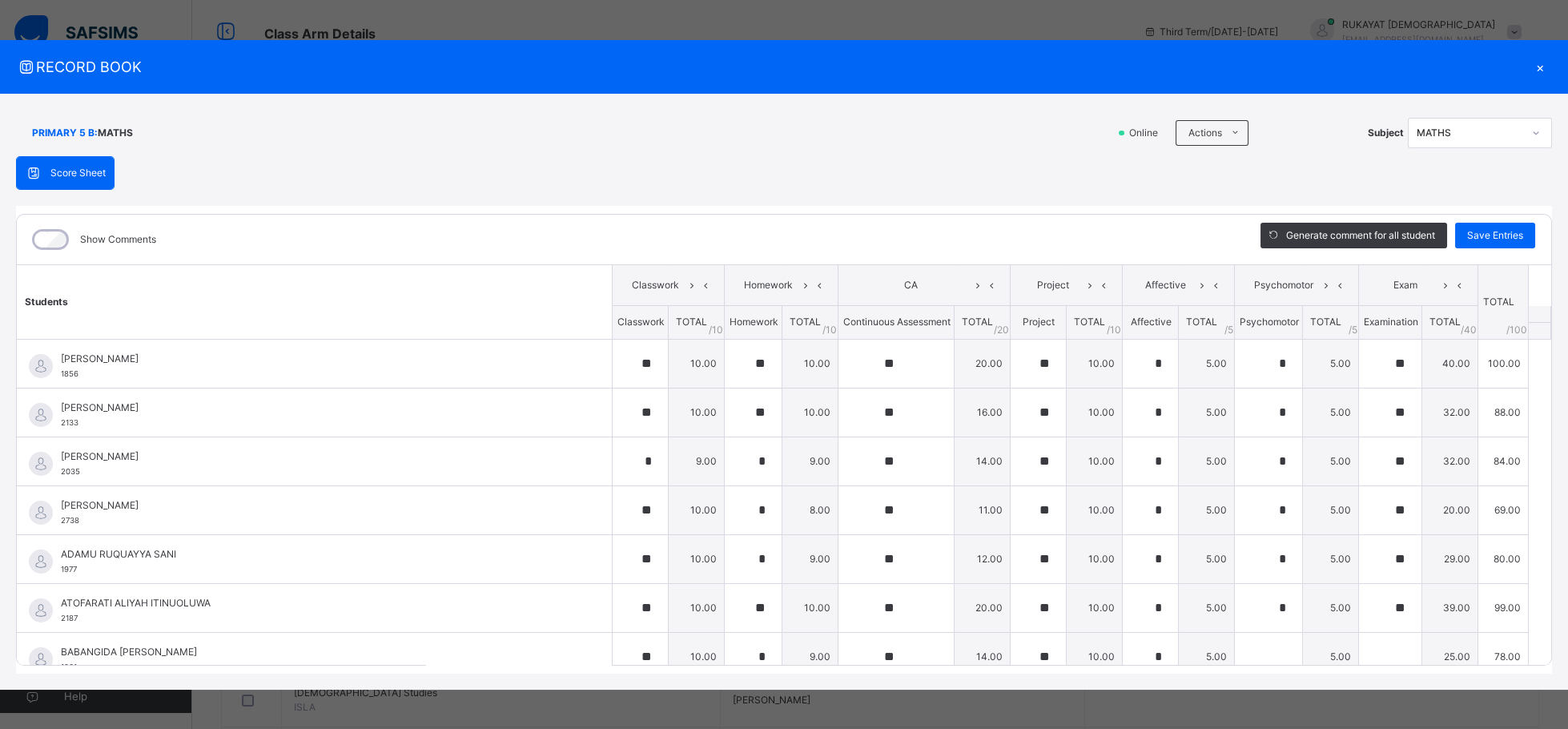 type on "*" 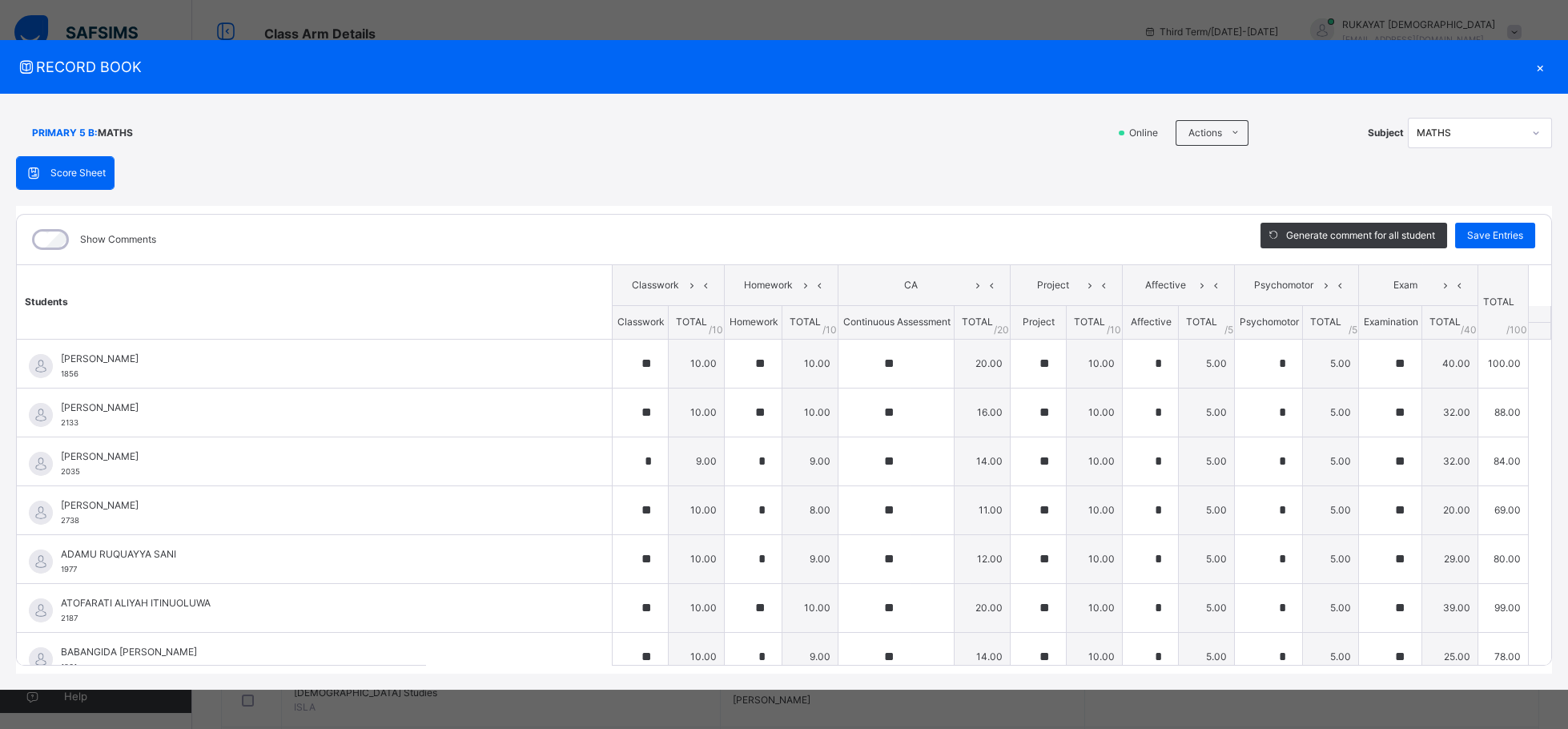type on "**" 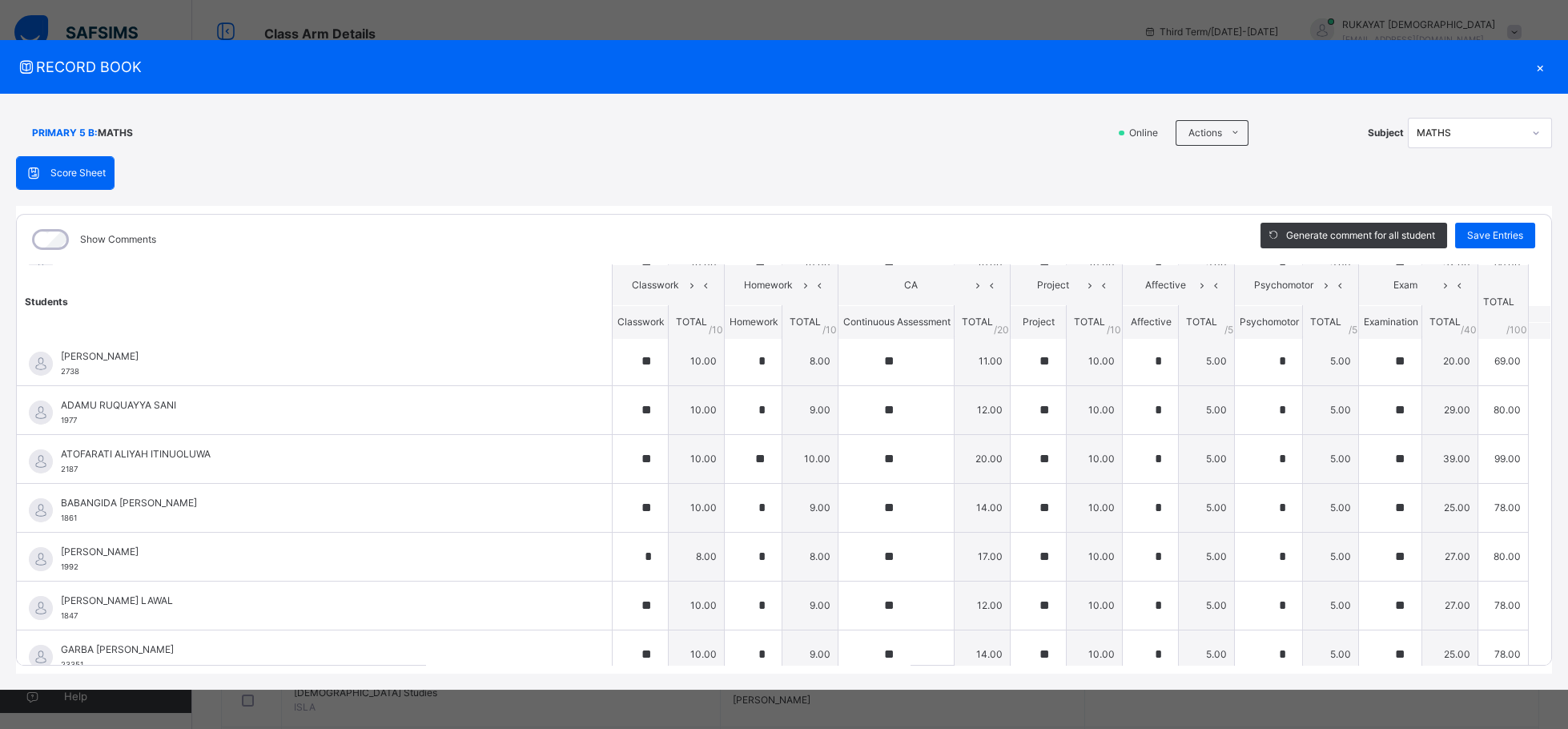 scroll, scrollTop: 172, scrollLeft: 0, axis: vertical 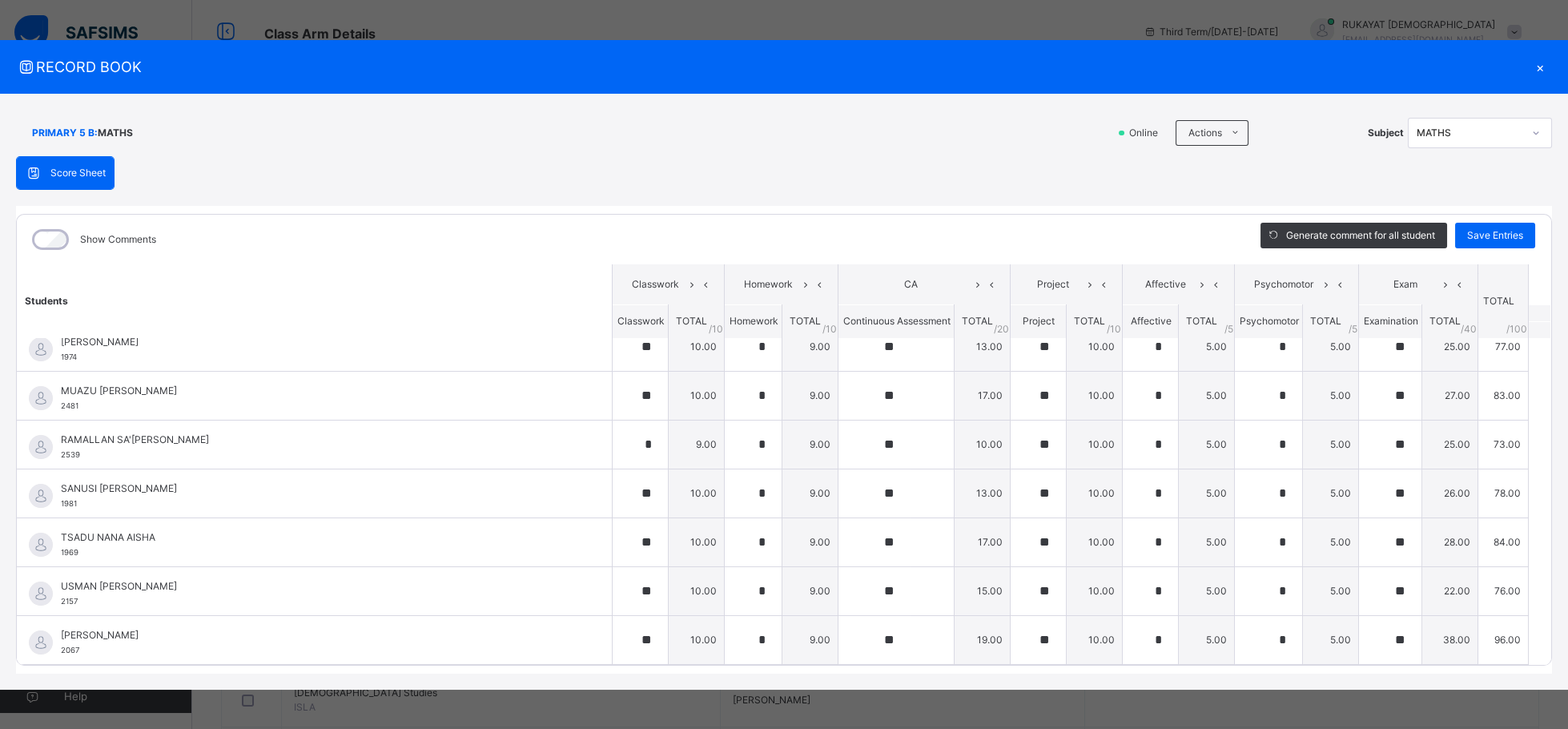 click on "×" at bounding box center [1540, 66] 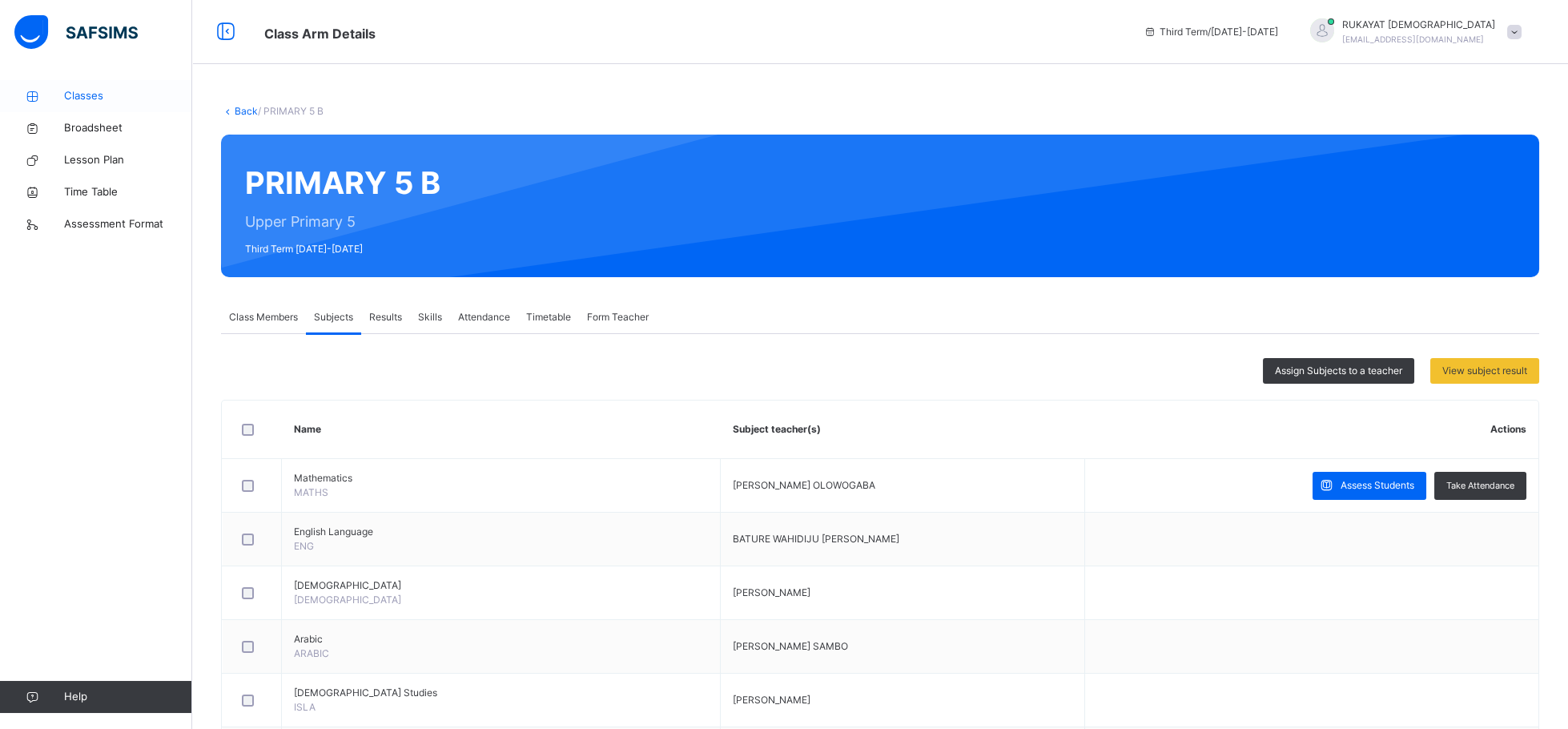 click on "Classes" at bounding box center (96, 96) 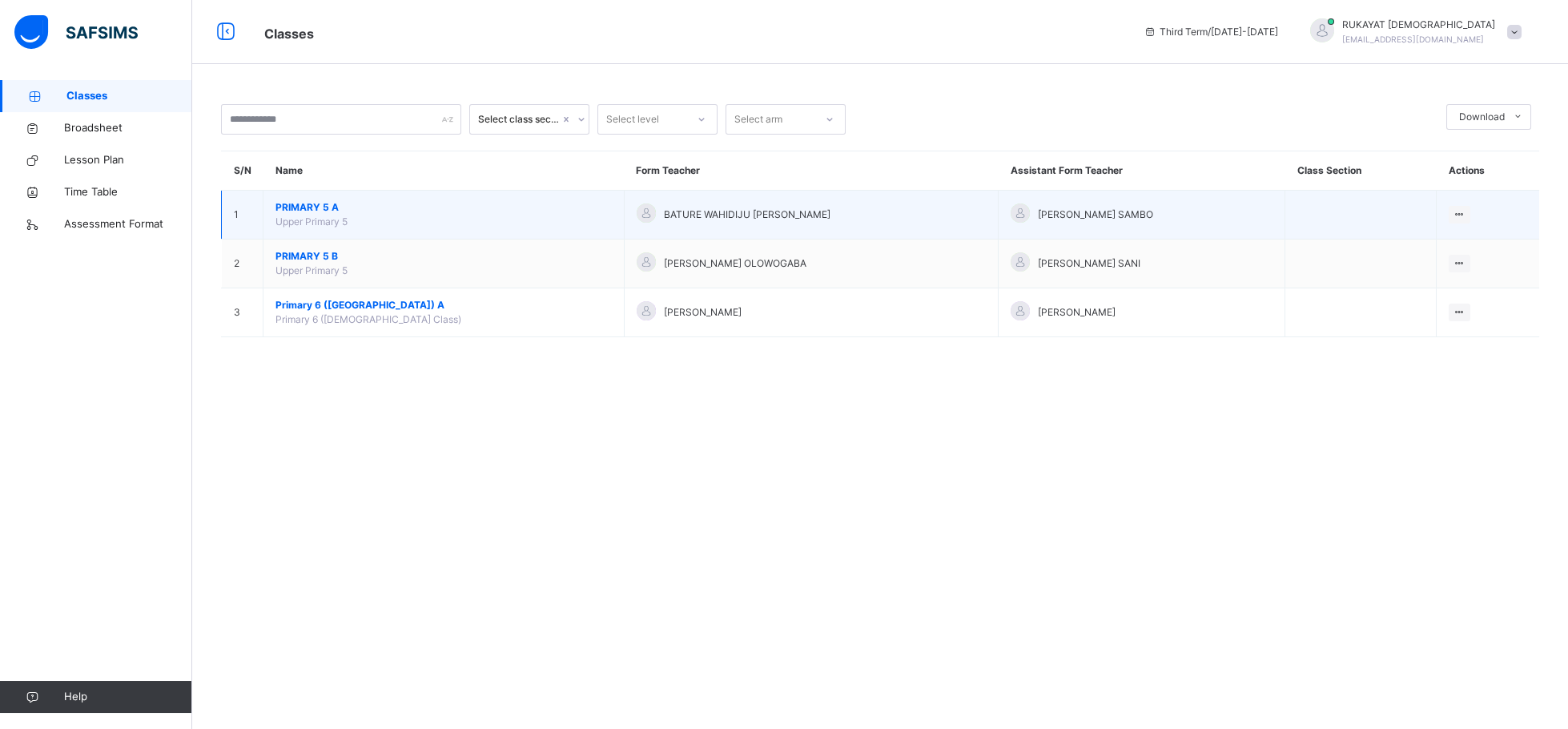 click on "PRIMARY 5   A" at bounding box center [444, 207] 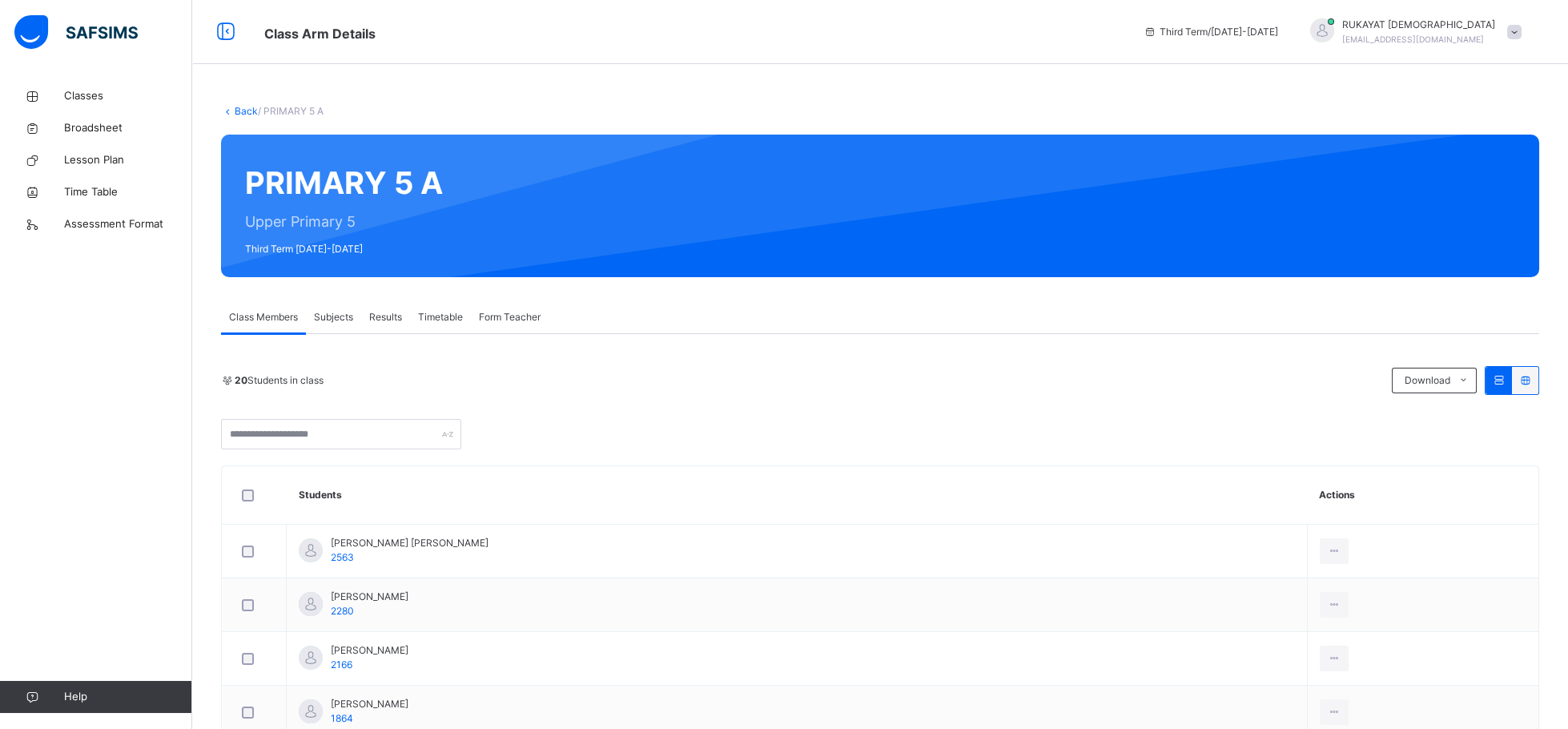 click on "Subjects" at bounding box center (333, 317) 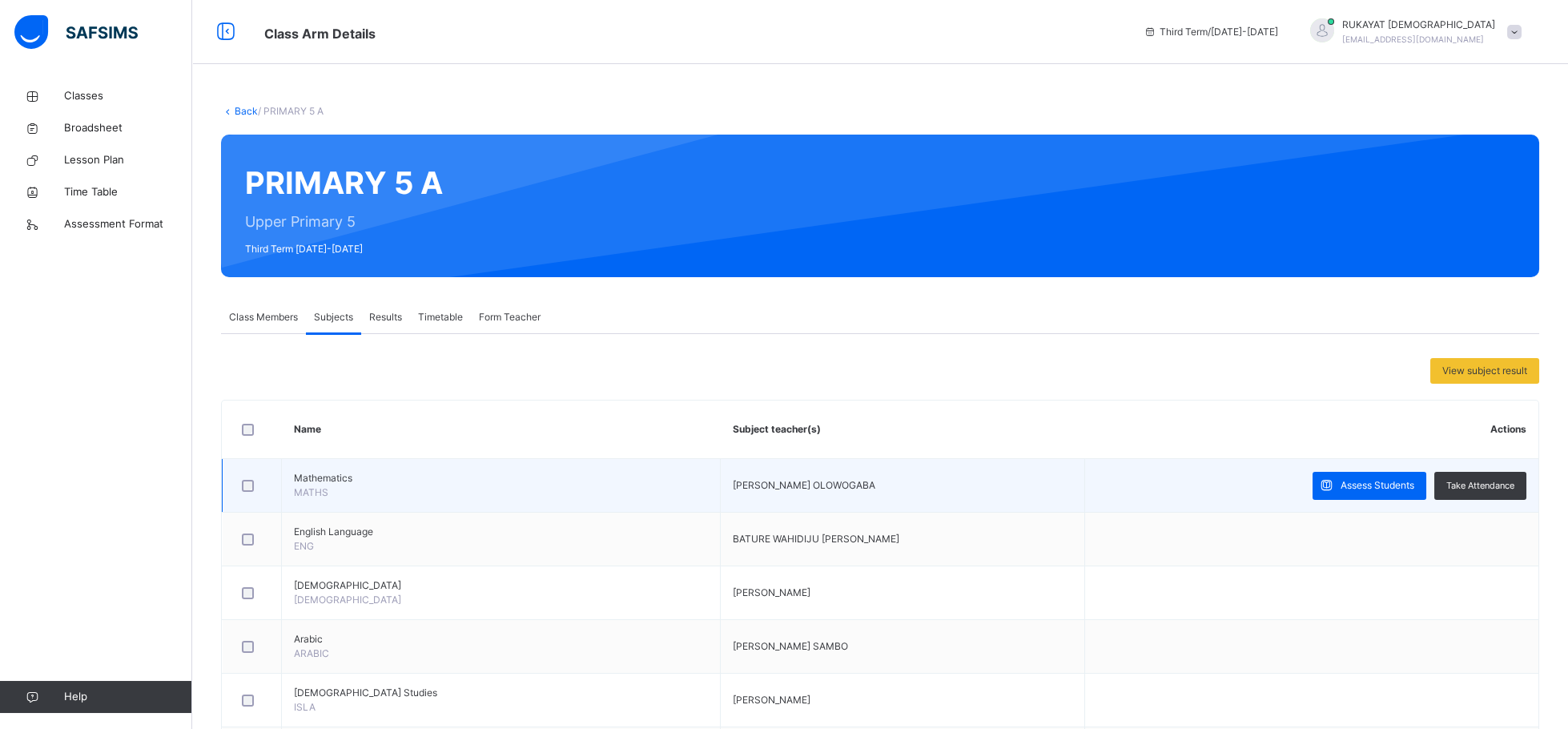 click on "Mathematics" at bounding box center [501, 478] 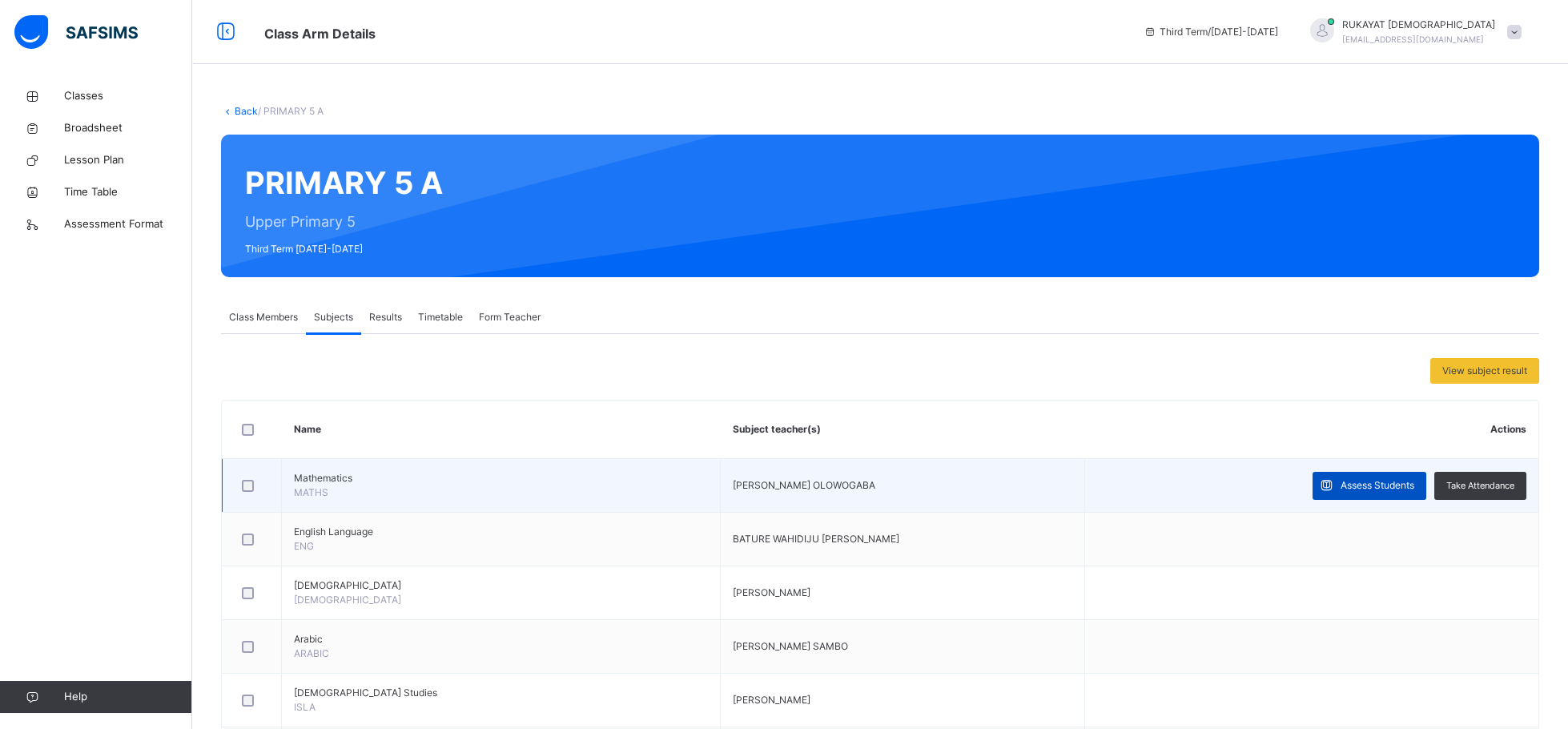 click on "Assess Students" at bounding box center (1377, 485) 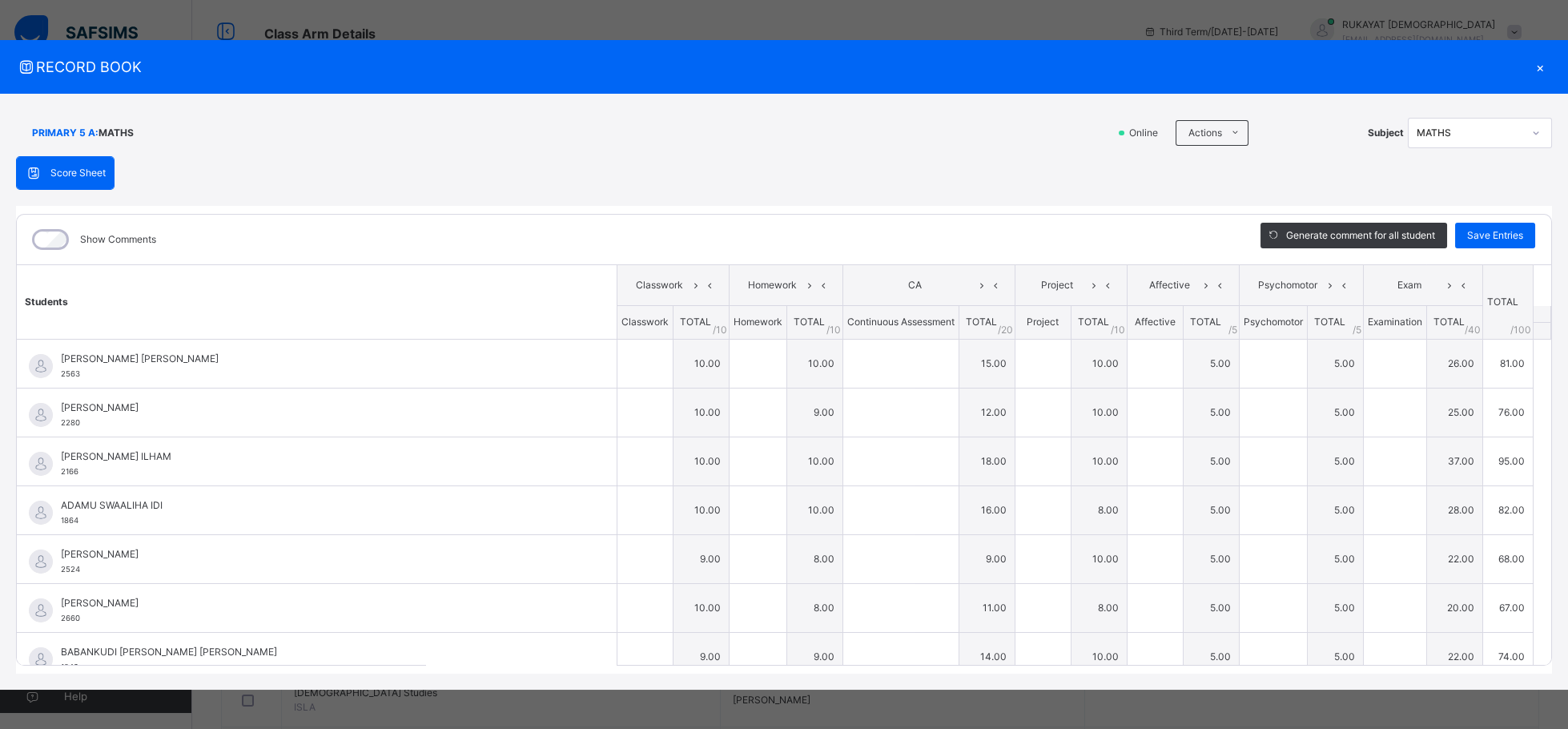 type on "**" 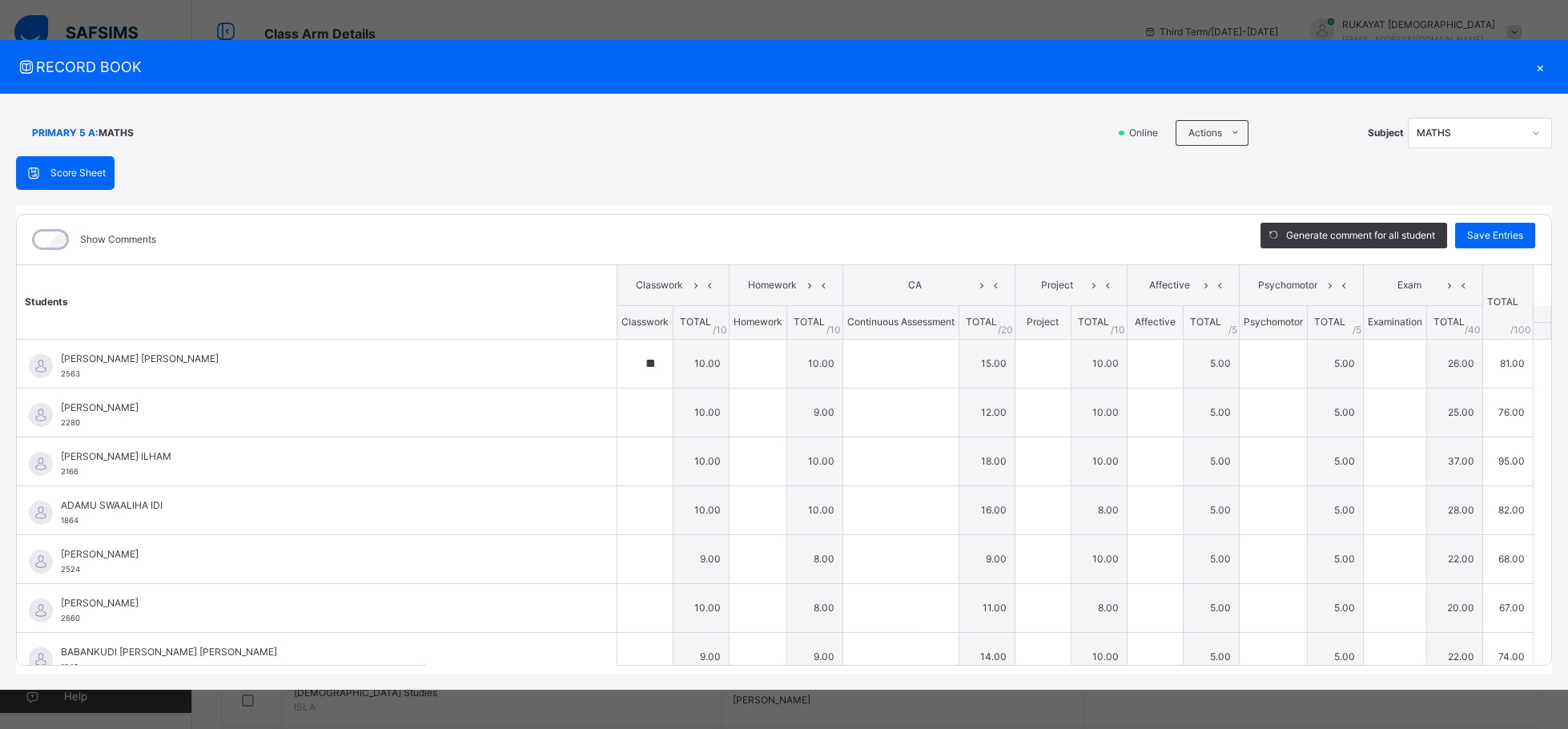 type on "**" 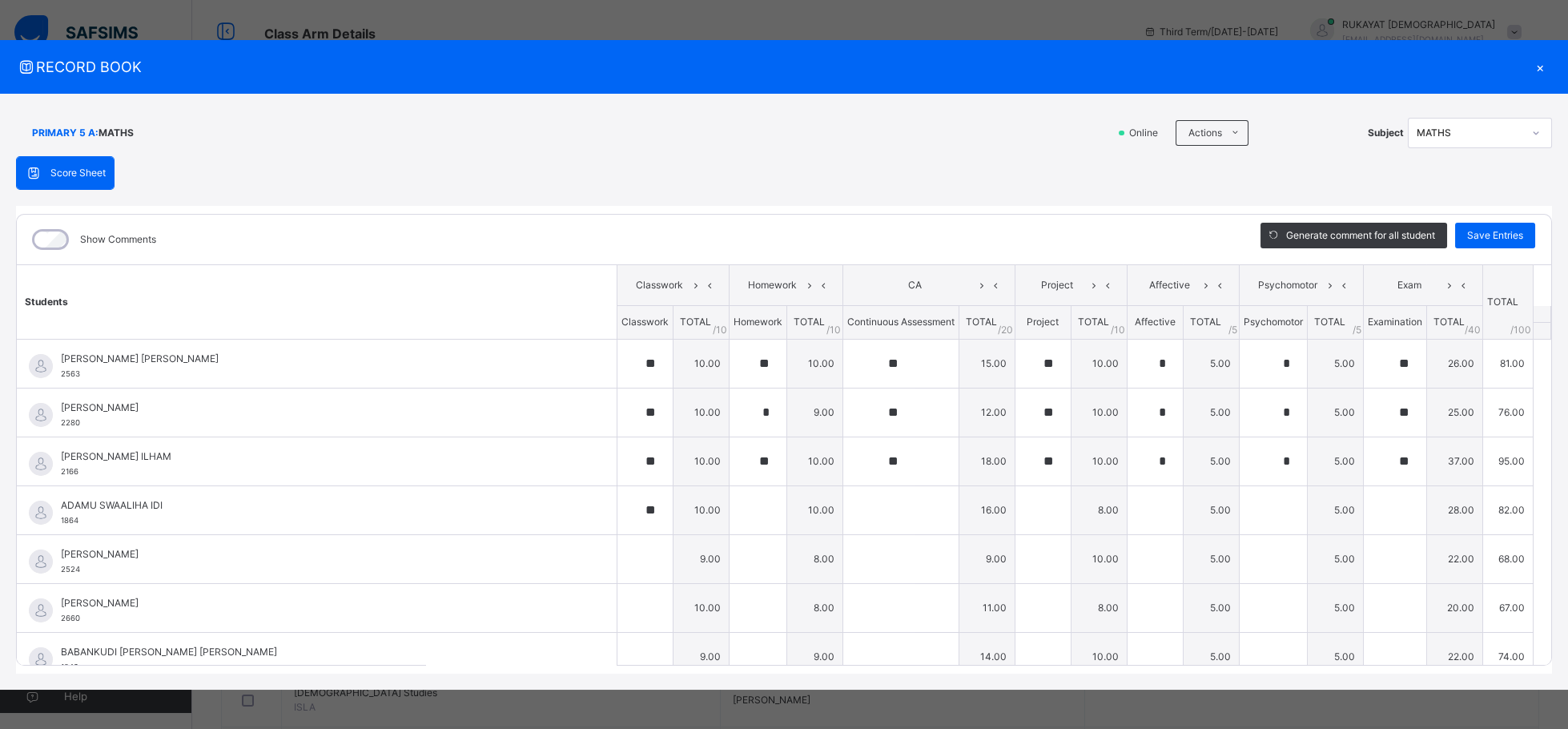 type on "**" 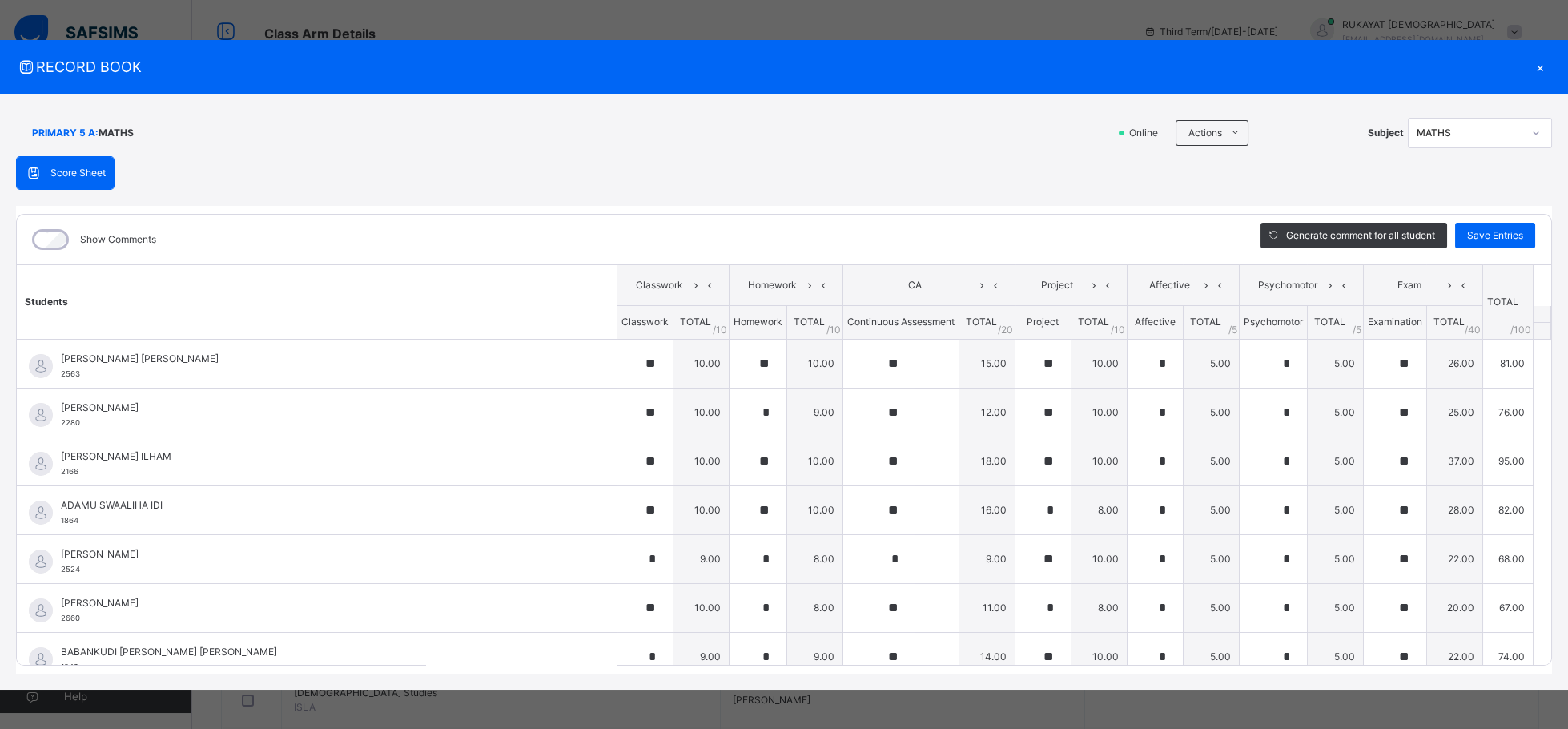 scroll, scrollTop: 34, scrollLeft: 0, axis: vertical 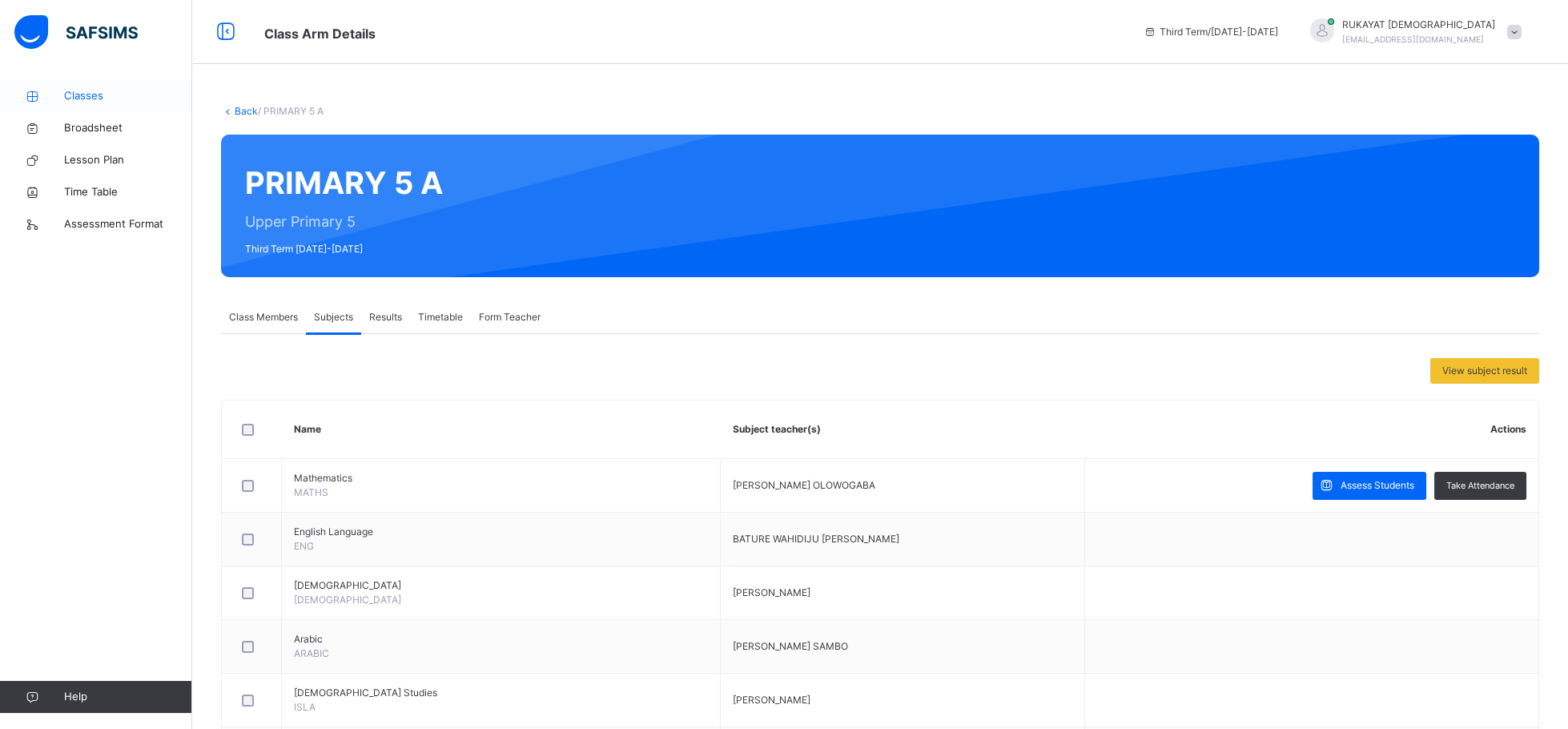 click on "Classes" at bounding box center [96, 96] 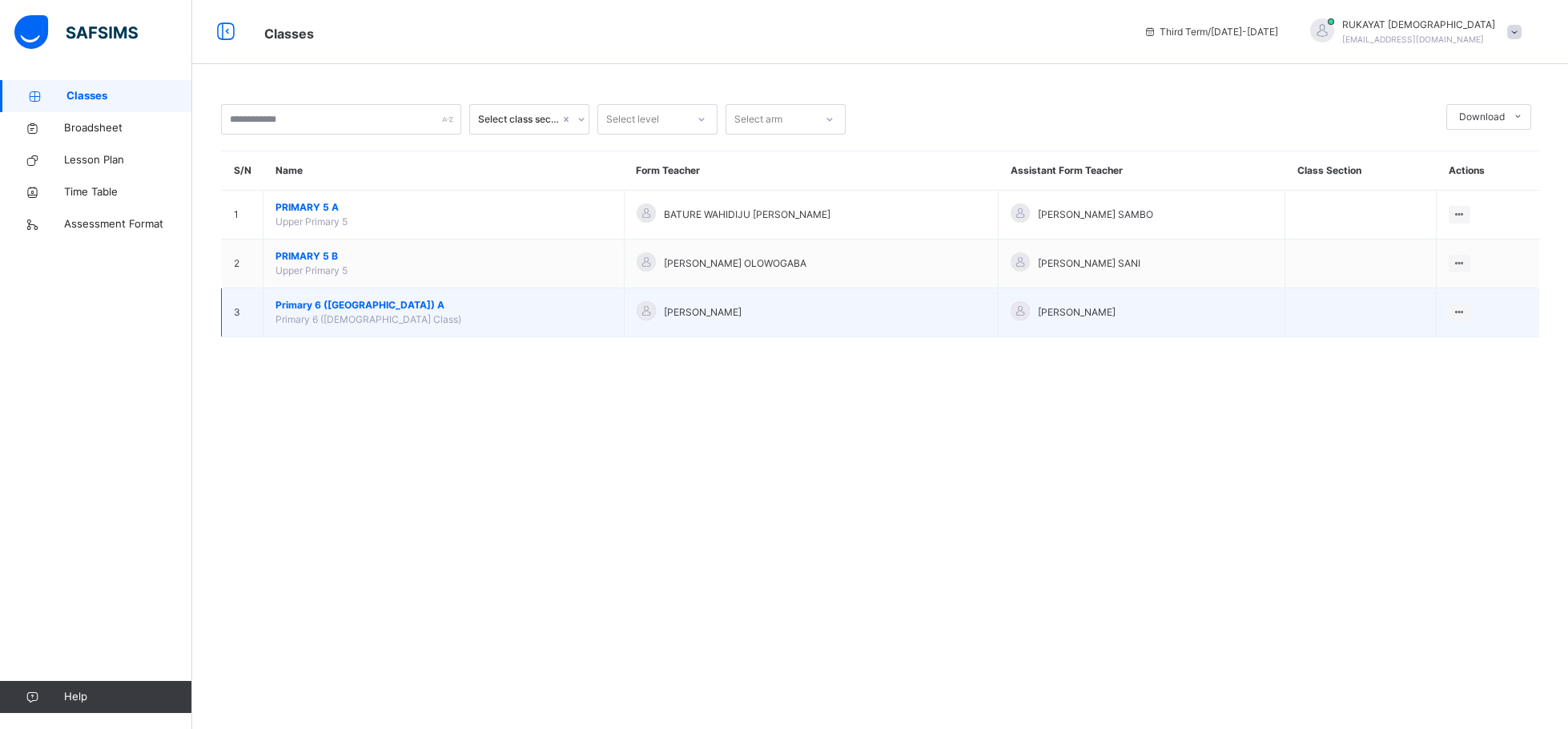 click on "Primary 6 ([GEOGRAPHIC_DATA])   A" at bounding box center [444, 305] 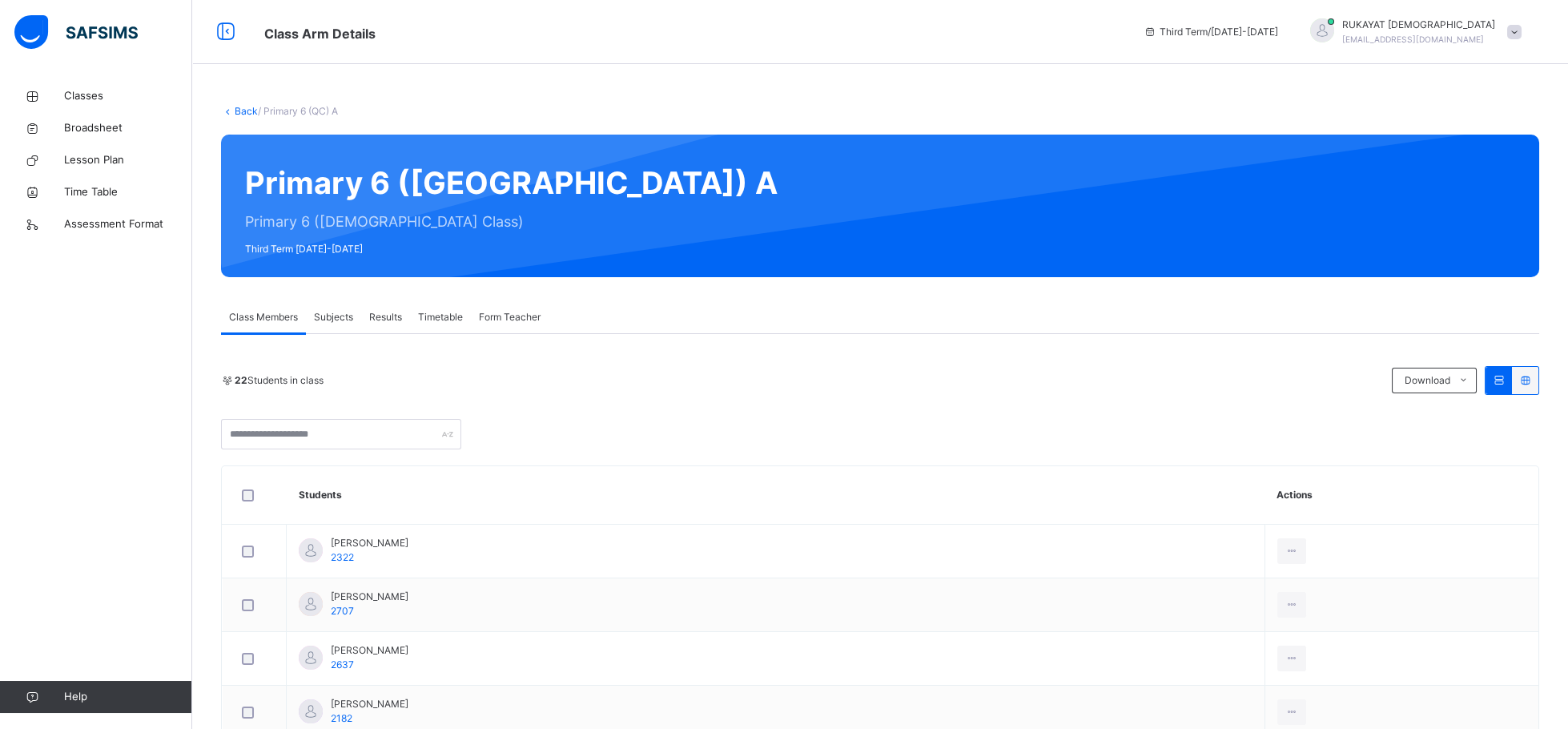 click on "Subjects" at bounding box center [333, 317] 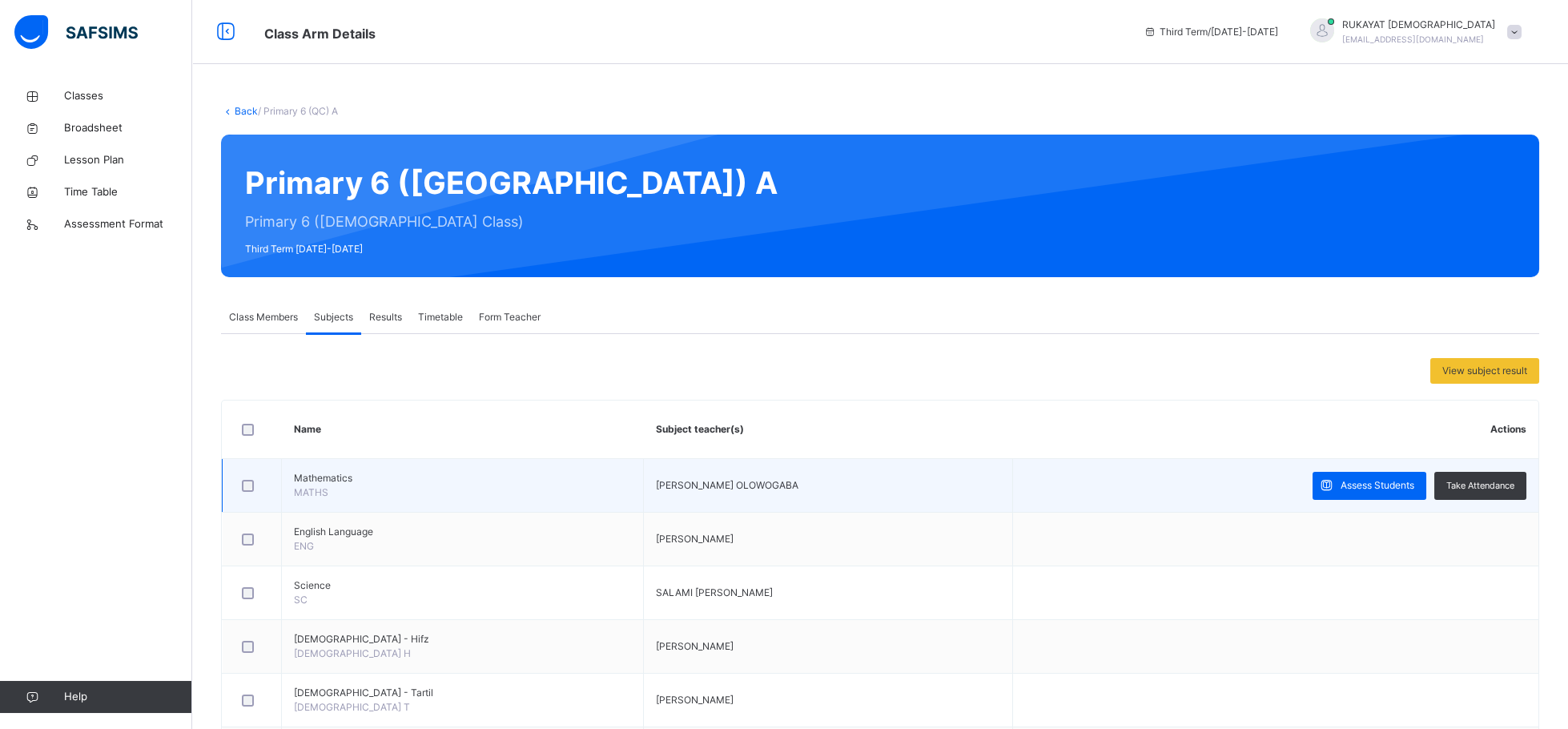 click on "Mathematics" at bounding box center [462, 478] 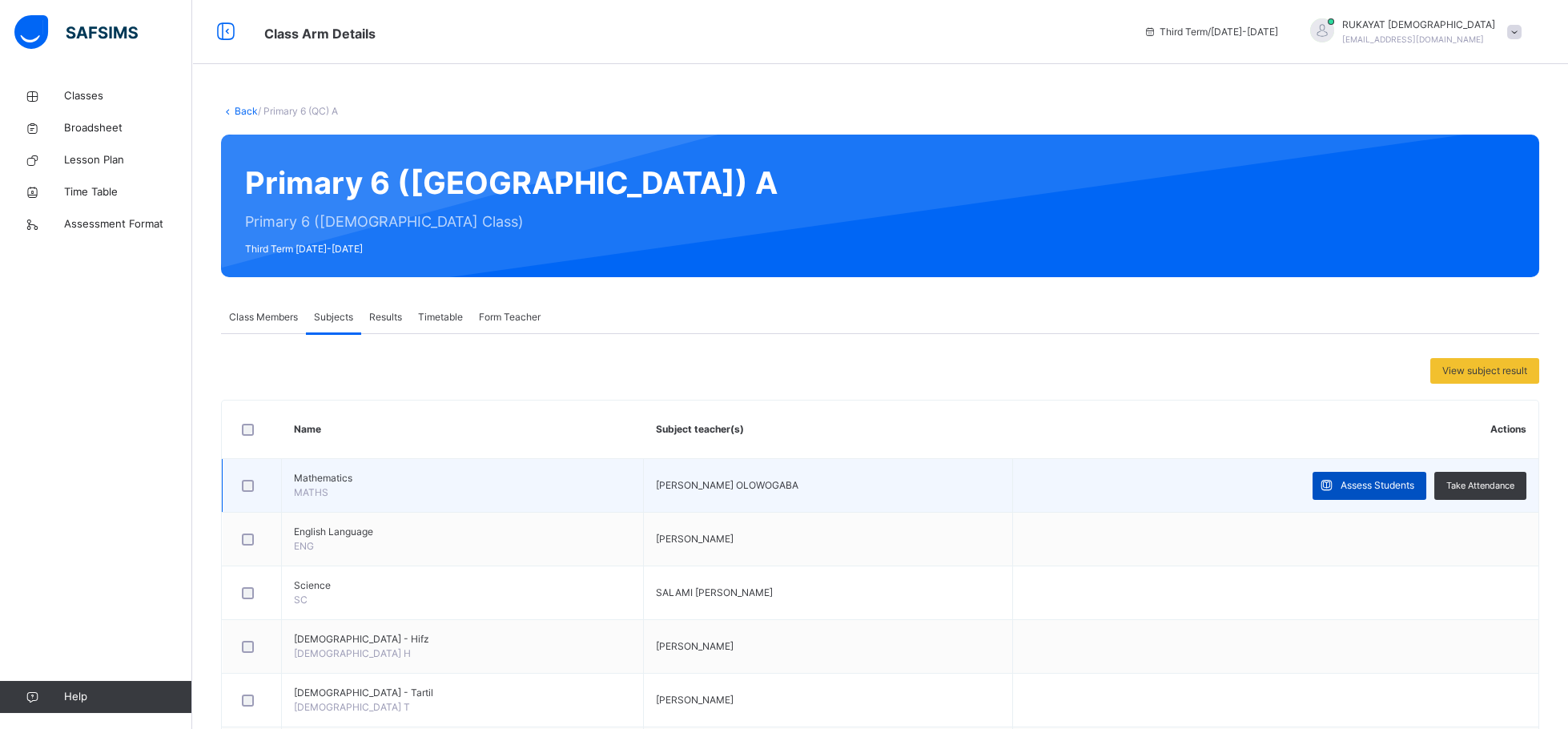 click on "Assess Students" at bounding box center (1377, 485) 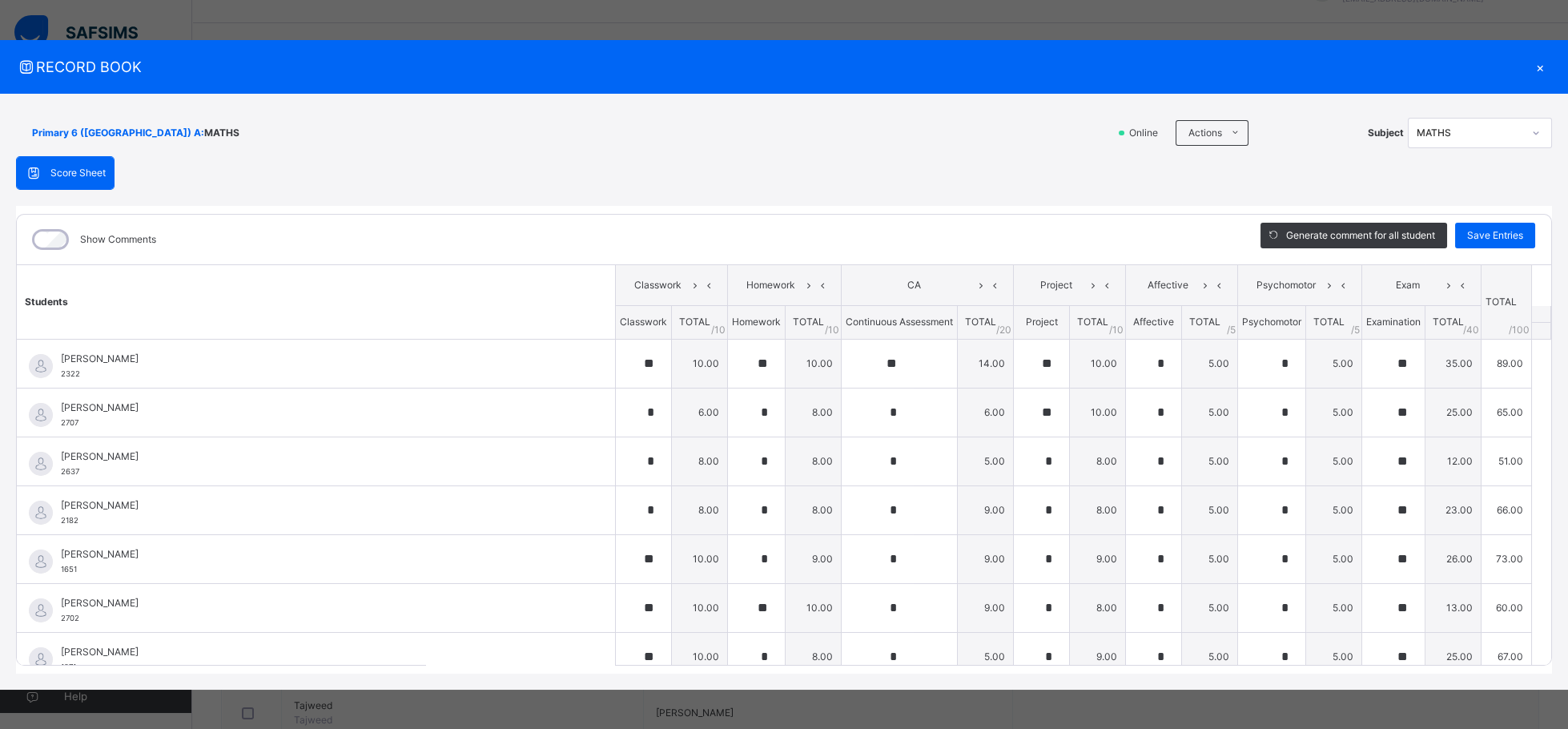 scroll, scrollTop: 83, scrollLeft: 0, axis: vertical 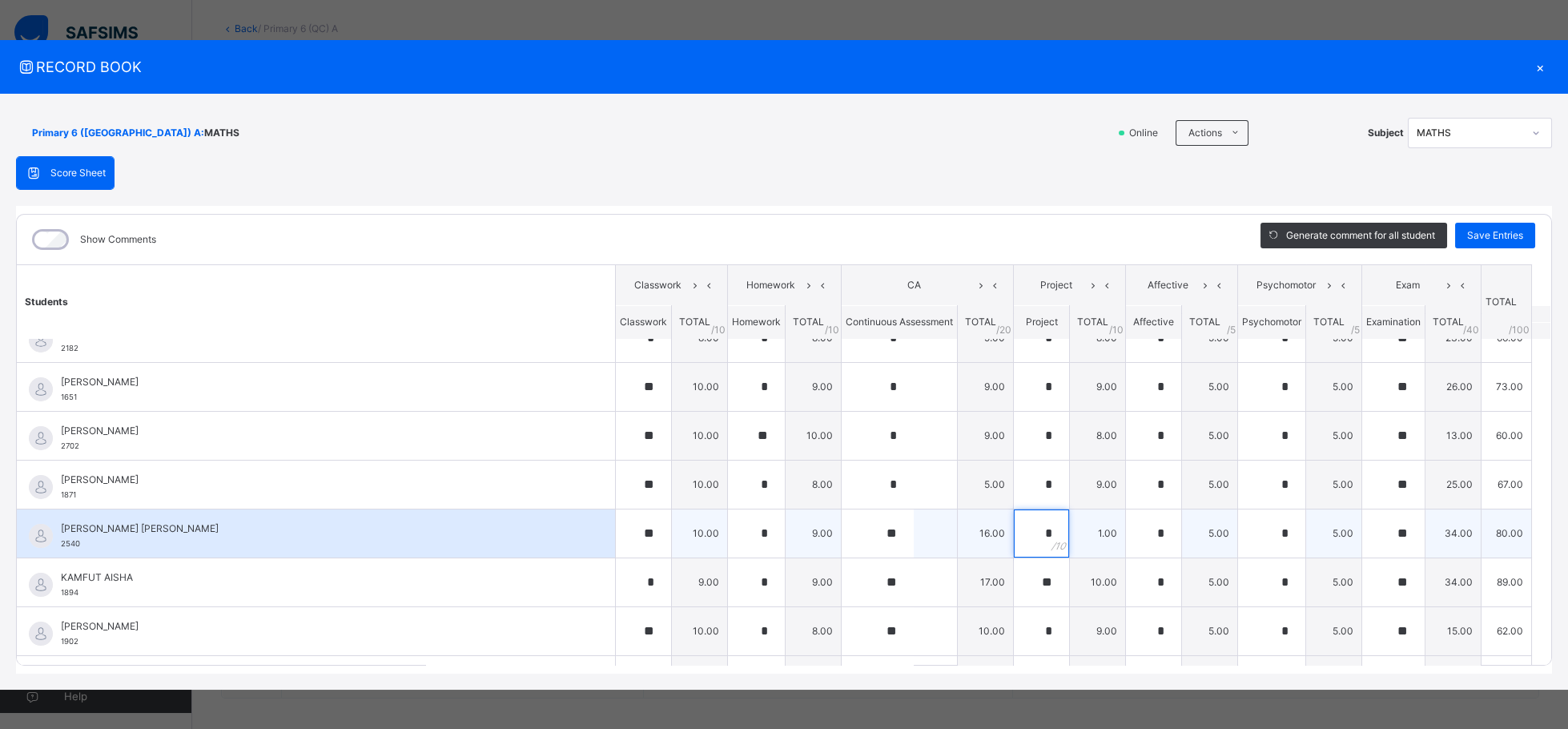 click on "*" at bounding box center [1041, 534] 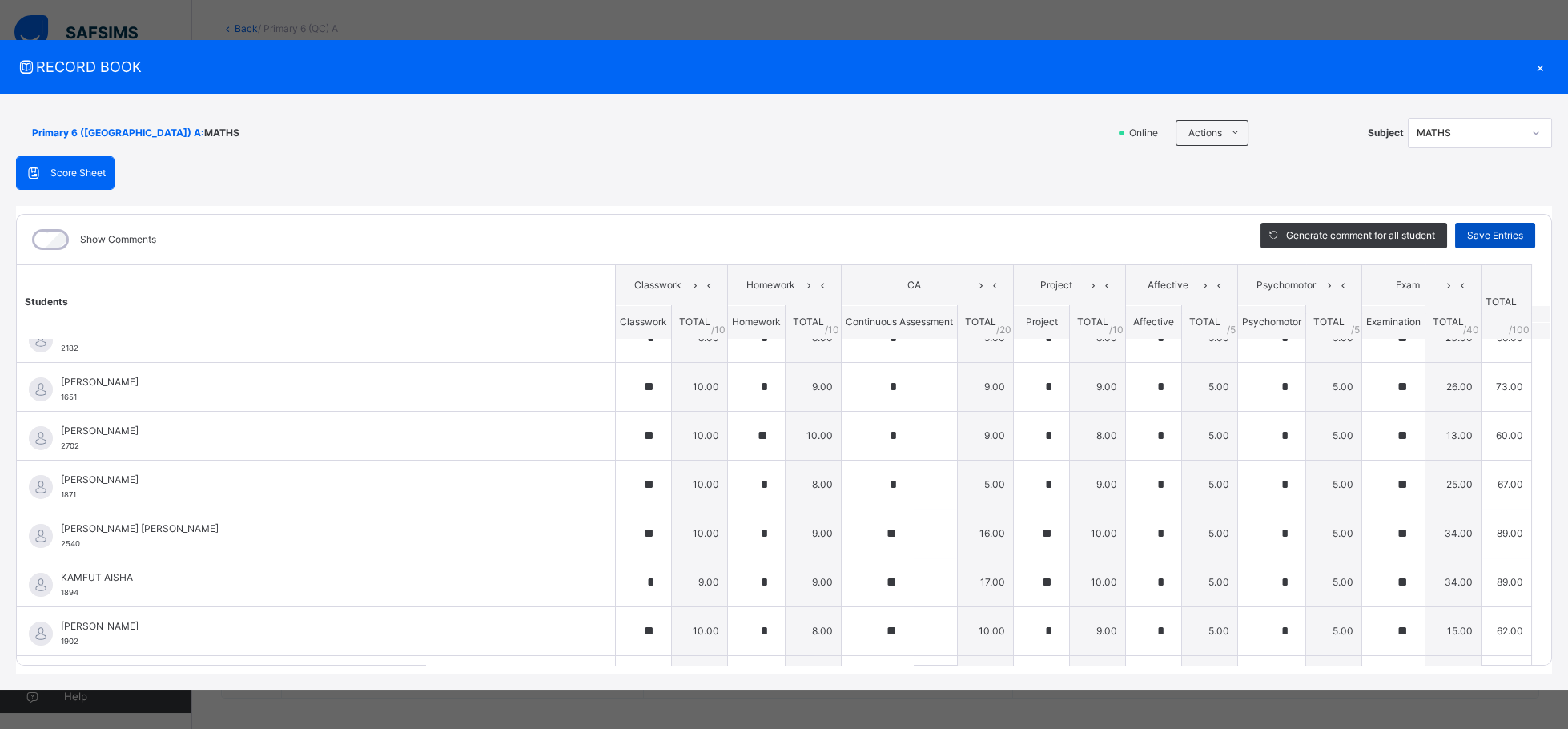 click on "Save Entries" at bounding box center [1495, 236] 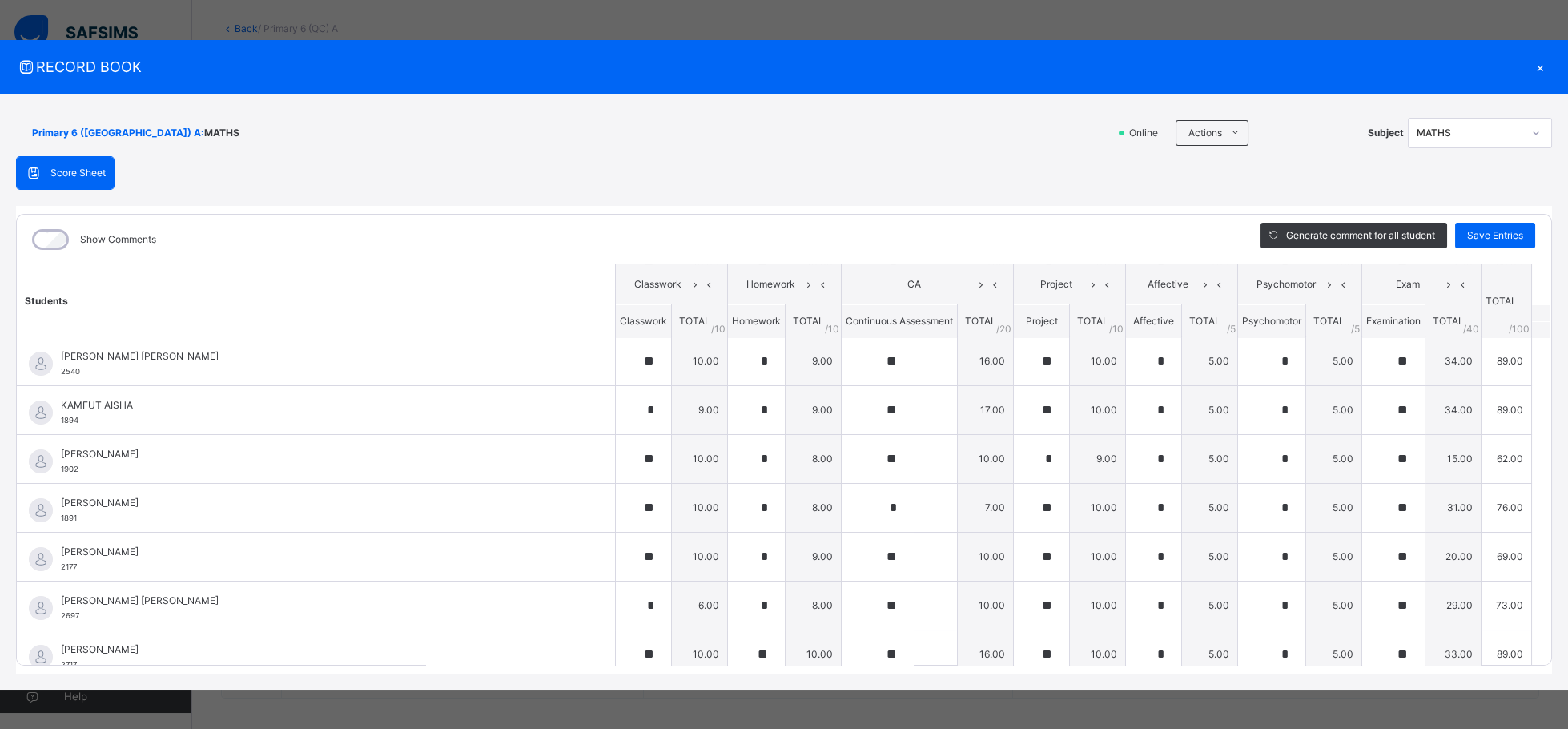 scroll, scrollTop: 310, scrollLeft: 0, axis: vertical 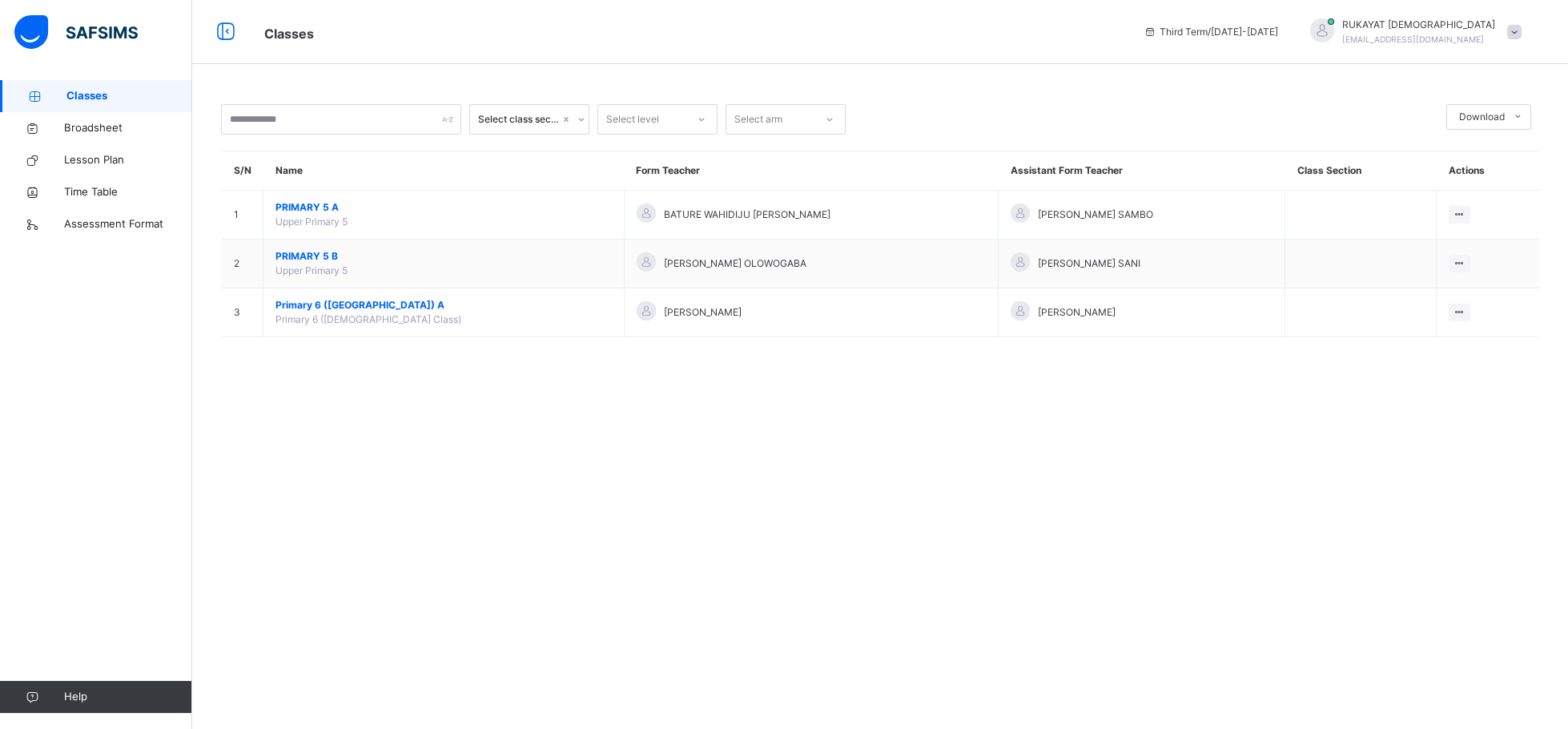 click at bounding box center (1514, 32) 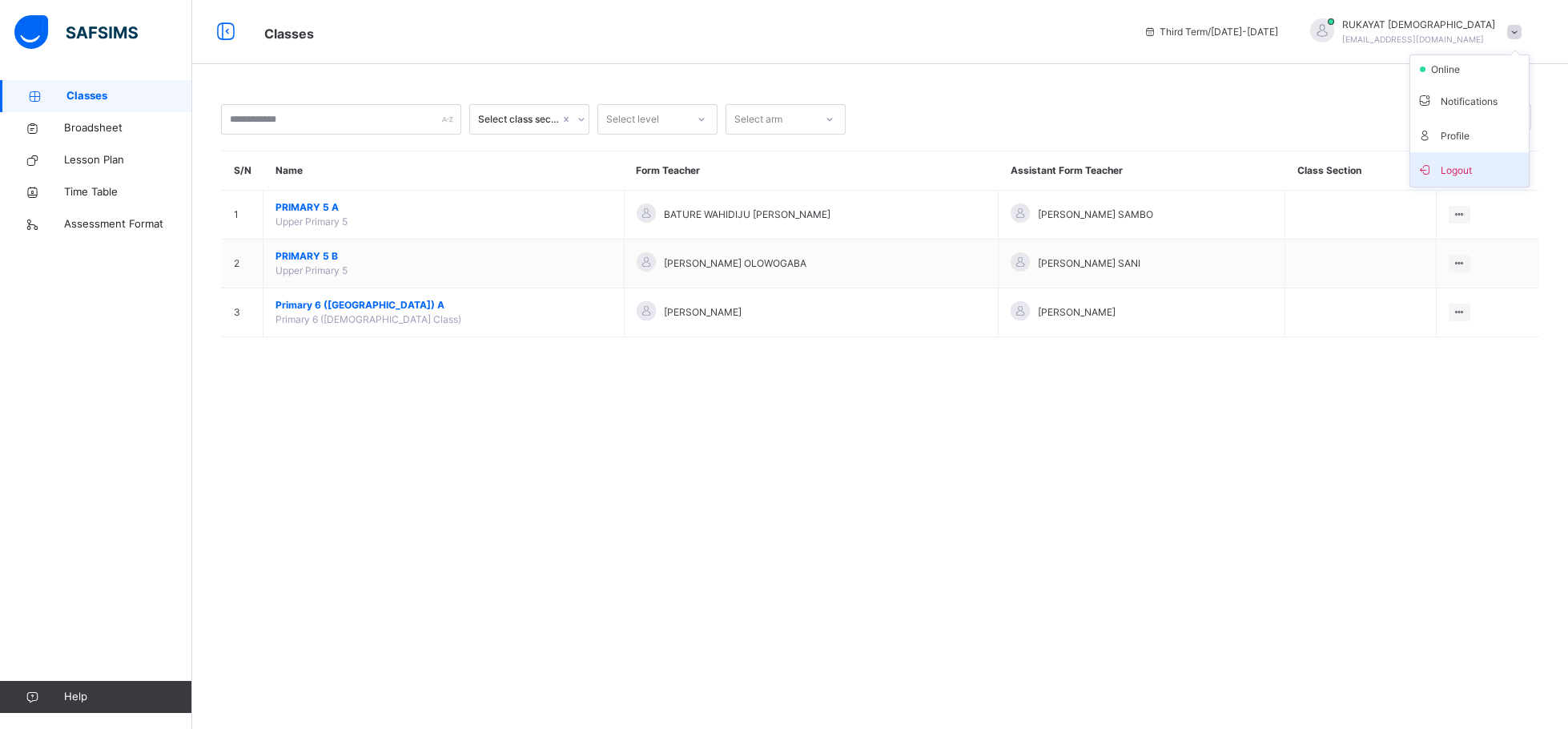 click on "Logout" at bounding box center (1469, 169) 